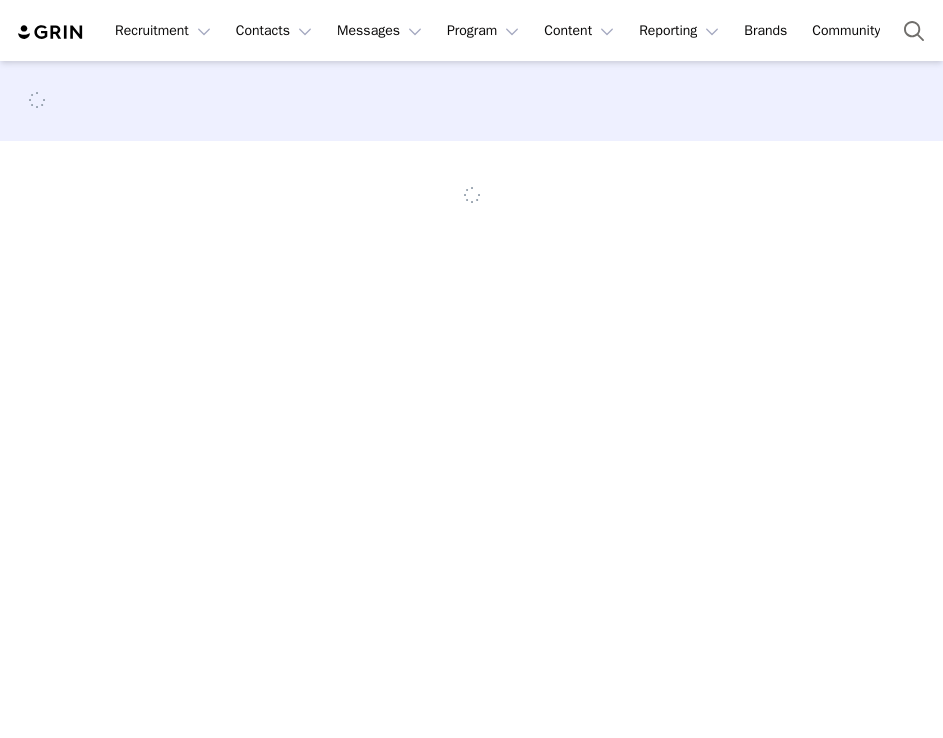 scroll, scrollTop: 0, scrollLeft: 0, axis: both 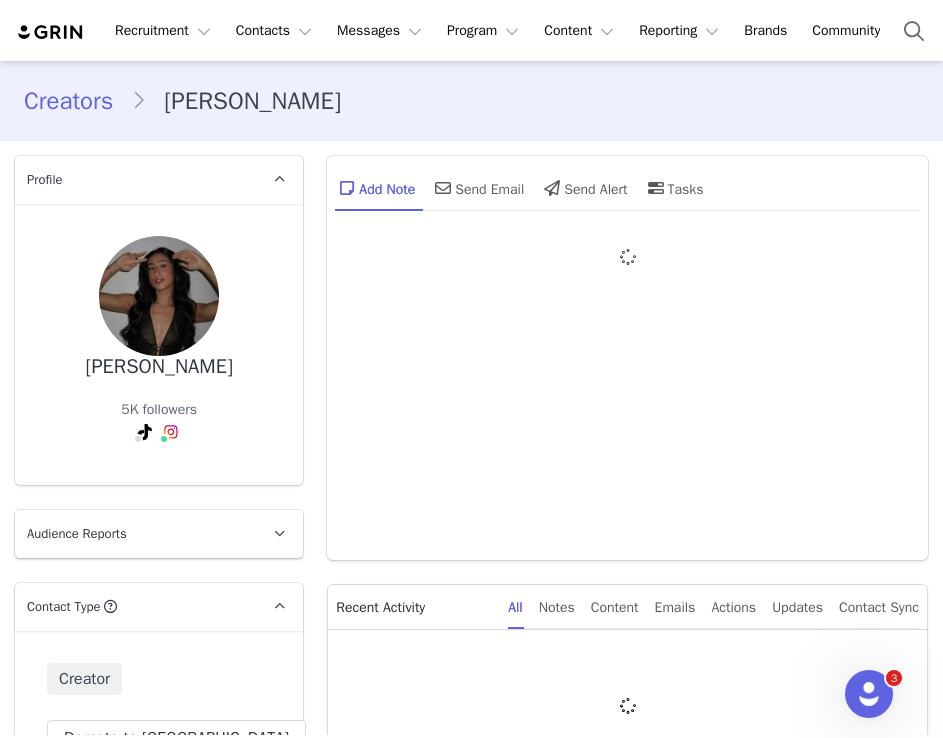 type on "+1 ([GEOGRAPHIC_DATA])" 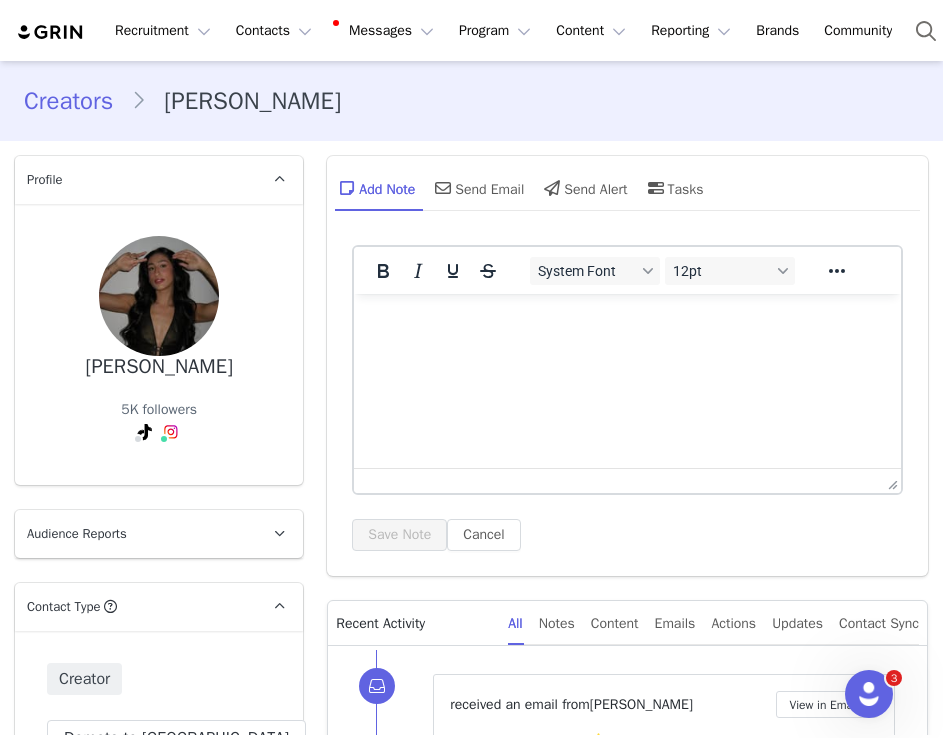 scroll, scrollTop: 0, scrollLeft: 0, axis: both 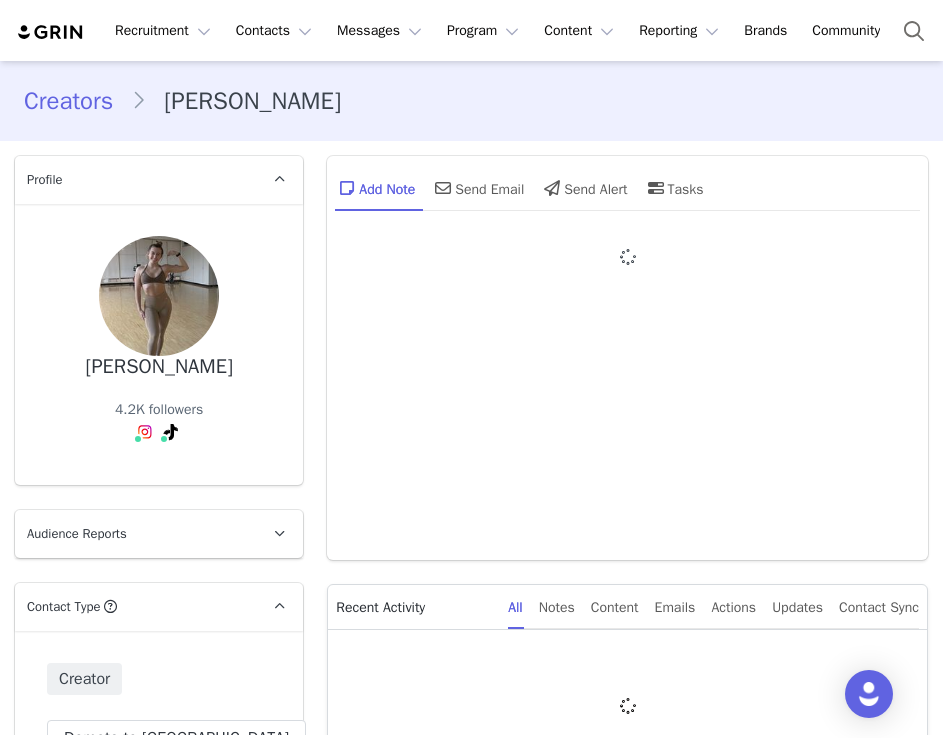 type on "+1 ([GEOGRAPHIC_DATA])" 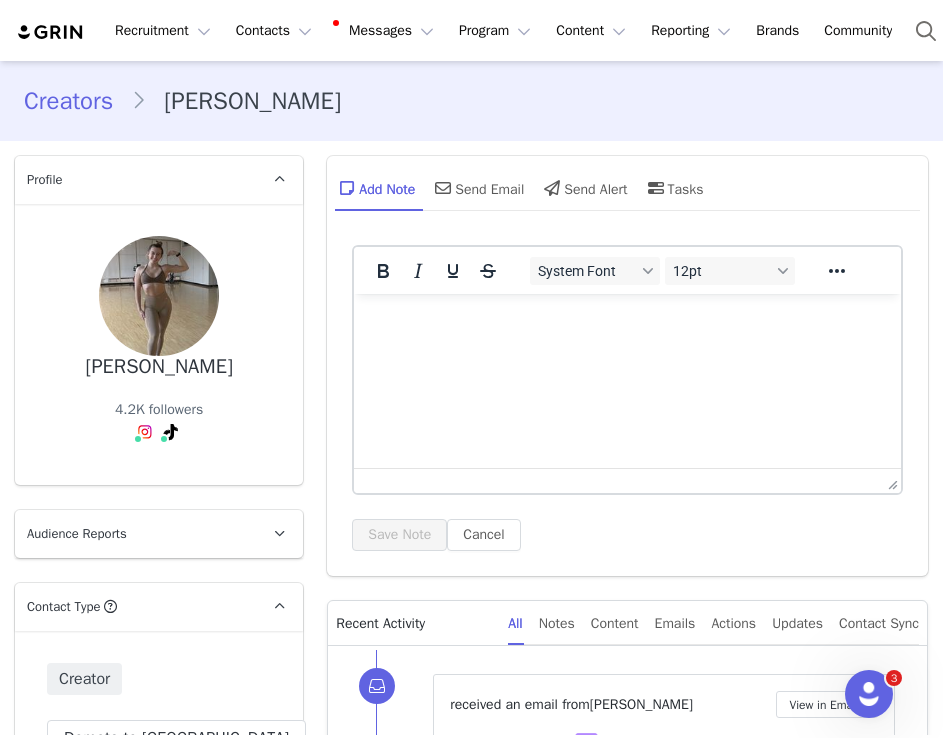scroll, scrollTop: 0, scrollLeft: 0, axis: both 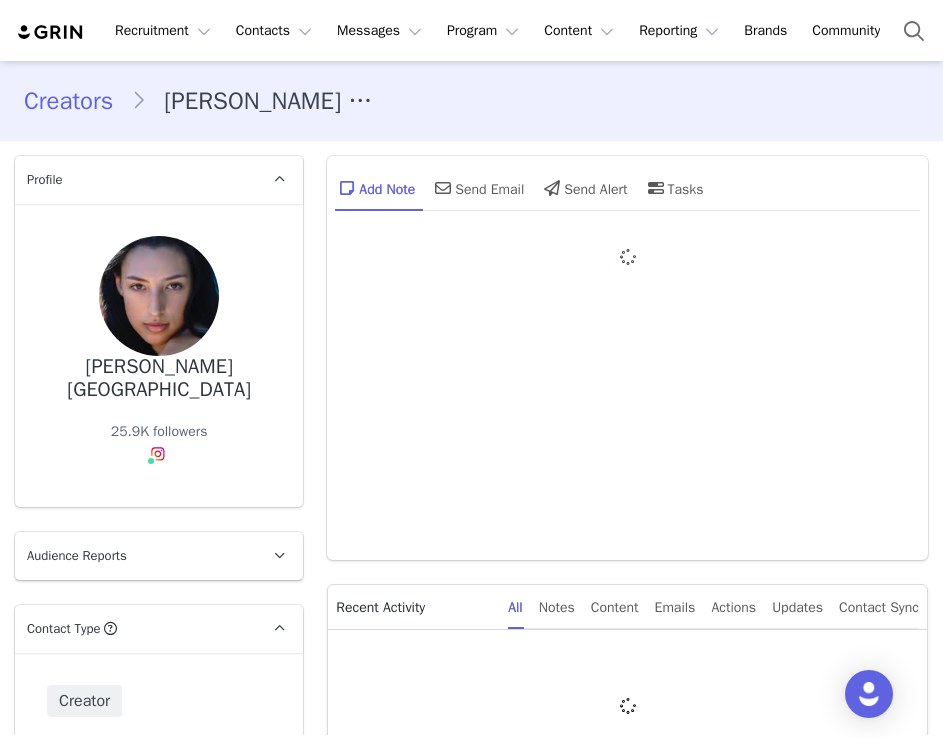 type on "+1 ([GEOGRAPHIC_DATA])" 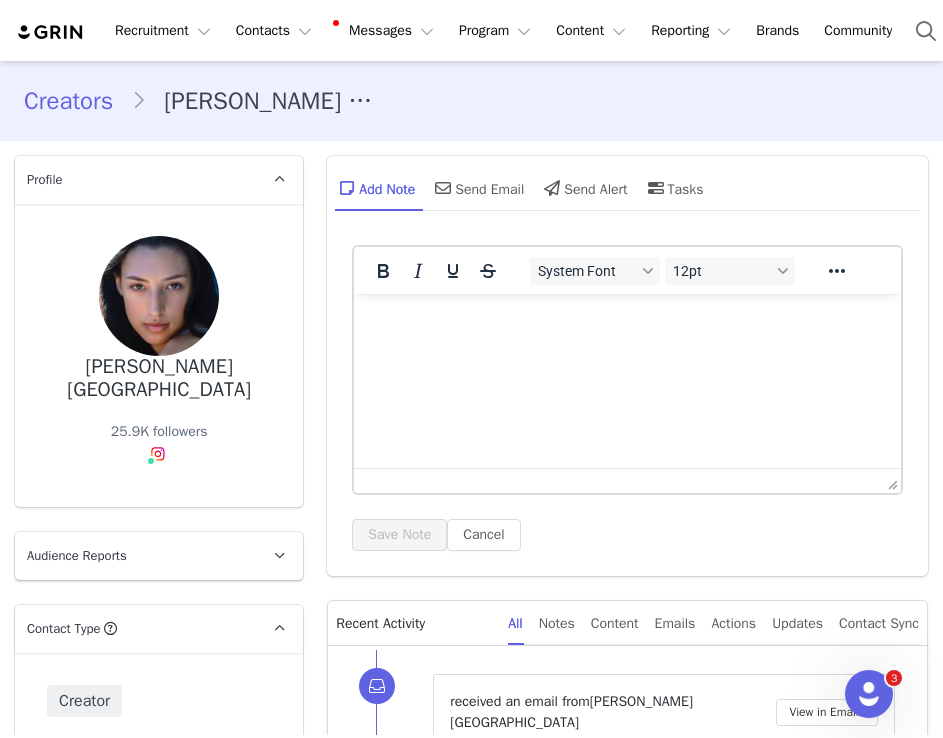 scroll, scrollTop: 151, scrollLeft: 0, axis: vertical 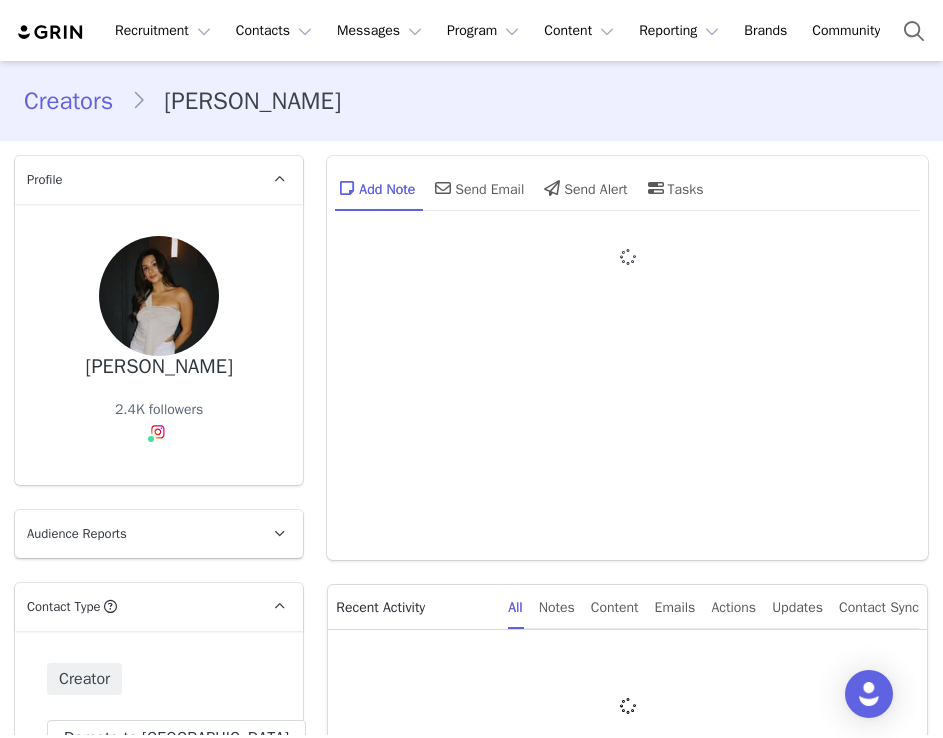 type on "+1 ([GEOGRAPHIC_DATA])" 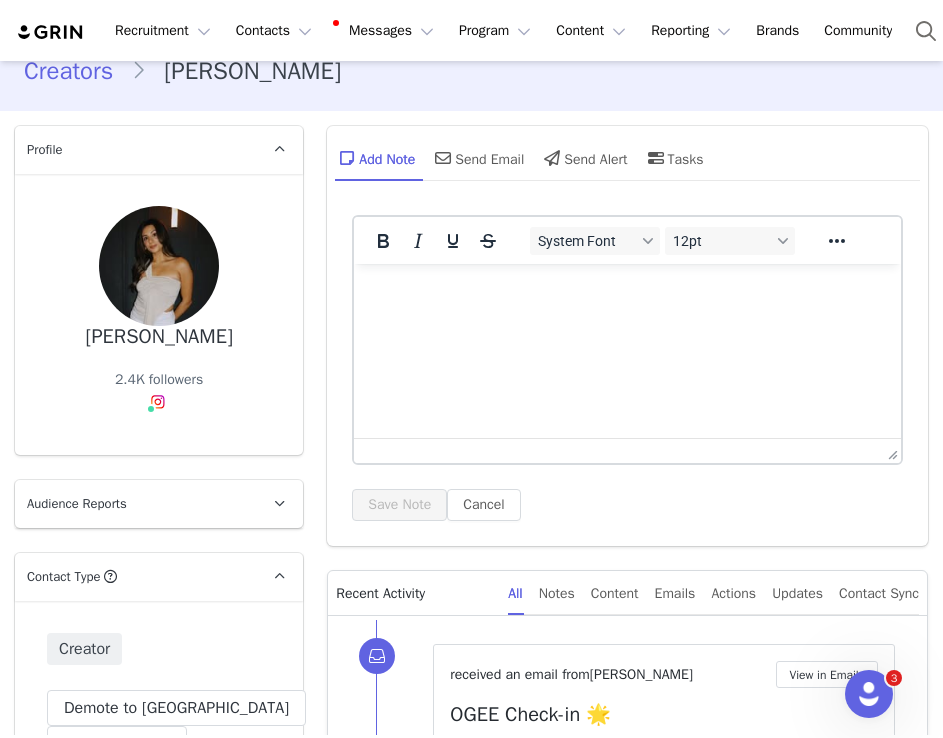 scroll, scrollTop: 299, scrollLeft: 0, axis: vertical 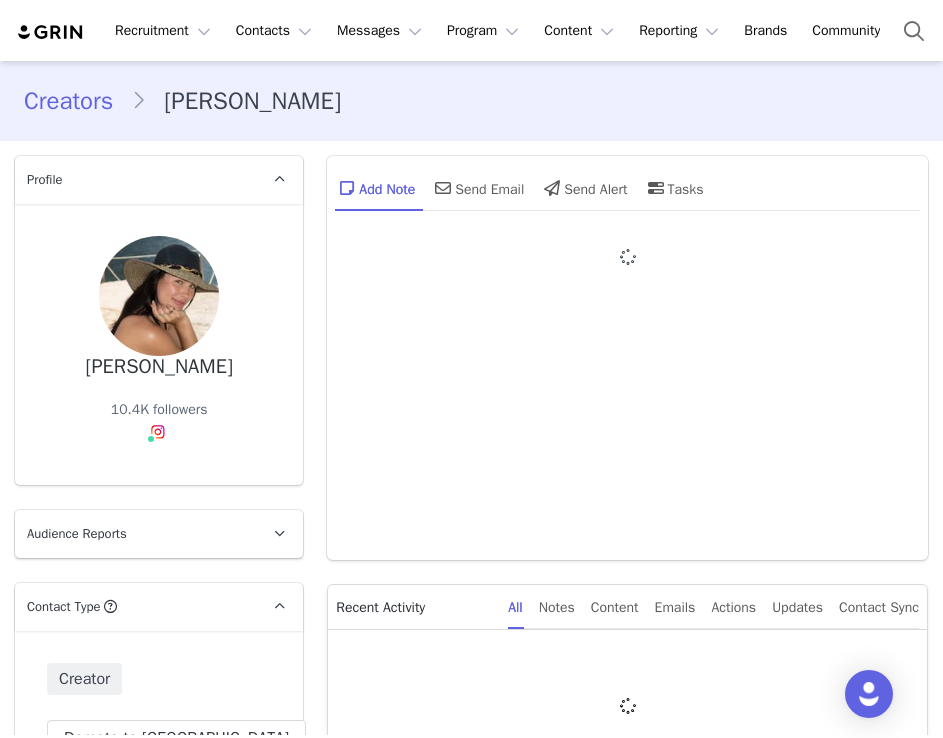 type on "+1 ([GEOGRAPHIC_DATA])" 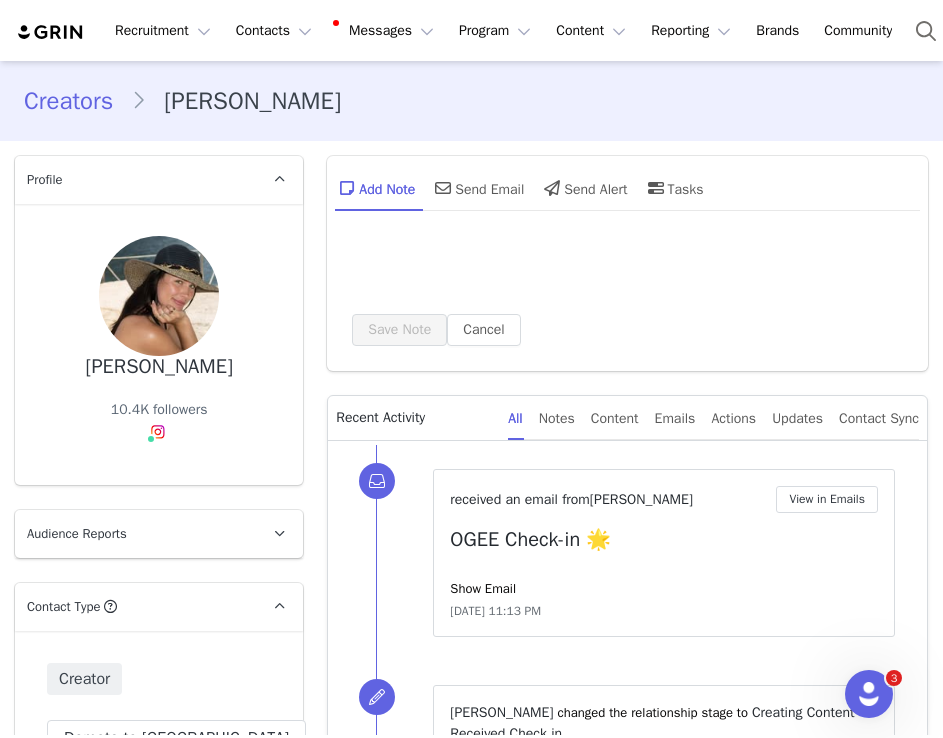 scroll, scrollTop: 0, scrollLeft: 0, axis: both 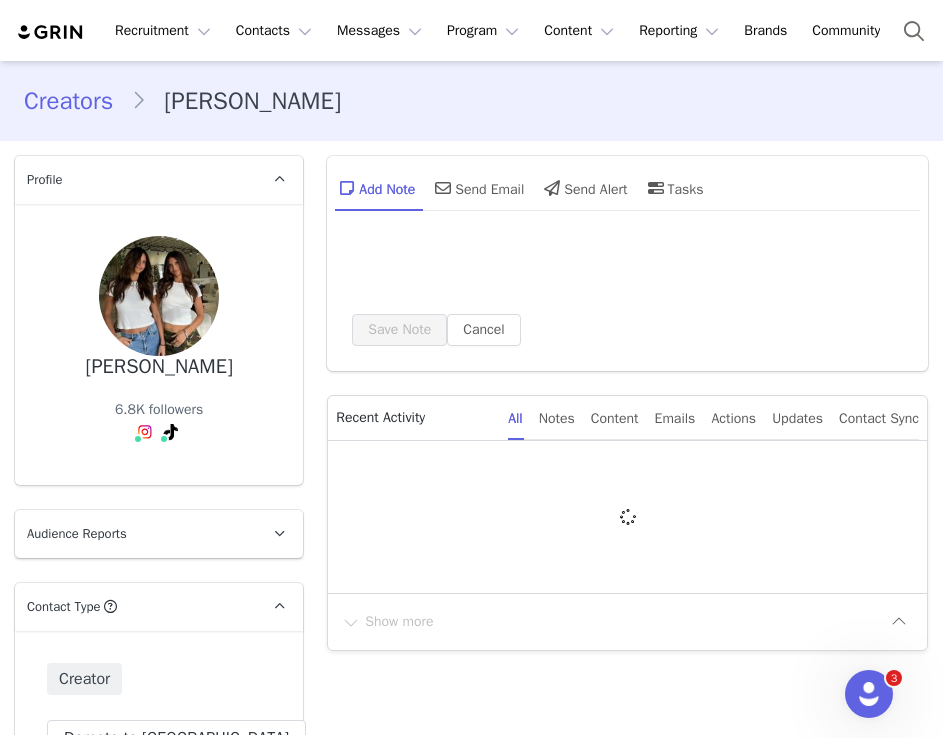 type on "+1 ([GEOGRAPHIC_DATA])" 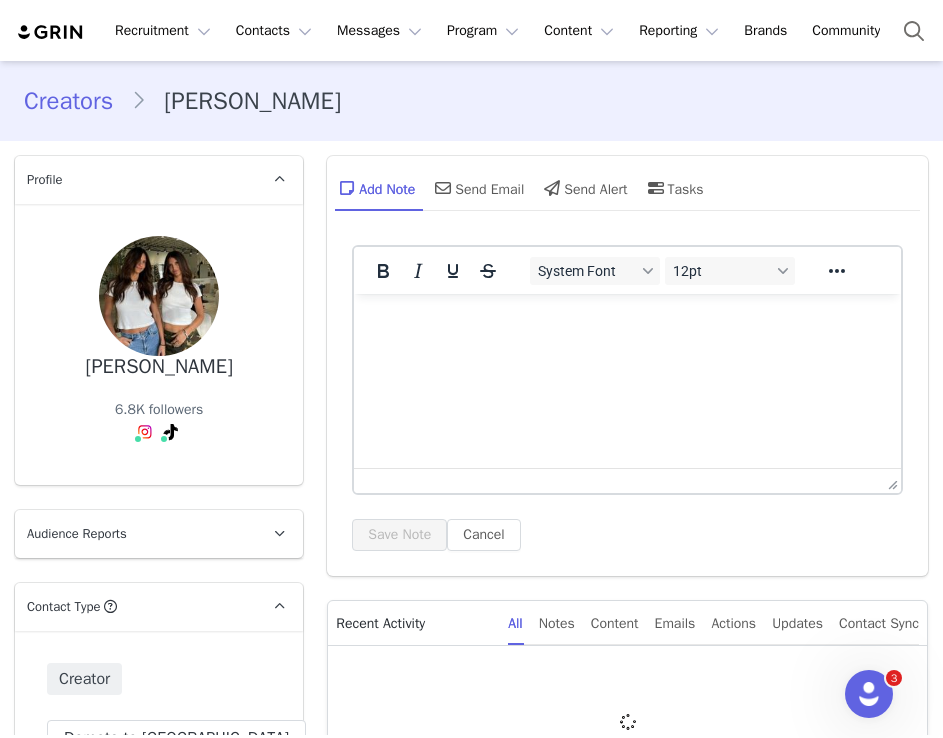scroll, scrollTop: 0, scrollLeft: 0, axis: both 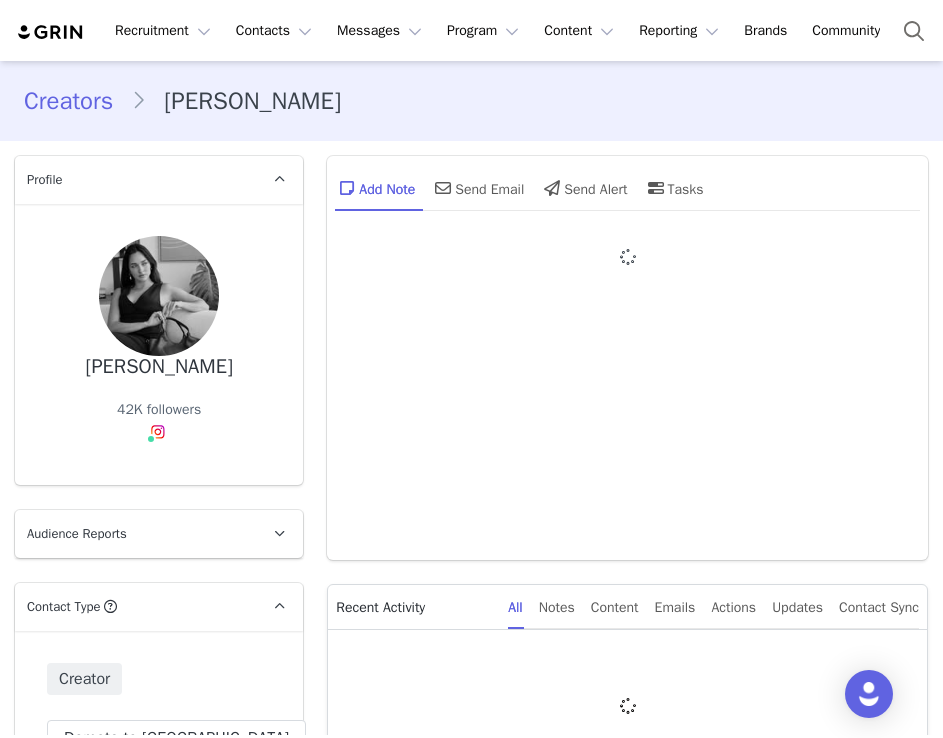 type on "+1 ([GEOGRAPHIC_DATA])" 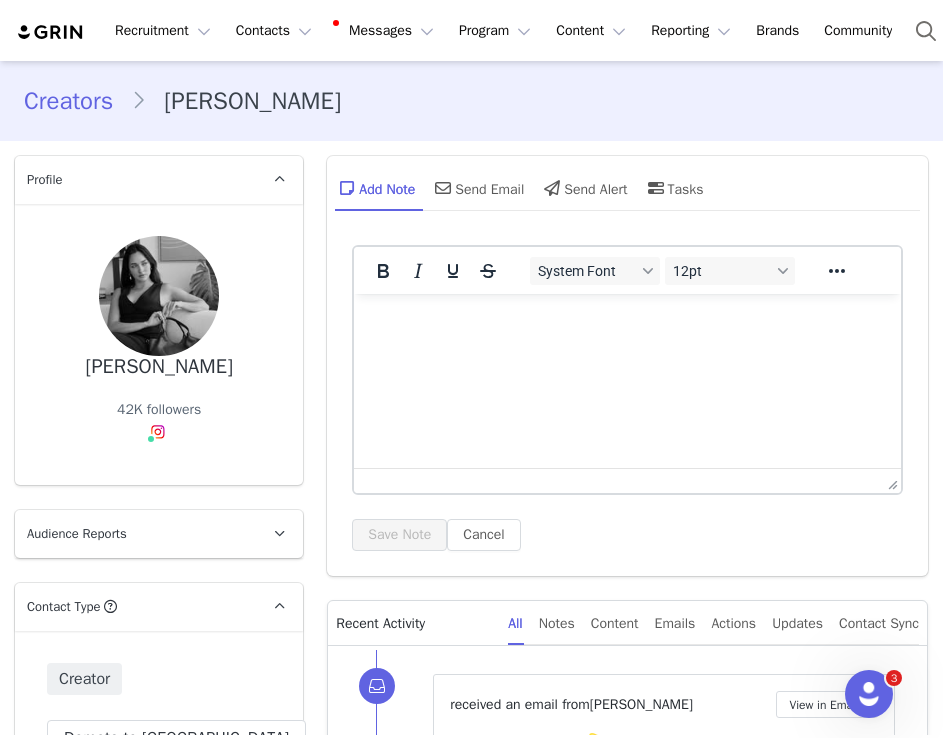 scroll, scrollTop: 218, scrollLeft: 0, axis: vertical 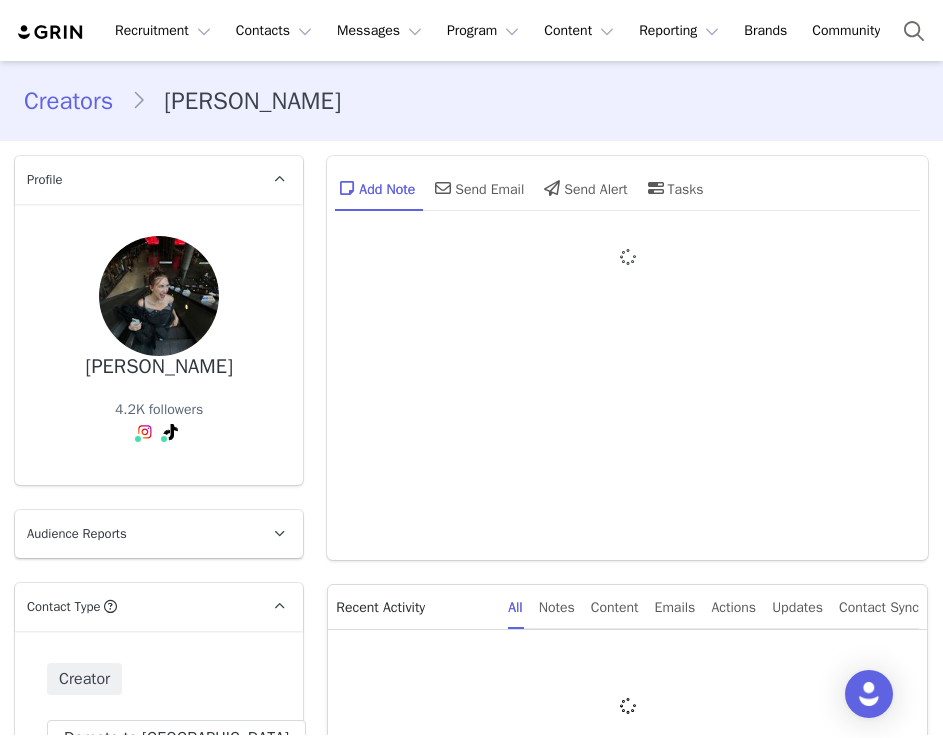 type on "+1 ([GEOGRAPHIC_DATA])" 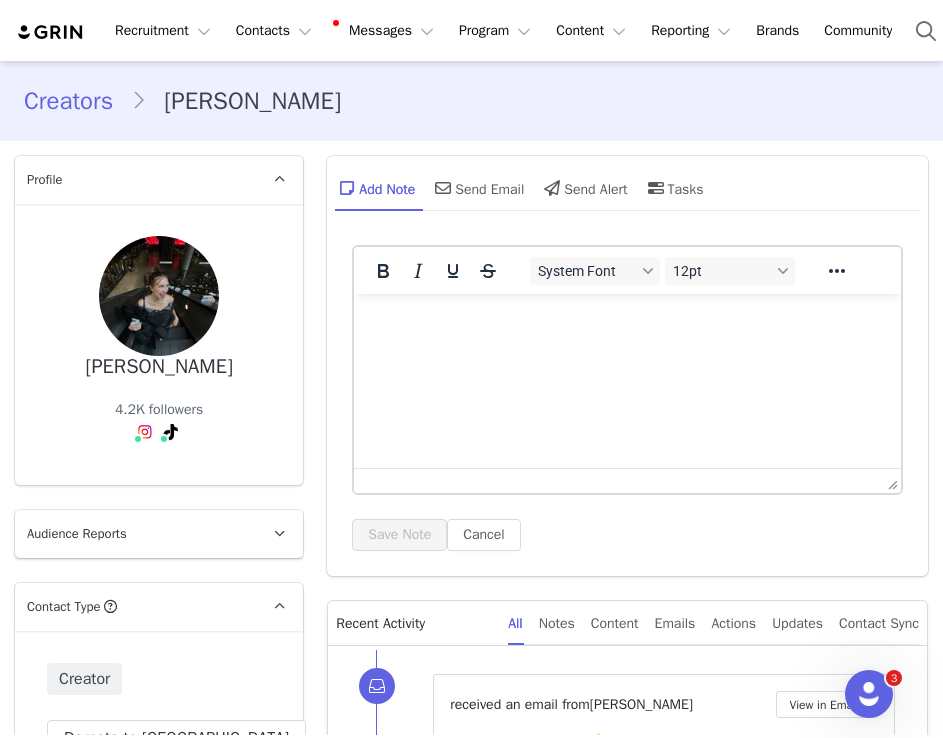 scroll, scrollTop: 0, scrollLeft: 0, axis: both 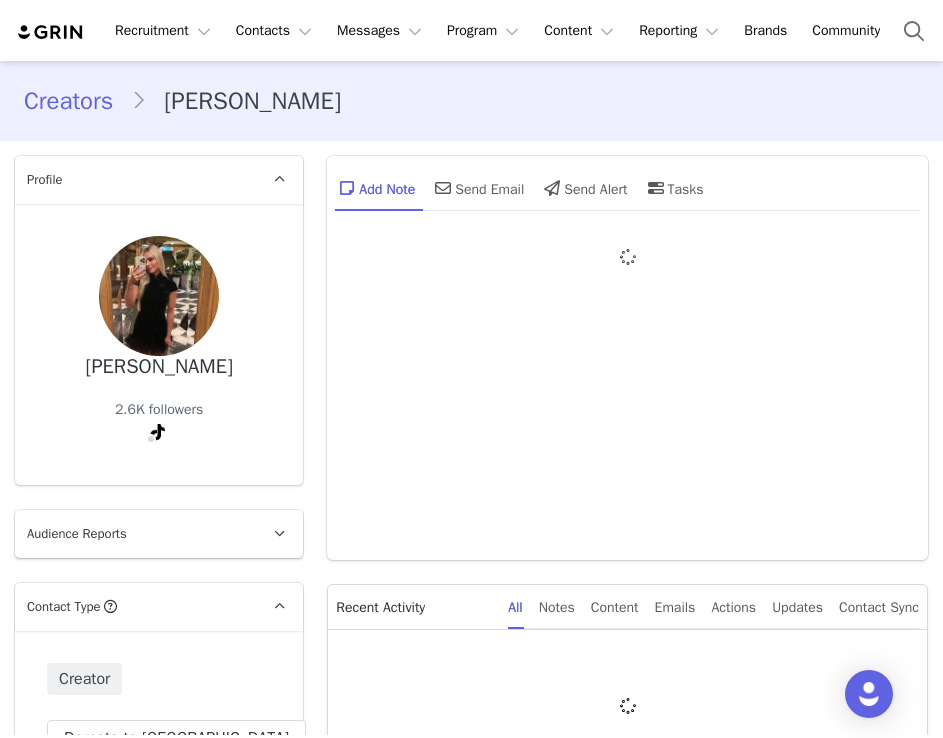 type on "+1 ([GEOGRAPHIC_DATA])" 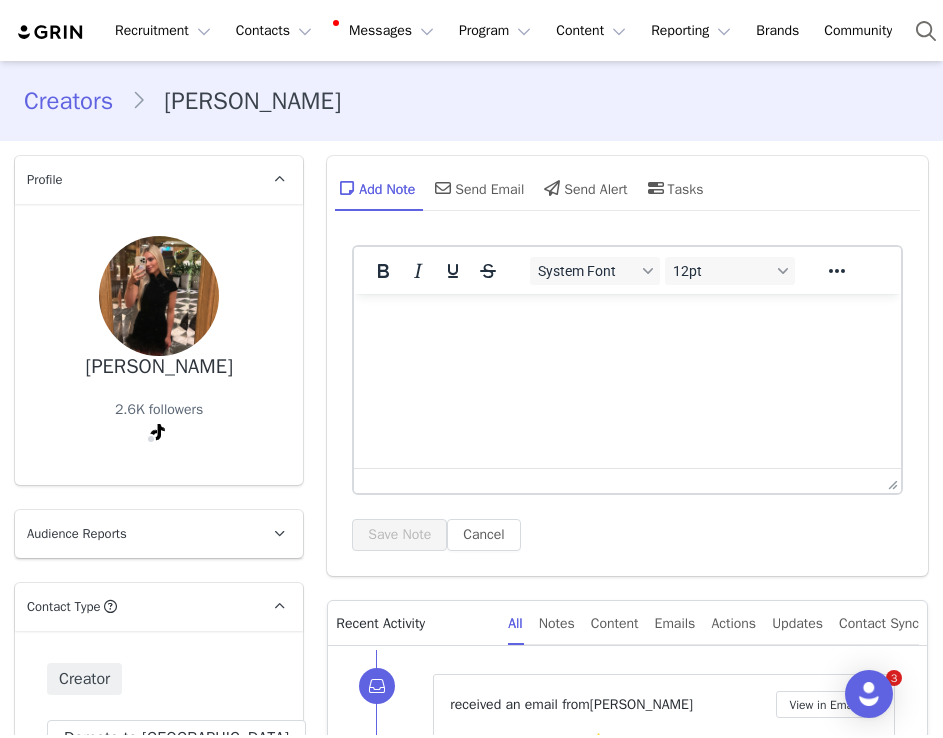 scroll, scrollTop: 0, scrollLeft: 0, axis: both 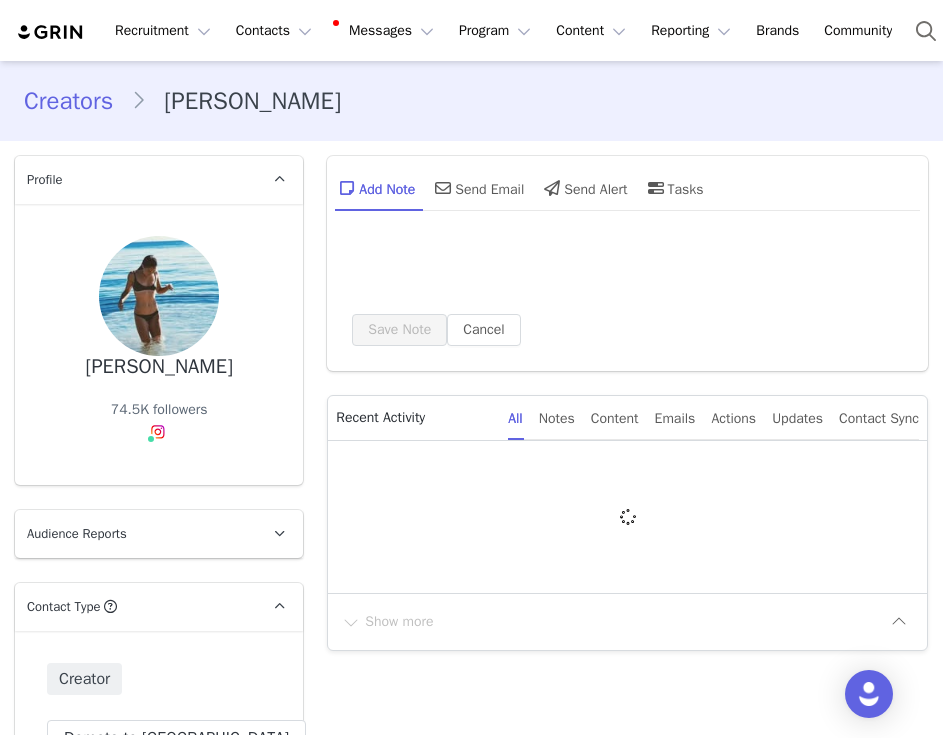 type on "+1 ([GEOGRAPHIC_DATA])" 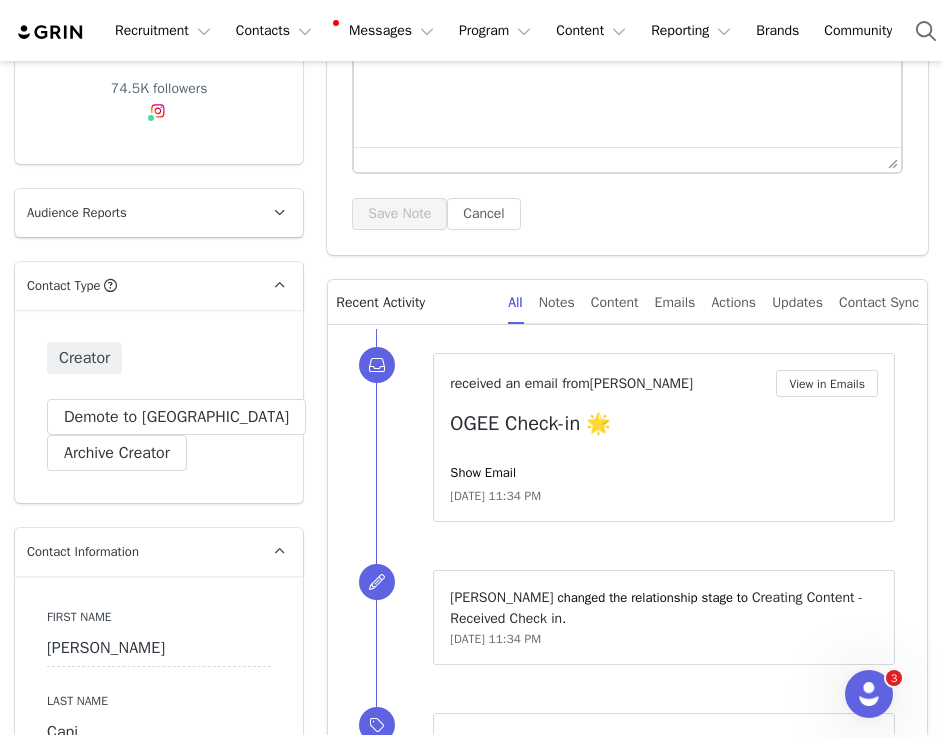 scroll, scrollTop: 0, scrollLeft: 0, axis: both 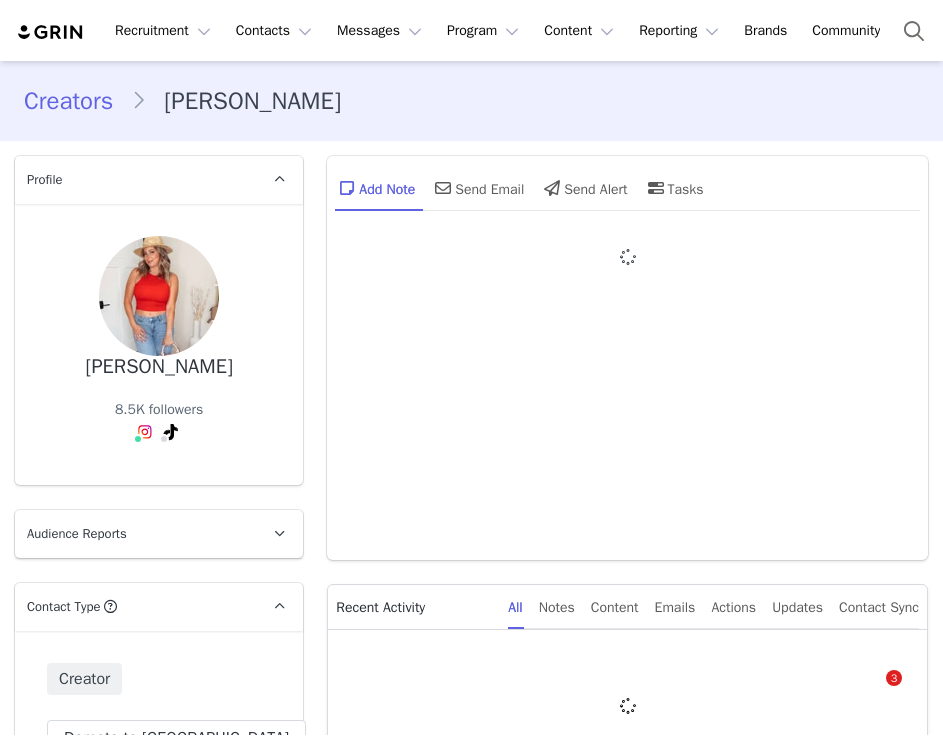 type on "+1 ([GEOGRAPHIC_DATA])" 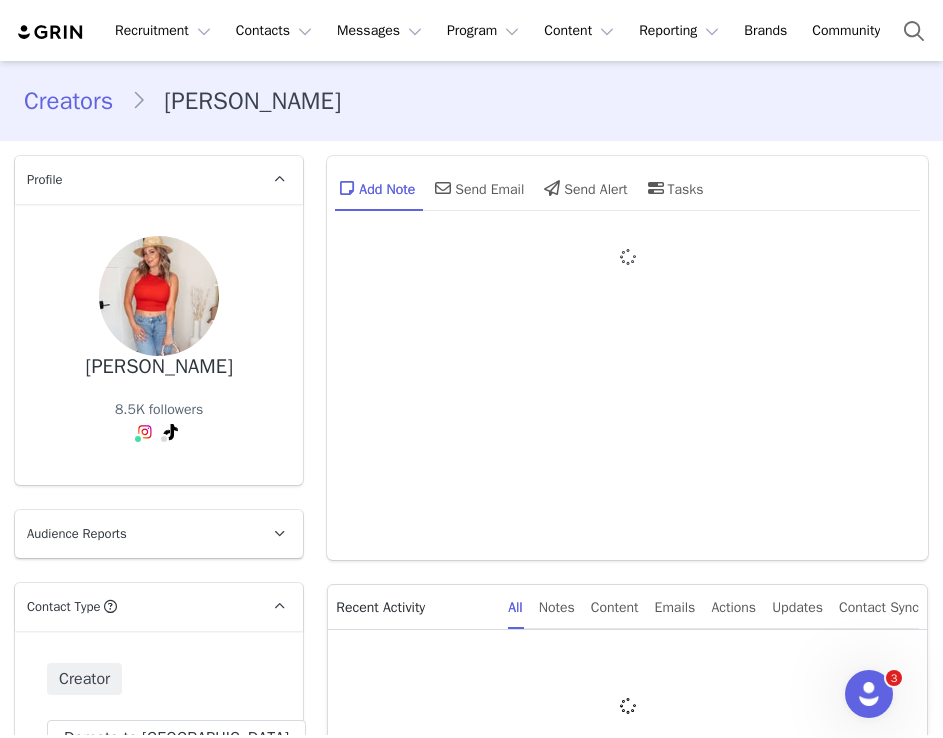 scroll, scrollTop: 0, scrollLeft: 0, axis: both 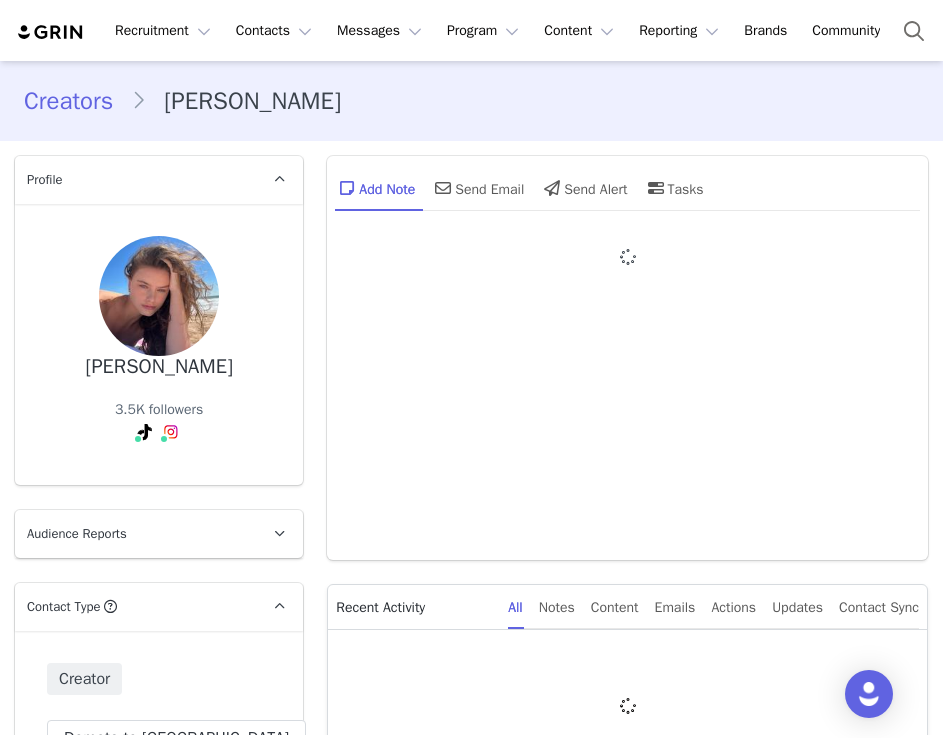 type on "+1 ([GEOGRAPHIC_DATA])" 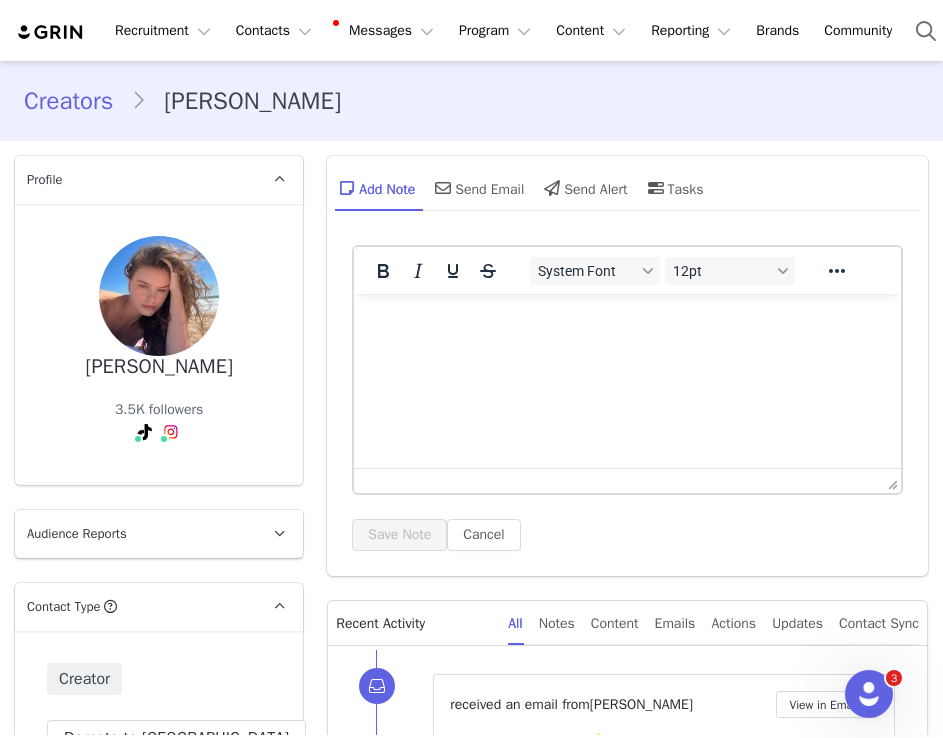 scroll, scrollTop: 0, scrollLeft: 0, axis: both 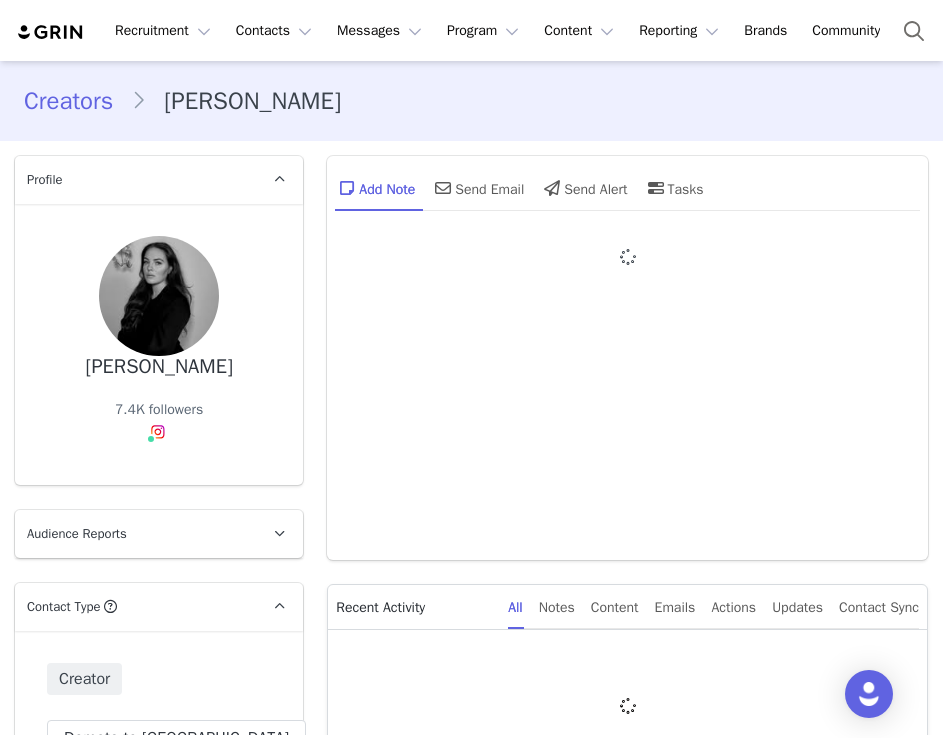 type on "+1 ([GEOGRAPHIC_DATA])" 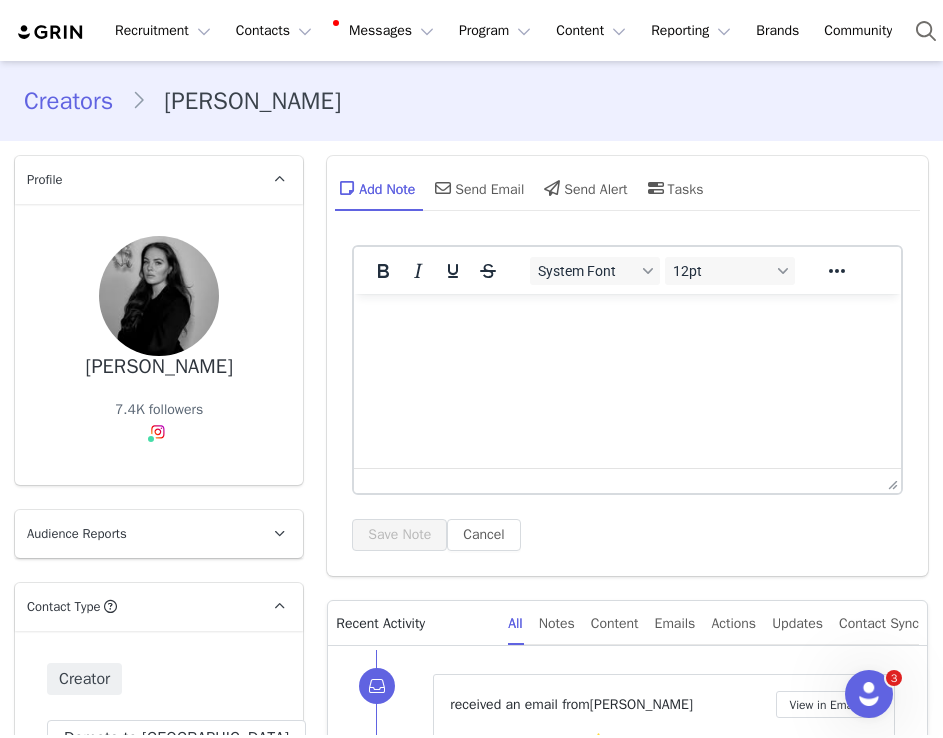 scroll, scrollTop: 397, scrollLeft: 0, axis: vertical 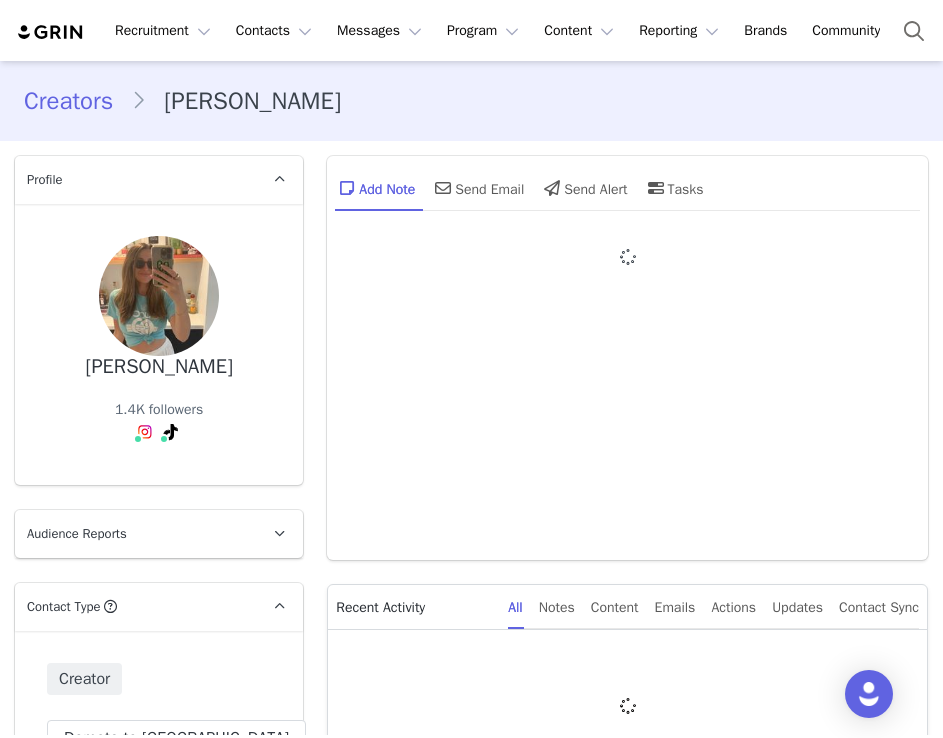 type on "+1 ([GEOGRAPHIC_DATA])" 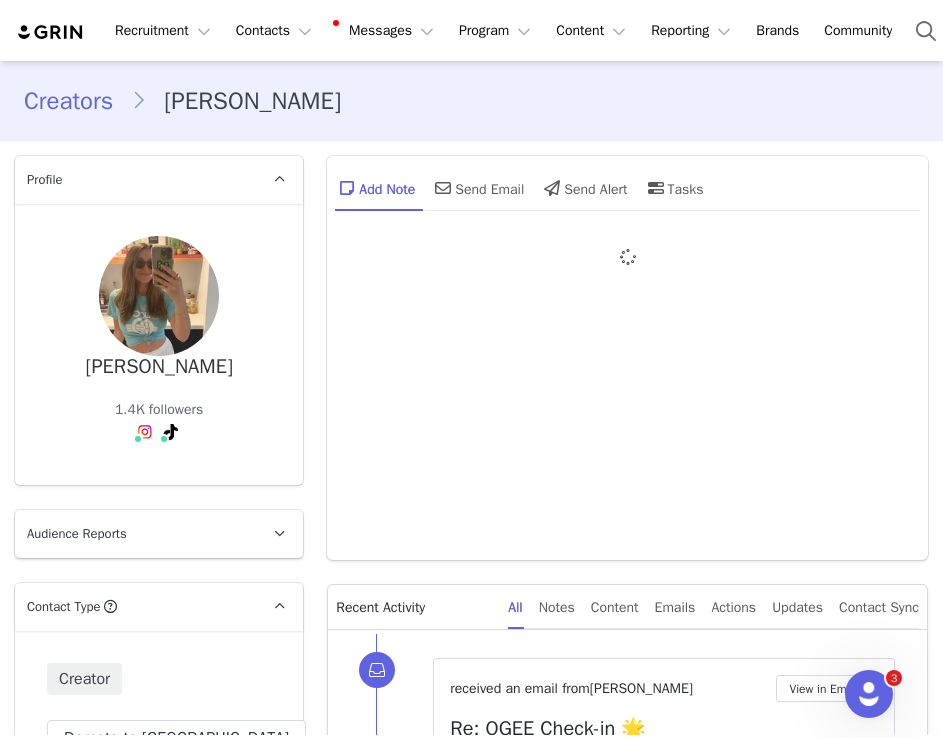 scroll, scrollTop: 0, scrollLeft: 0, axis: both 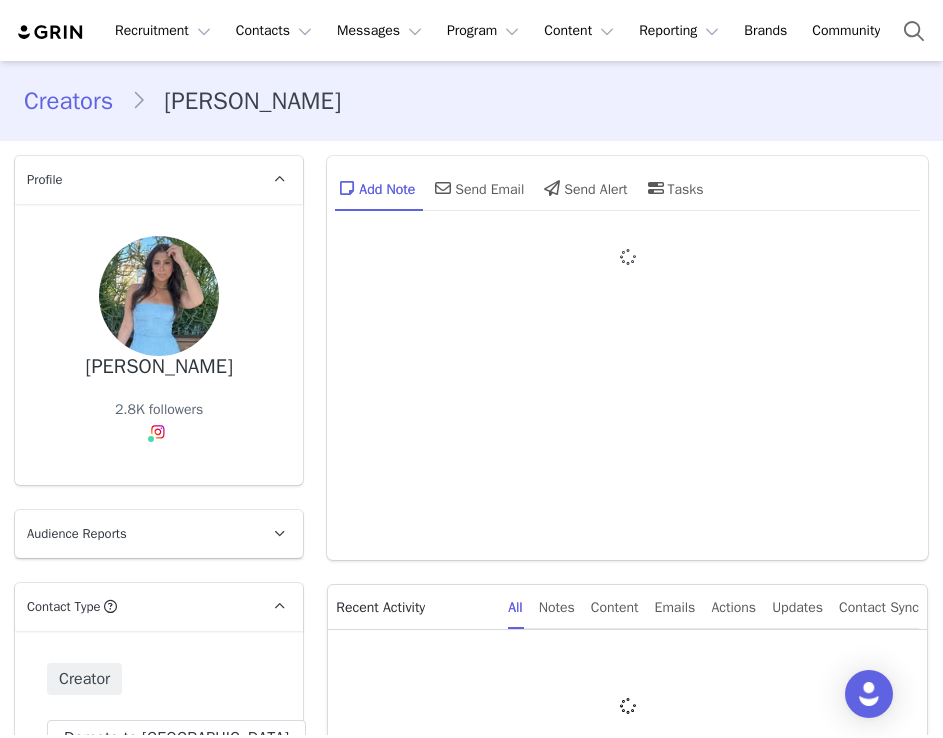 type on "+1 ([GEOGRAPHIC_DATA])" 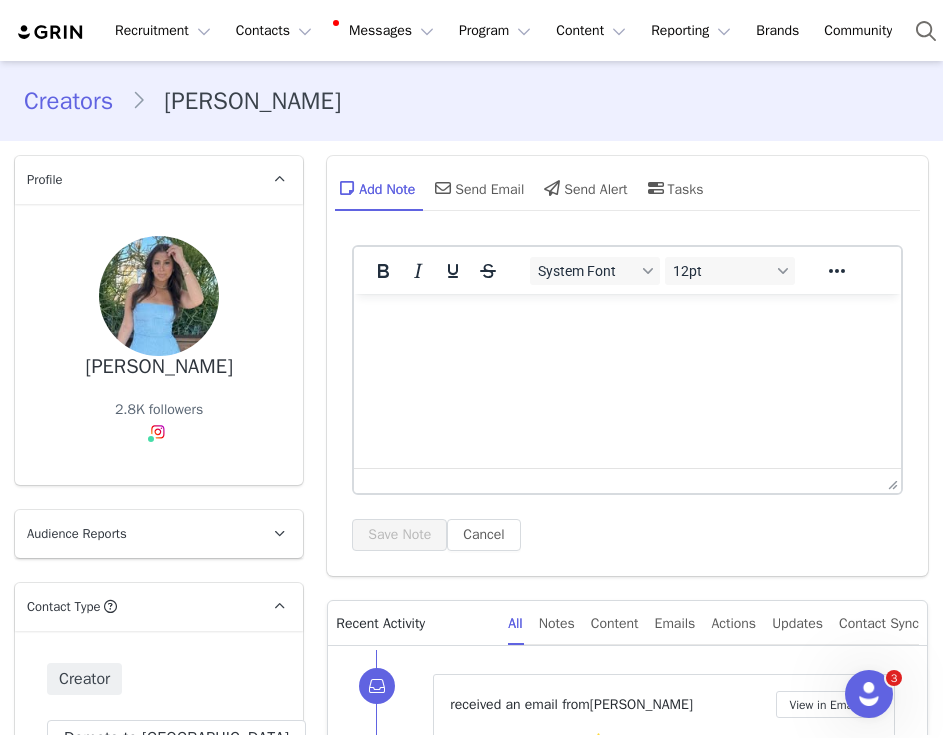 scroll, scrollTop: 0, scrollLeft: 0, axis: both 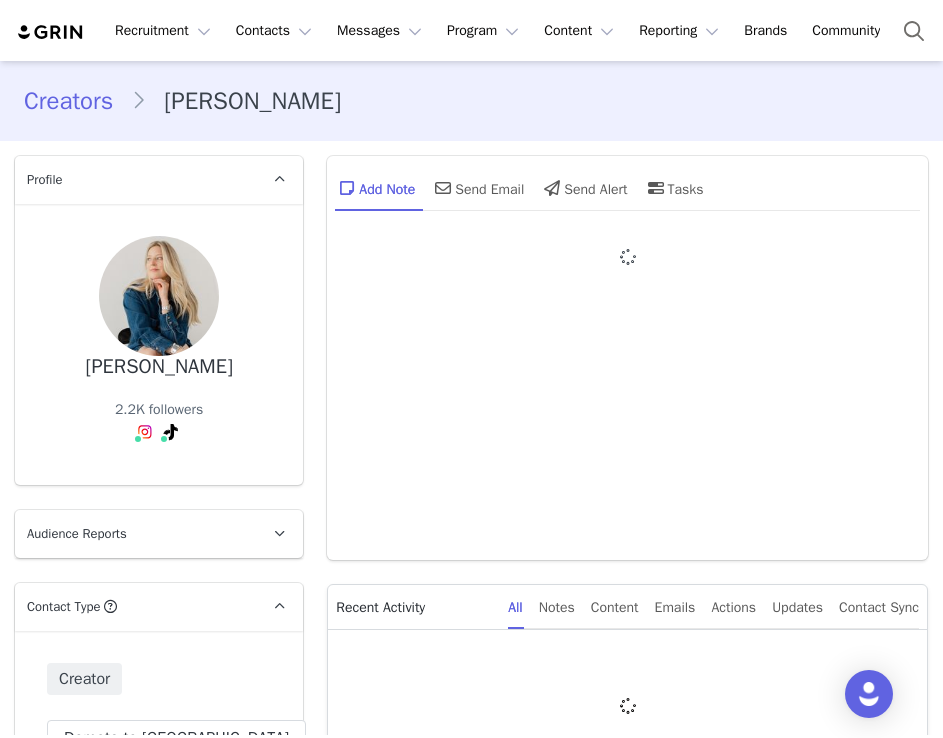 type on "+1 ([GEOGRAPHIC_DATA])" 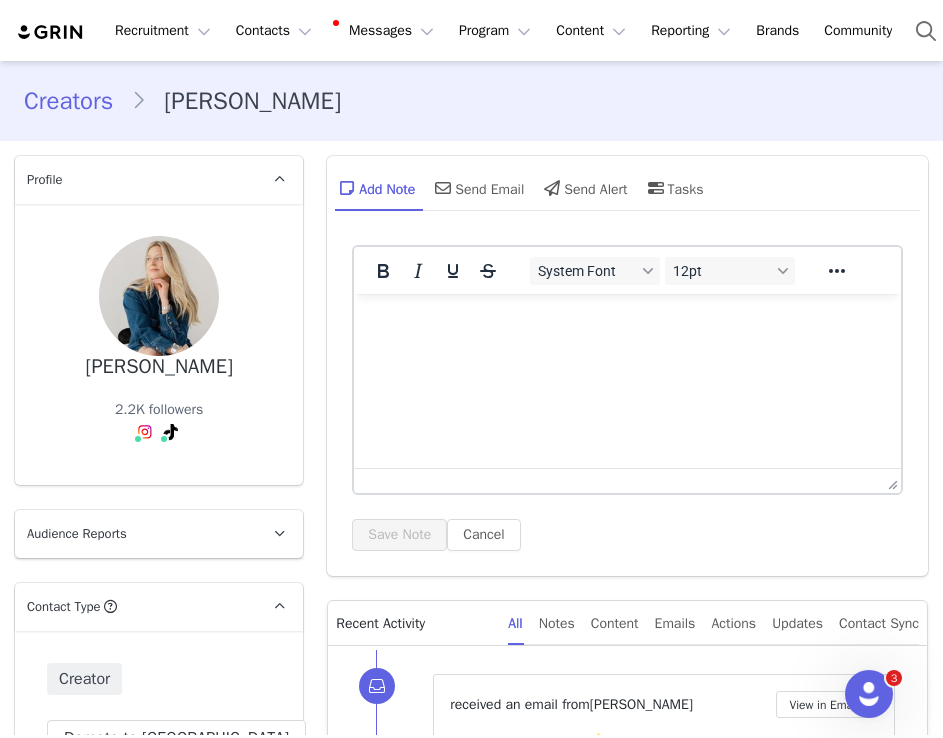scroll, scrollTop: 0, scrollLeft: 0, axis: both 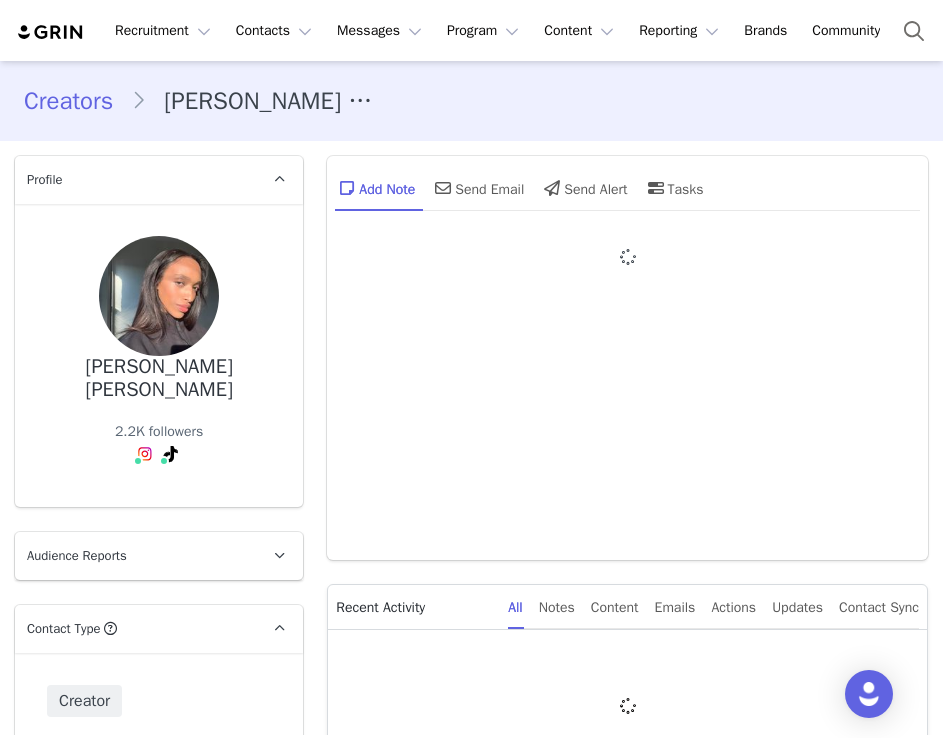 type on "+1 ([GEOGRAPHIC_DATA])" 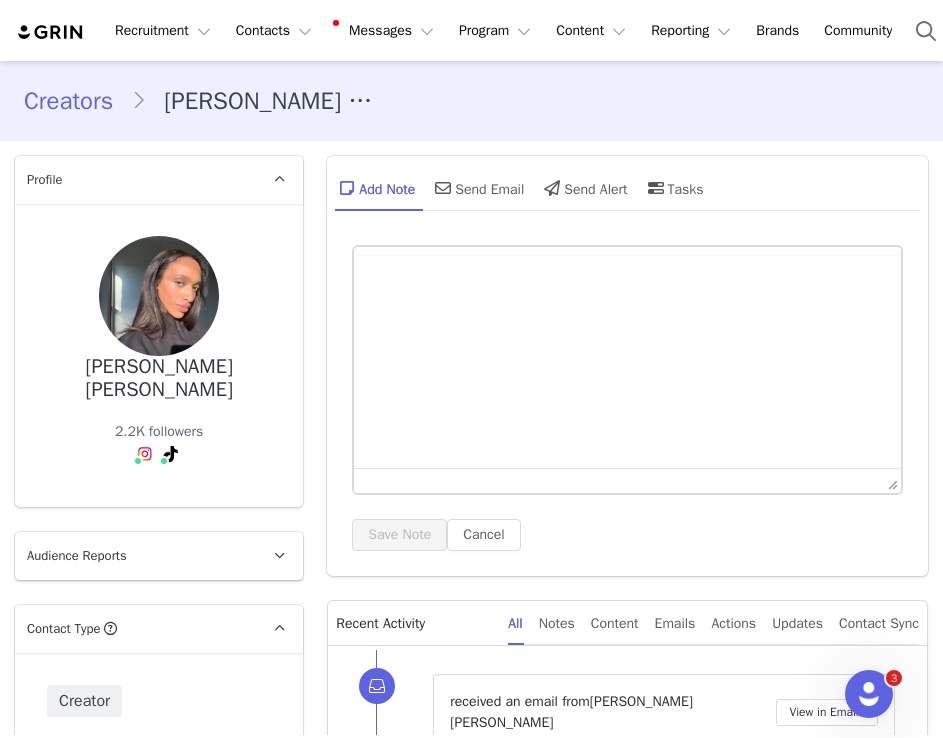 scroll, scrollTop: 0, scrollLeft: 0, axis: both 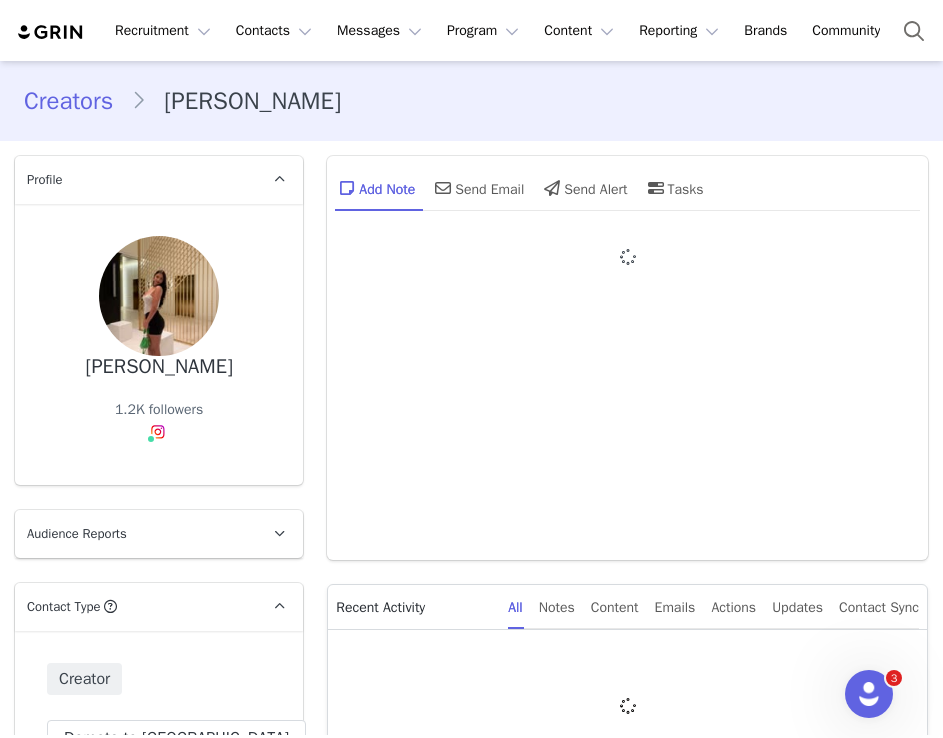 type on "+1 ([GEOGRAPHIC_DATA])" 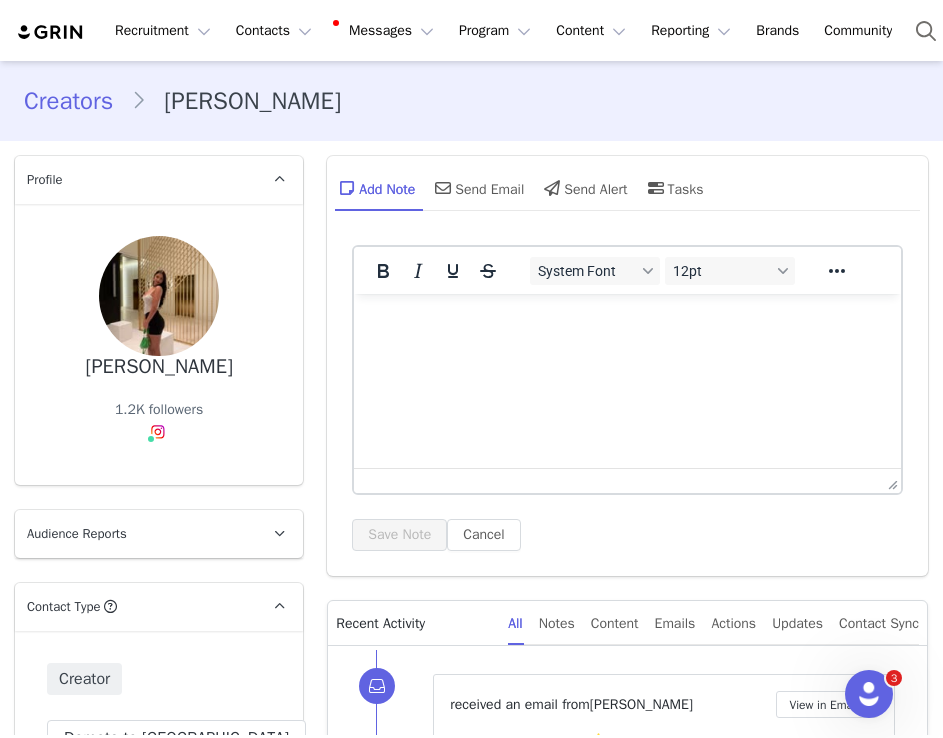 scroll, scrollTop: 0, scrollLeft: 0, axis: both 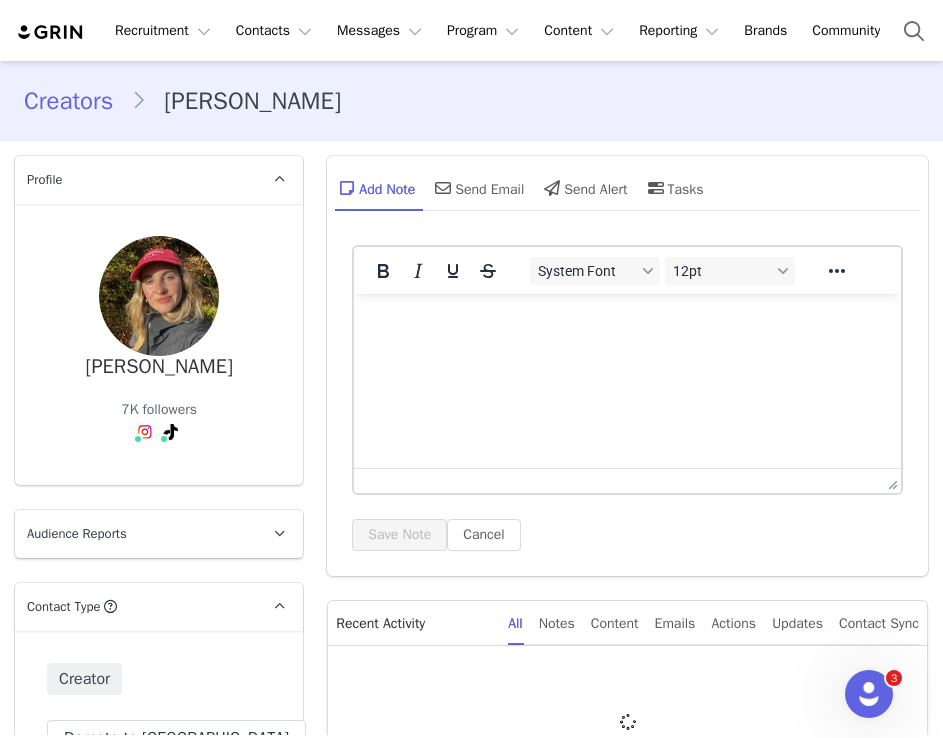 type on "+1 ([GEOGRAPHIC_DATA])" 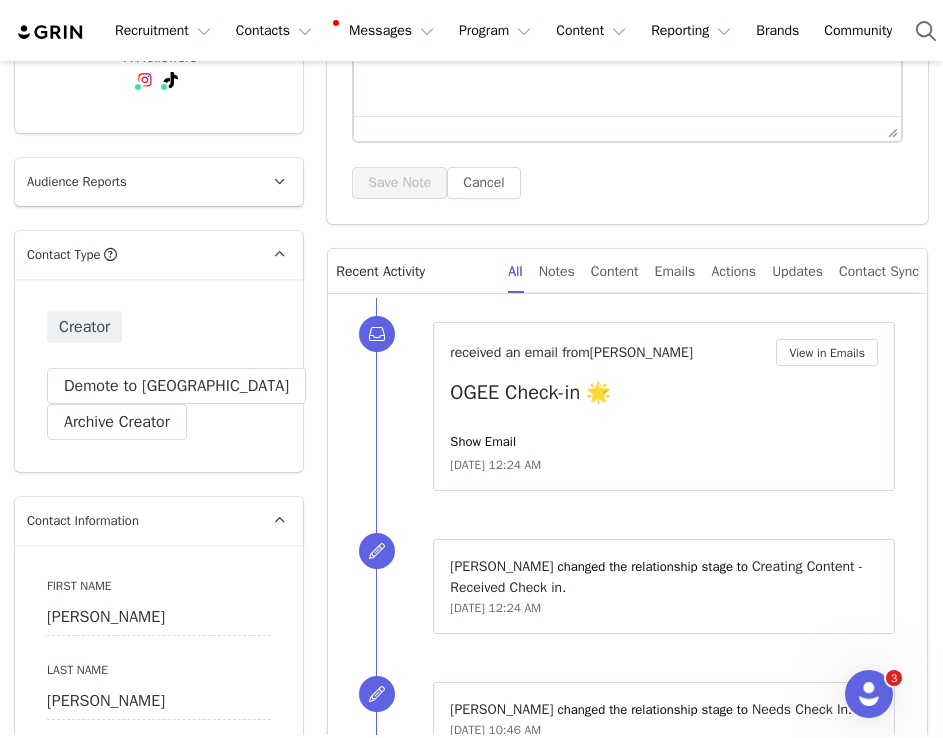 scroll, scrollTop: 0, scrollLeft: 0, axis: both 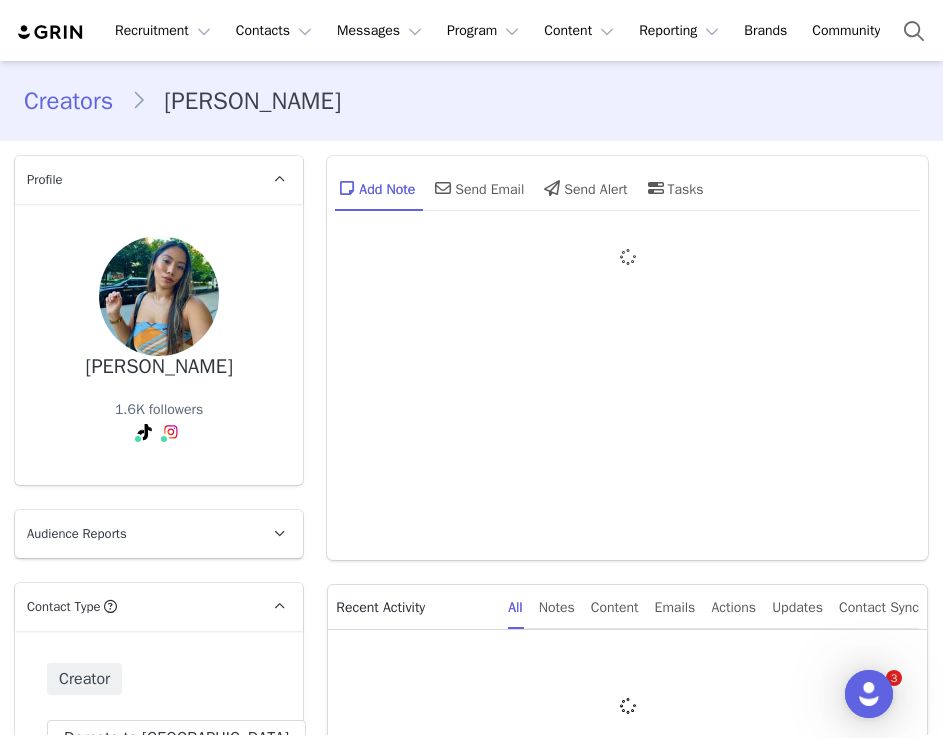 type on "+1 ([GEOGRAPHIC_DATA])" 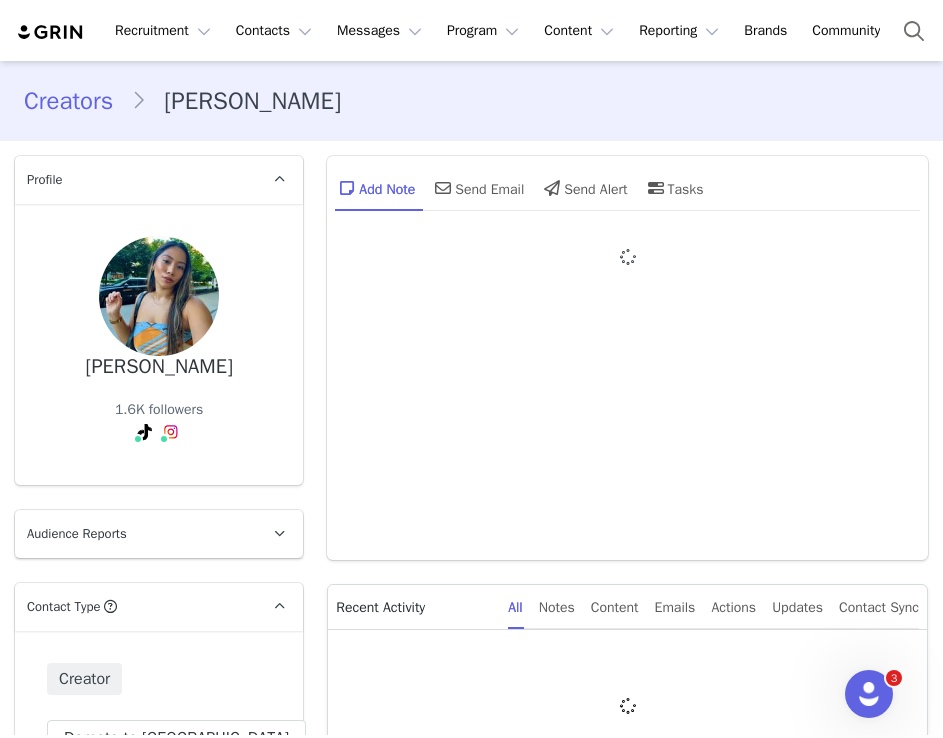 scroll, scrollTop: 0, scrollLeft: 0, axis: both 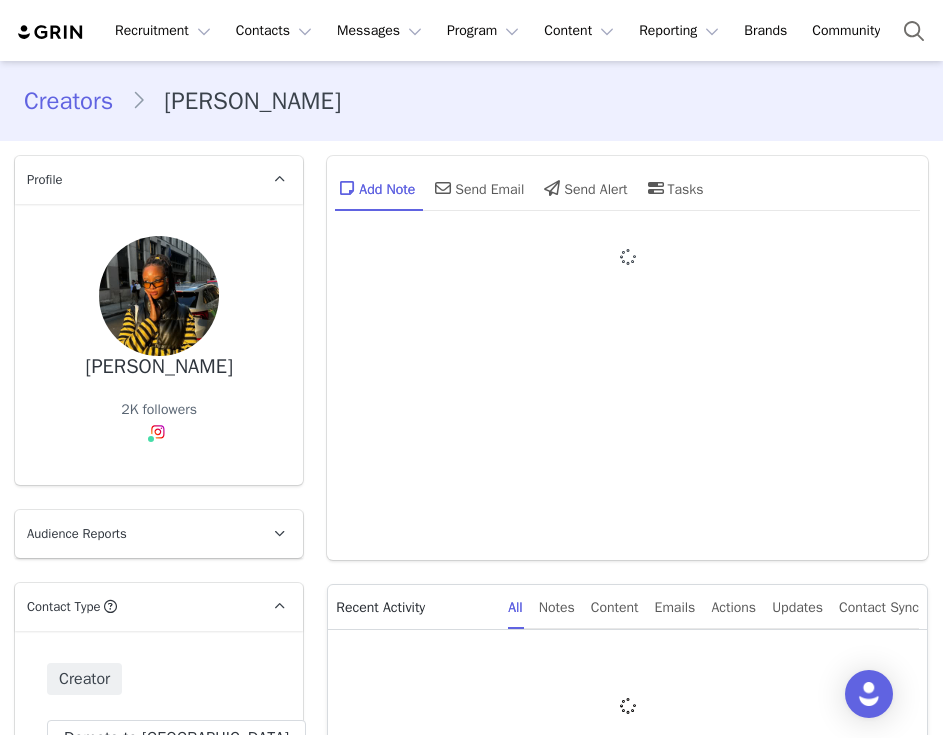type on "+1 ([GEOGRAPHIC_DATA])" 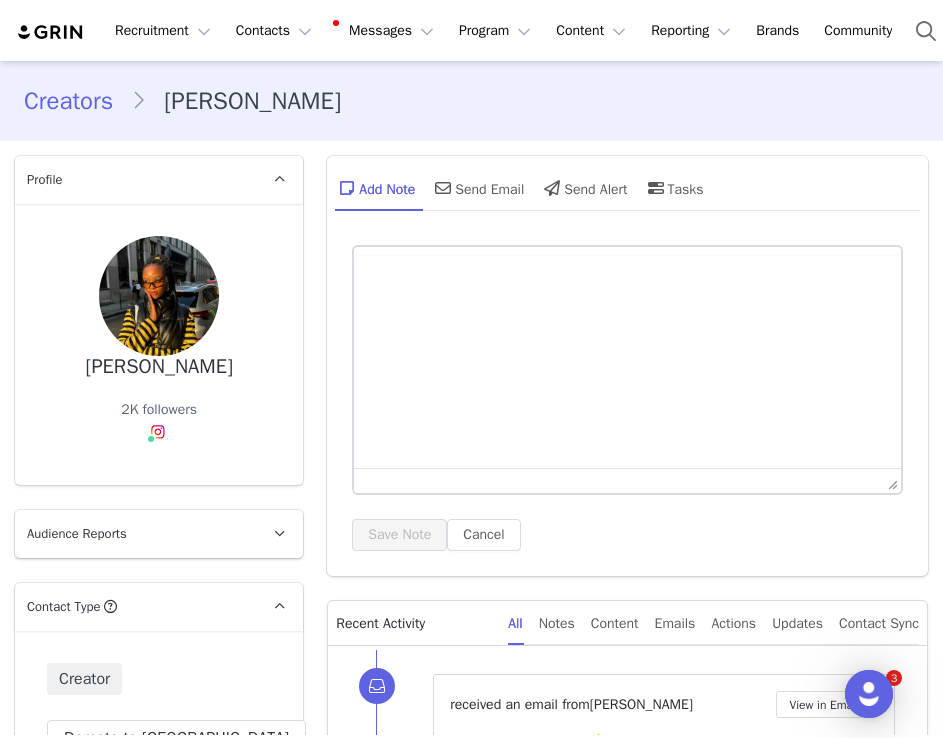 scroll, scrollTop: 0, scrollLeft: 0, axis: both 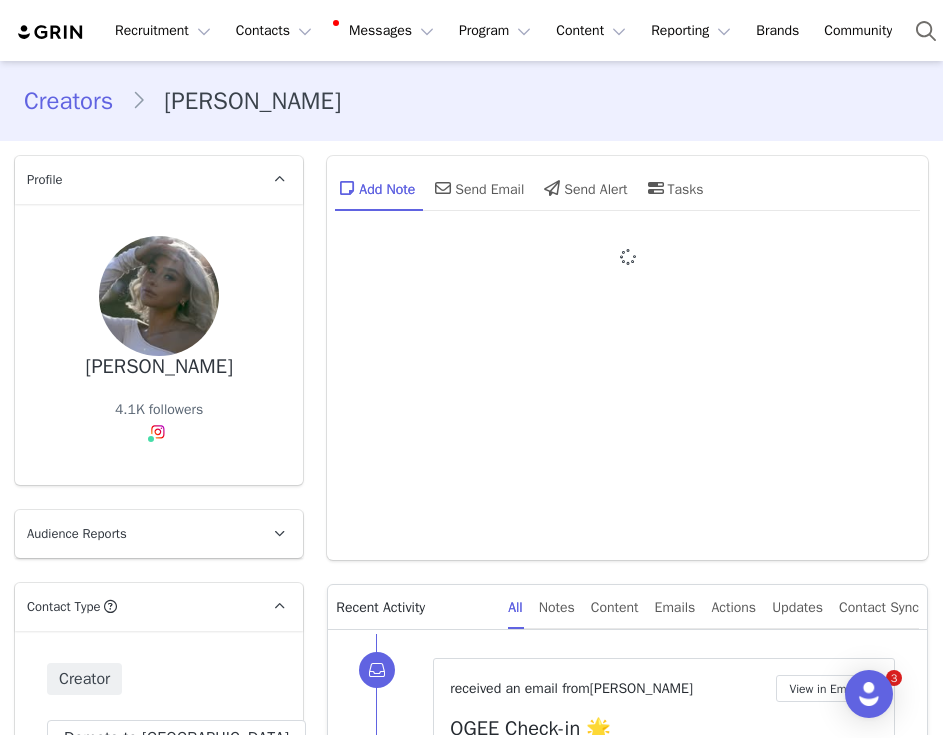 type on "+1 ([GEOGRAPHIC_DATA])" 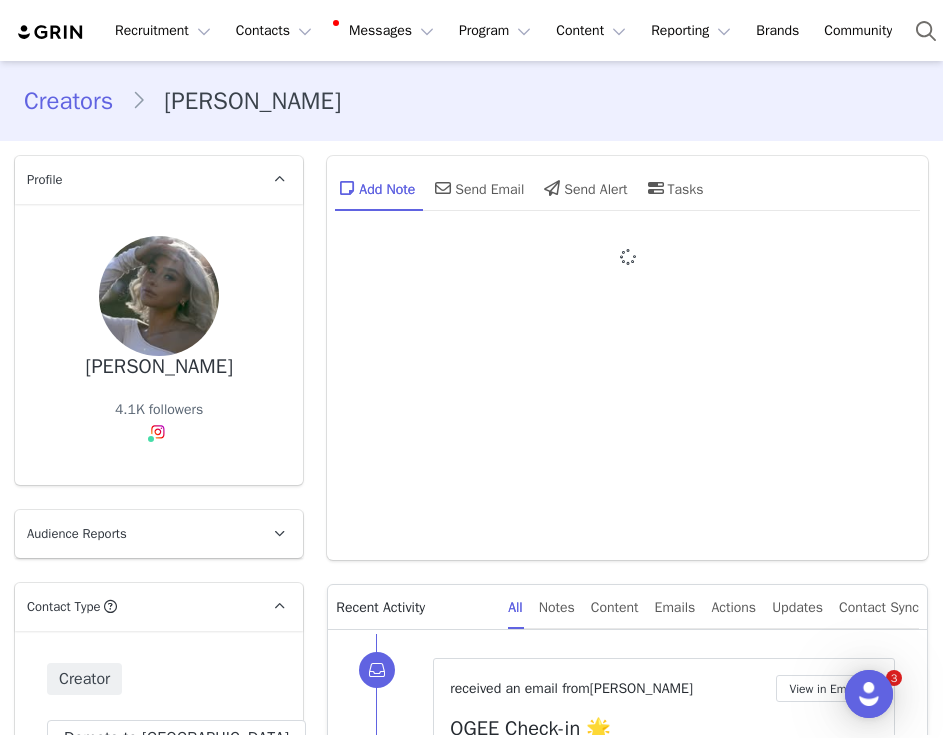 scroll, scrollTop: 0, scrollLeft: 0, axis: both 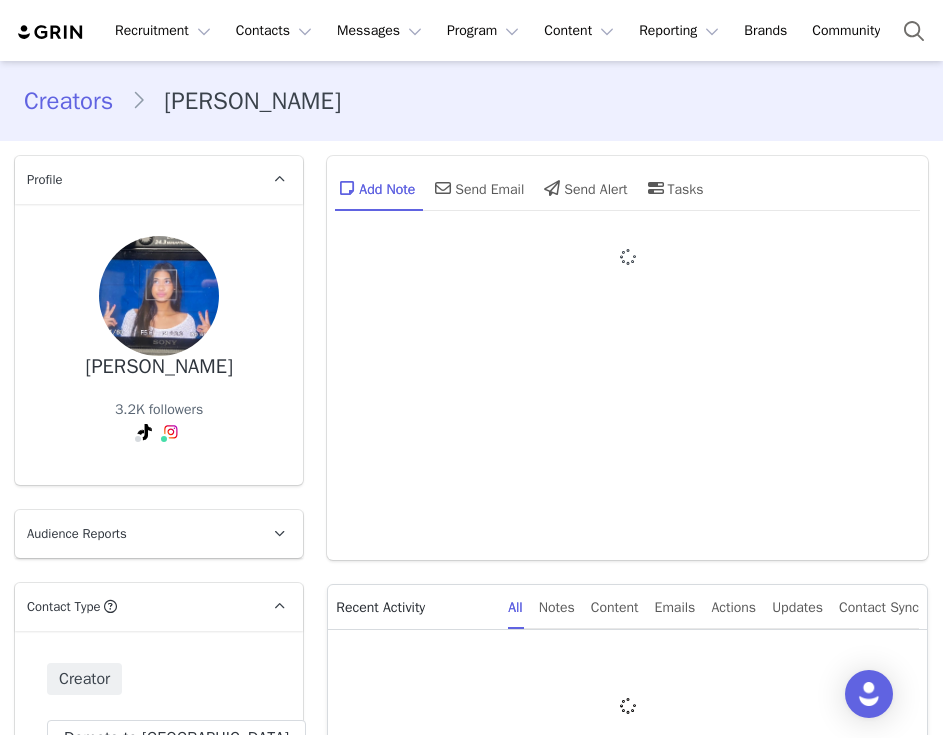 type on "+1 ([GEOGRAPHIC_DATA])" 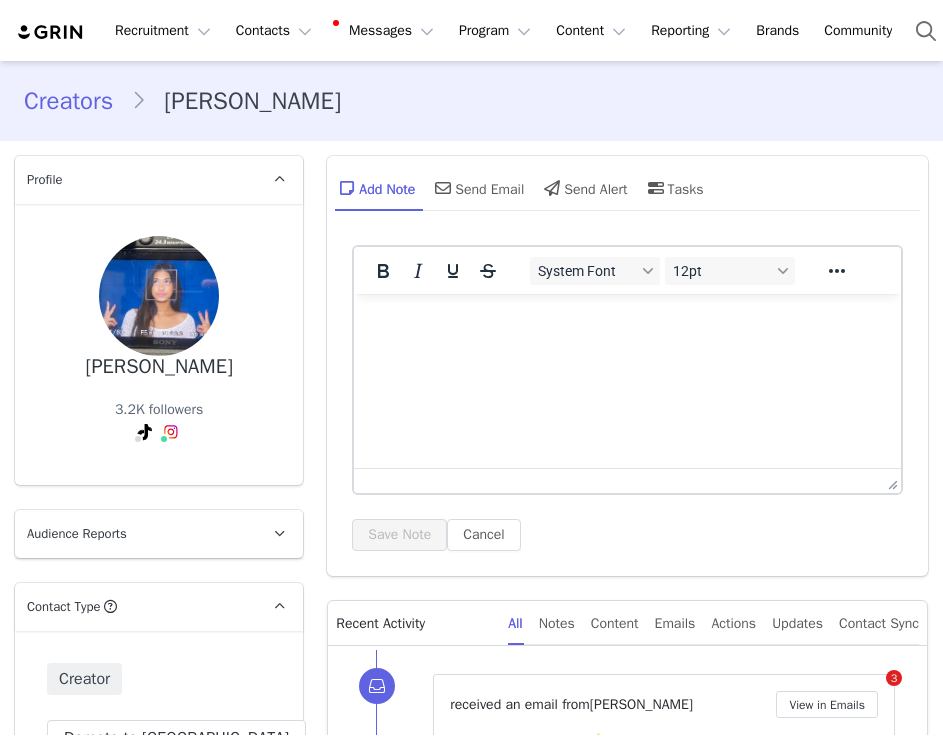 scroll, scrollTop: 0, scrollLeft: 0, axis: both 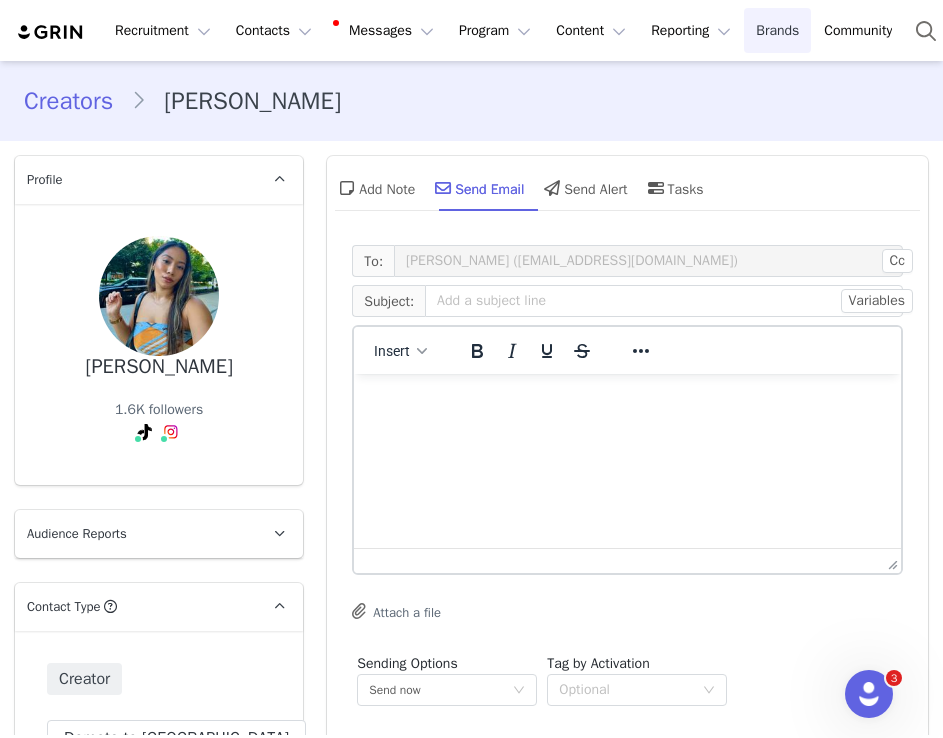 click on "Brands Brands" at bounding box center [777, 30] 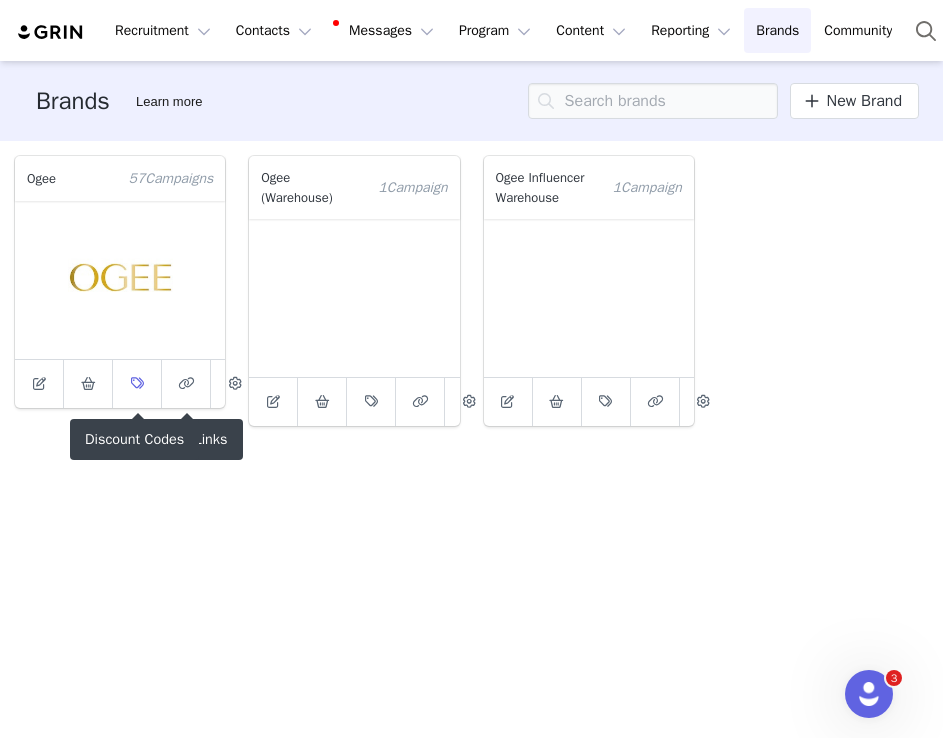click at bounding box center (137, 384) 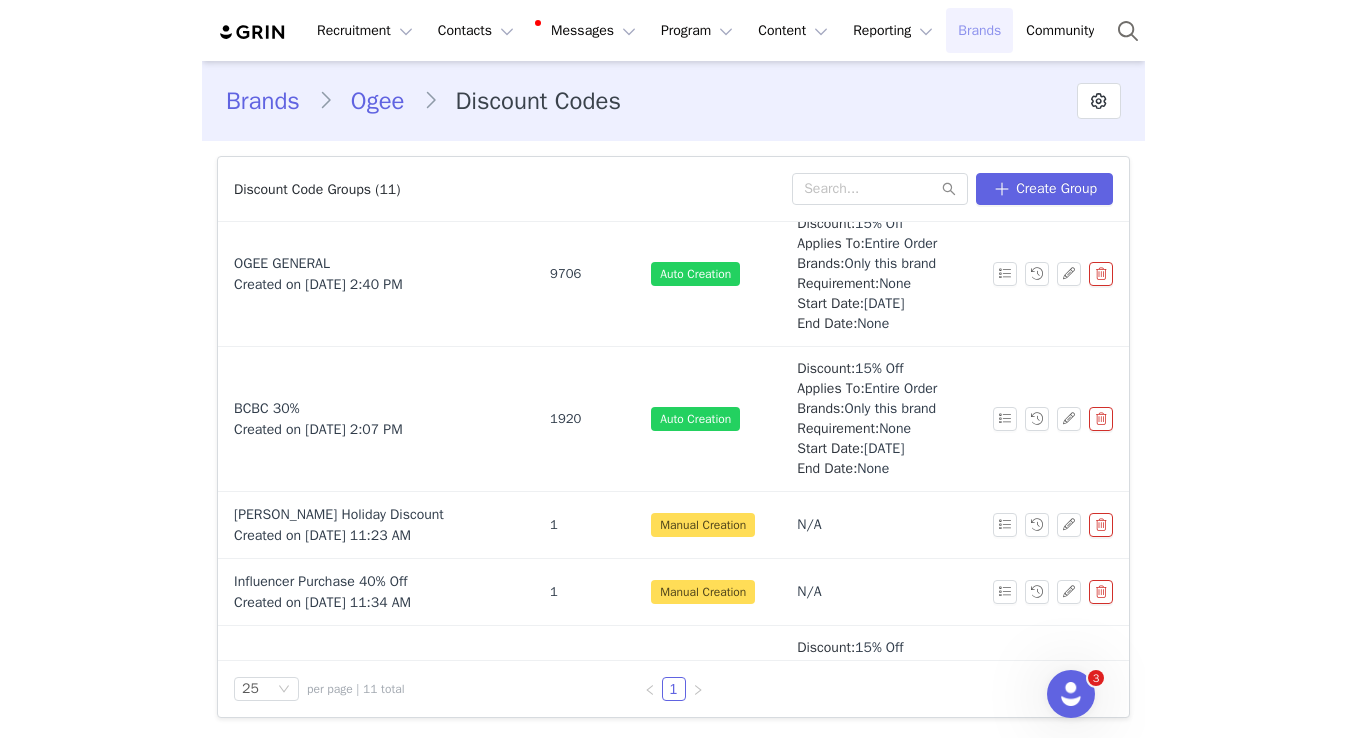 scroll, scrollTop: 0, scrollLeft: 0, axis: both 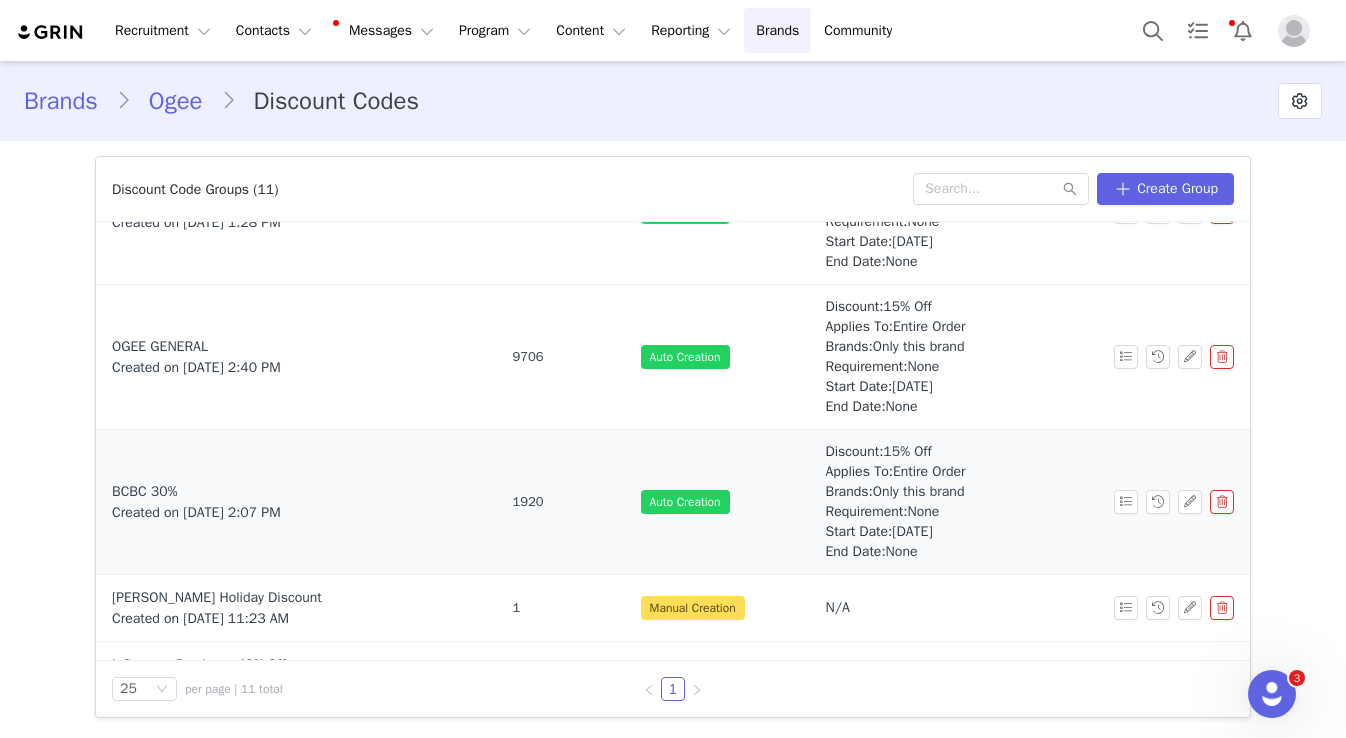 click on "Created on Mar 23, 2022 2:07 PM" at bounding box center [196, 512] 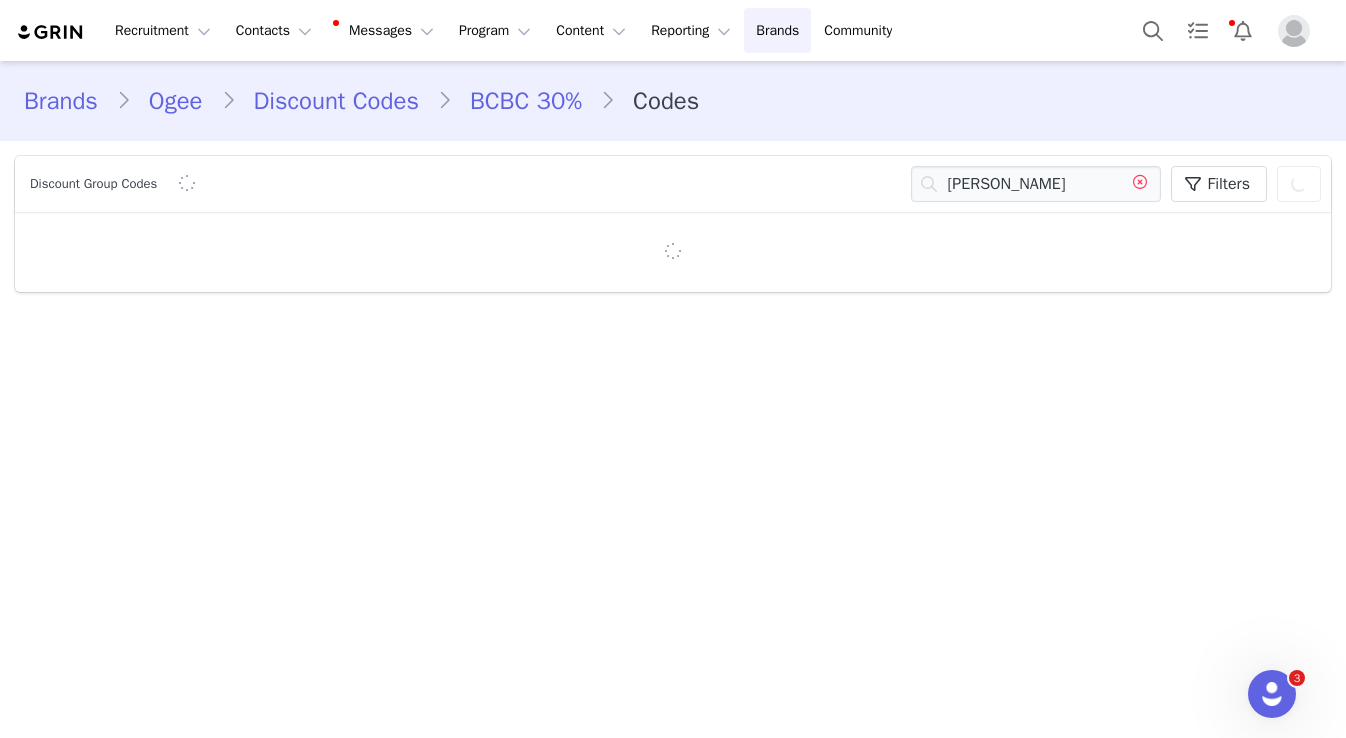 click at bounding box center [1140, 184] 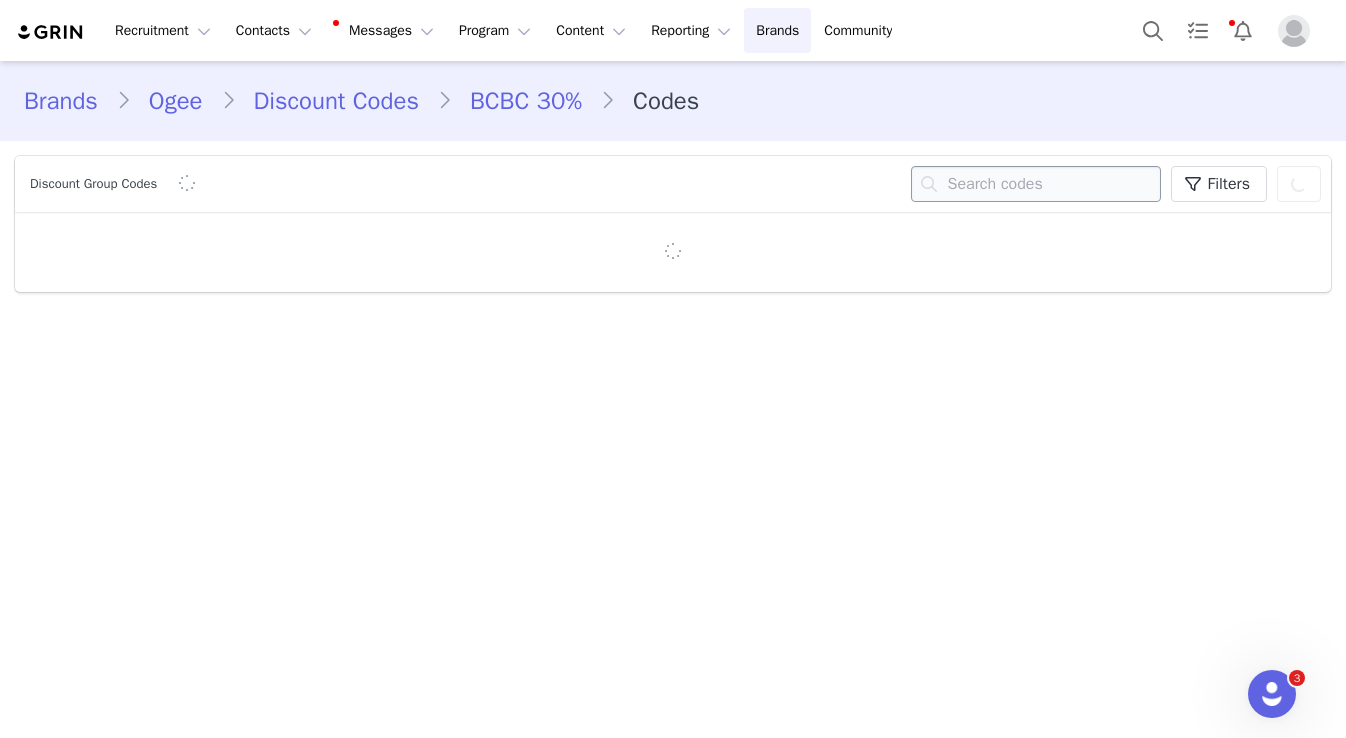 click at bounding box center (1036, 184) 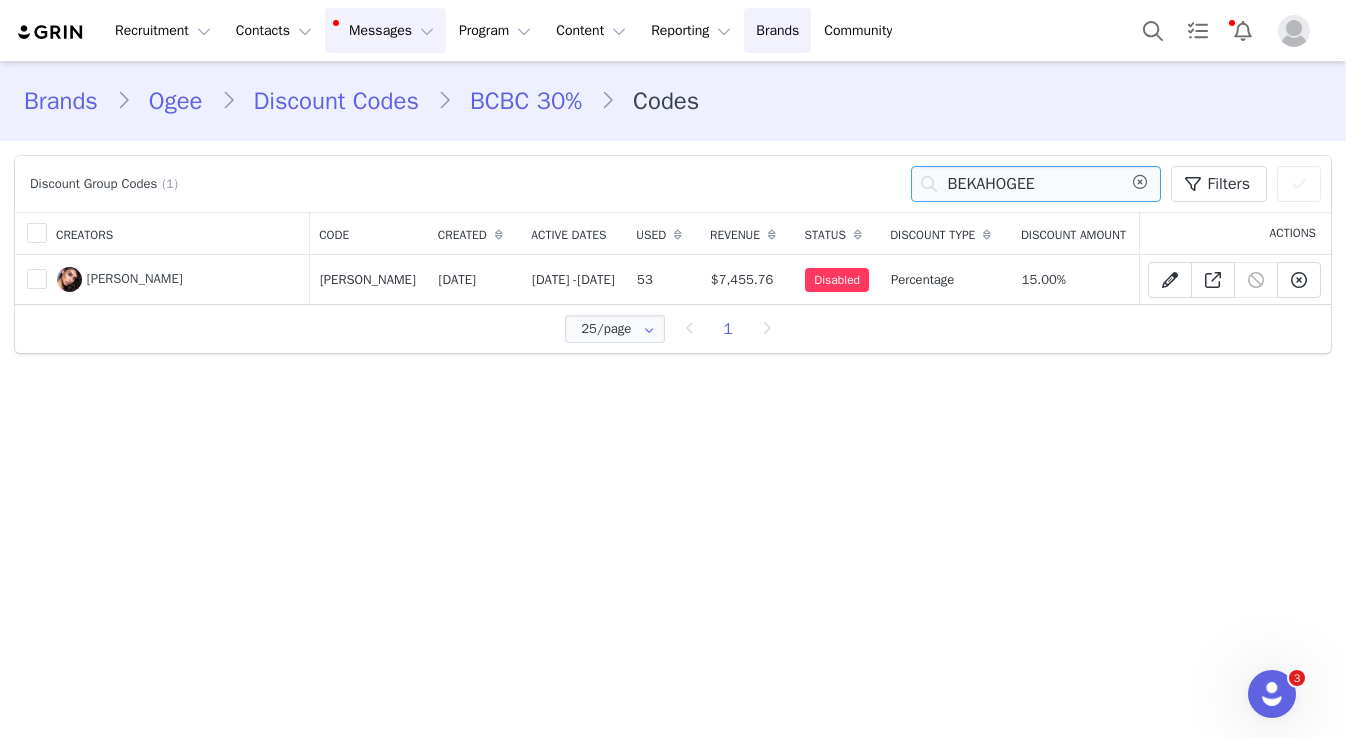 type on "BEKAHOGEE" 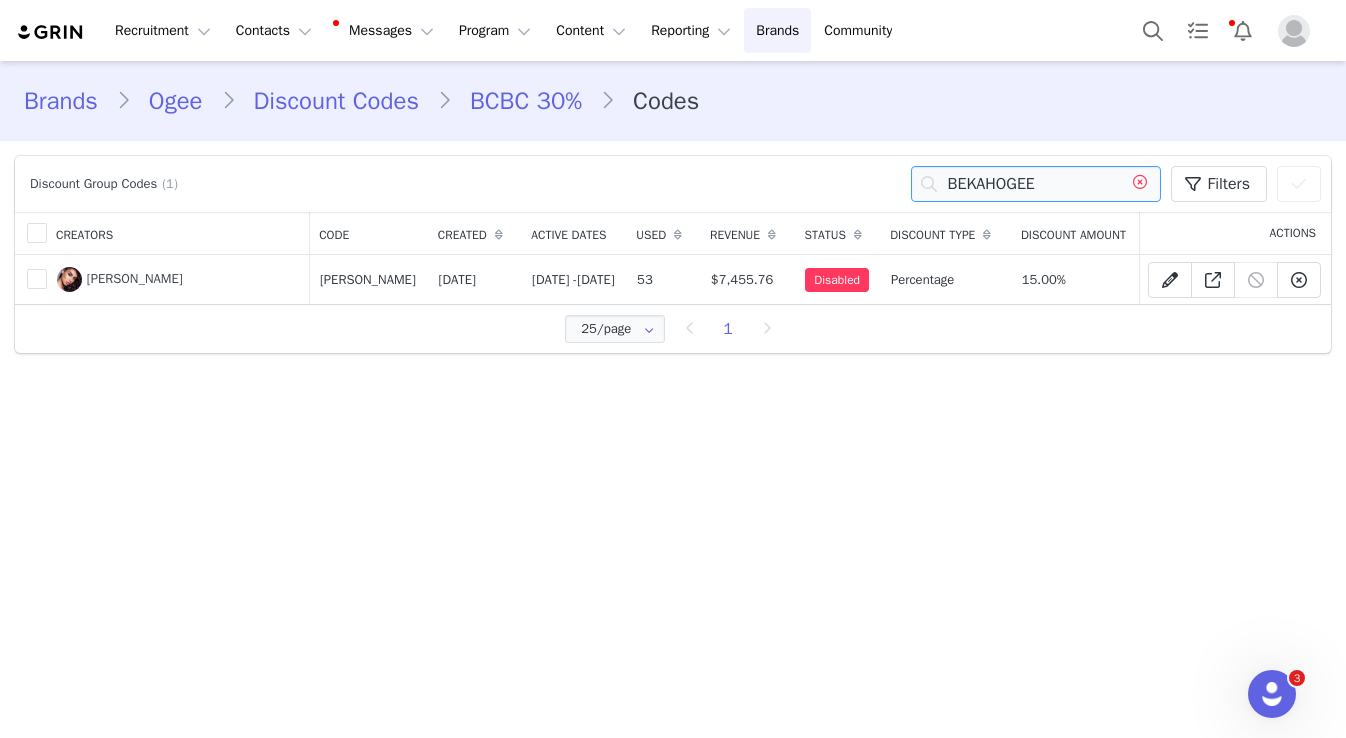 click at bounding box center (1140, 184) 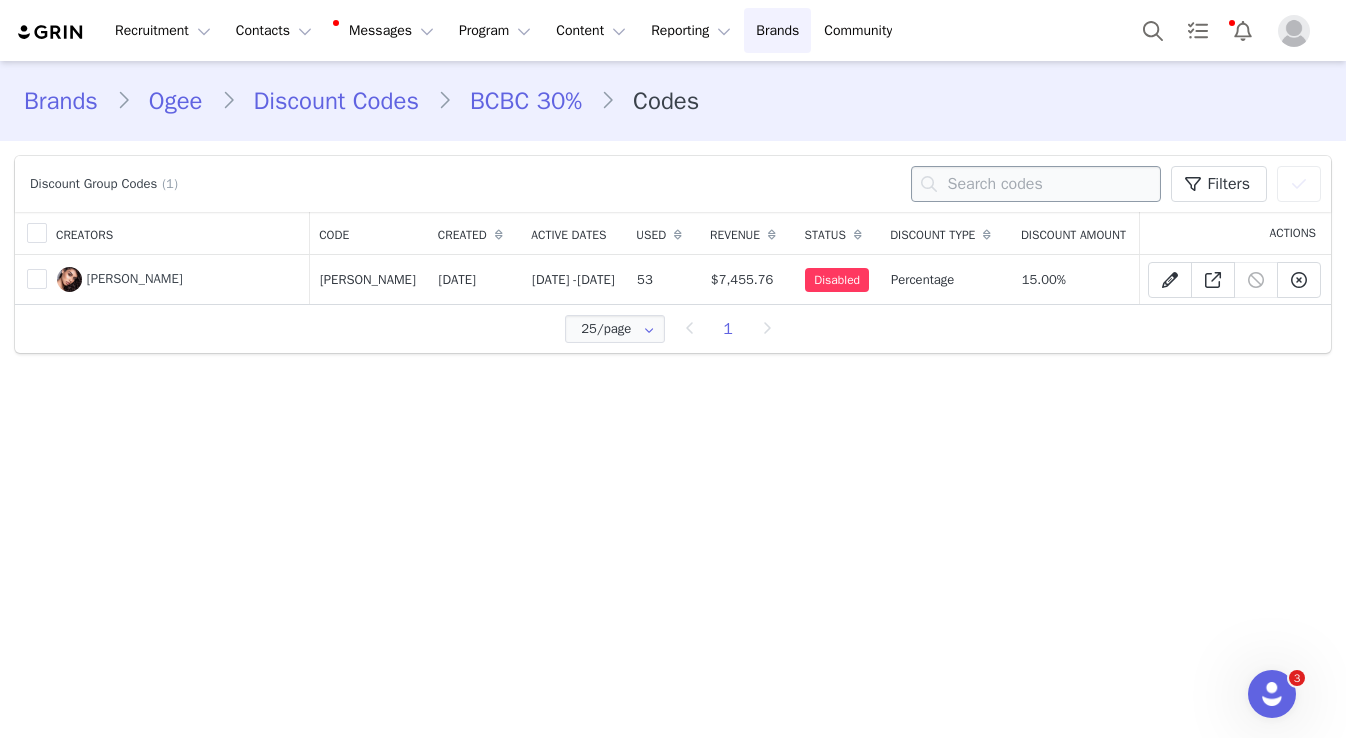 click at bounding box center [1036, 184] 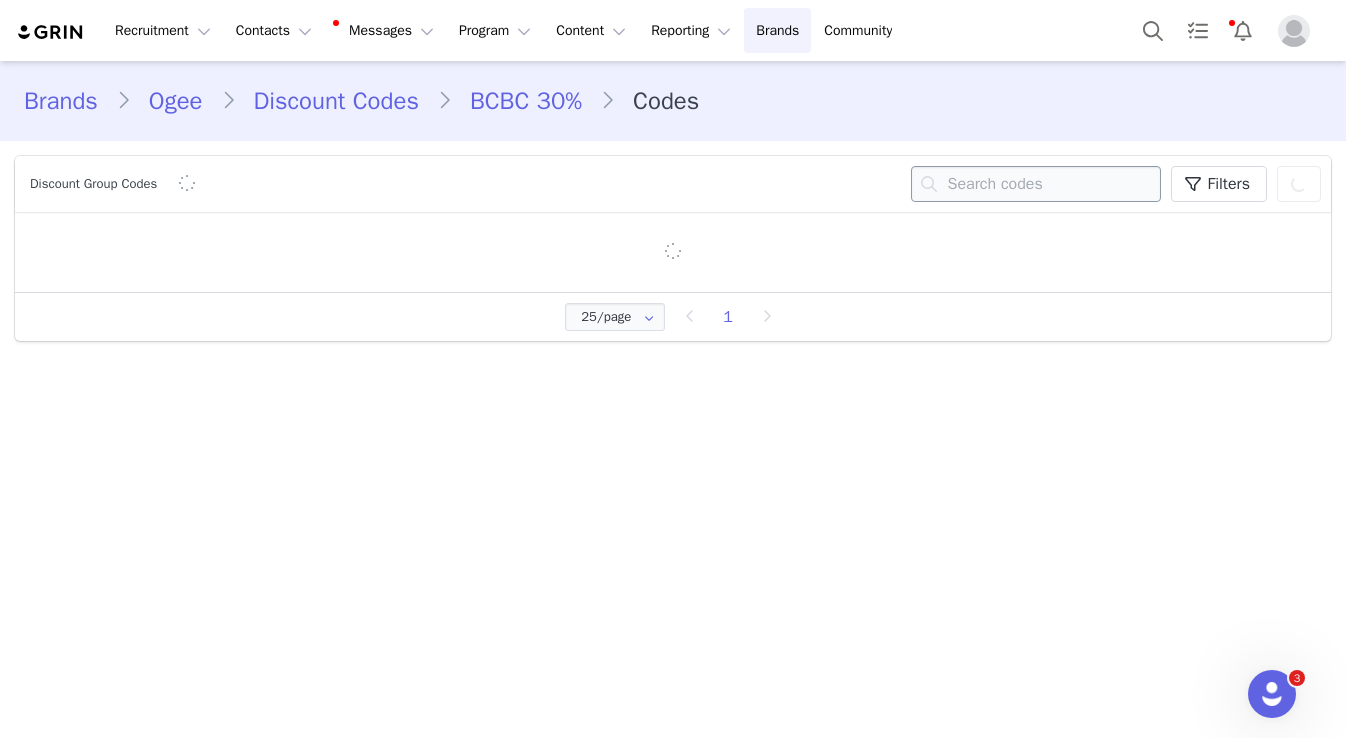 paste on "BEKAHOGEE" 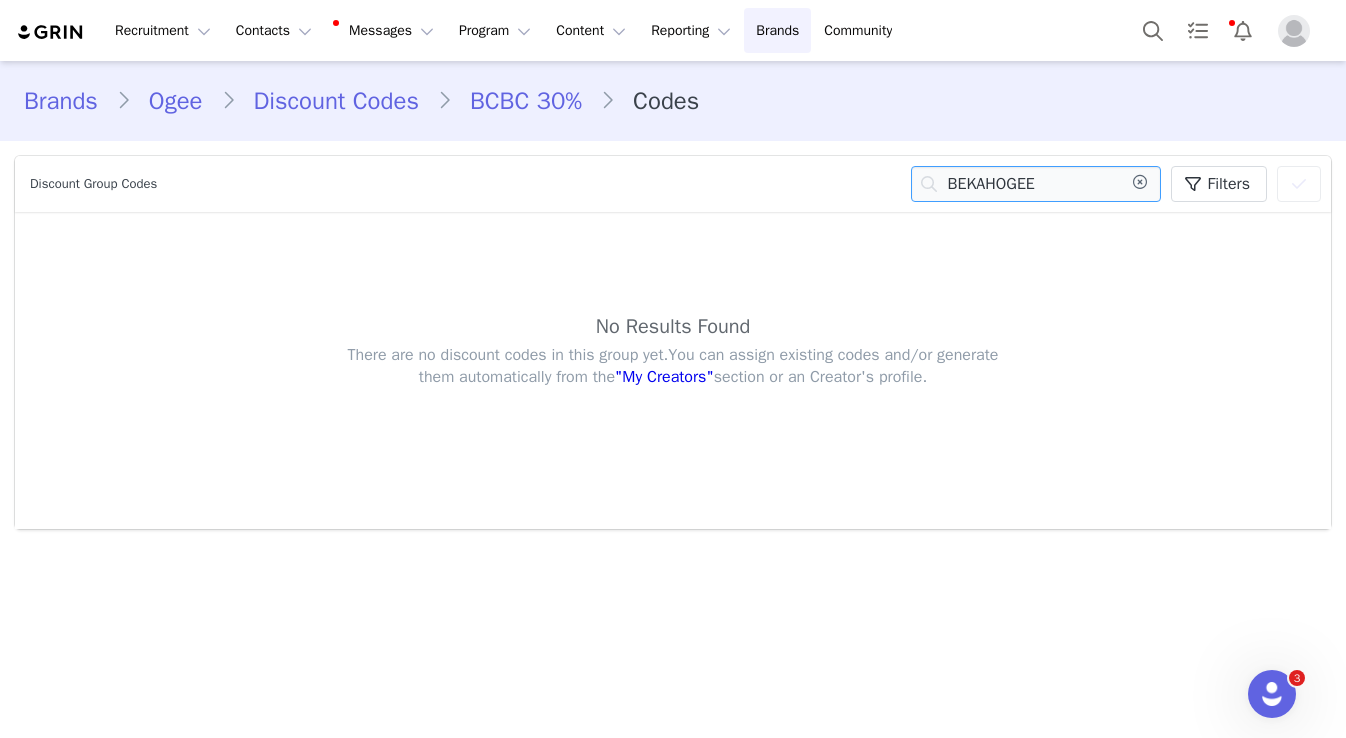 type on "BEKAHOGEE" 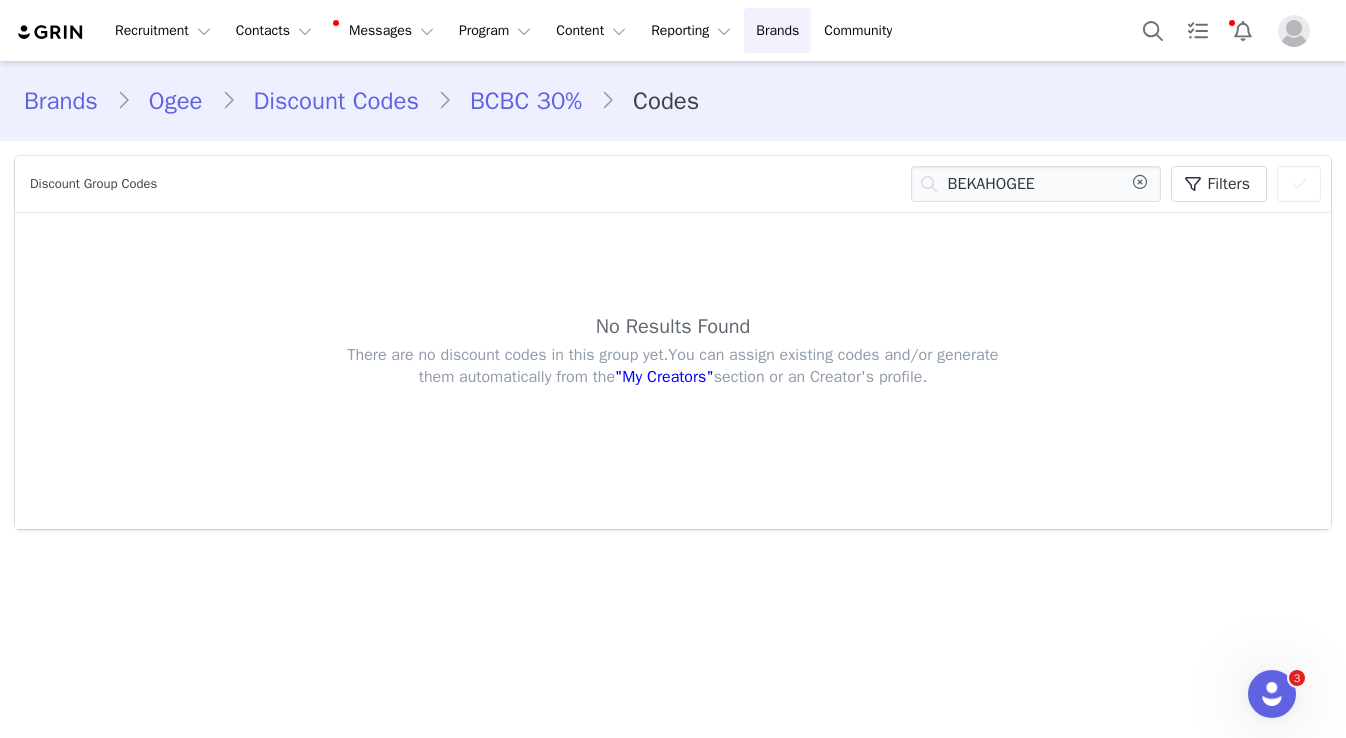 click on "Discount Codes" at bounding box center [336, 101] 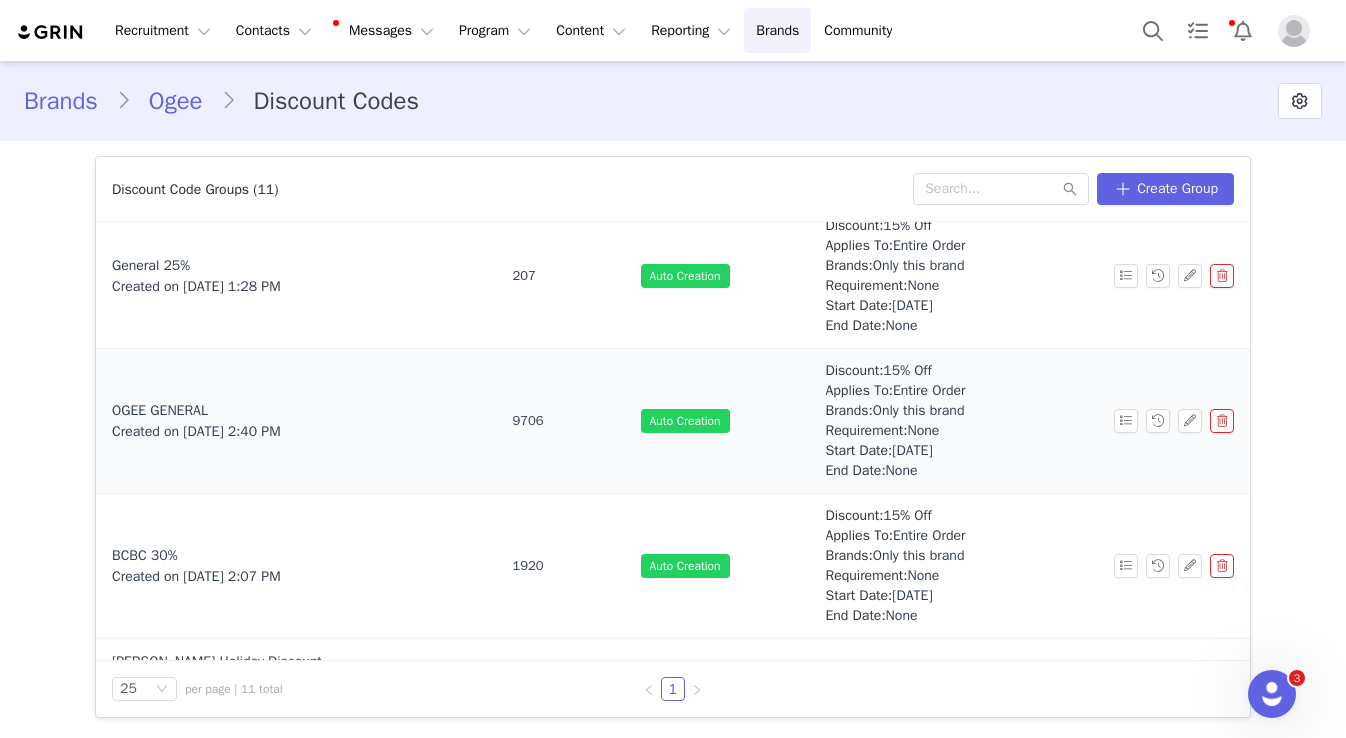 scroll, scrollTop: 0, scrollLeft: 0, axis: both 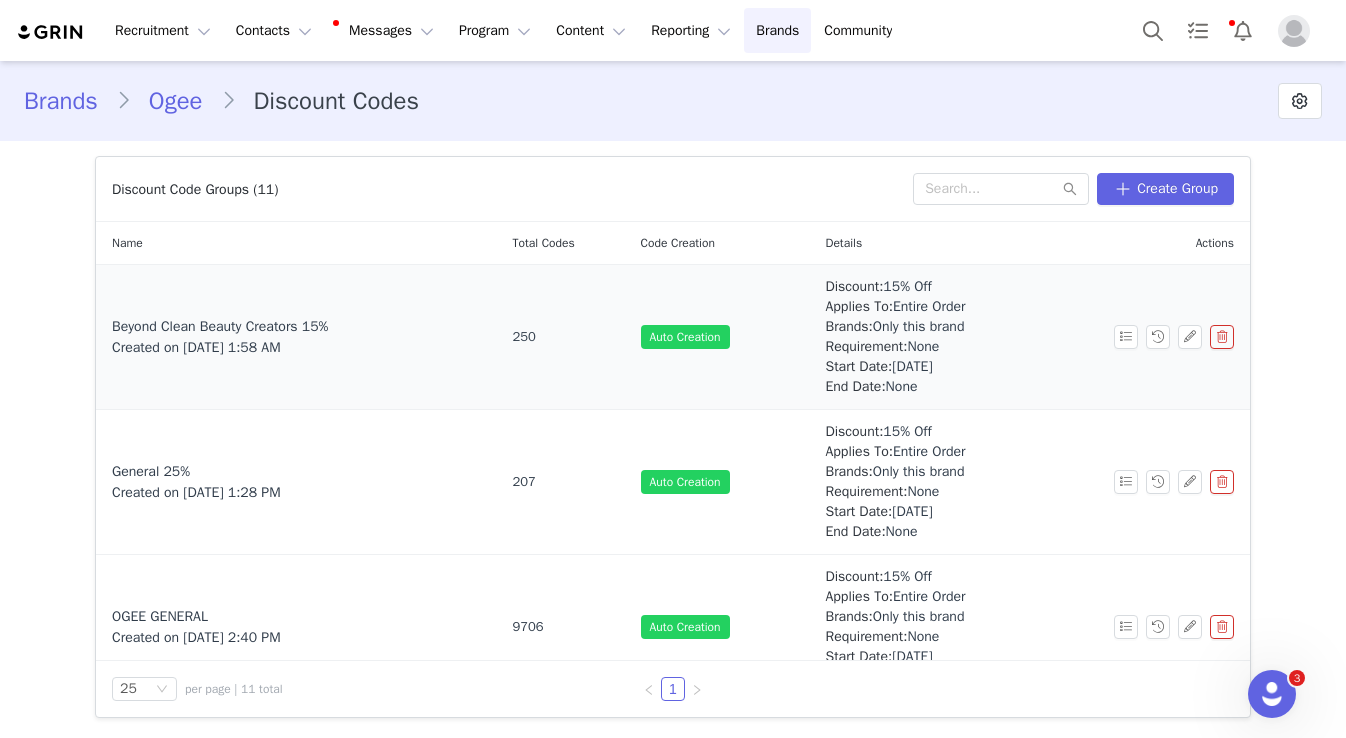 click on "Beyond Clean Beauty Creators 15%" at bounding box center (220, 326) 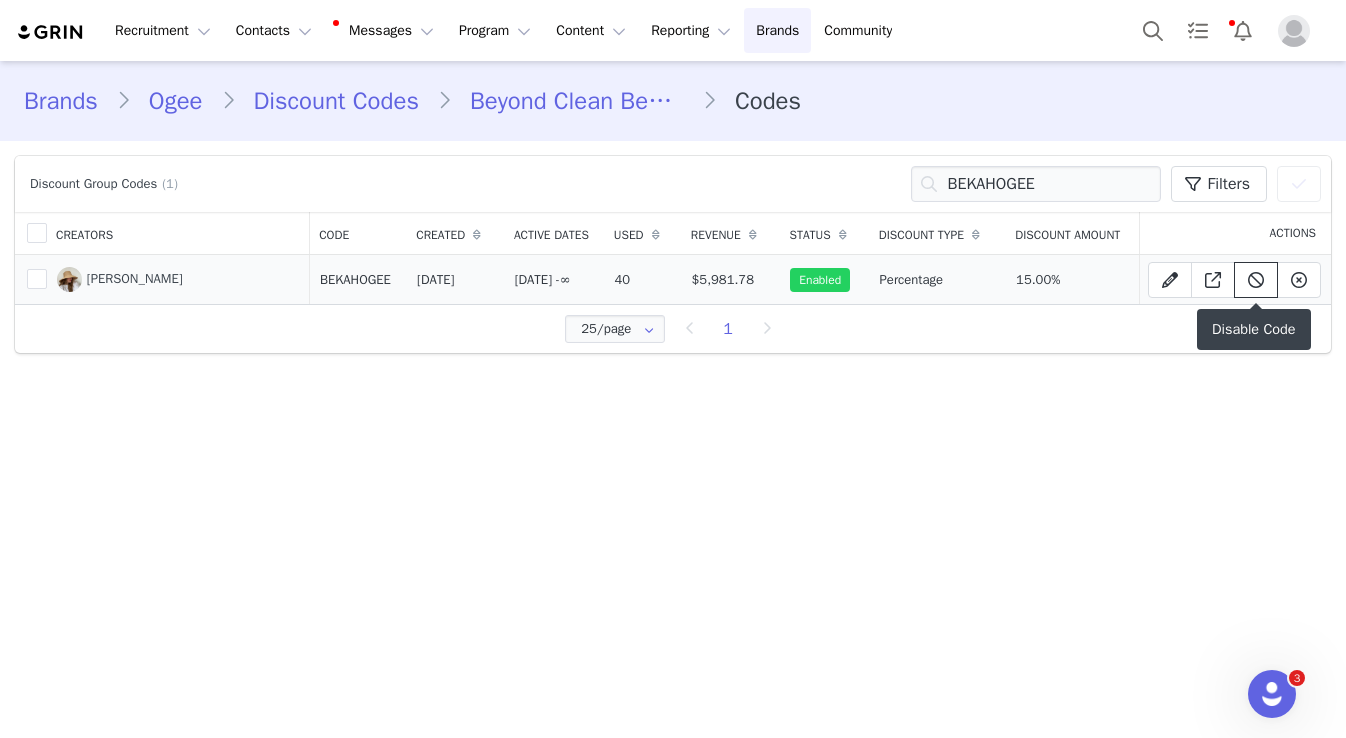 click at bounding box center (1256, 280) 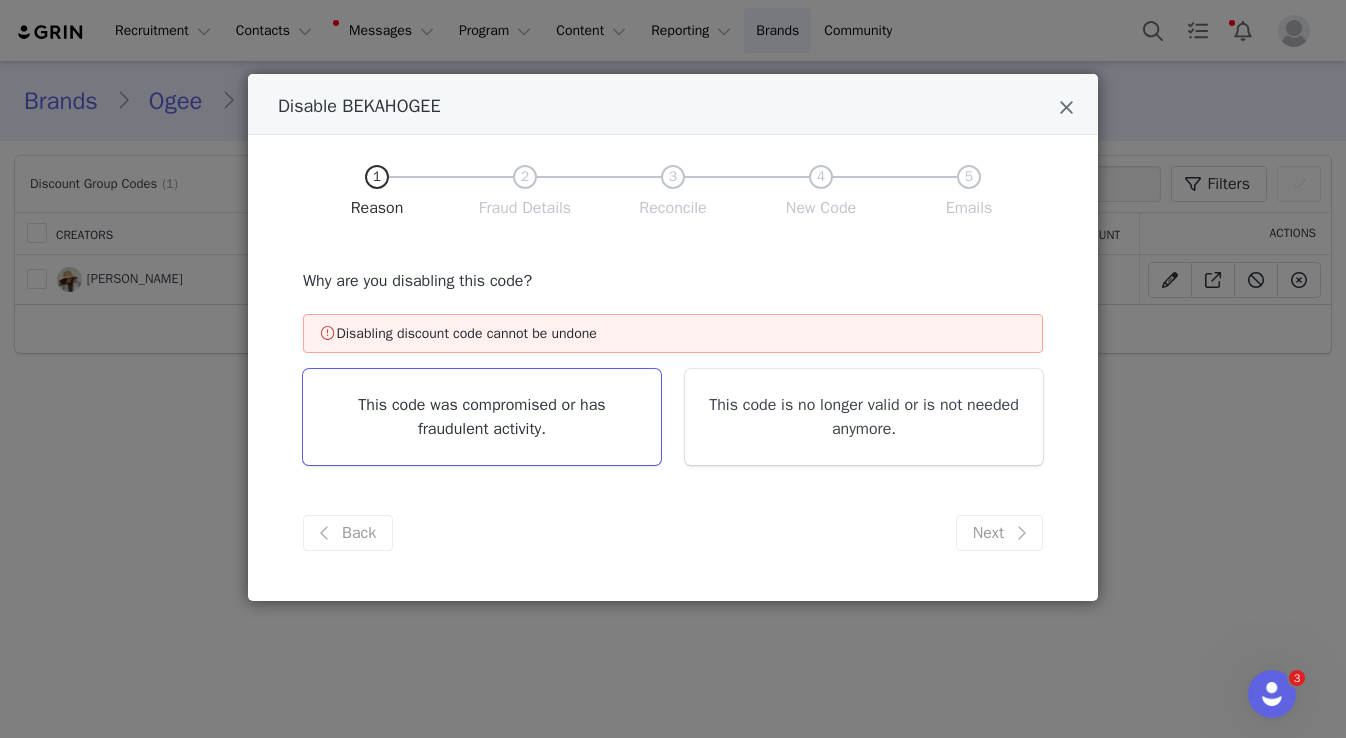 click on "This code was compromised or has fraudulent activity." at bounding box center [482, 417] 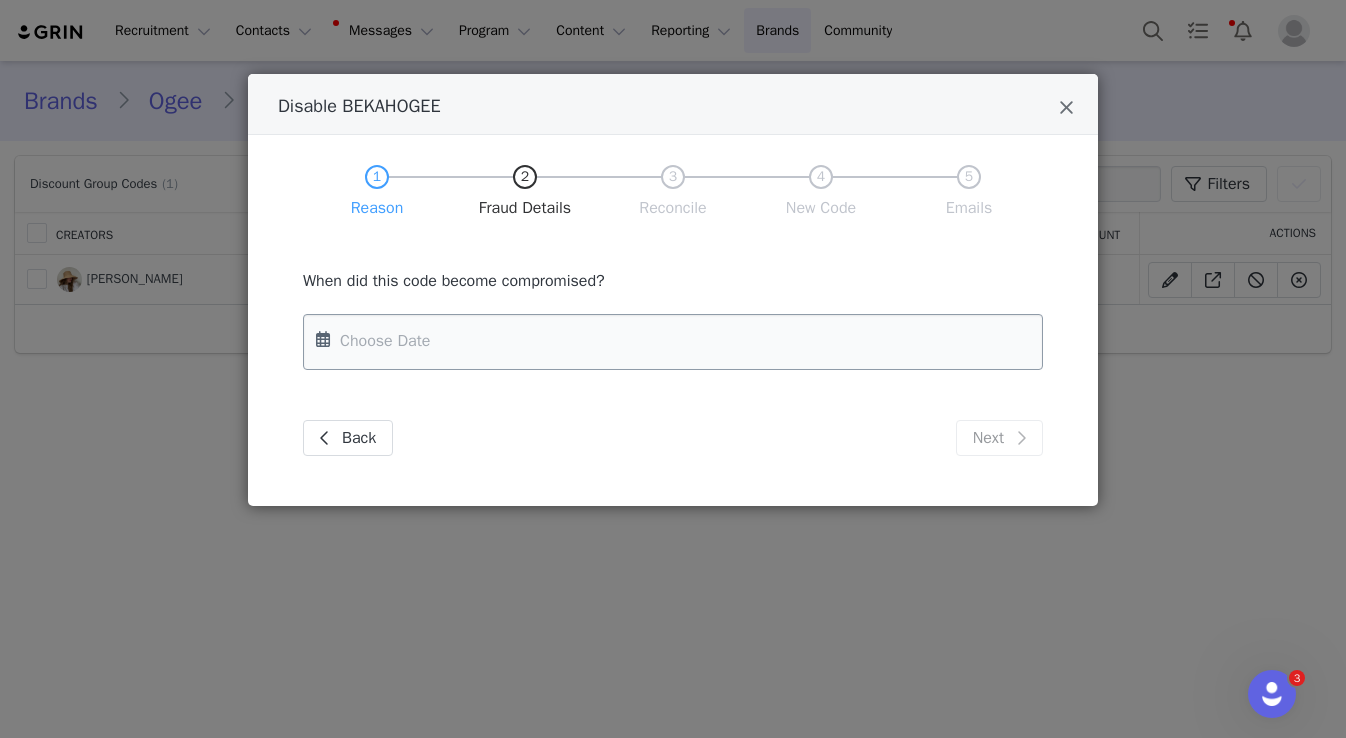 click at bounding box center [673, 342] 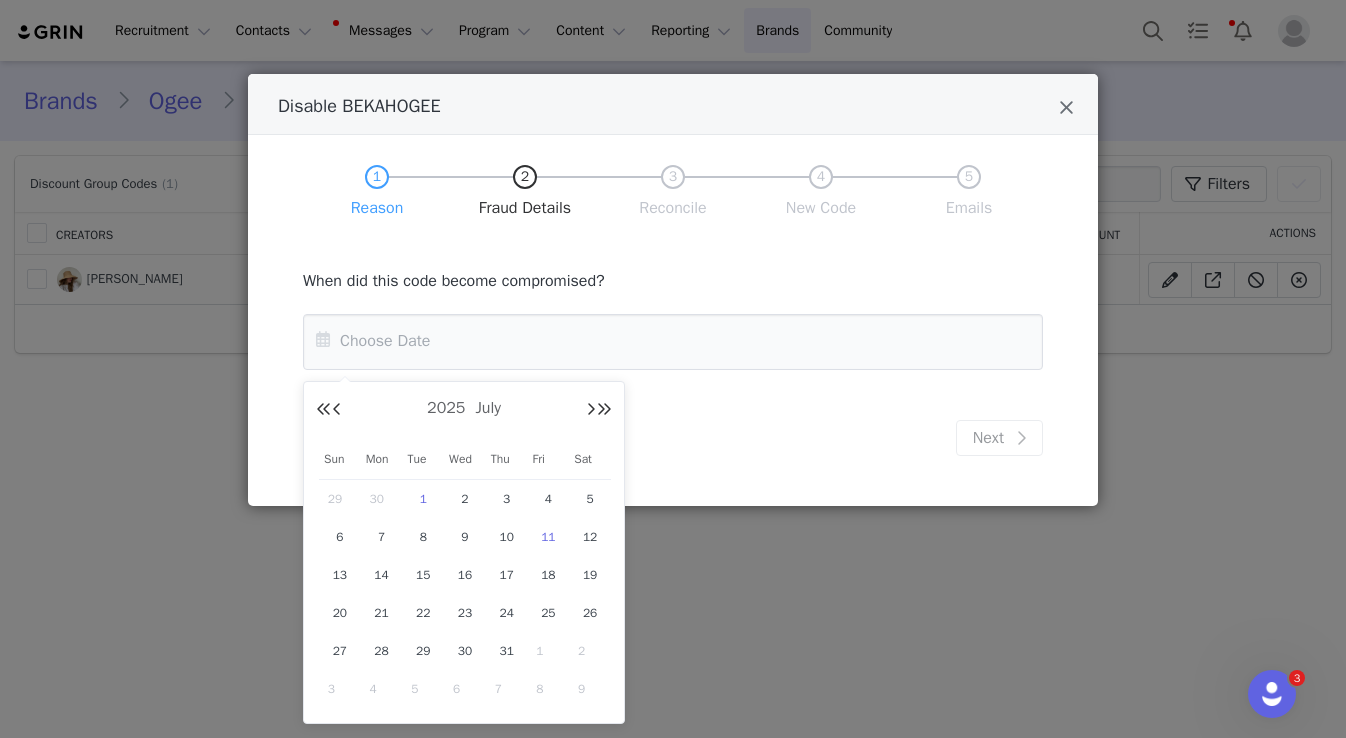 click on "1" at bounding box center (423, 499) 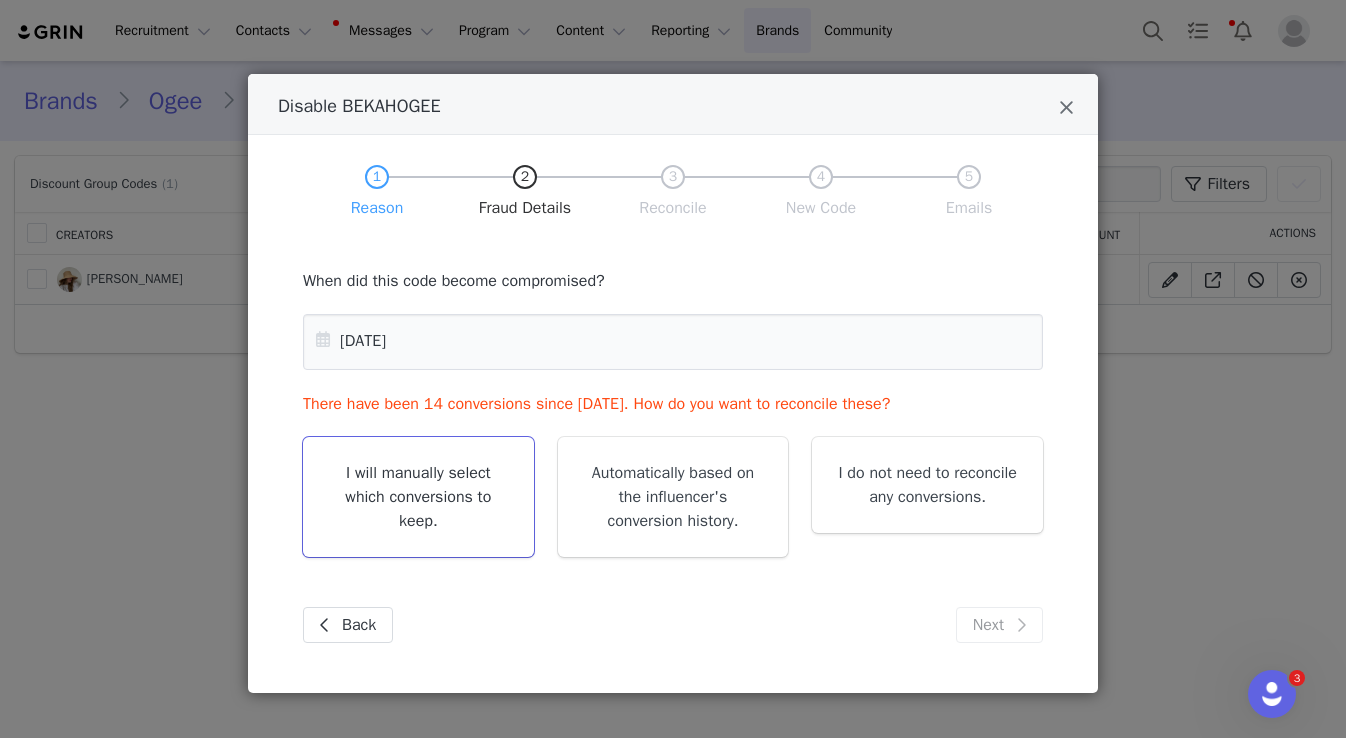 click on "I will manually select which conversions to keep." at bounding box center (418, 497) 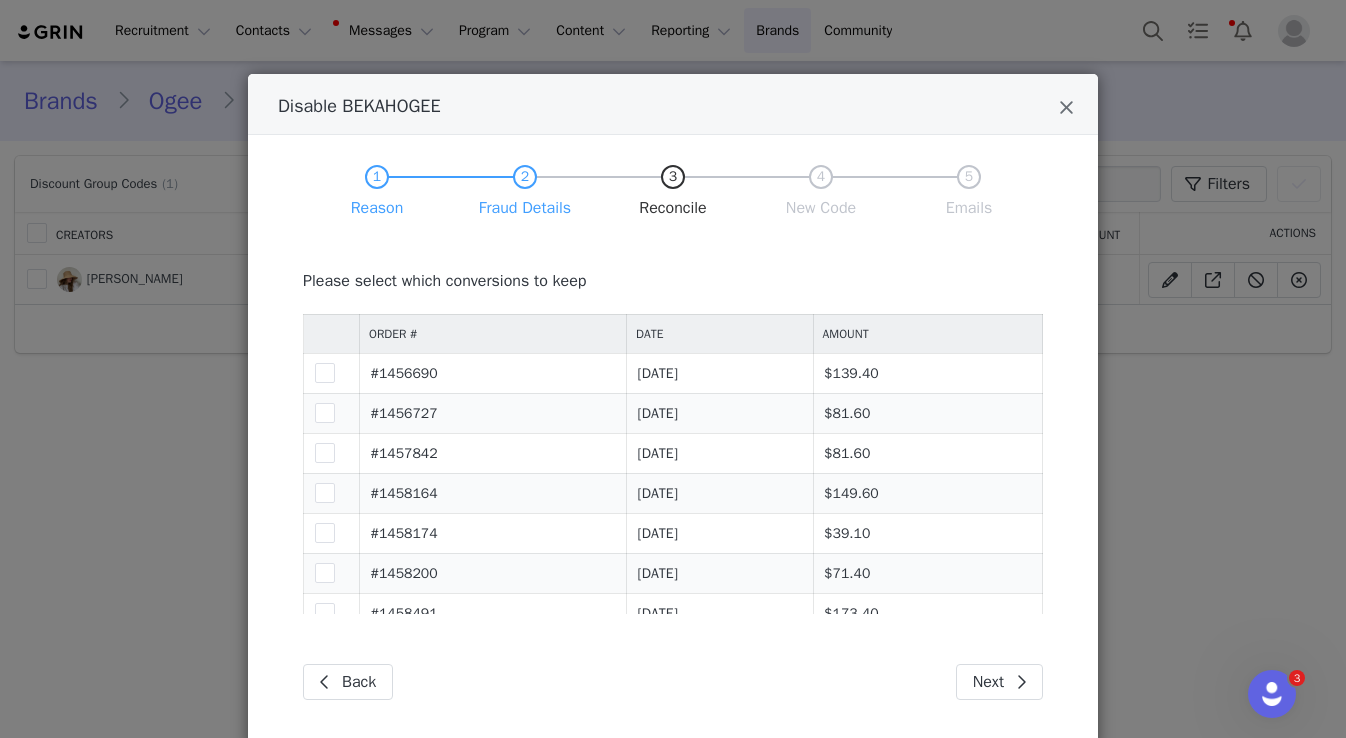 scroll, scrollTop: 62, scrollLeft: 0, axis: vertical 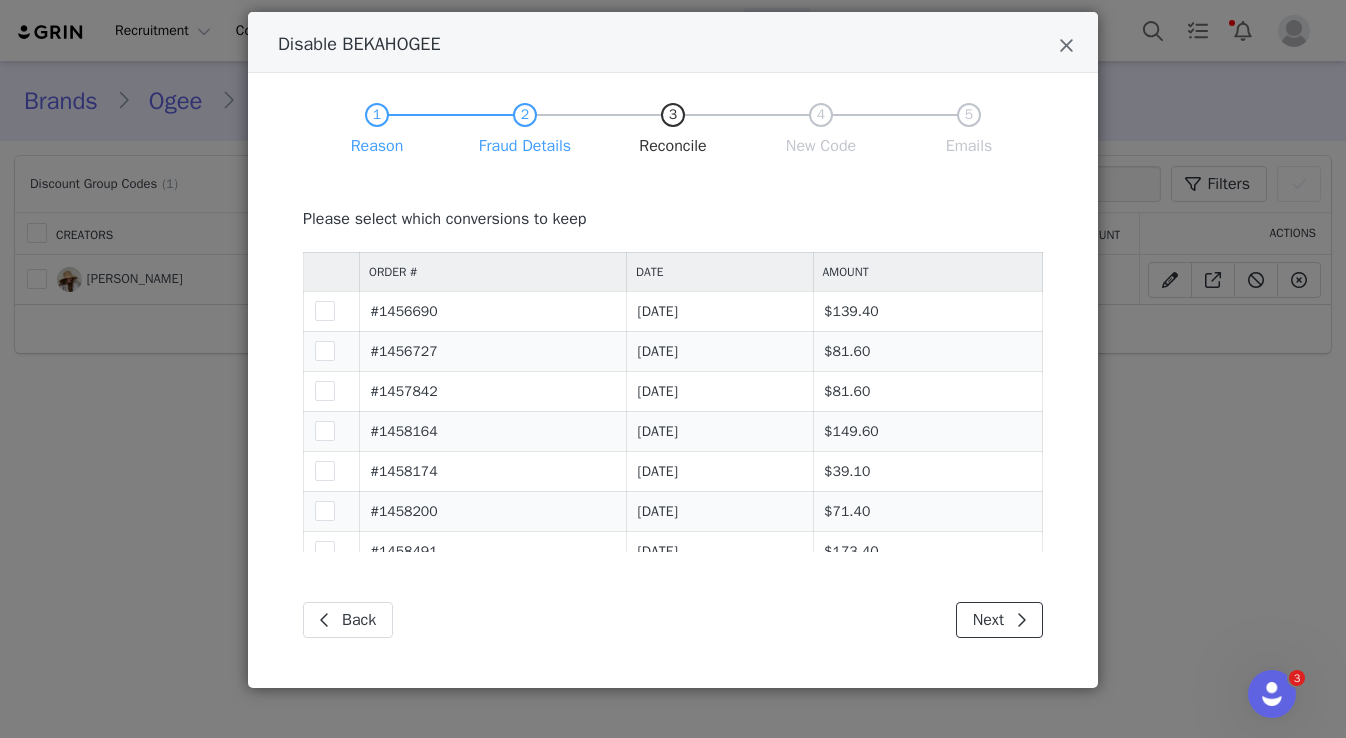 click at bounding box center [1021, 620] 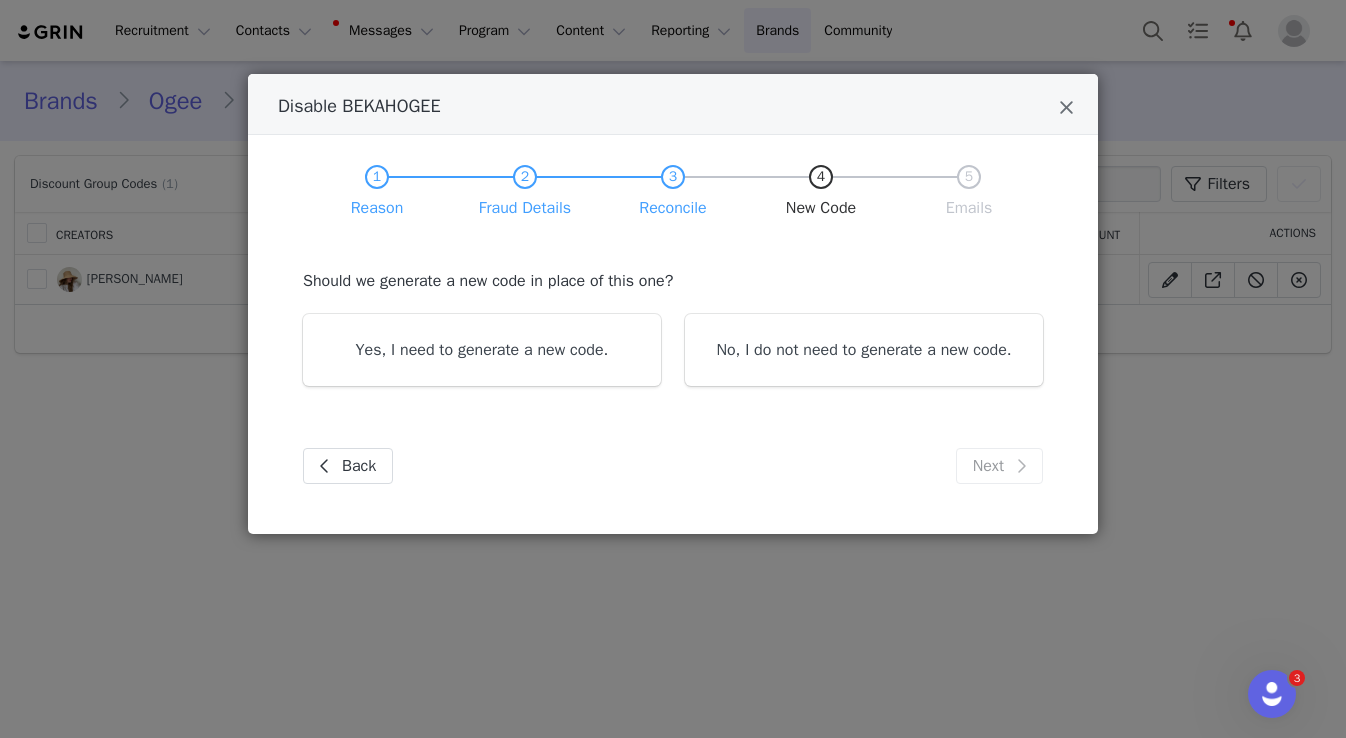 scroll, scrollTop: 0, scrollLeft: 0, axis: both 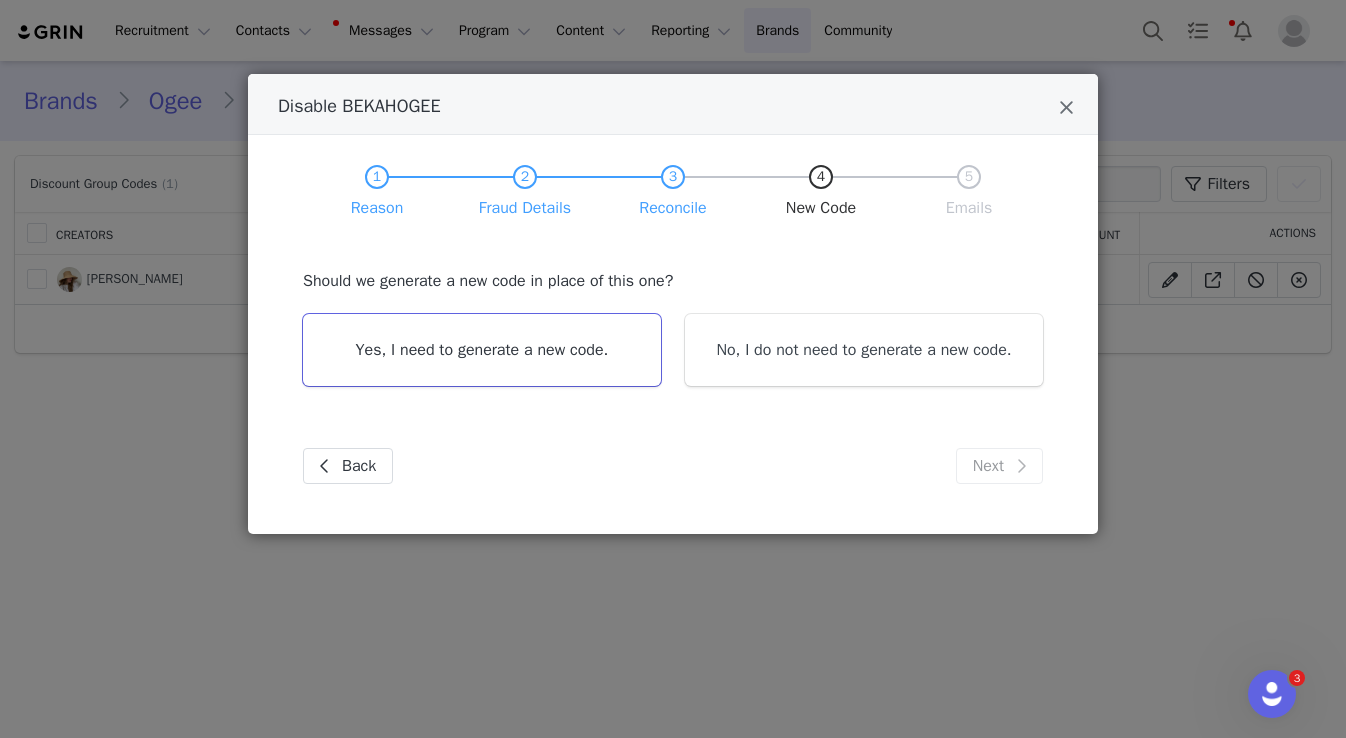click on "Yes, I need to generate a new code." at bounding box center (482, 350) 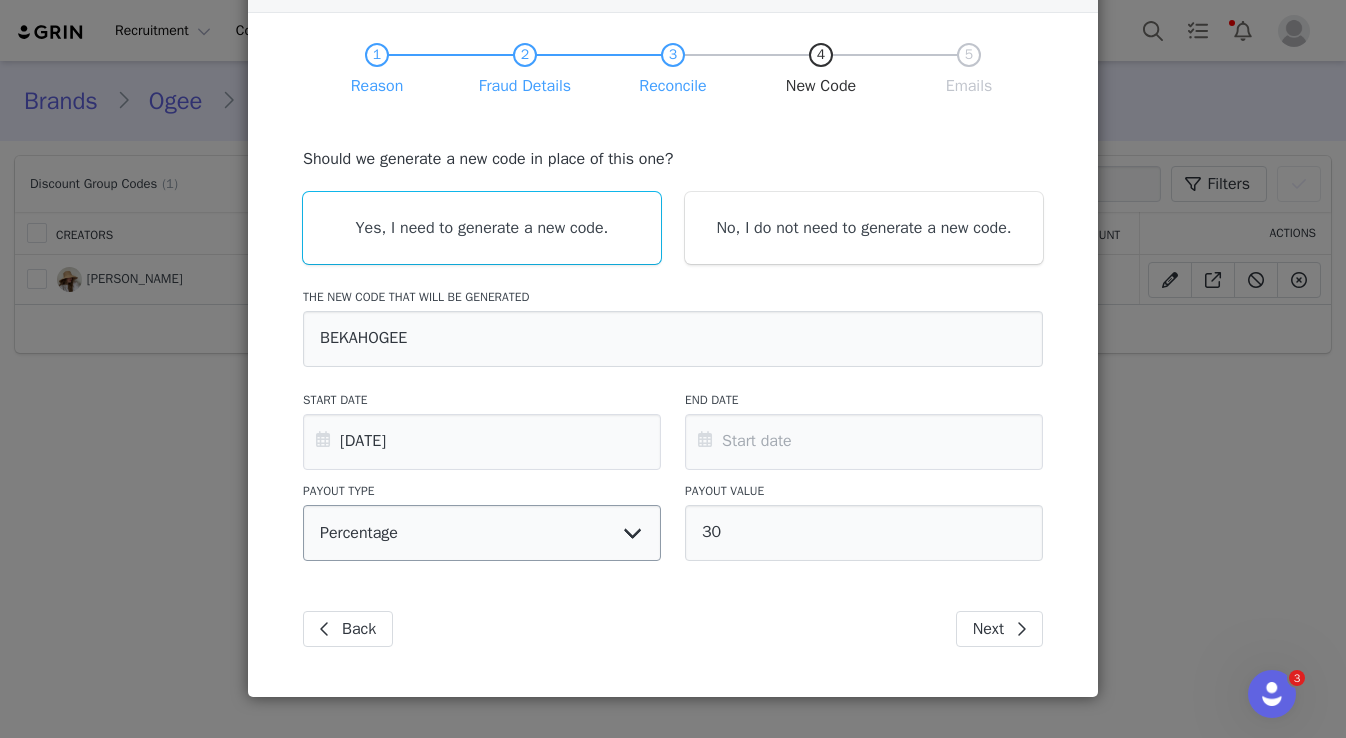 scroll, scrollTop: 131, scrollLeft: 0, axis: vertical 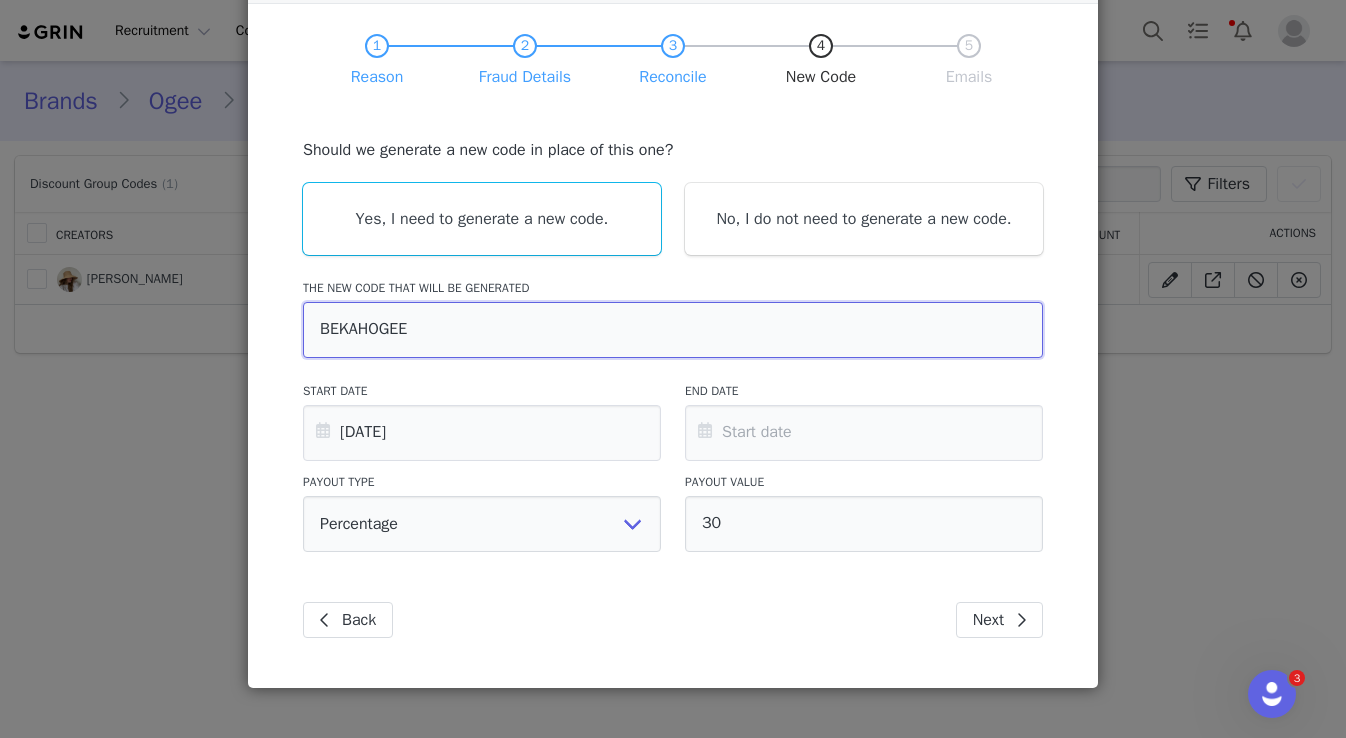 click on "BEKAHOGEE" at bounding box center (673, 330) 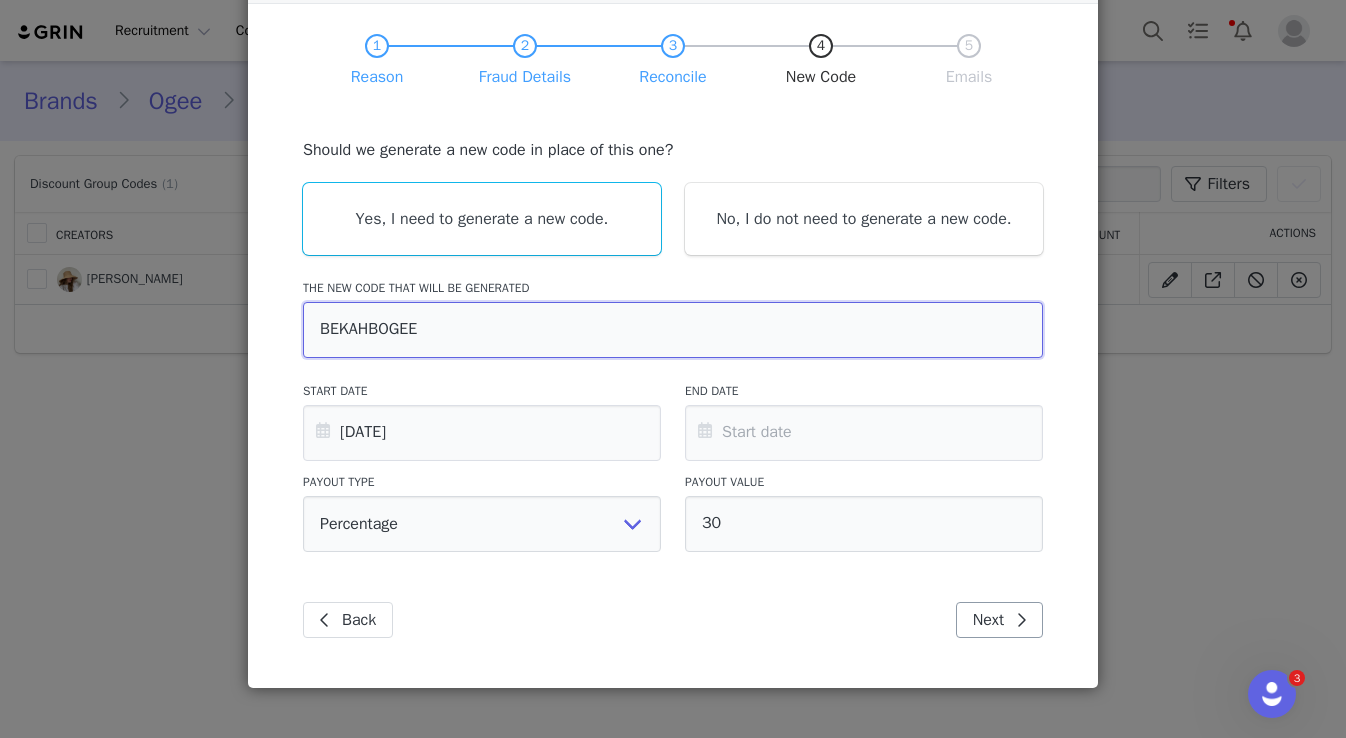 type on "BEKAHBOGEE" 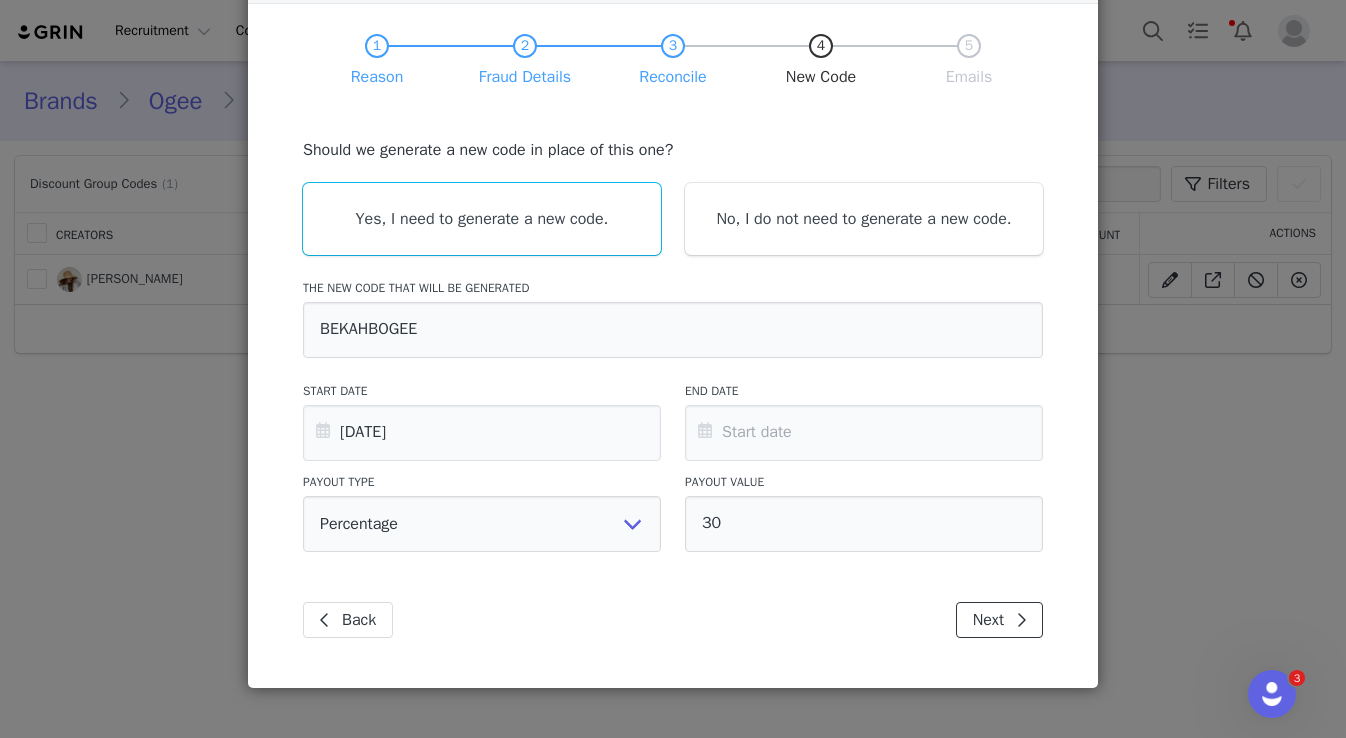 click on "Next" at bounding box center [999, 620] 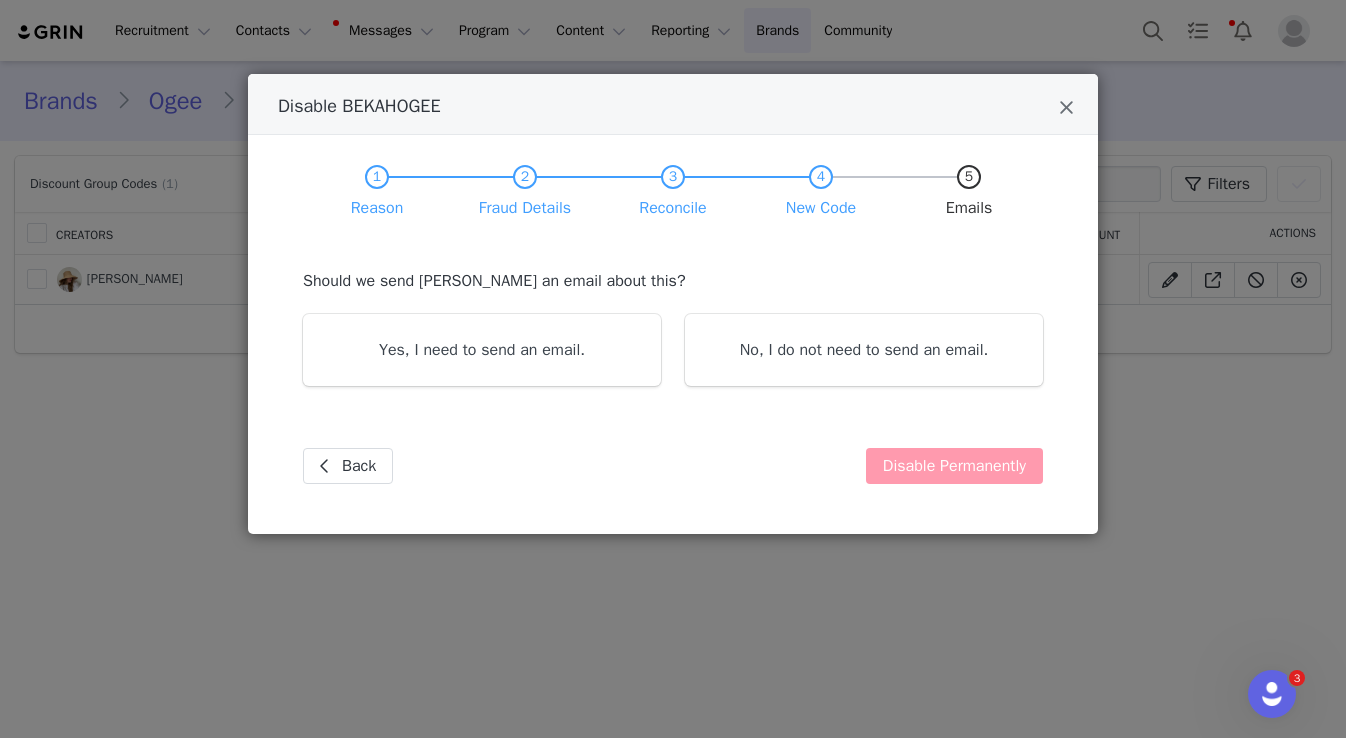 scroll, scrollTop: 0, scrollLeft: 0, axis: both 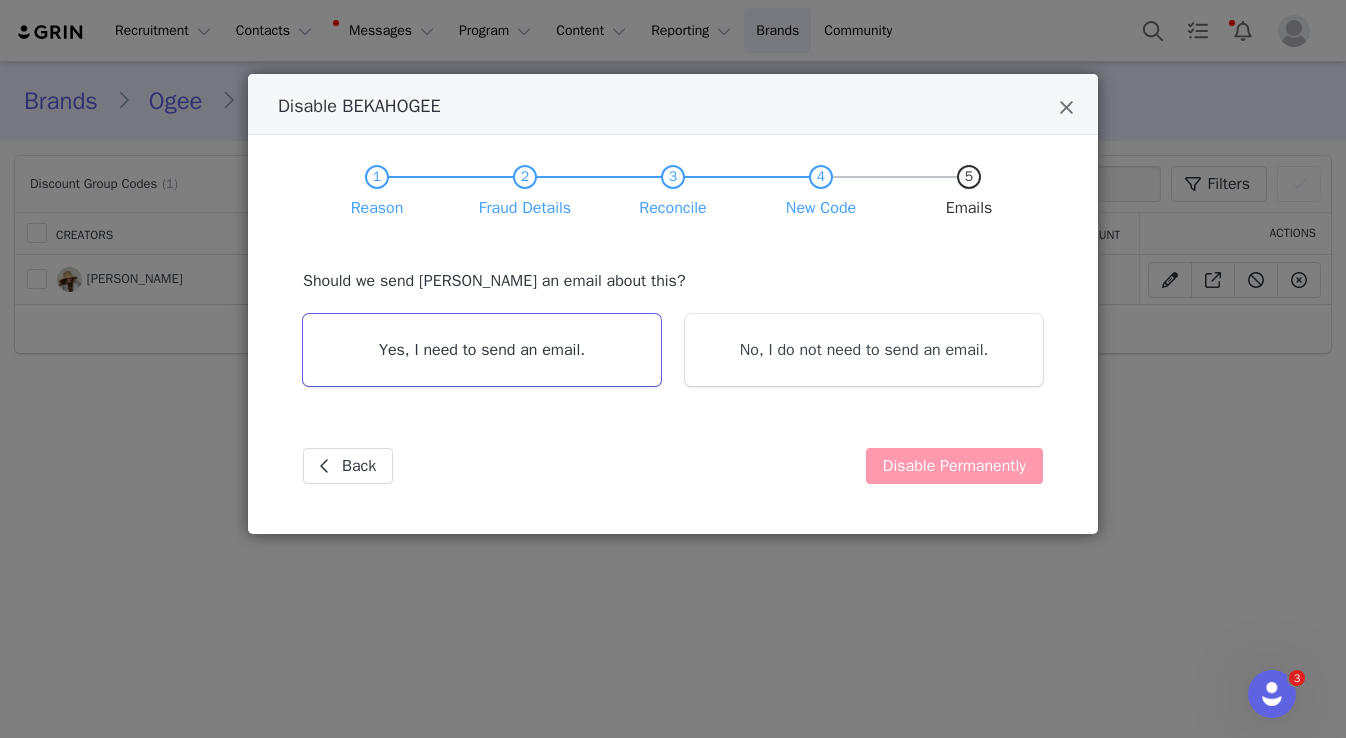 click on "Yes, I need to send an email." at bounding box center (482, 350) 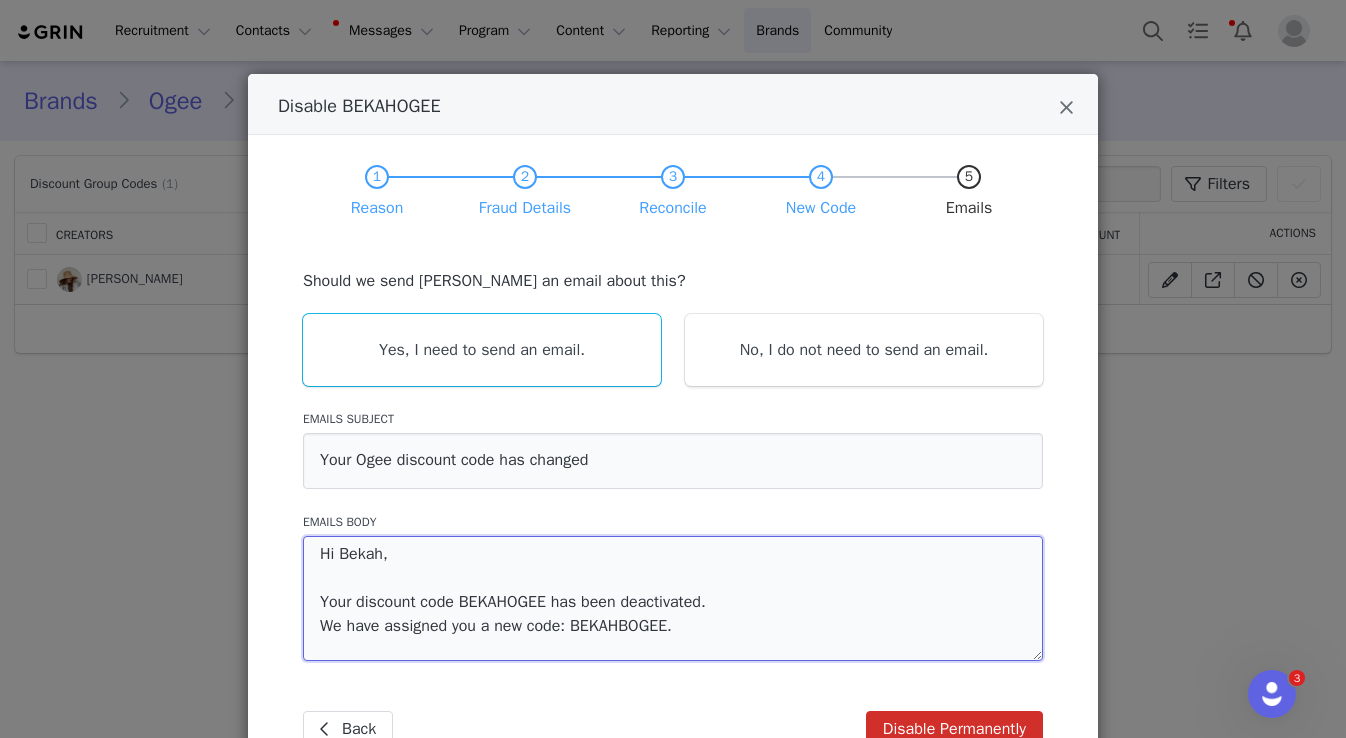 click on "Hi Bekah,
Your discount code BEKAHOGEE has been deactivated.
We have assigned you a new code: BEKAHBOGEE." at bounding box center (673, 598) 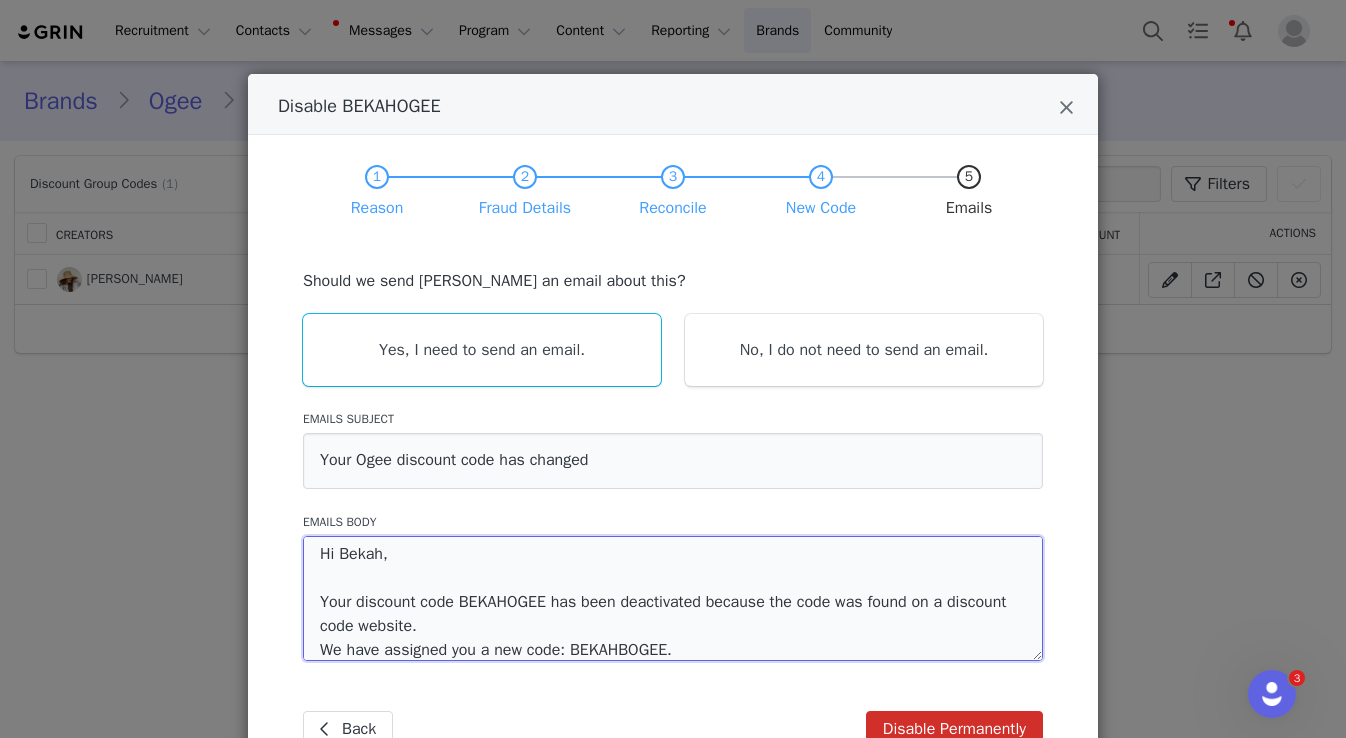 scroll, scrollTop: 109, scrollLeft: 0, axis: vertical 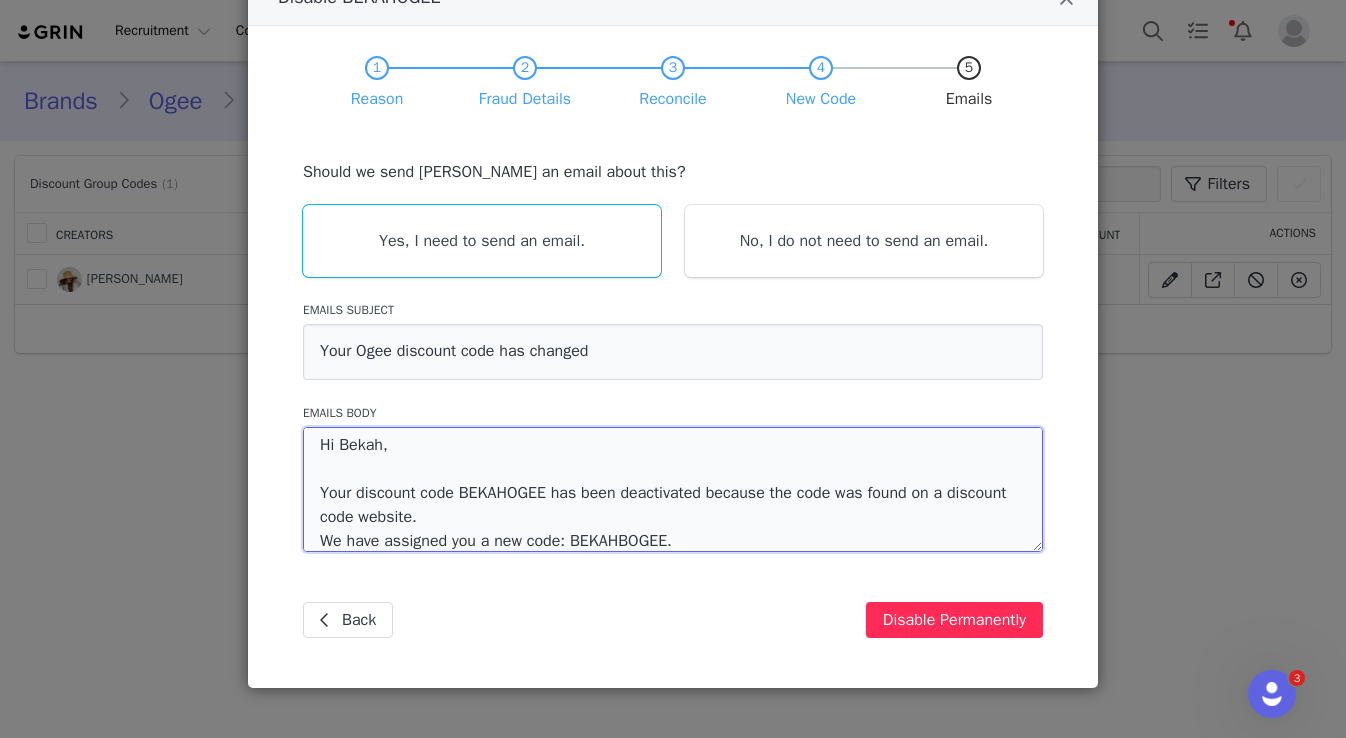 type on "Hi Bekah,
Your discount code BEKAHOGEE has been deactivated because the code was found on a discount code website.
We have assigned you a new code: BEKAHBOGEE." 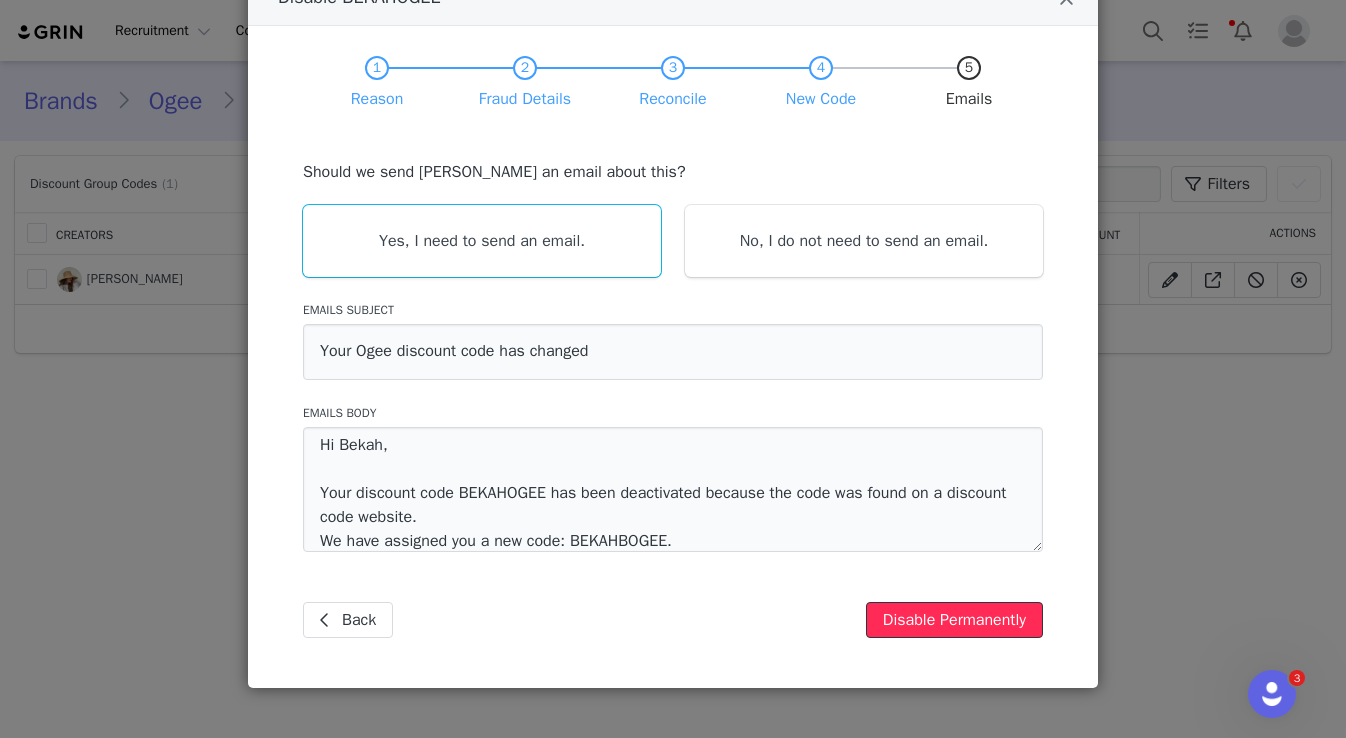 click on "Disable Permanently" at bounding box center (954, 620) 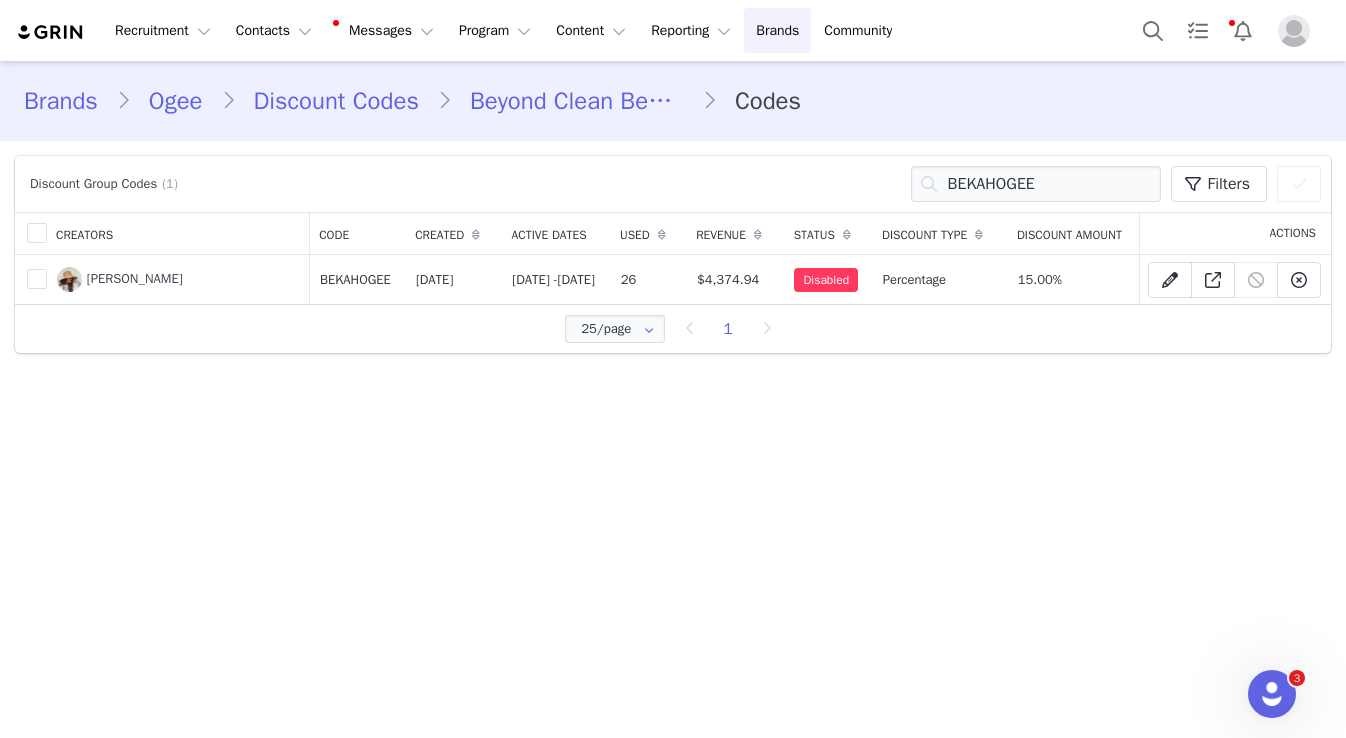 click on "Discount Codes" at bounding box center [336, 101] 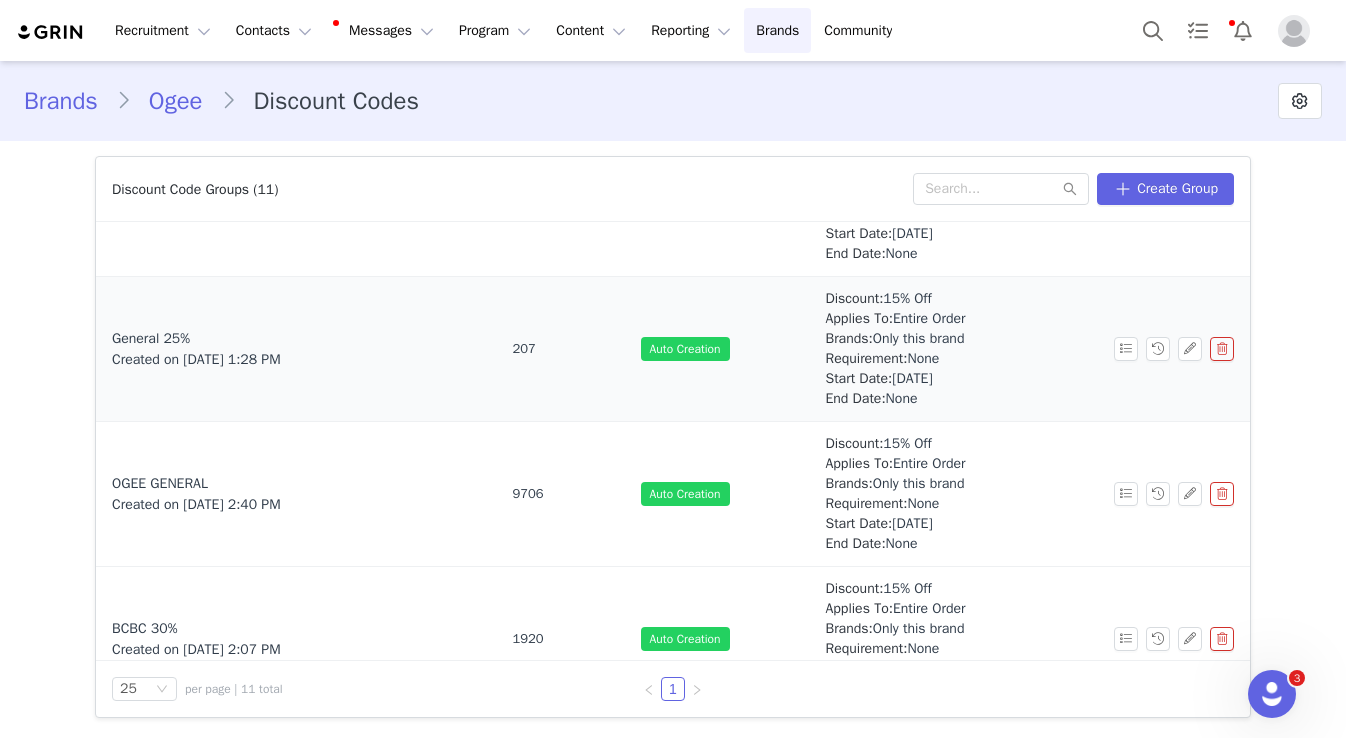 scroll, scrollTop: 159, scrollLeft: 0, axis: vertical 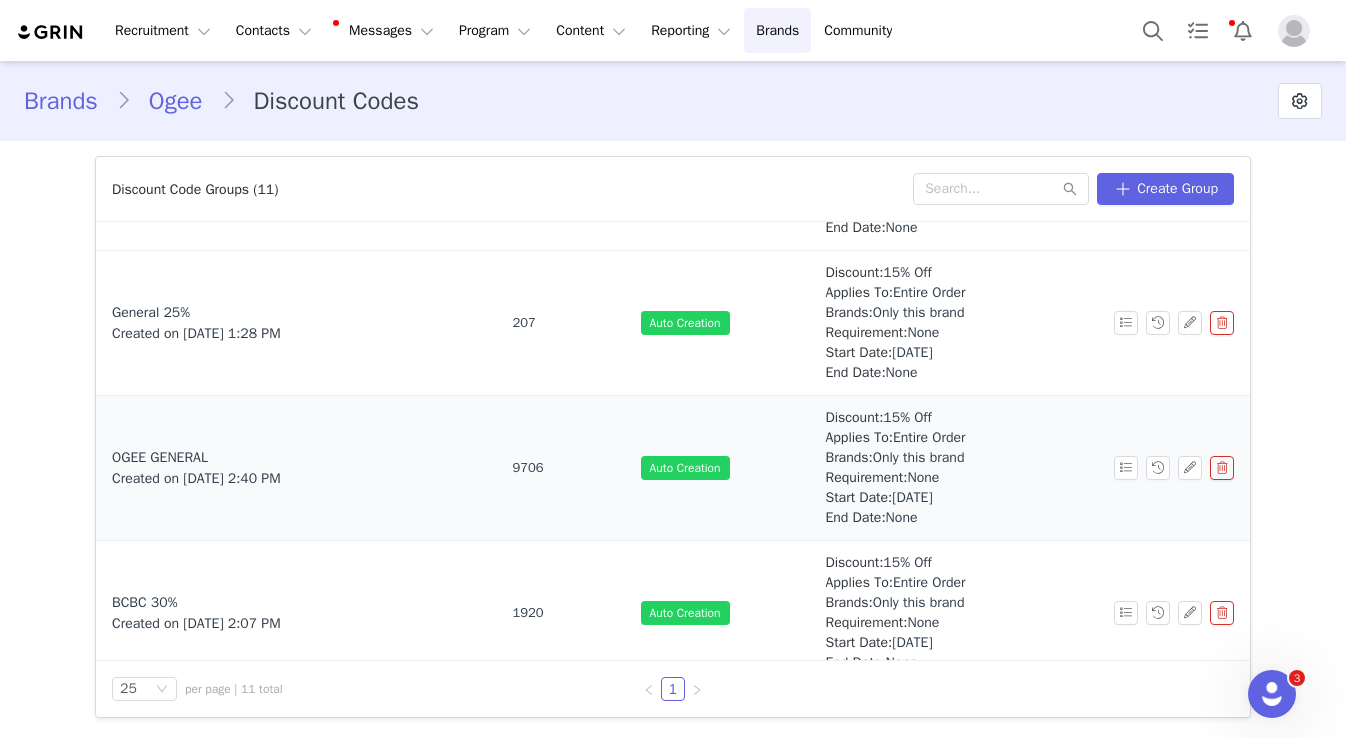 click on "OGEE GENERAL" at bounding box center (160, 457) 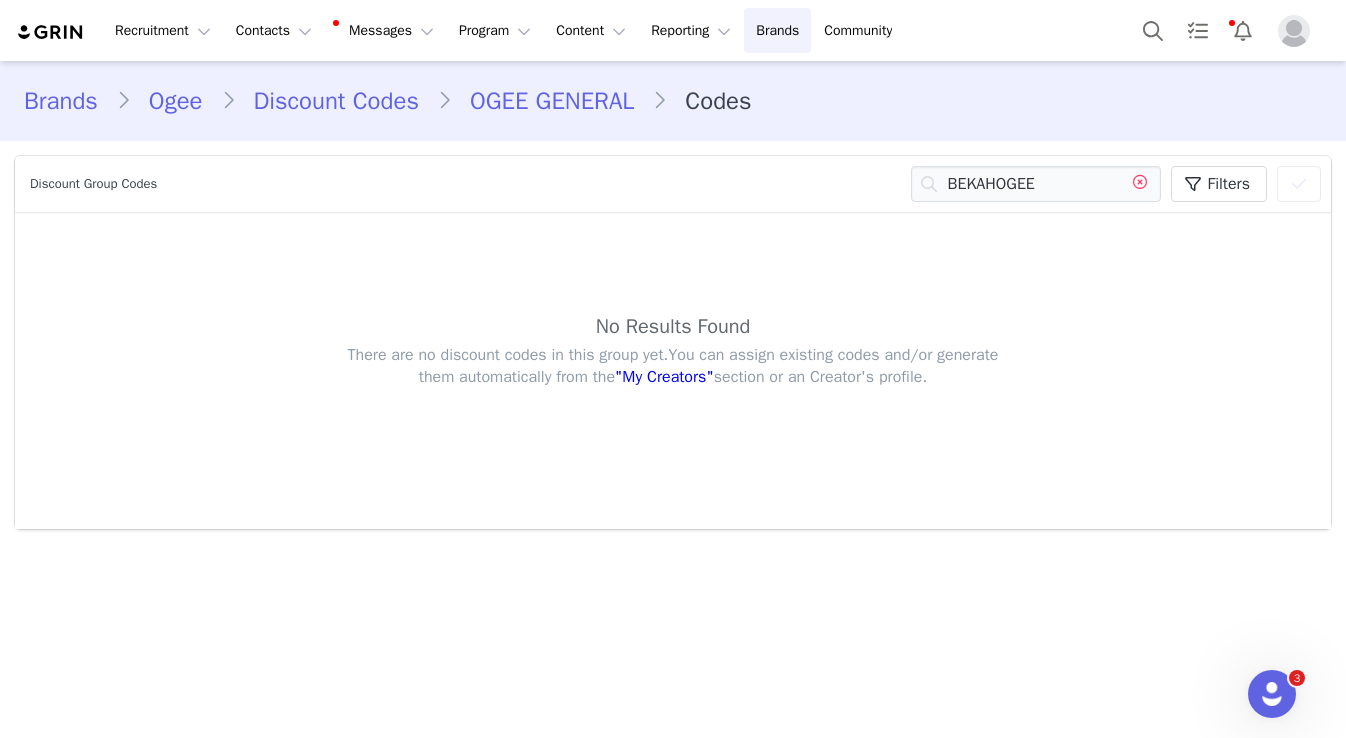 click at bounding box center [1140, 184] 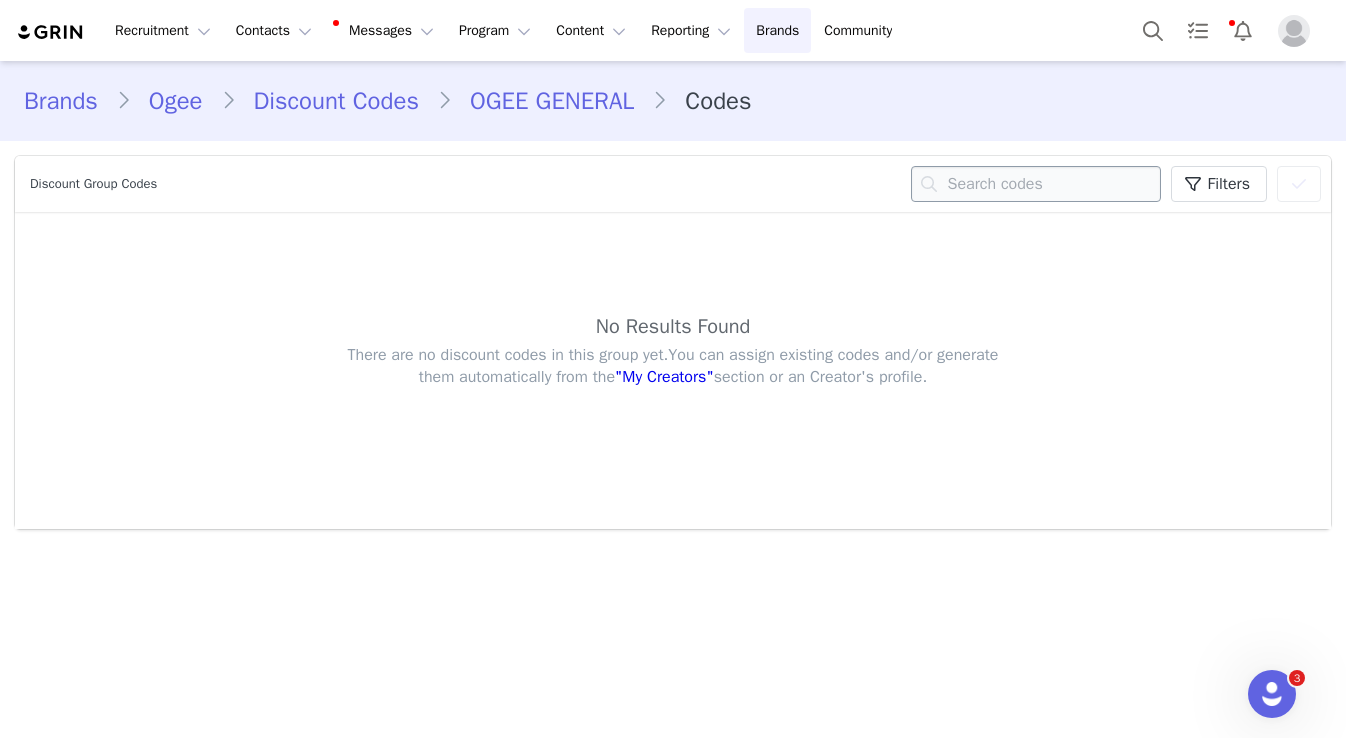 click at bounding box center [1036, 184] 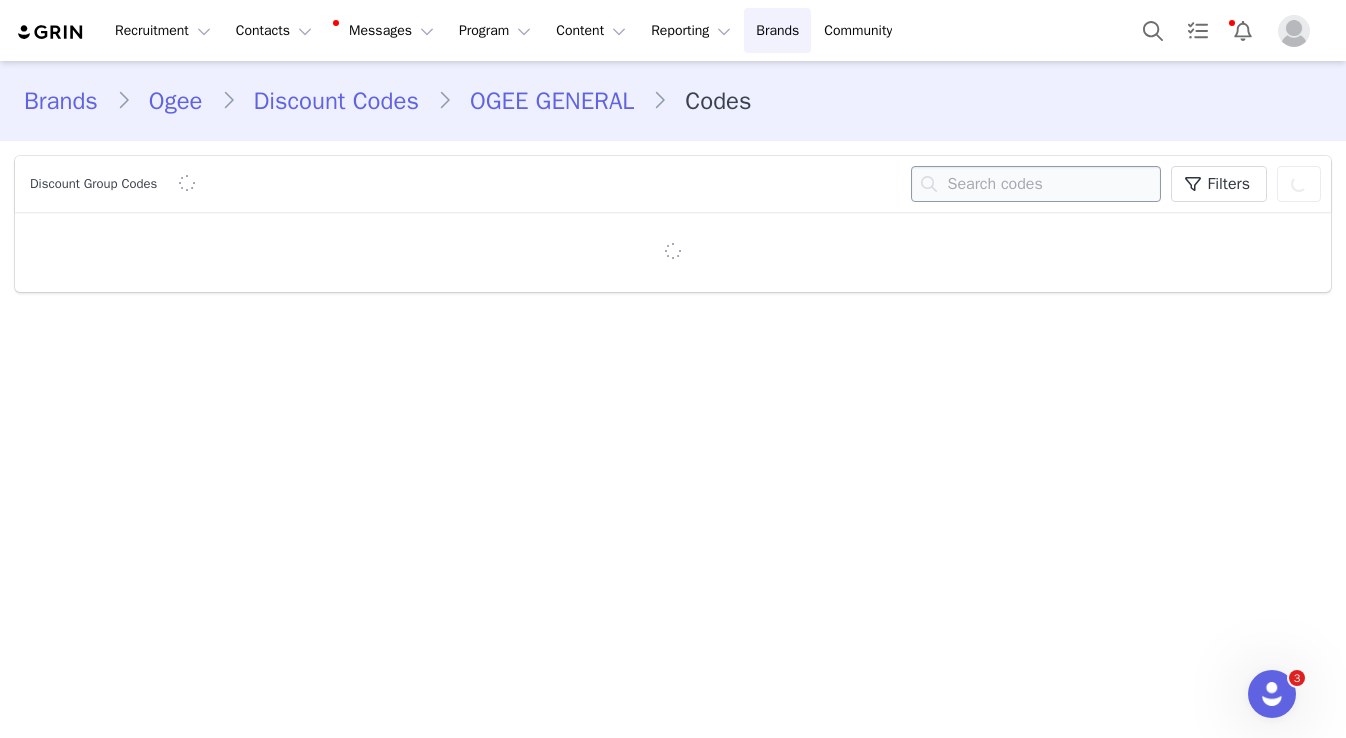 paste on "annalena15" 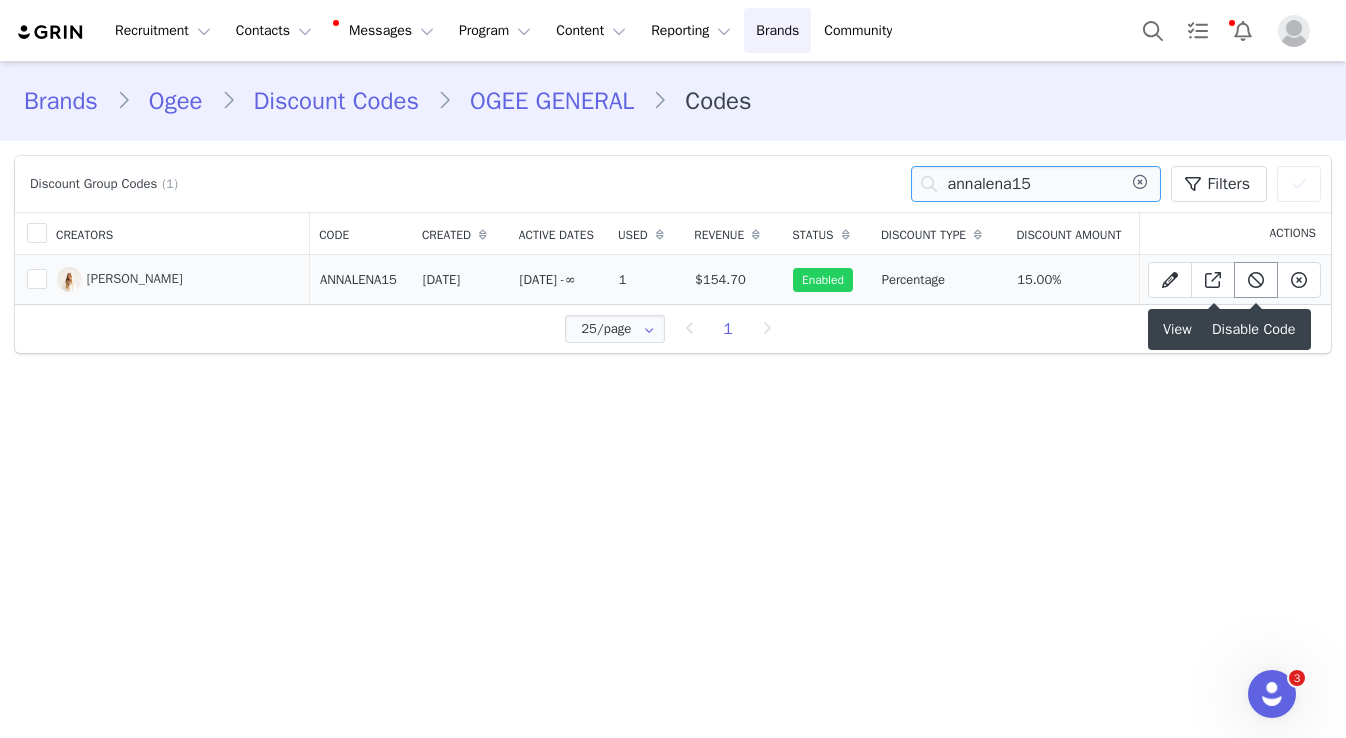 type on "annalena15" 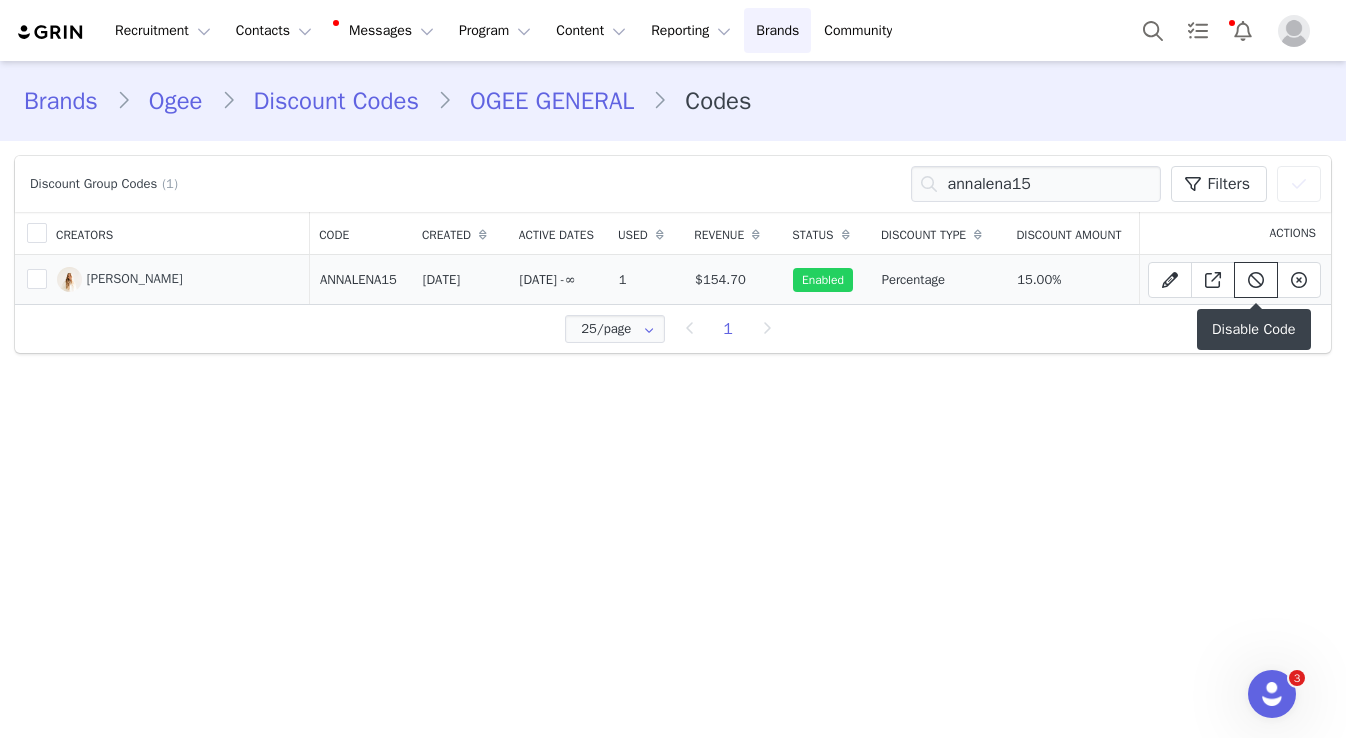 click at bounding box center [1256, 280] 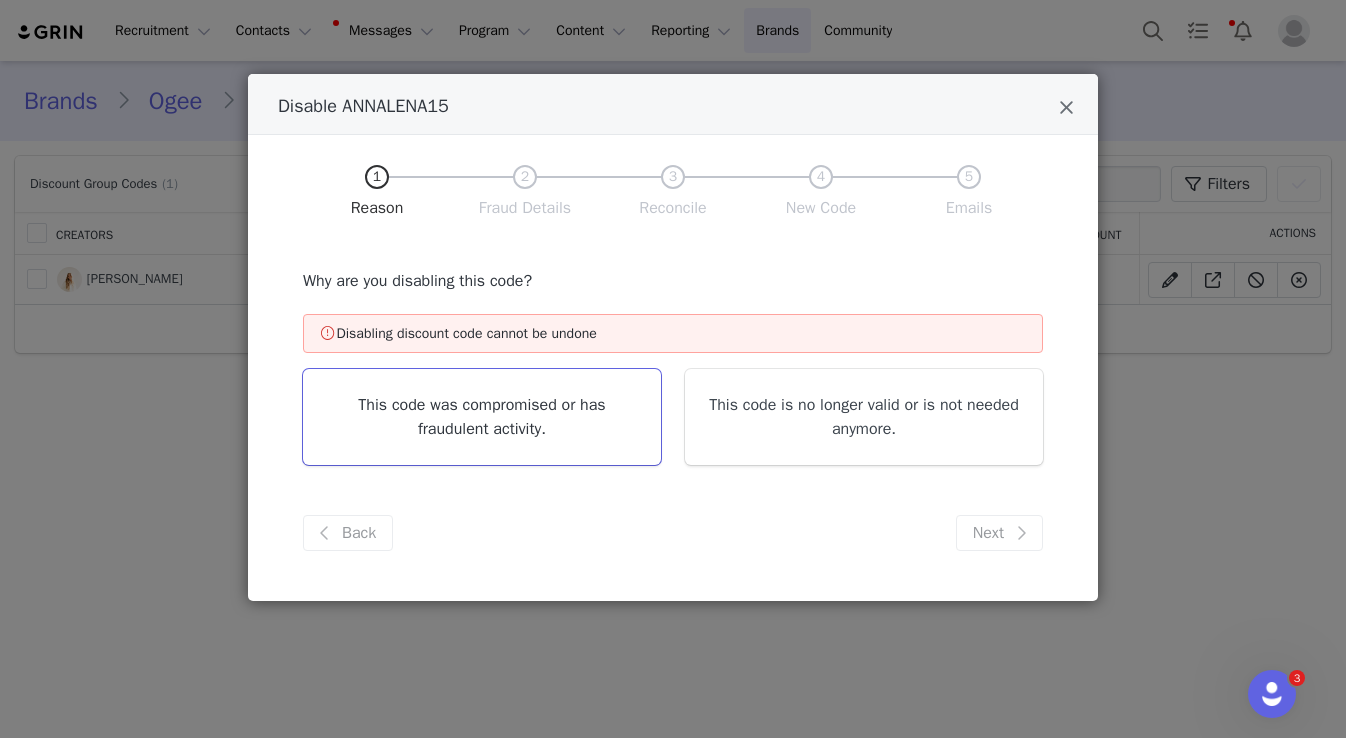 click on "This code was compromised or has fraudulent activity." at bounding box center [482, 417] 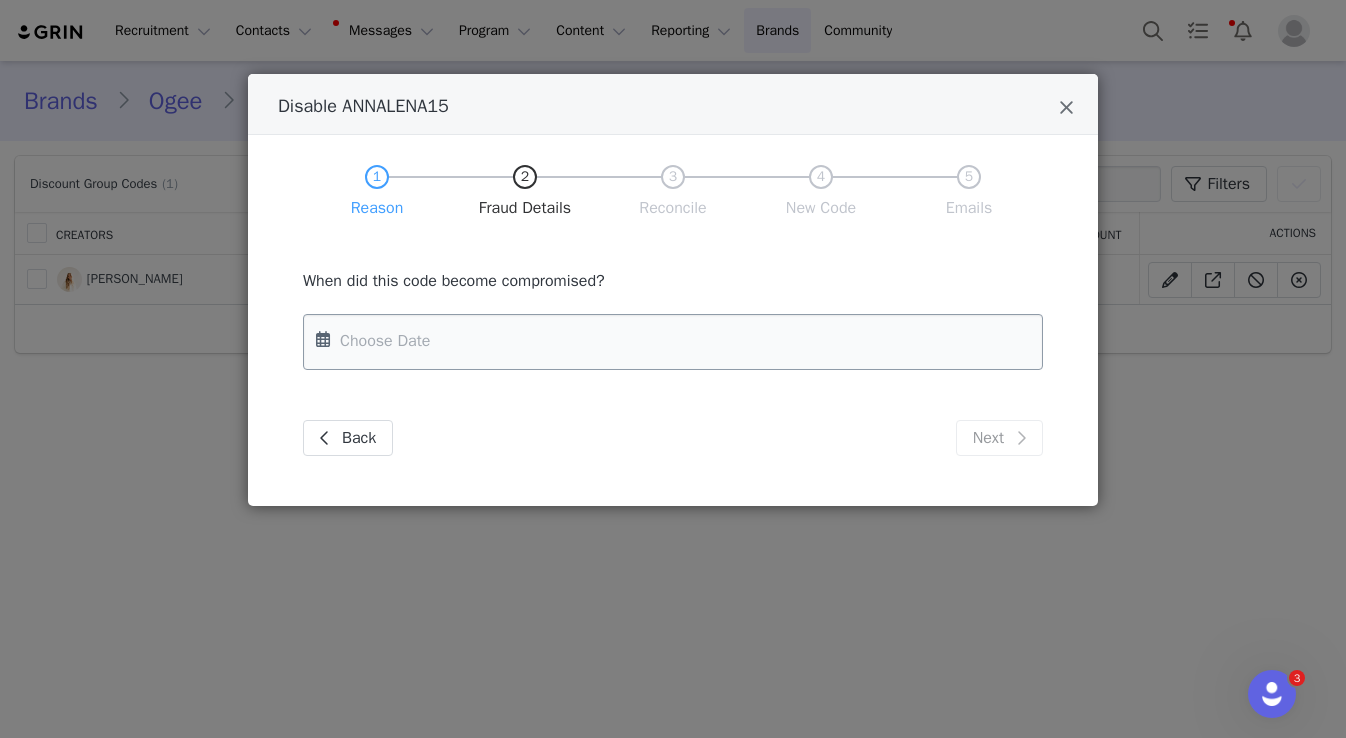 click at bounding box center [673, 342] 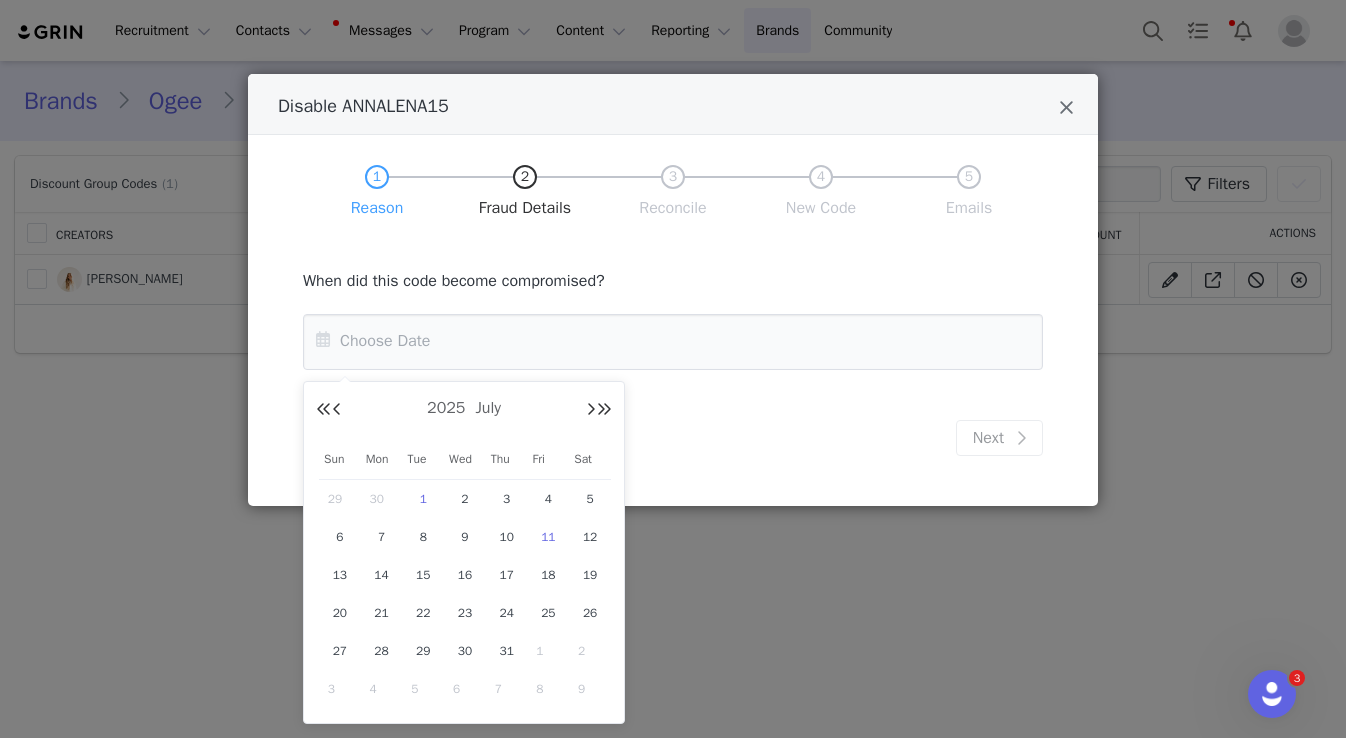 click on "1" at bounding box center [423, 499] 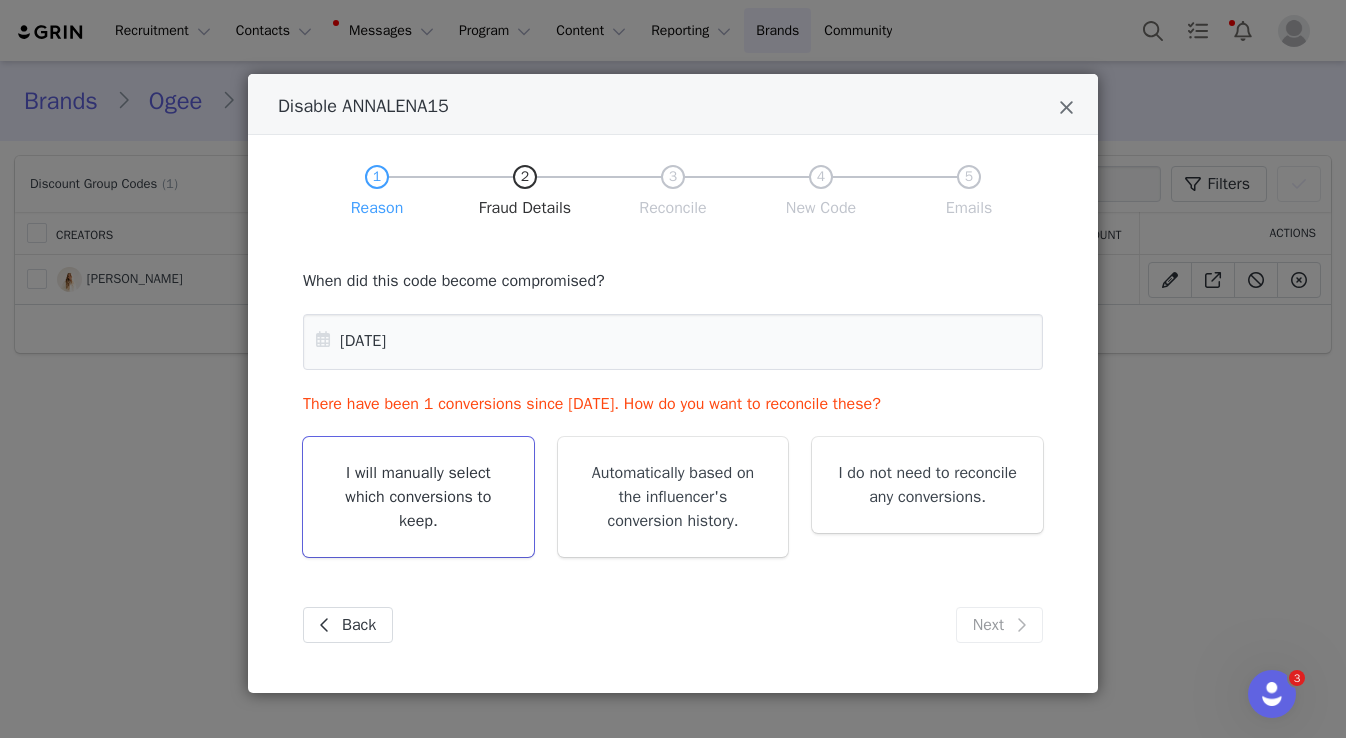 click on "I will manually select which conversions to keep." at bounding box center [418, 497] 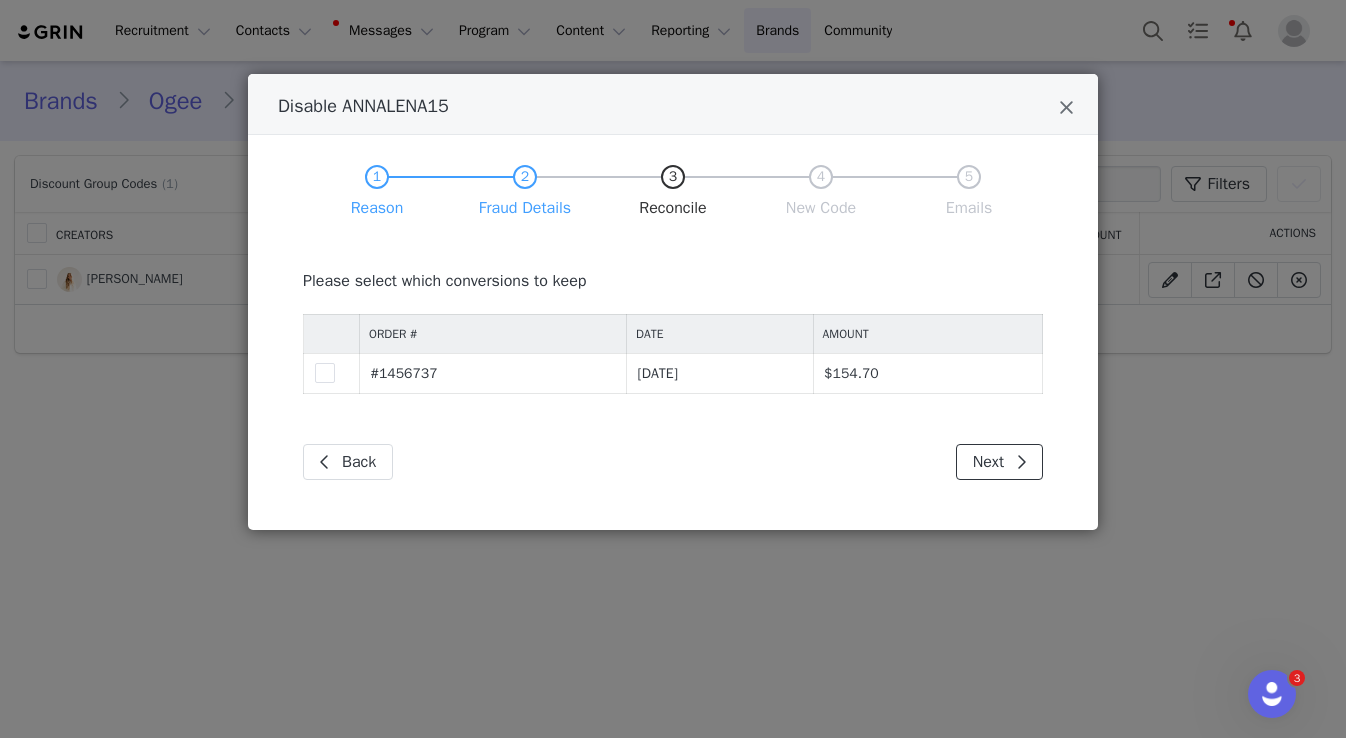 click at bounding box center (1021, 462) 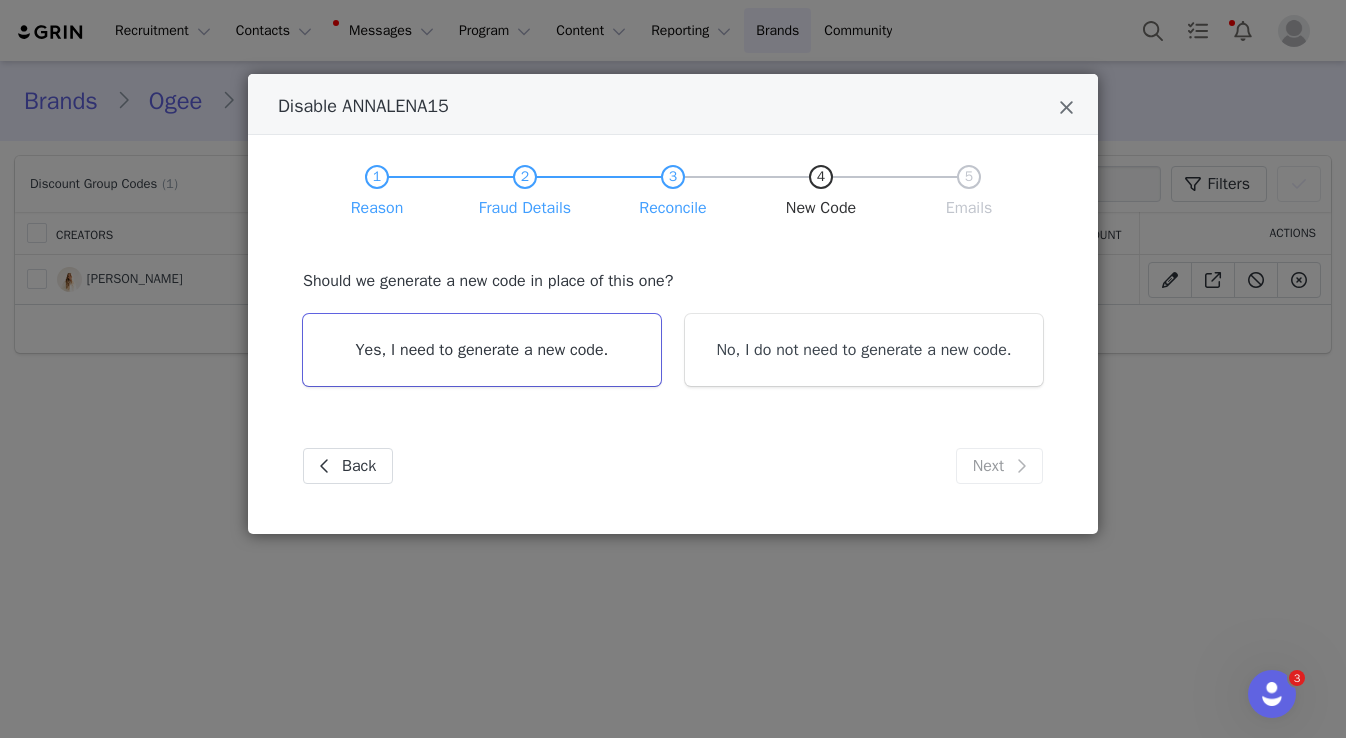 click on "Yes, I need to generate a new code." at bounding box center (482, 350) 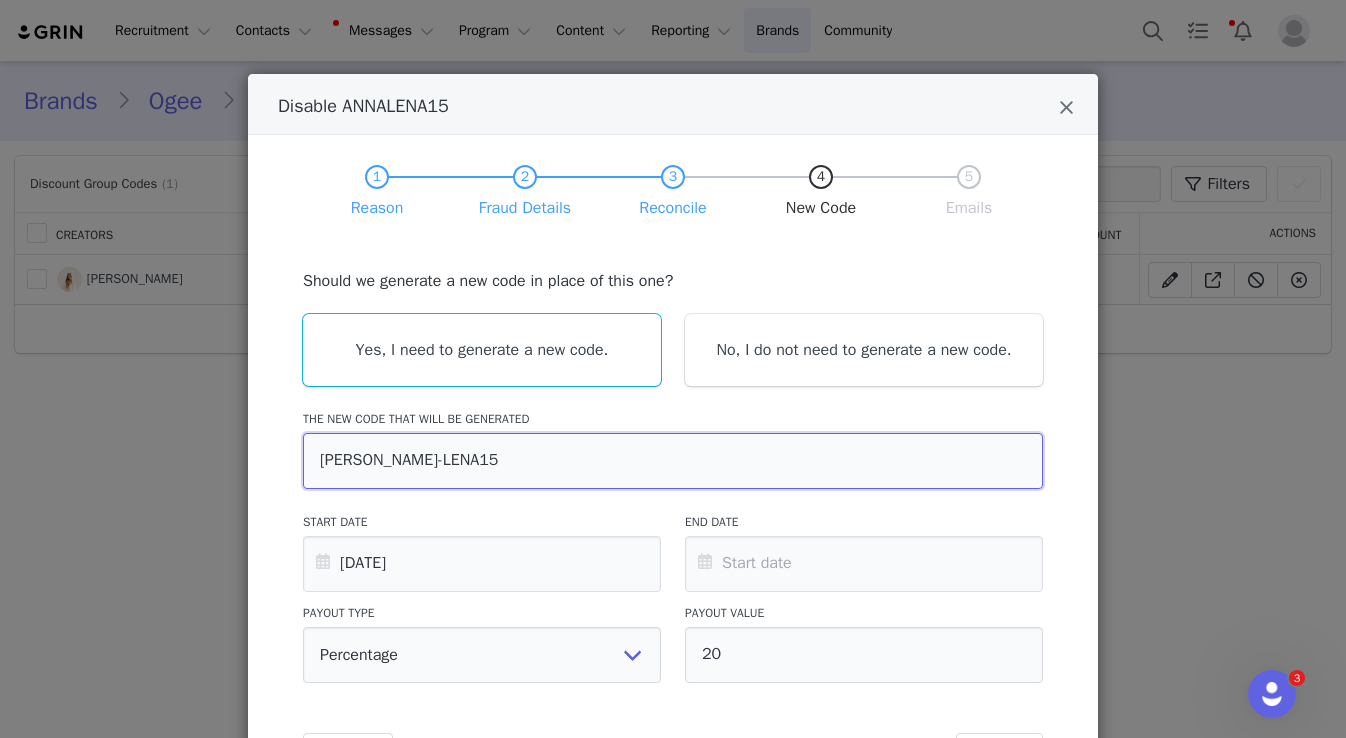 click on "ANNA-LENA15" at bounding box center (673, 461) 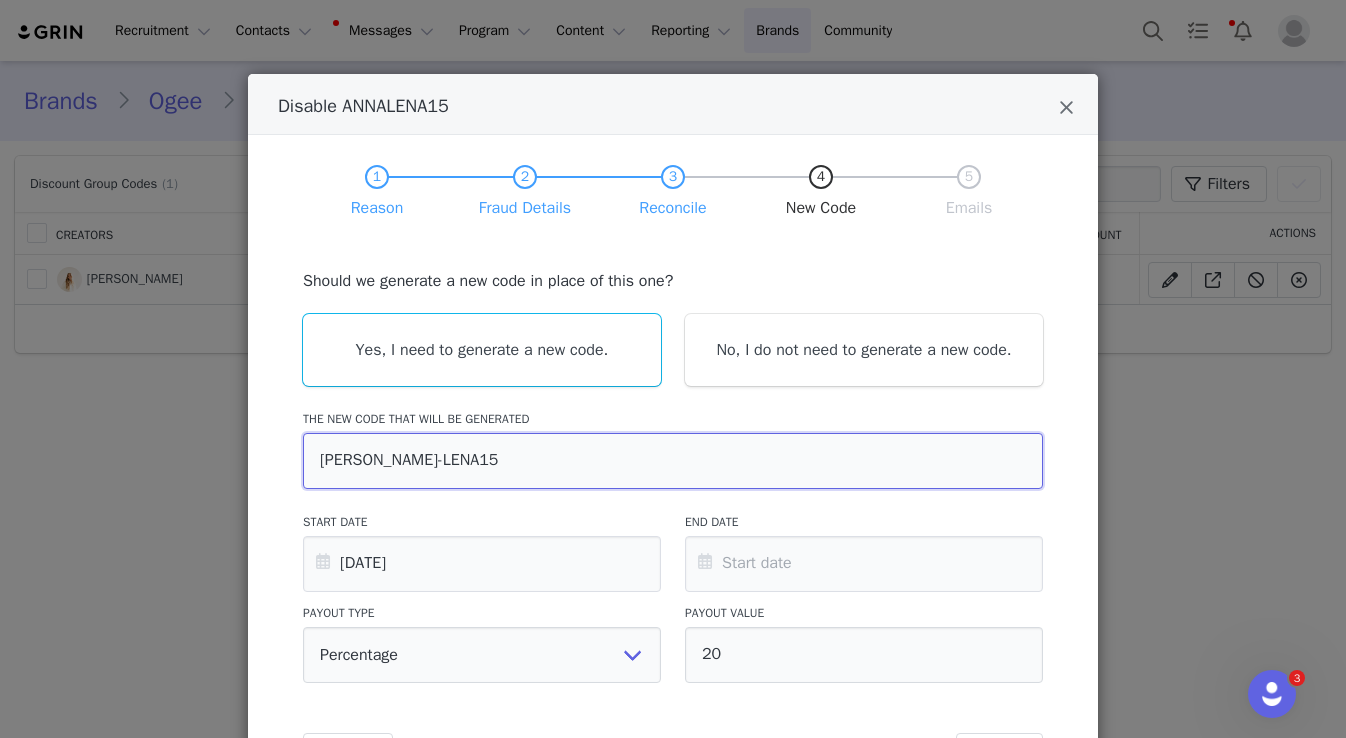 type on "ANNA-LENAS15" 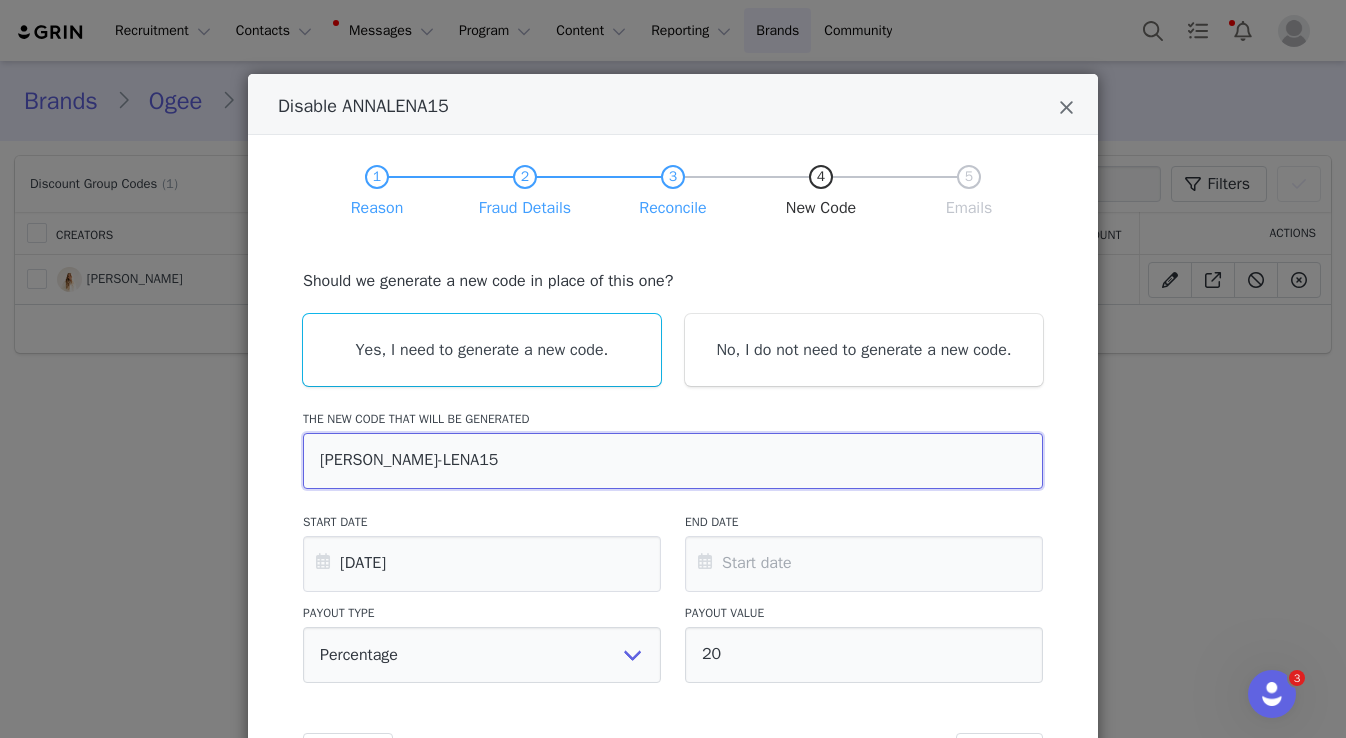 type on "Hi Anna-Lena,
Your discount code ANNALENA15 has been deactivated.
We have assigned you a new code: ANNA-LENAS15." 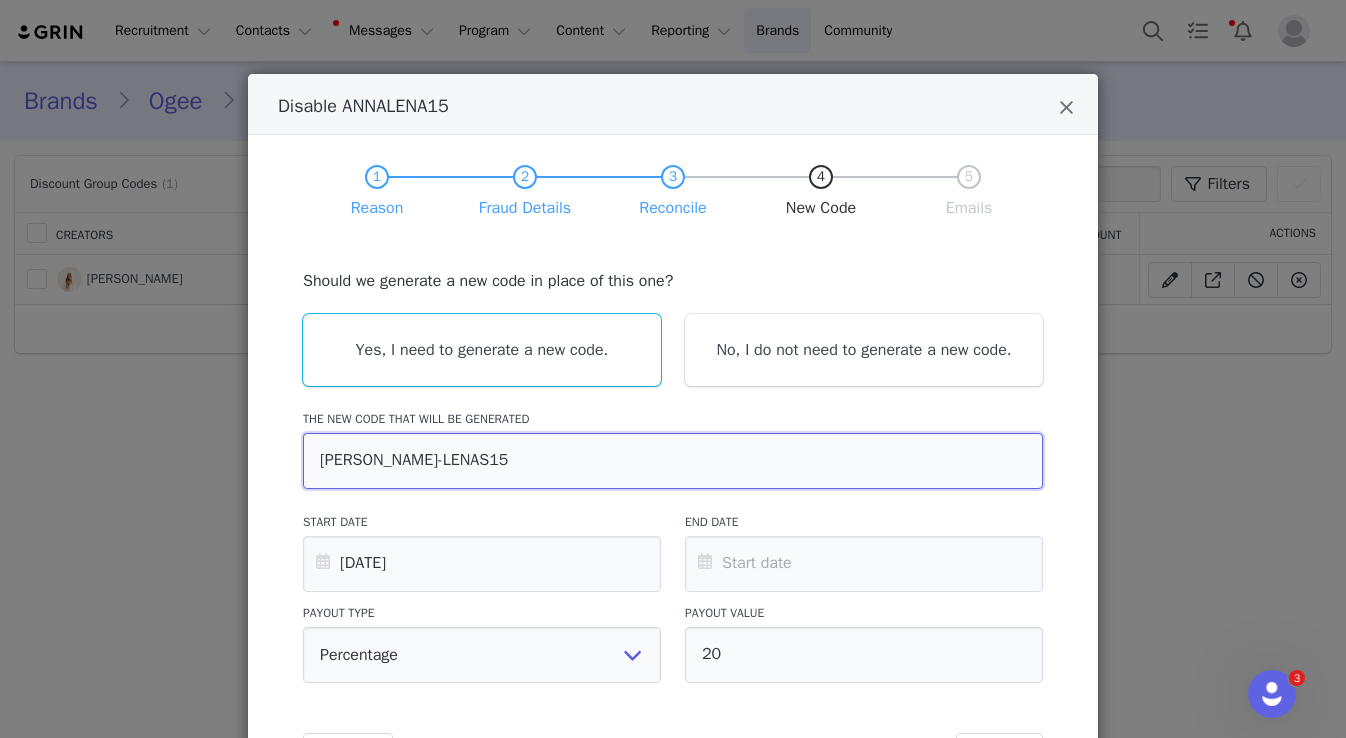 scroll, scrollTop: 131, scrollLeft: 0, axis: vertical 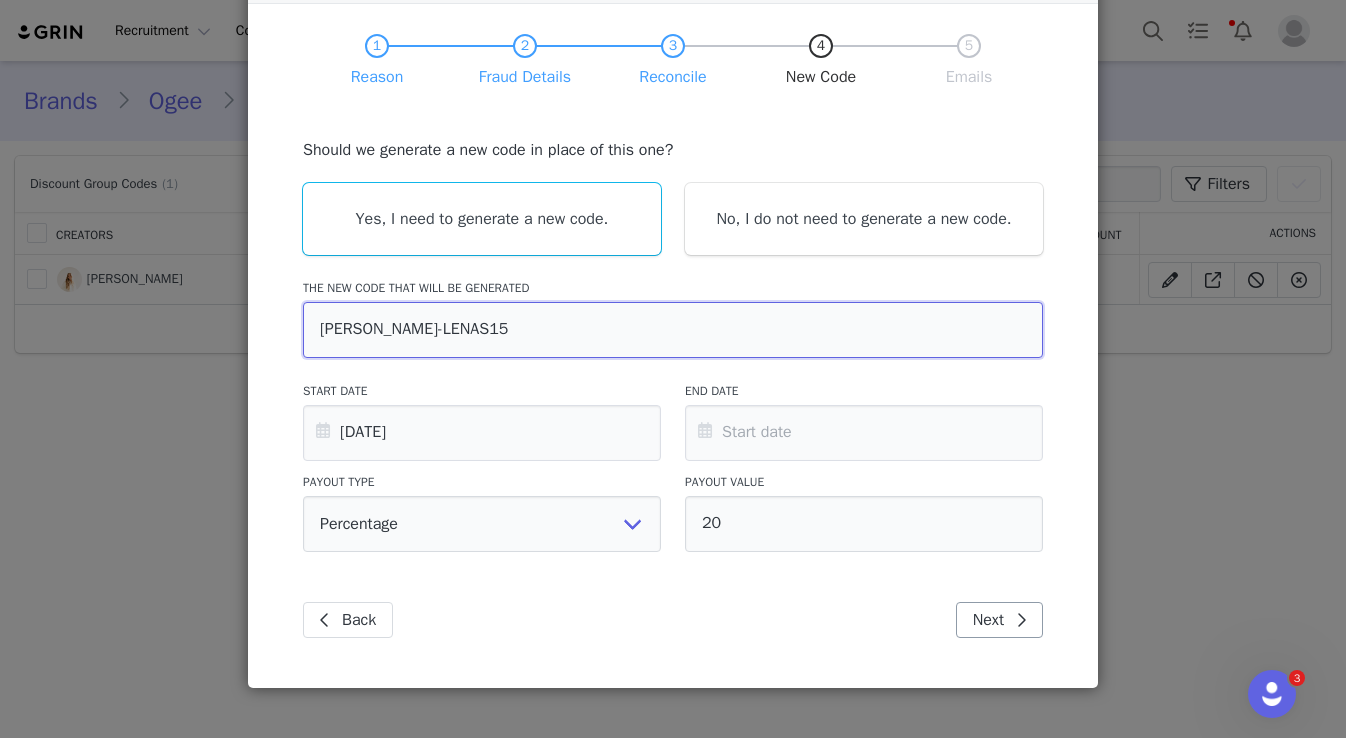 type on "ANNA-LENAS15" 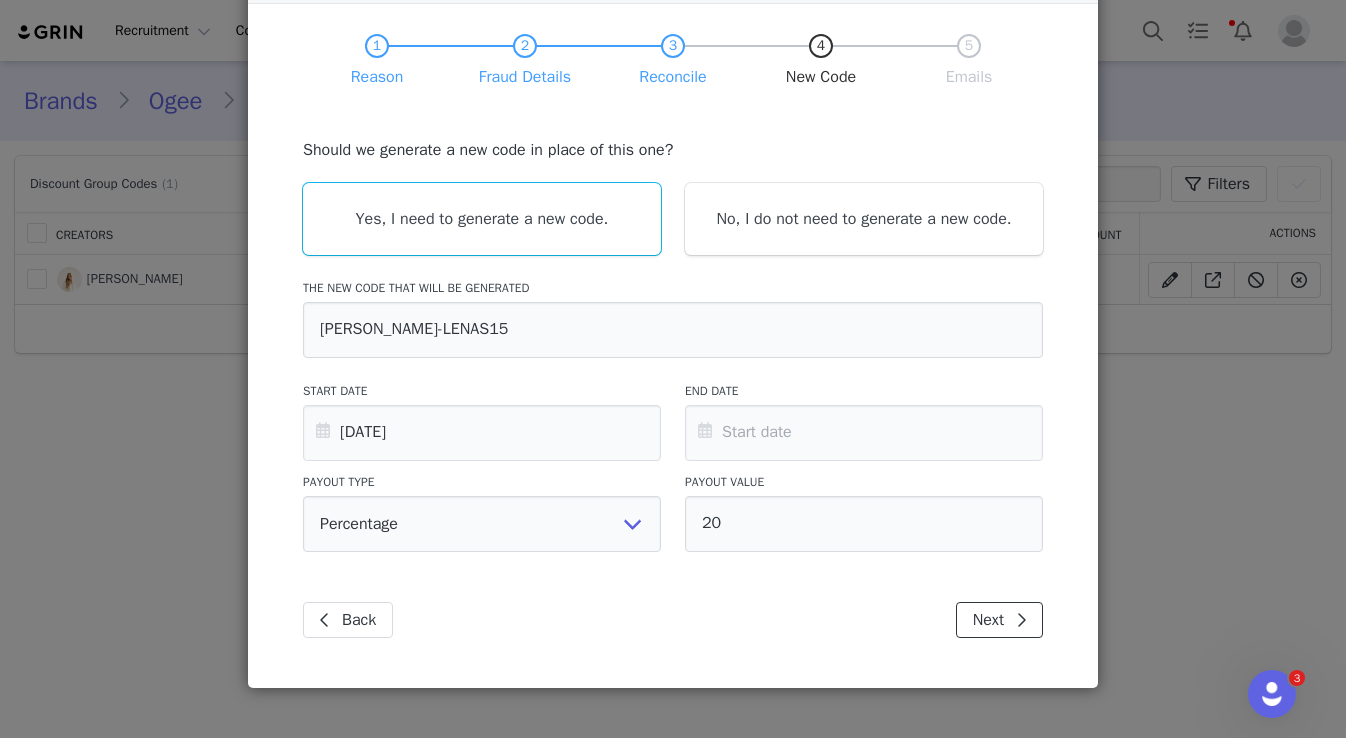 click on "Next" at bounding box center [999, 620] 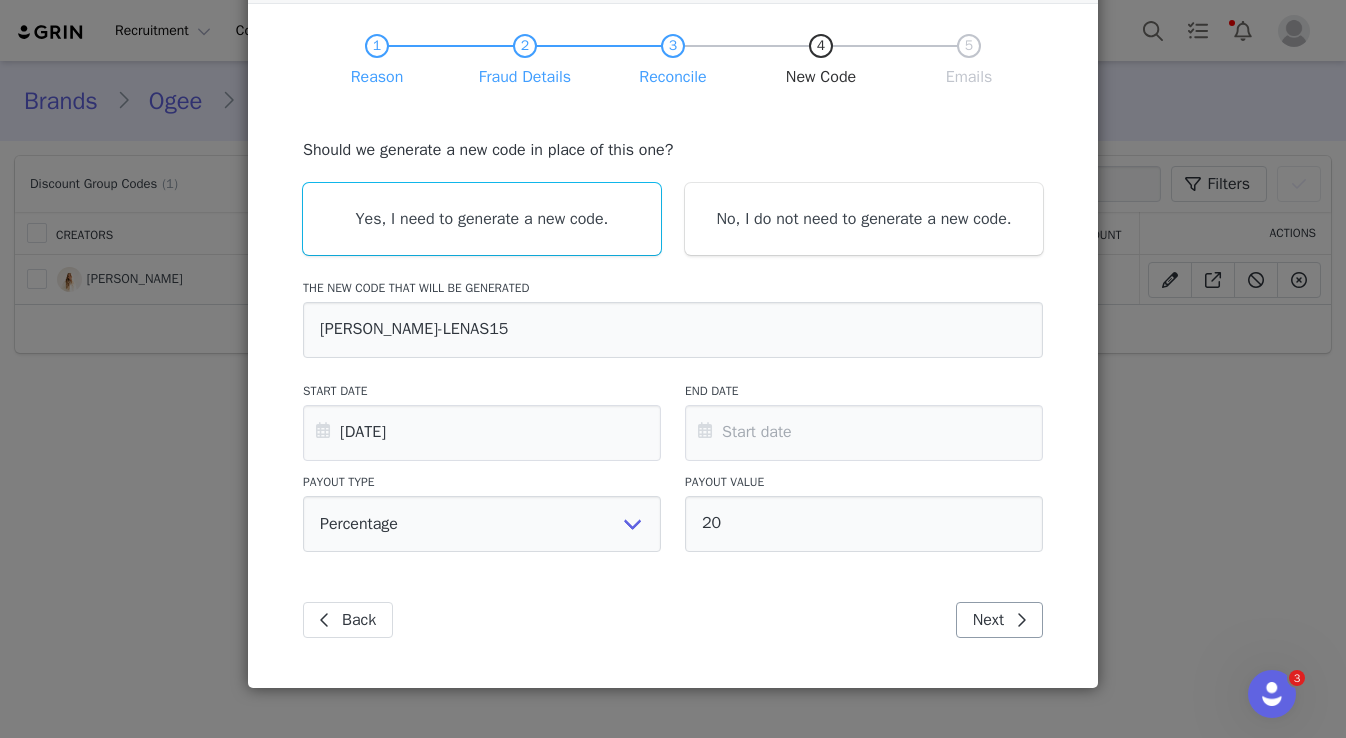 scroll, scrollTop: 0, scrollLeft: 0, axis: both 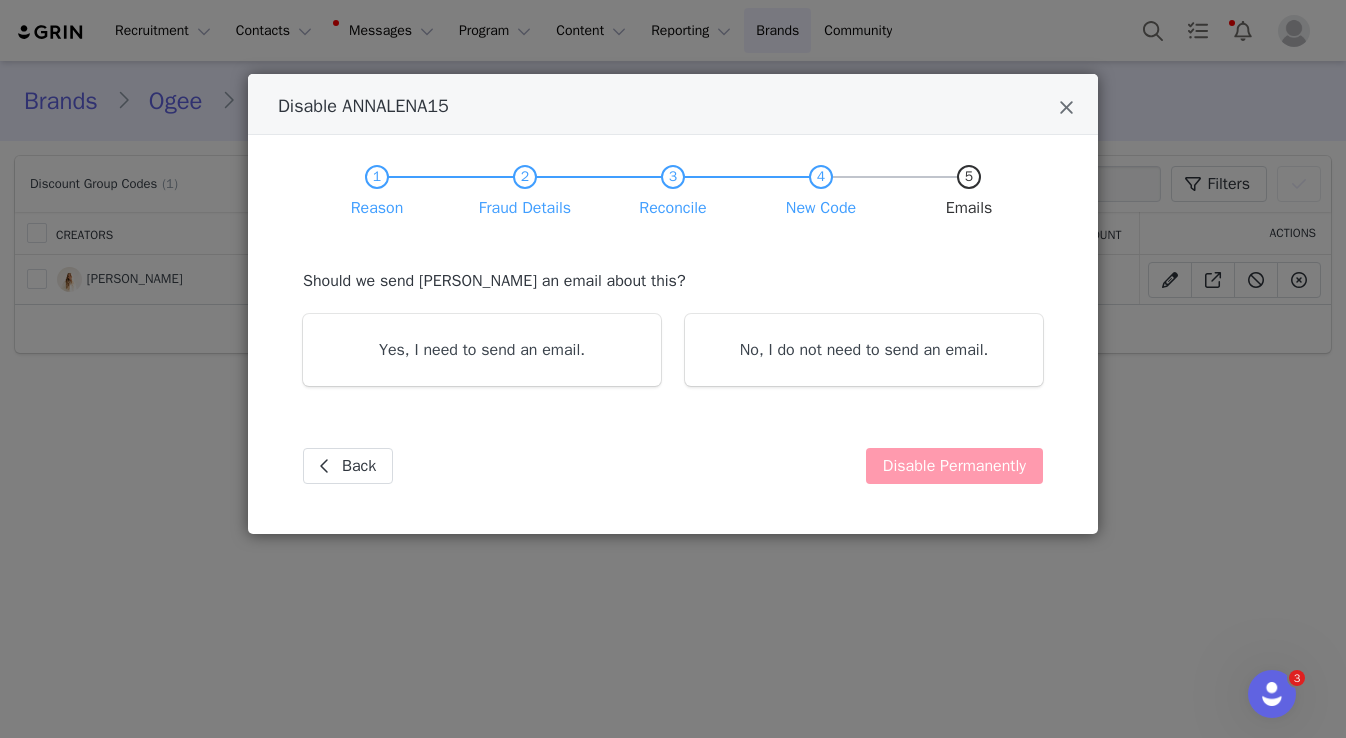 click on "Yes, I need to send an email." at bounding box center [482, 350] 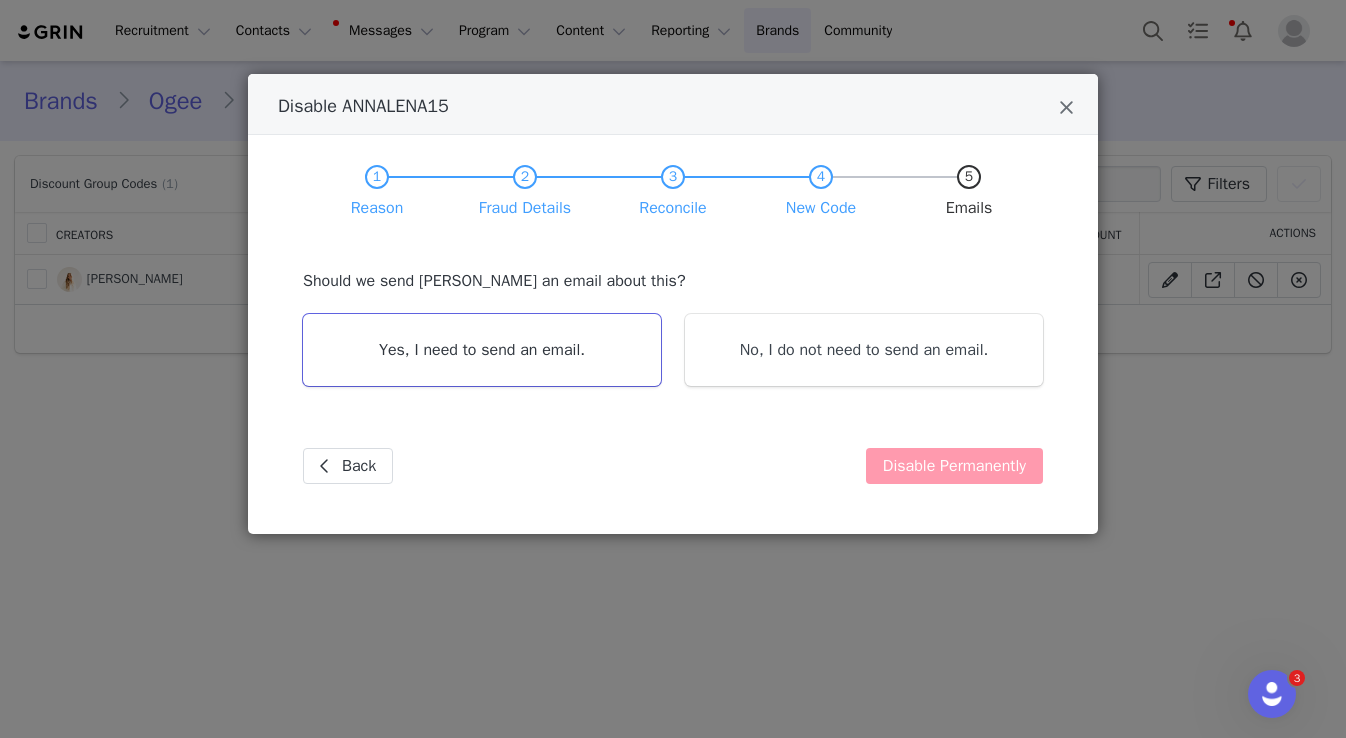 click on "Yes, I need to send an email." at bounding box center [482, 350] 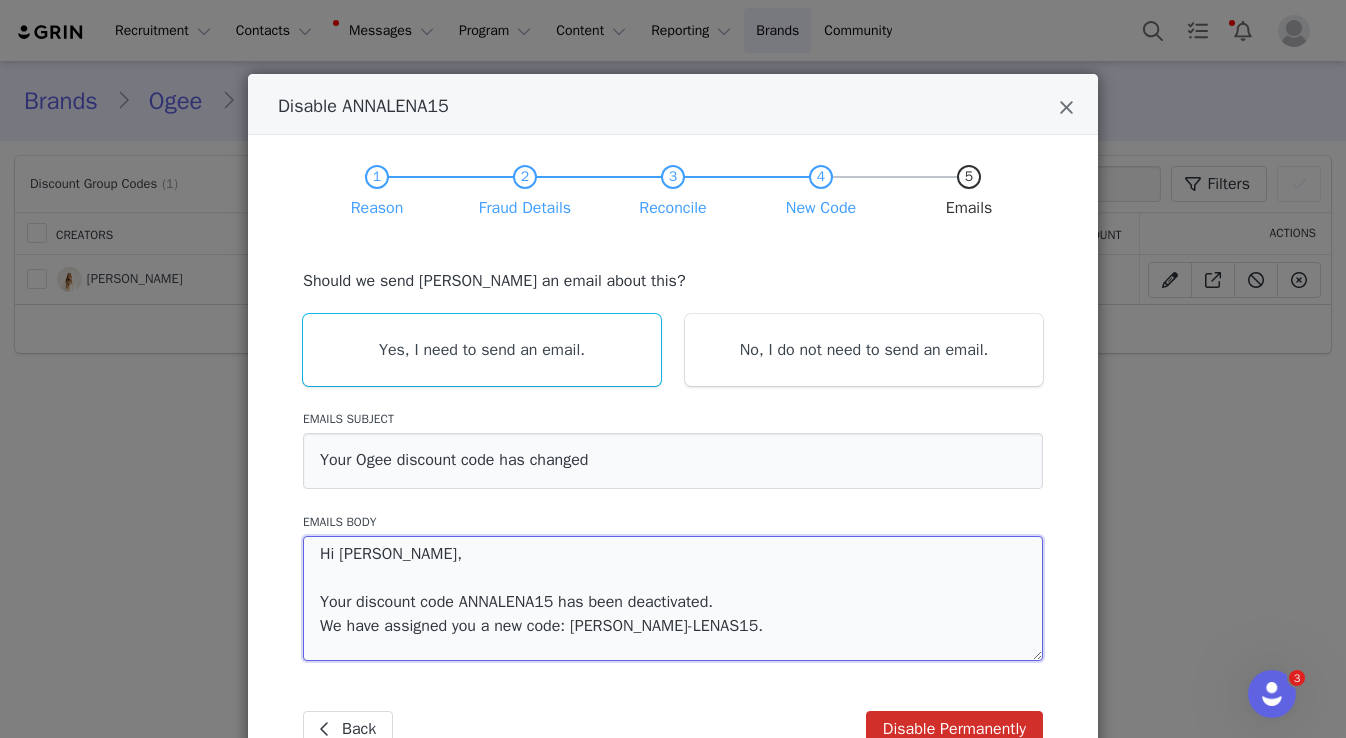 click on "Hi Anna-Lena,
Your discount code ANNALENA15 has been deactivated.
We have assigned you a new code: ANNA-LENAS15." at bounding box center (673, 598) 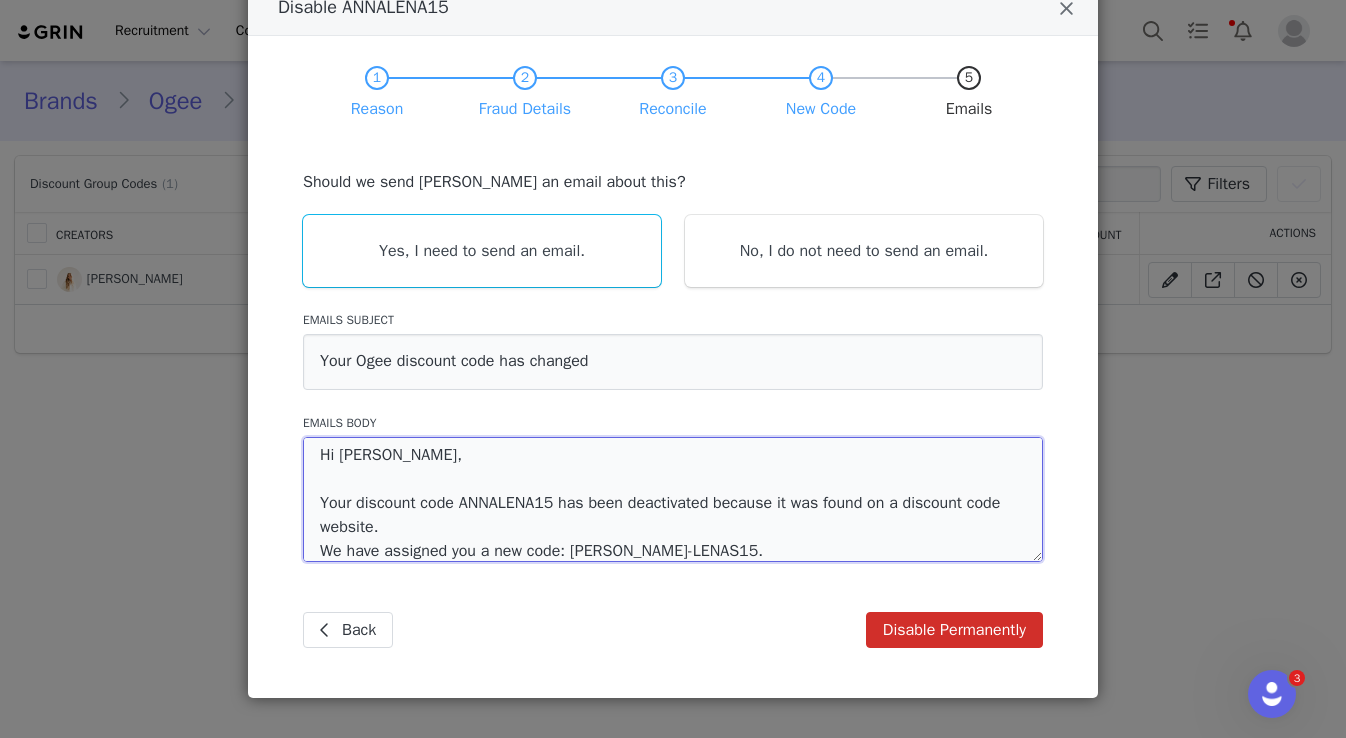 scroll, scrollTop: 109, scrollLeft: 0, axis: vertical 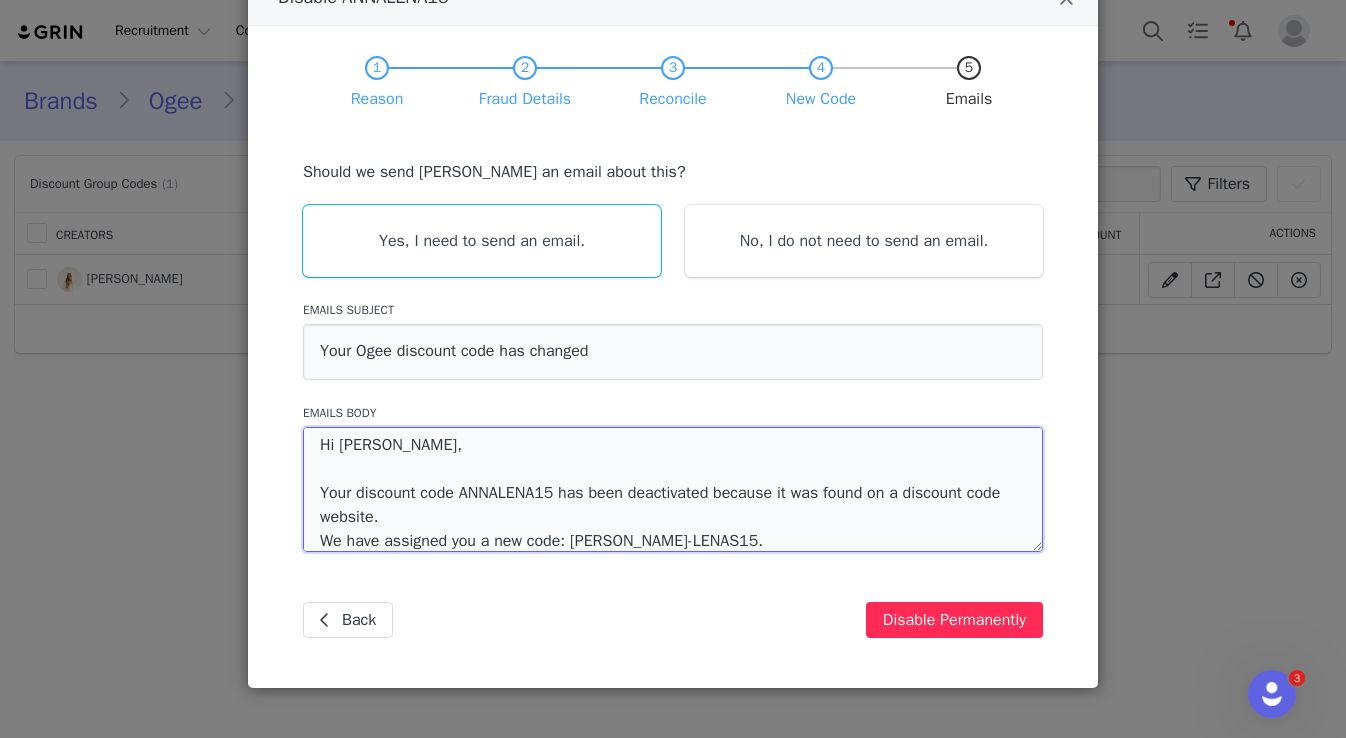 type on "Hi Anna-Lena,
Your discount code ANNALENA15 has been deactivated because it was found on a discount code website.
We have assigned you a new code: ANNA-LENAS15." 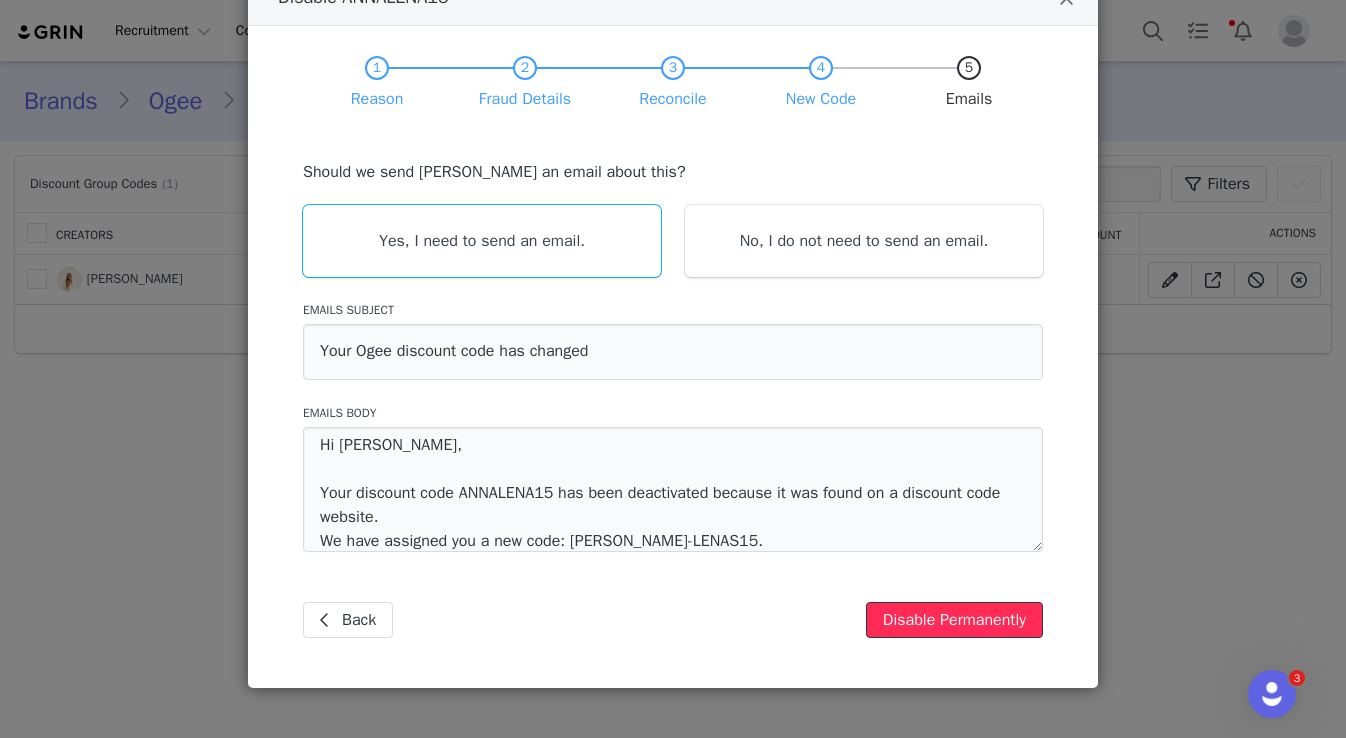 click on "Disable Permanently" at bounding box center (954, 620) 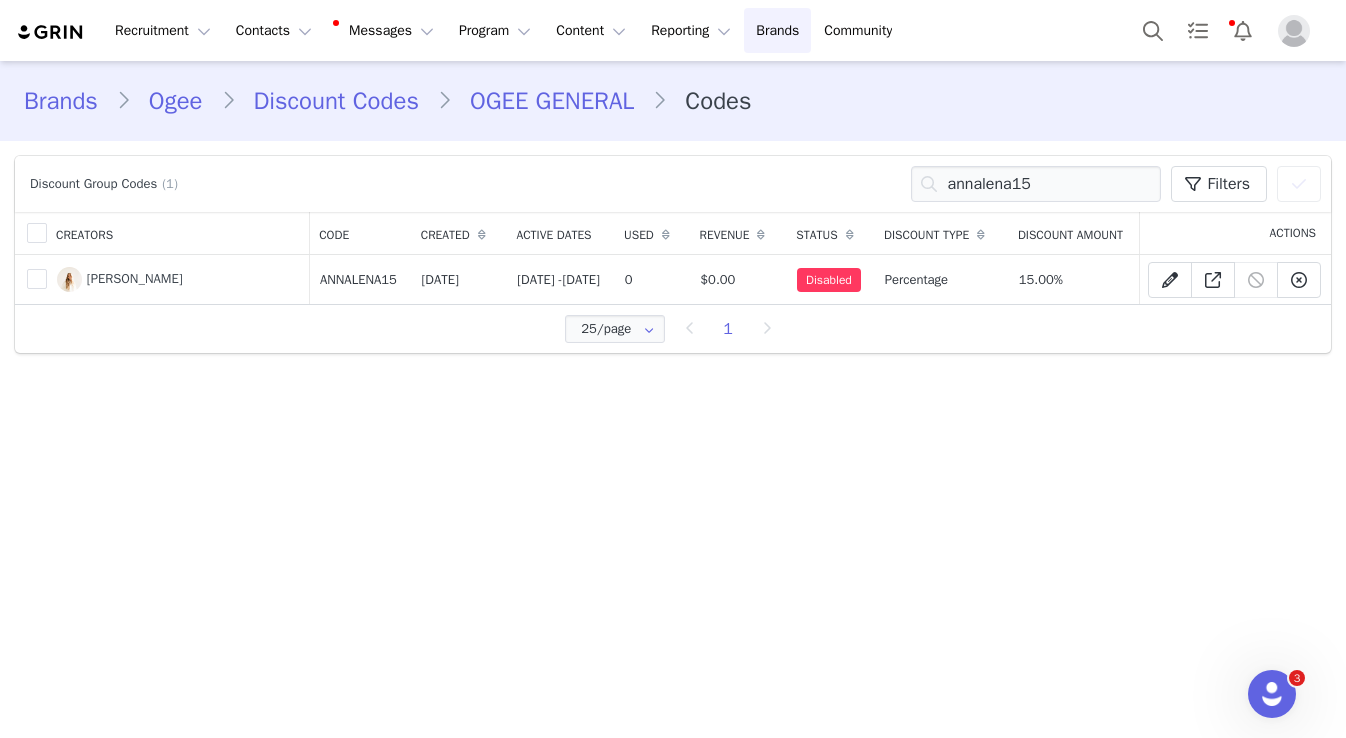 click on "Discount Codes" at bounding box center (336, 101) 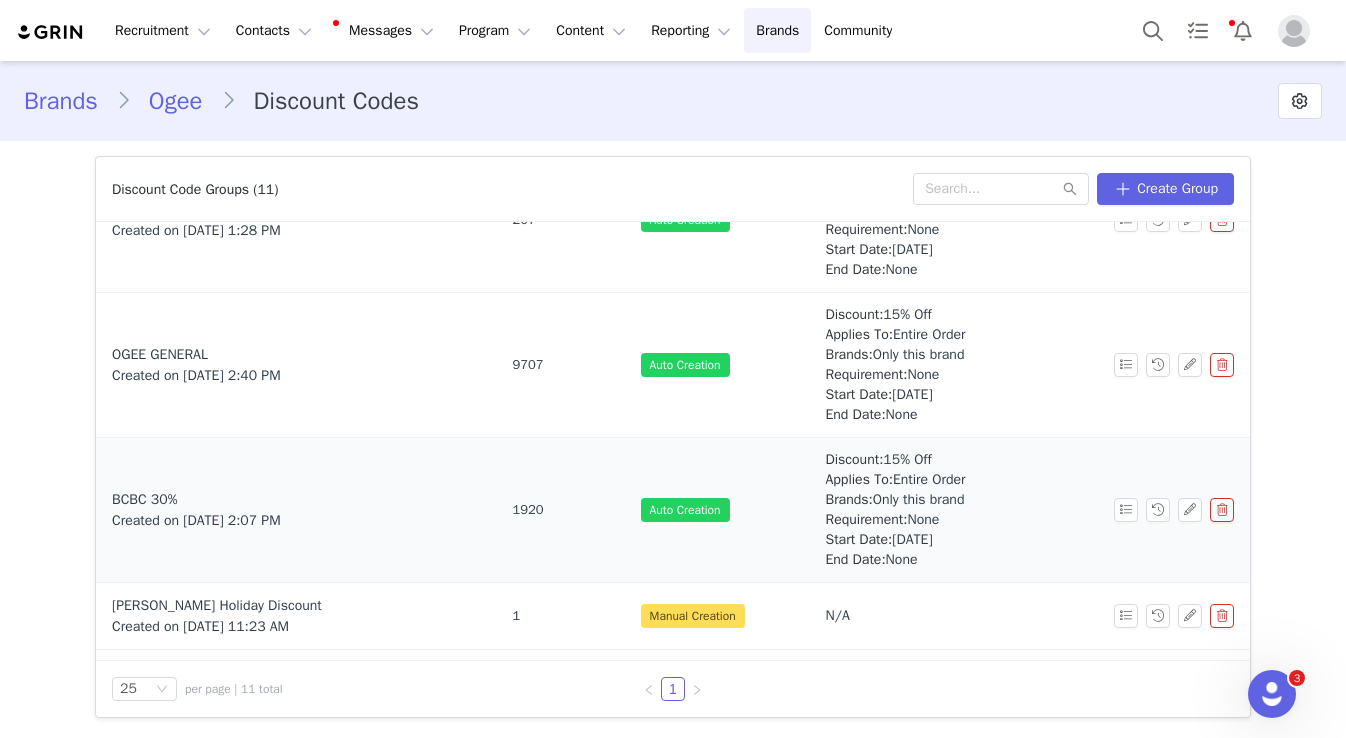 scroll, scrollTop: 270, scrollLeft: 0, axis: vertical 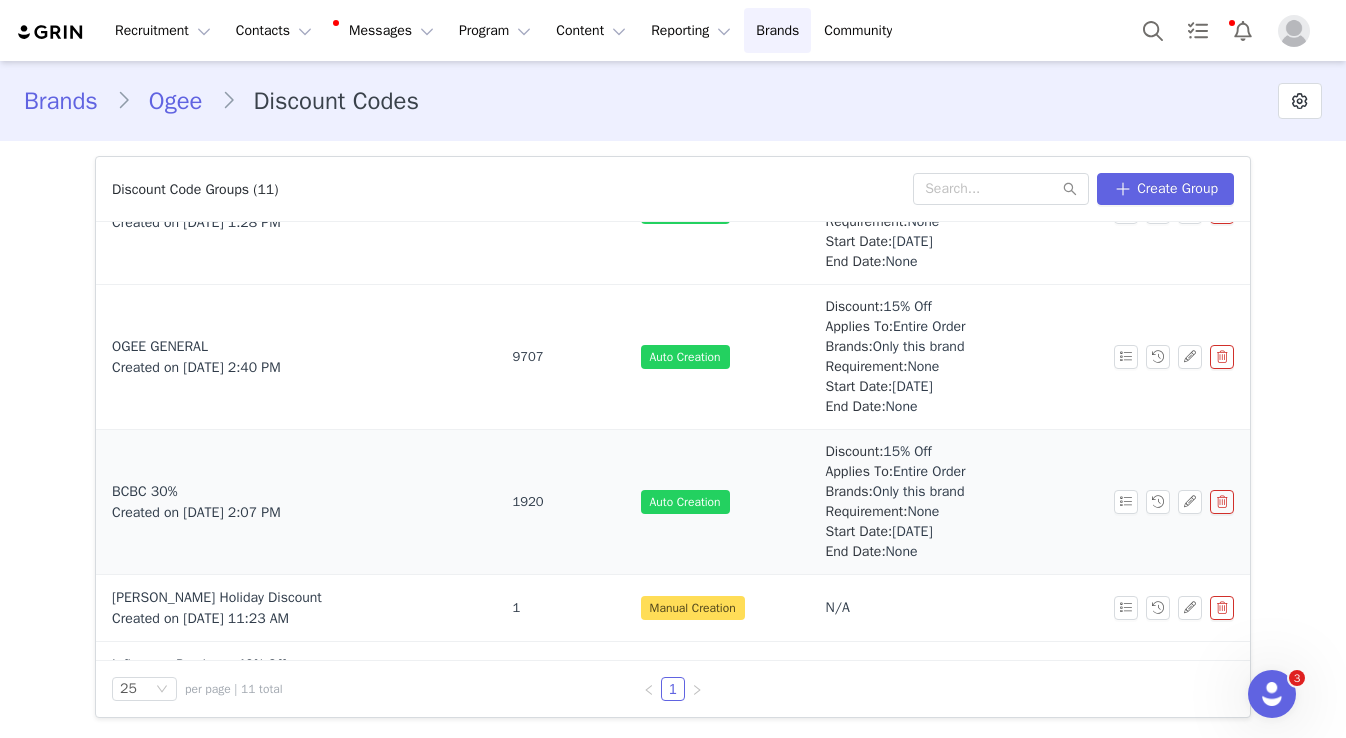 click on "BCBC 30%       Created on Mar 23, 2022 2:07 PM" at bounding box center (296, 502) 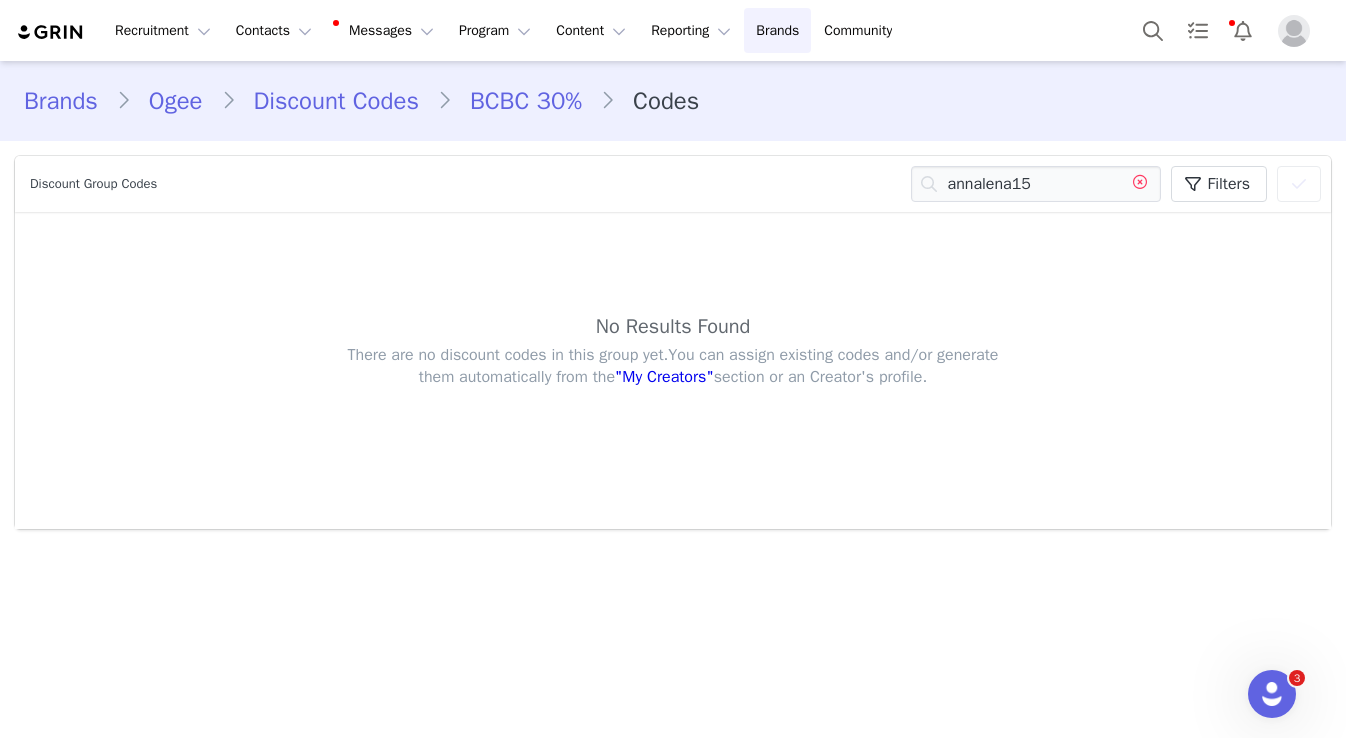 click at bounding box center (1140, 184) 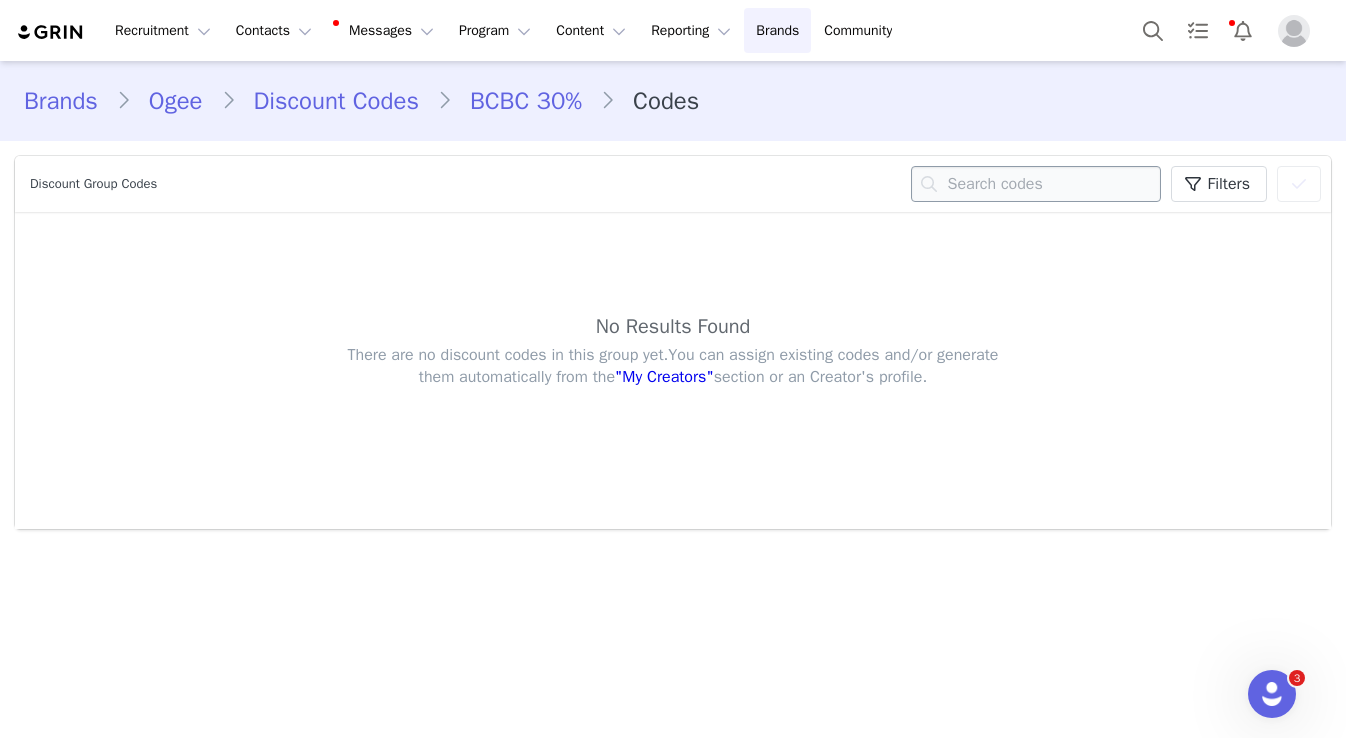 click at bounding box center [1036, 184] 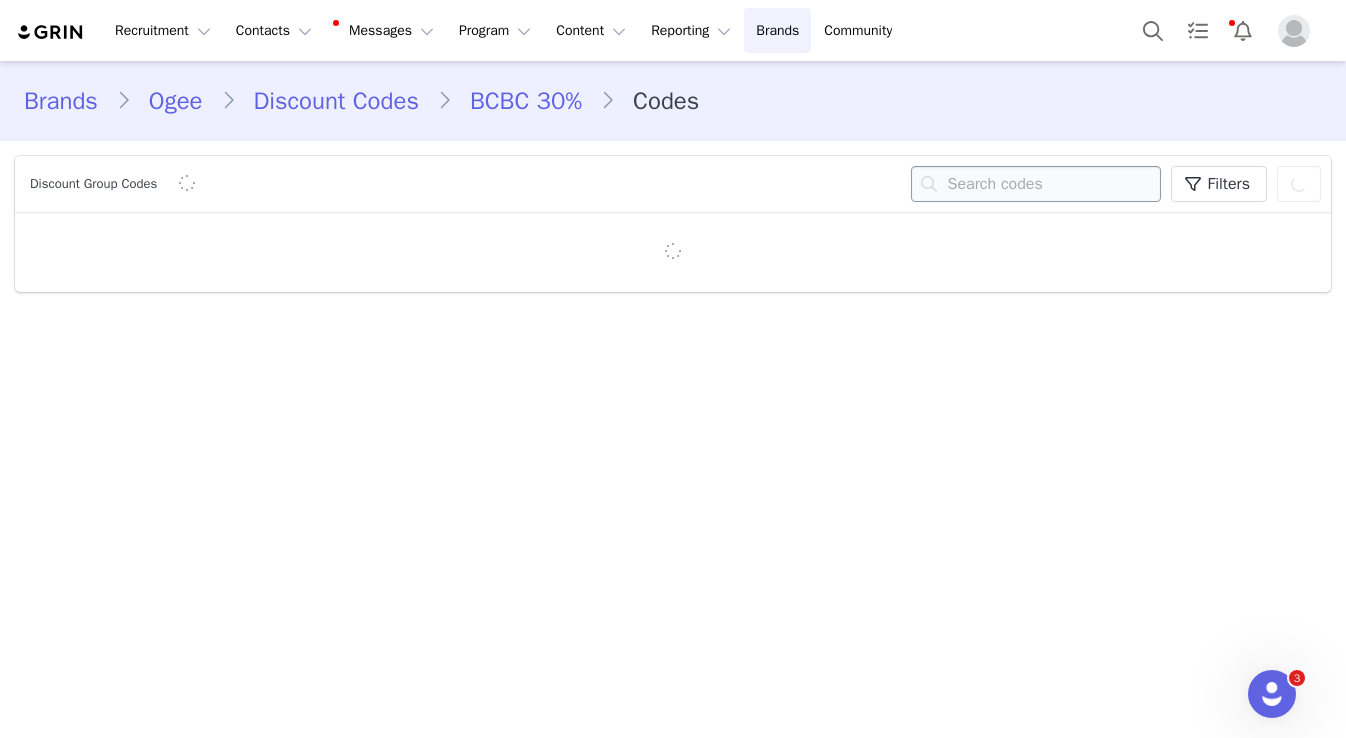 paste on "sasha_ogee" 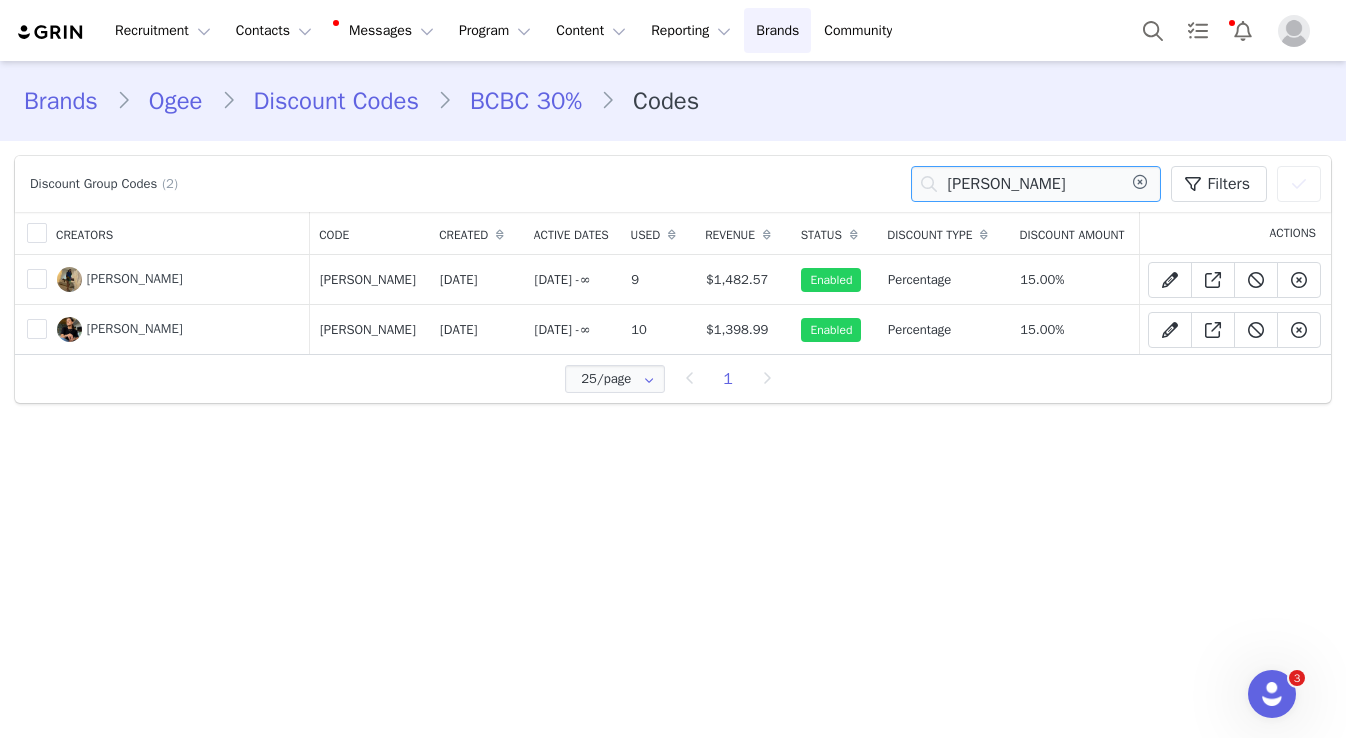 type on "sasha_ogee" 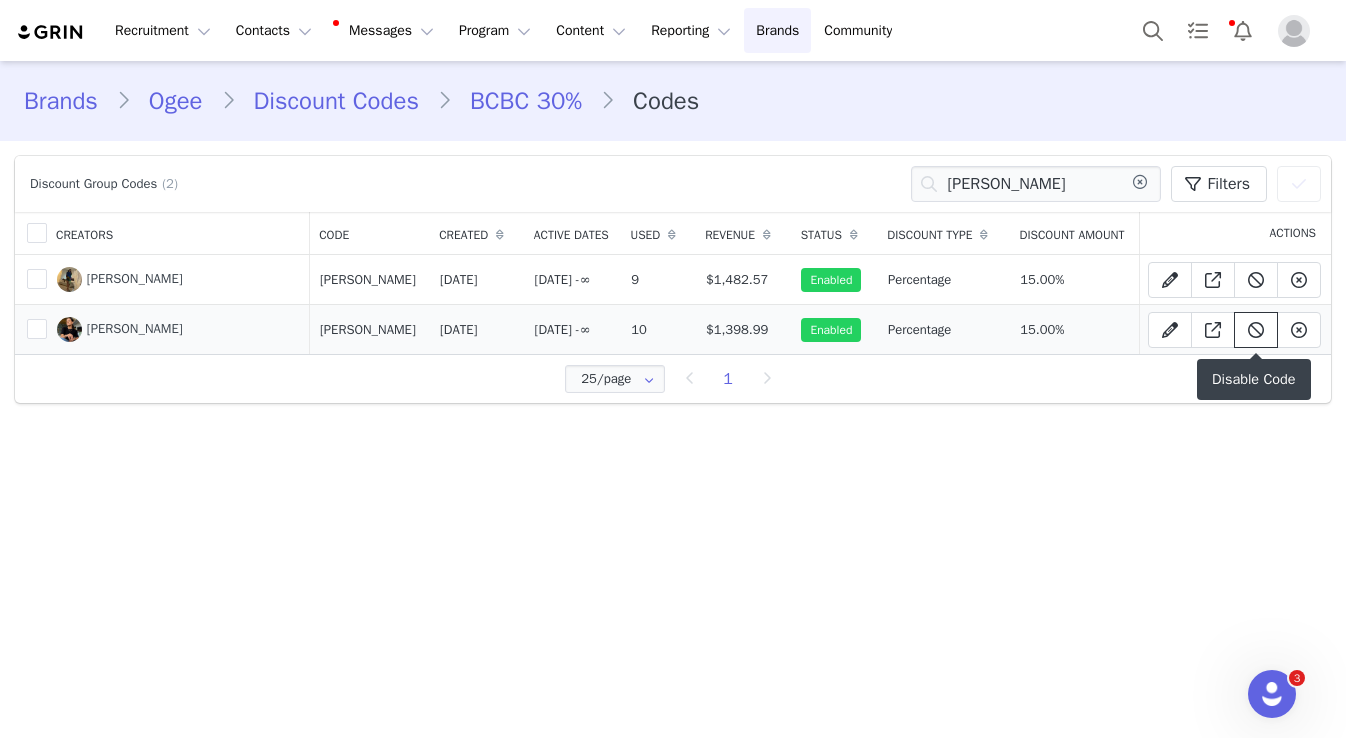 click at bounding box center (1256, 330) 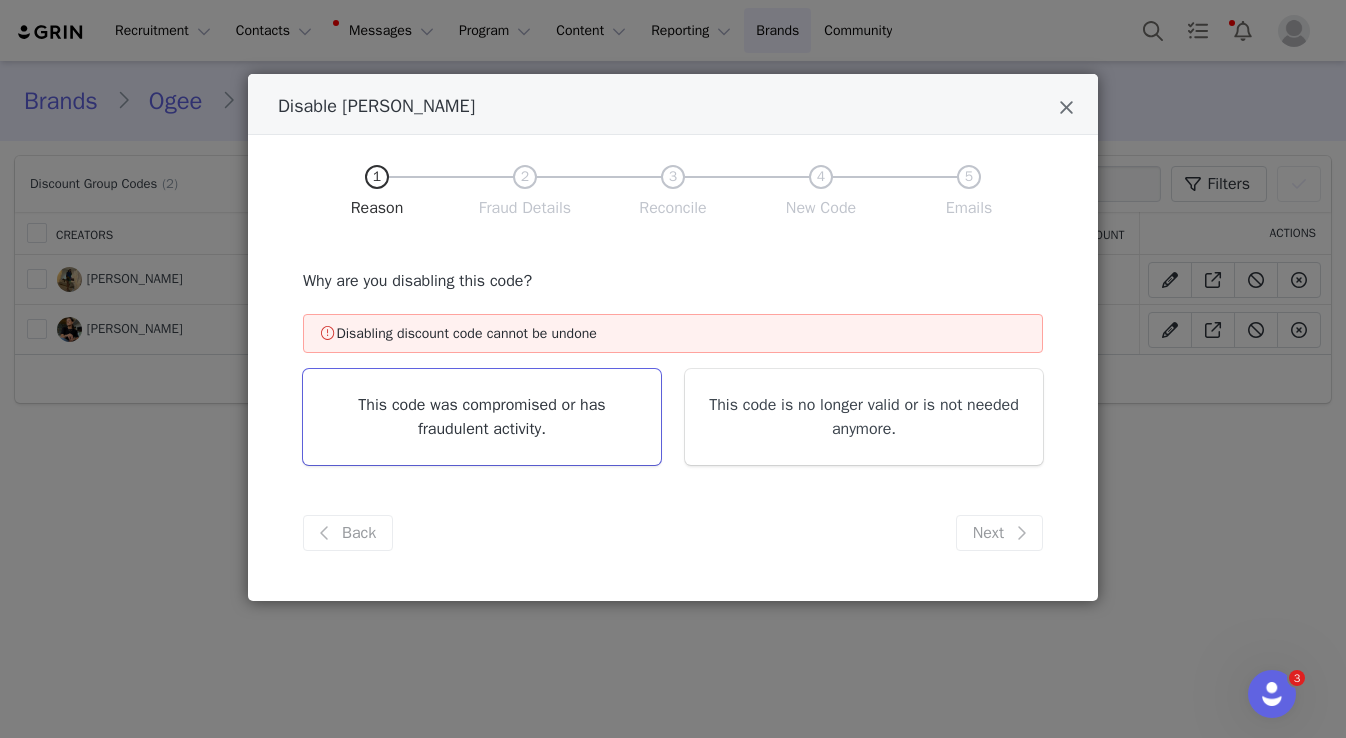 click on "This code was compromised or has fraudulent activity." at bounding box center [482, 417] 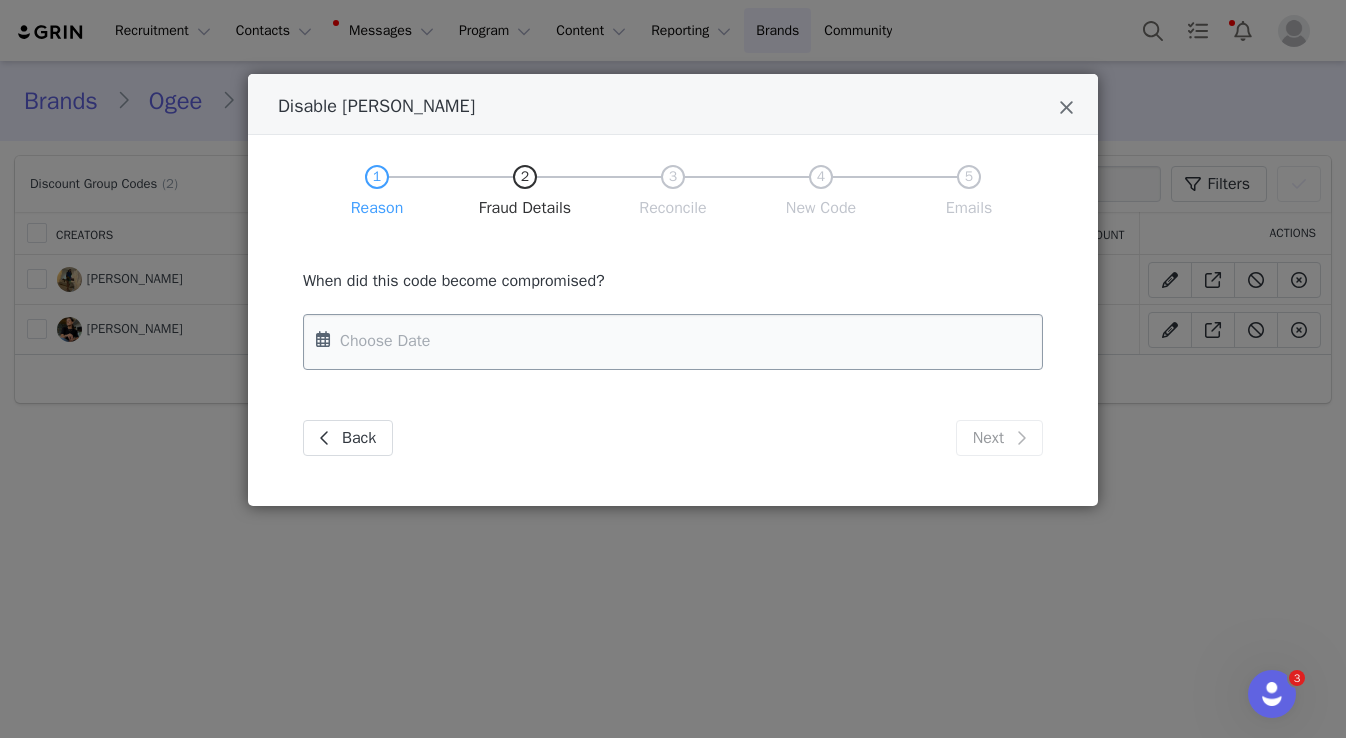 click at bounding box center [673, 342] 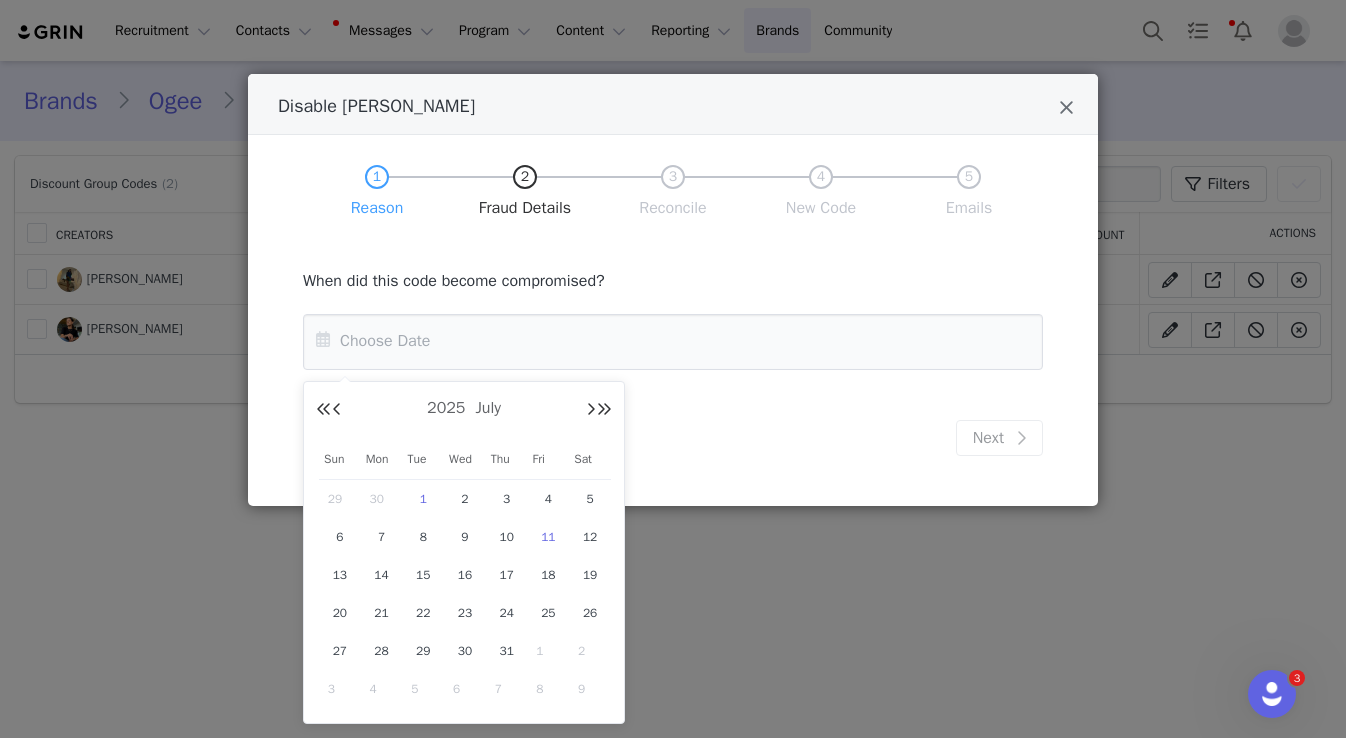 click on "1" at bounding box center [423, 499] 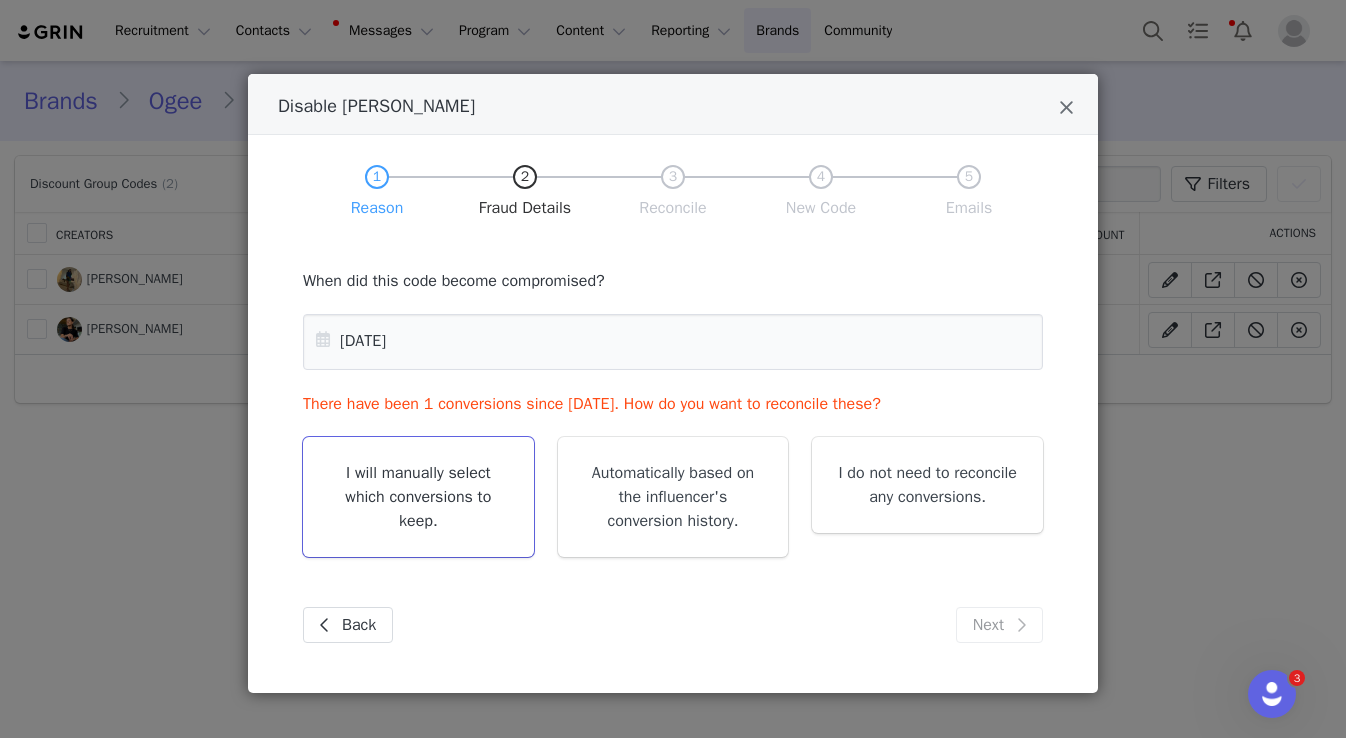 click on "I will manually select which conversions to keep." at bounding box center (418, 497) 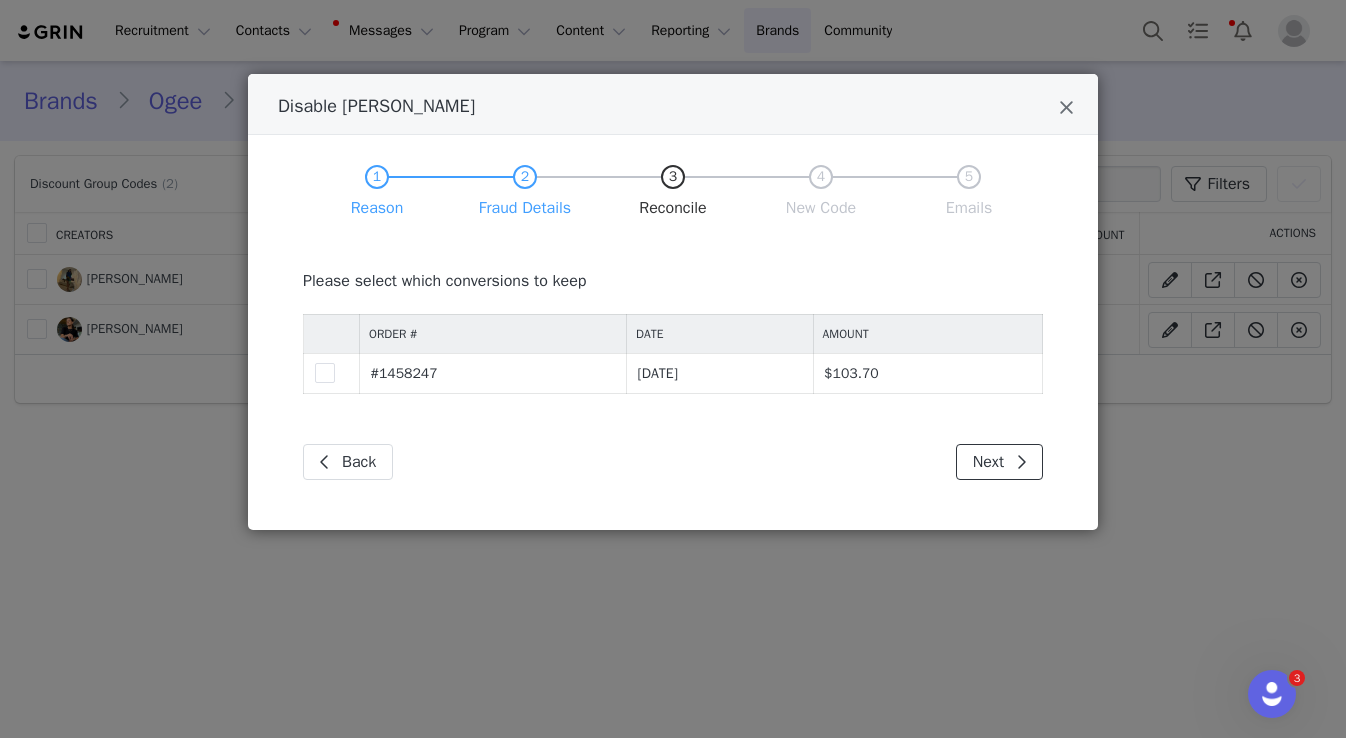 click at bounding box center [1021, 462] 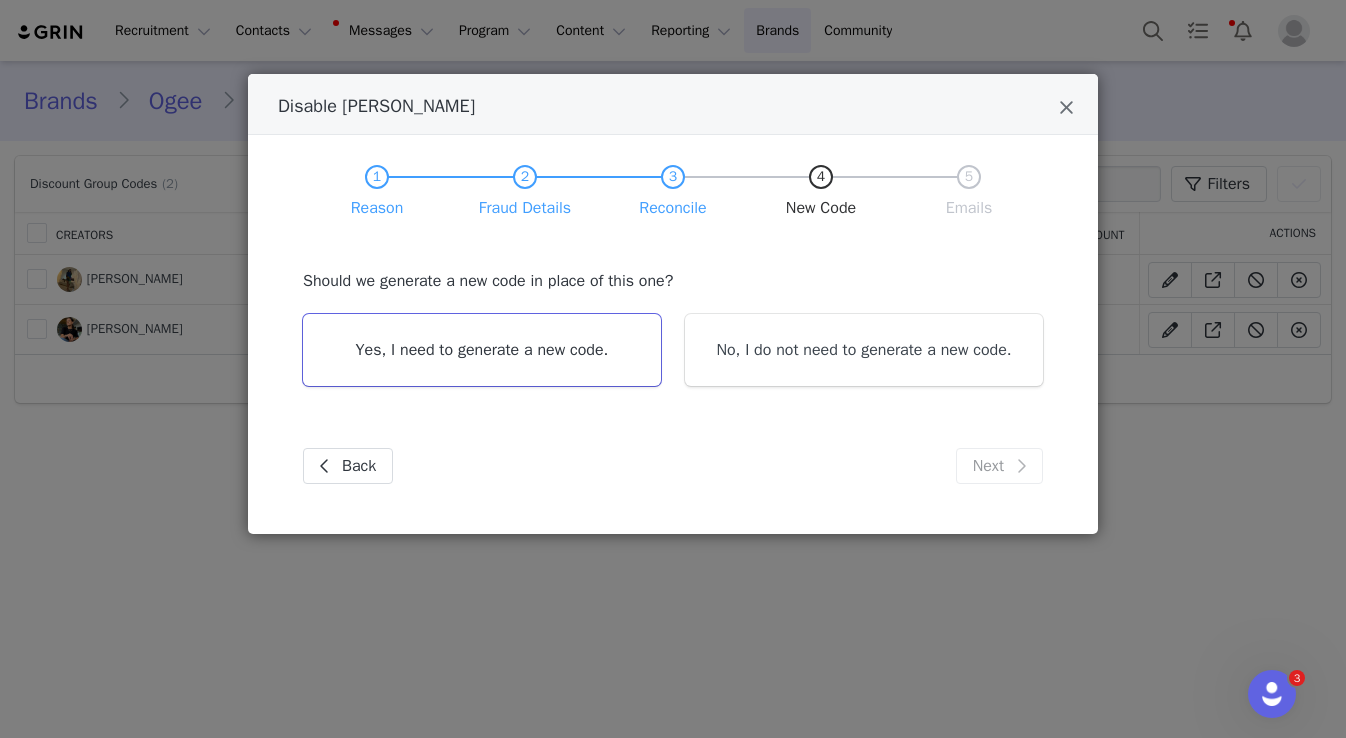 click on "Yes, I need to generate a new code." at bounding box center (482, 350) 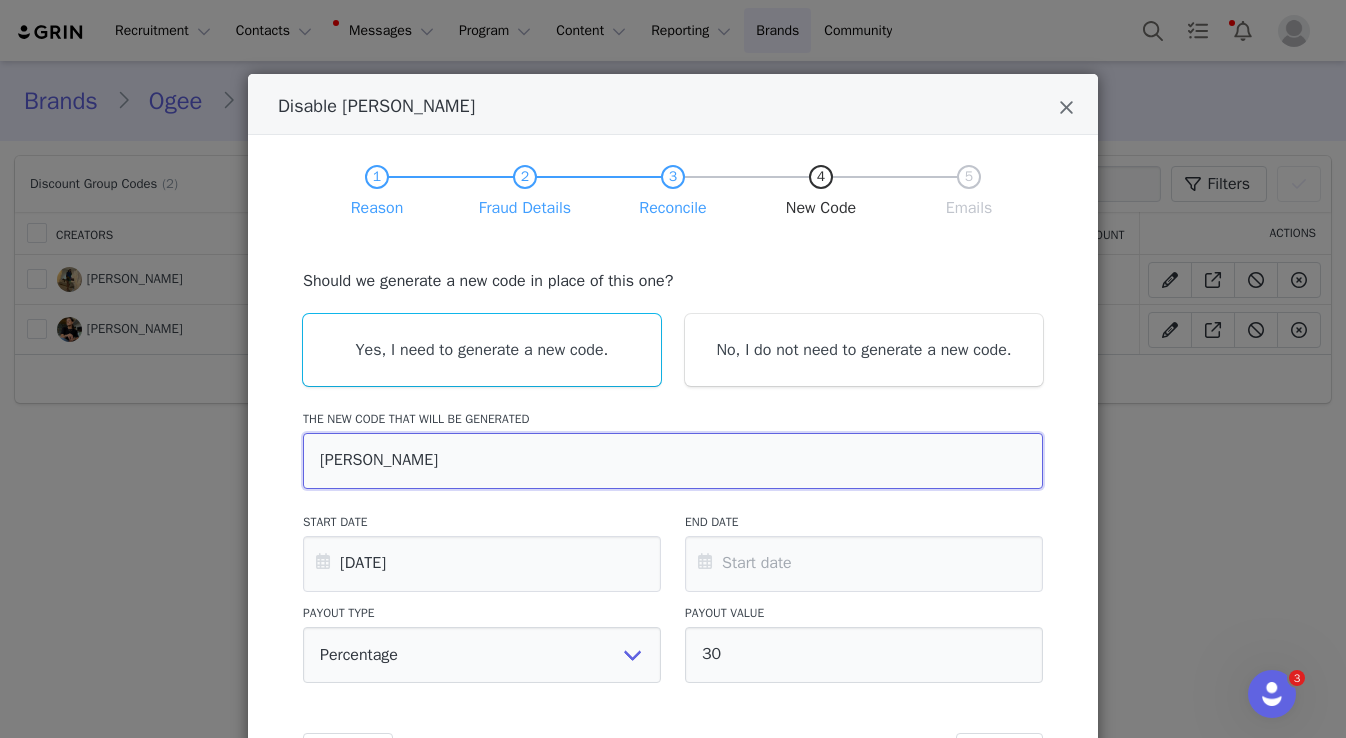 click on "SASHA-OGEE" at bounding box center [673, 461] 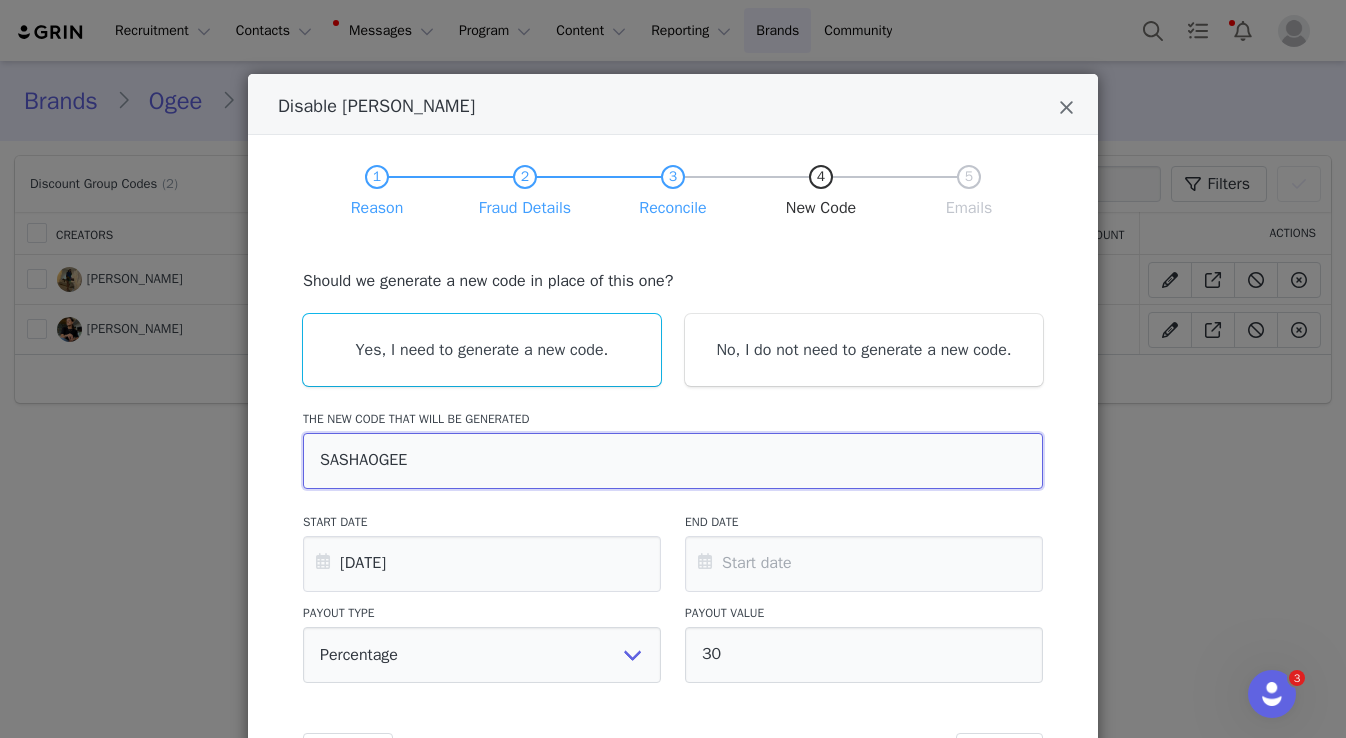 type on "SASHASOGEE" 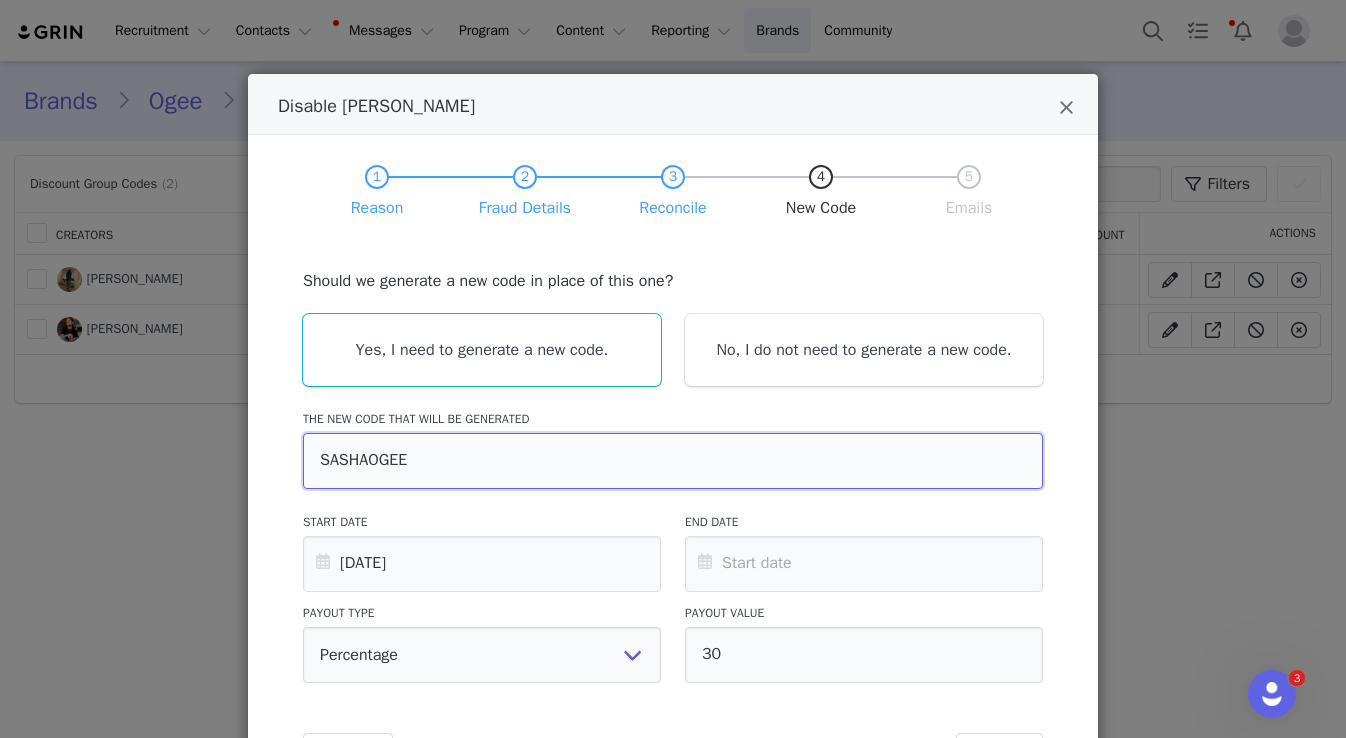 type on "Hi Sasha,
Your discount code SASHA_OGEE has been deactivated.
We have assigned you a new code: SASHASOGEE." 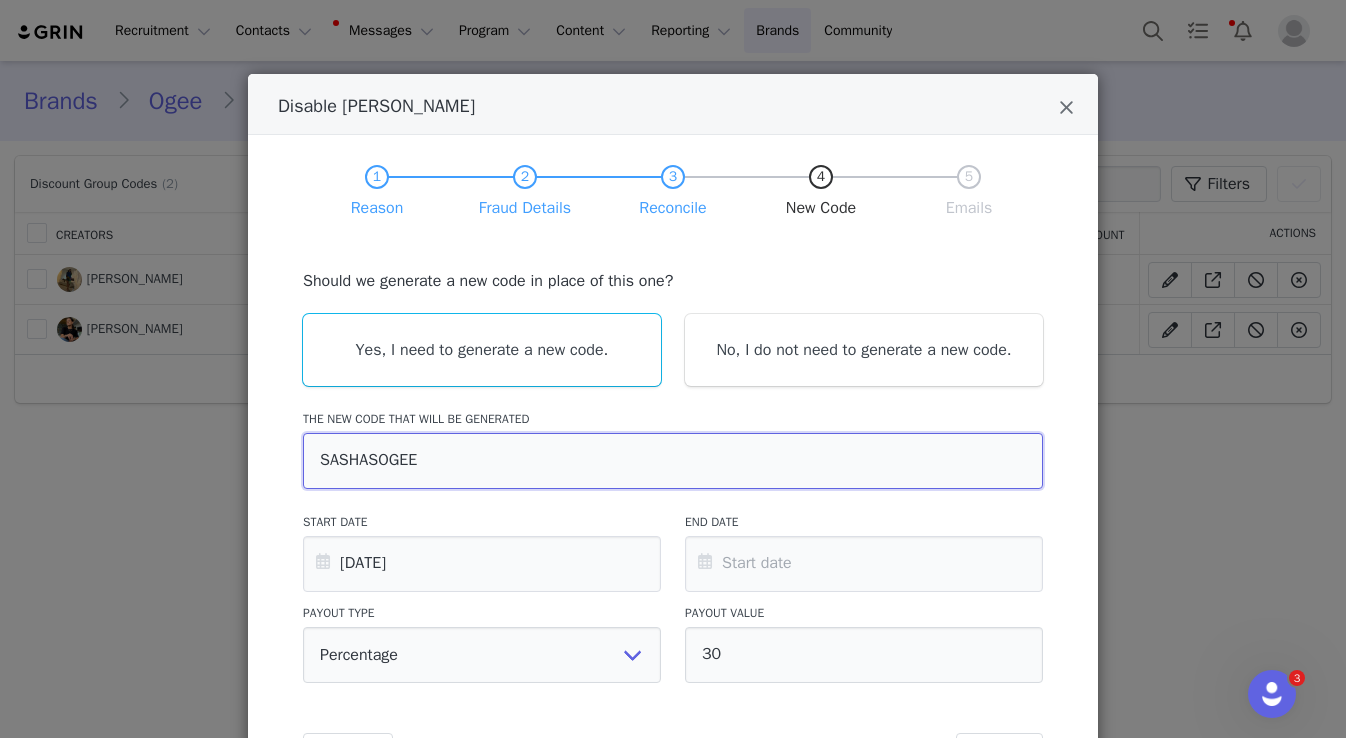 type on "SASHASMOGEE" 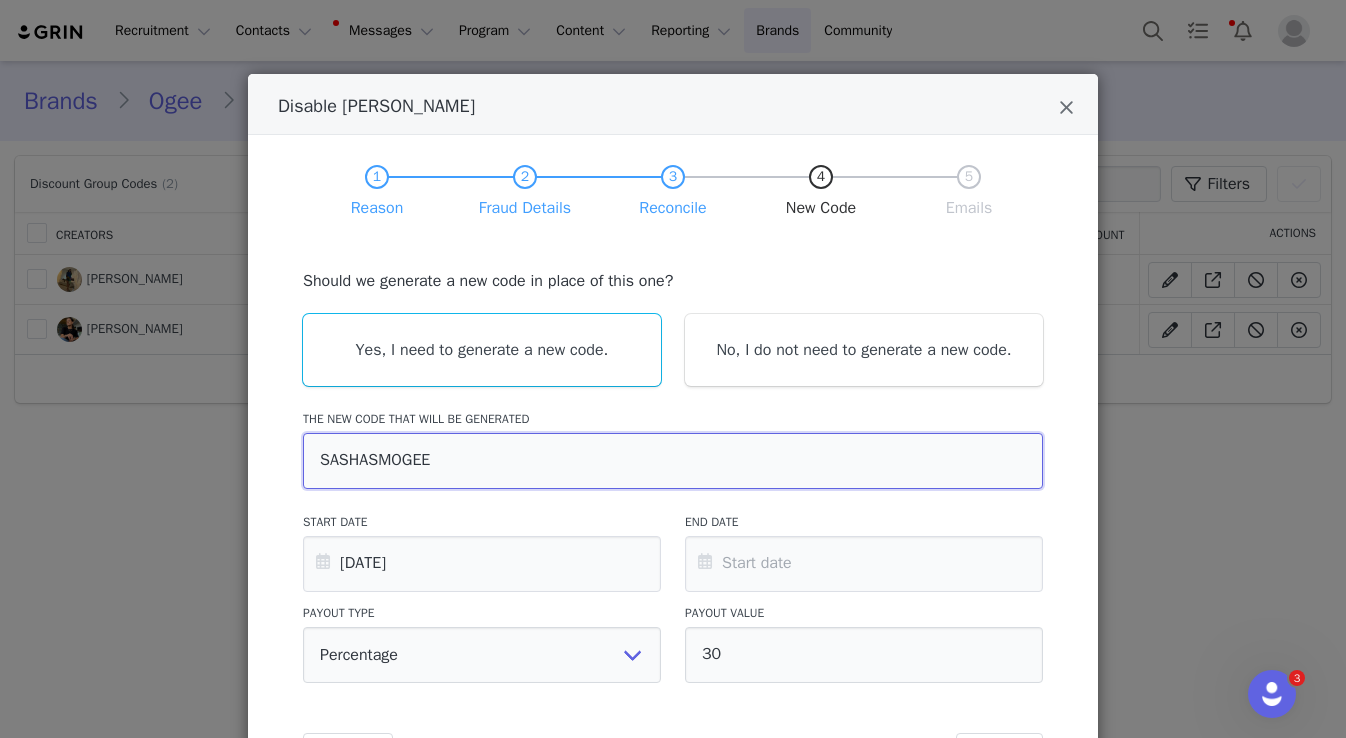type on "SASHASMIOGEE" 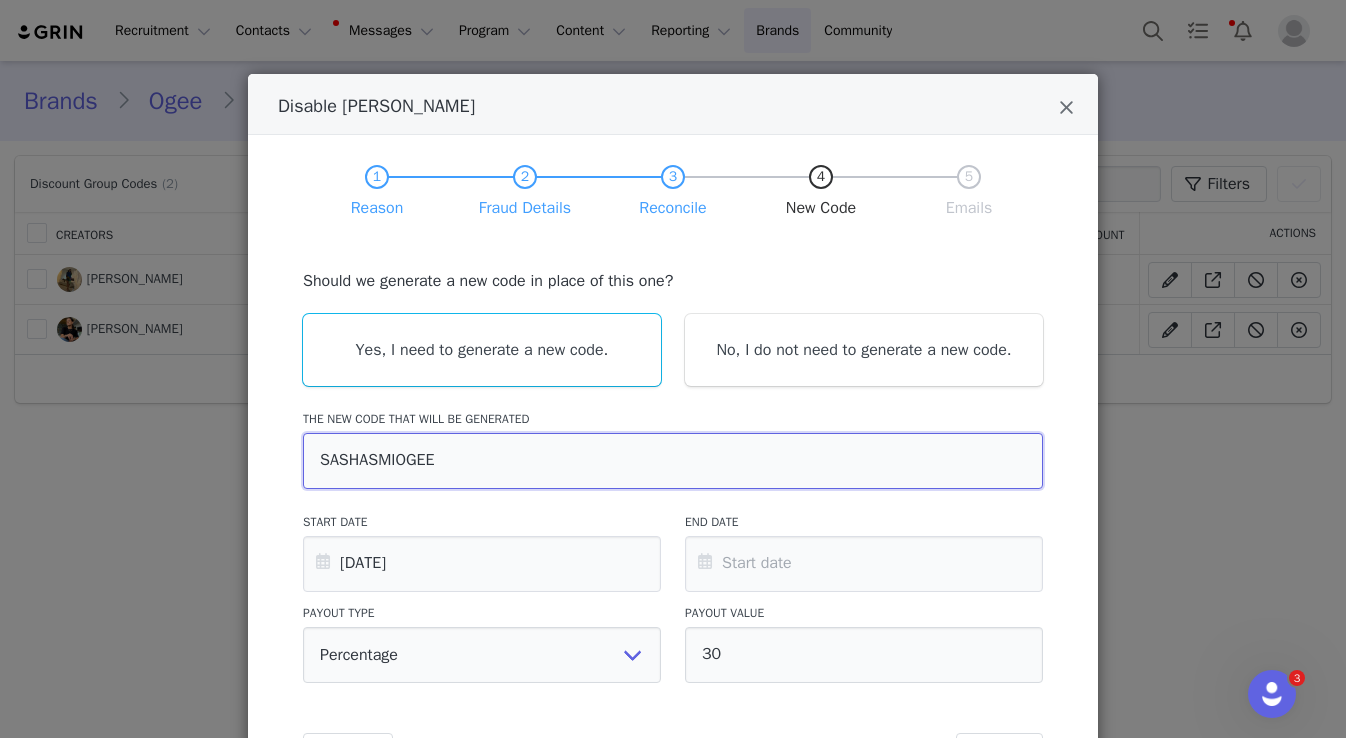 type on "SASHASMITOGEE" 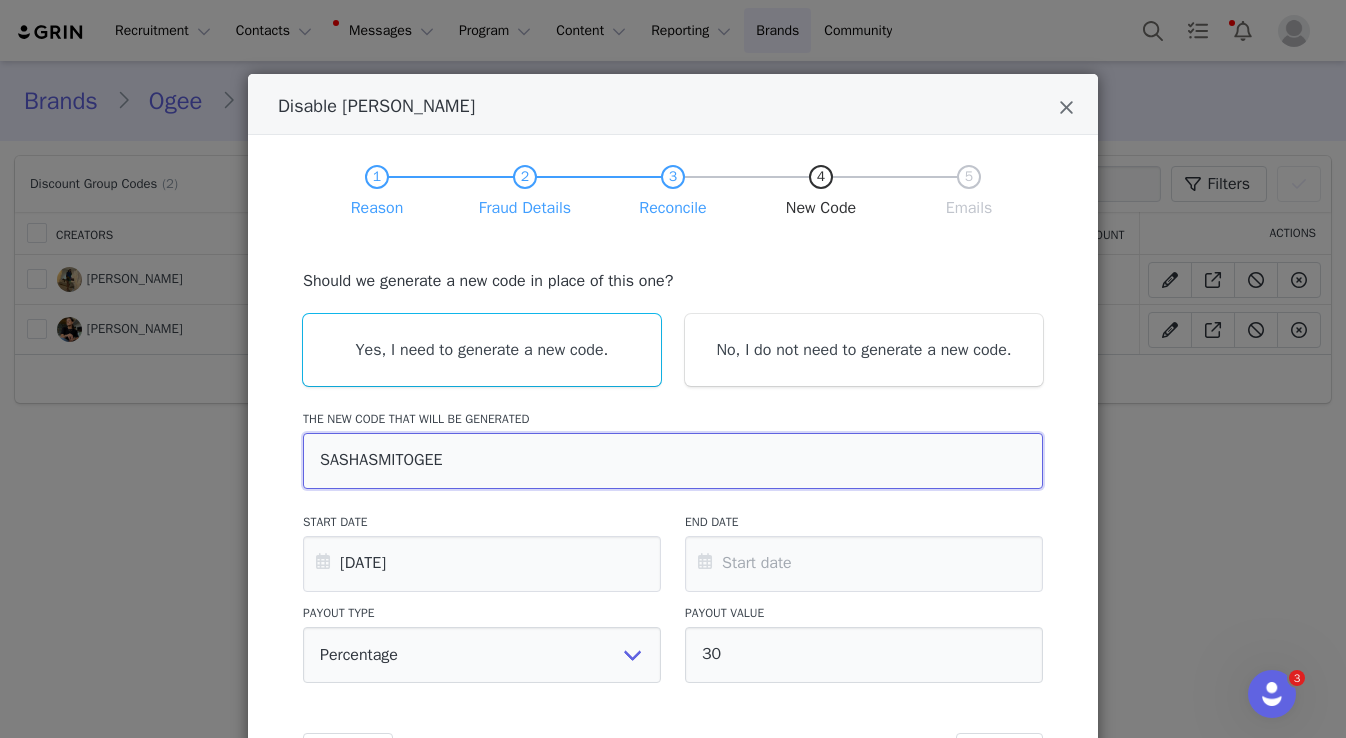 type on "Hi Sasha,
Your discount code SASHA_OGEE has been deactivated.
We have assigned you a new code: SASHASMITOGEE." 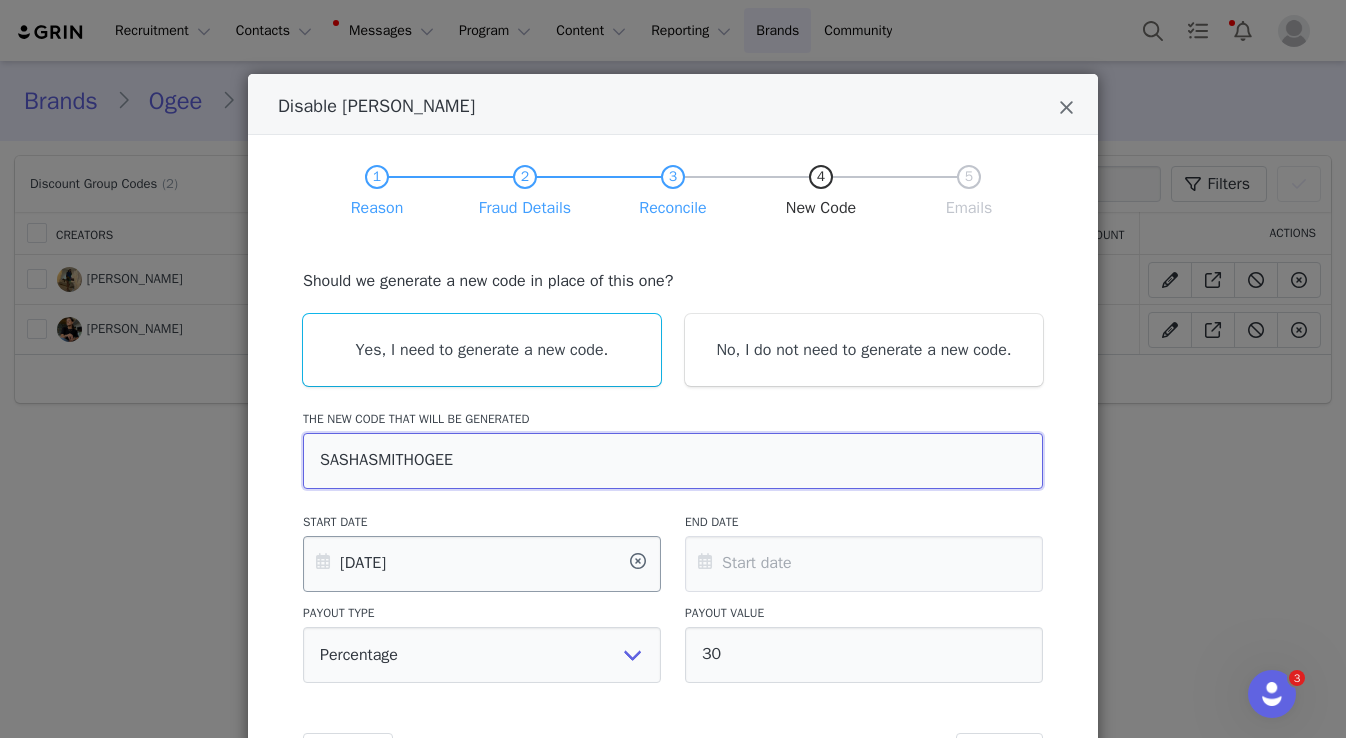 scroll, scrollTop: 131, scrollLeft: 0, axis: vertical 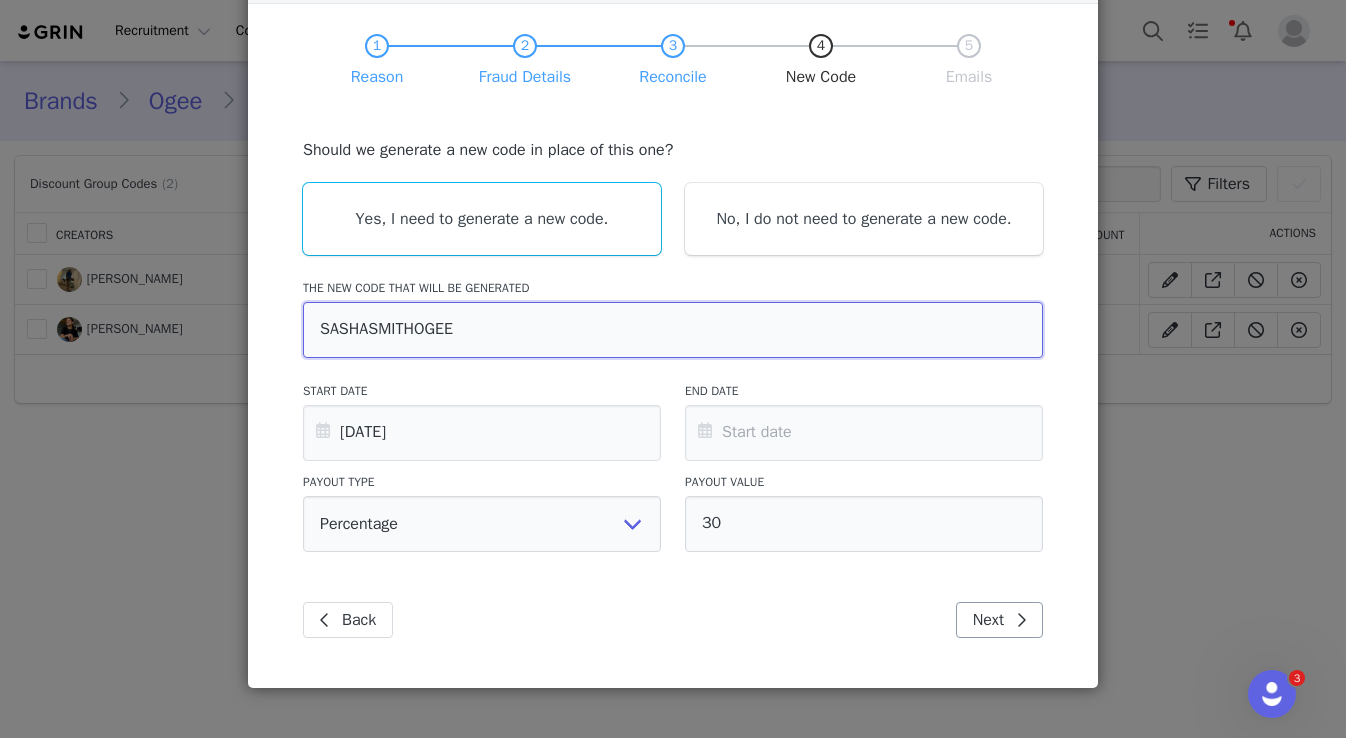 type on "SASHASMITHOGEE" 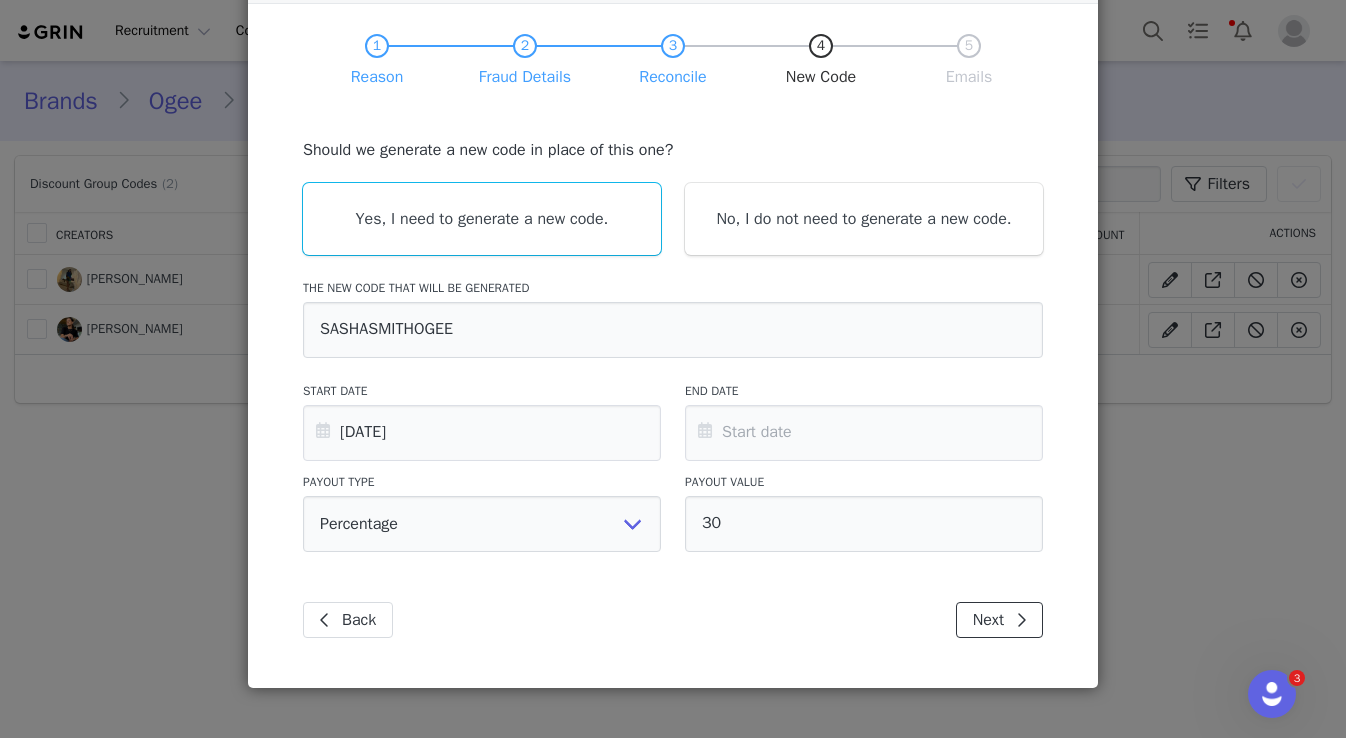 click on "Next" at bounding box center [999, 620] 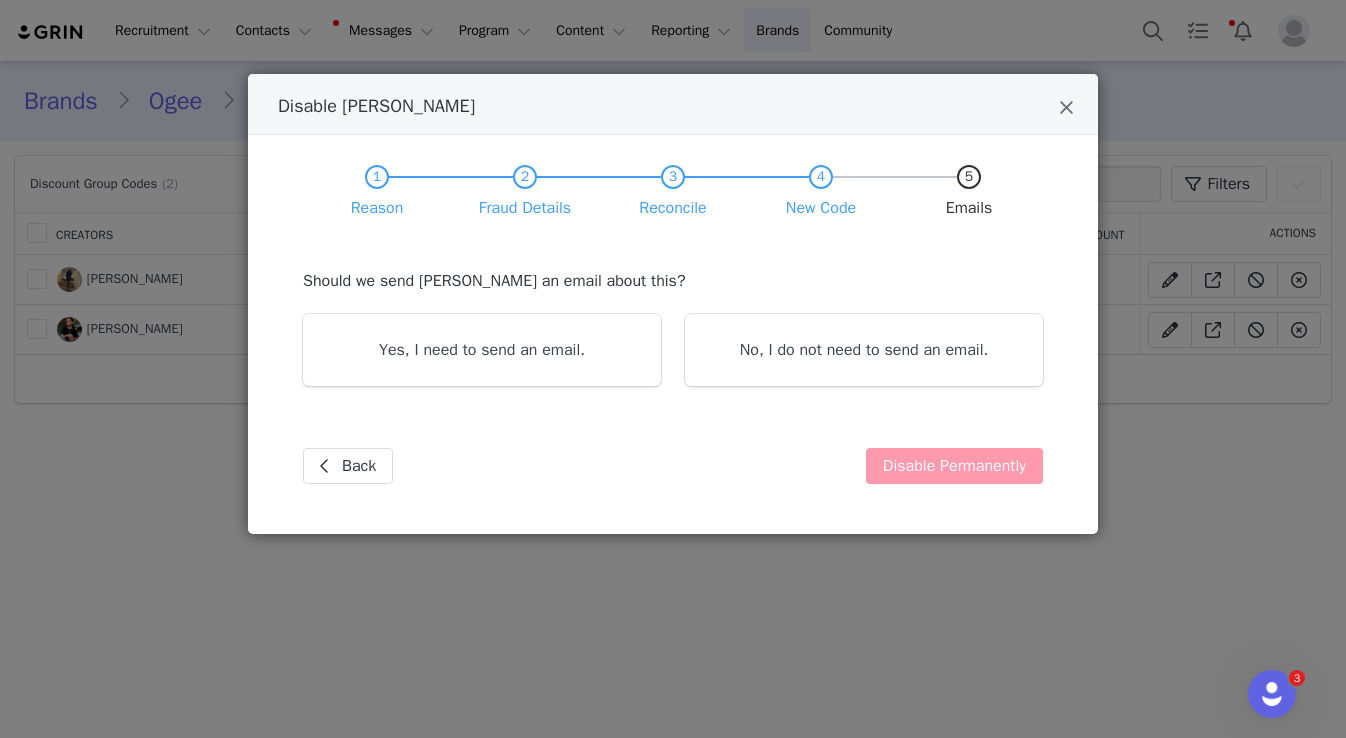 scroll, scrollTop: 0, scrollLeft: 0, axis: both 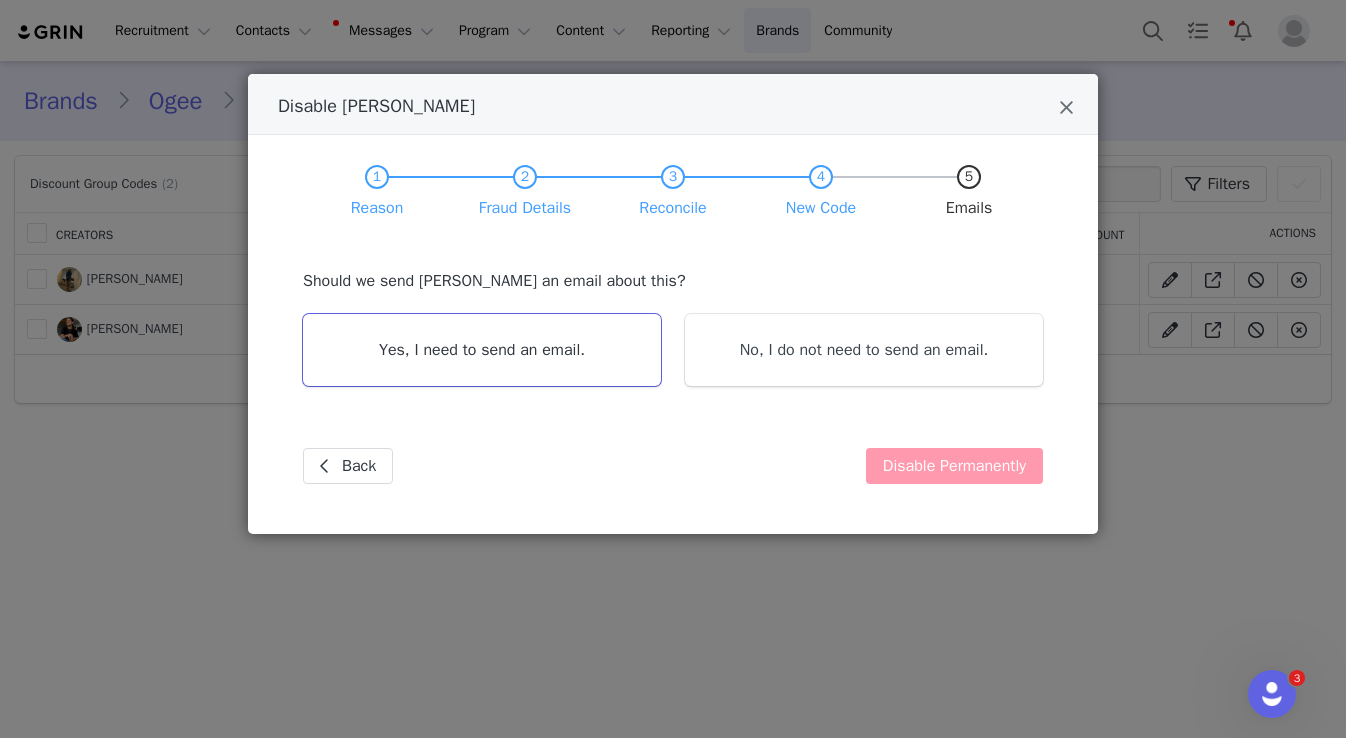 click on "Yes, I need to send an email." at bounding box center (482, 350) 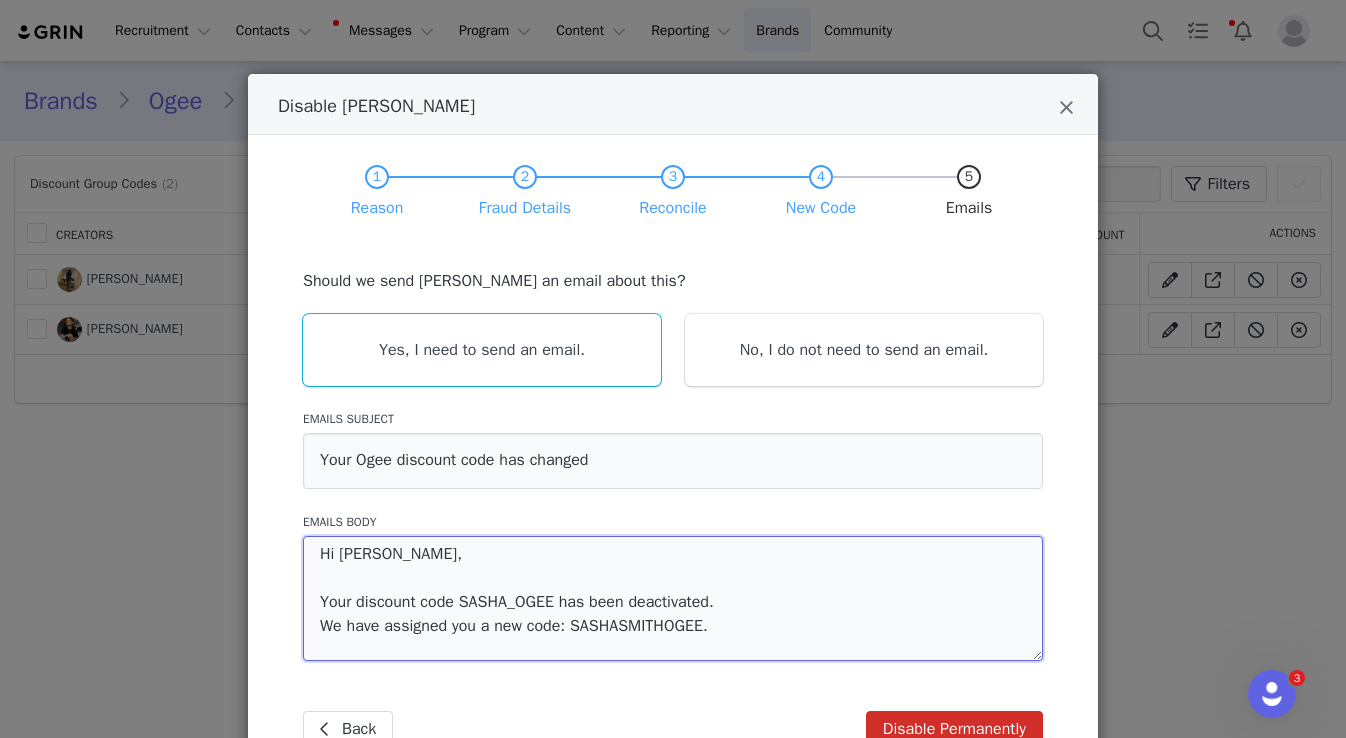 click on "Hi Sasha,
Your discount code SASHA_OGEE has been deactivated.
We have assigned you a new code: SASHASMITHOGEE." at bounding box center [673, 598] 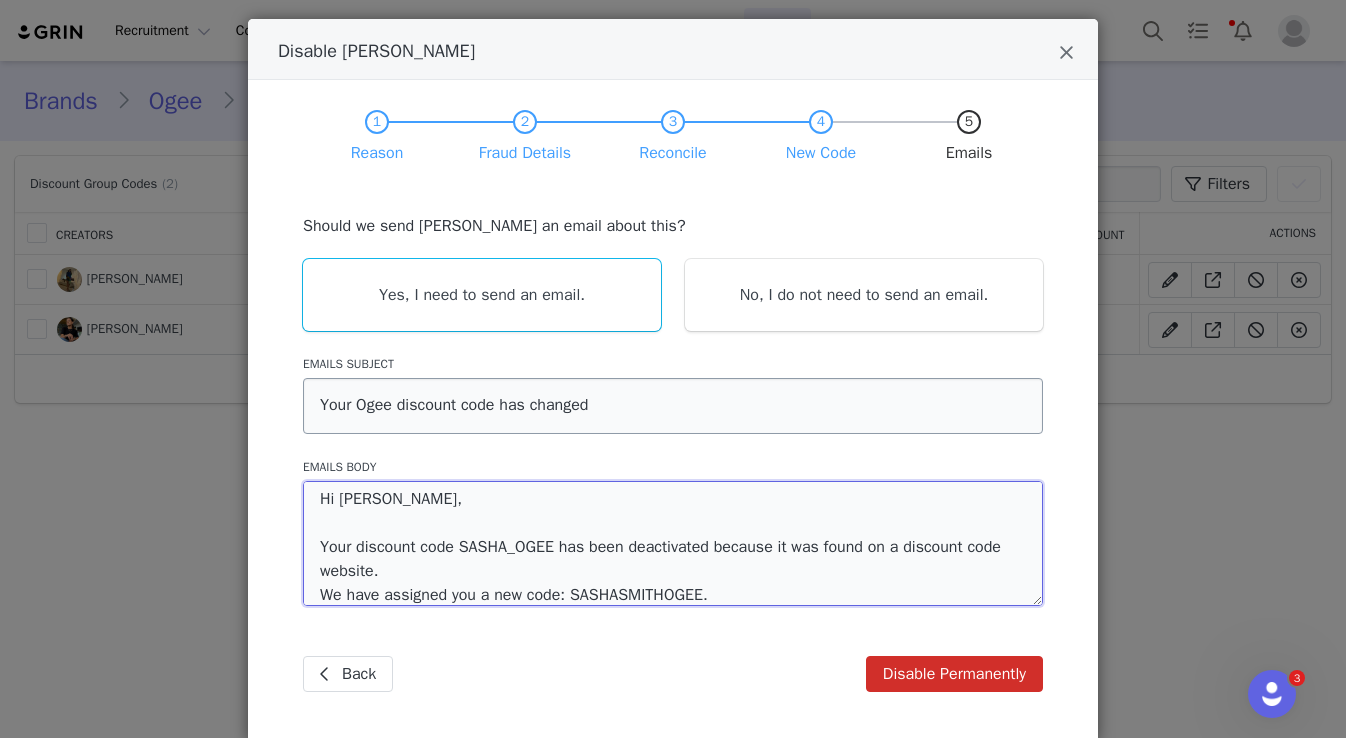 scroll, scrollTop: 97, scrollLeft: 0, axis: vertical 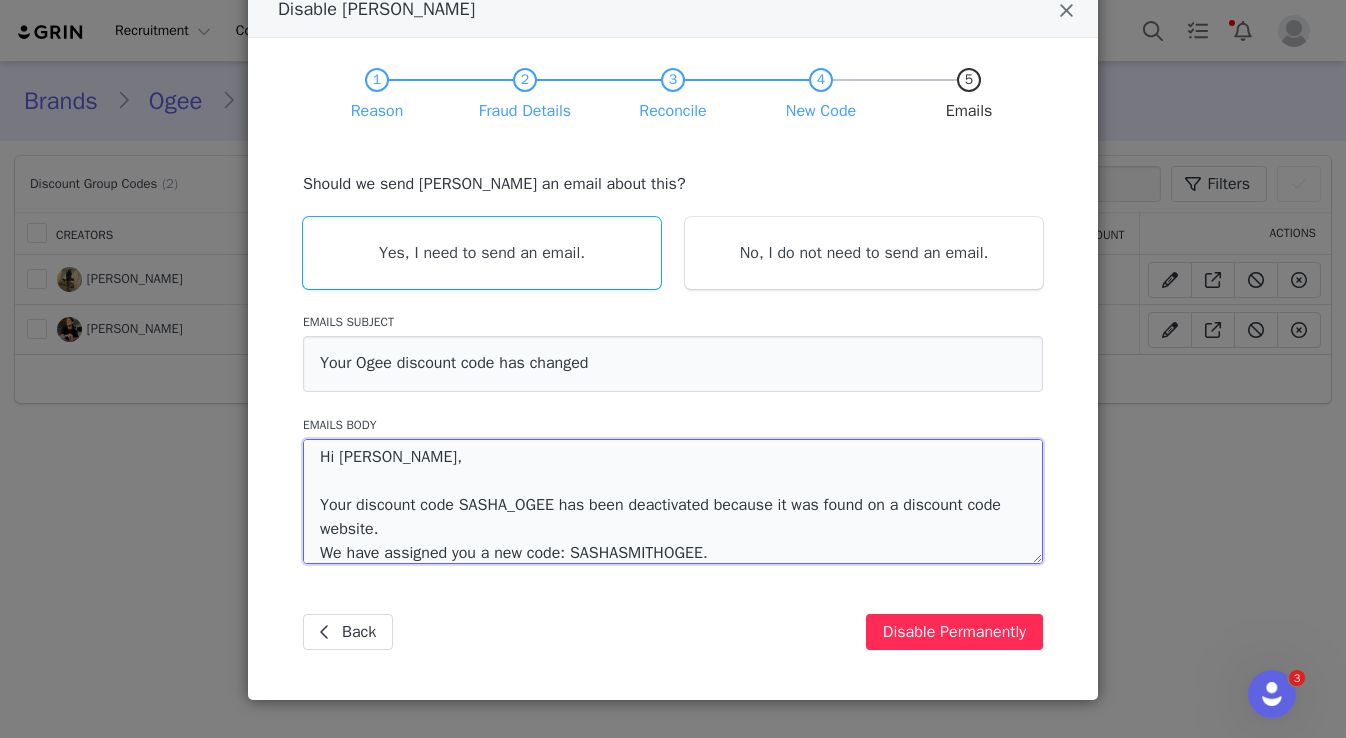 type on "Hi Sasha,
Your discount code SASHA_OGEE has been deactivated because it was found on a discount code website.
We have assigned you a new code: SASHASMITHOGEE." 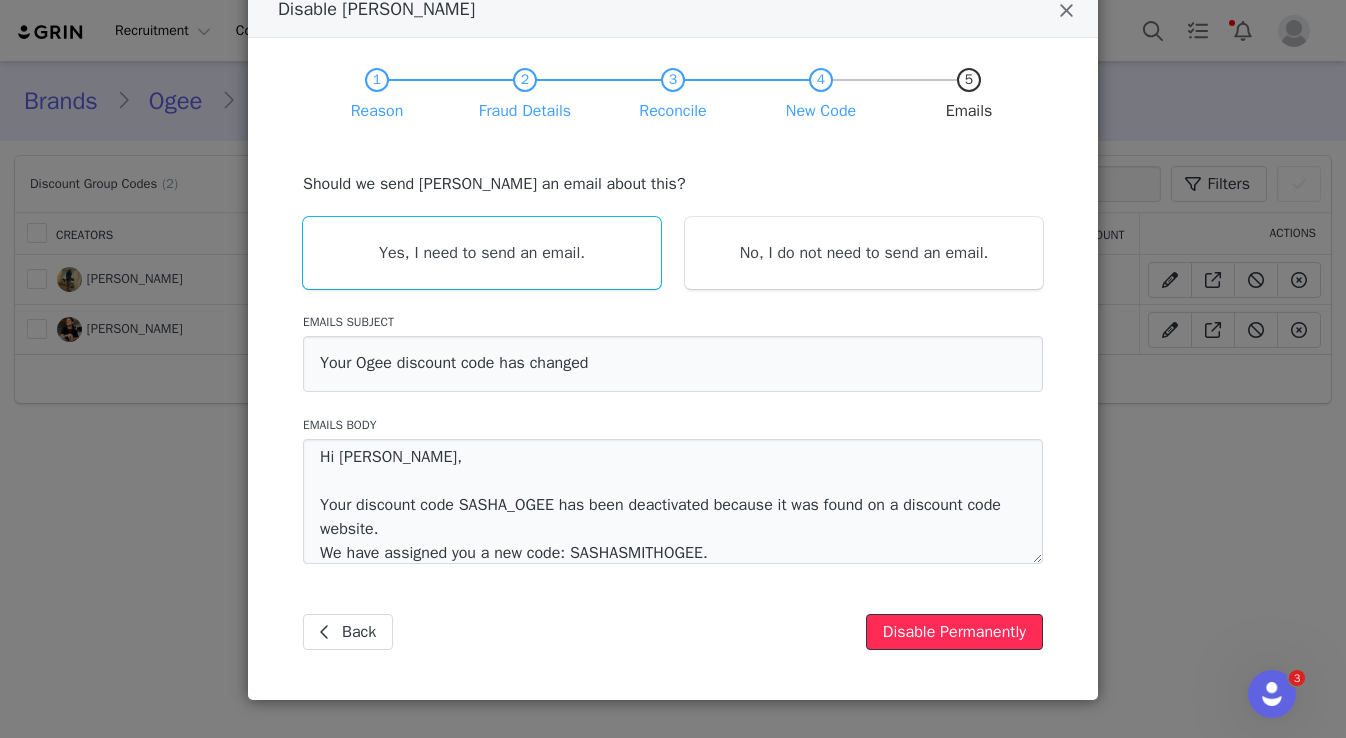 click on "Disable Permanently" at bounding box center (954, 632) 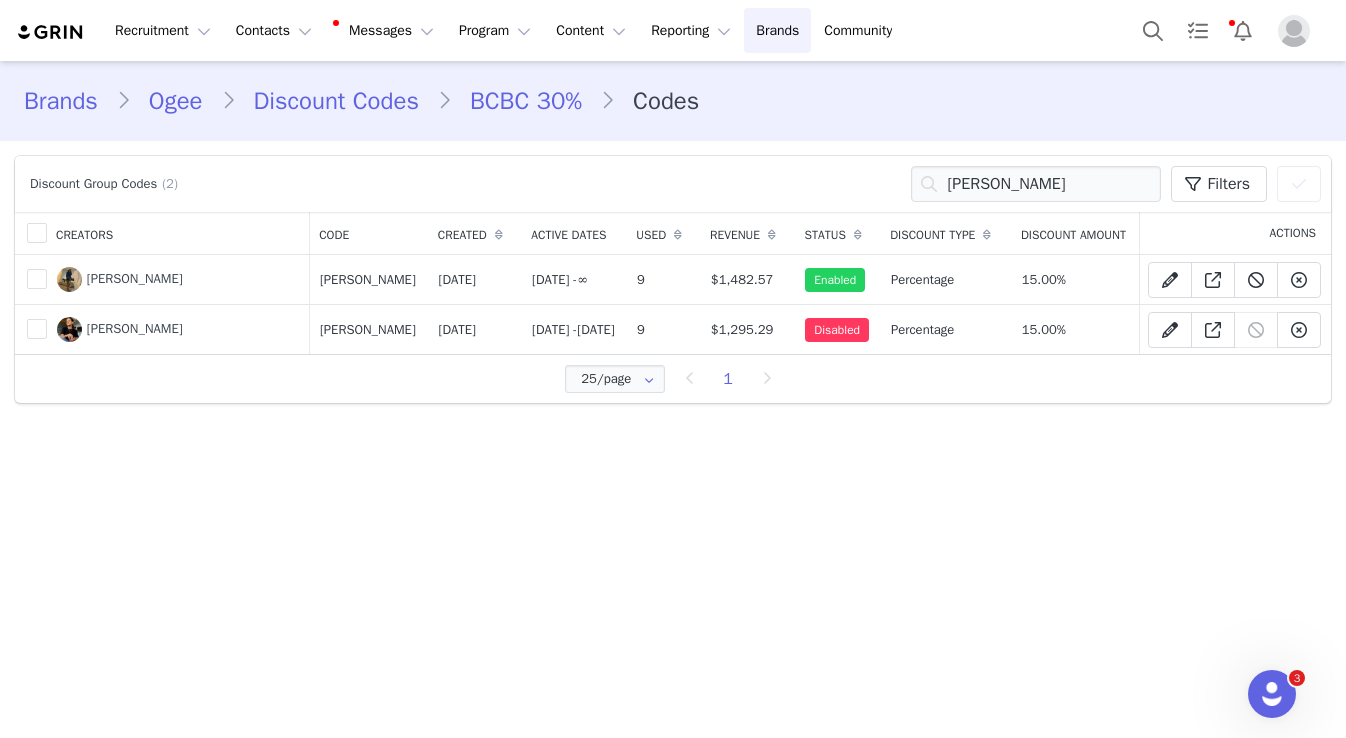 click on "Discount Codes" at bounding box center [336, 101] 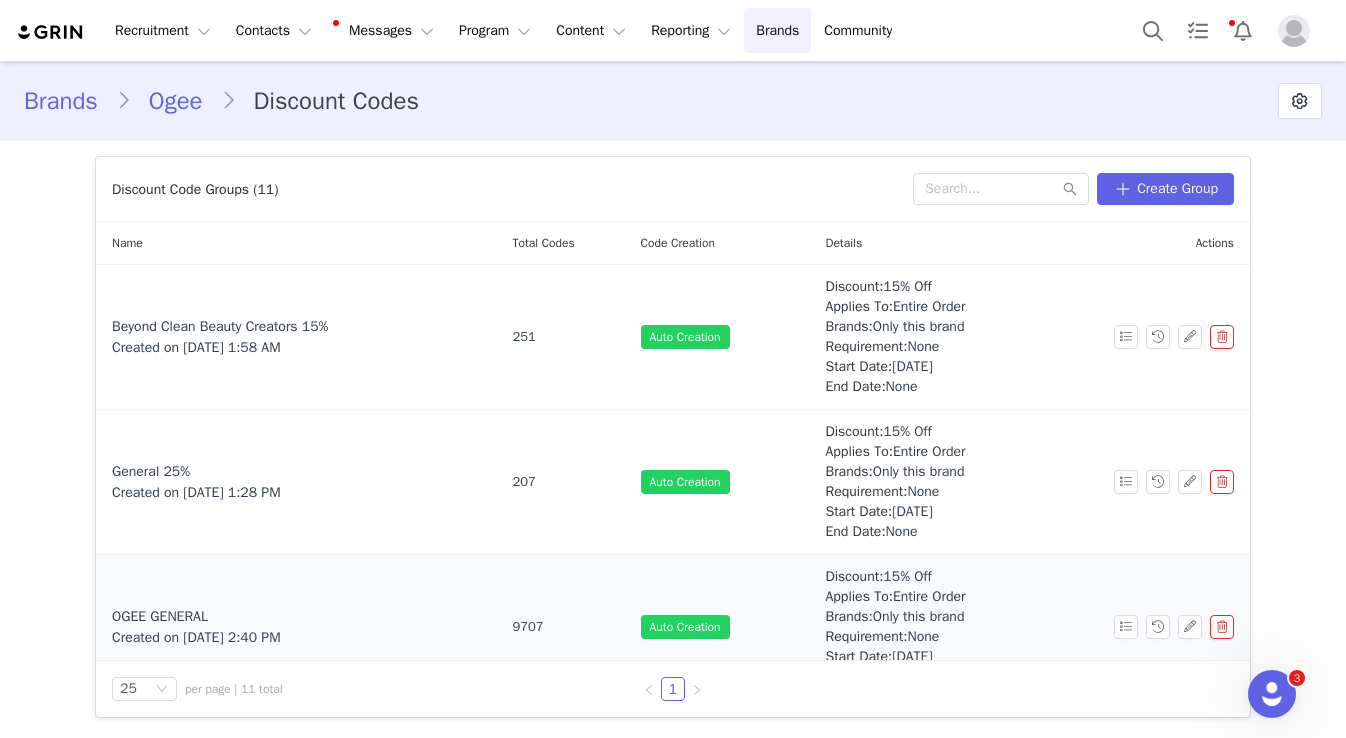 click on "OGEE GENERAL" at bounding box center [160, 616] 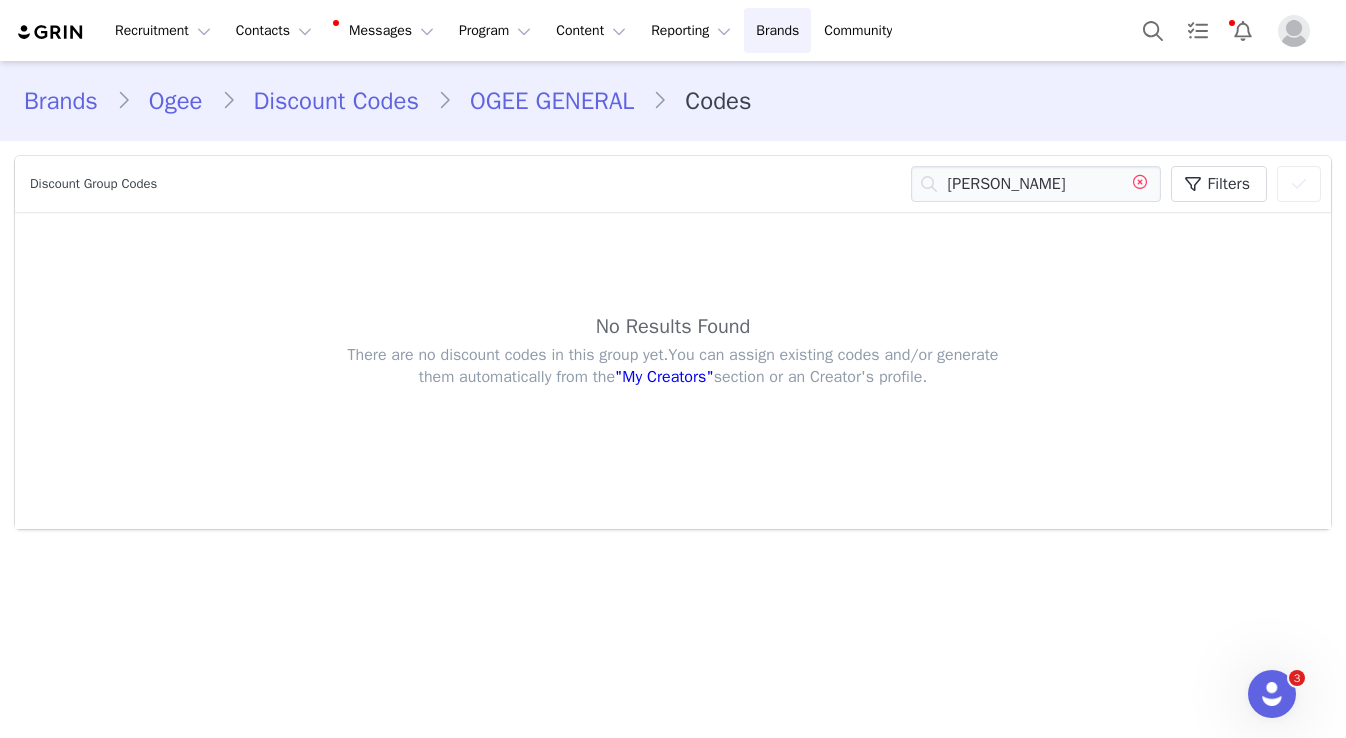 click at bounding box center [1140, 184] 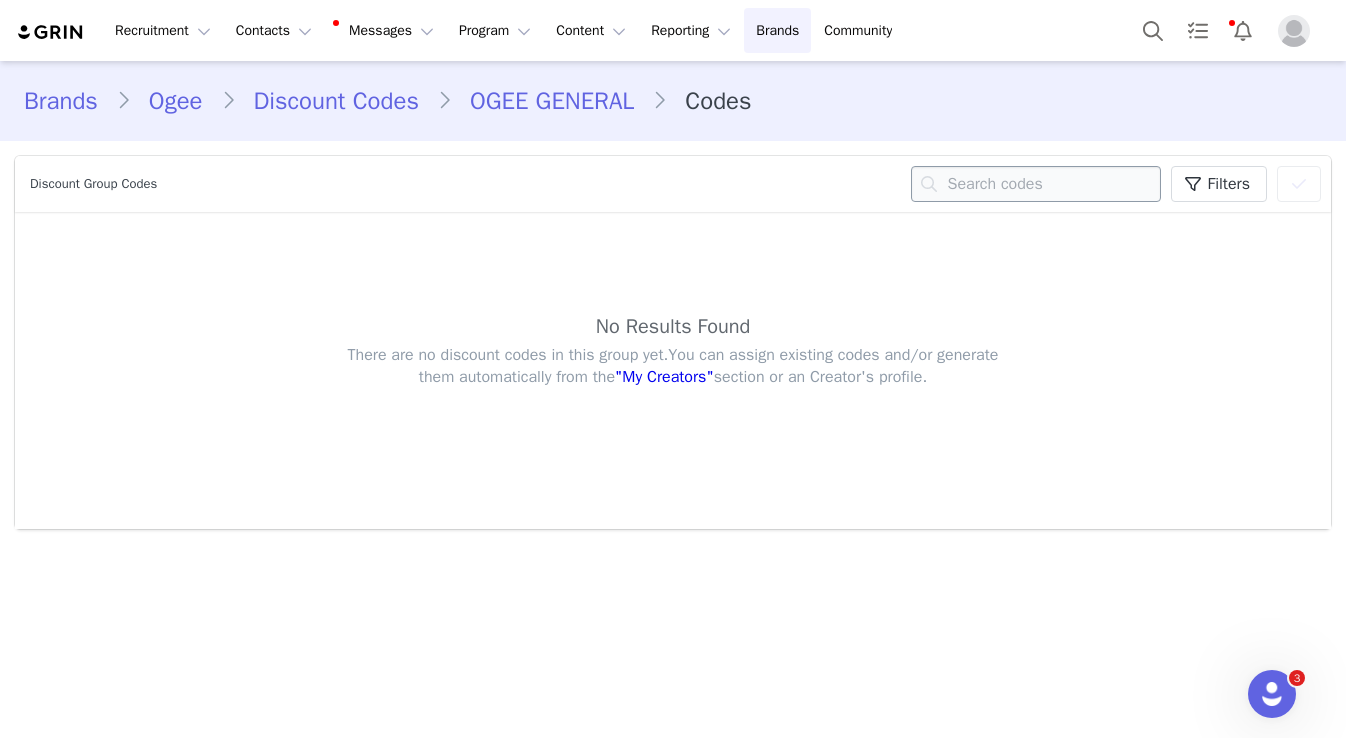 click at bounding box center [1036, 184] 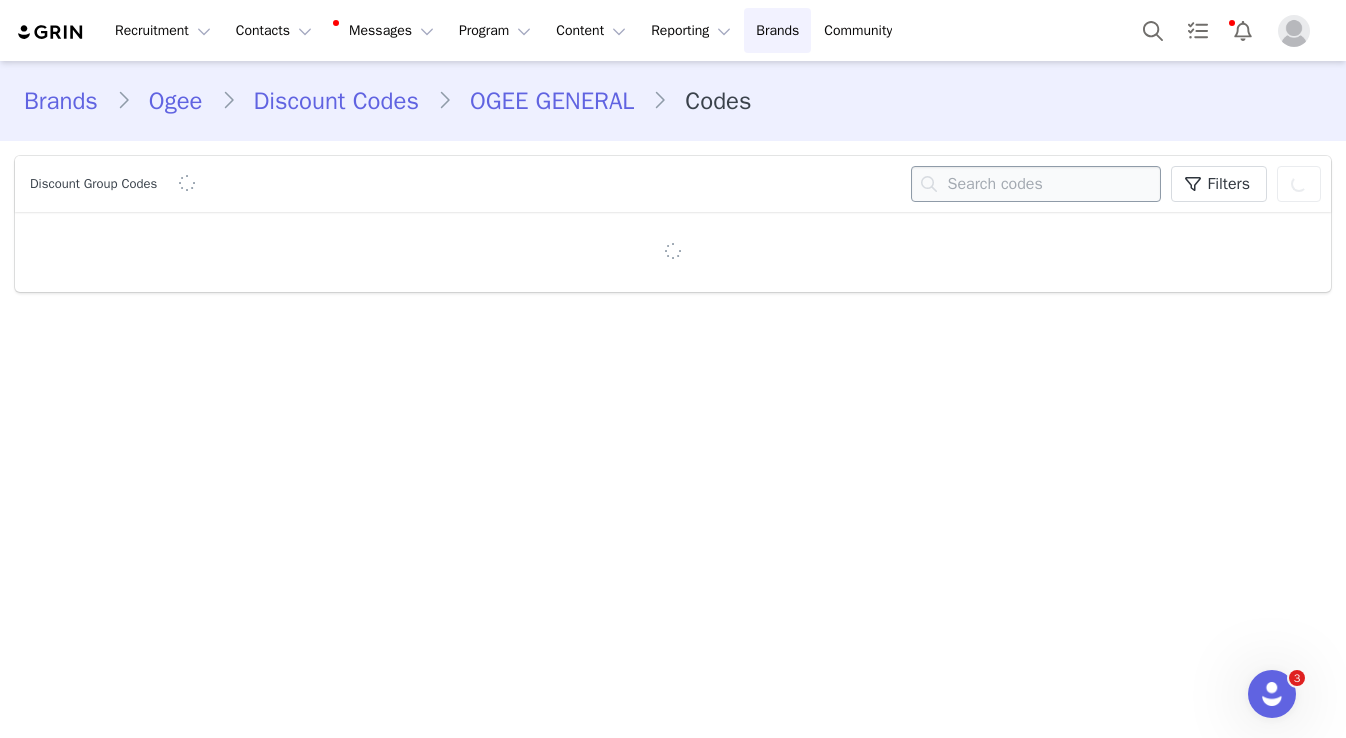 paste on "jamies-15" 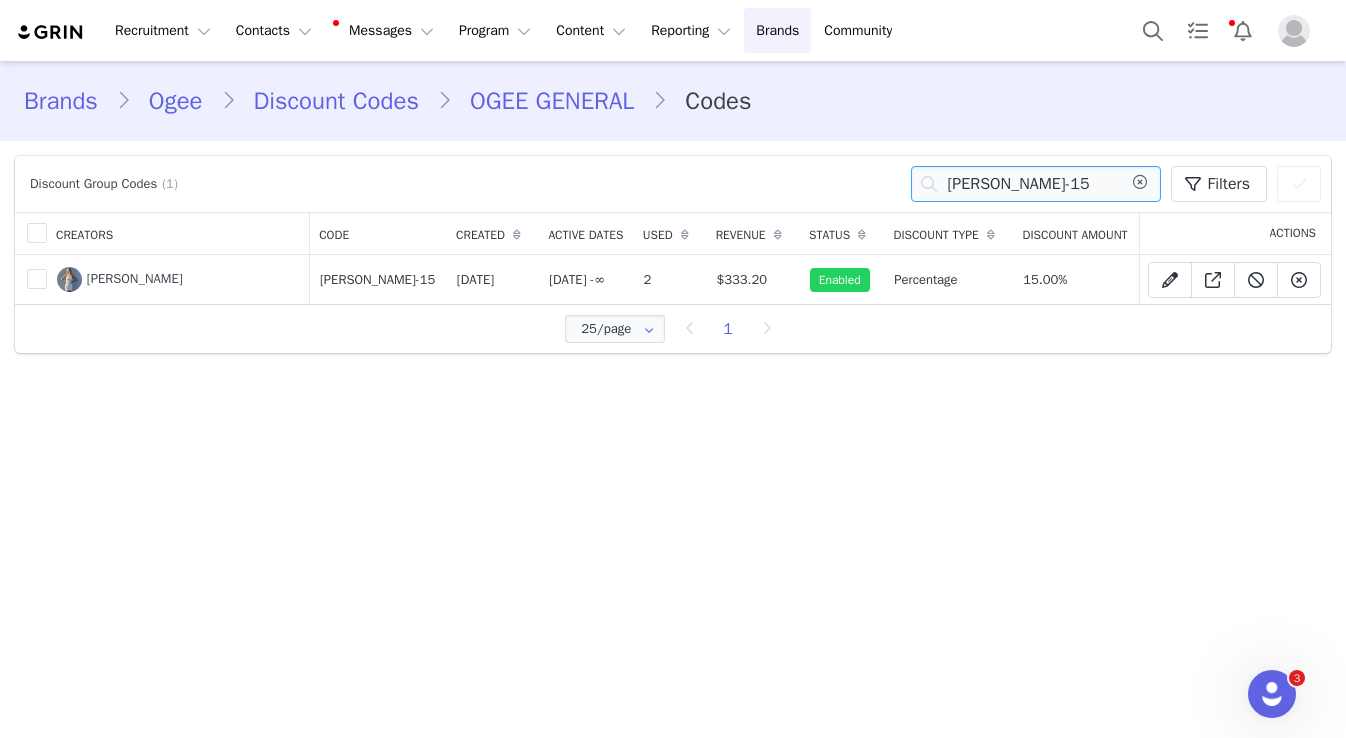 type on "jamies-15" 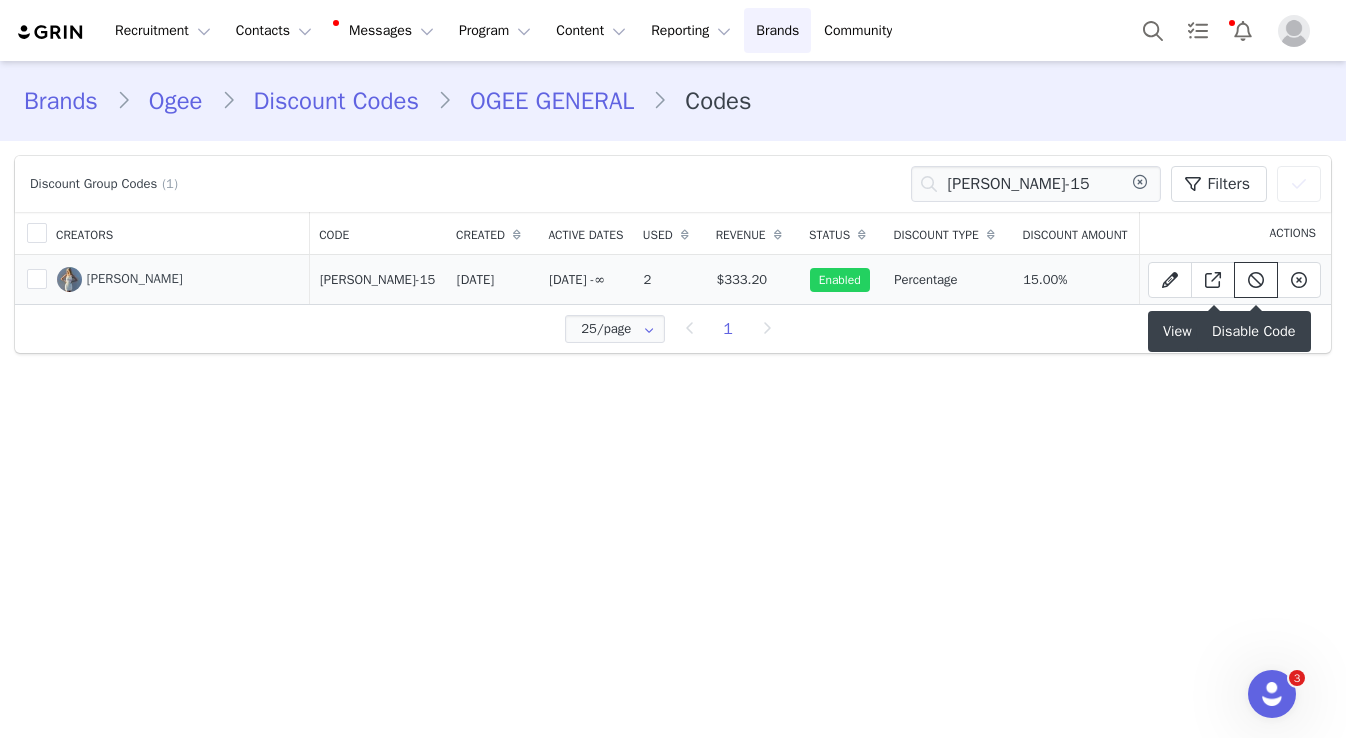 click at bounding box center [1256, 280] 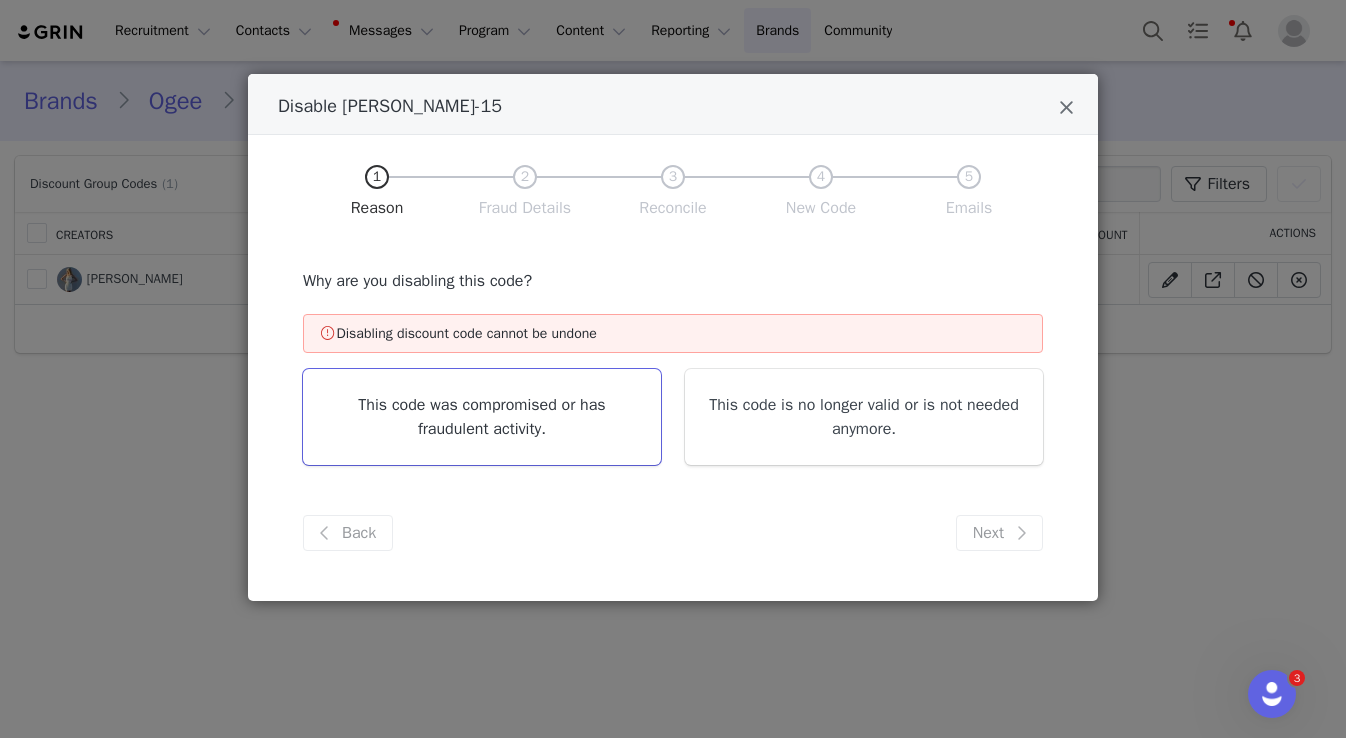 click on "This code was compromised or has fraudulent activity." at bounding box center [482, 417] 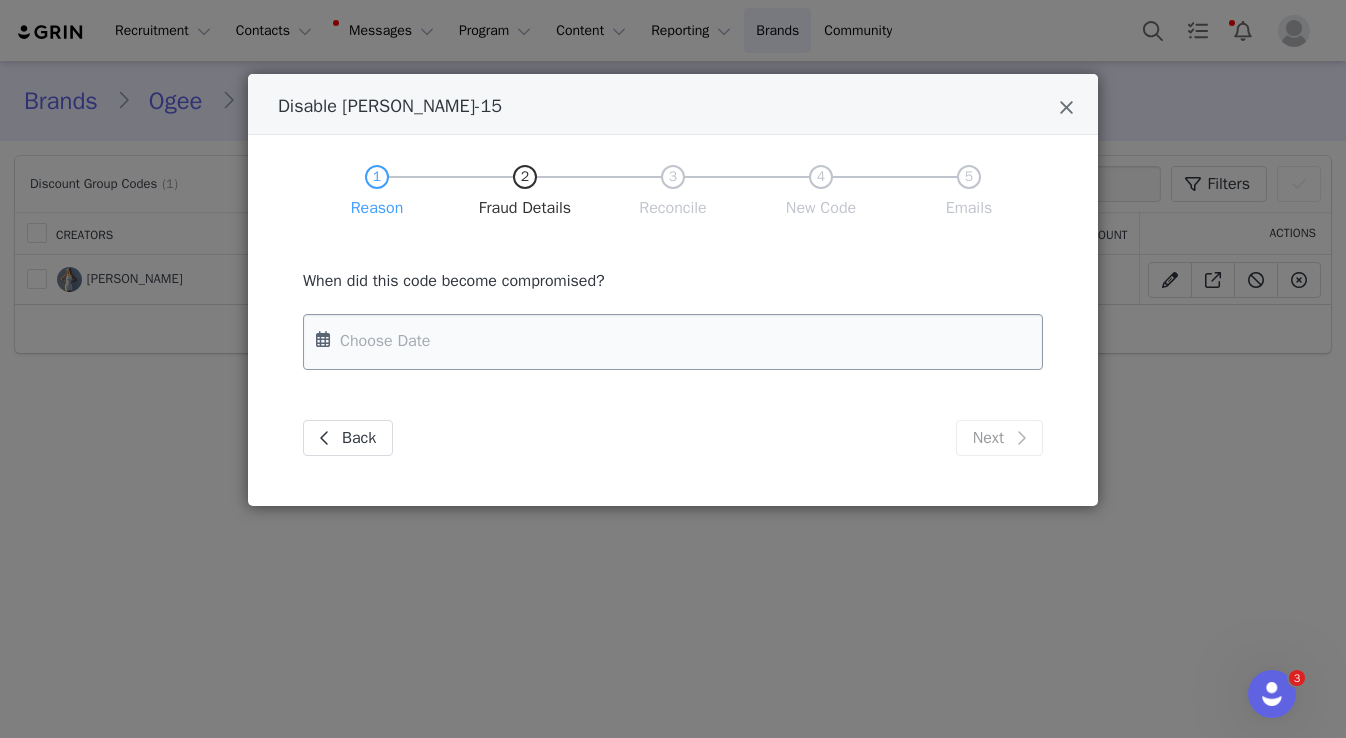 click at bounding box center (673, 342) 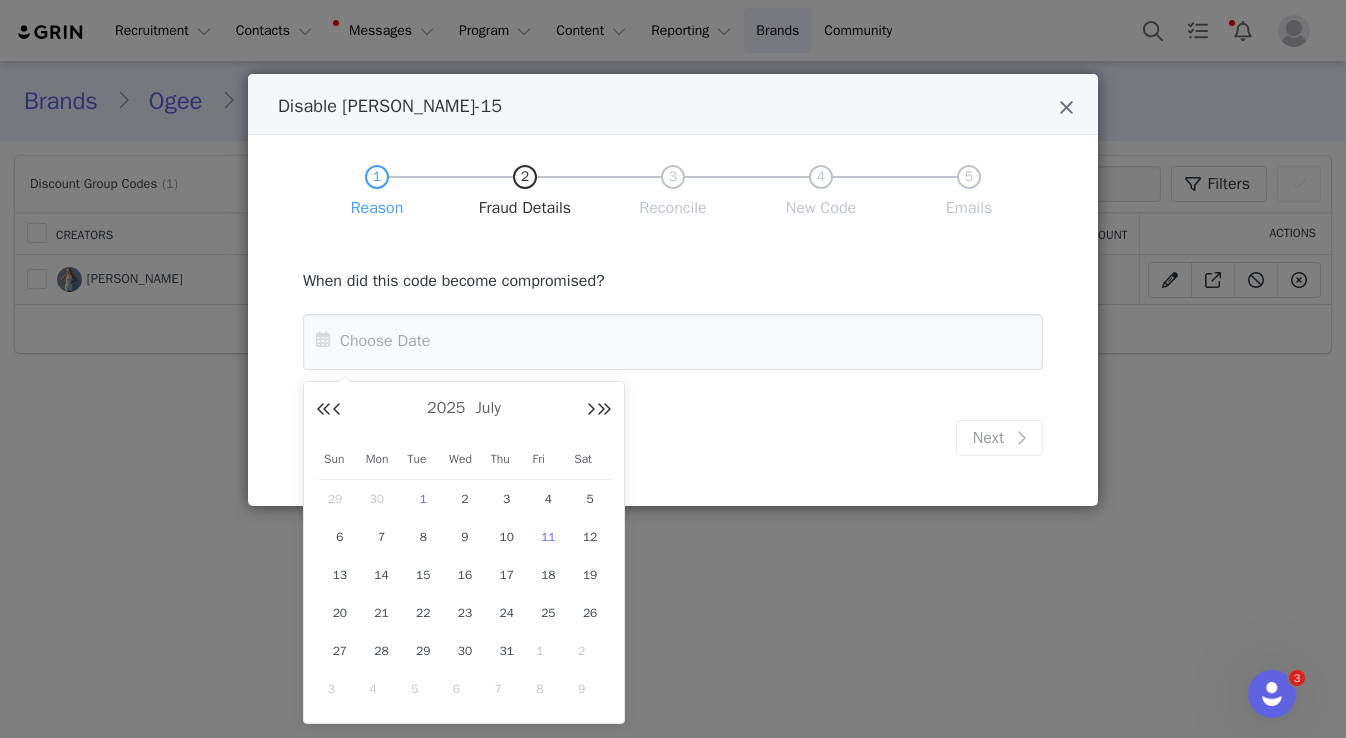 click on "1" at bounding box center (423, 499) 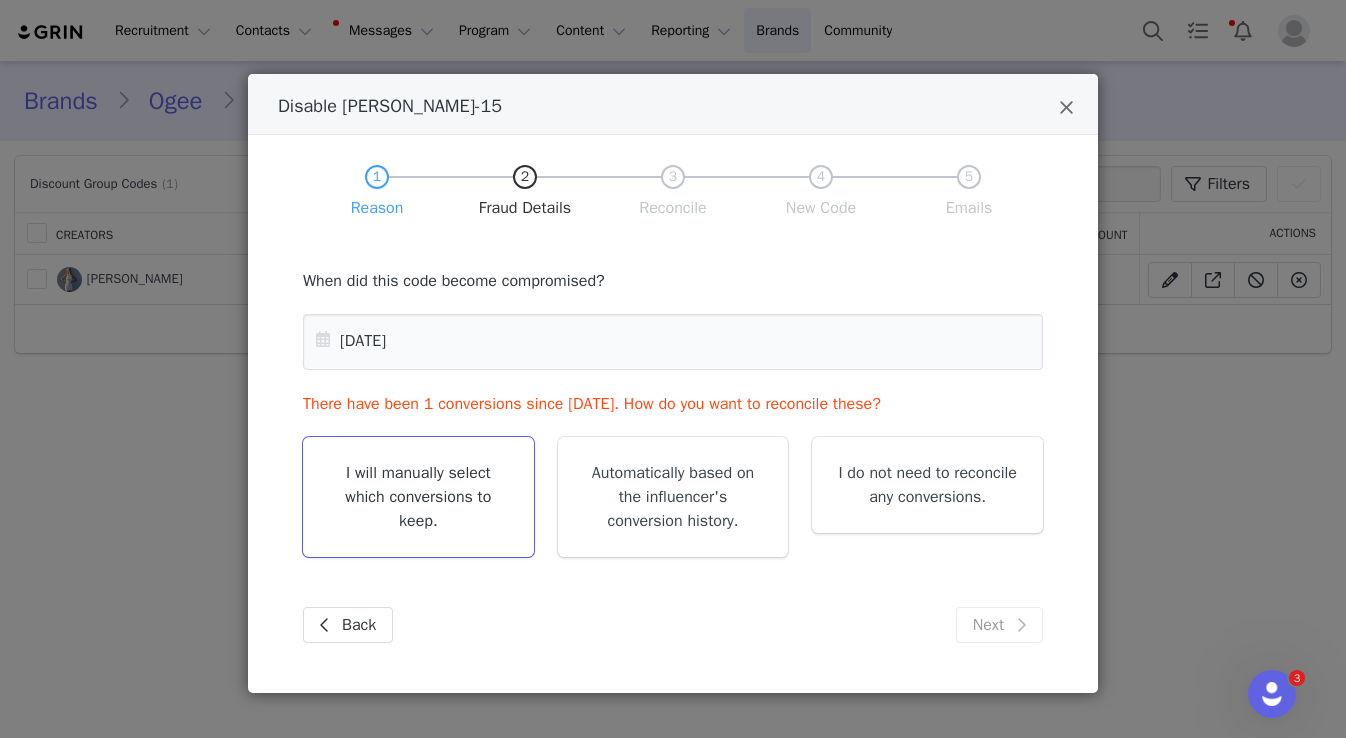 click on "I will manually select which conversions to keep." at bounding box center [418, 497] 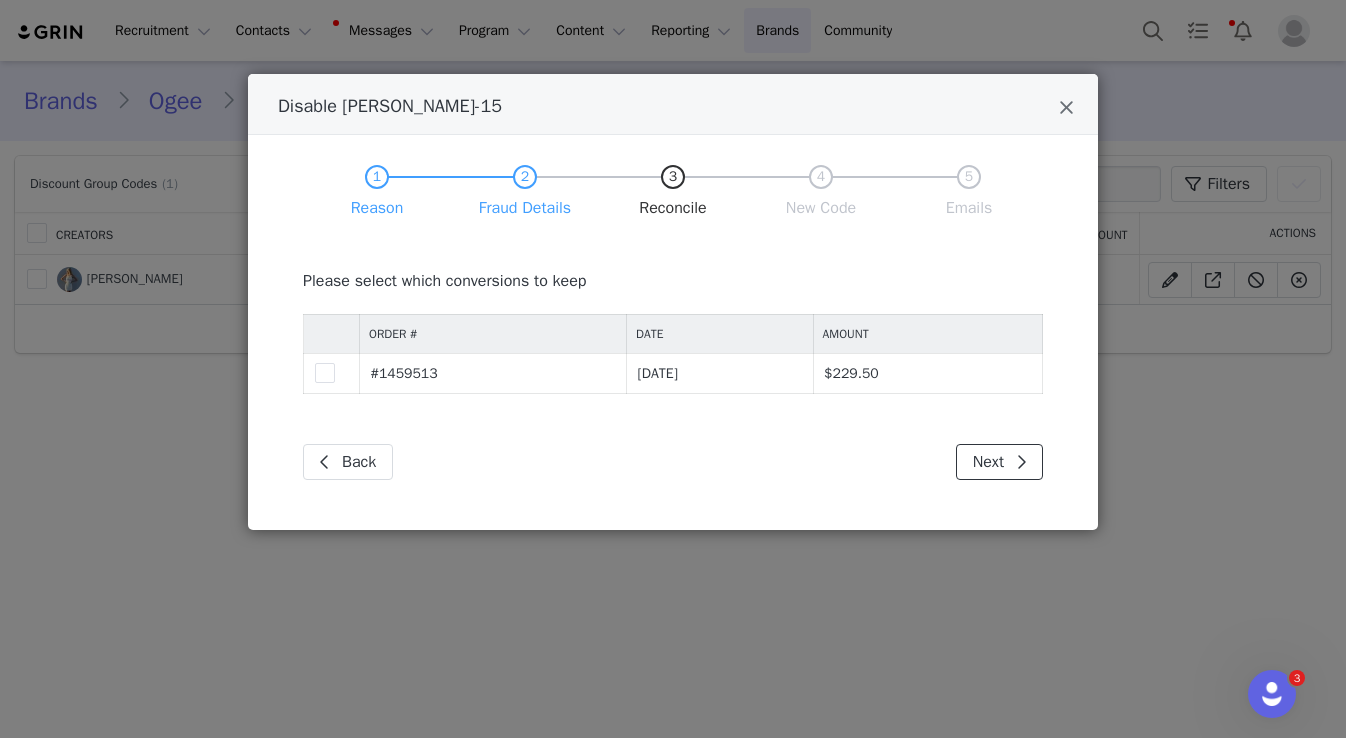 click on "Next" at bounding box center (999, 462) 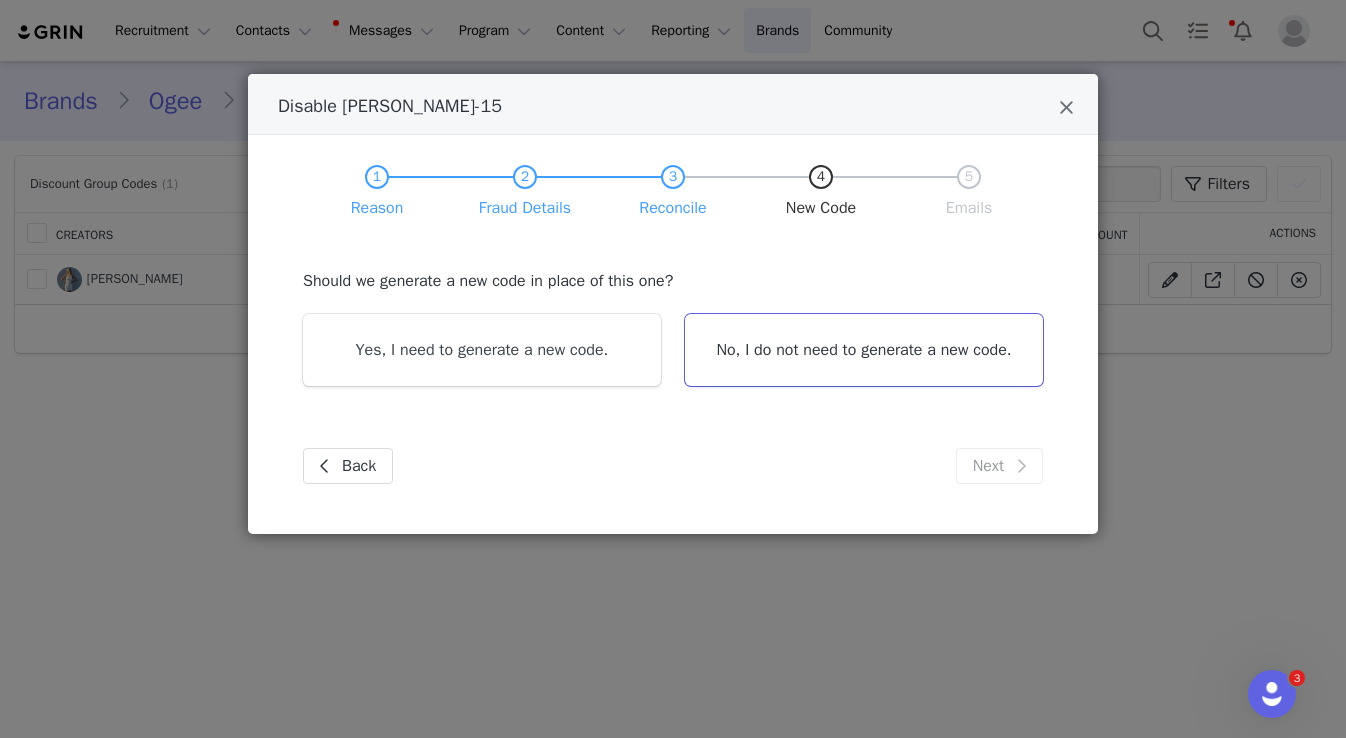 click on "No, I do not need to generate a new code." at bounding box center (864, 350) 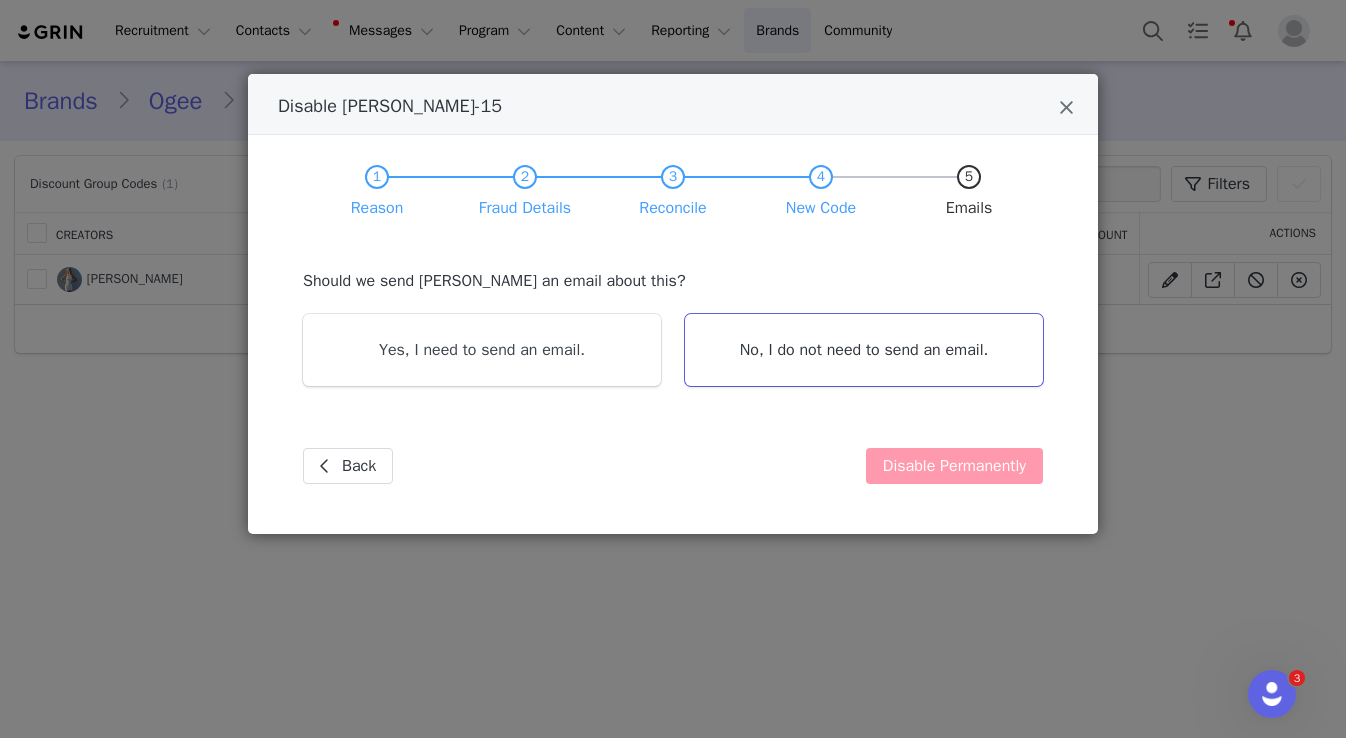 click on "No, I do not need to send an email." at bounding box center (864, 350) 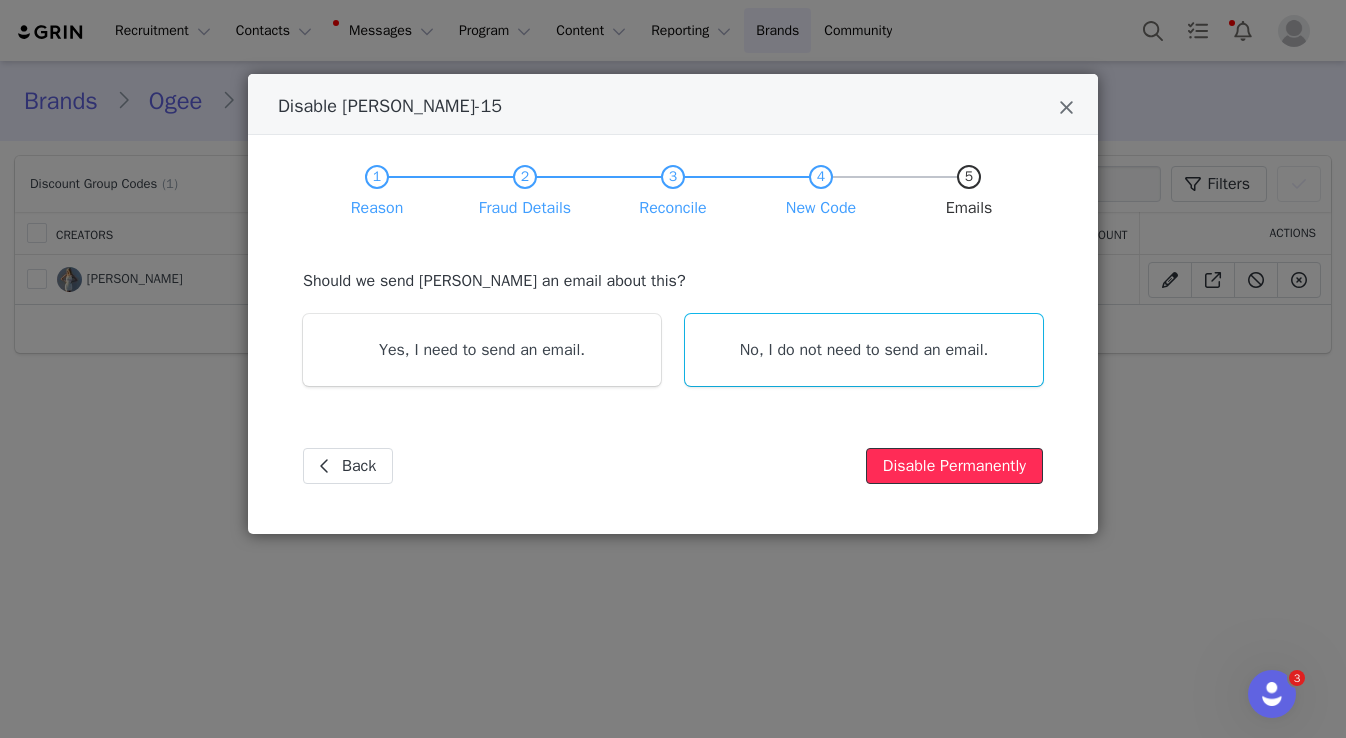 click on "Disable Permanently" at bounding box center (954, 466) 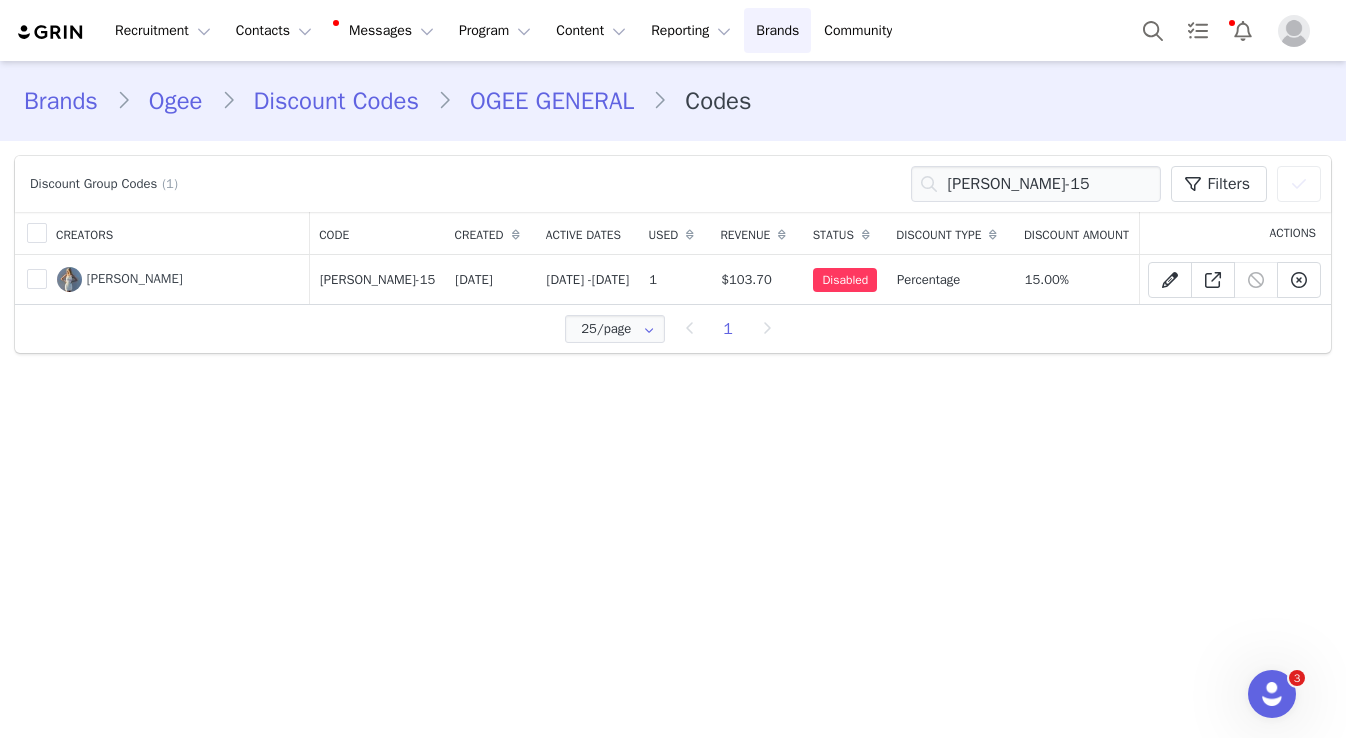 click on "Discount Codes" at bounding box center (336, 101) 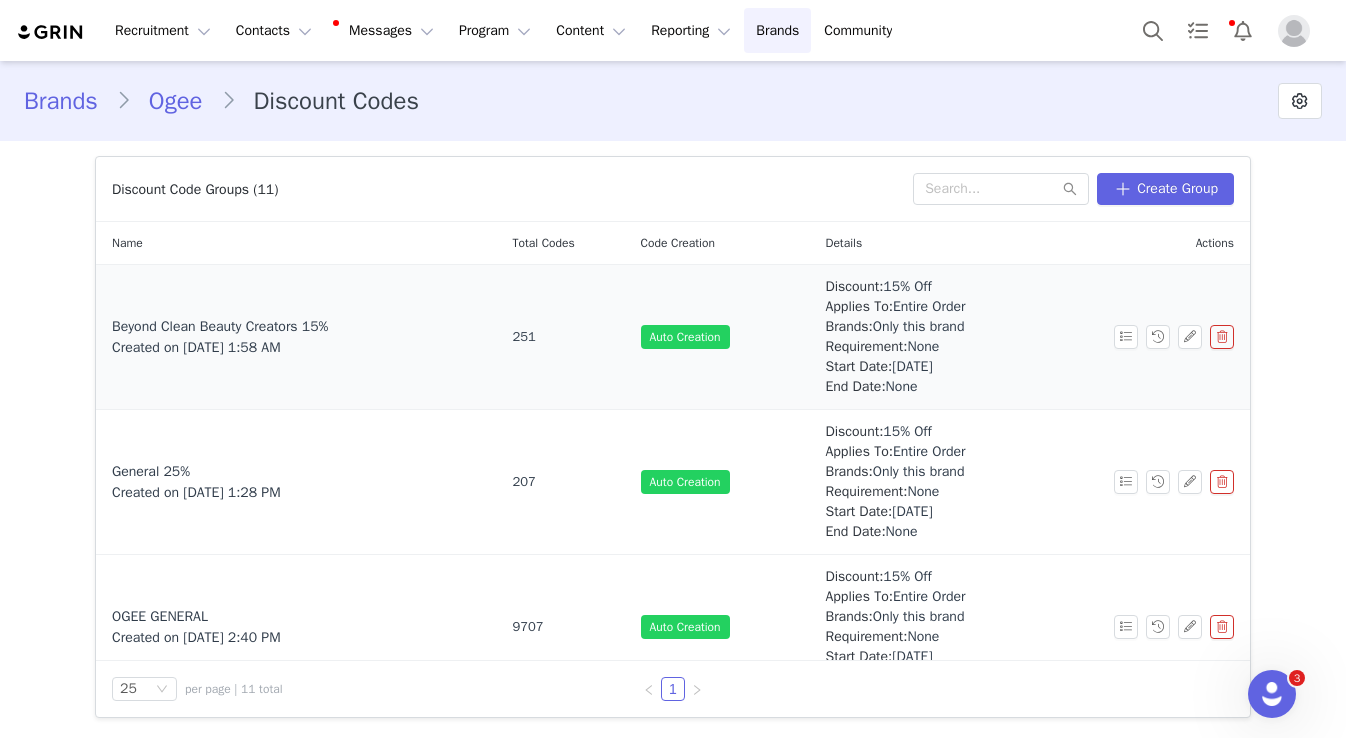 click on "Created on Oct 20, 2021 1:58 AM" at bounding box center [196, 347] 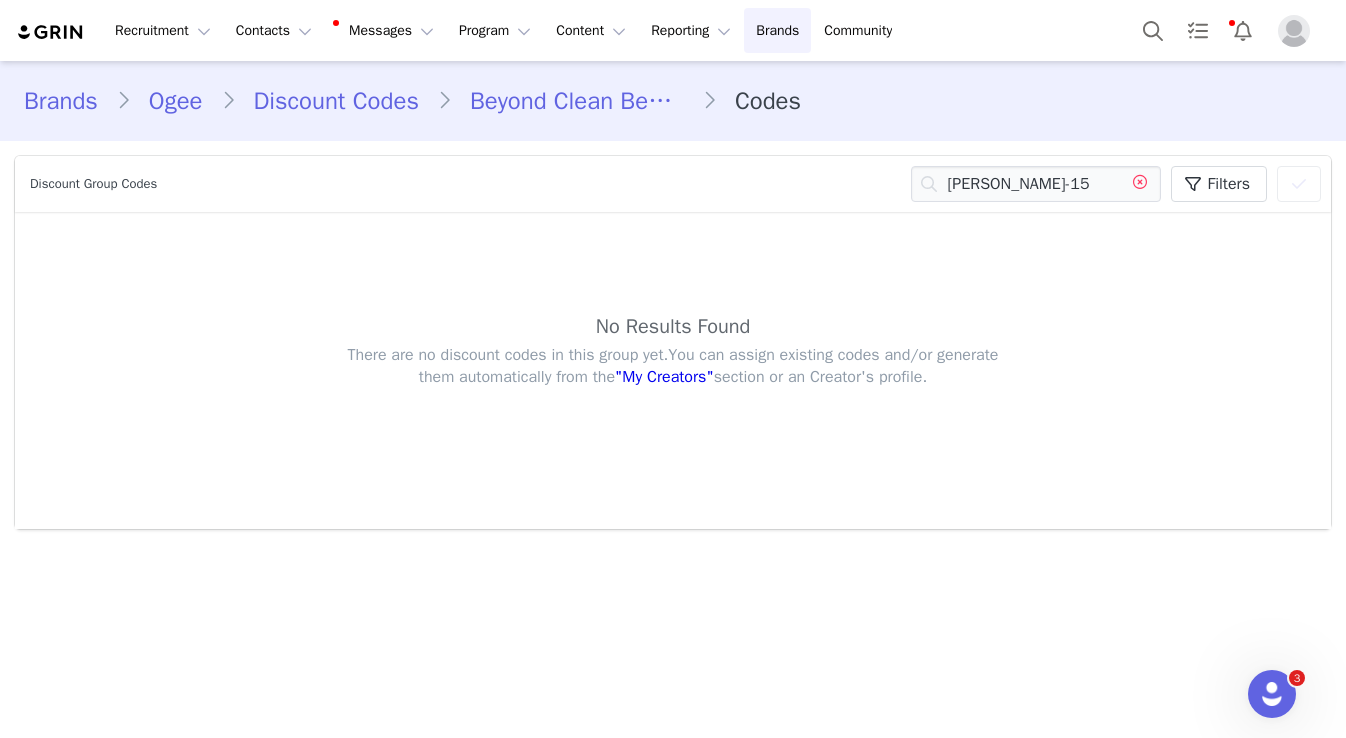 click at bounding box center [1140, 184] 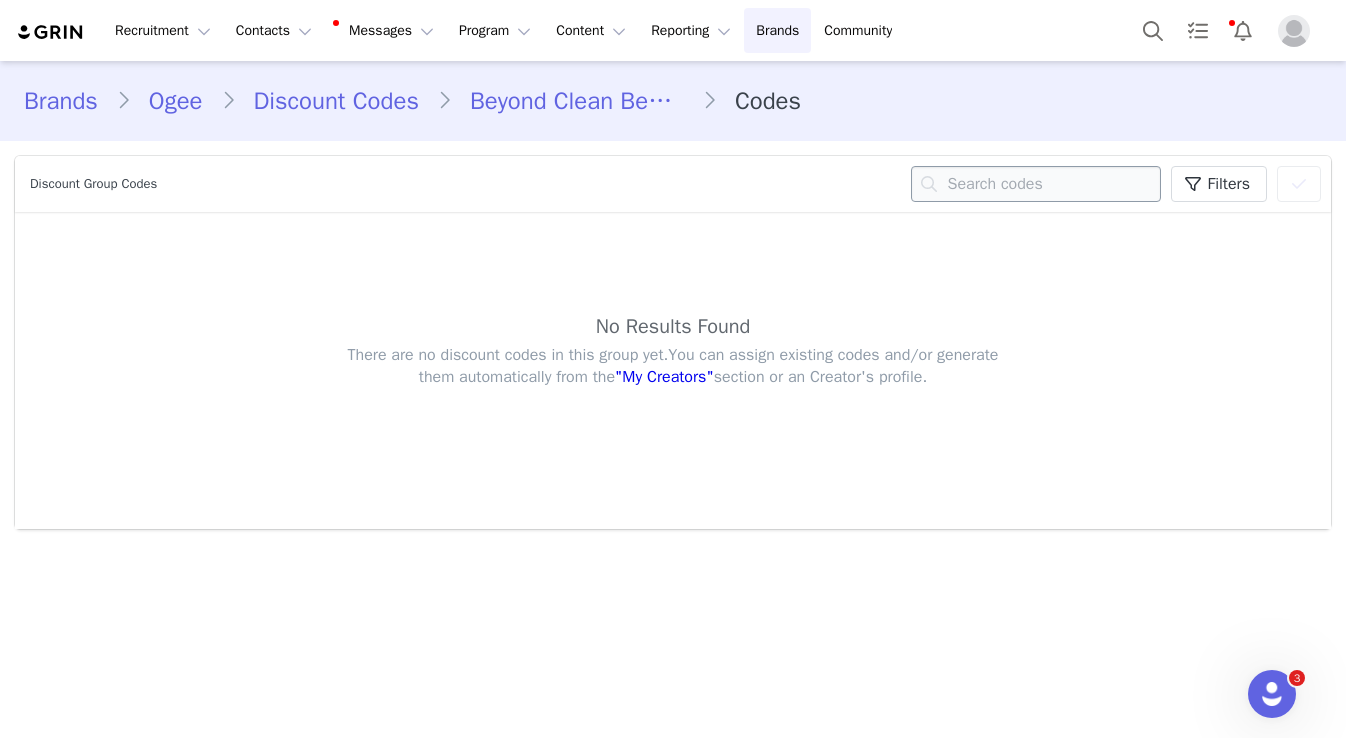 click at bounding box center (1036, 184) 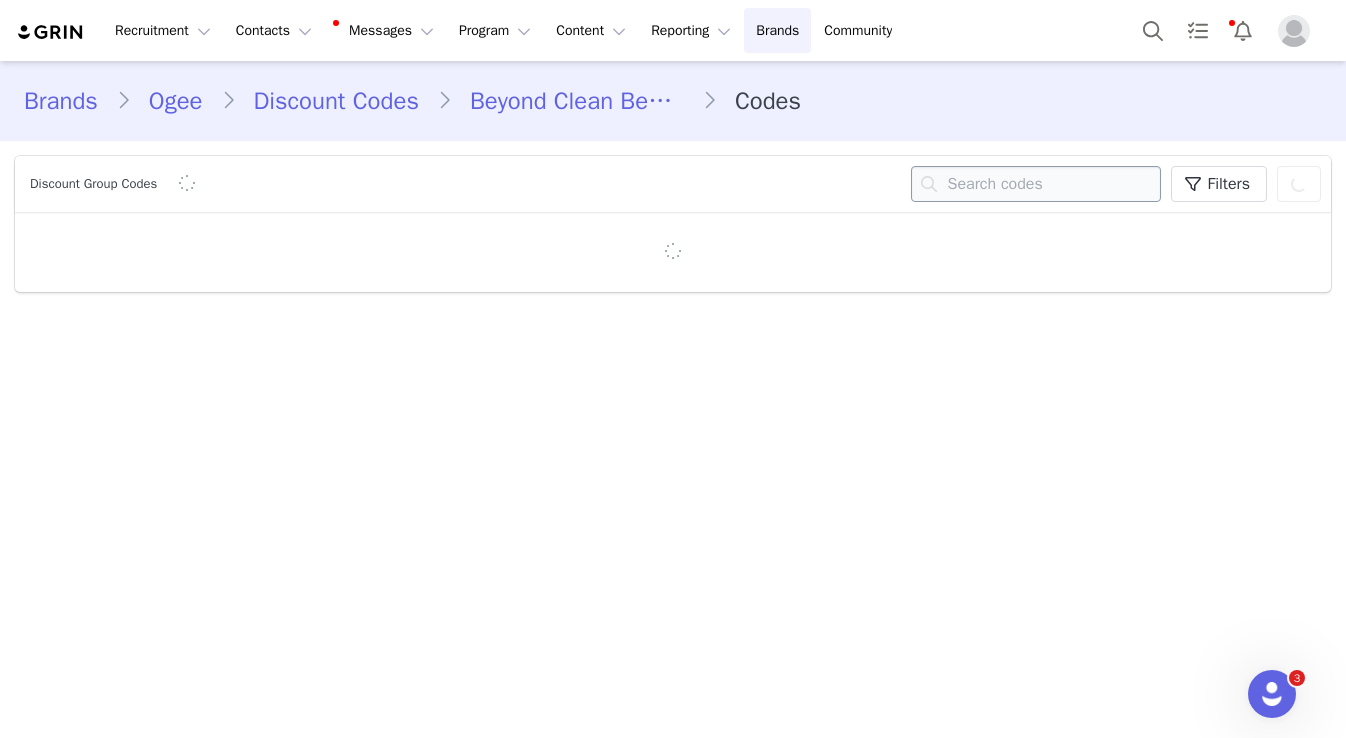 paste on "bekahogee" 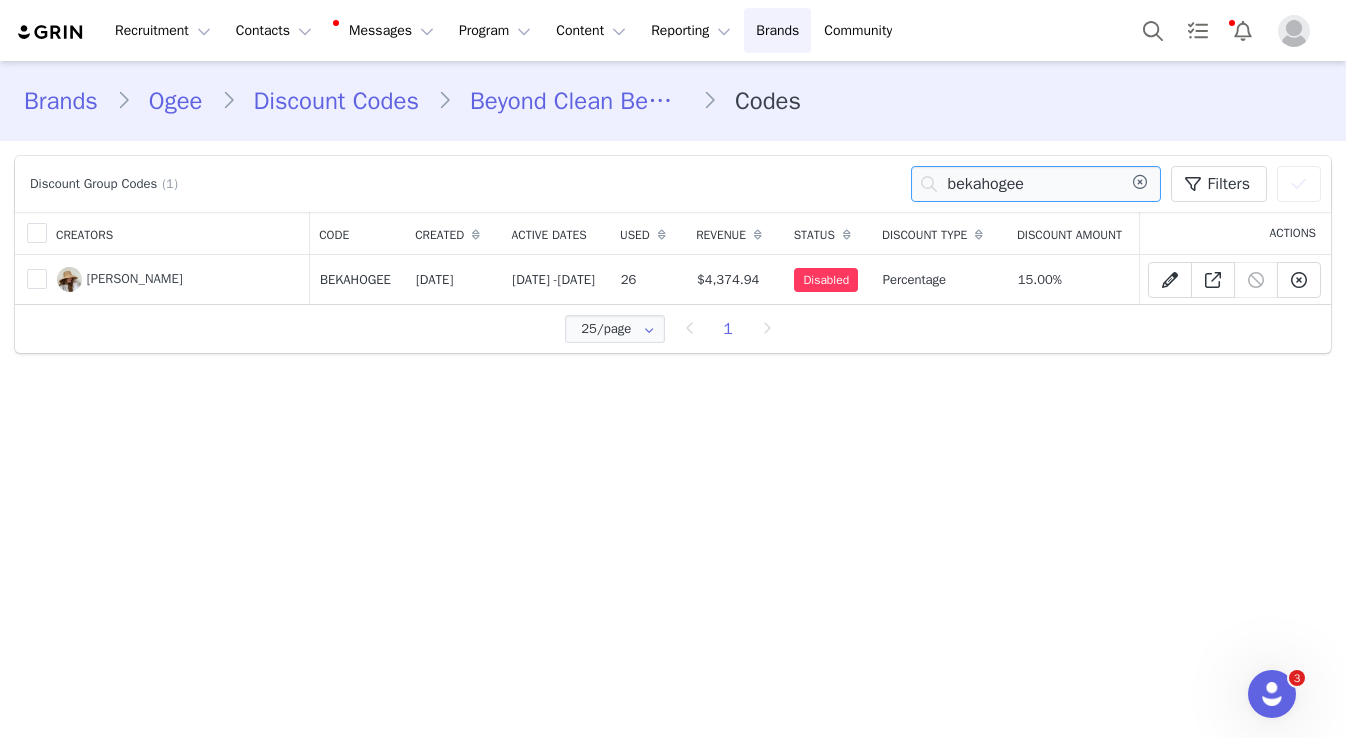 type on "bekahogee" 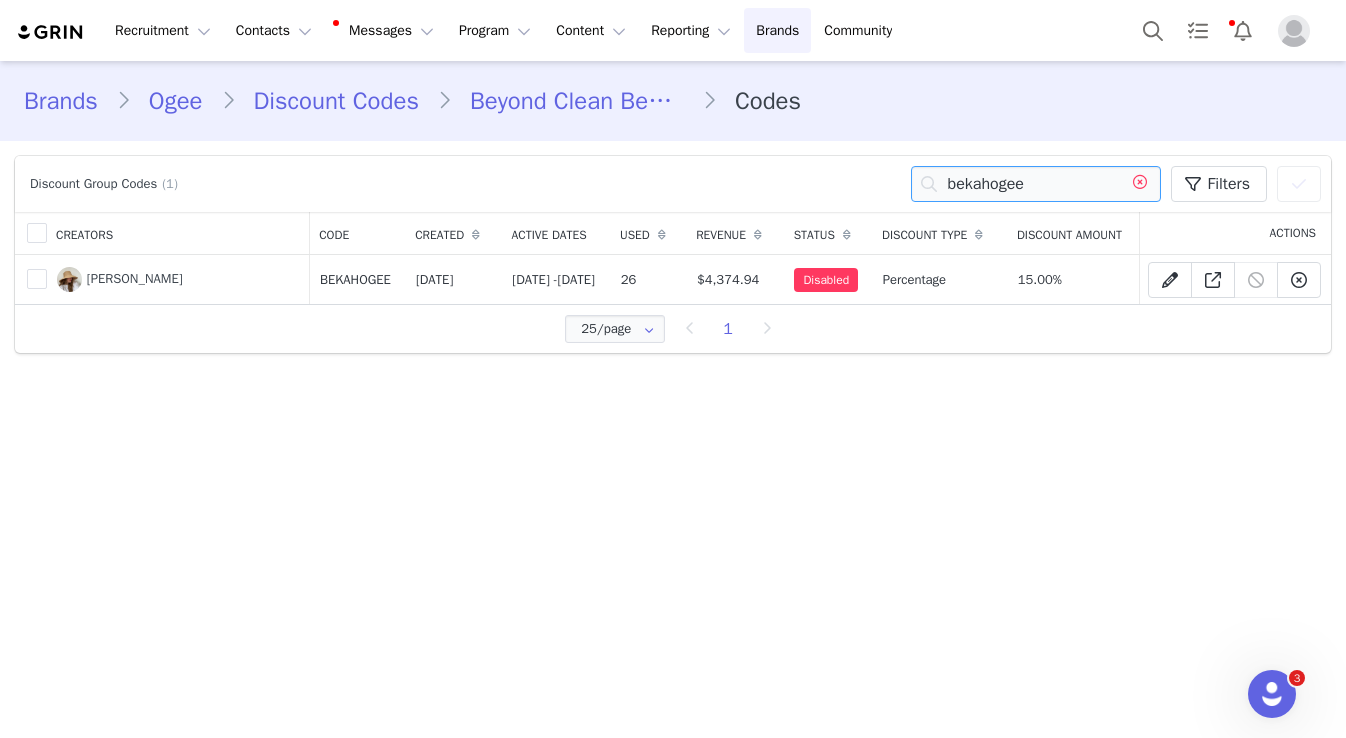 click at bounding box center (1140, 184) 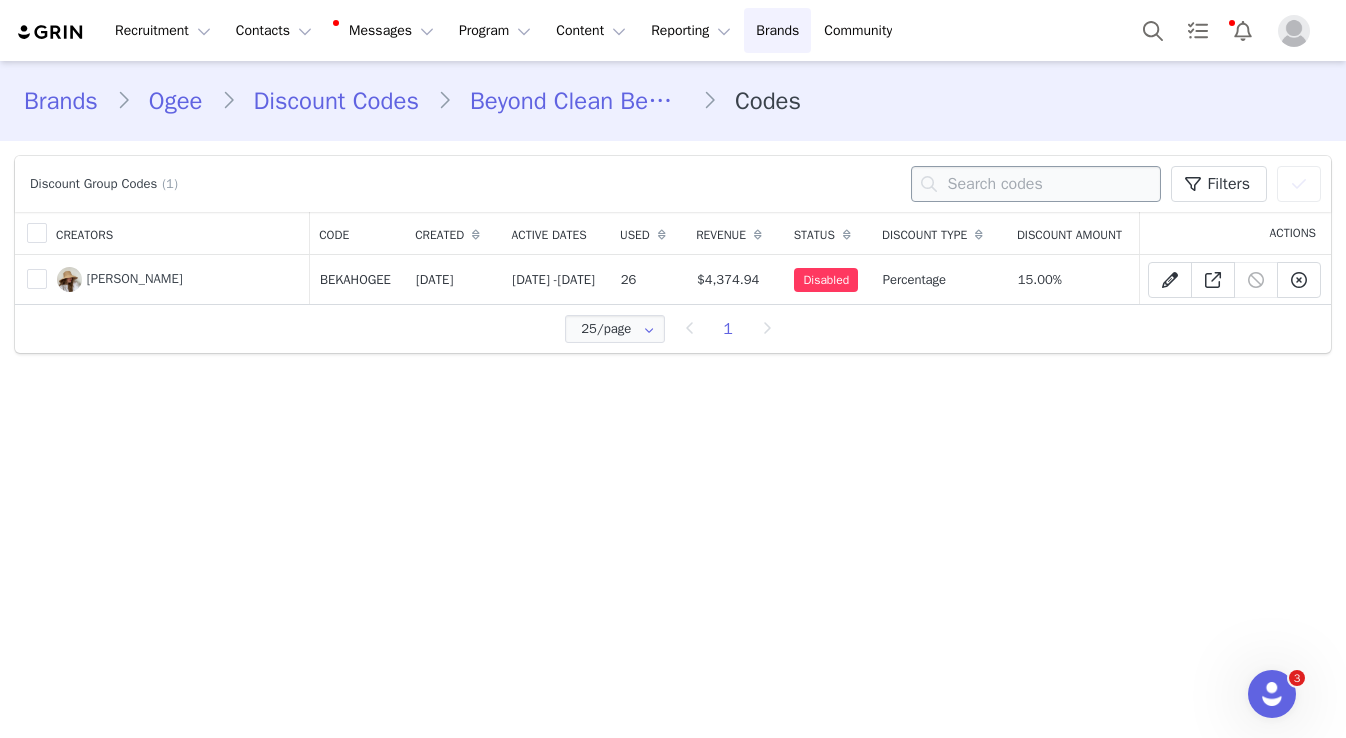 click at bounding box center (1036, 184) 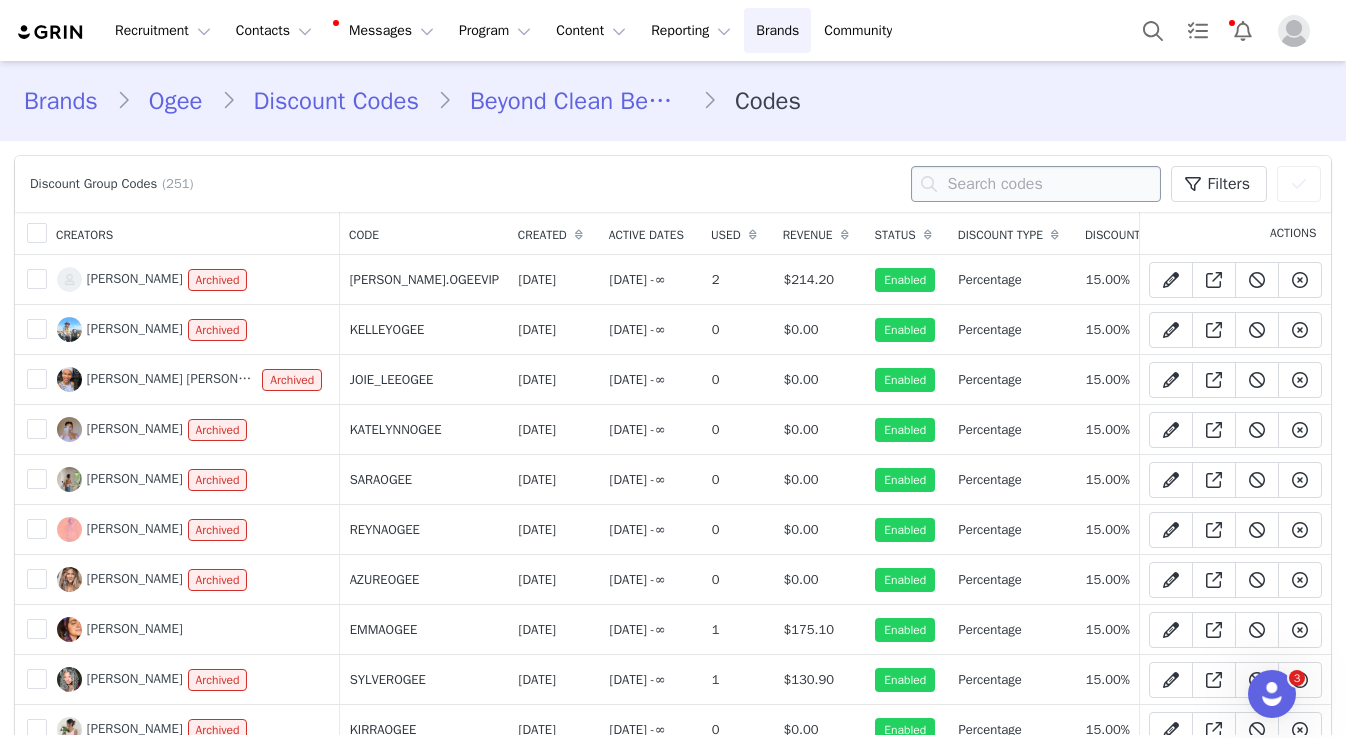 paste on "BEKAHBOGEE" 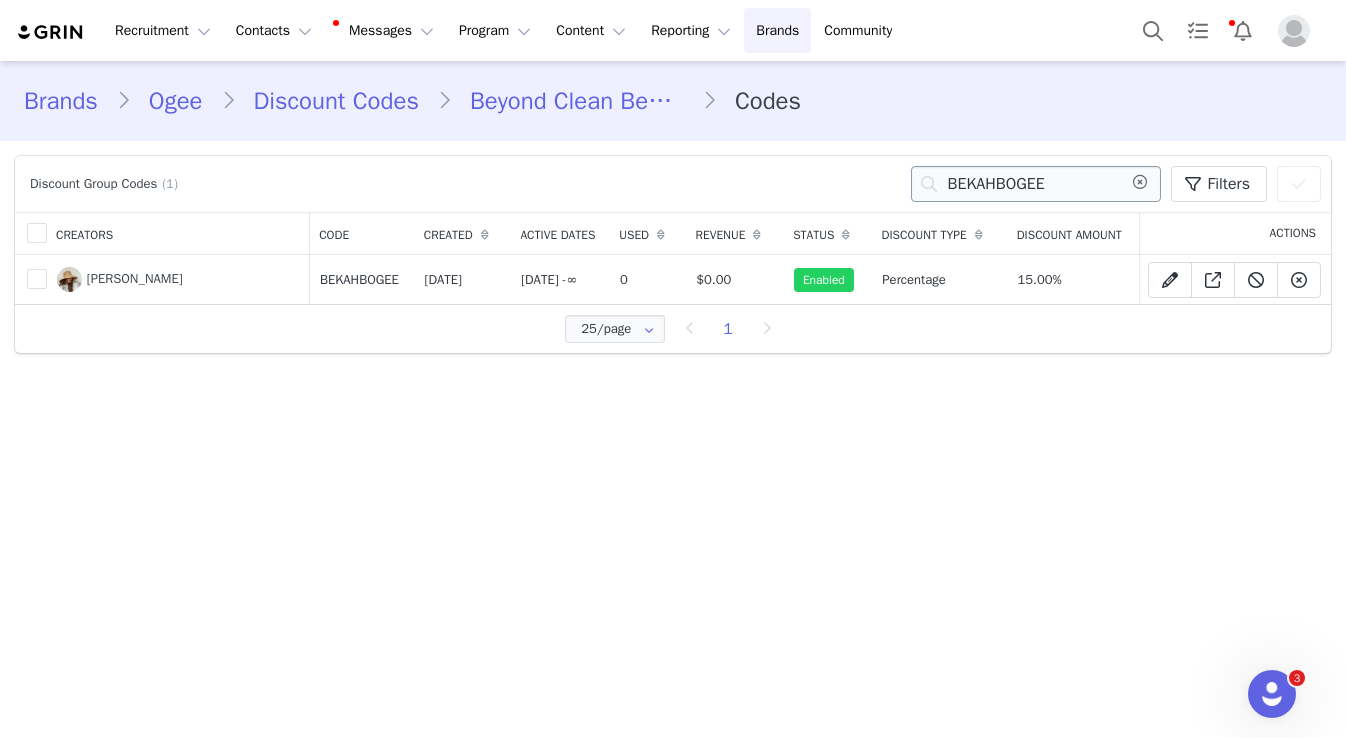 click on "BEKAHBOGEE" at bounding box center [1036, 184] 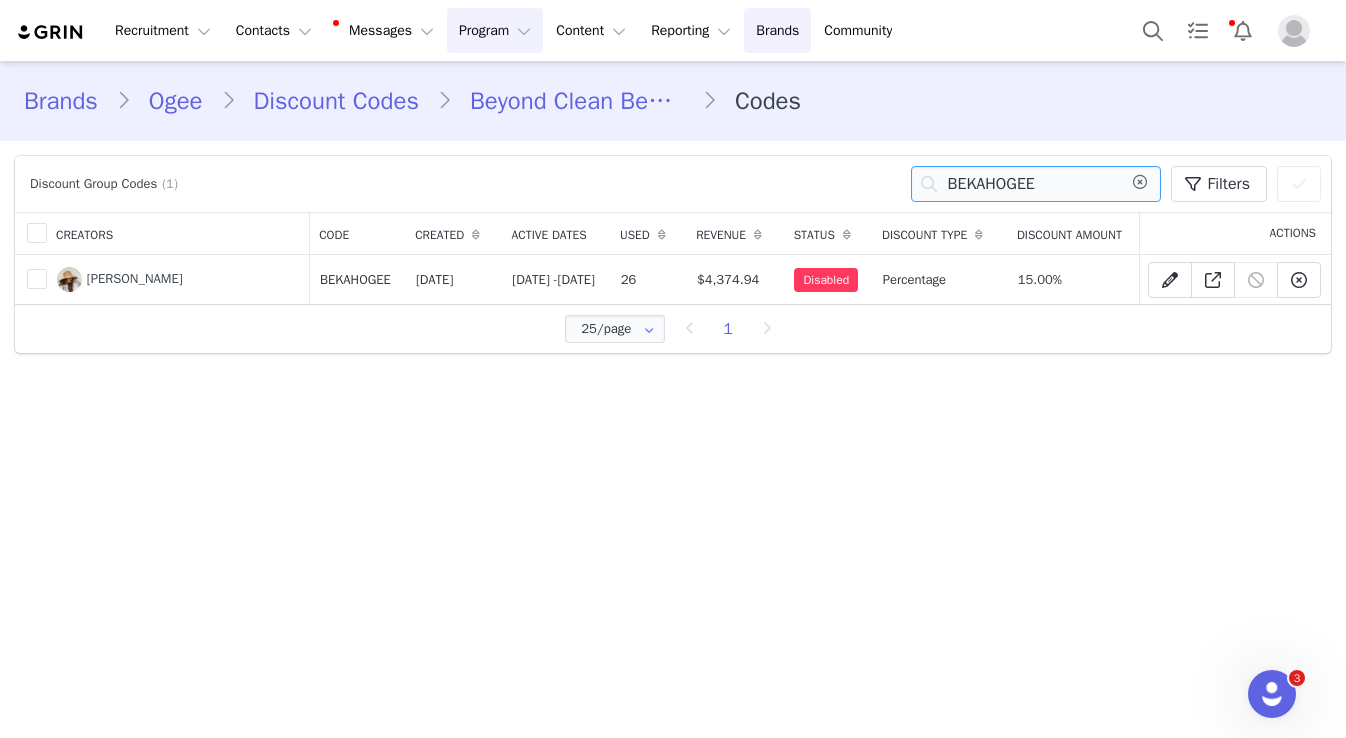 type on "BEKAHOGEE" 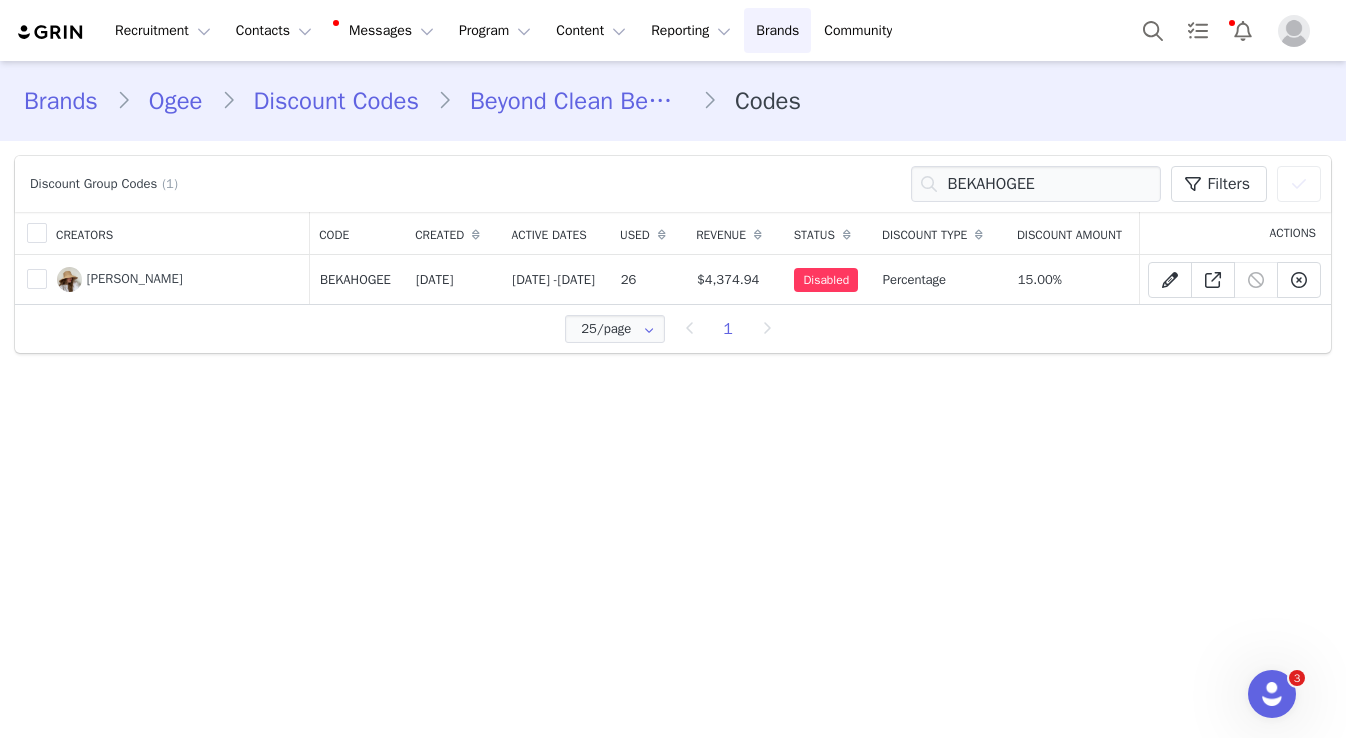 click on "Discount Codes" at bounding box center [336, 101] 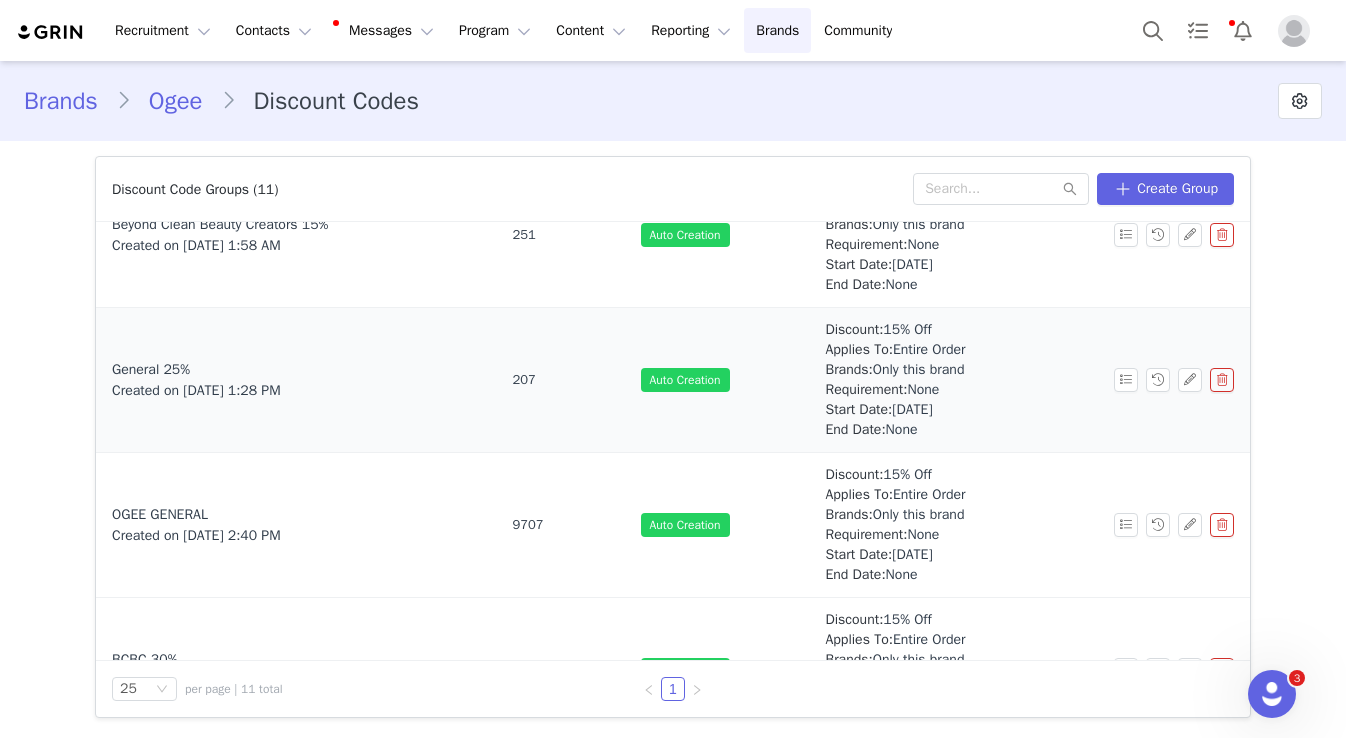 scroll, scrollTop: 131, scrollLeft: 0, axis: vertical 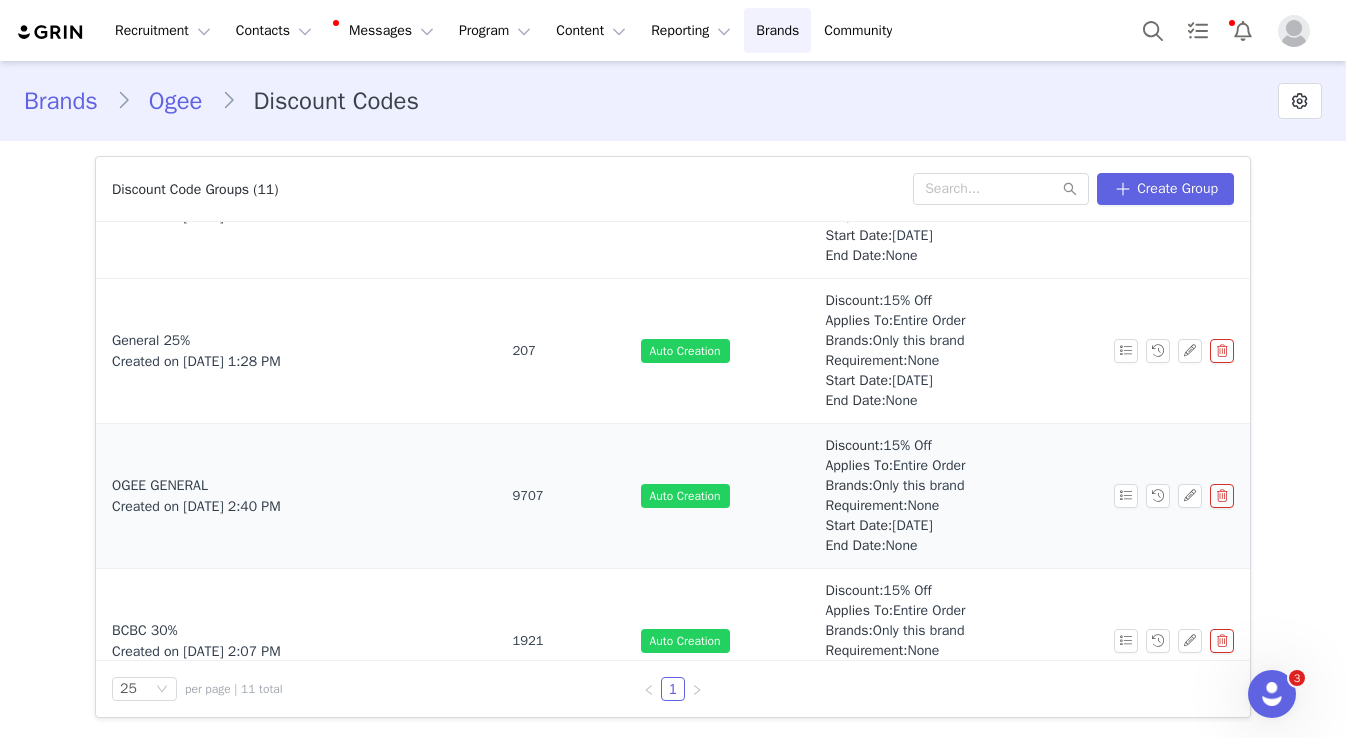 click on "OGEE GENERAL" at bounding box center (296, 485) 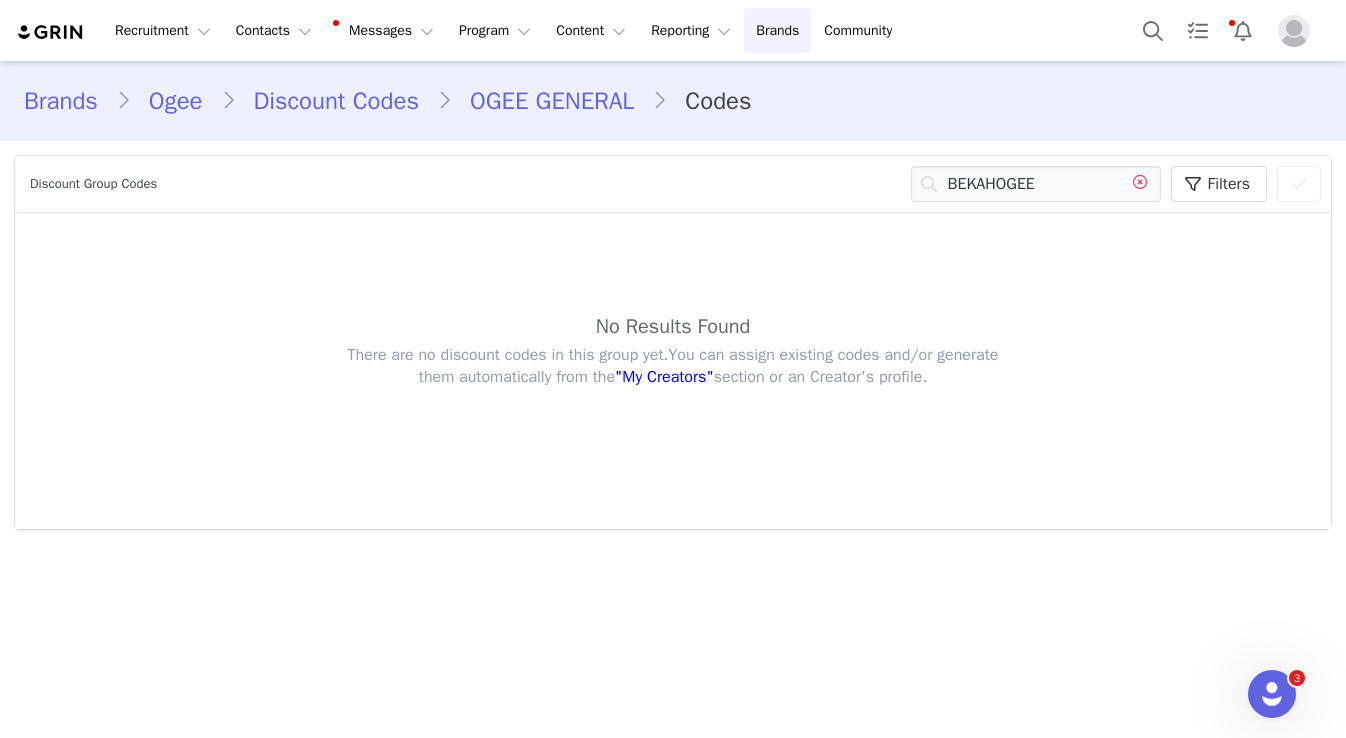 click at bounding box center [1140, 184] 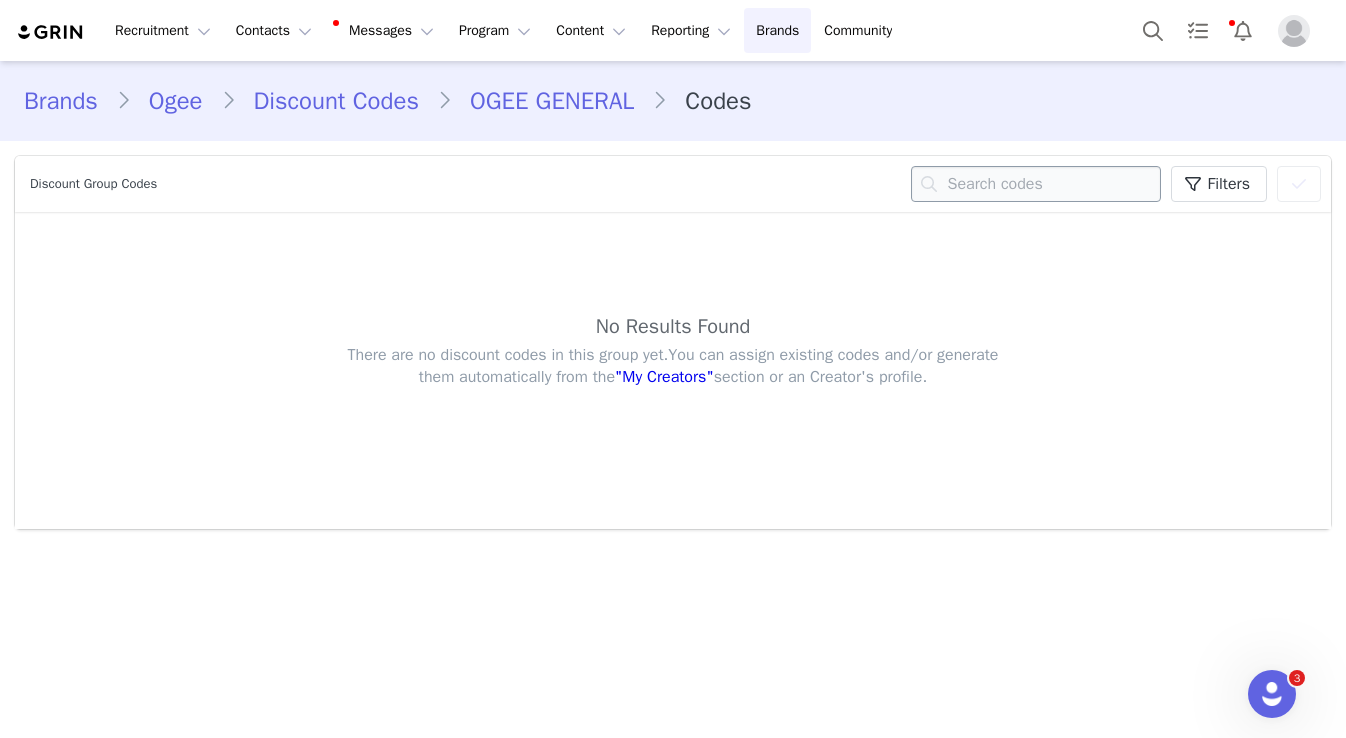 click at bounding box center [1036, 184] 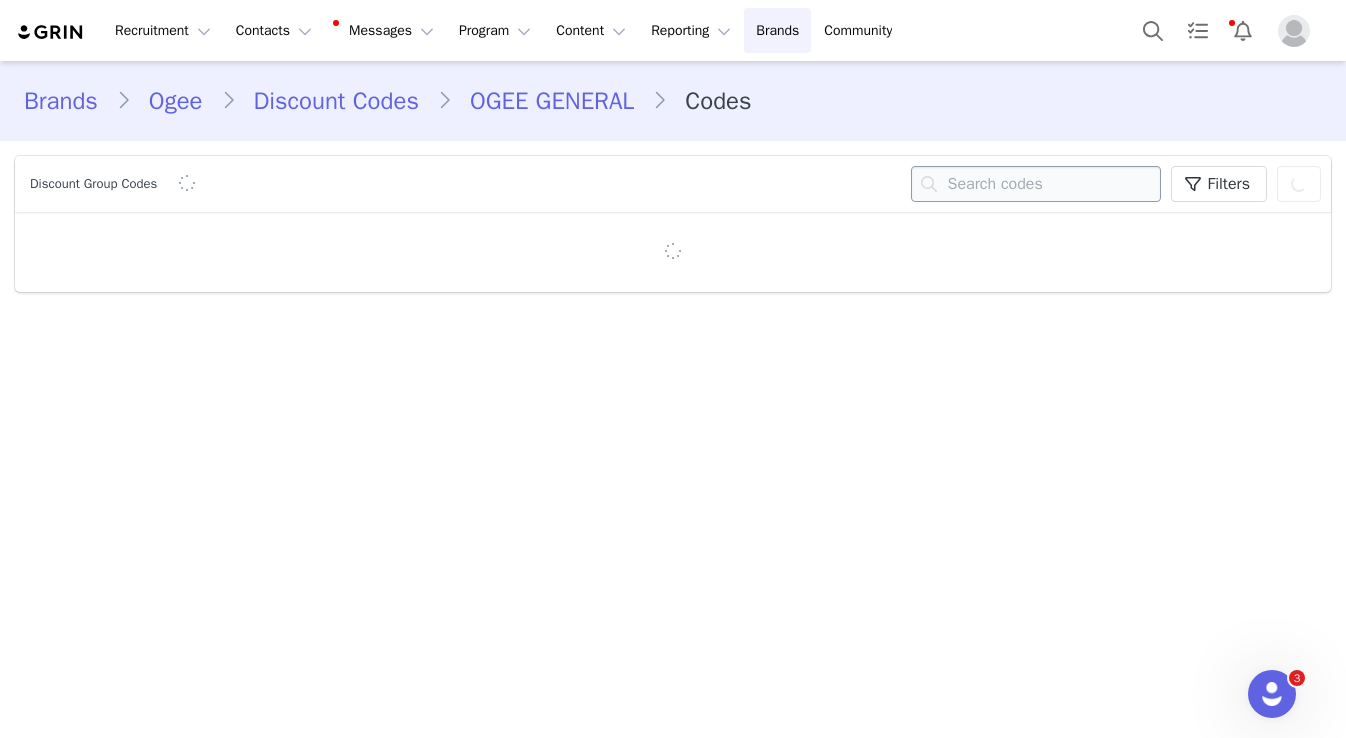 paste on "BROOKLYNEBERT15" 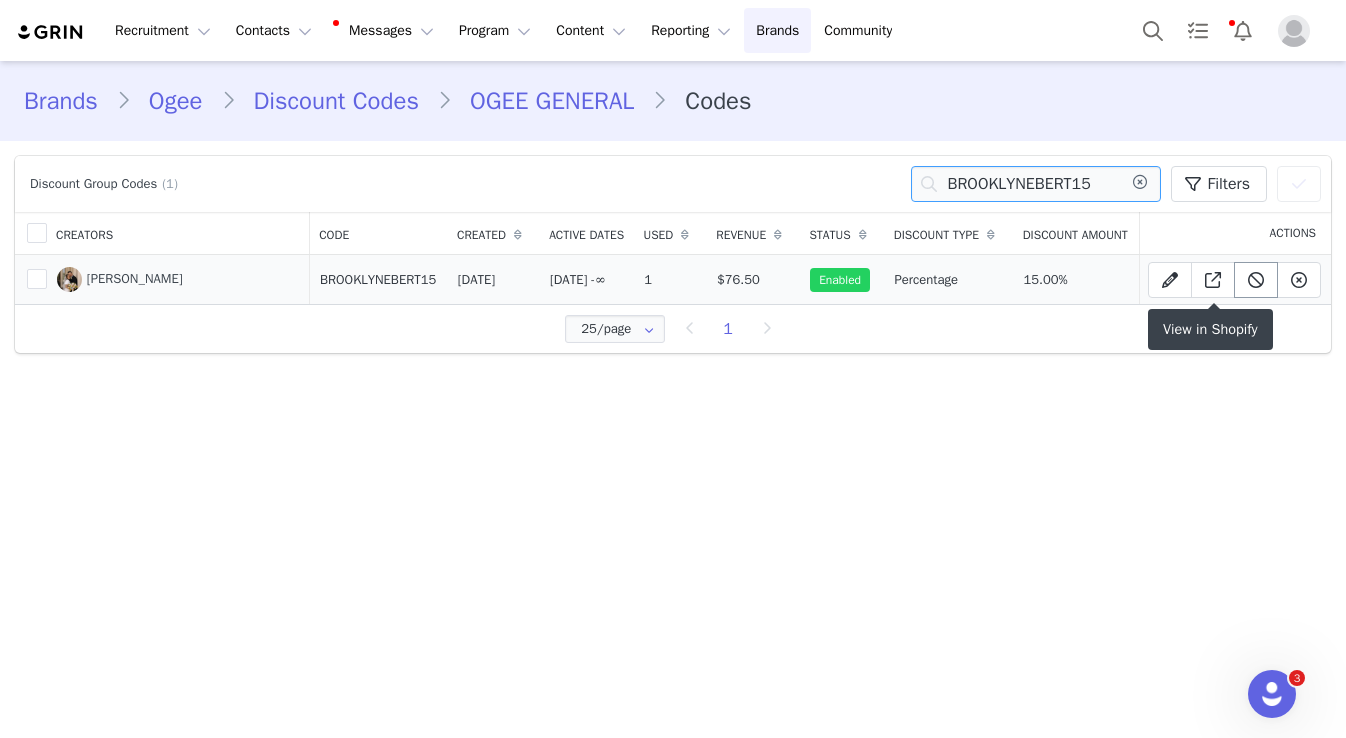 type on "BROOKLYNEBERT15" 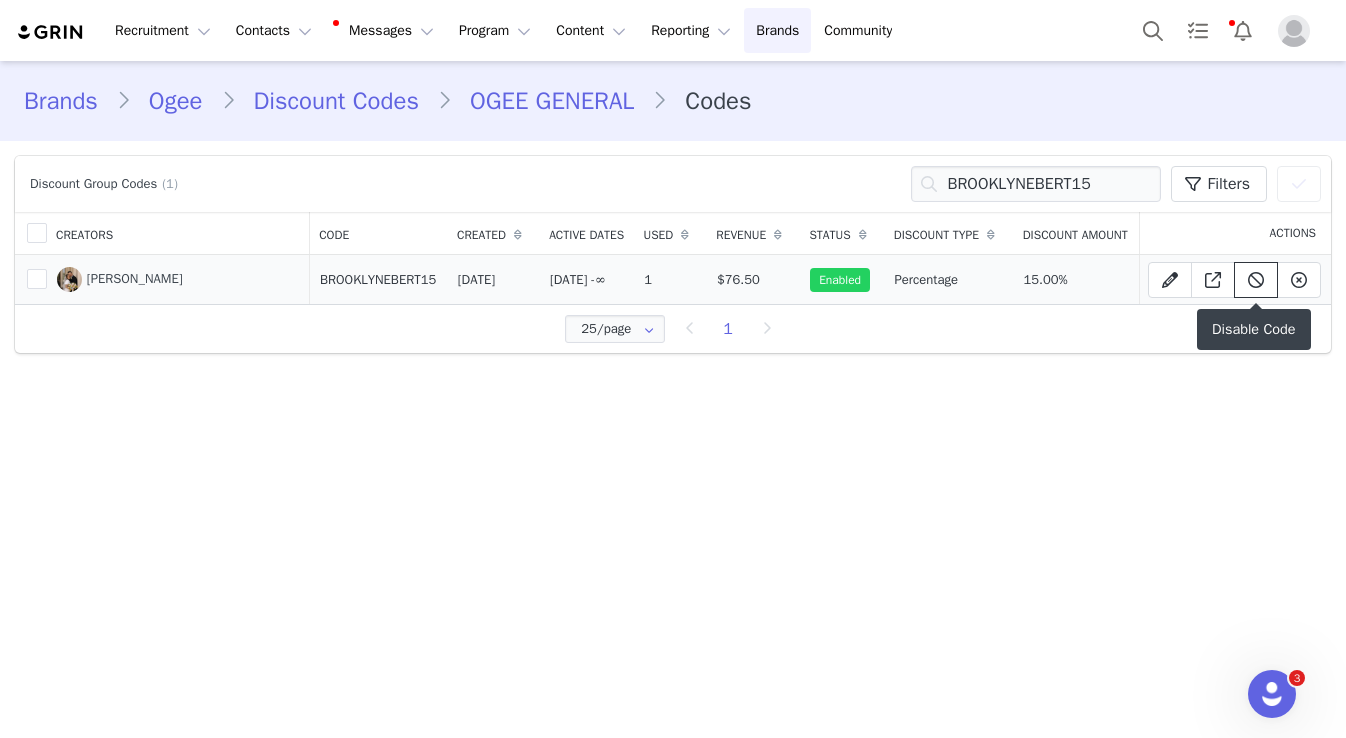 click at bounding box center [1256, 280] 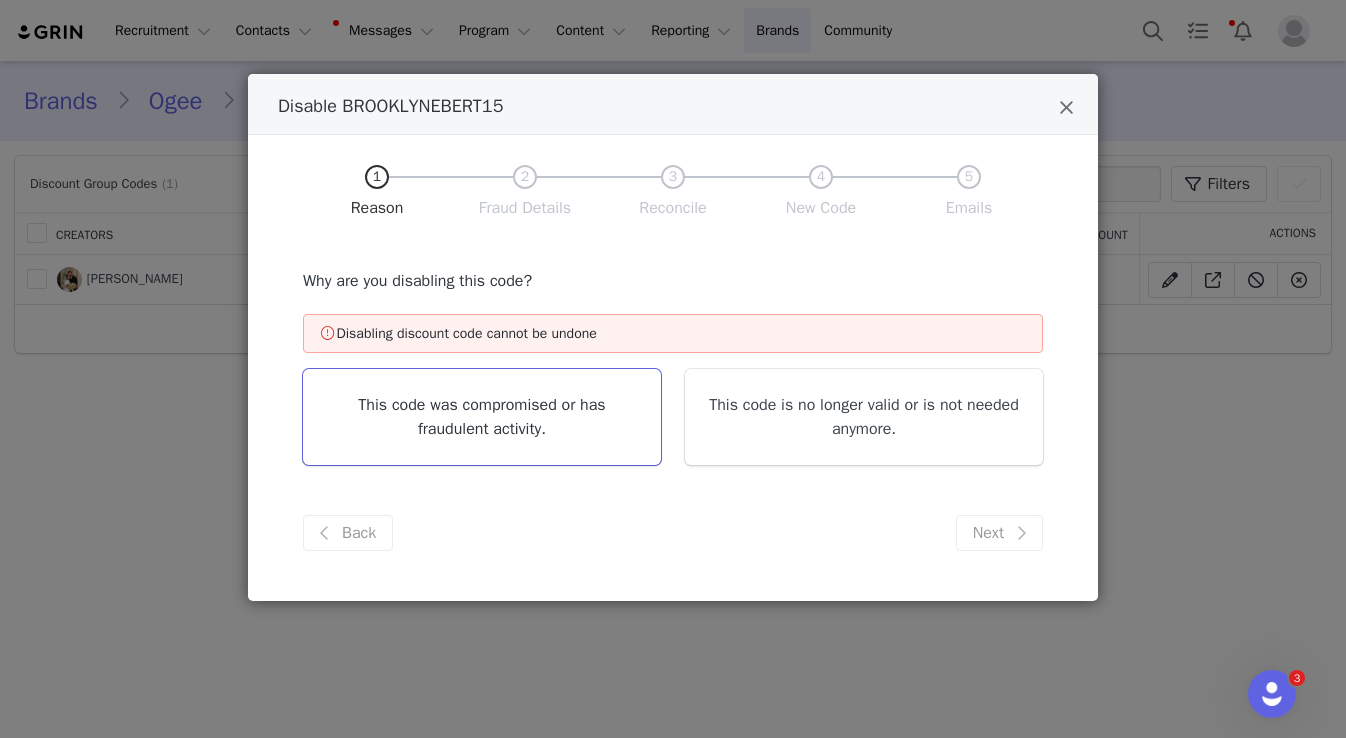 click on "This code was compromised or has fraudulent activity." at bounding box center [482, 417] 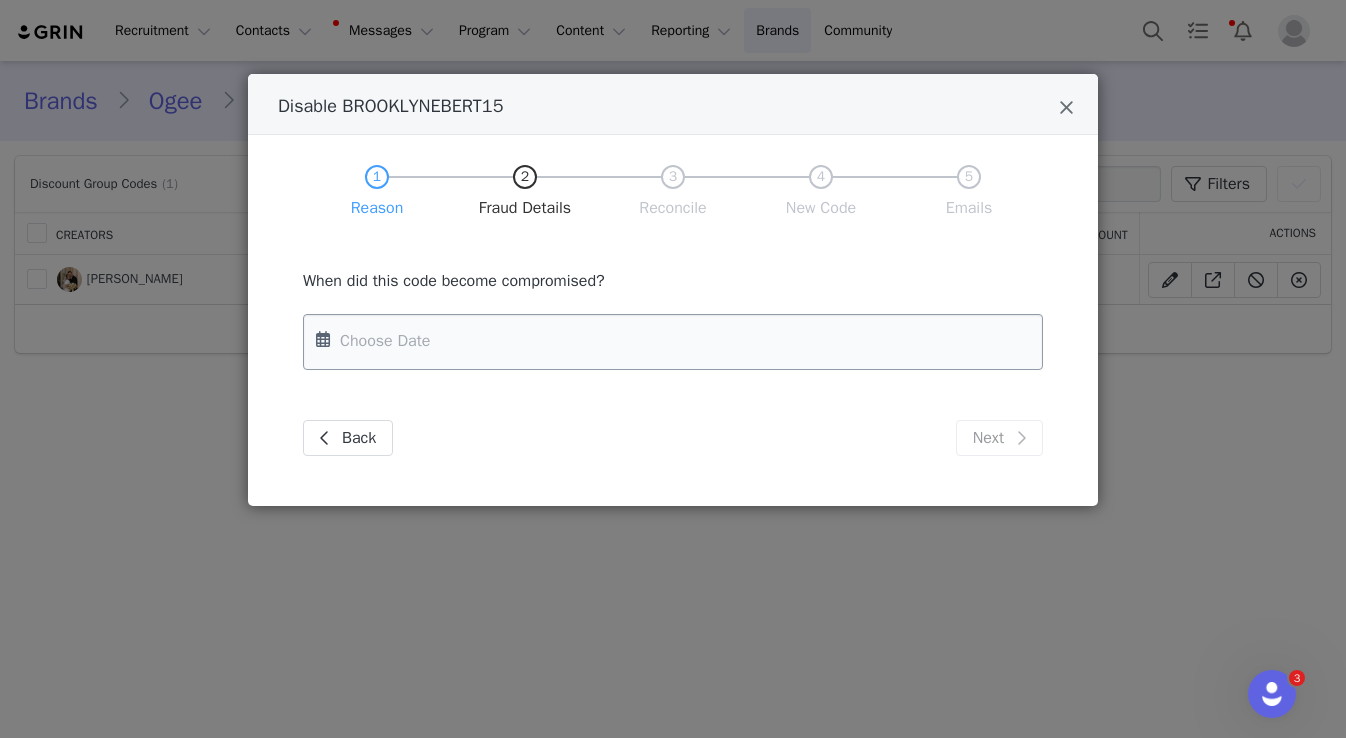 click at bounding box center (673, 342) 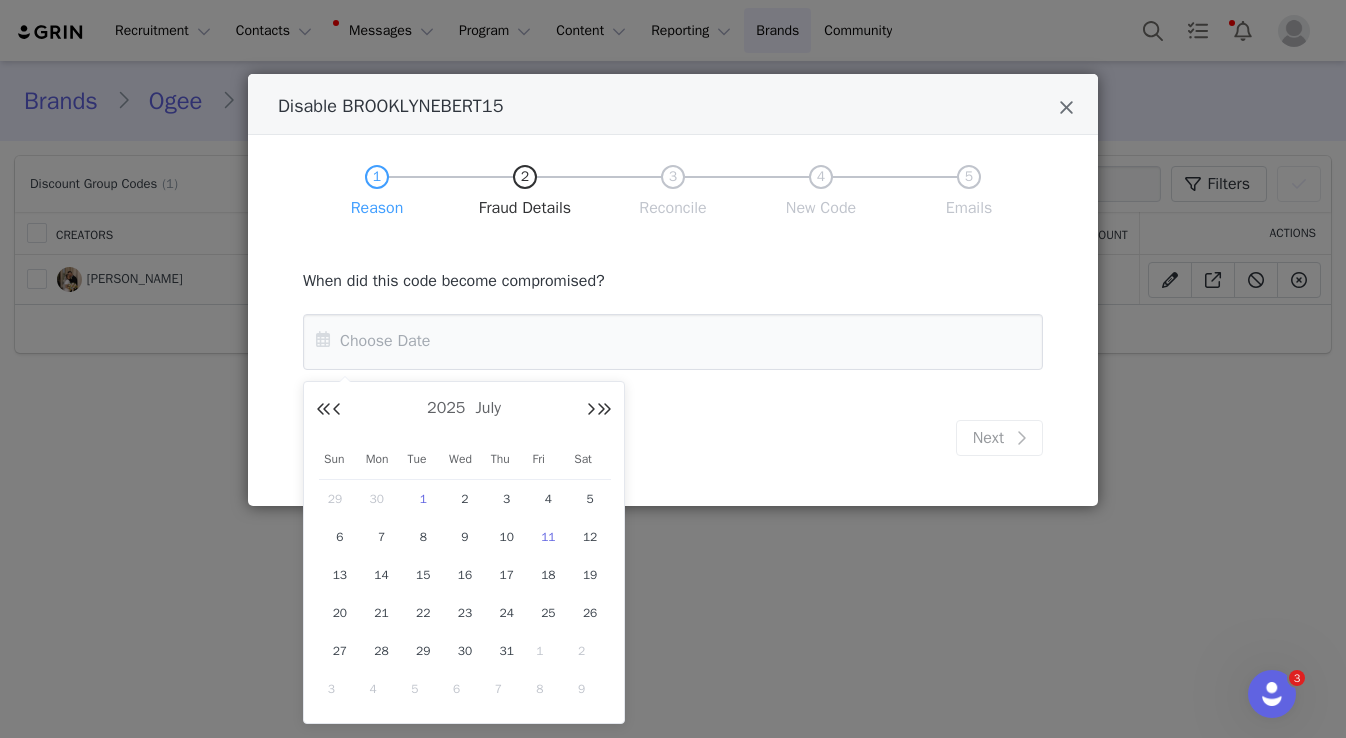 click on "1" at bounding box center [423, 499] 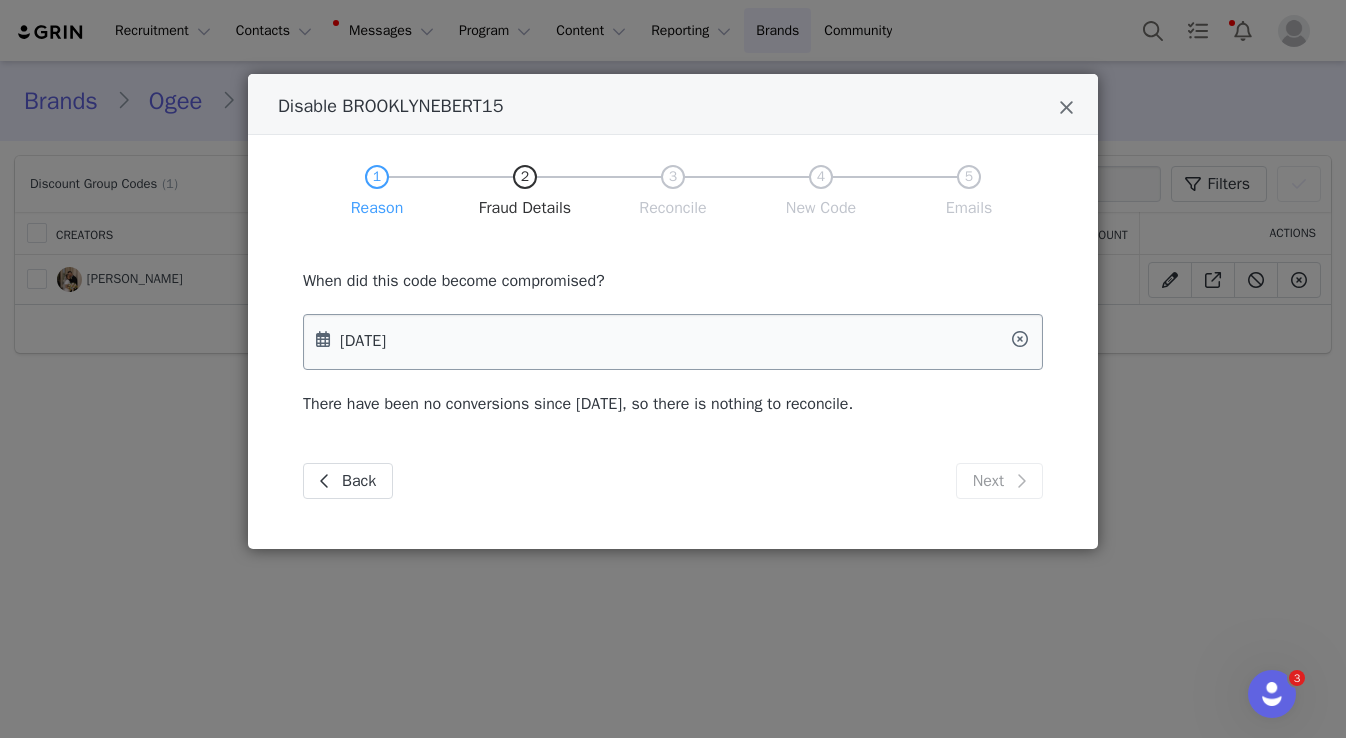 click on "Jul 01 2025" at bounding box center (673, 342) 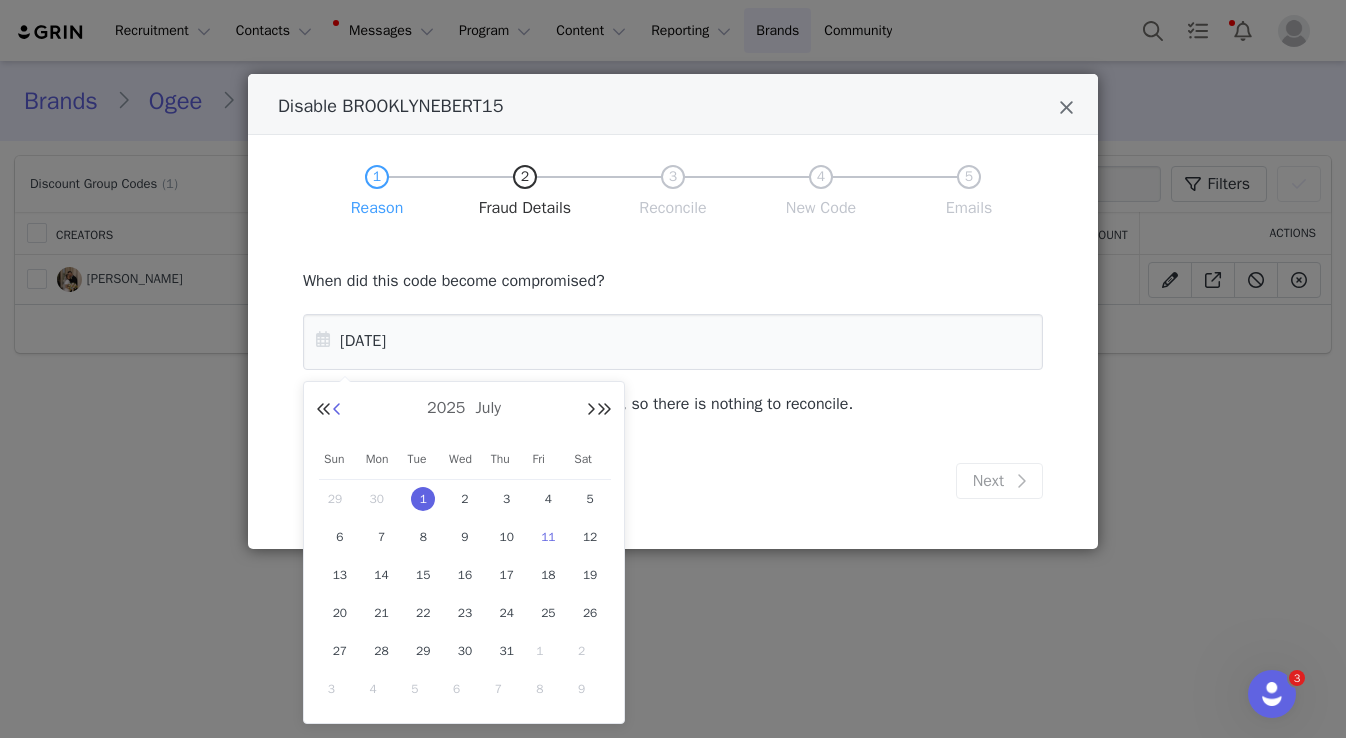 click at bounding box center (337, 410) 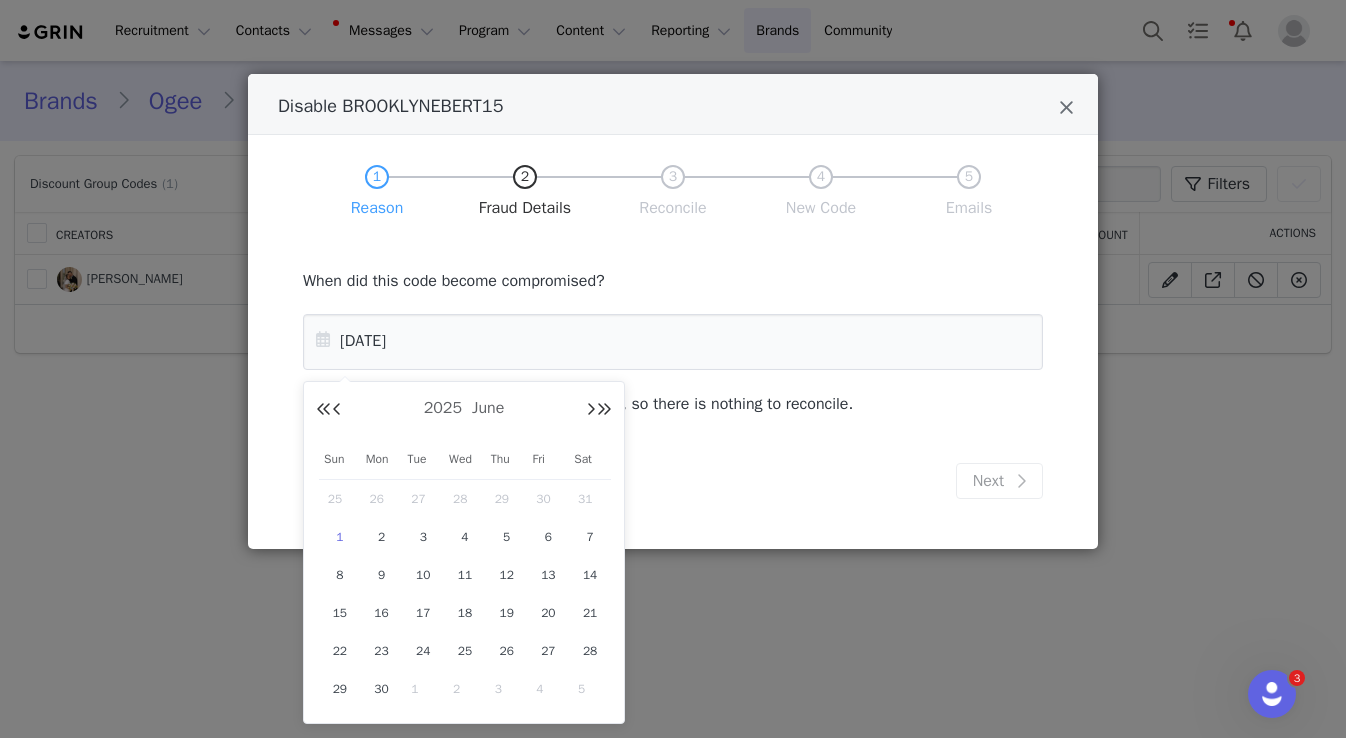 click on "1" at bounding box center [340, 537] 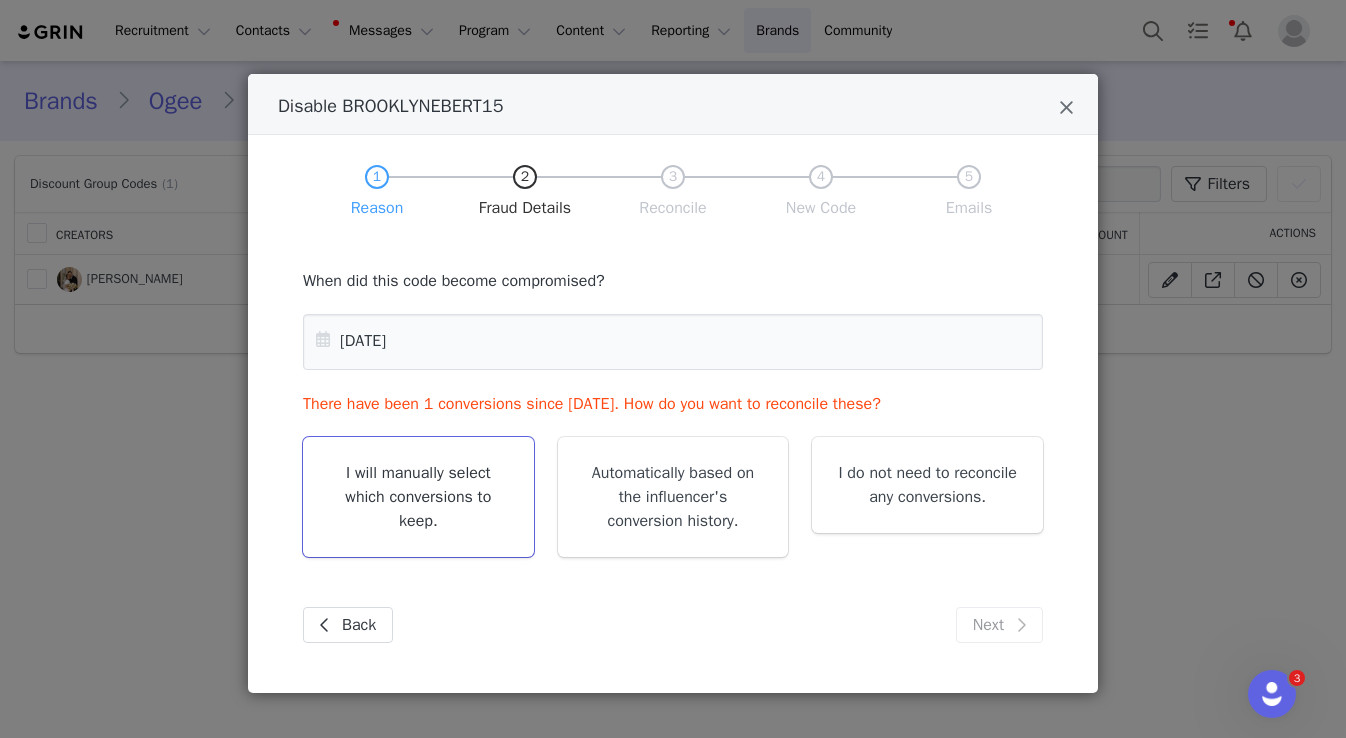 click on "I will manually select which conversions to keep." at bounding box center [418, 497] 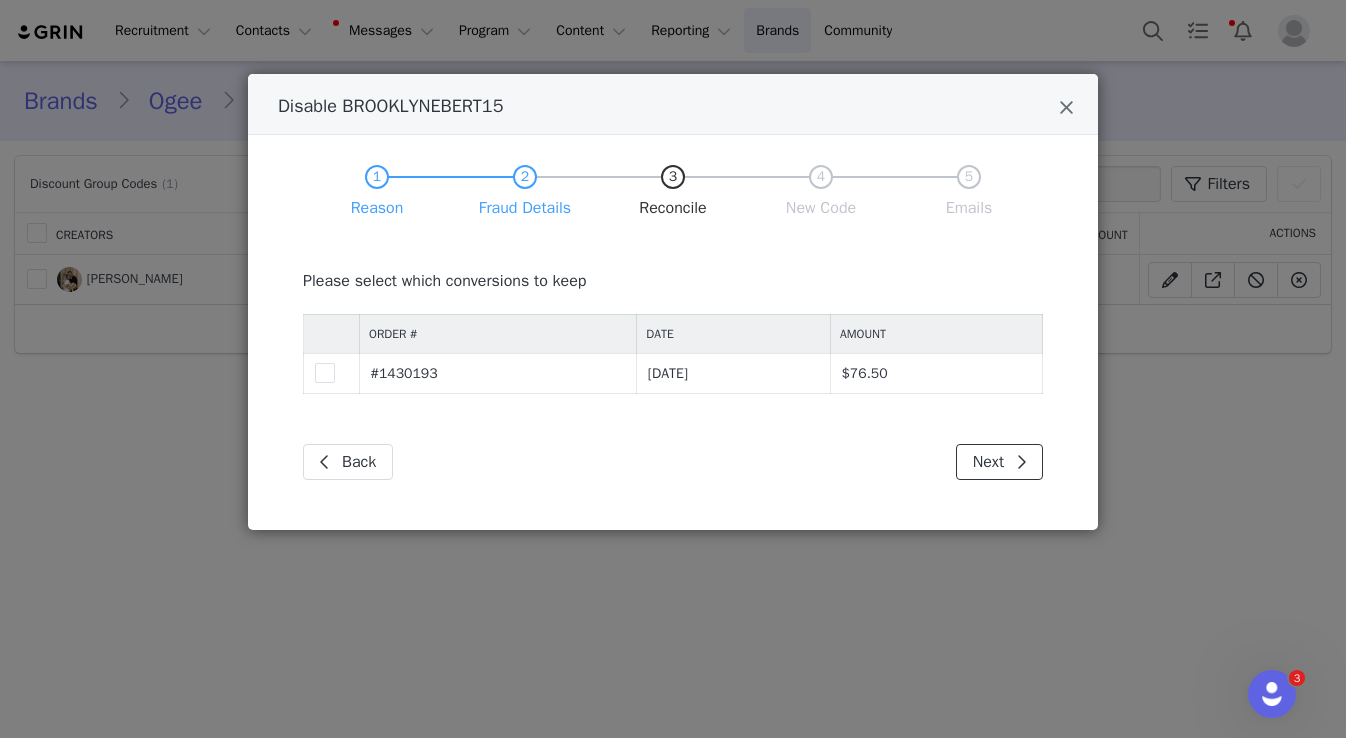 click at bounding box center (1021, 462) 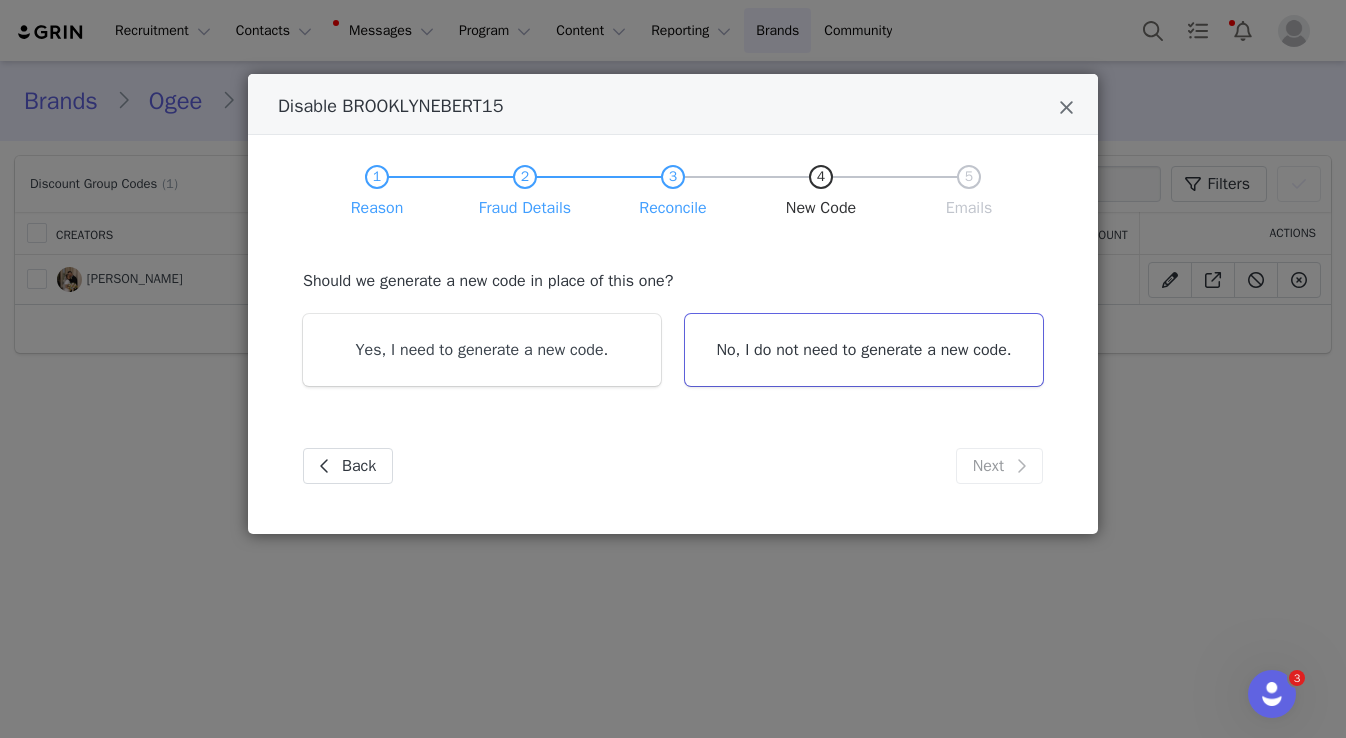 click on "No, I do not need to generate a new code." at bounding box center [864, 350] 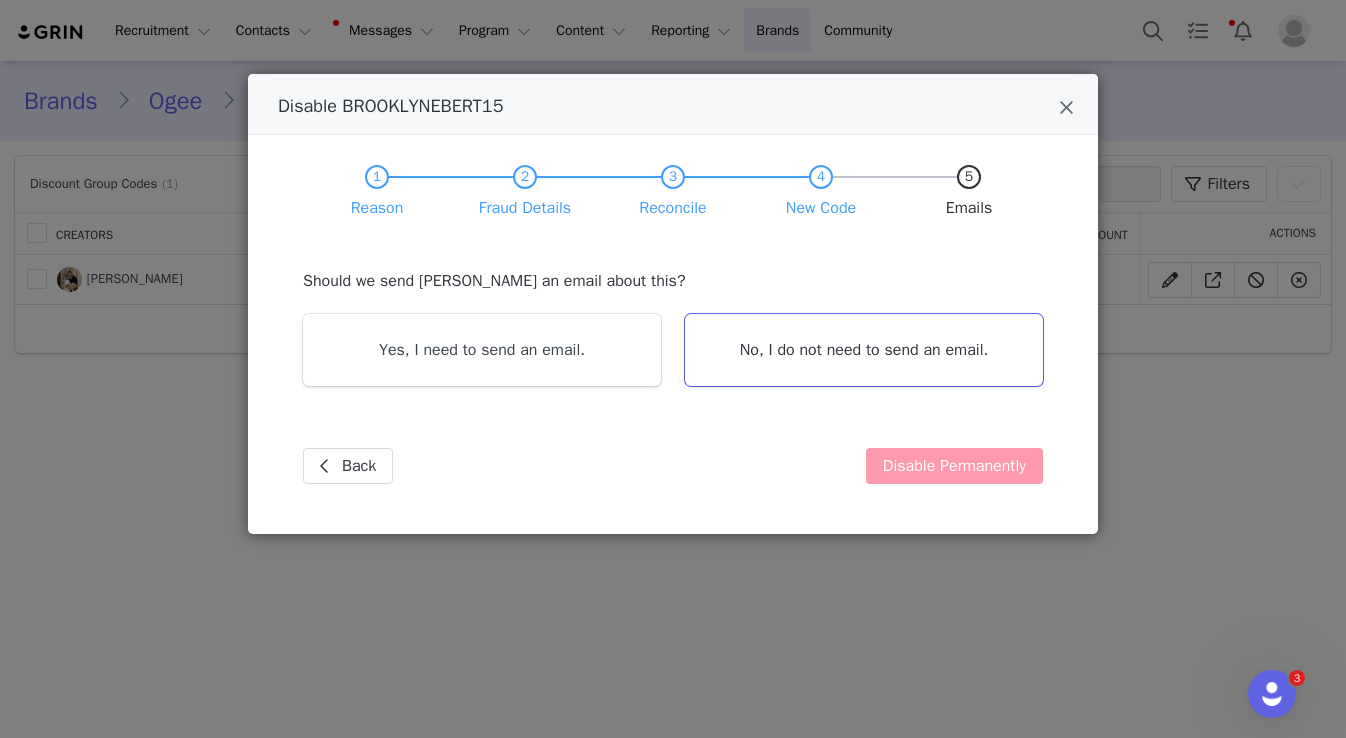 click on "No, I do not need to send an email." at bounding box center (864, 350) 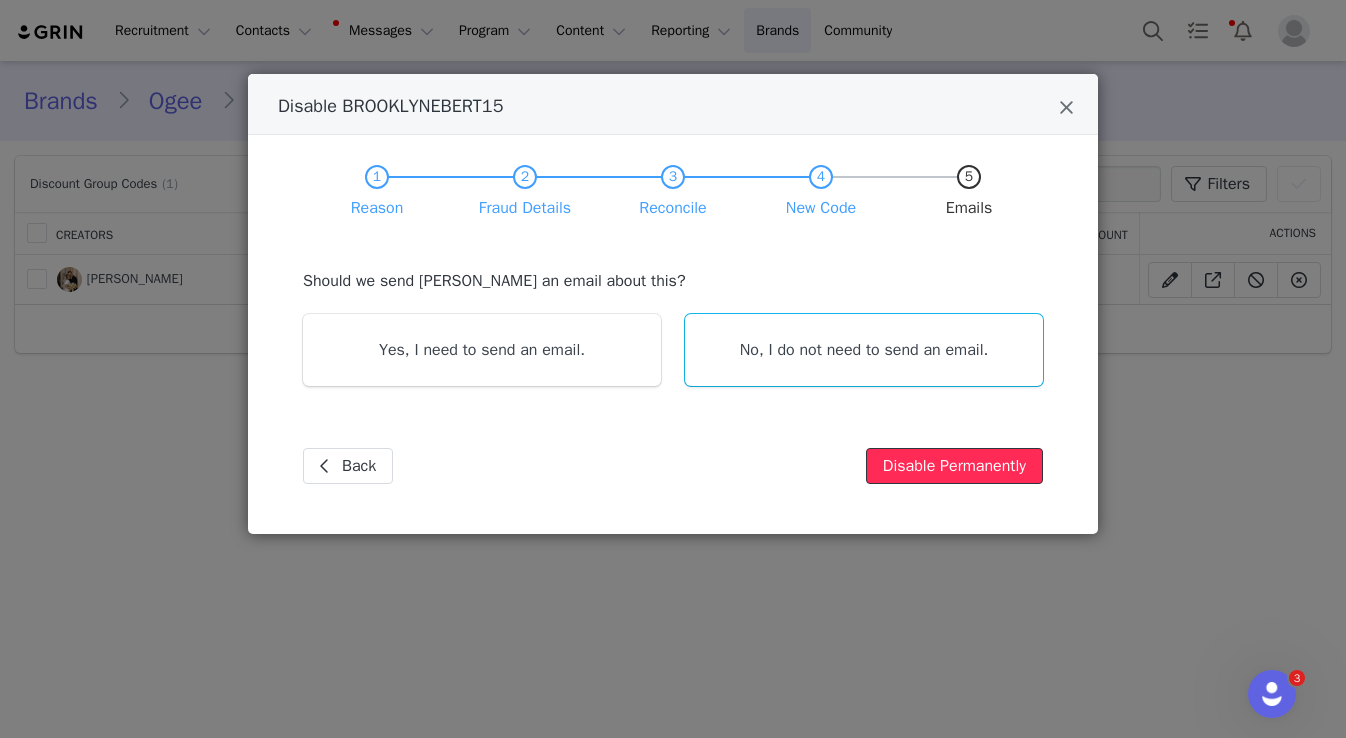 click on "Disable Permanently" at bounding box center (954, 466) 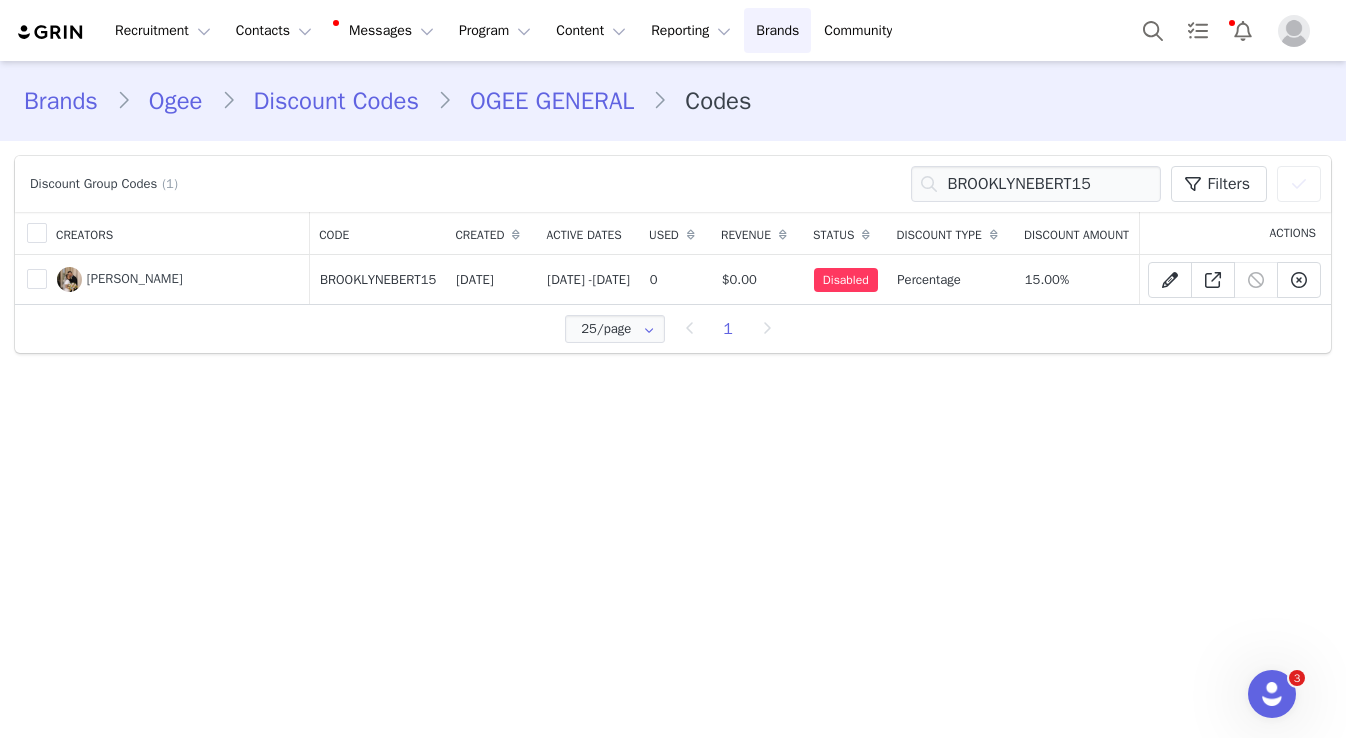 click on "Discount Codes" at bounding box center [336, 101] 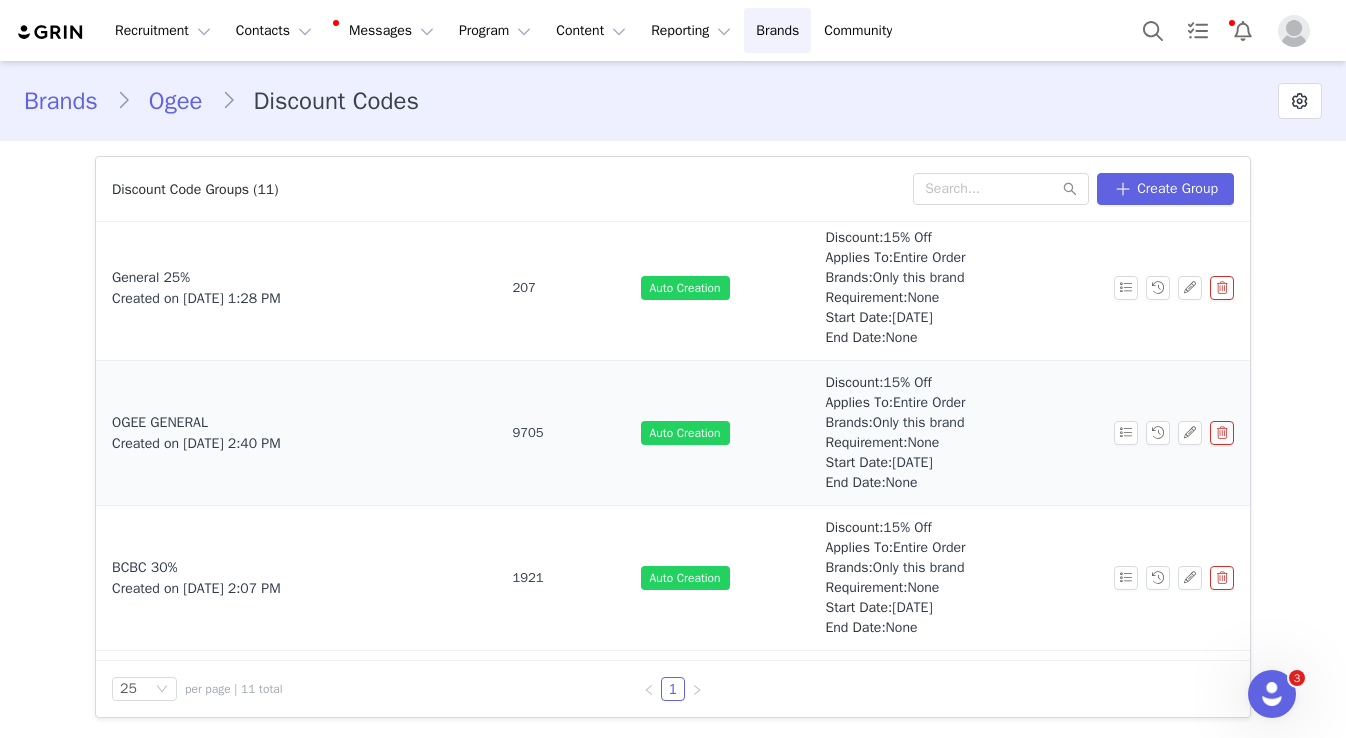 scroll, scrollTop: 301, scrollLeft: 0, axis: vertical 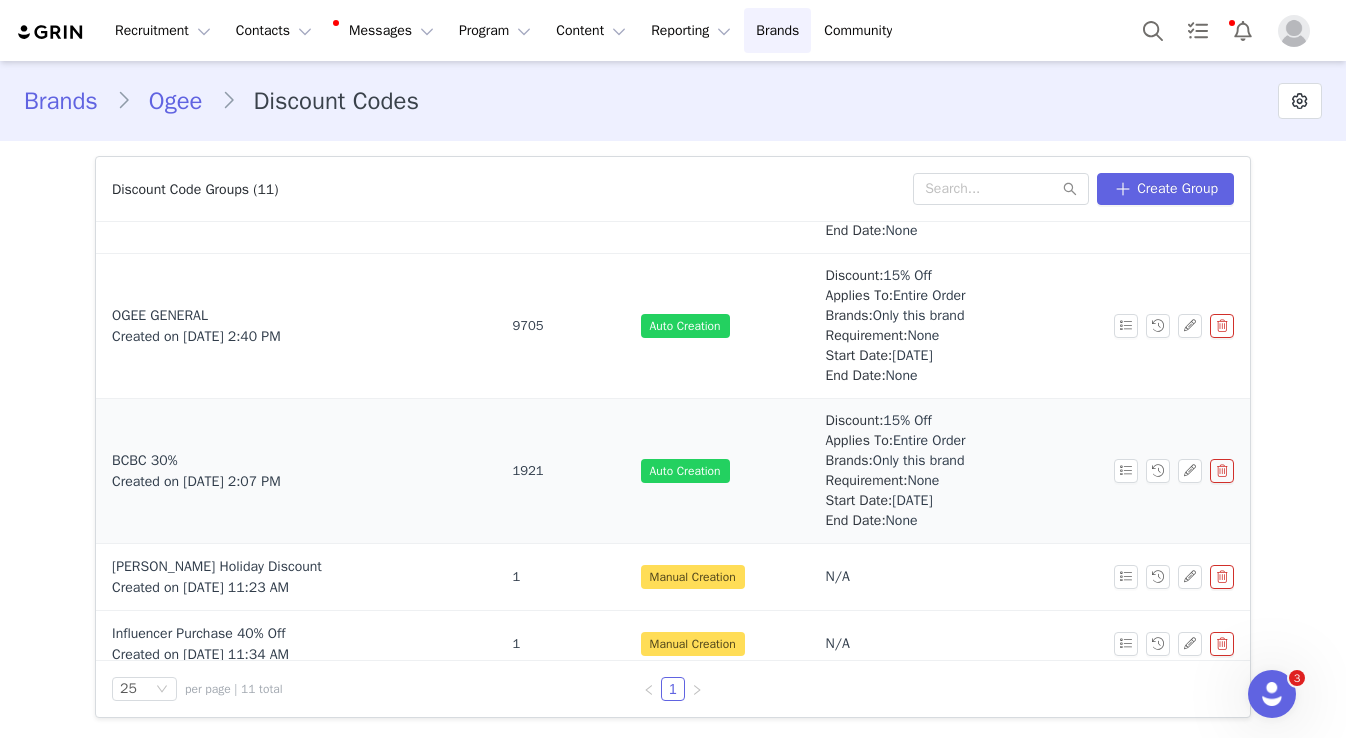 click on "BCBC 30%" at bounding box center [296, 460] 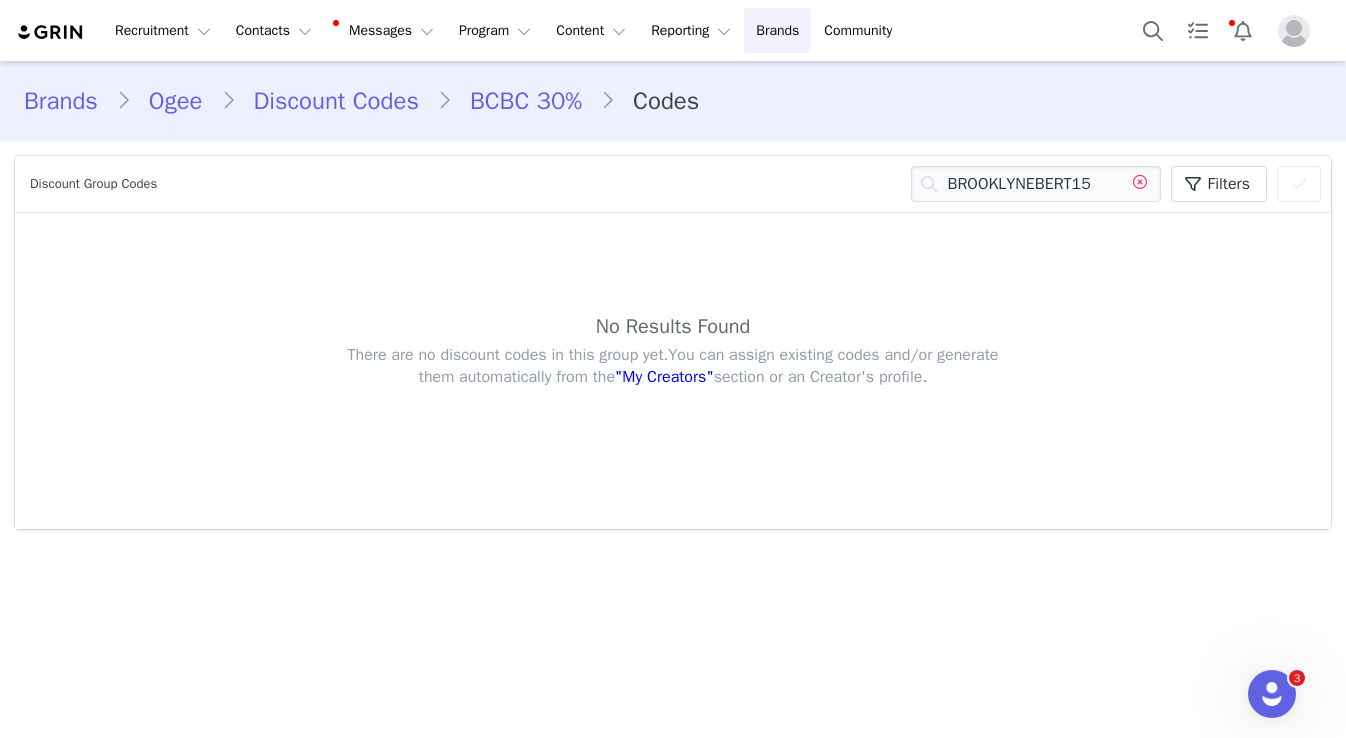 click at bounding box center (1140, 184) 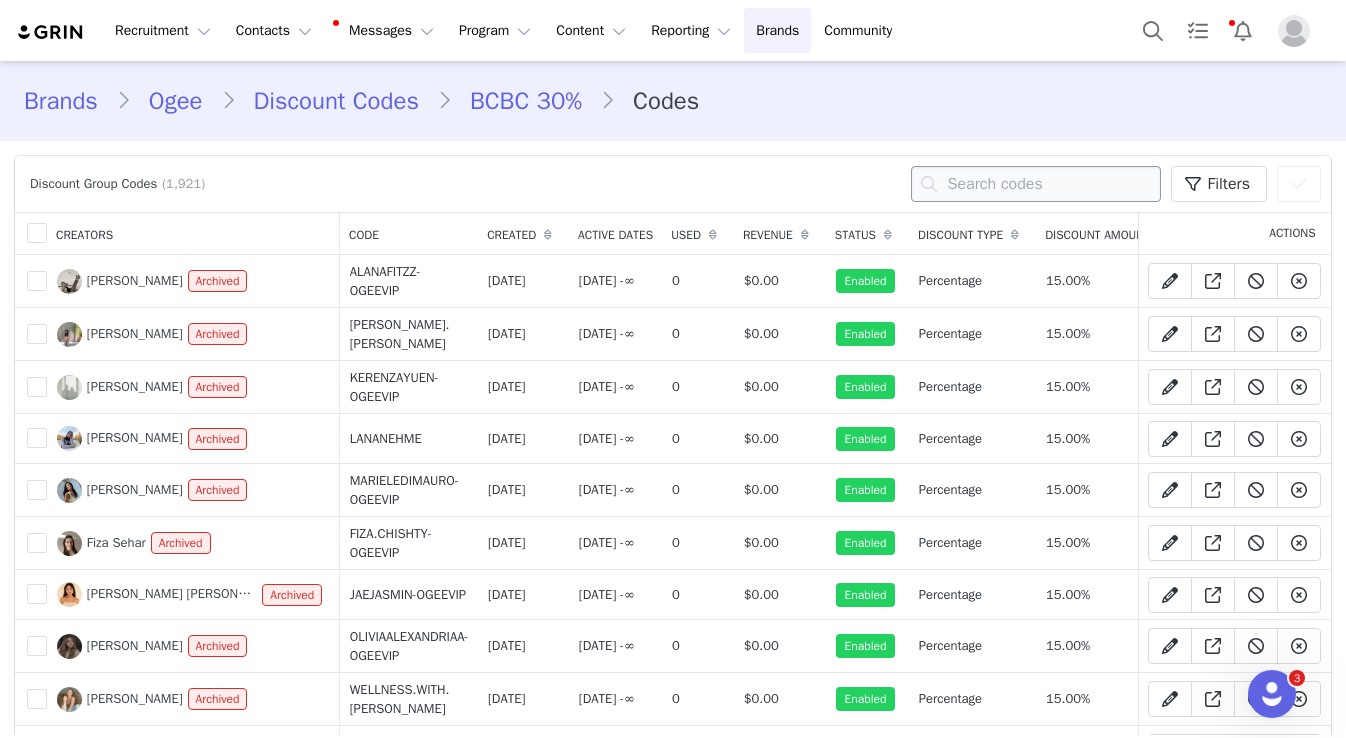 click at bounding box center (1036, 184) 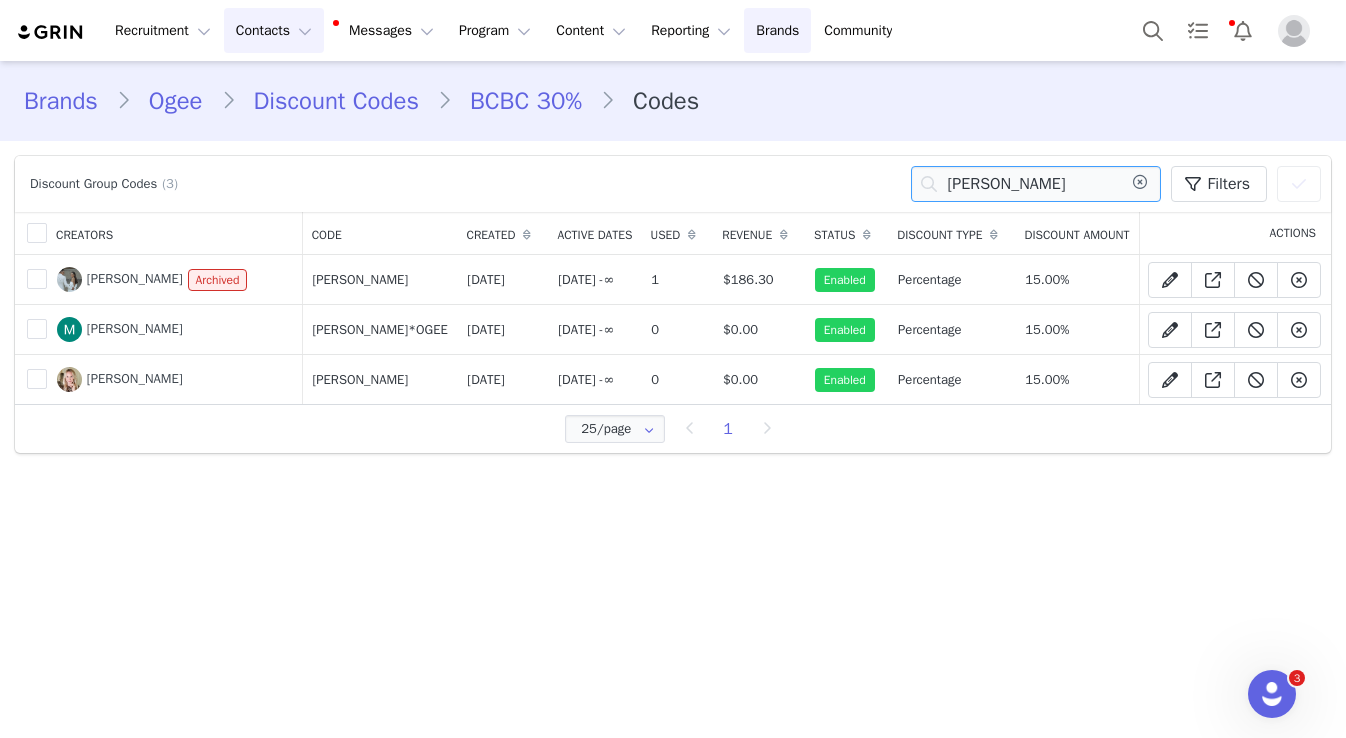 type on "MEGAN_OGEE" 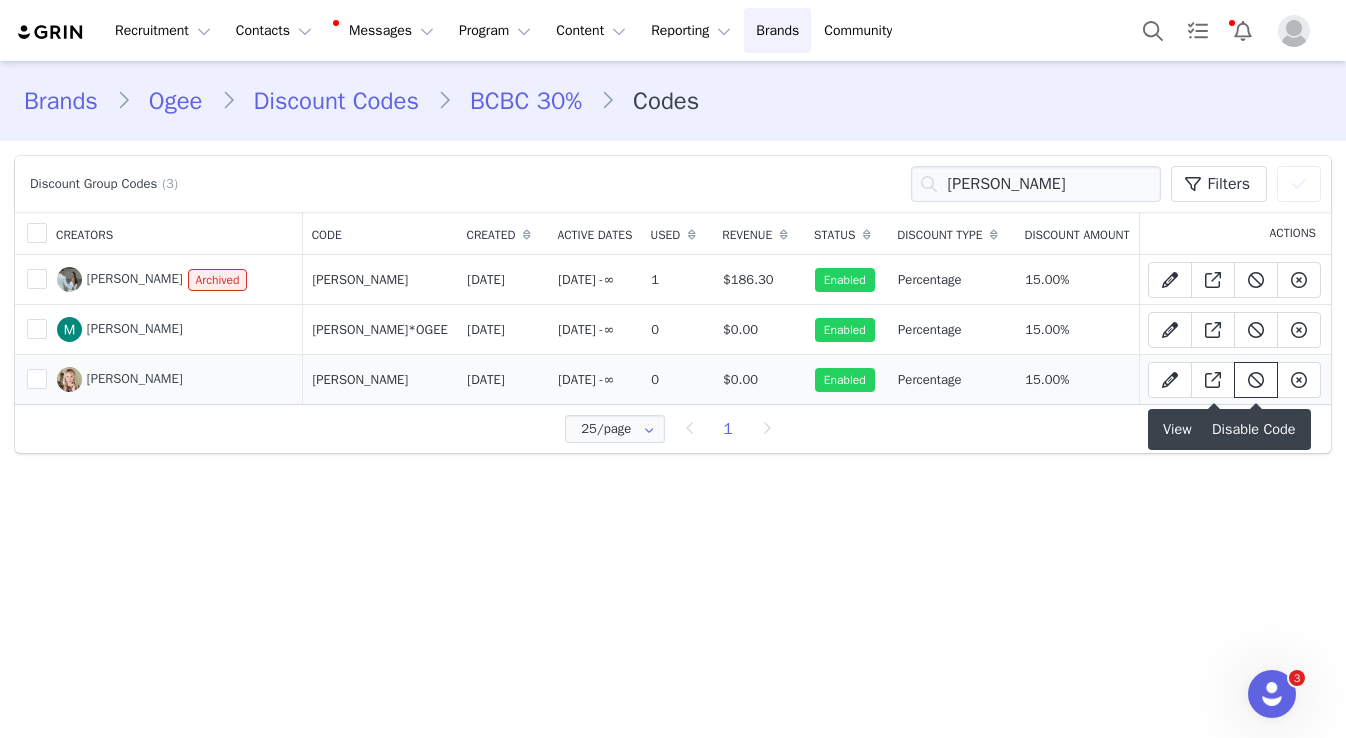 click at bounding box center [1256, 380] 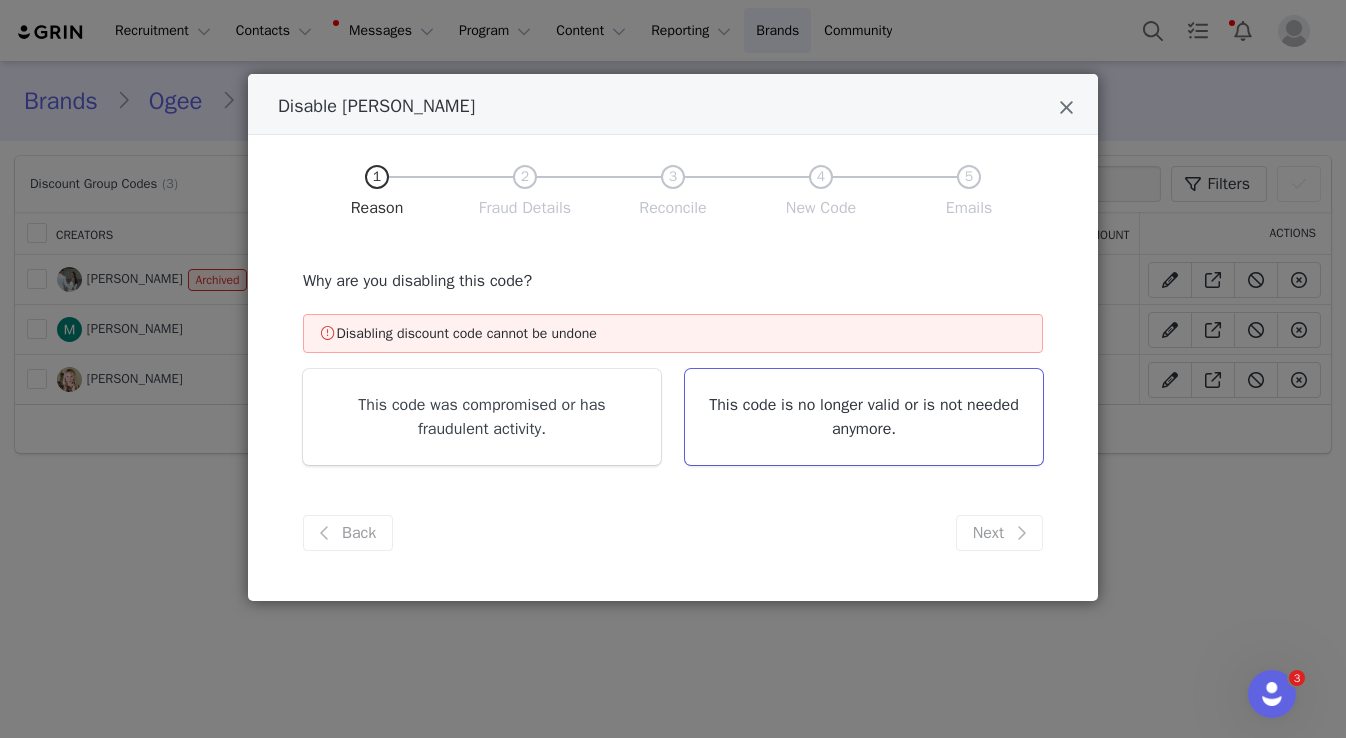 click on "This code is no longer valid or is not needed anymore." at bounding box center [864, 417] 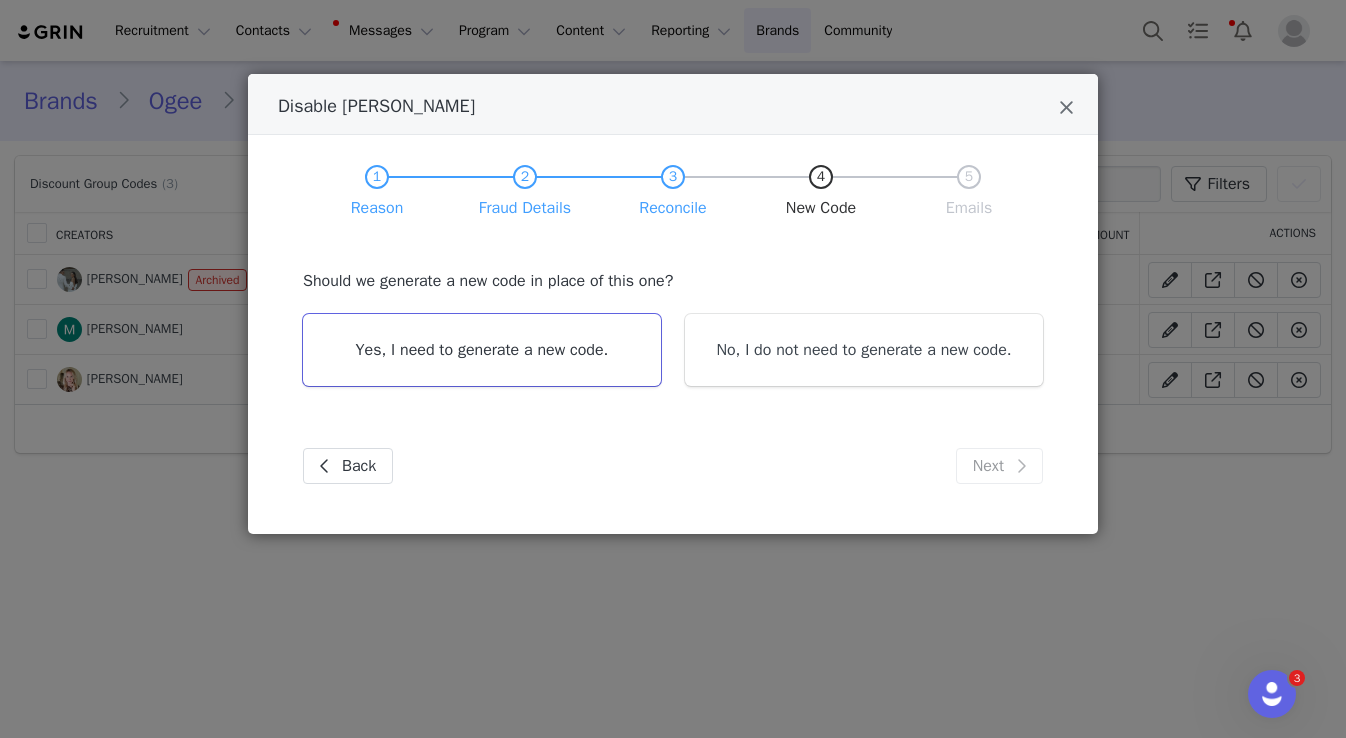 click on "Yes, I need to generate a new code." at bounding box center (482, 350) 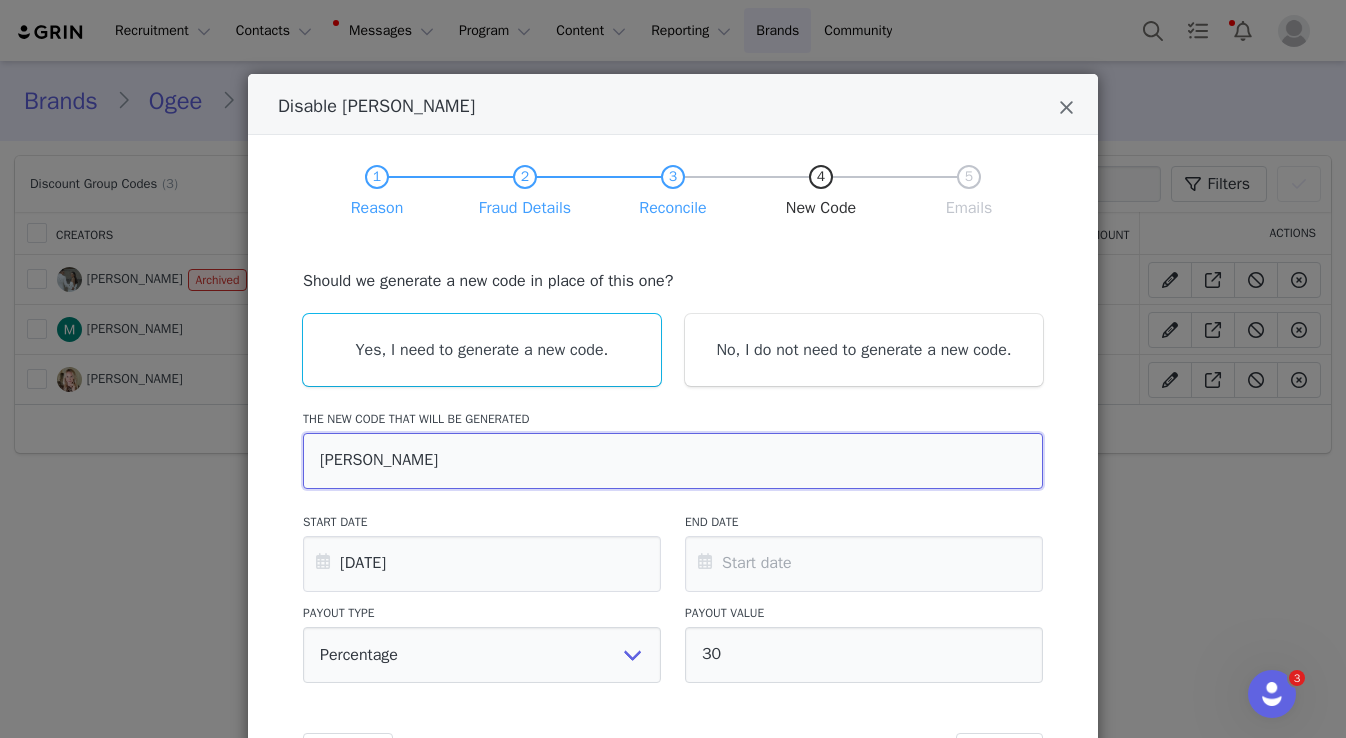 click on "MEGAN-OGEE" at bounding box center (673, 461) 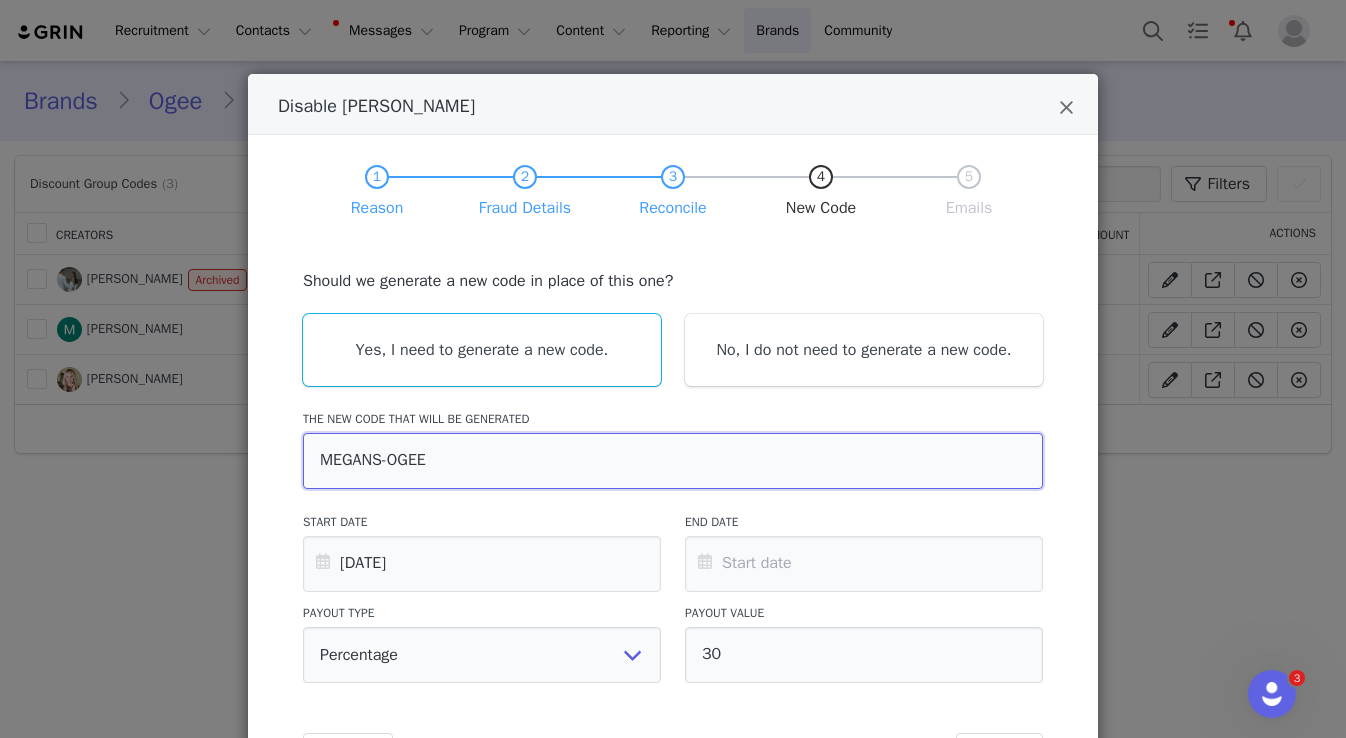 type on "MEGANSA-OGEE" 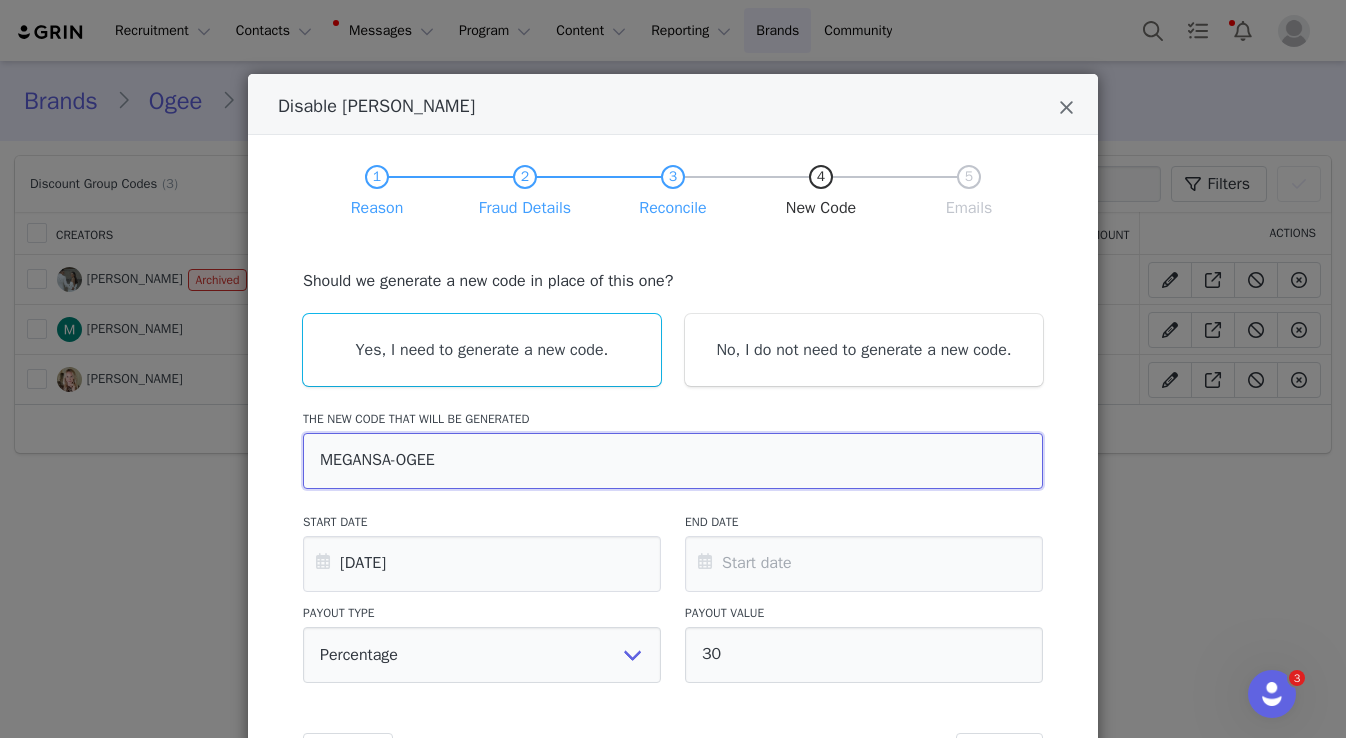 type on "MEGANSAU-OGEE" 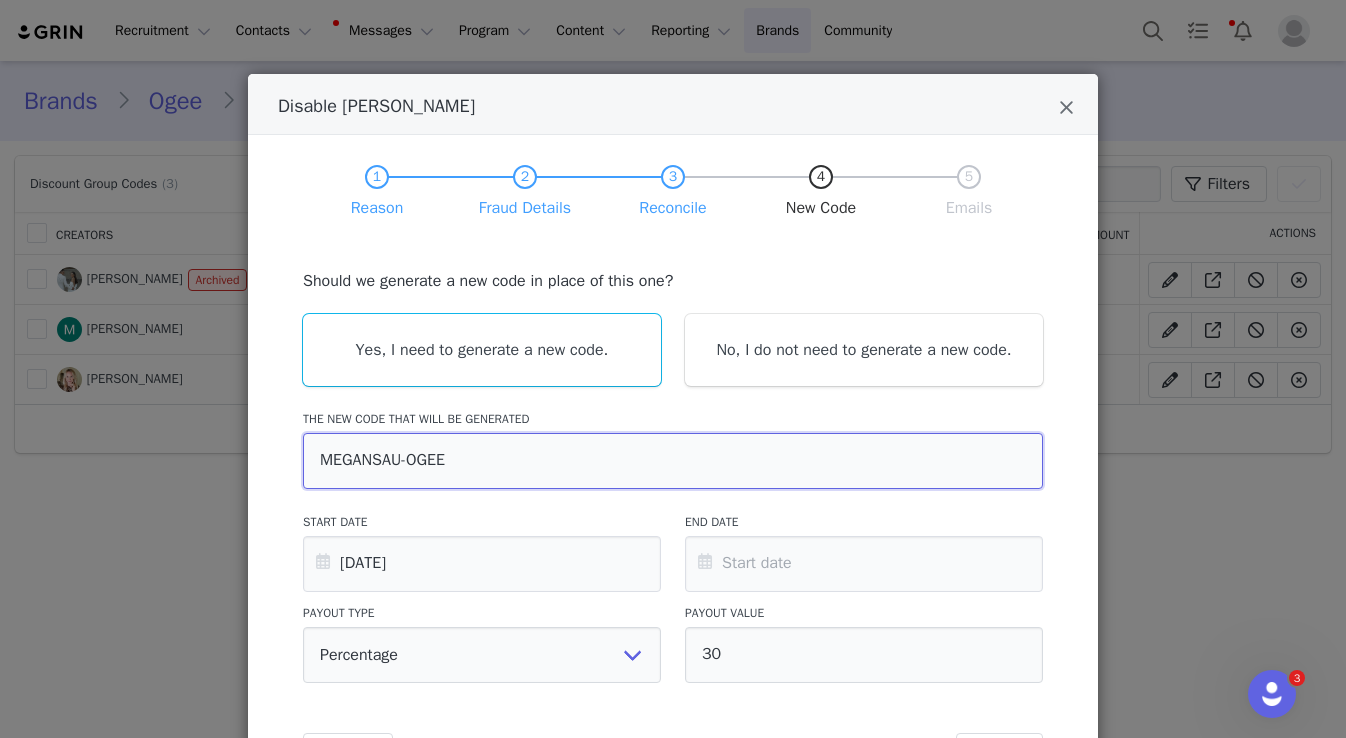 type on "MEGANSAUS-OGEE" 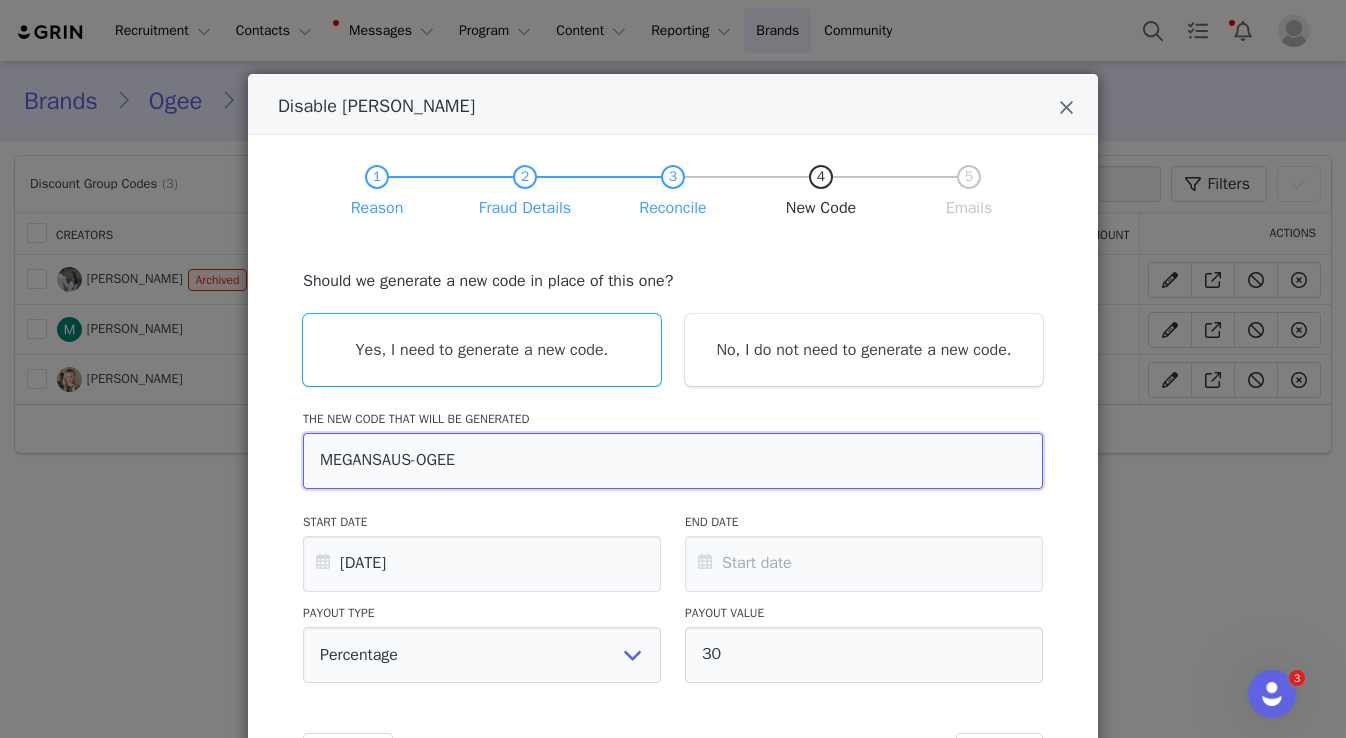 scroll, scrollTop: 131, scrollLeft: 0, axis: vertical 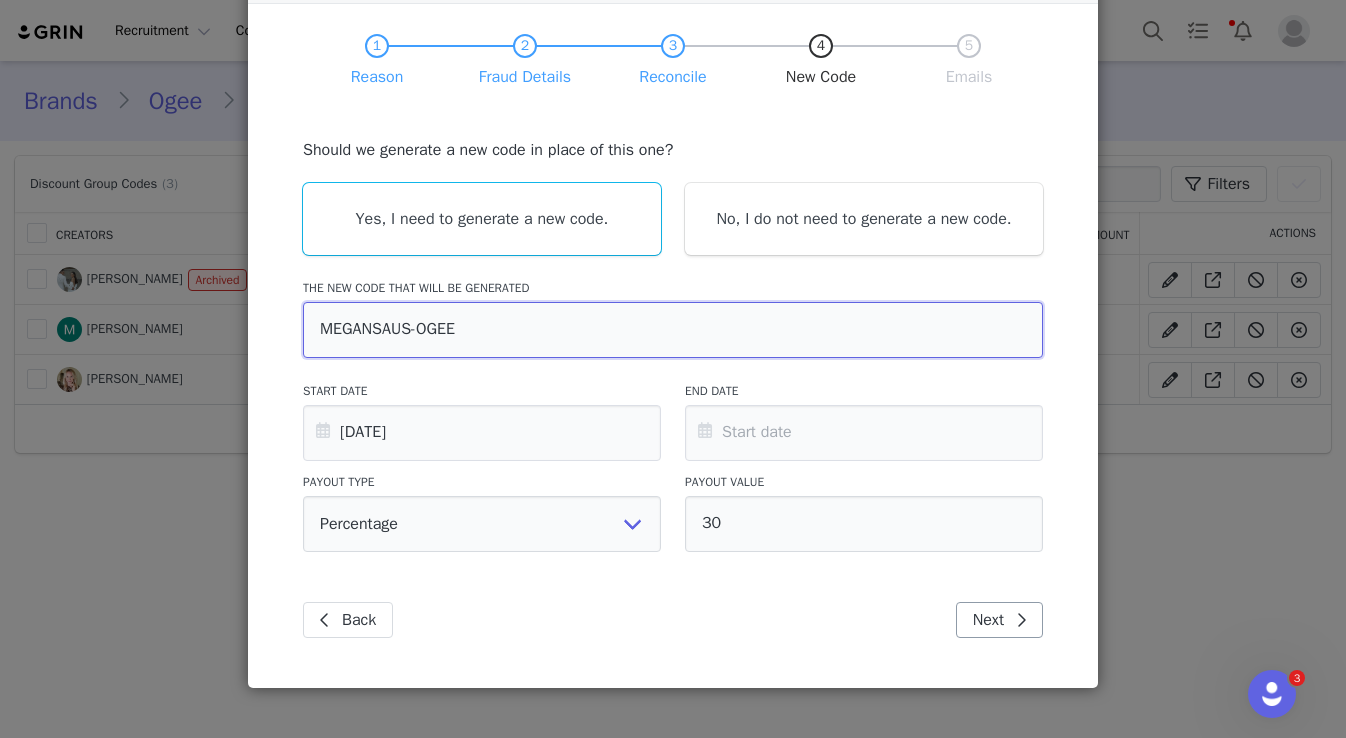 type on "MEGANSAUS-OGEE" 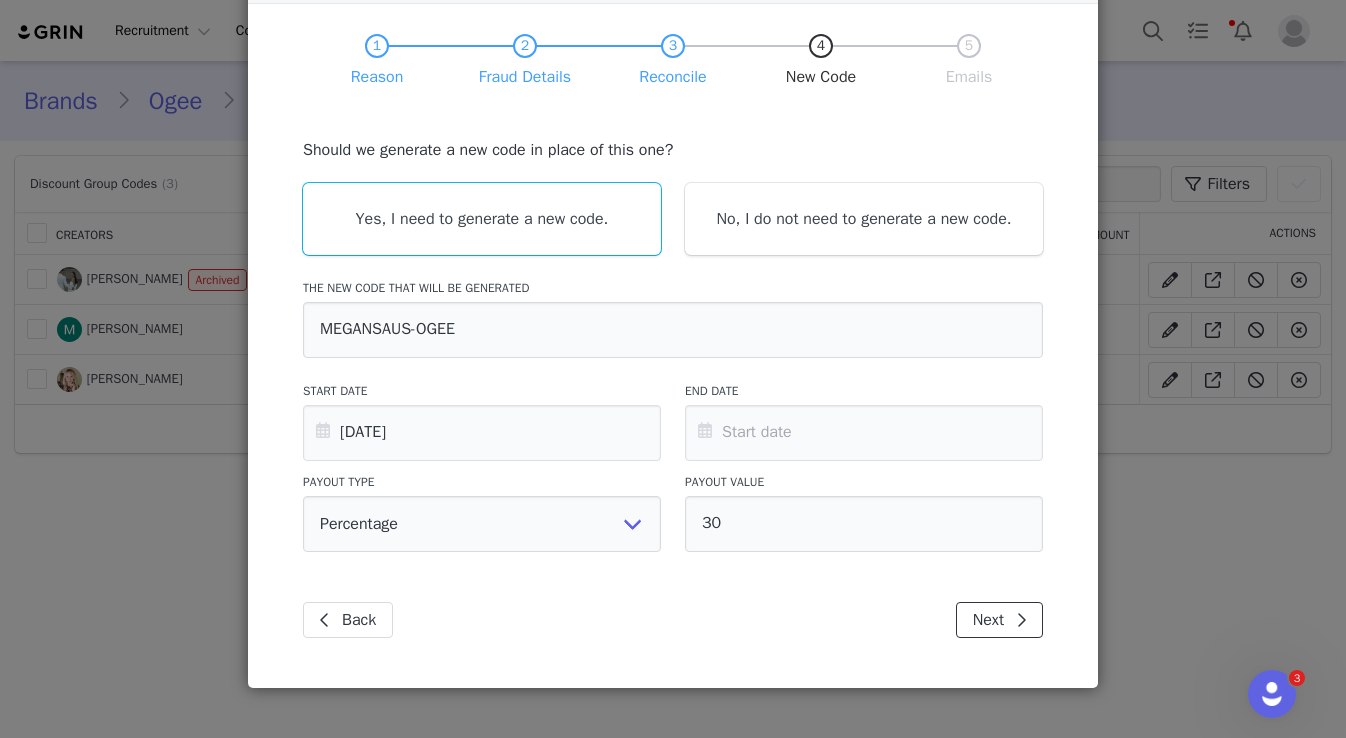 click on "Next" at bounding box center [999, 620] 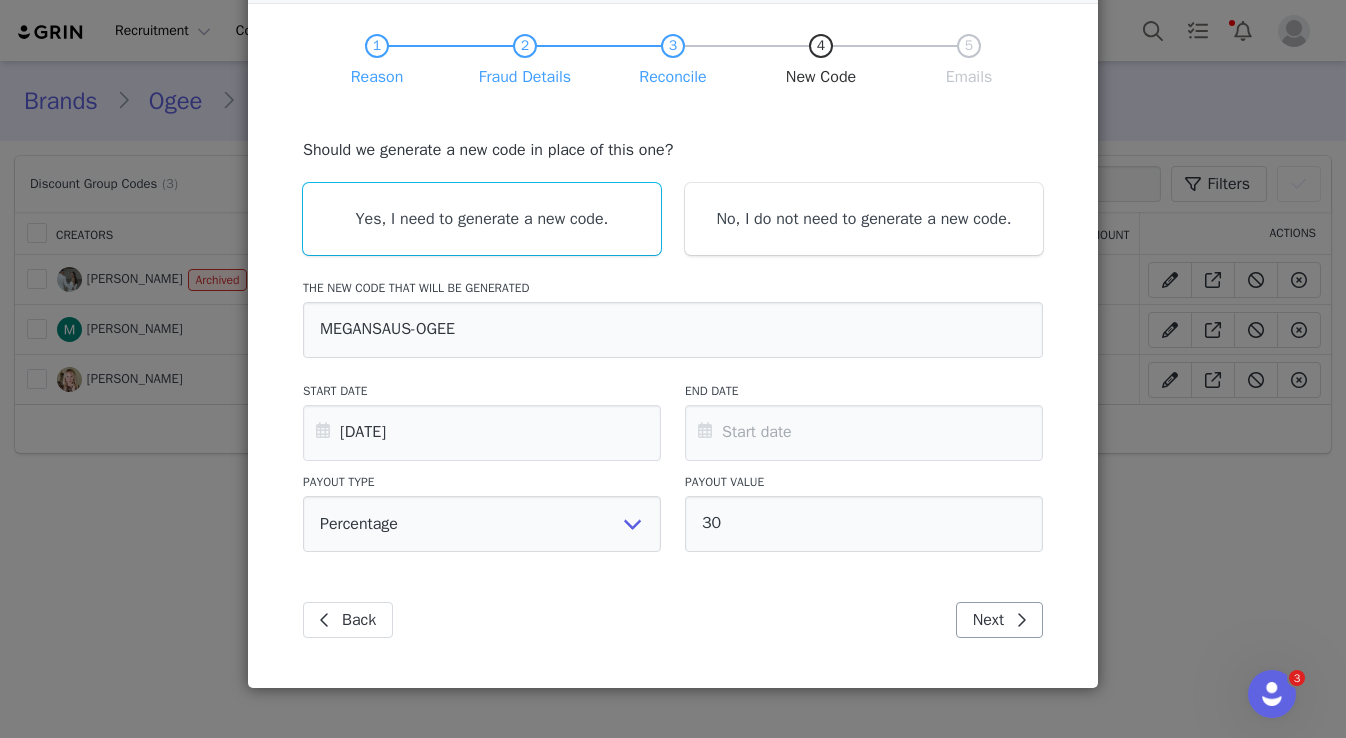 scroll, scrollTop: 0, scrollLeft: 0, axis: both 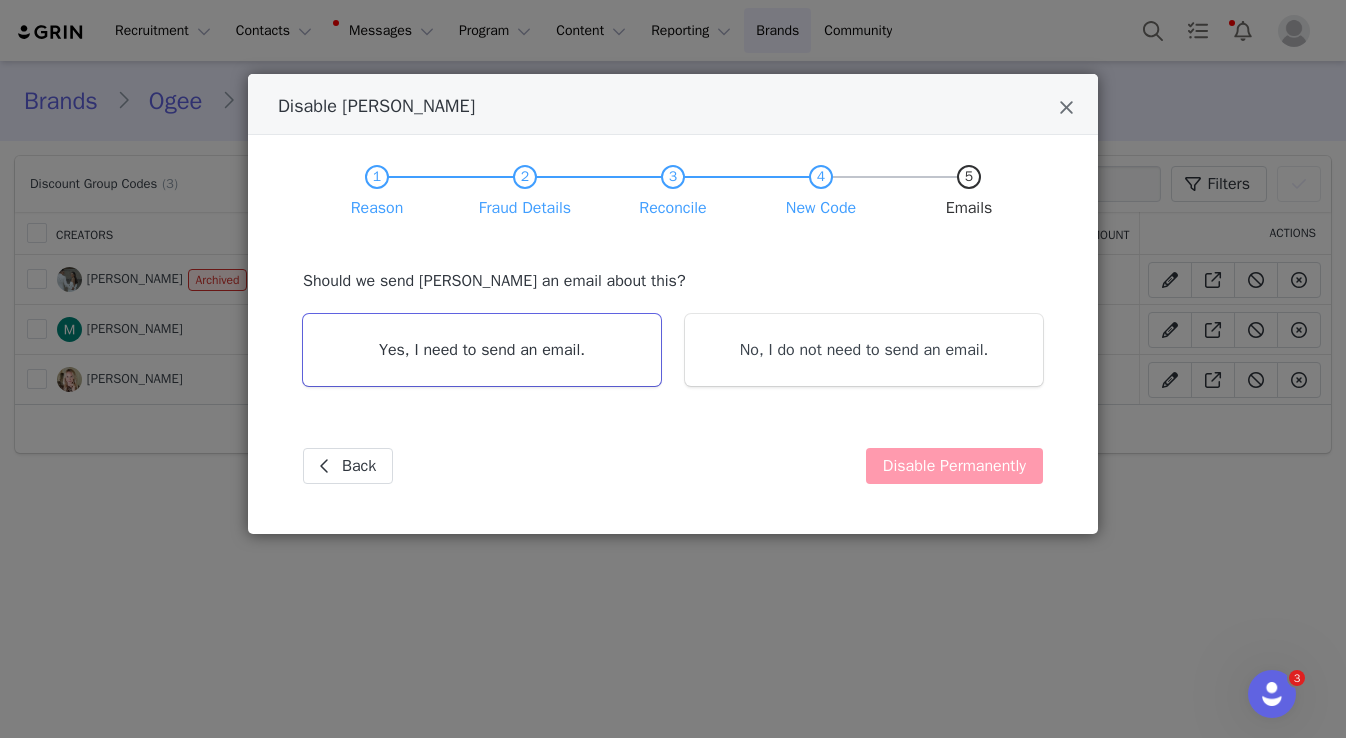 click on "Yes, I need to send an email." at bounding box center (482, 350) 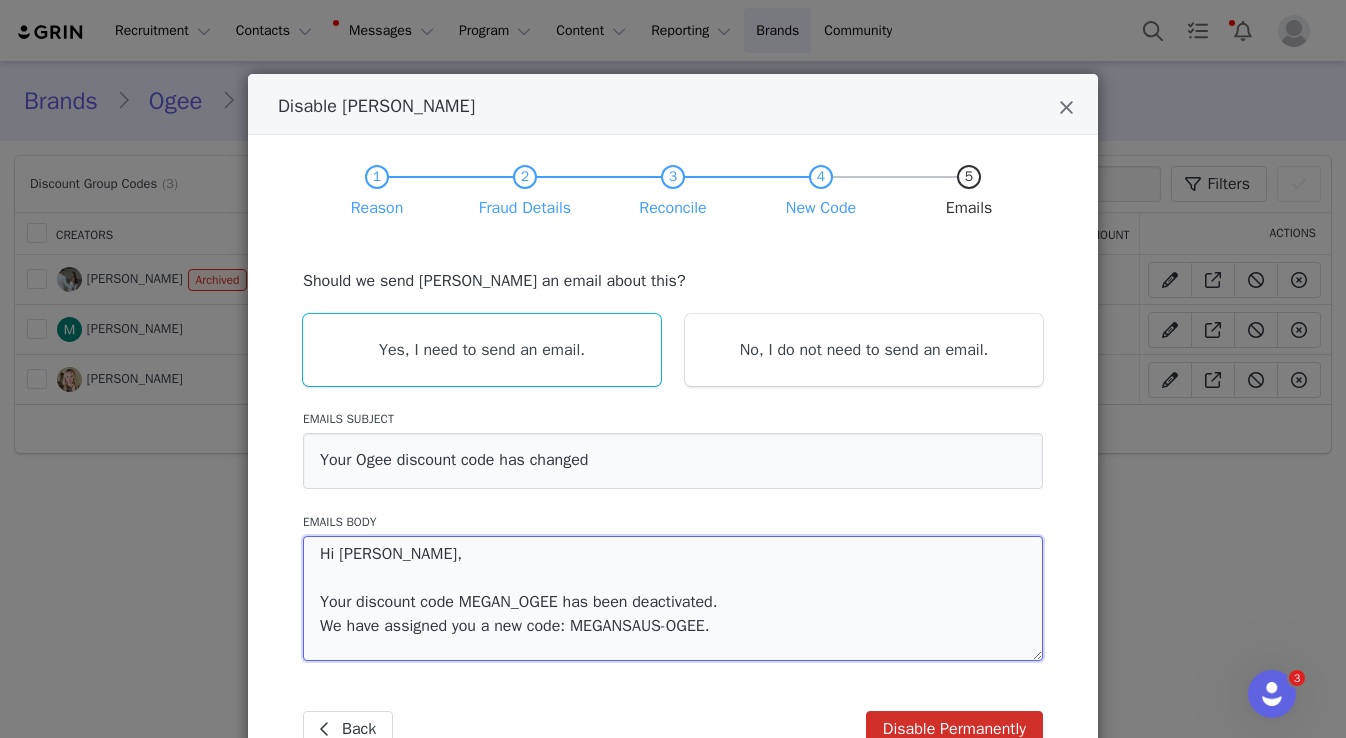 click on "Hi Megan,
Your discount code MEGAN_OGEE has been deactivated.
We have assigned you a new code: MEGANSAUS-OGEE." at bounding box center [673, 598] 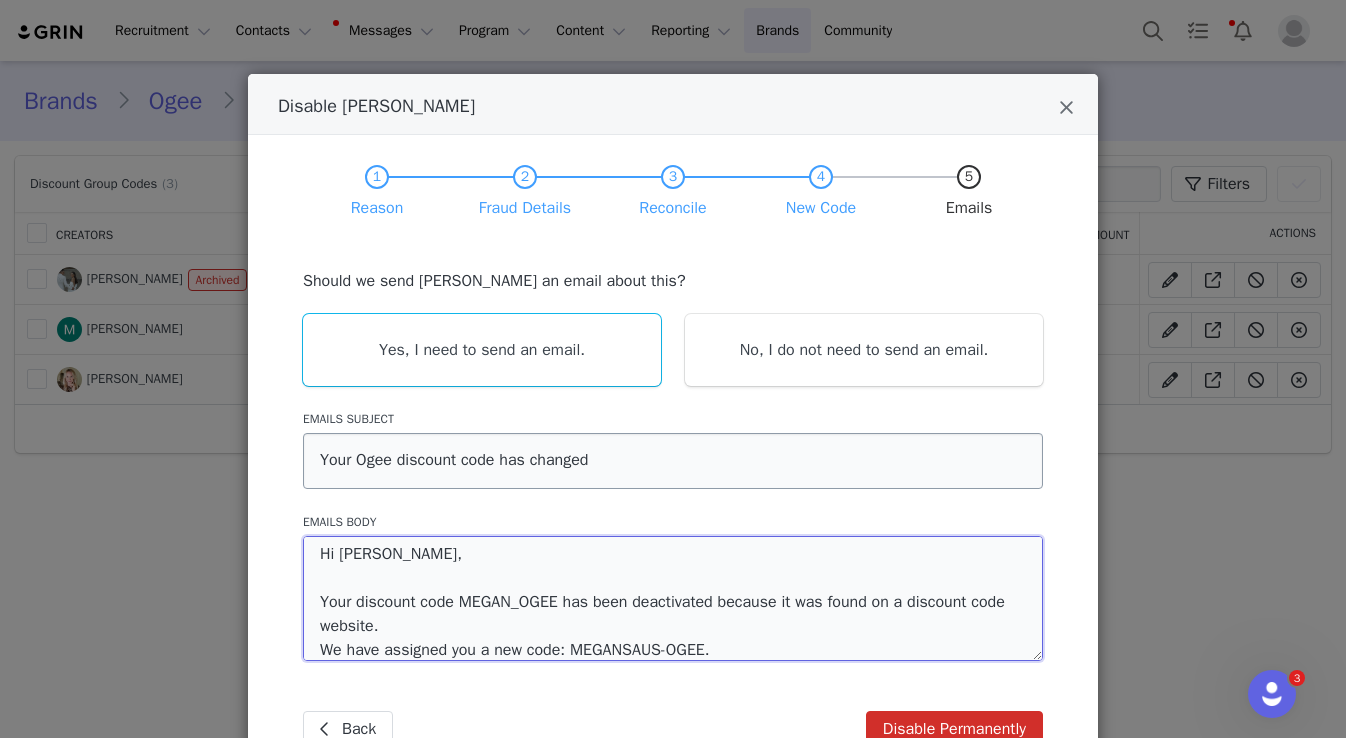 scroll, scrollTop: 109, scrollLeft: 0, axis: vertical 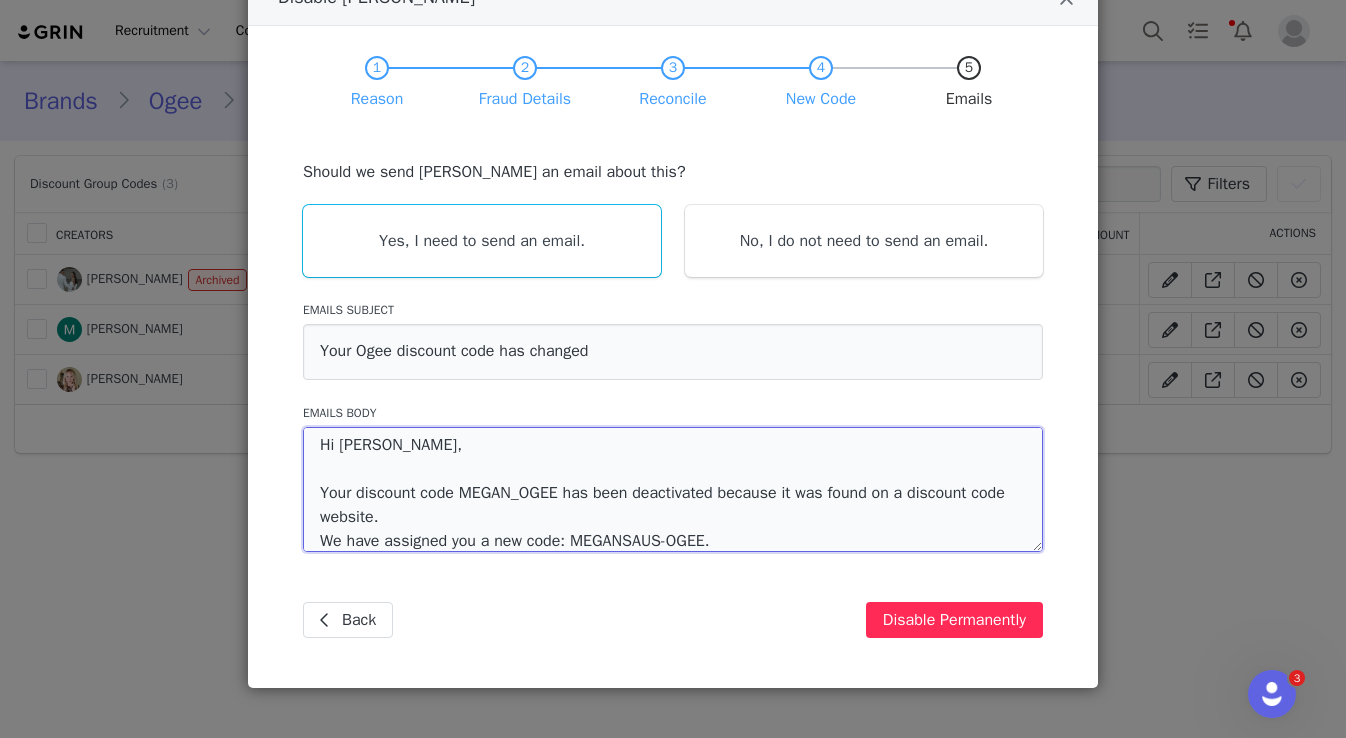 type on "Hi Megan,
Your discount code MEGAN_OGEE has been deactivated because it was found on a discount code website.
We have assigned you a new code: MEGANSAUS-OGEE." 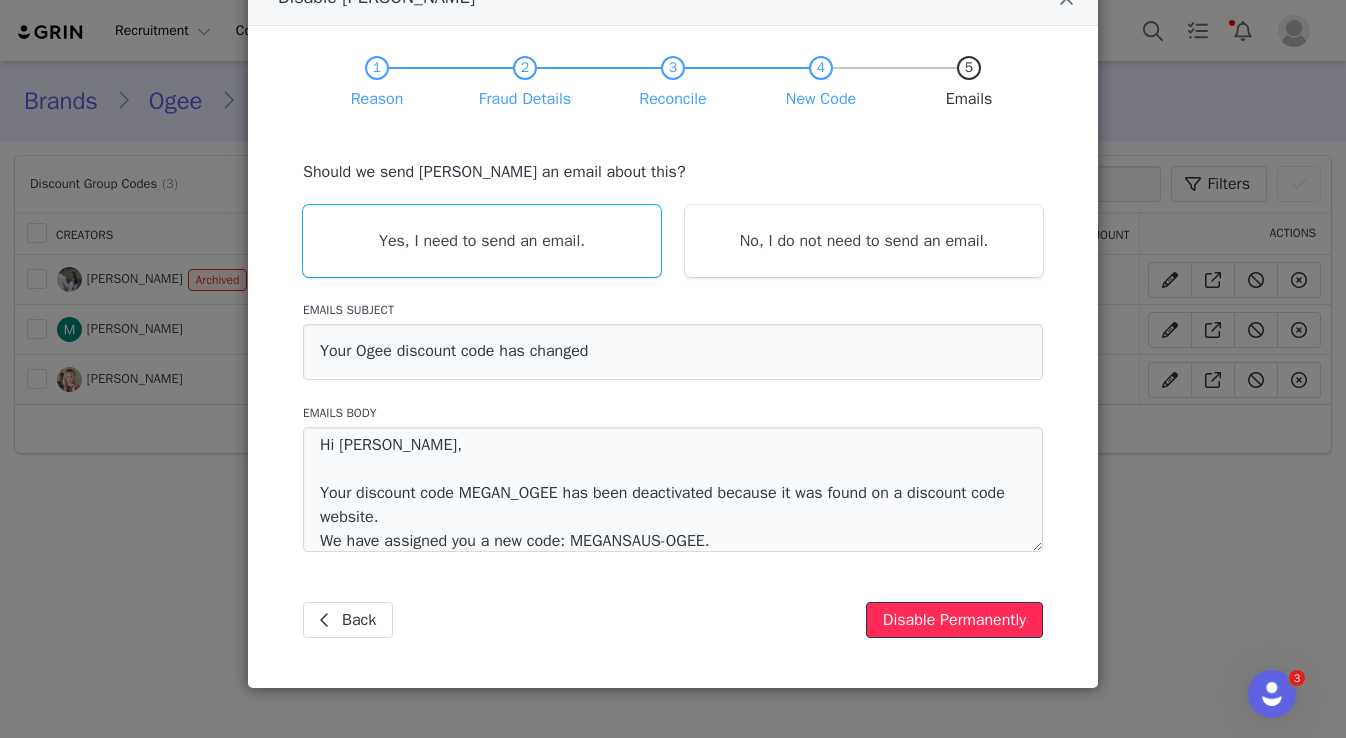 click on "Disable Permanently" at bounding box center (954, 620) 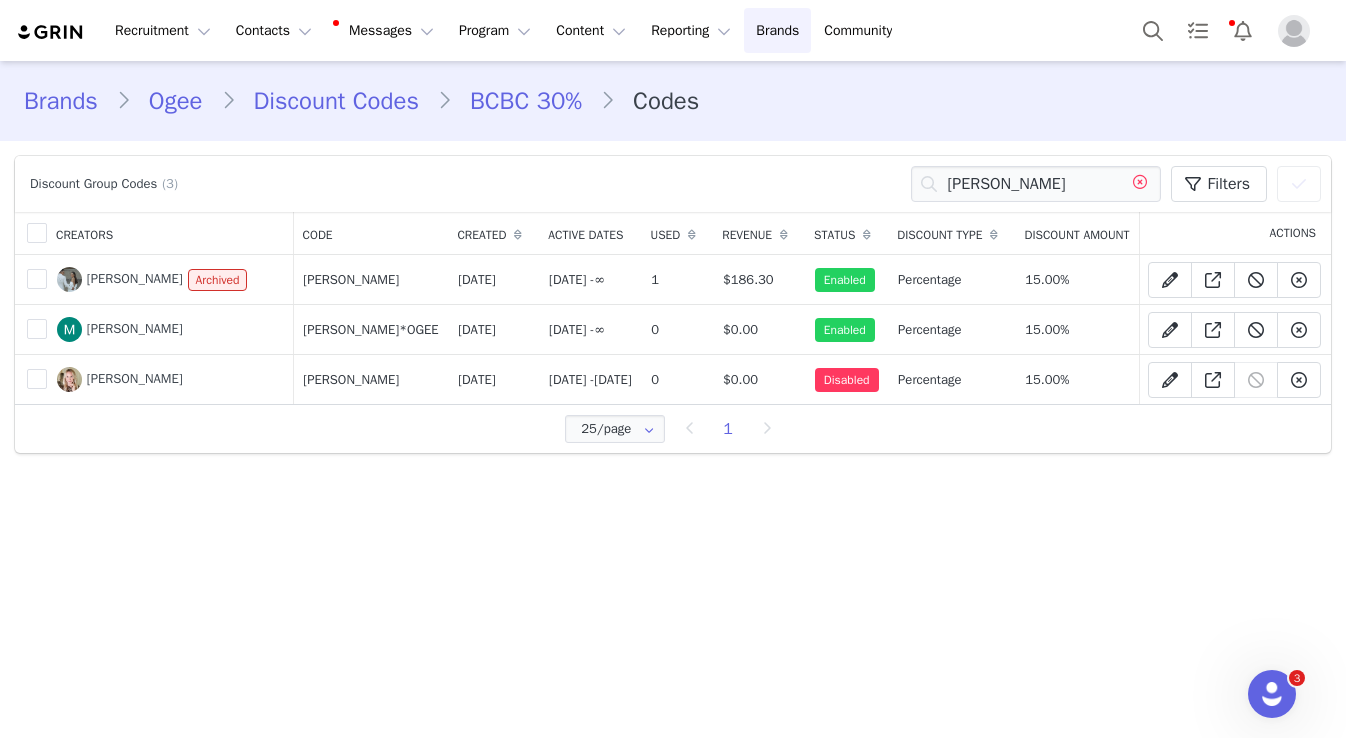 click at bounding box center (1140, 184) 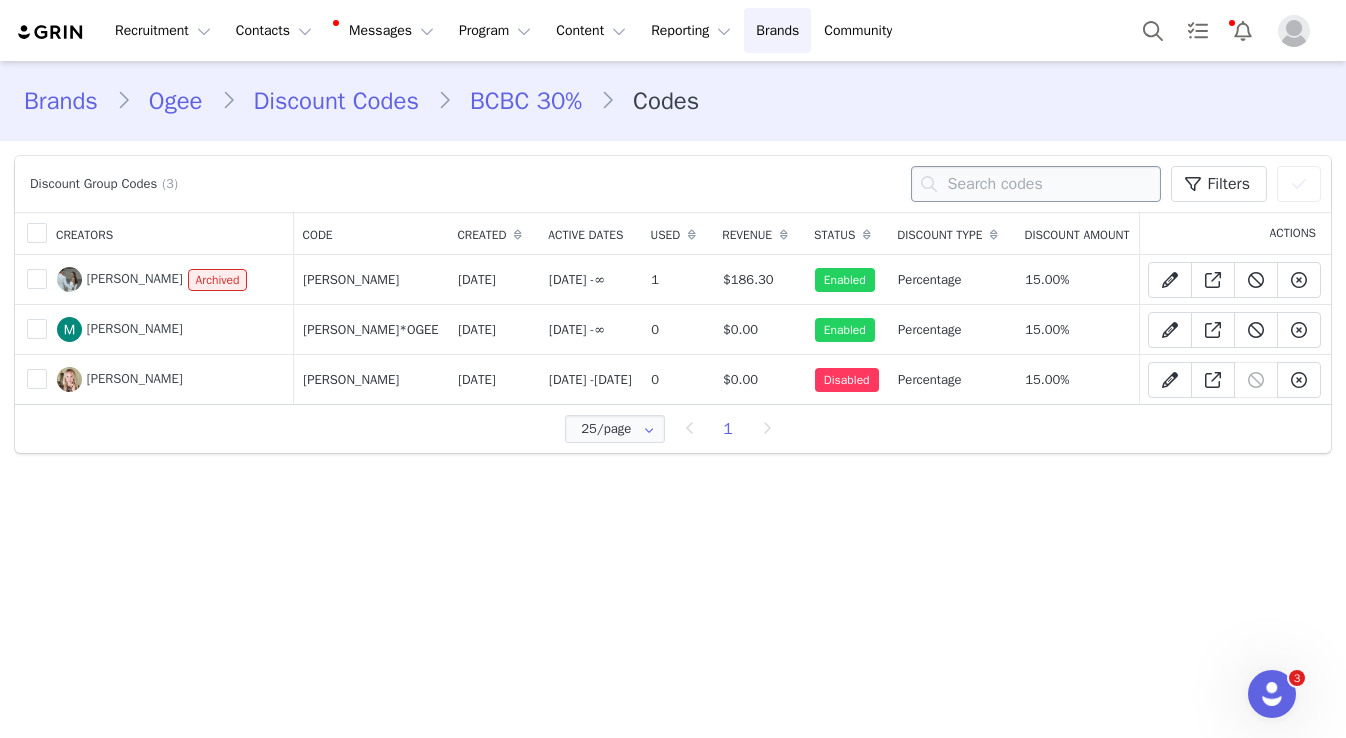 click at bounding box center [1036, 184] 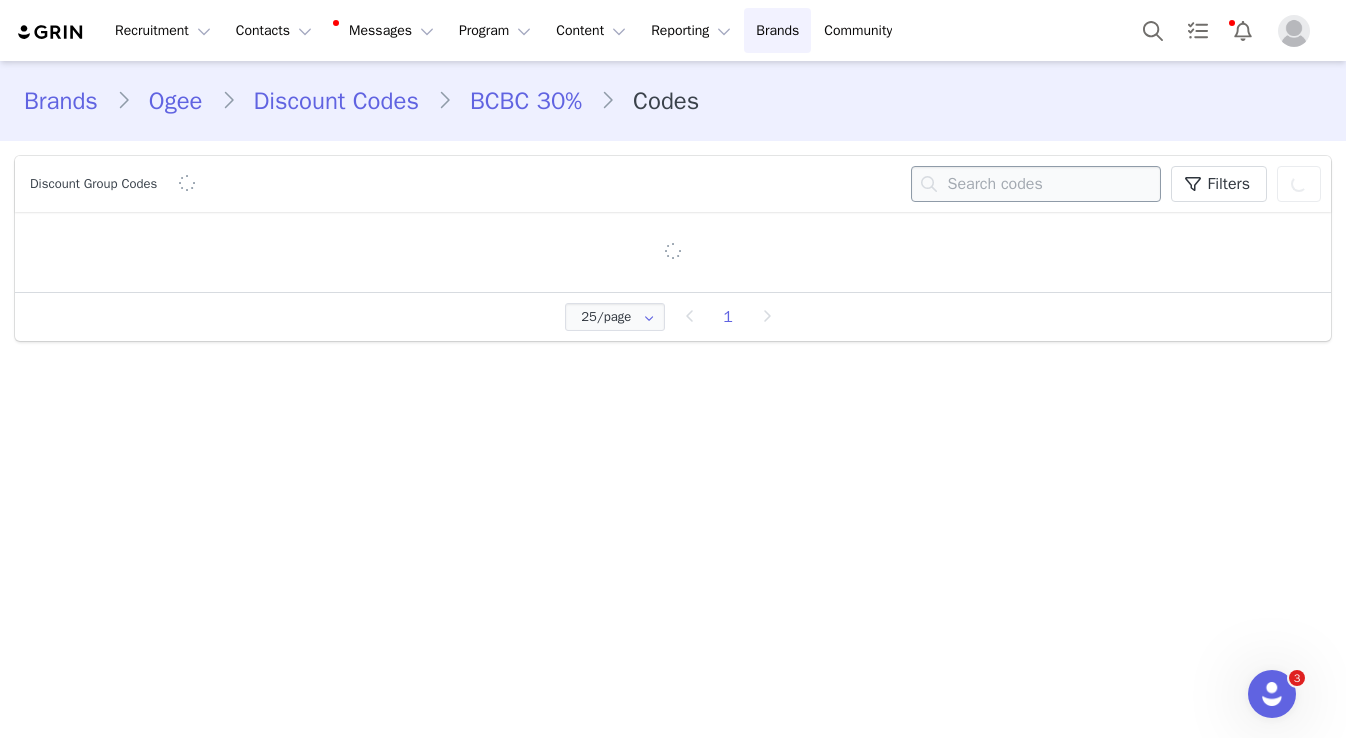 paste on "TRACIEOGEE" 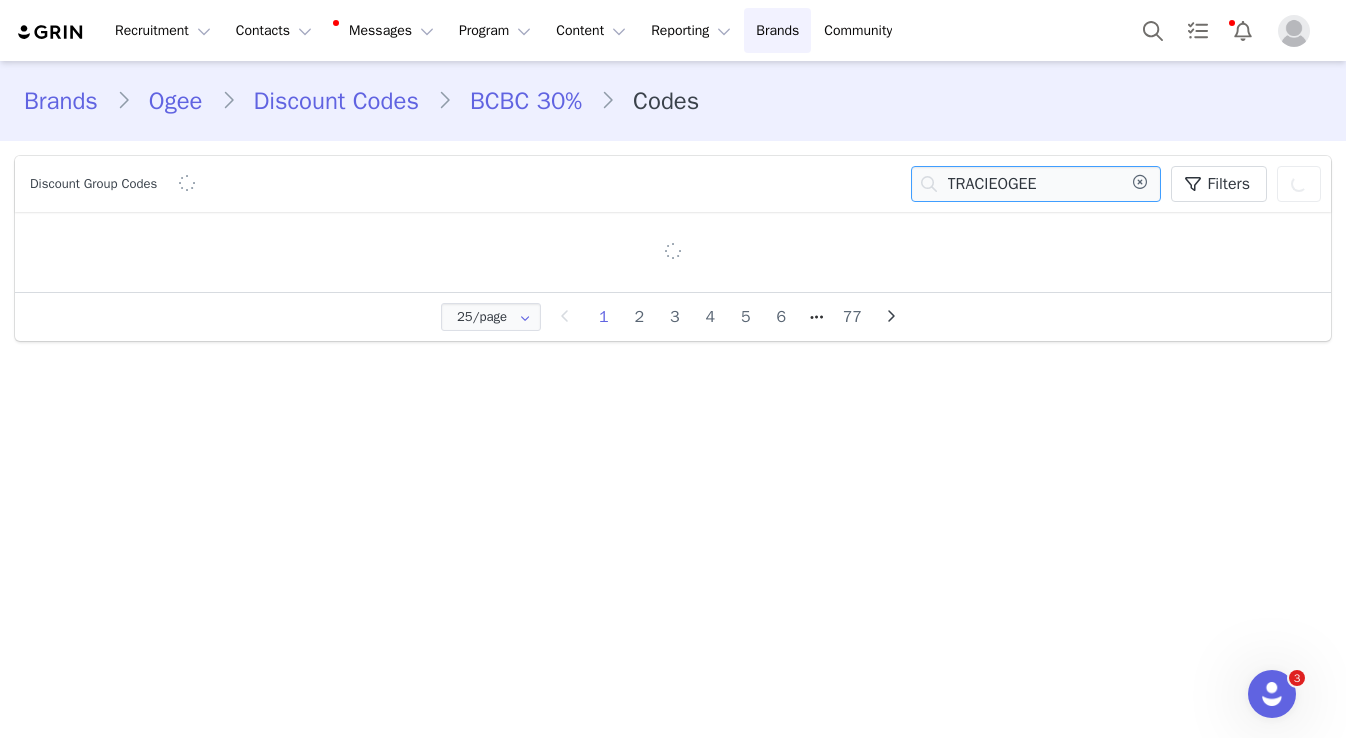 type on "TRACIEOGEE" 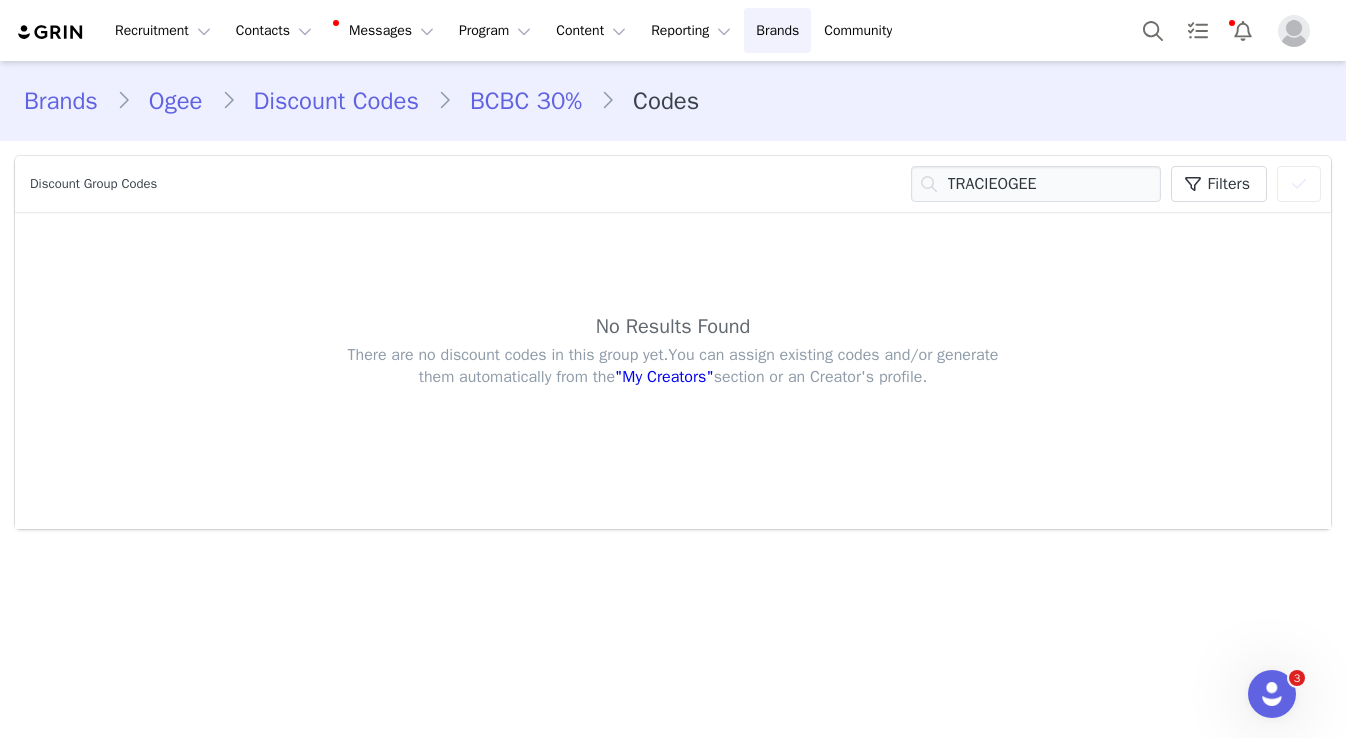 click on "Discount Codes" at bounding box center (336, 101) 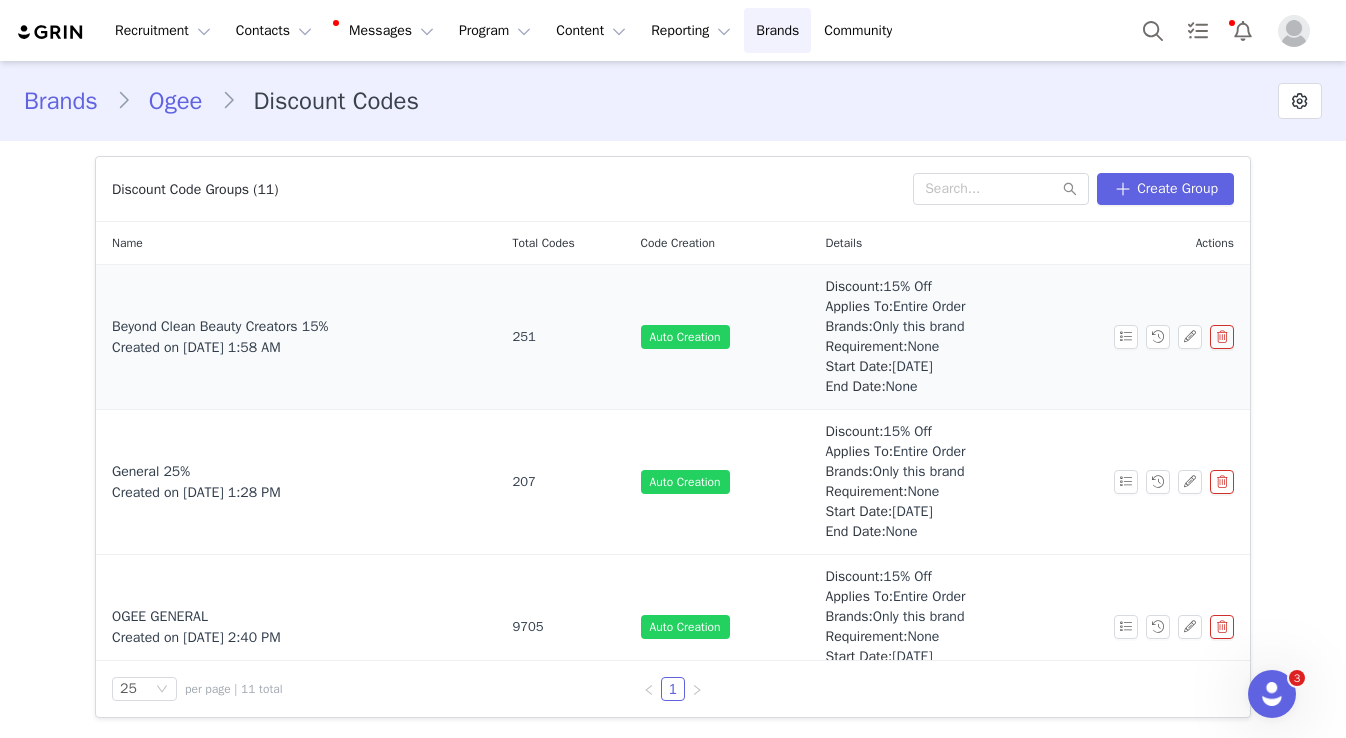 click on "Beyond Clean Beauty Creators 15%       Created on Oct 20, 2021 1:58 AM" at bounding box center [296, 337] 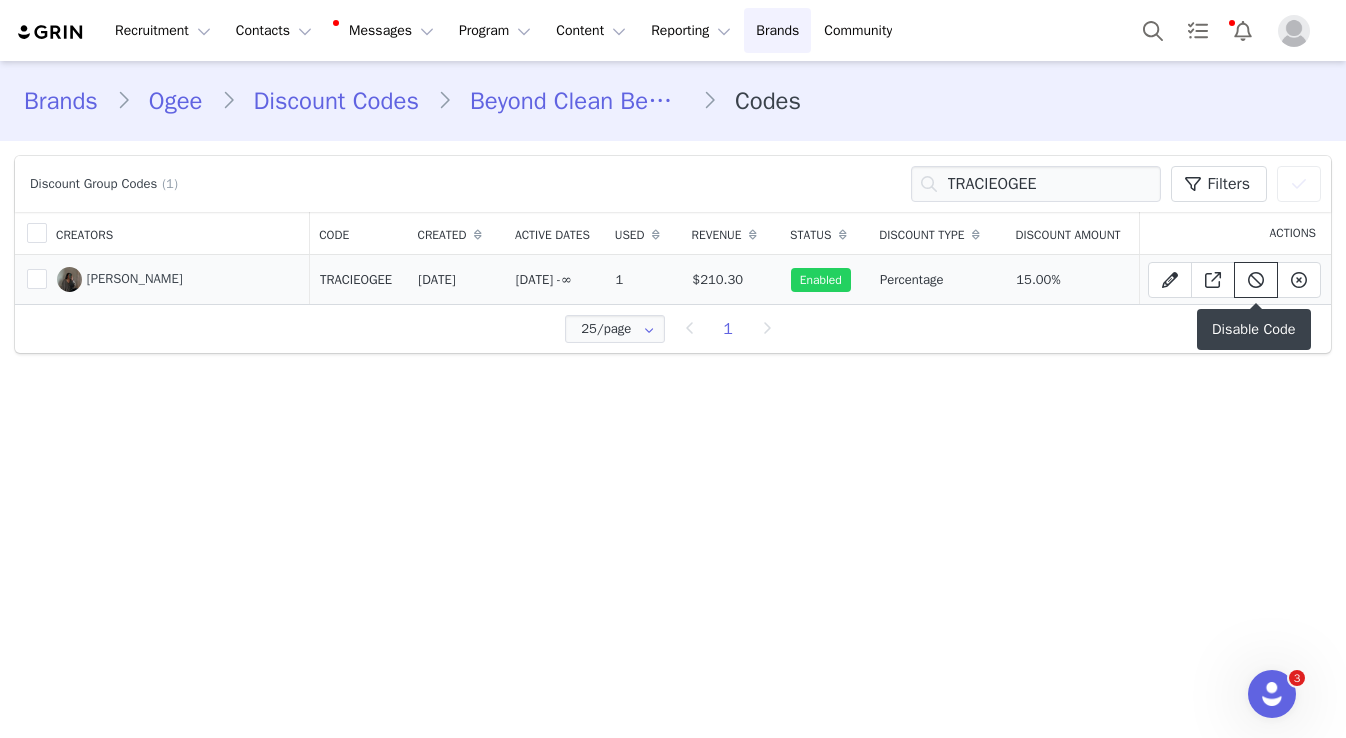 click at bounding box center [1256, 280] 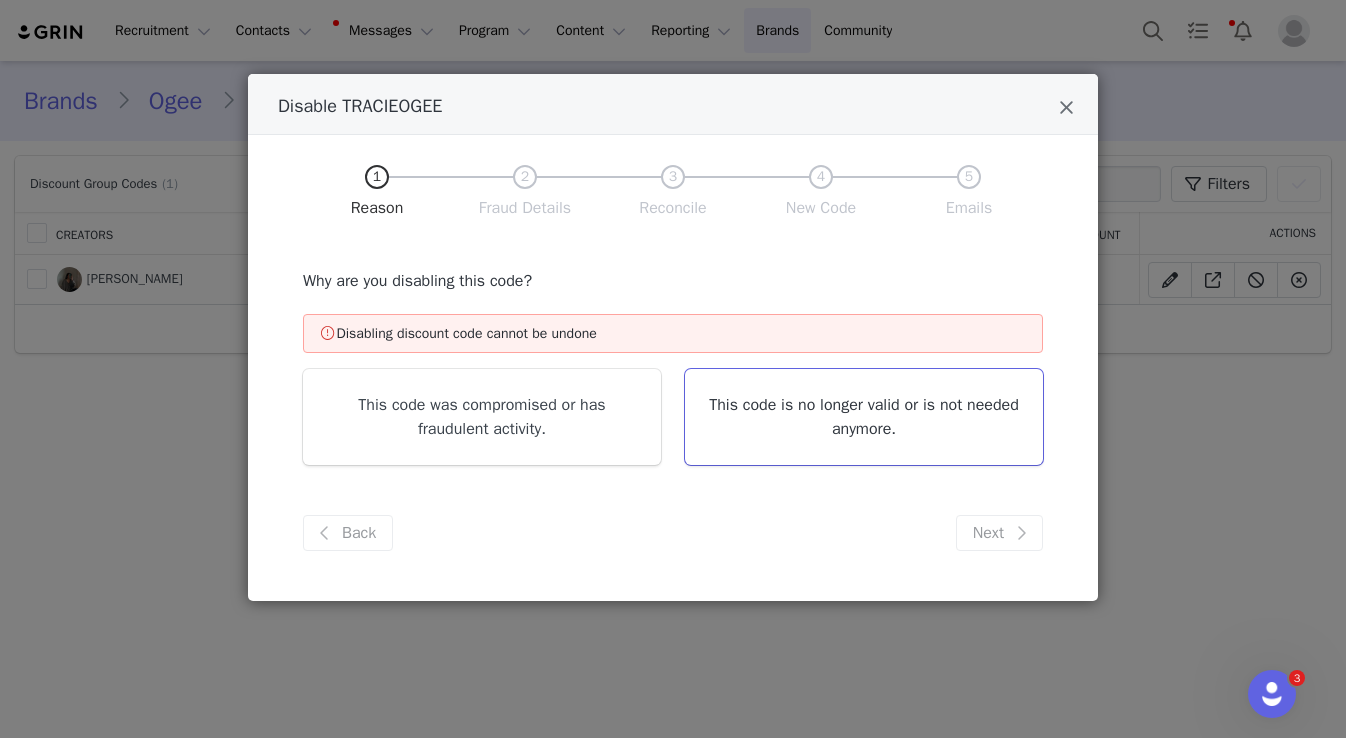 click on "This code is no longer valid or is not needed anymore." at bounding box center (864, 417) 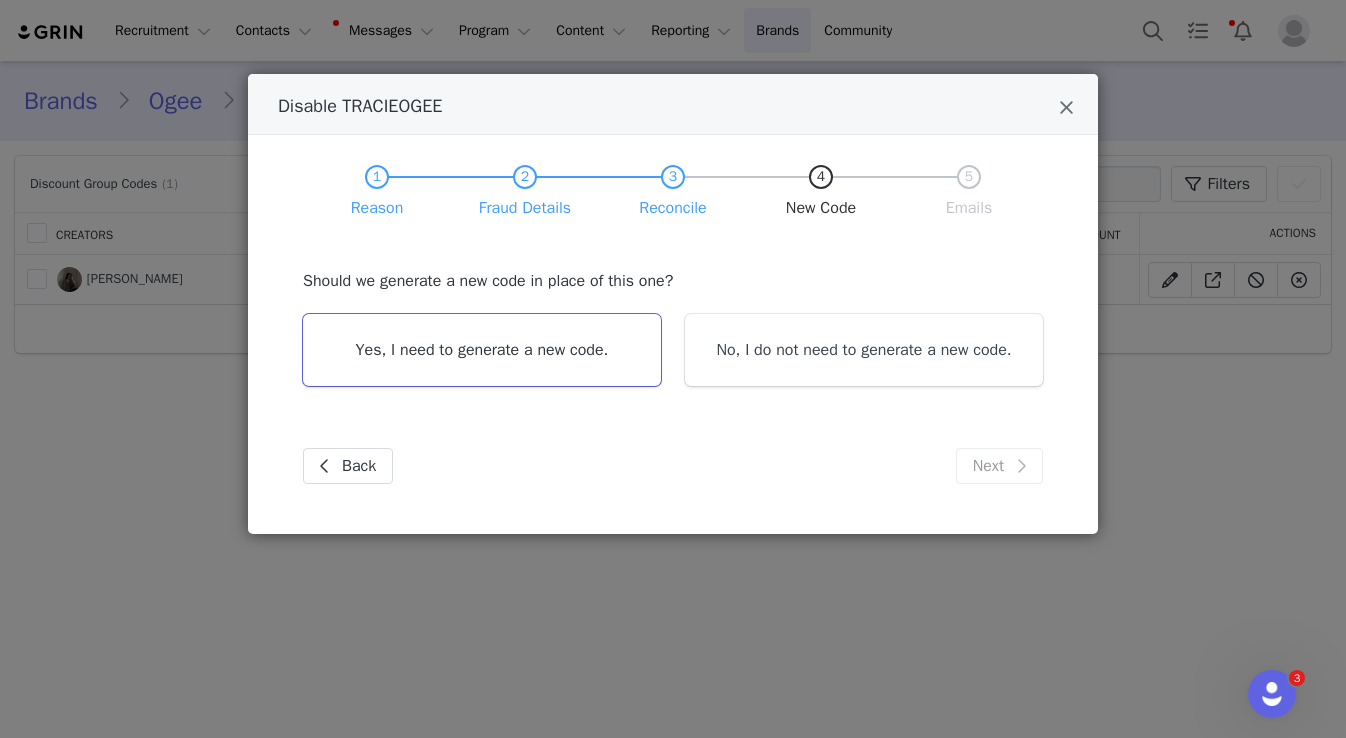 click on "Yes, I need to generate a new code." at bounding box center (482, 350) 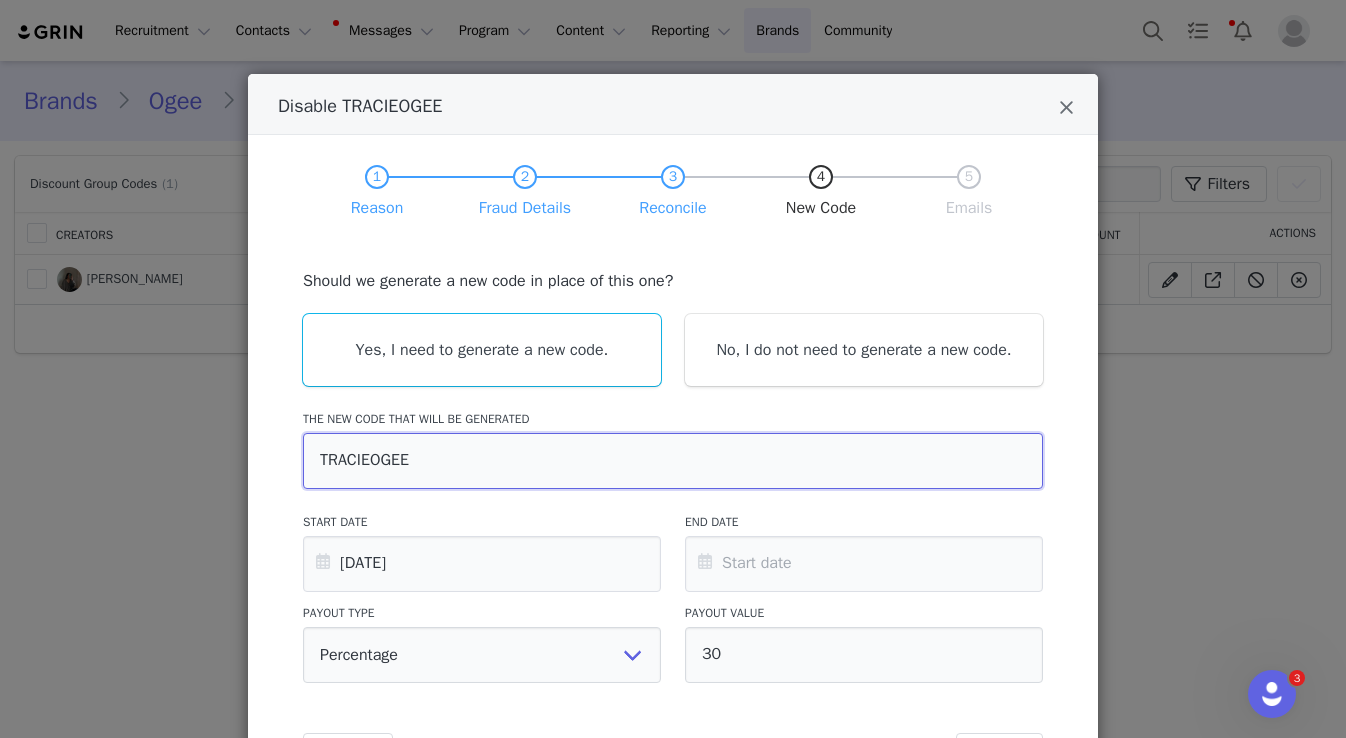 click on "TRACIEOGEE" at bounding box center [673, 461] 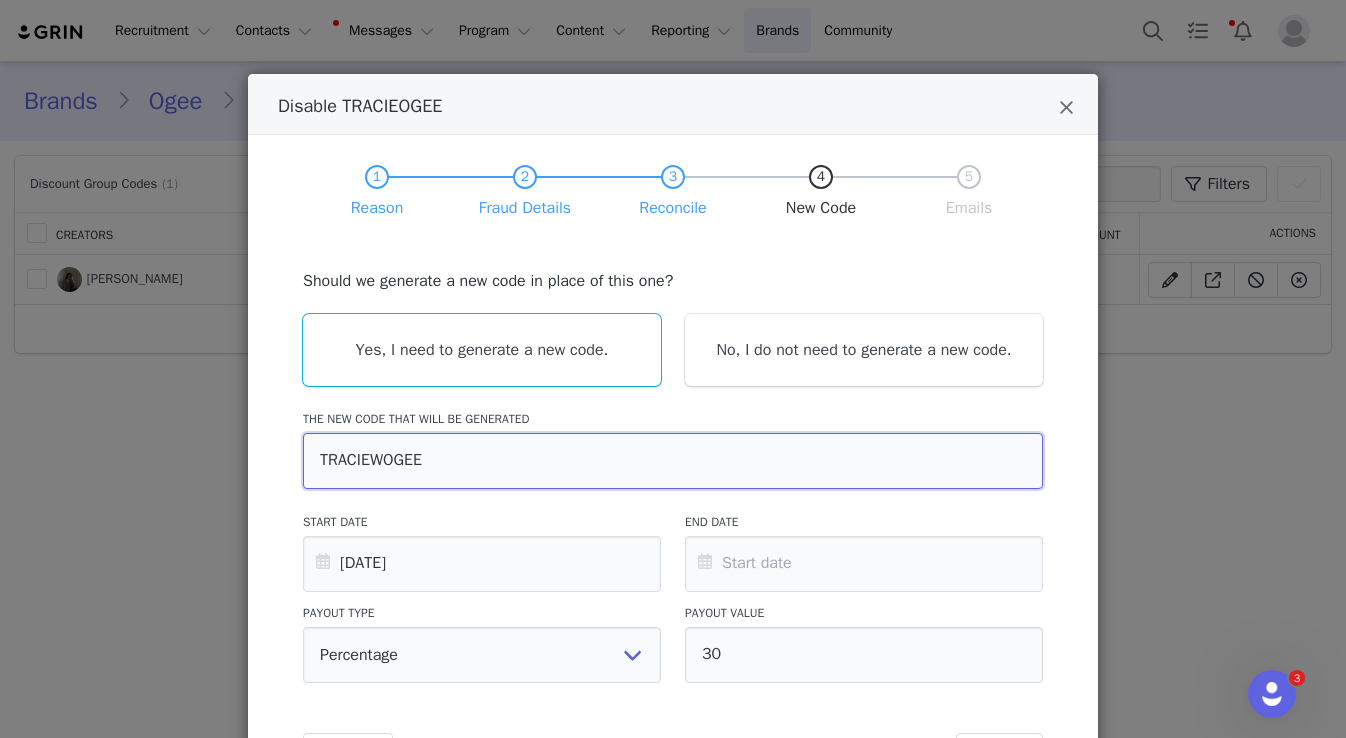 scroll, scrollTop: 131, scrollLeft: 0, axis: vertical 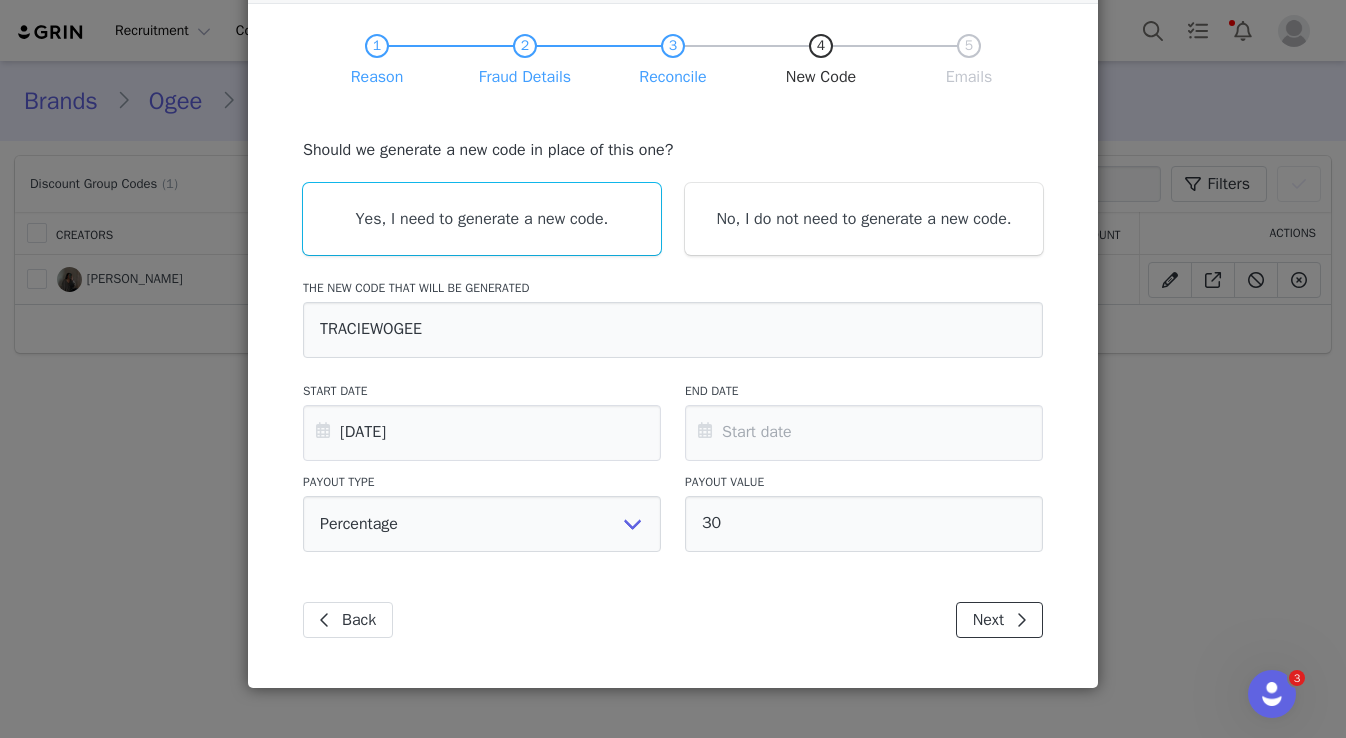 click on "Next" at bounding box center (999, 620) 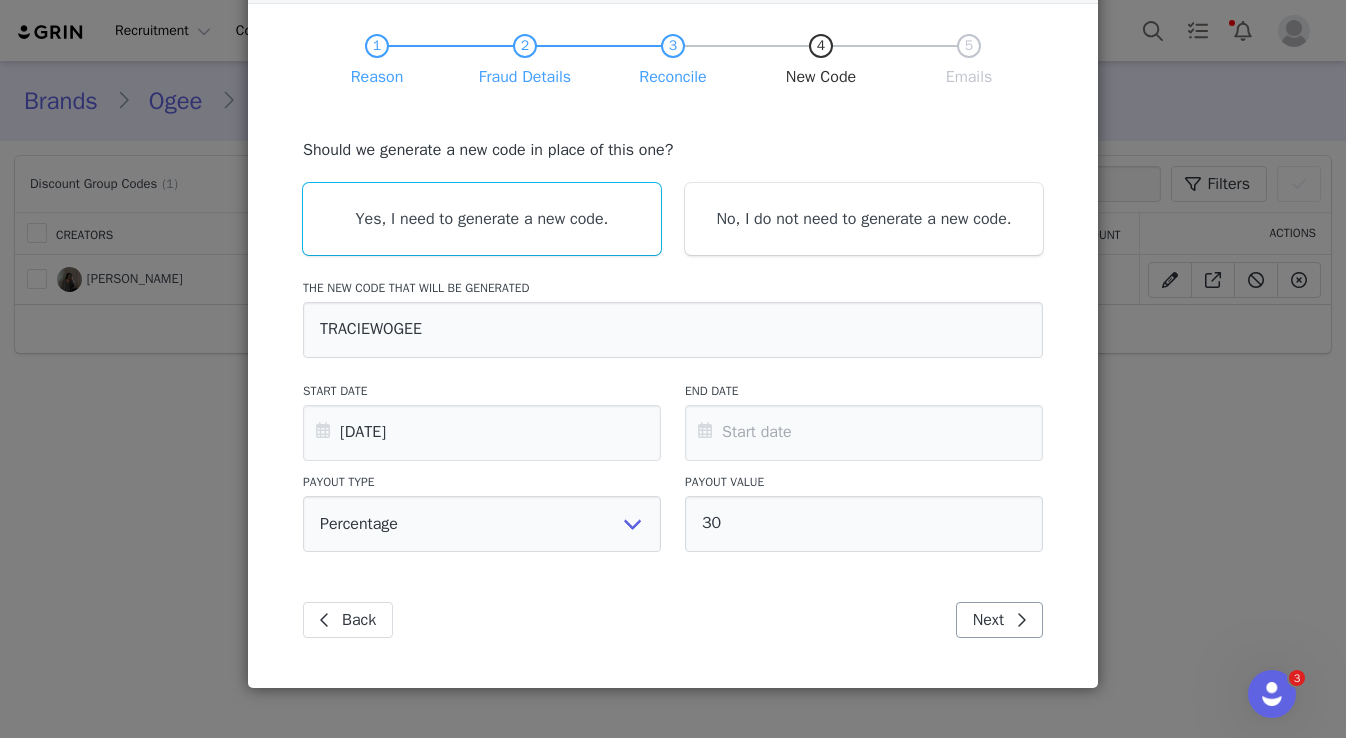 scroll, scrollTop: 0, scrollLeft: 0, axis: both 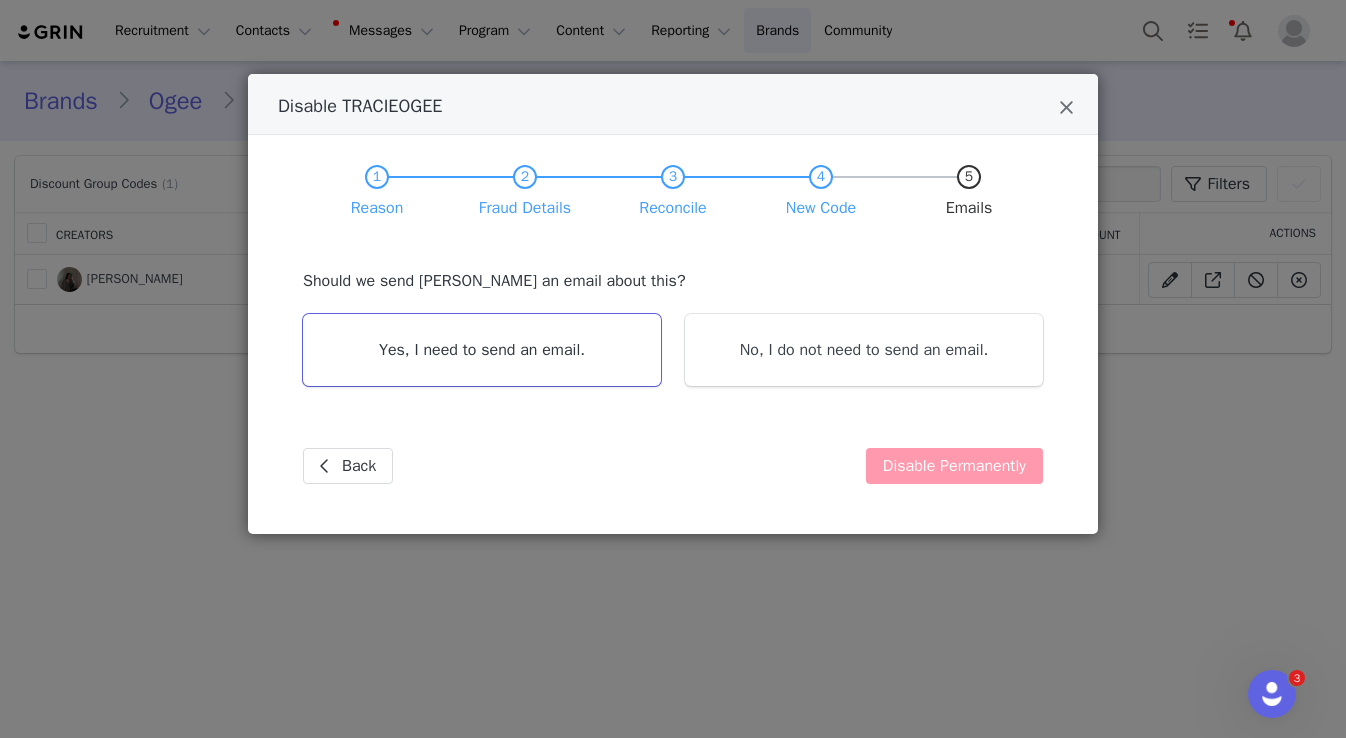 click on "Yes, I need to send an email." at bounding box center [482, 350] 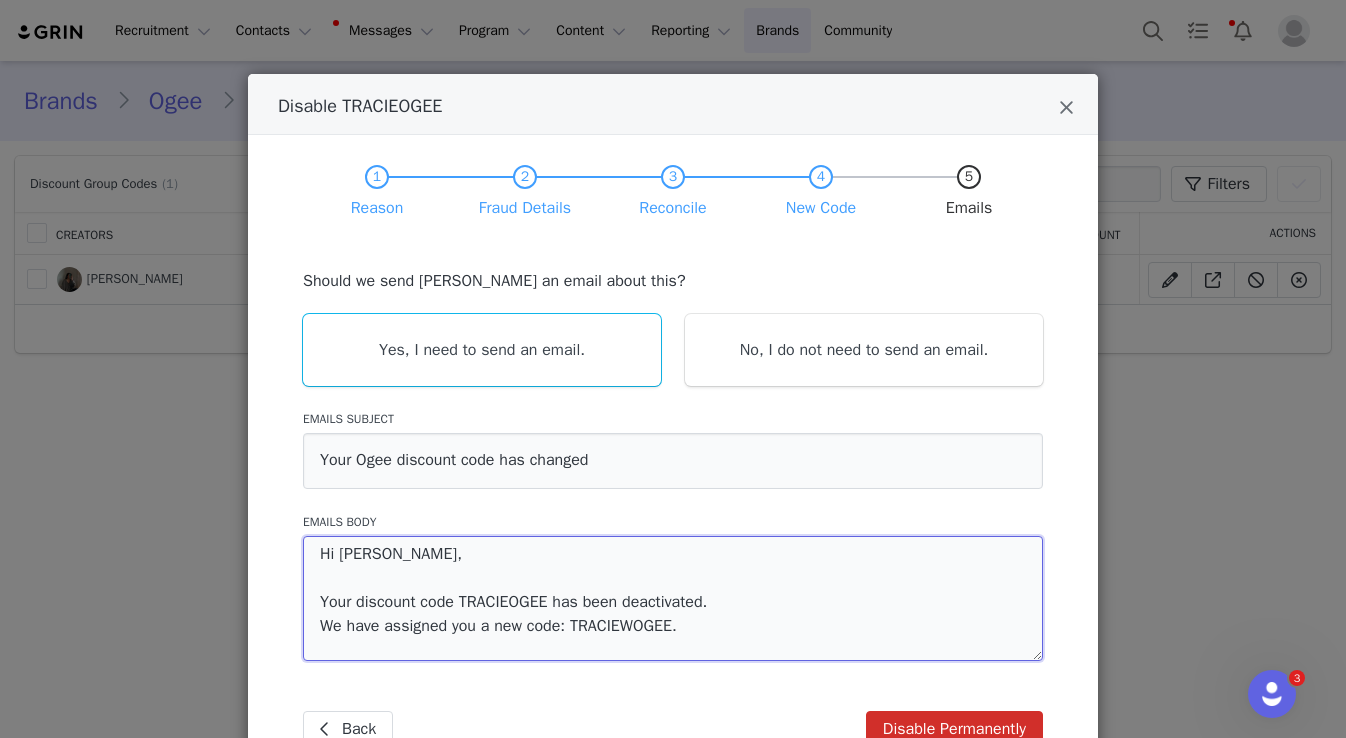 click on "Hi Tracie,
Your discount code TRACIEOGEE has been deactivated.
We have assigned you a new code: TRACIEWOGEE." at bounding box center [673, 598] 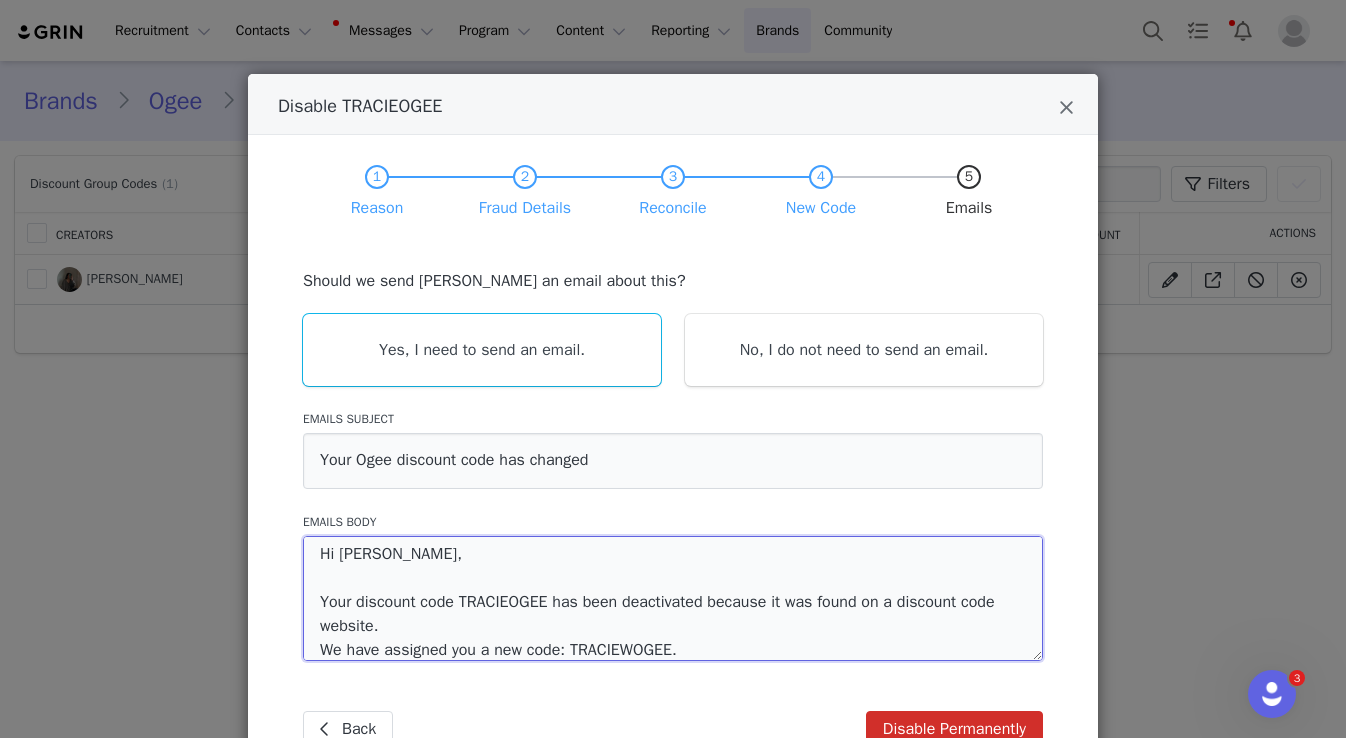 scroll, scrollTop: 7, scrollLeft: 0, axis: vertical 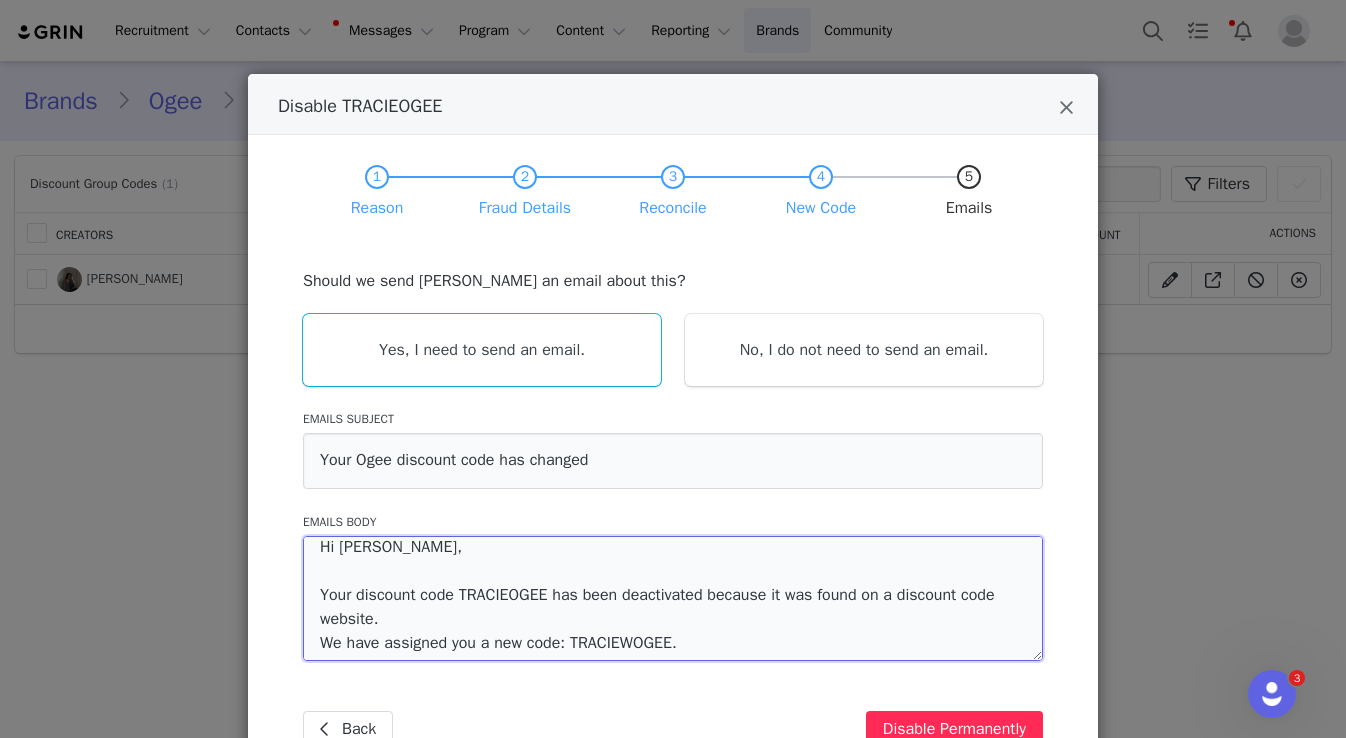 type on "Hi Tracie,
Your discount code TRACIEOGEE has been deactivated because it was found on a discount code website.
We have assigned you a new code: TRACIEWOGEE." 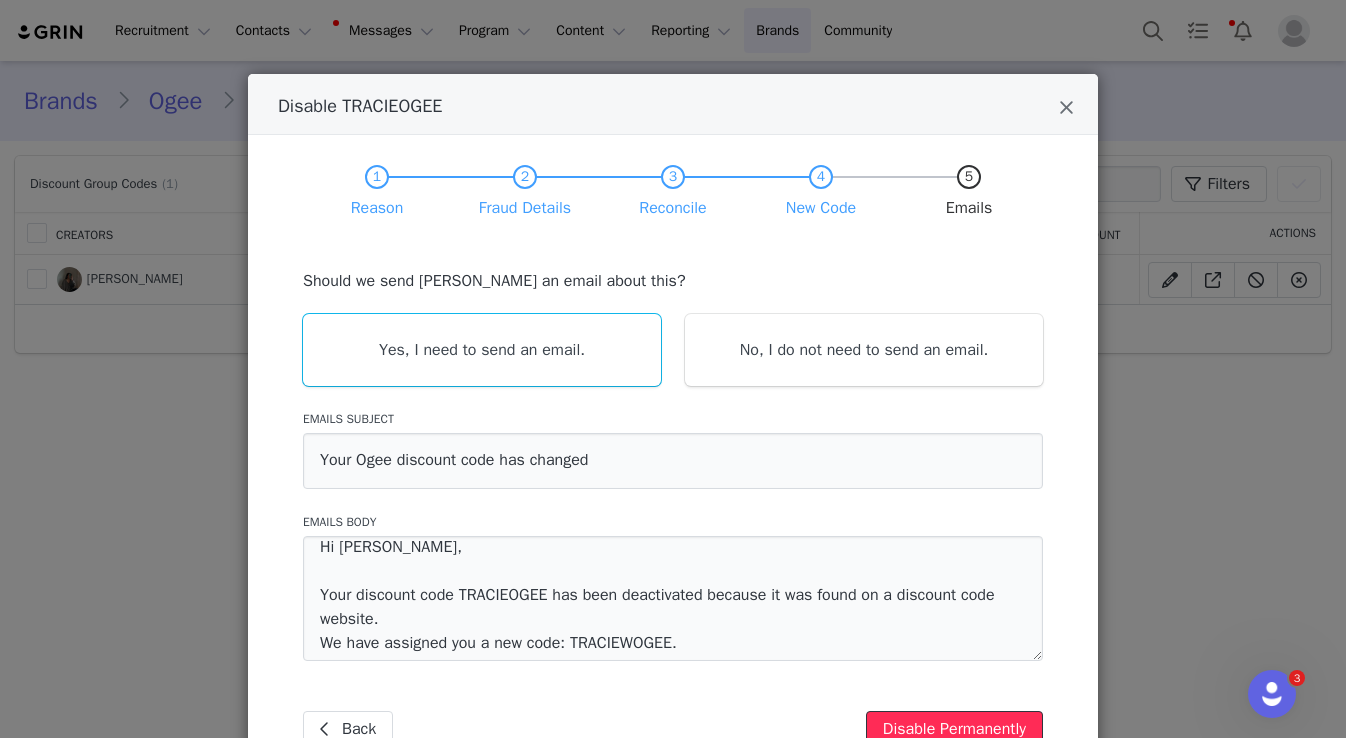 click on "Disable Permanently" at bounding box center (954, 729) 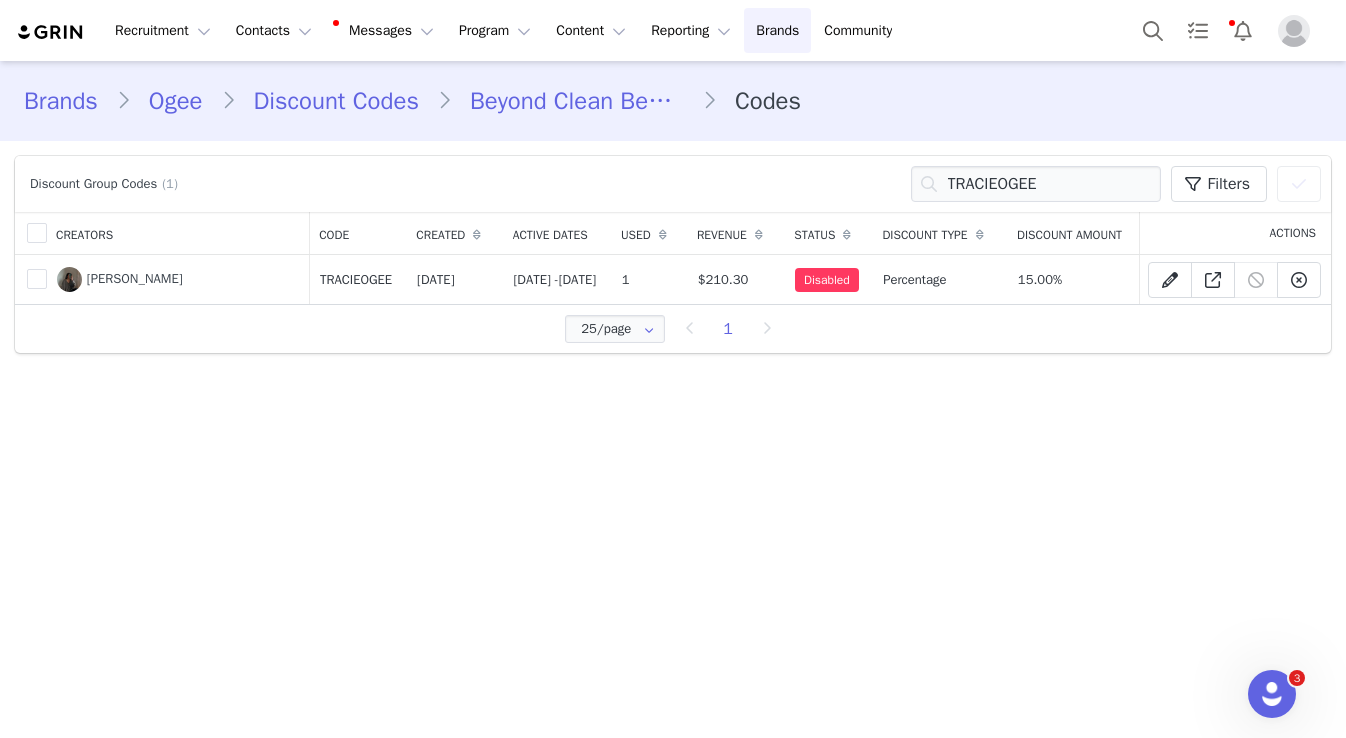 click on "Discount Codes" at bounding box center [336, 101] 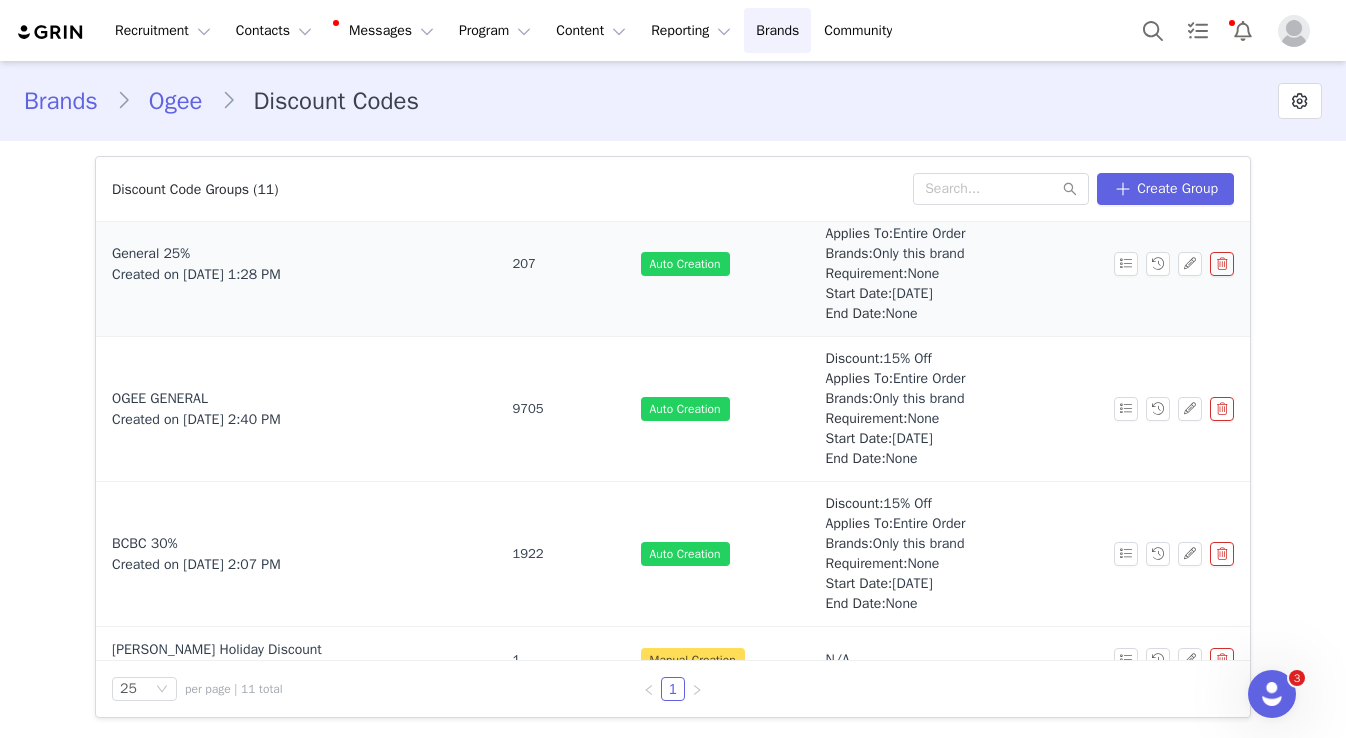 scroll, scrollTop: 283, scrollLeft: 0, axis: vertical 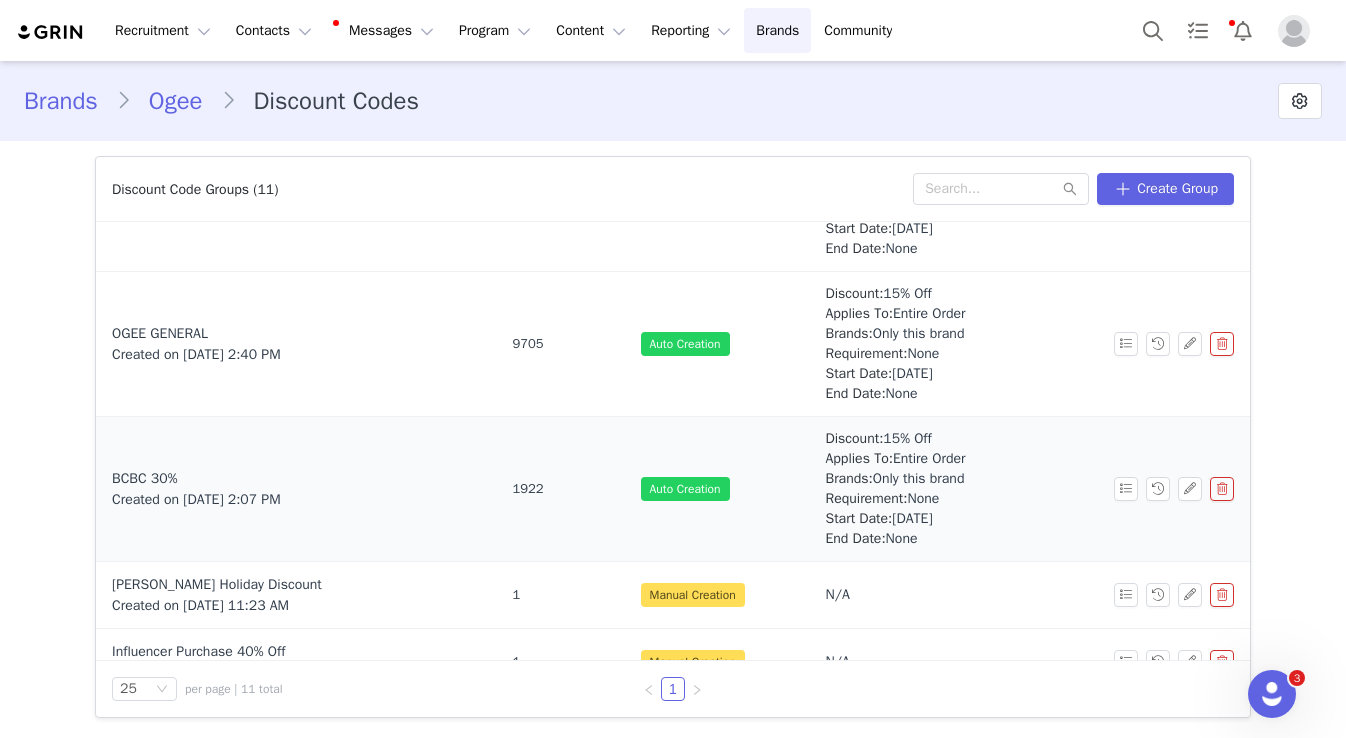 click on "BCBC 30%       Created on Mar 23, 2022 2:07 PM" at bounding box center [296, 489] 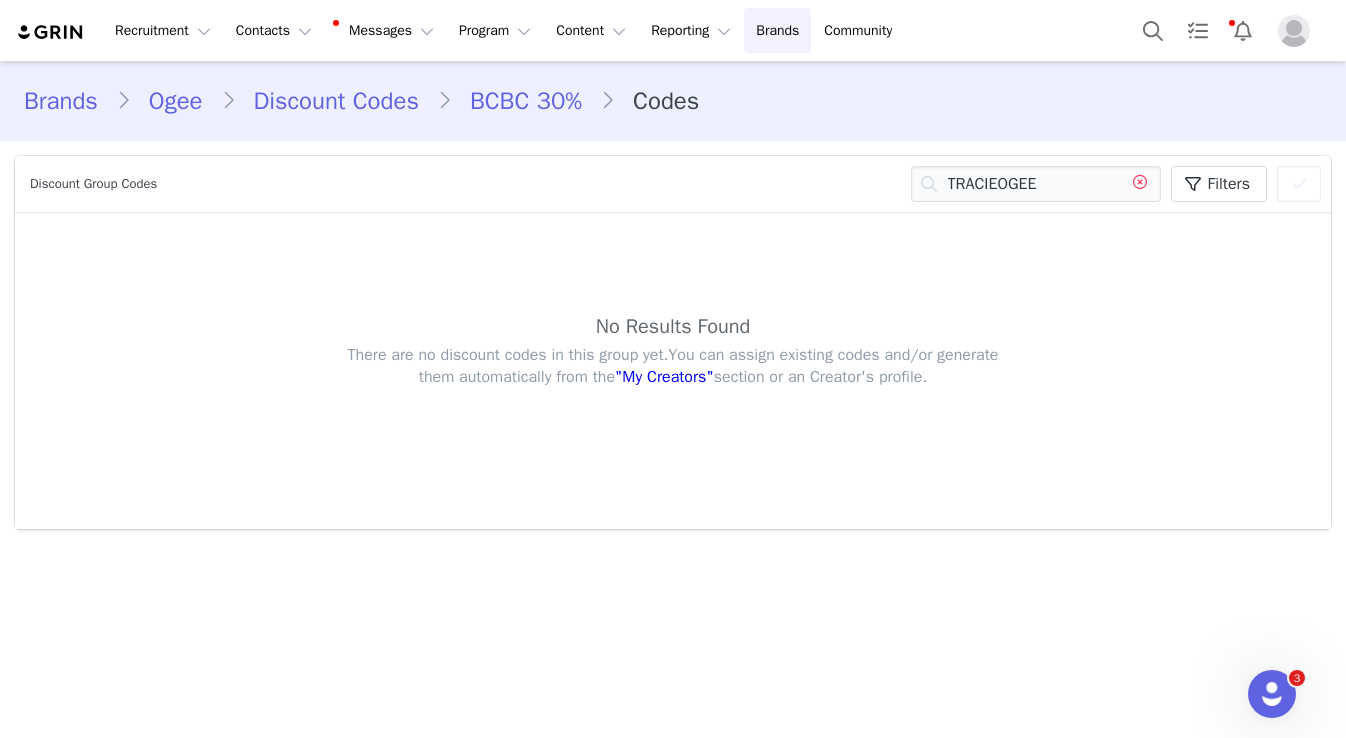 click at bounding box center [1140, 184] 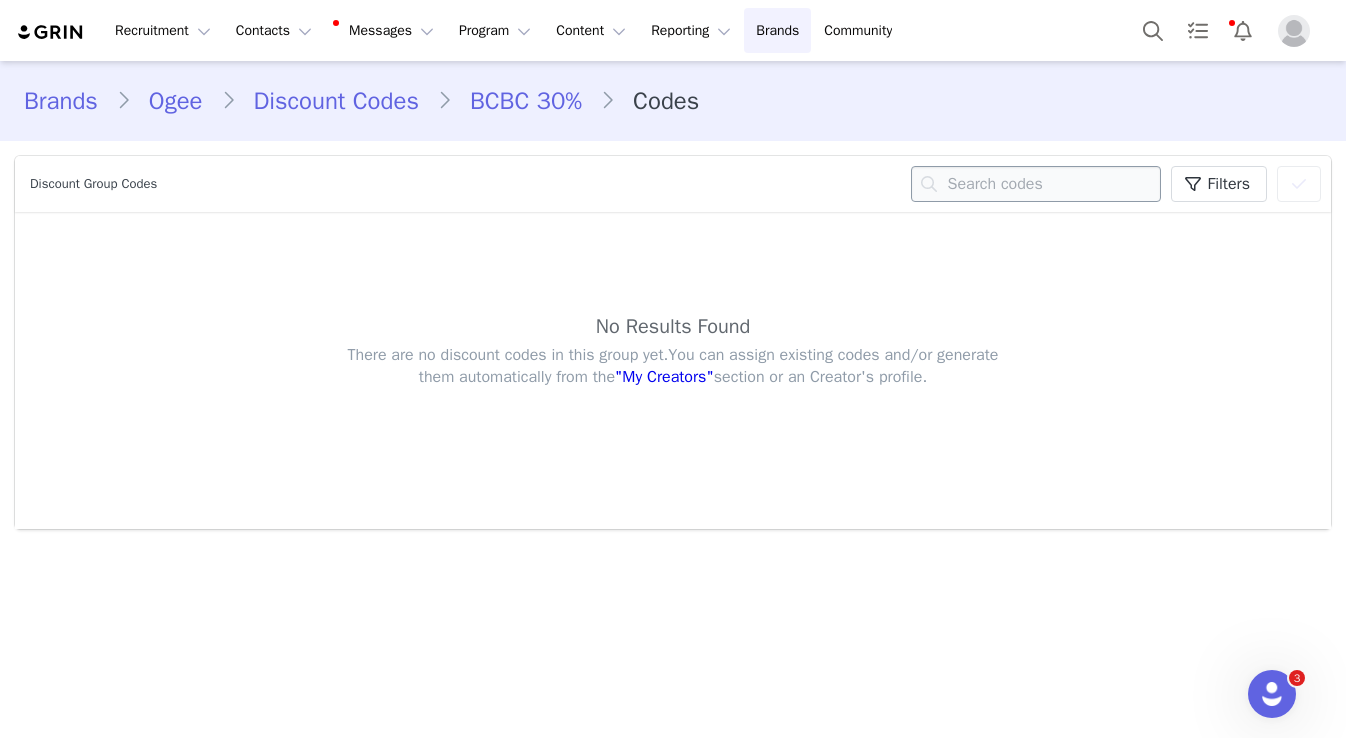 click at bounding box center [1036, 184] 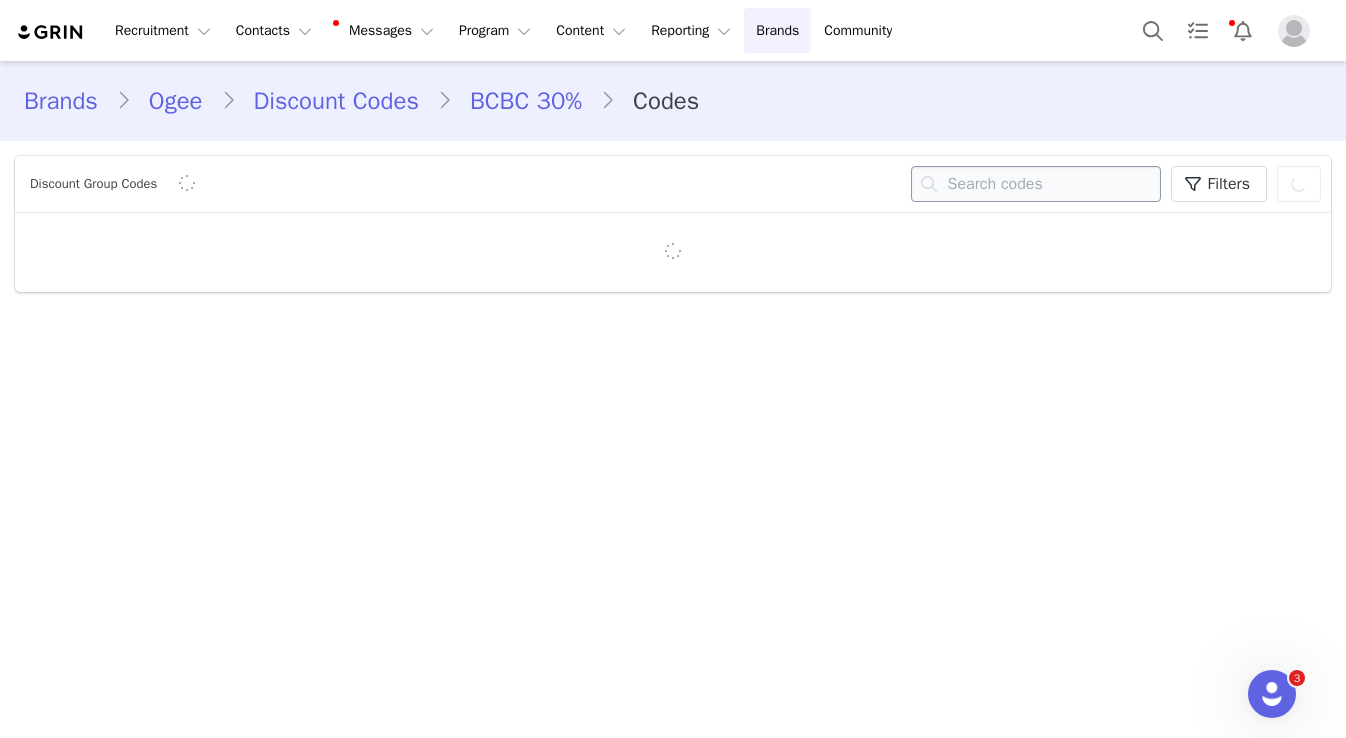 paste on "SARAHBASSOGEE" 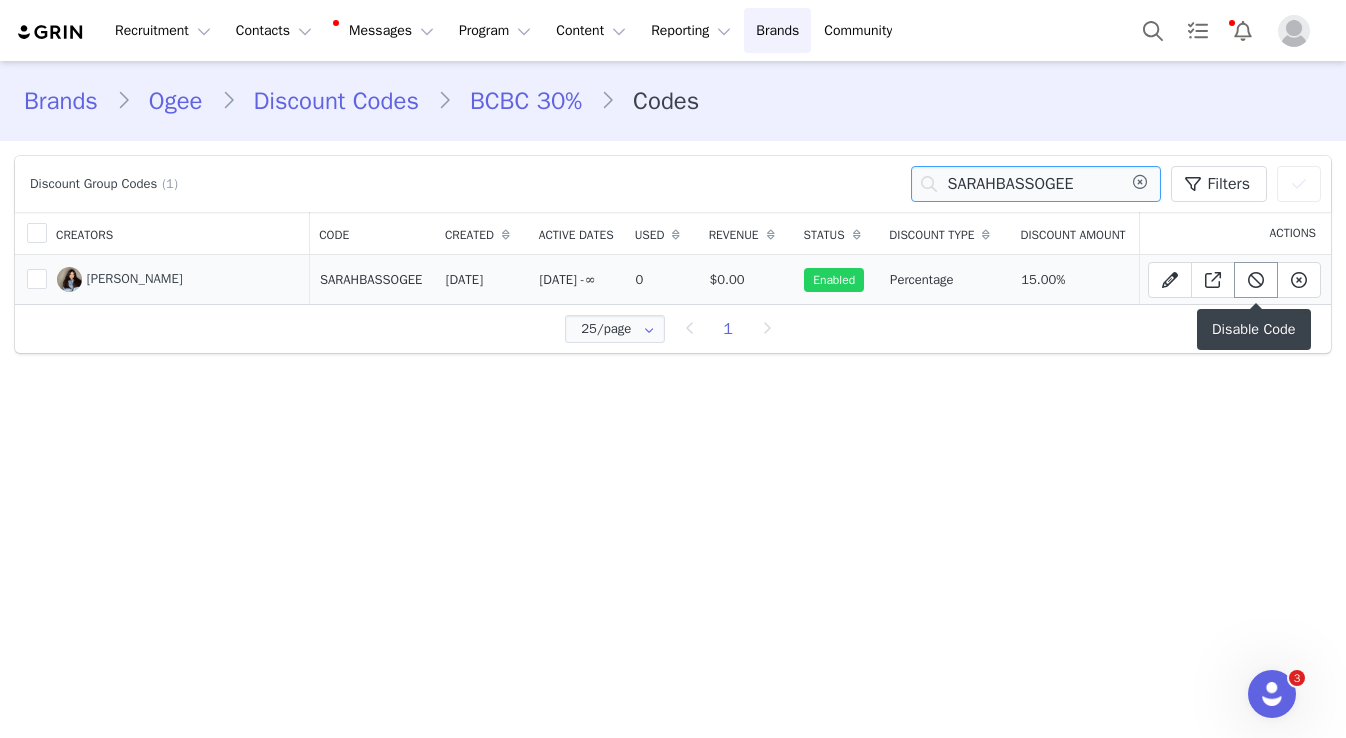 type on "SARAHBASSOGEE" 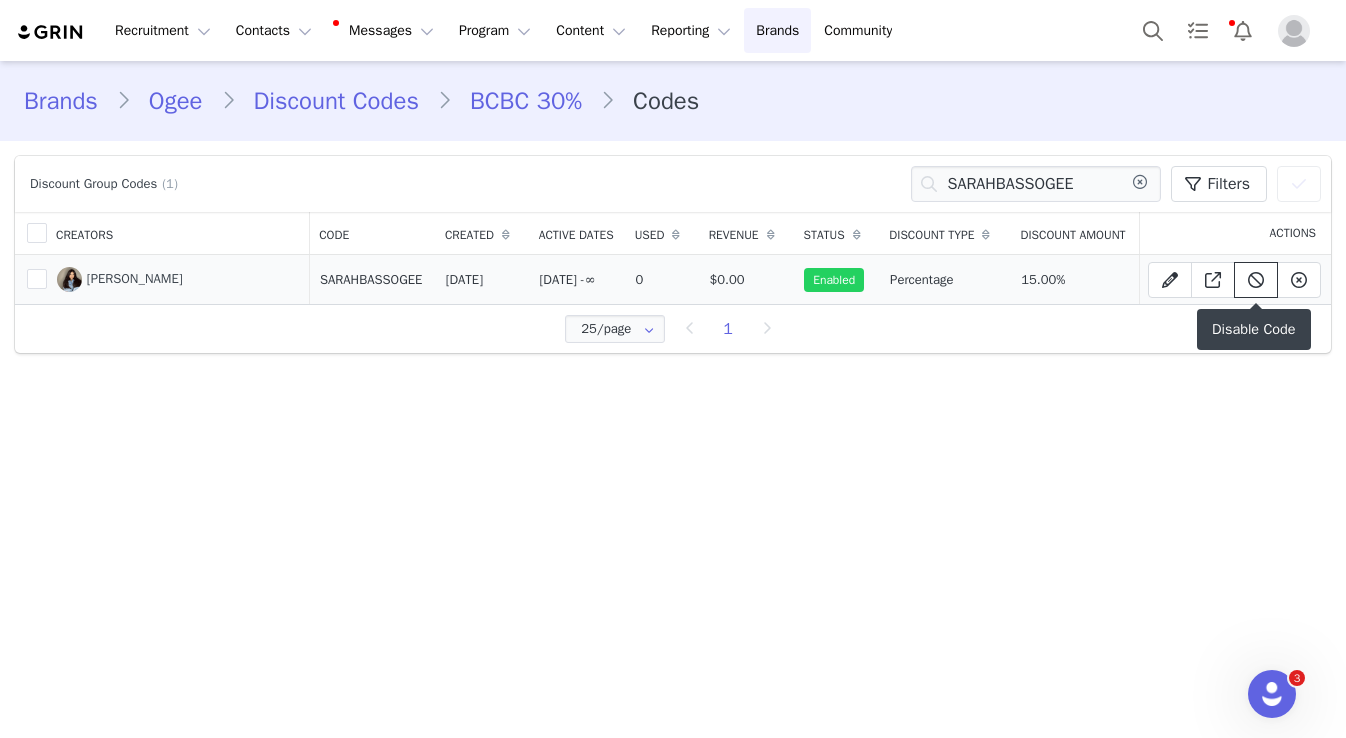 click at bounding box center (1256, 280) 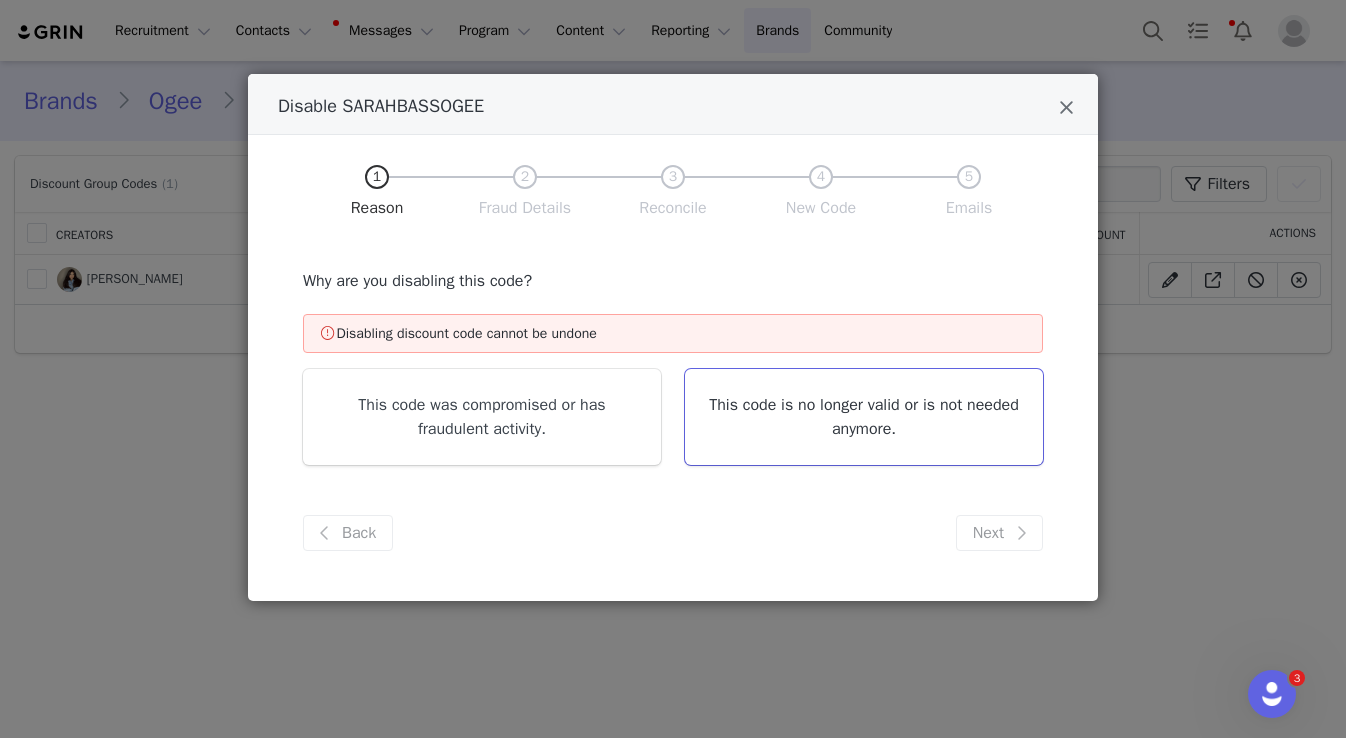click on "This code is no longer valid or is not needed anymore." at bounding box center [864, 417] 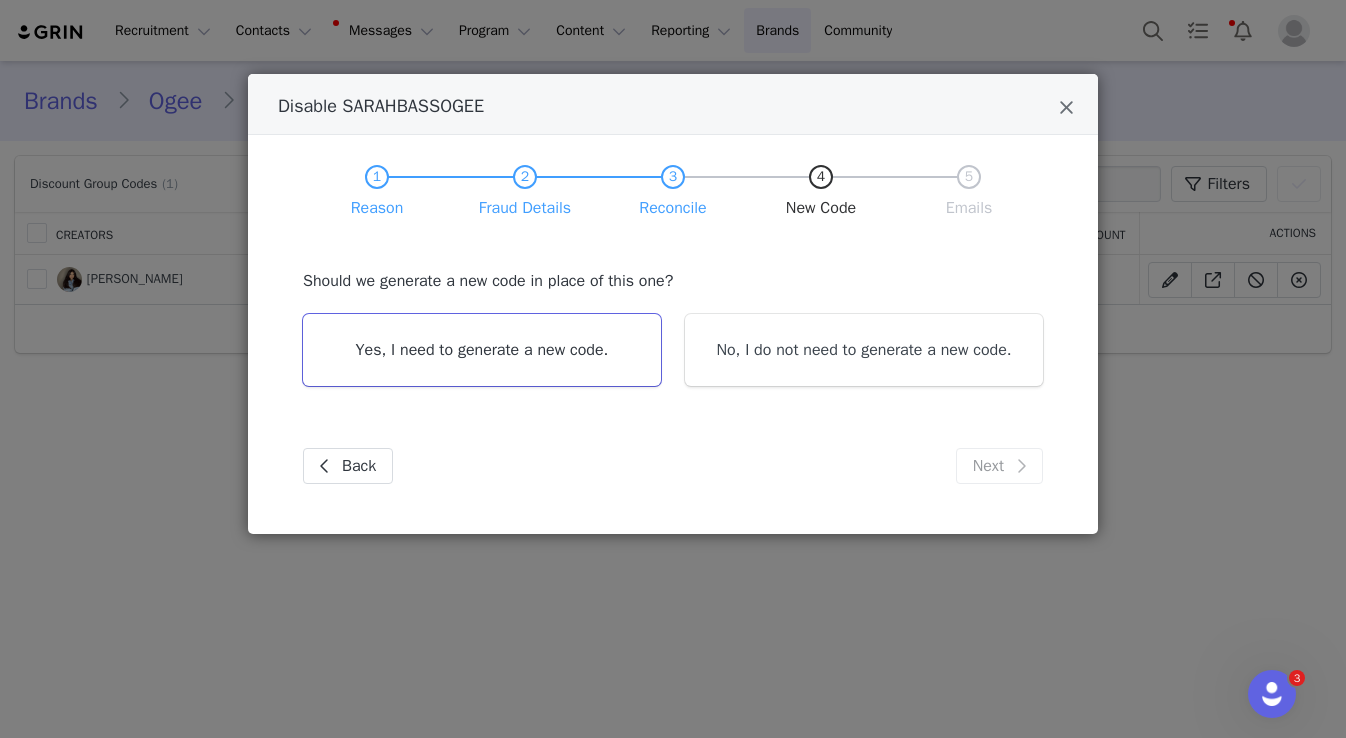 click on "Yes, I need to generate a new code." at bounding box center [482, 350] 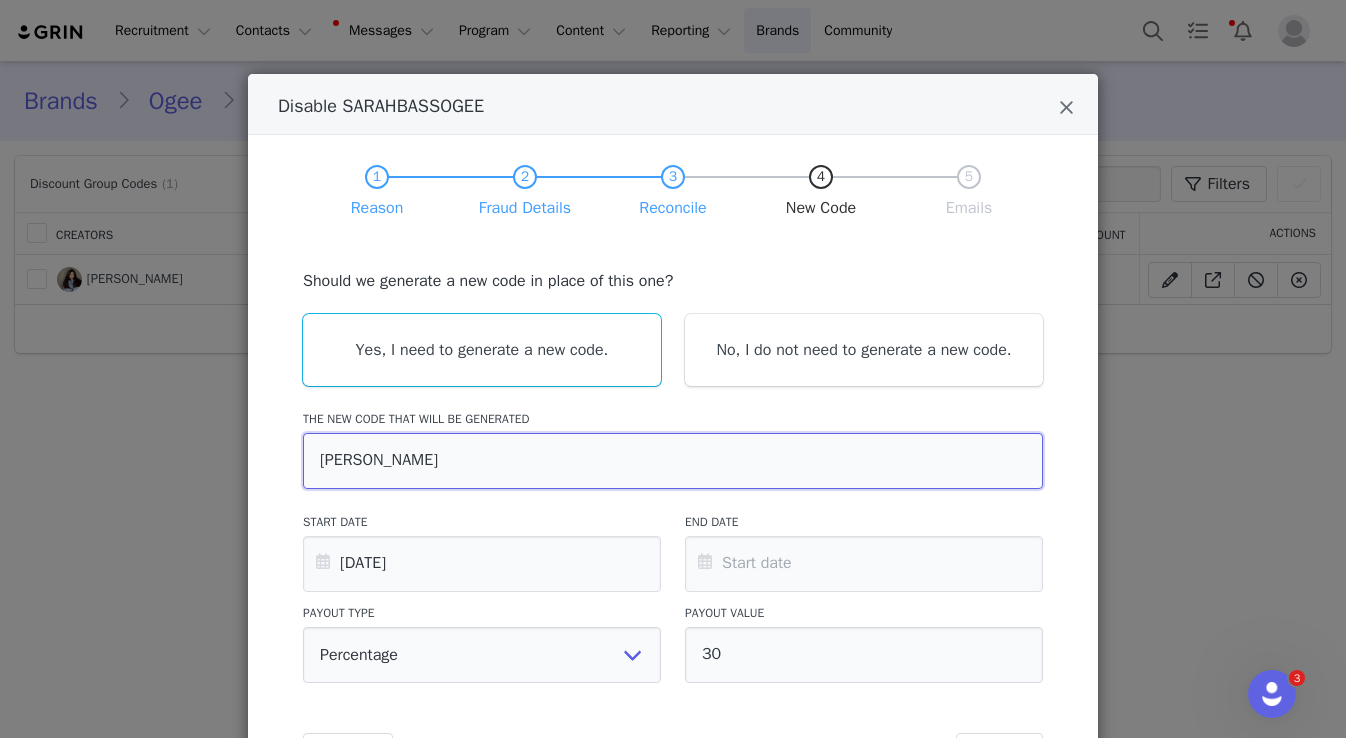 click on "SARAH-OGEE" at bounding box center [673, 461] 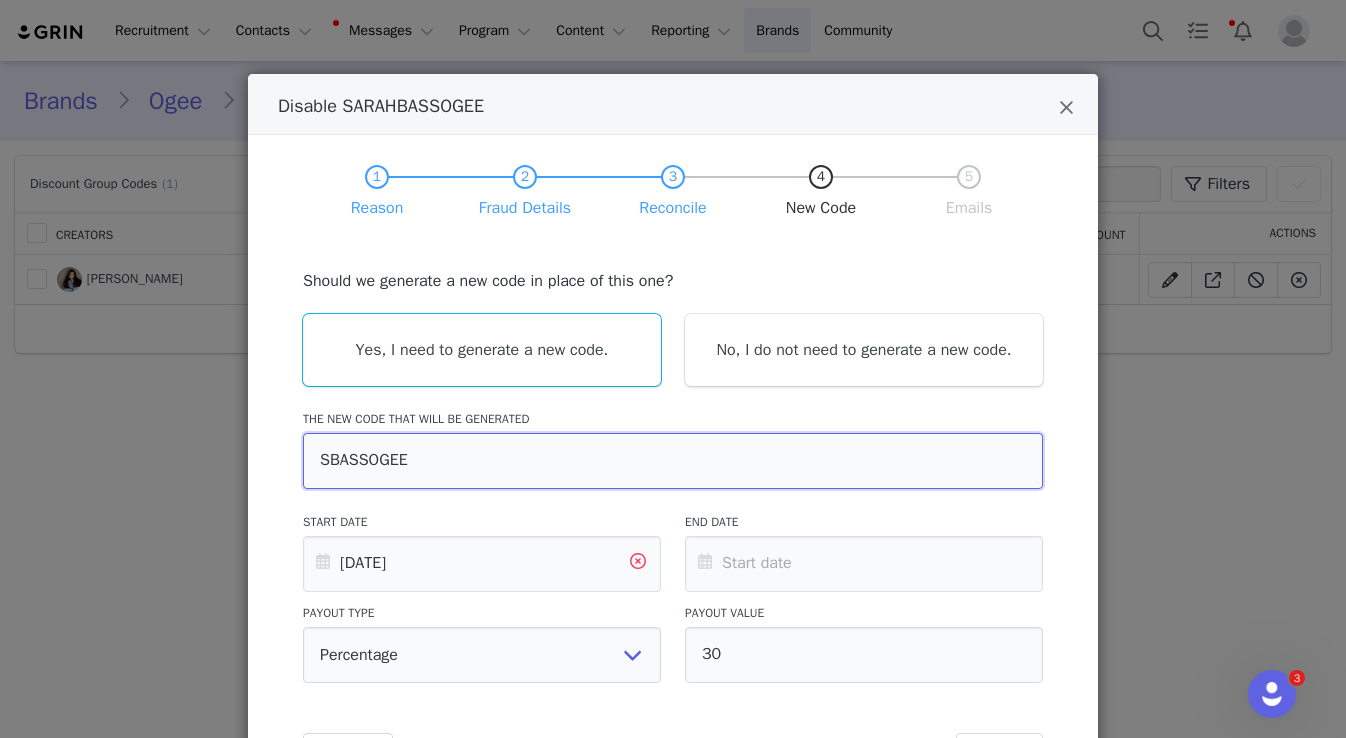 scroll, scrollTop: 131, scrollLeft: 0, axis: vertical 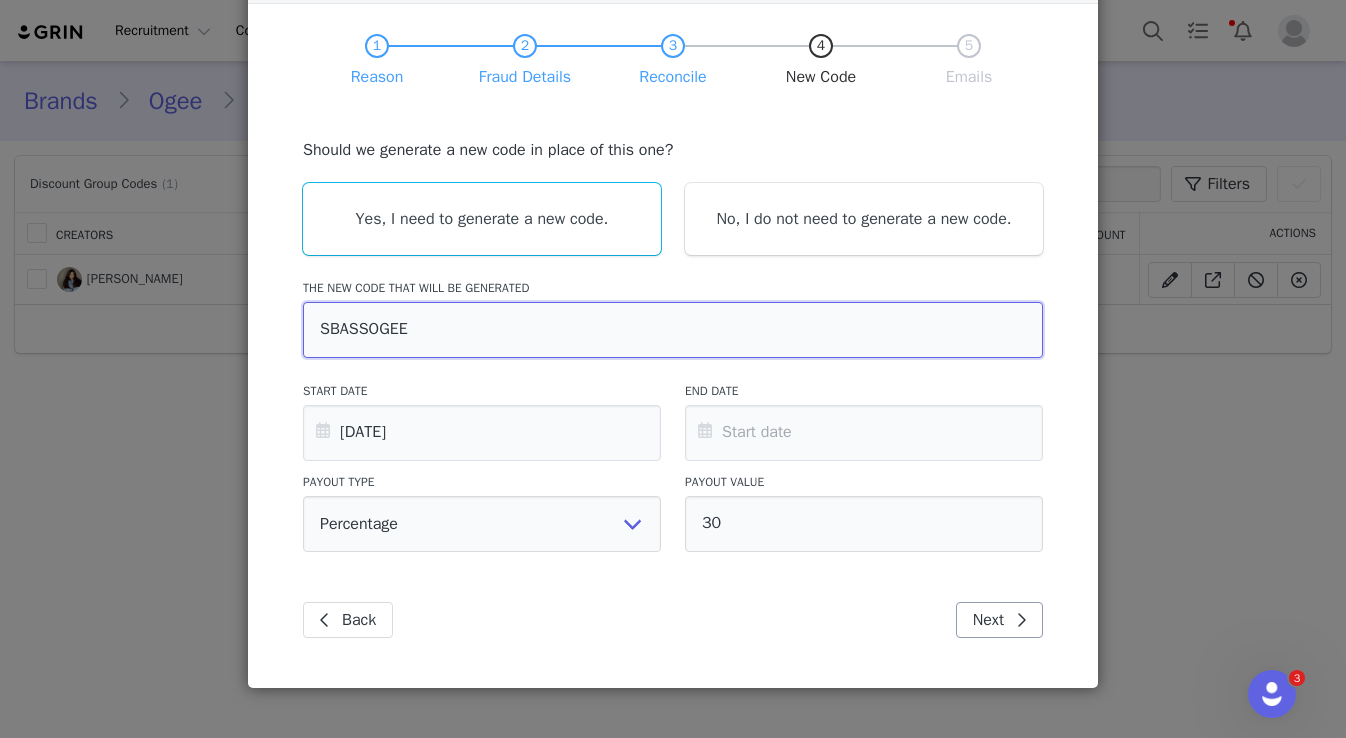 type on "SBASSOGEE" 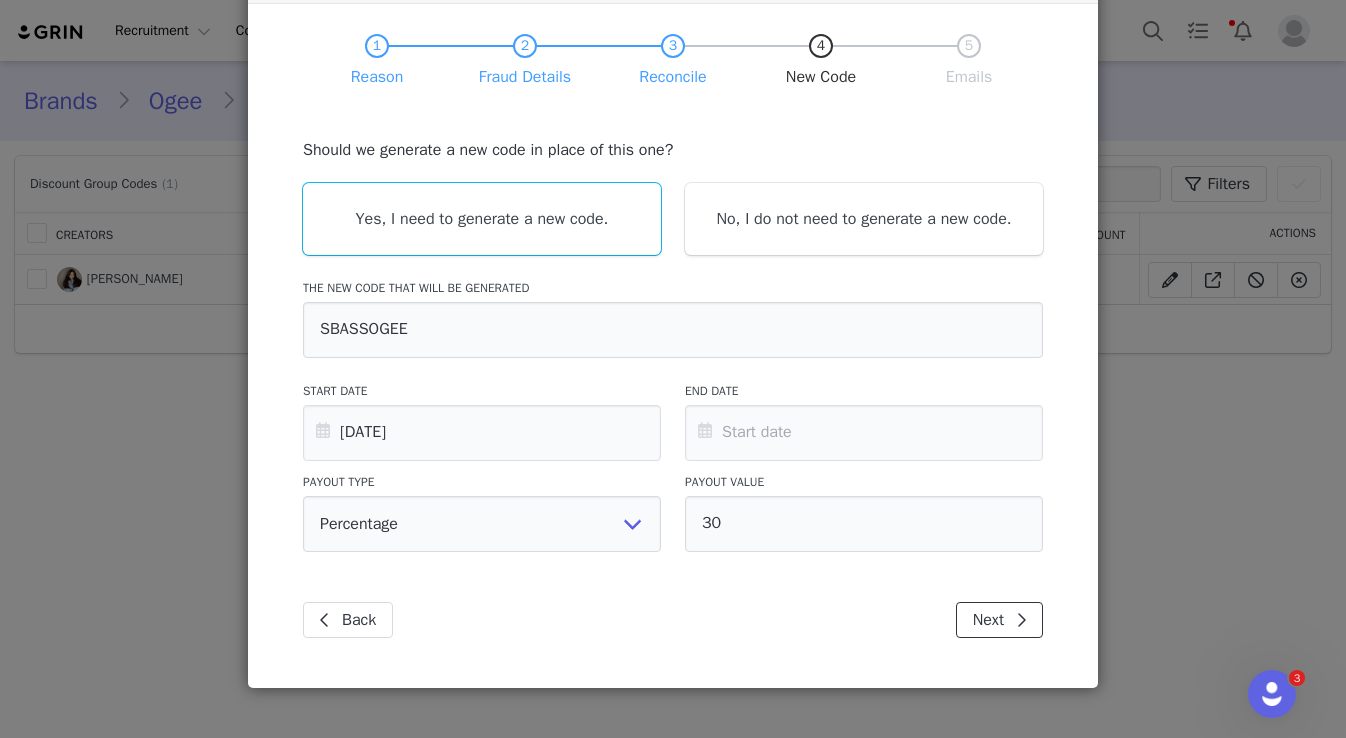 click on "Next" at bounding box center (999, 620) 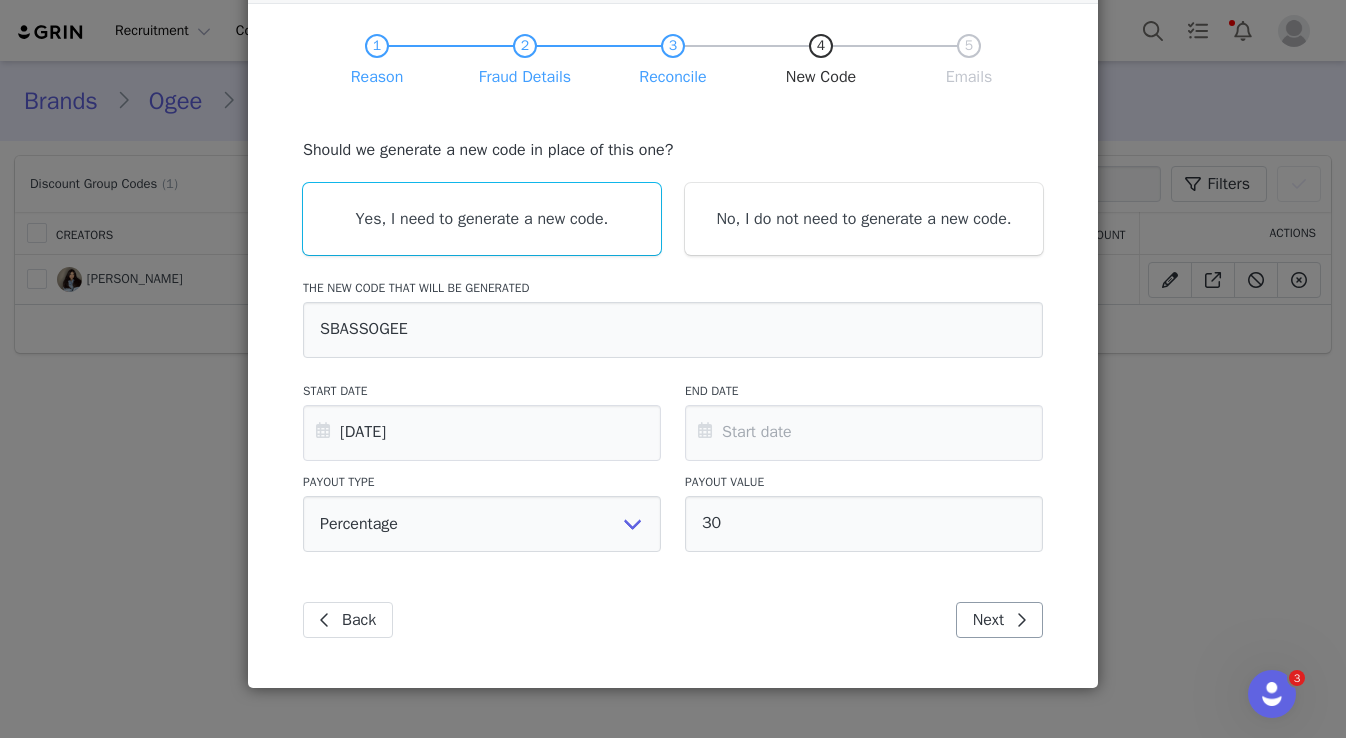 scroll, scrollTop: 0, scrollLeft: 0, axis: both 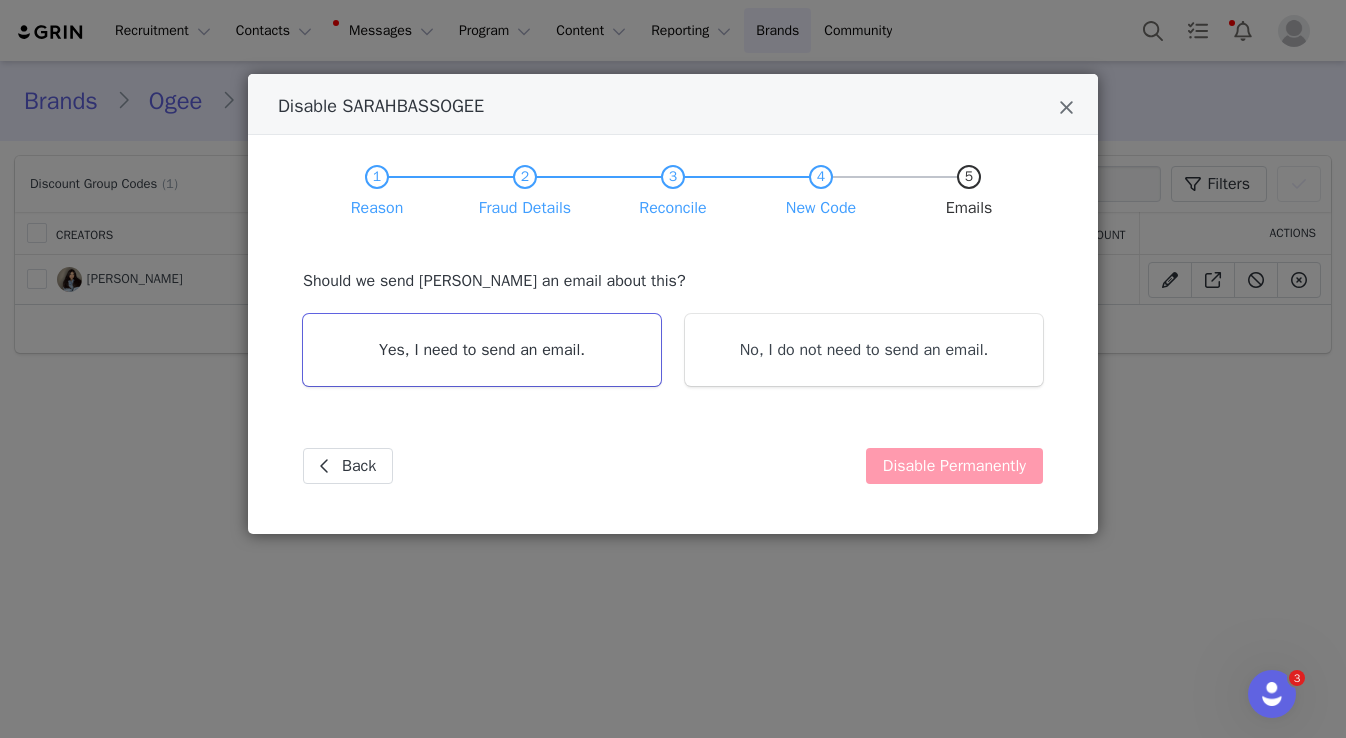 click on "Yes, I need to send an email." at bounding box center [482, 350] 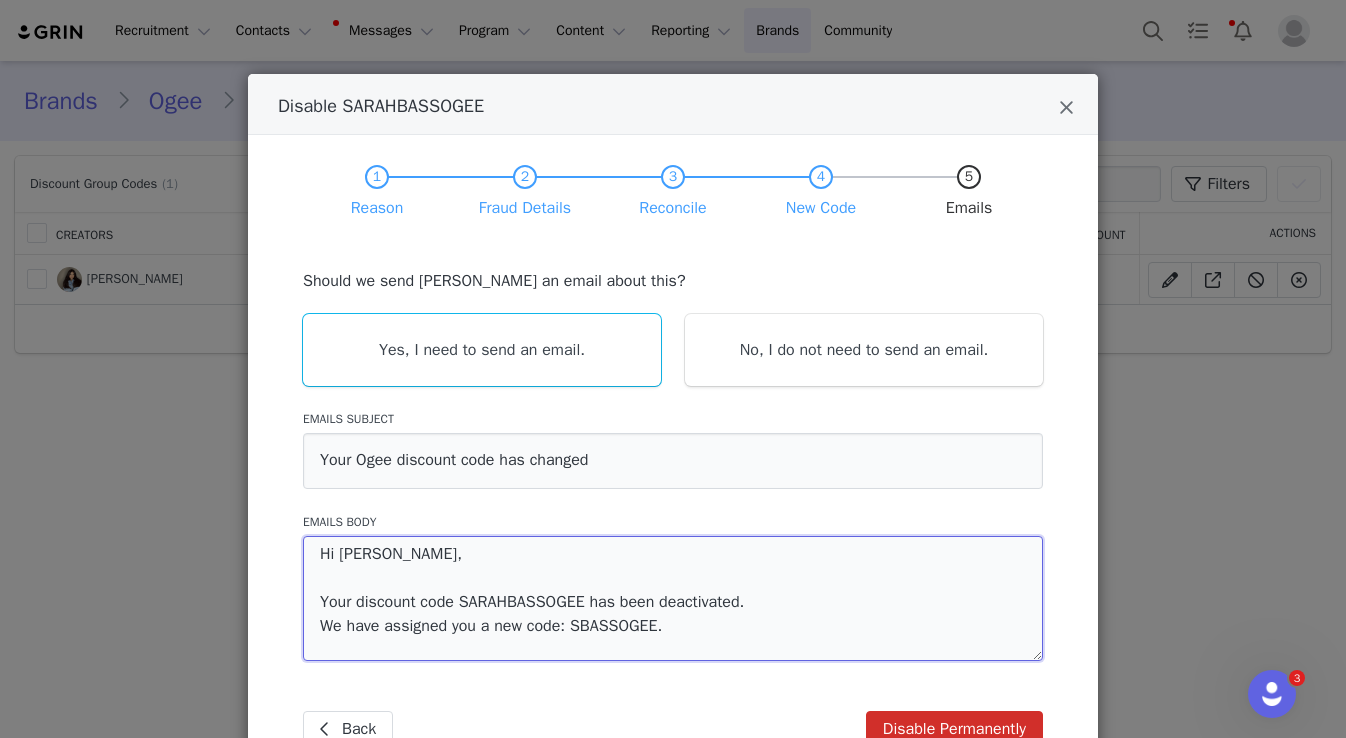 click on "Hi Sarah,
Your discount code SARAHBASSOGEE has been deactivated.
We have assigned you a new code: SBASSOGEE." at bounding box center [673, 598] 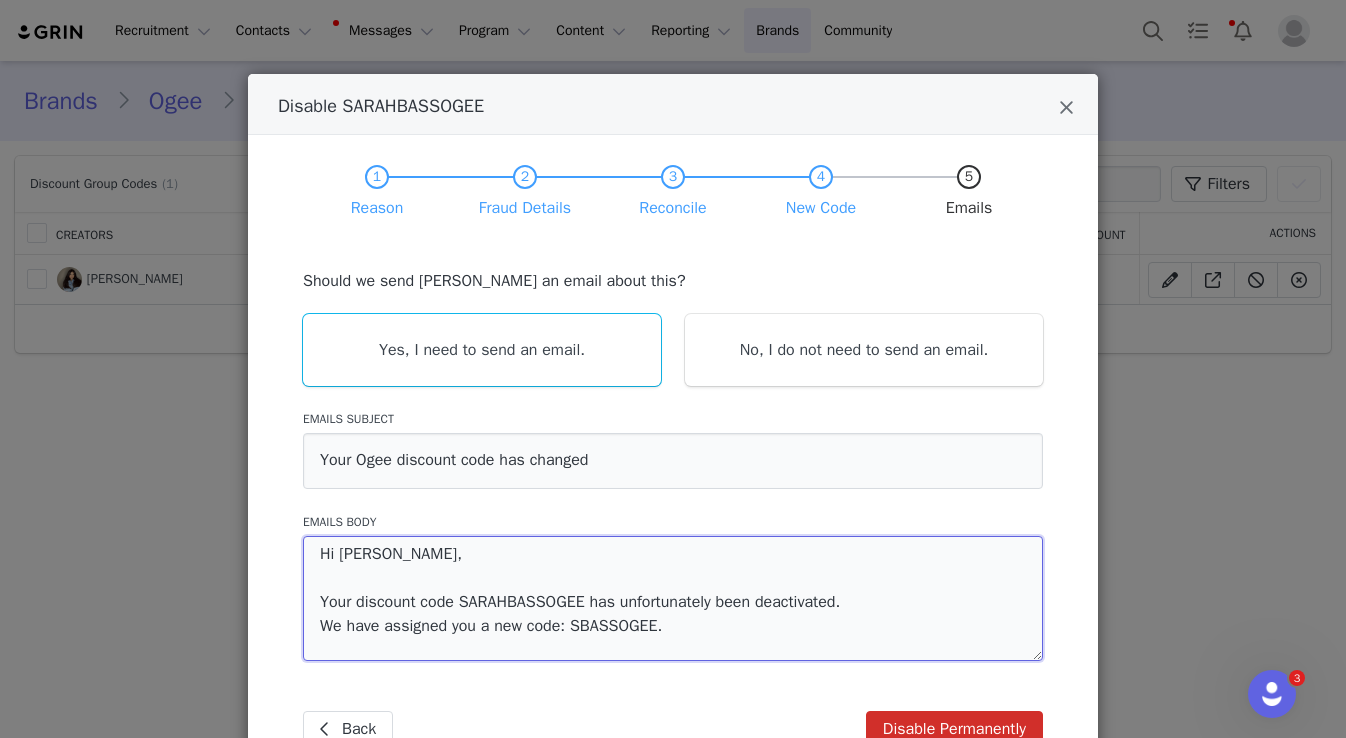 click on "Hi Sarah,
Your discount code SARAHBASSOGEE has unfortunately been deactivated.
We have assigned you a new code: SBASSOGEE." at bounding box center (673, 598) 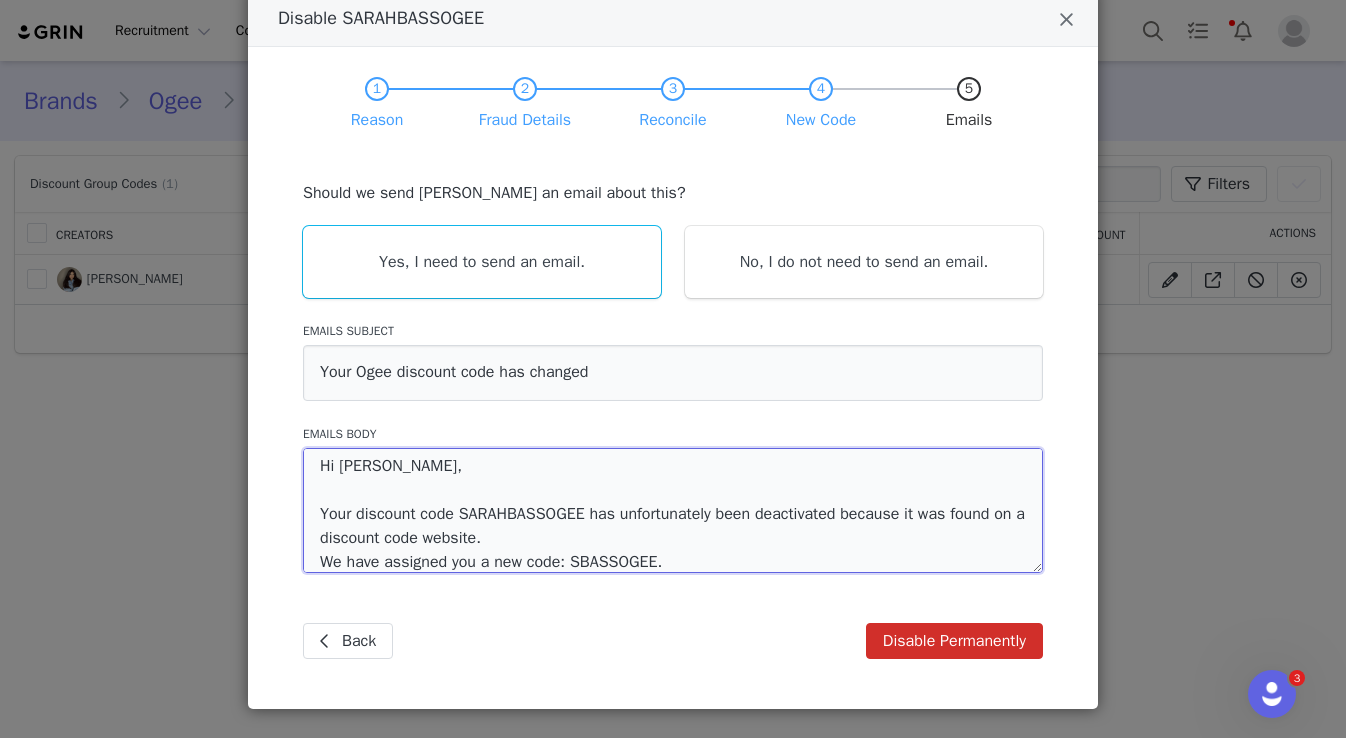 scroll, scrollTop: 109, scrollLeft: 0, axis: vertical 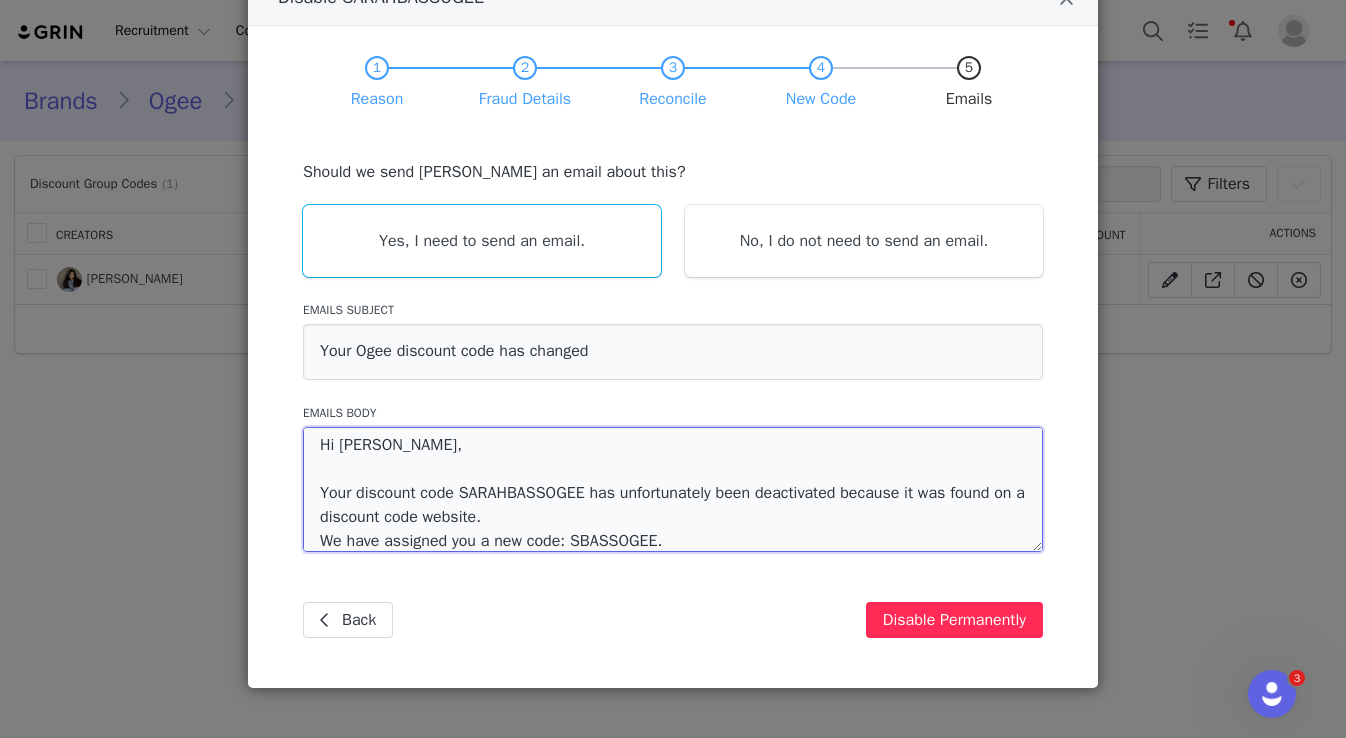 type on "Hi Sarah,
Your discount code SARAHBASSOGEE has unfortunately been deactivated because it was found on a discount code website.
We have assigned you a new code: SBASSOGEE." 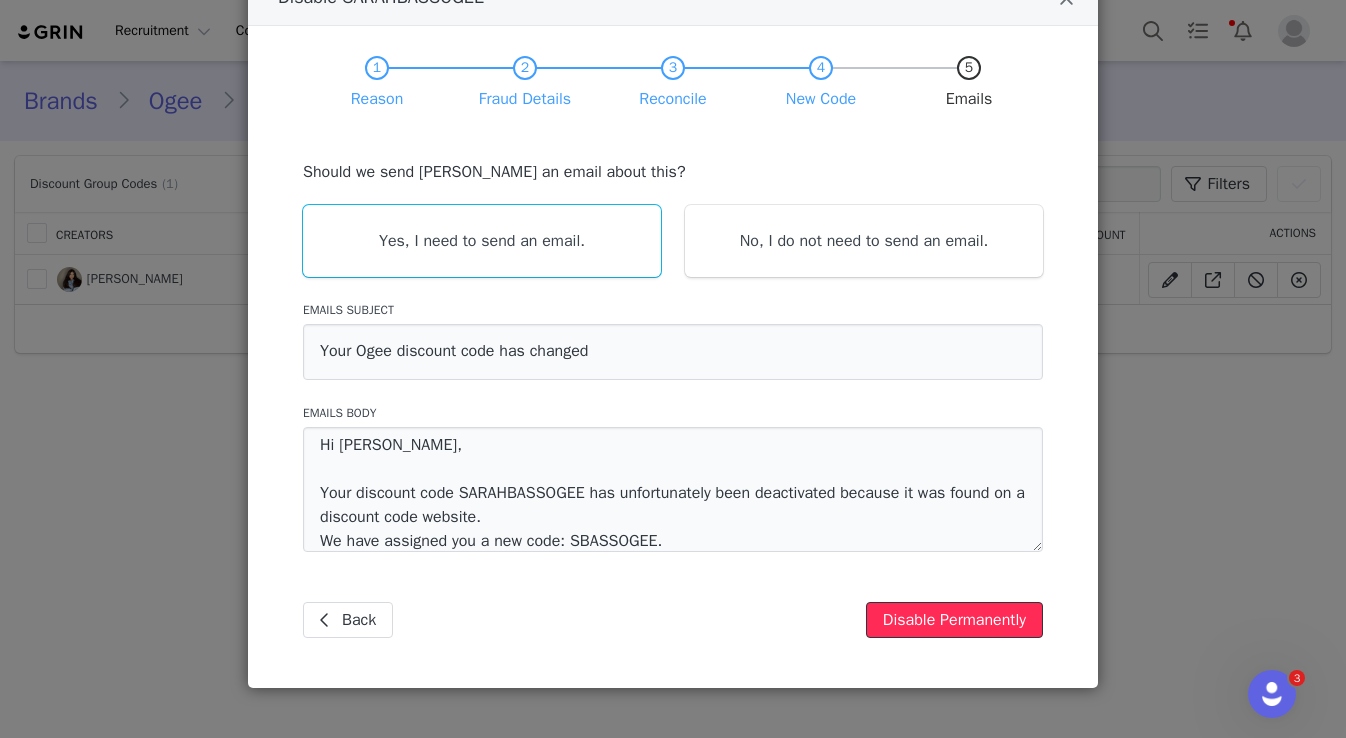 click on "Disable Permanently" at bounding box center [954, 620] 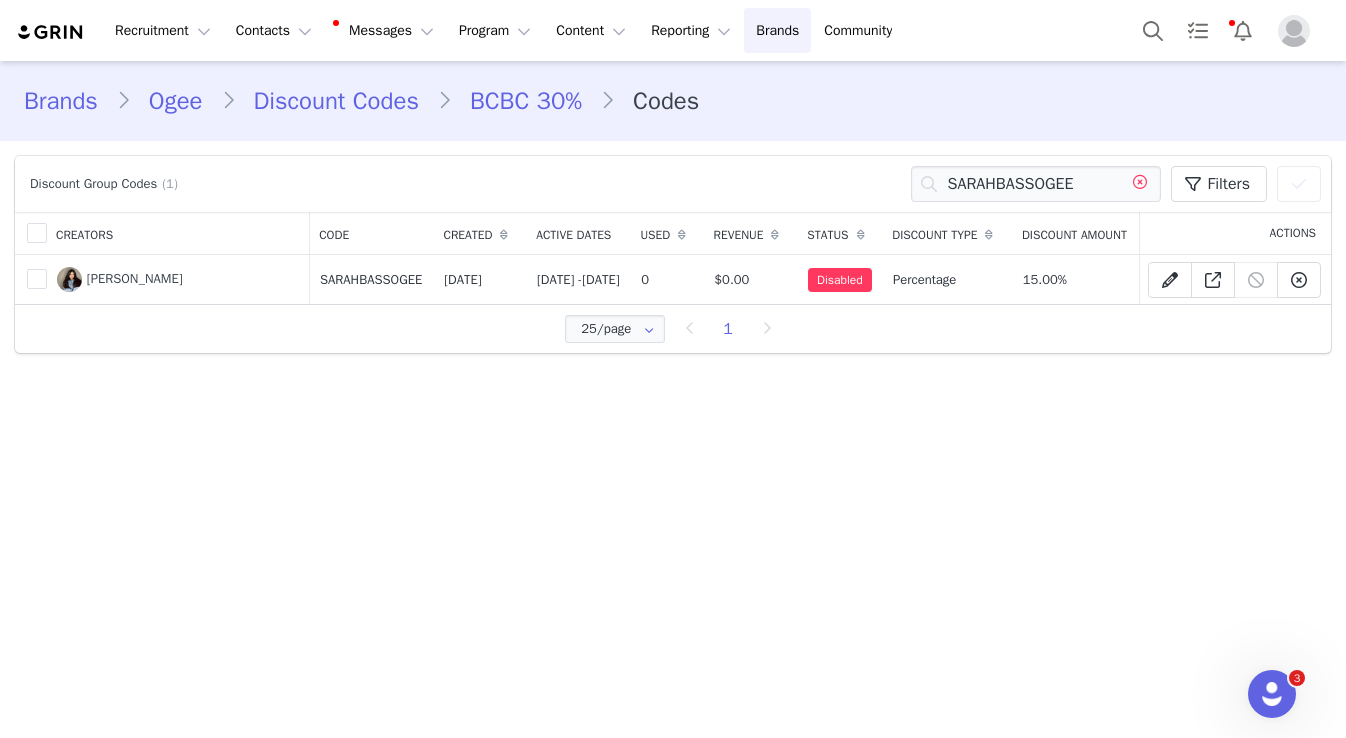 click at bounding box center [1140, 184] 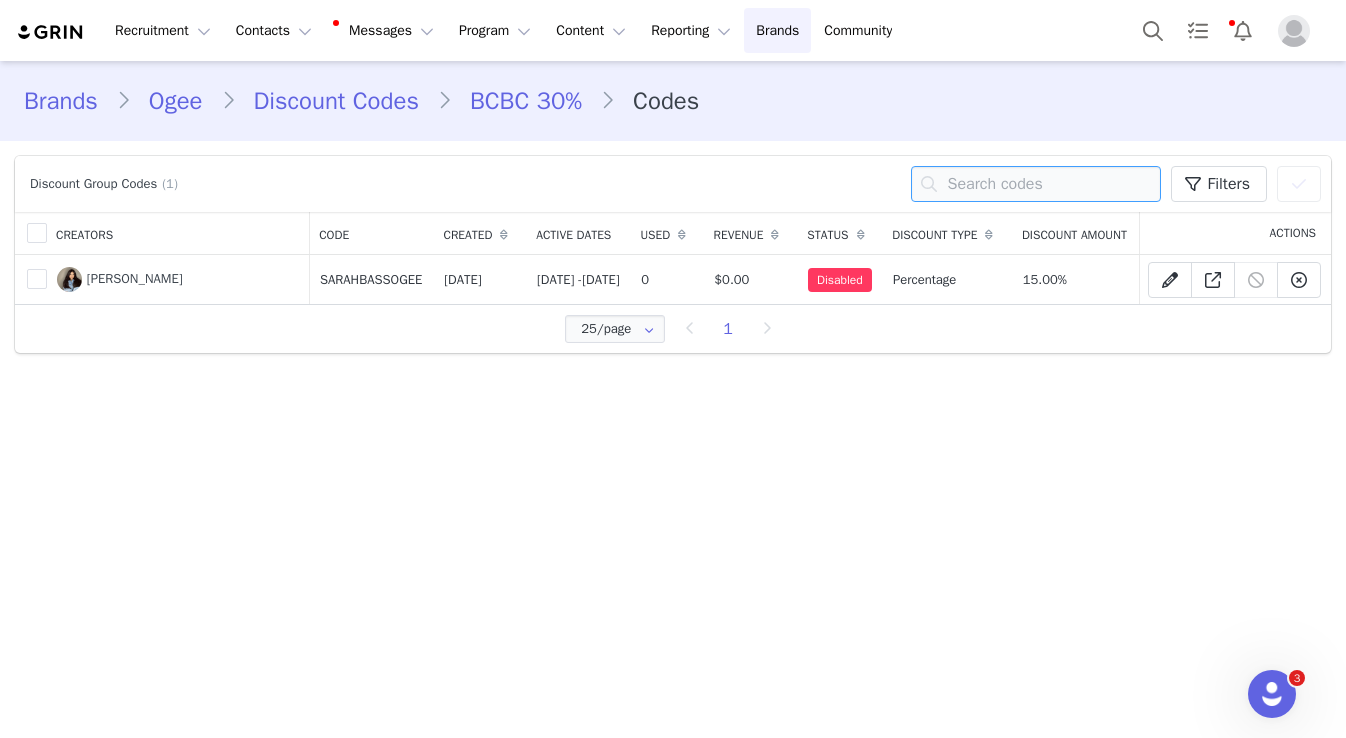 click at bounding box center (1036, 184) 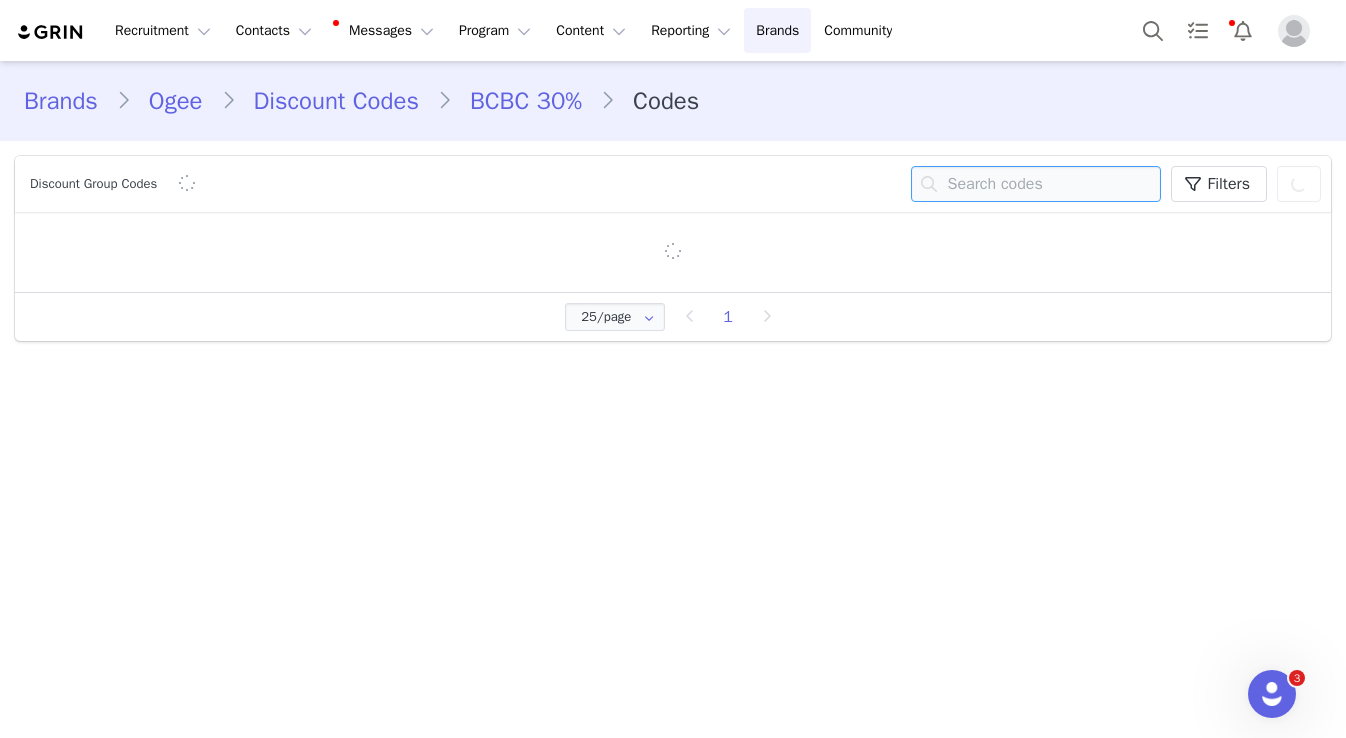 paste on "ANASTASIA_OGEE" 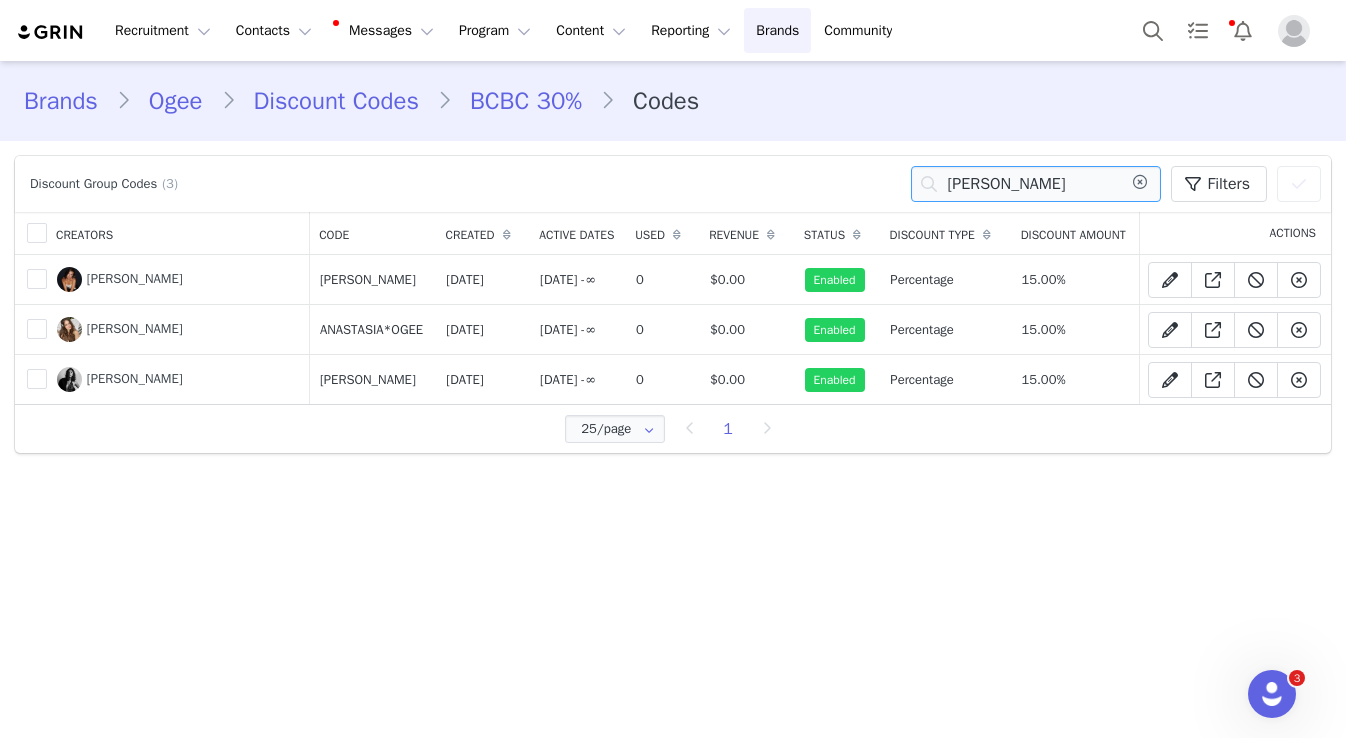 type on "ANASTASIA_OGEE" 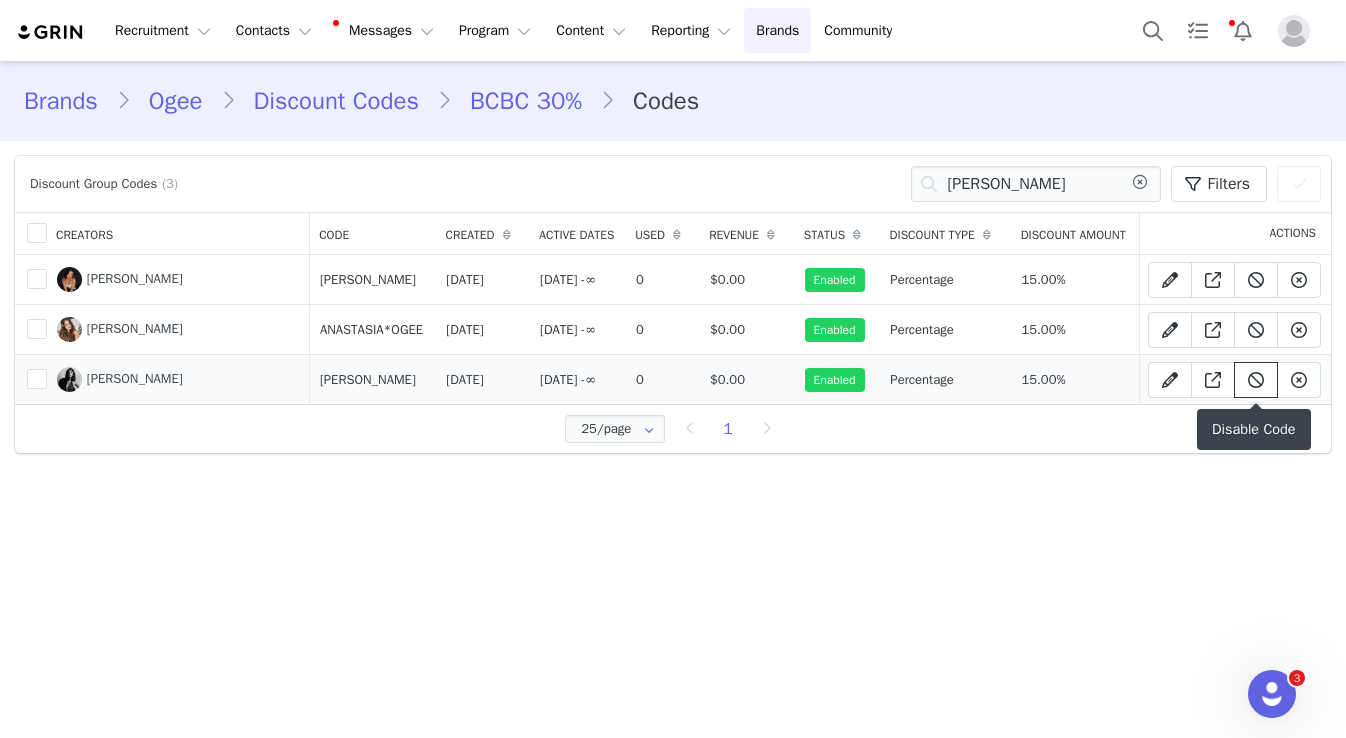 click at bounding box center (1256, 380) 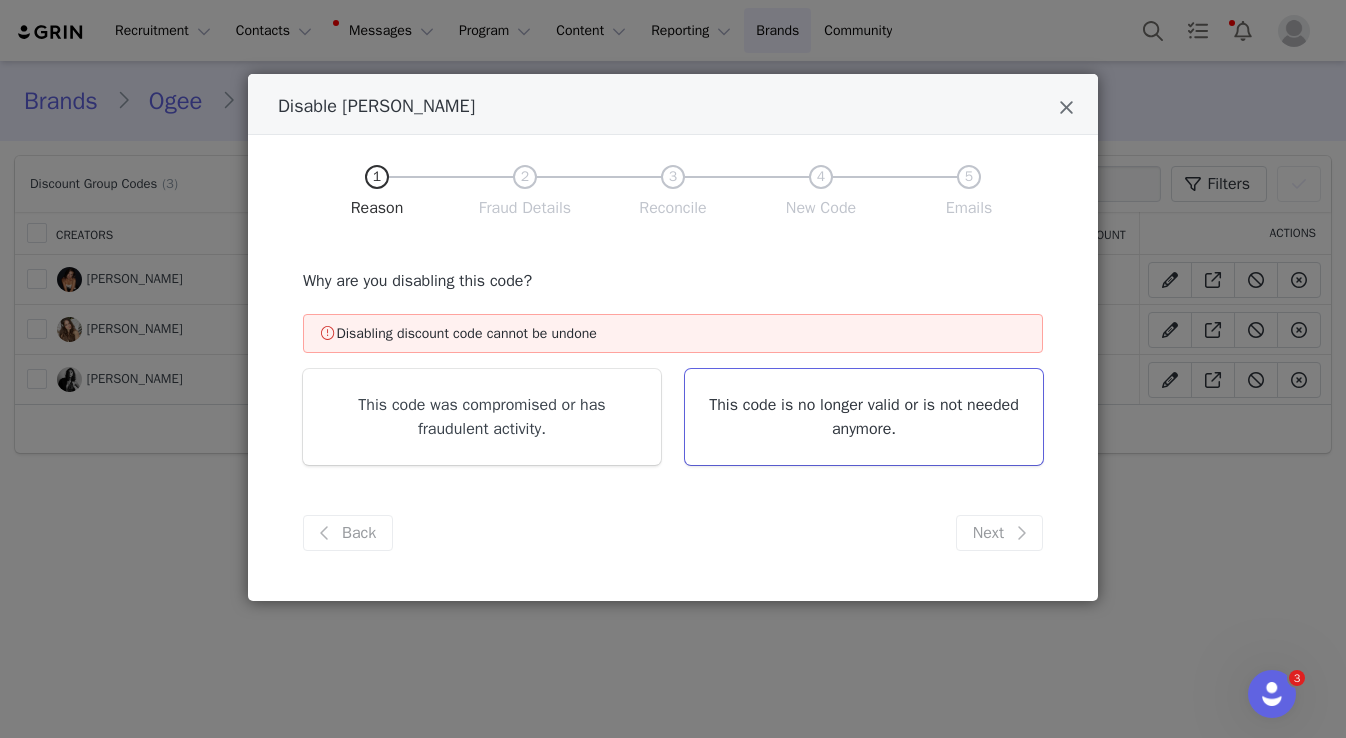 click on "This code is no longer valid or is not needed anymore." at bounding box center (864, 417) 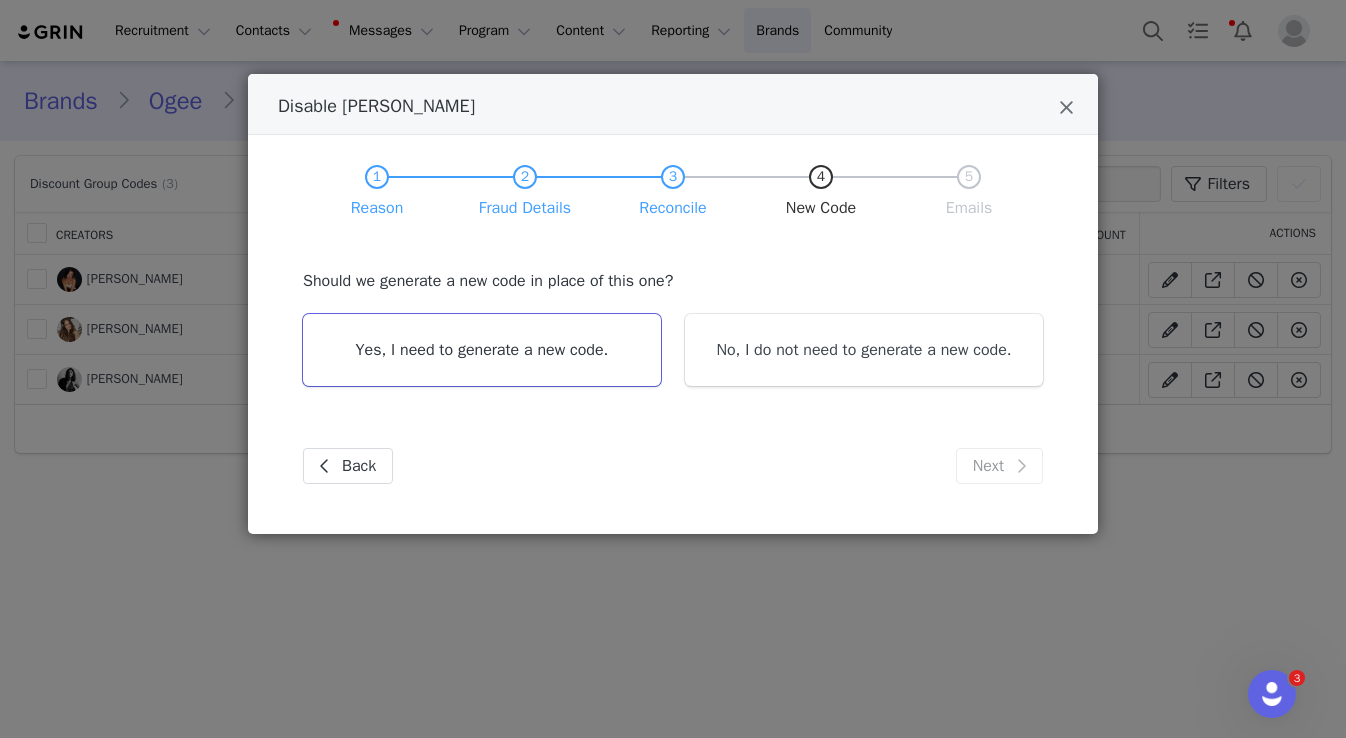 click on "Yes, I need to generate a new code." at bounding box center (482, 350) 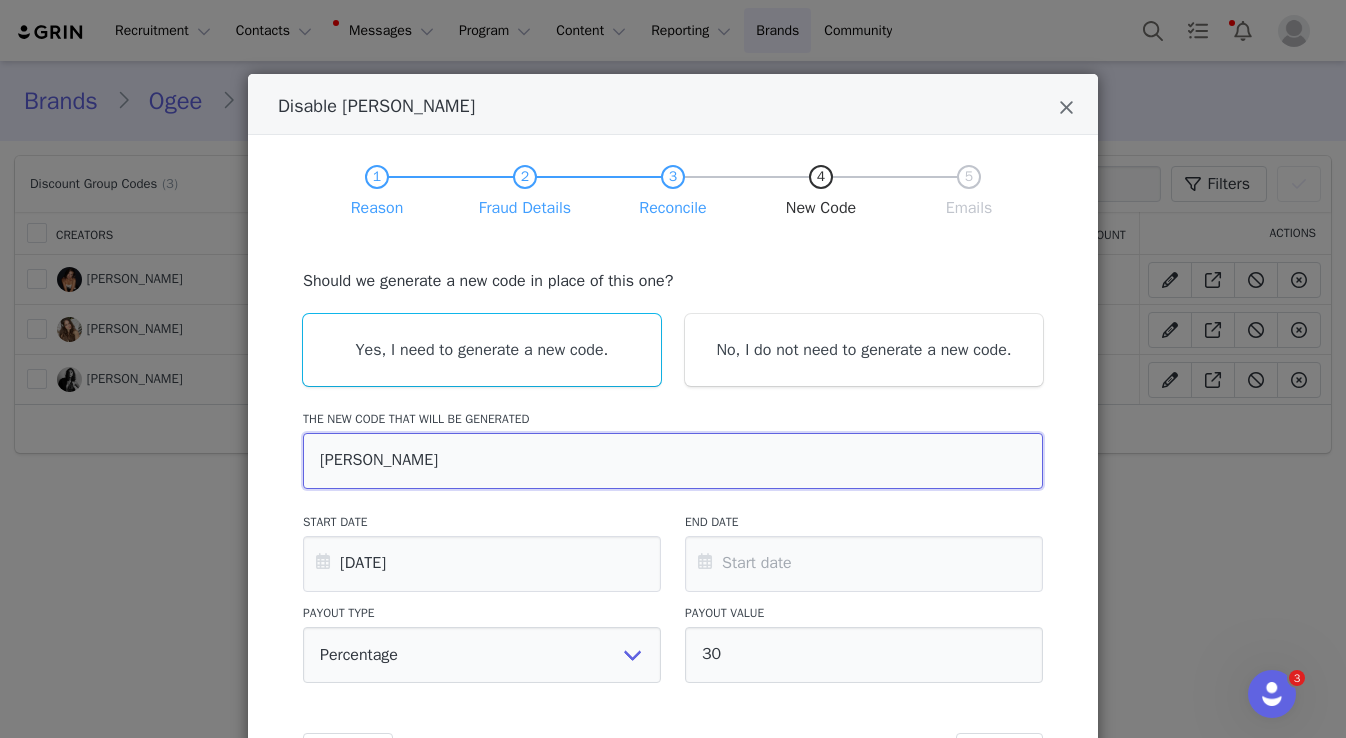 click on "ANASTASIA-OGEE" at bounding box center (673, 461) 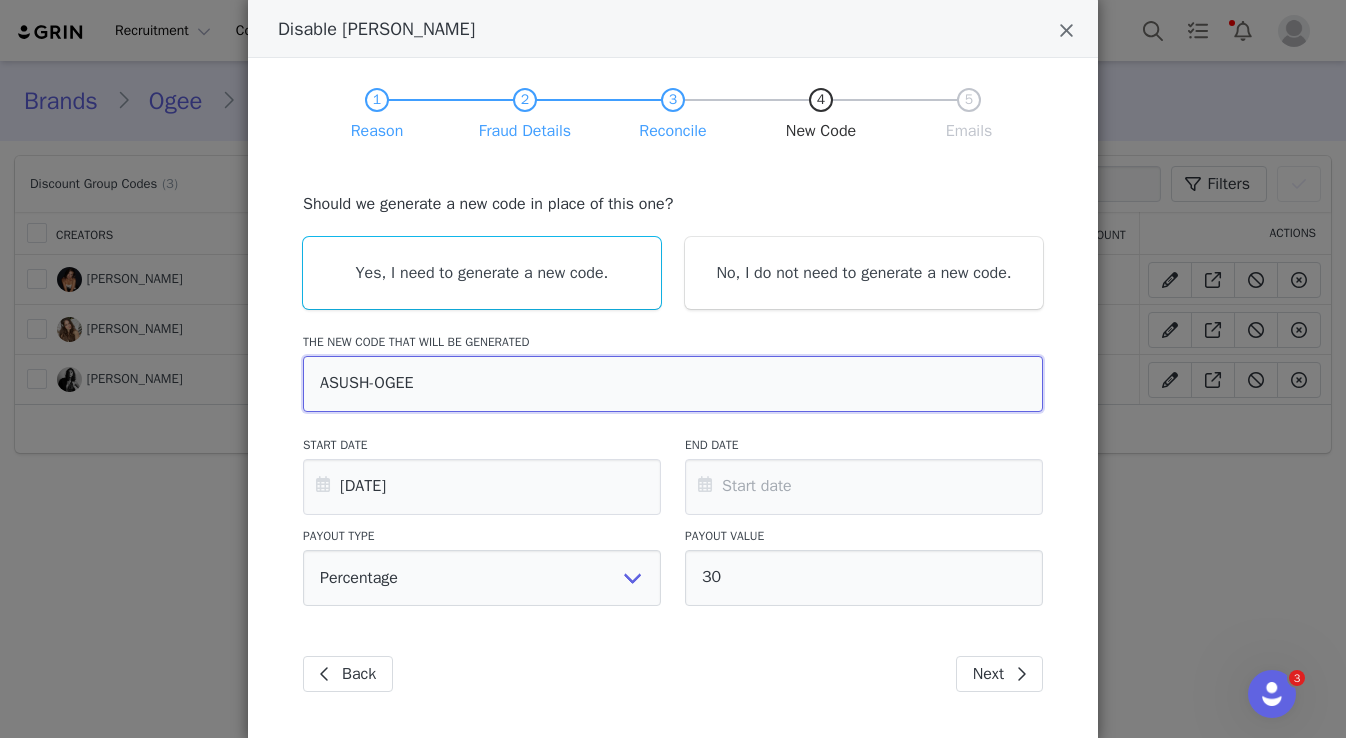 scroll, scrollTop: 131, scrollLeft: 0, axis: vertical 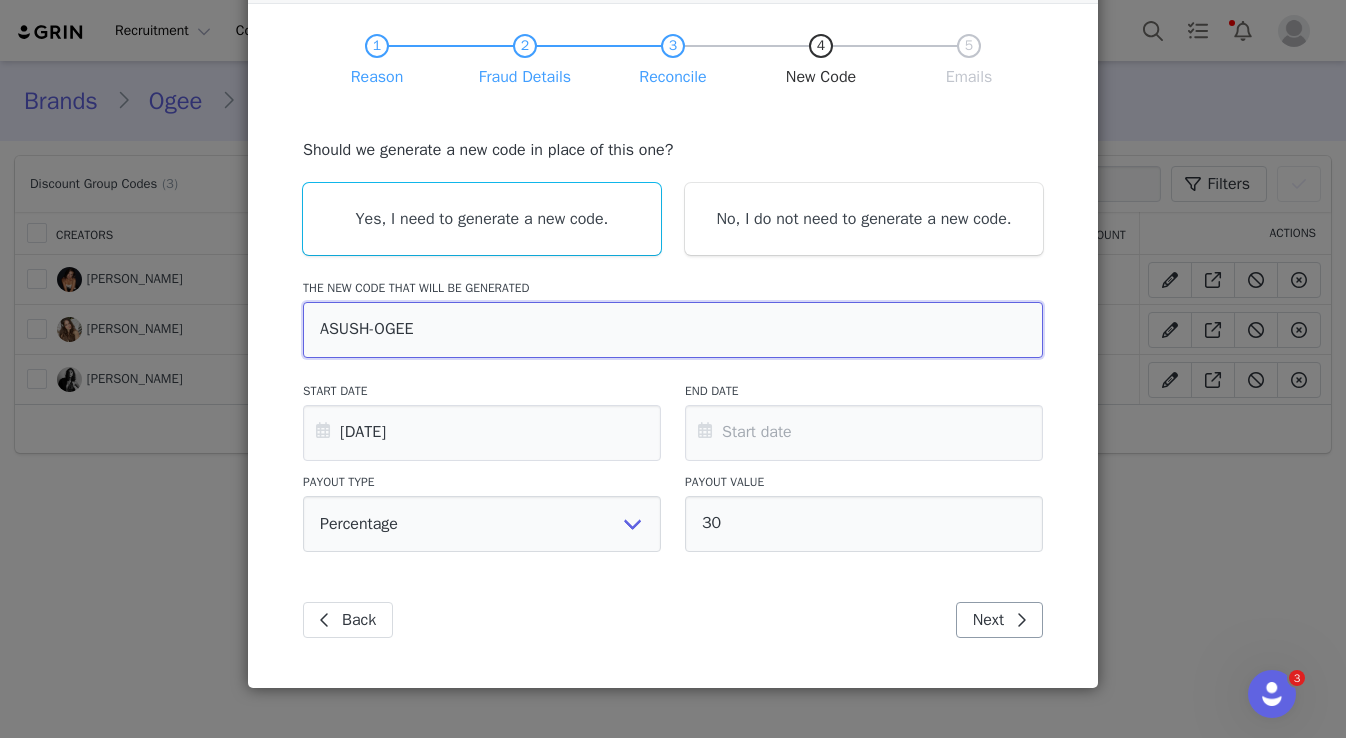 type on "ASUSH-OGEE" 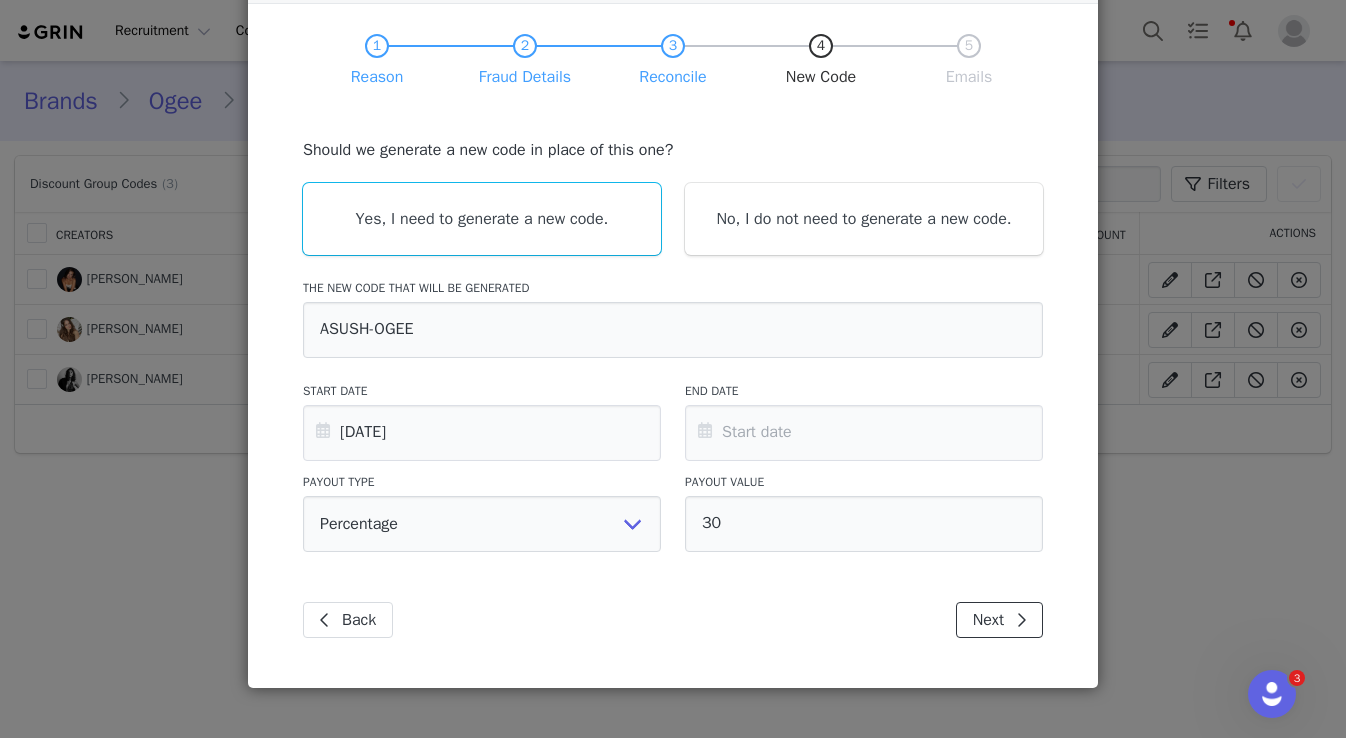 click on "Next" at bounding box center [999, 620] 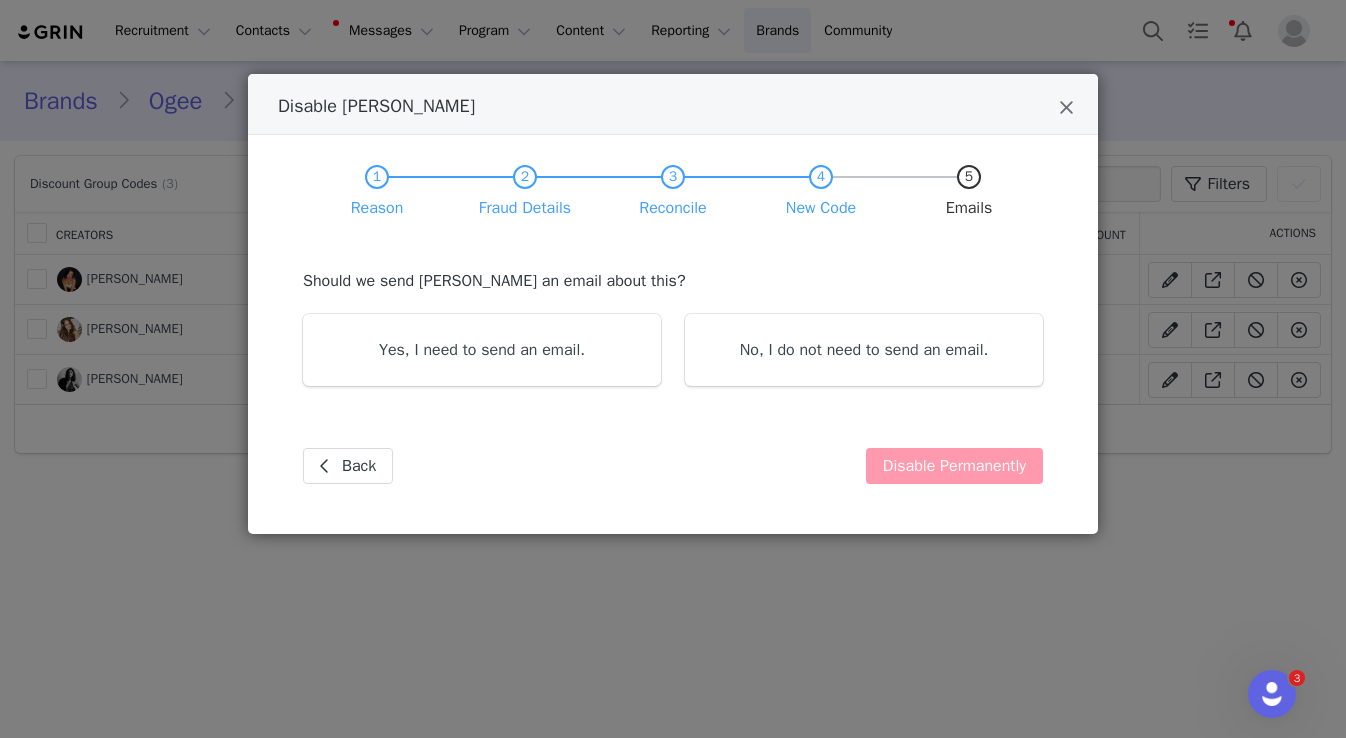 scroll, scrollTop: 0, scrollLeft: 0, axis: both 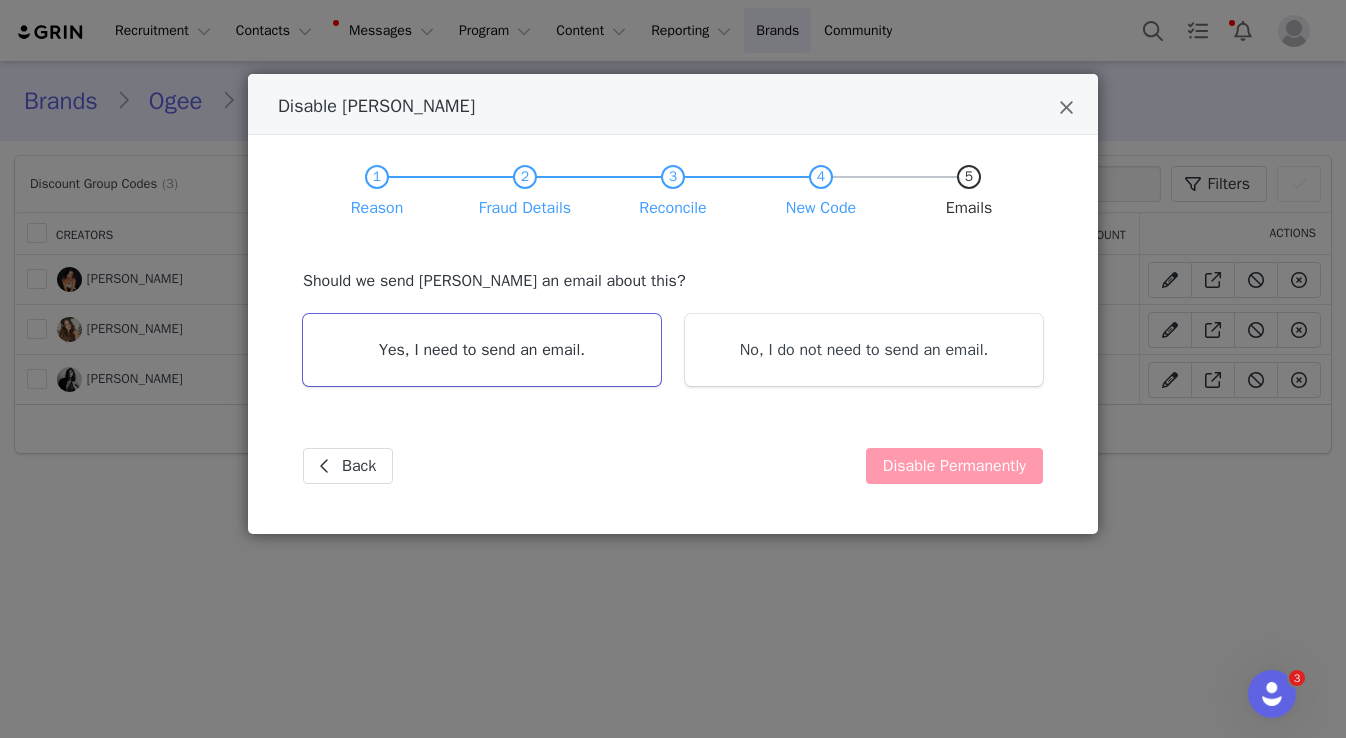 click on "Yes, I need to send an email." at bounding box center [482, 350] 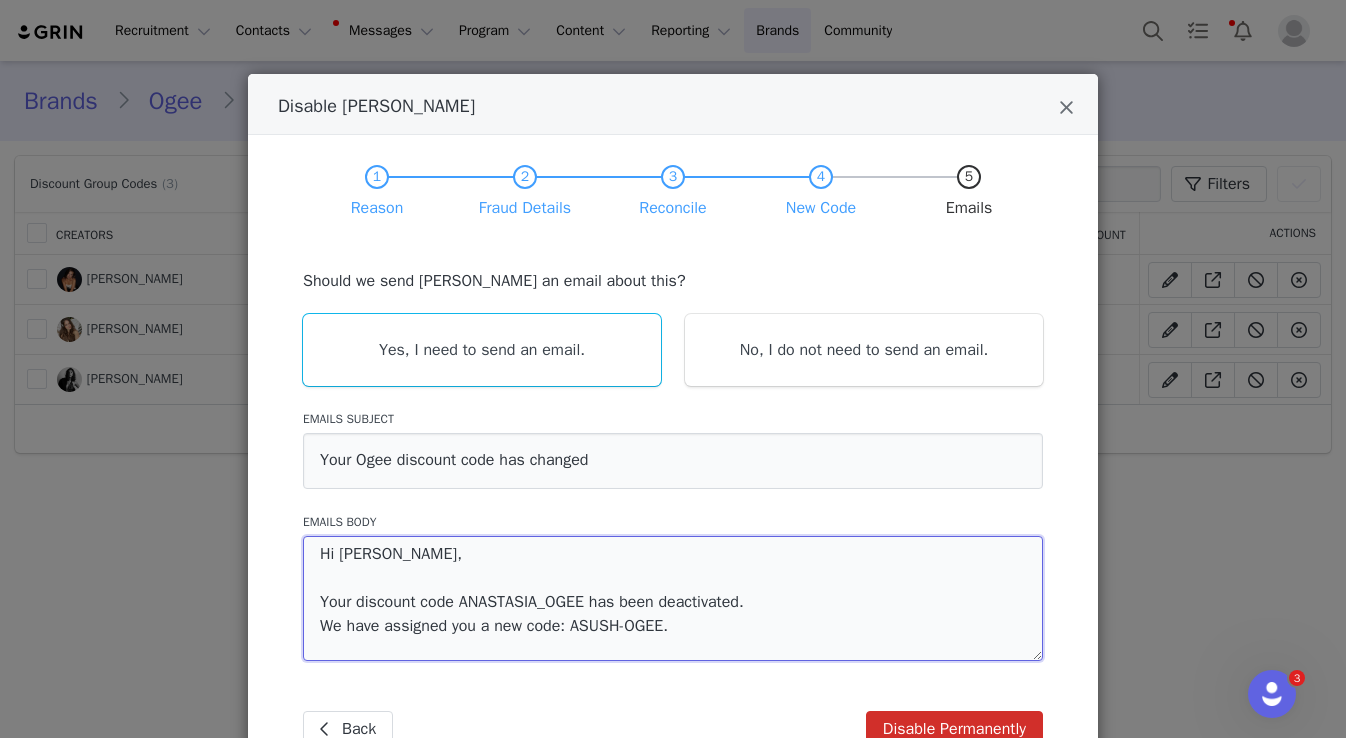 click on "Hi Anastasia,
Your discount code ANASTASIA_OGEE has been deactivated.
We have assigned you a new code: ASUSH-OGEE." at bounding box center (673, 598) 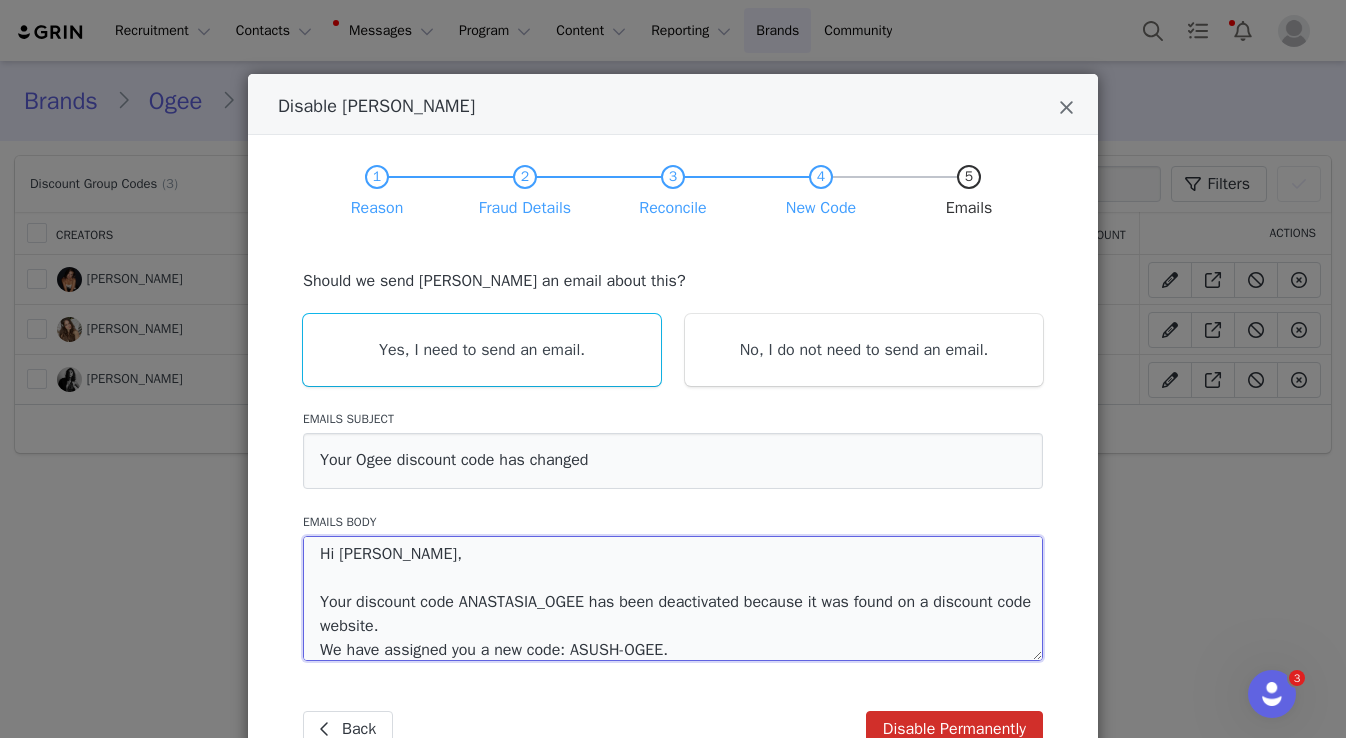 scroll, scrollTop: 109, scrollLeft: 0, axis: vertical 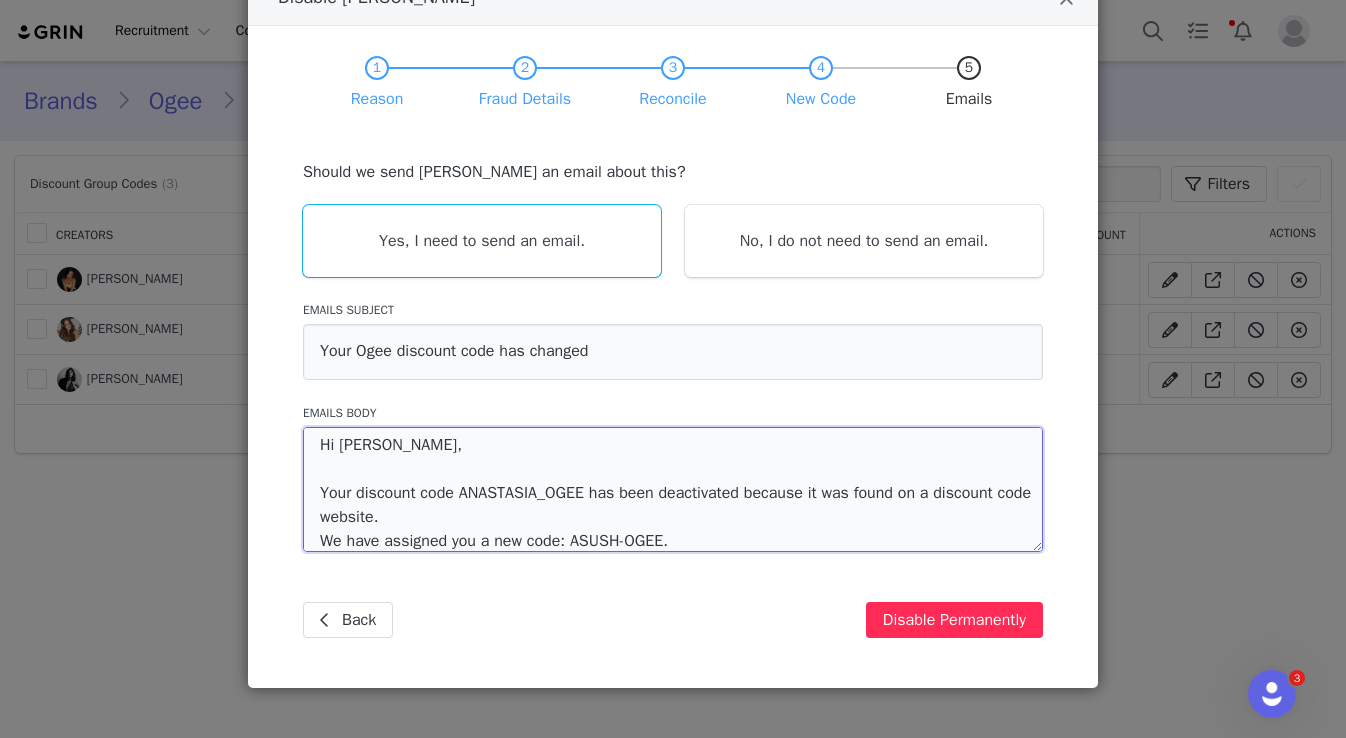 type on "Hi Anastasia,
Your discount code ANASTASIA_OGEE has been deactivated because it was found on a discount code website.
We have assigned you a new code: ASUSH-OGEE." 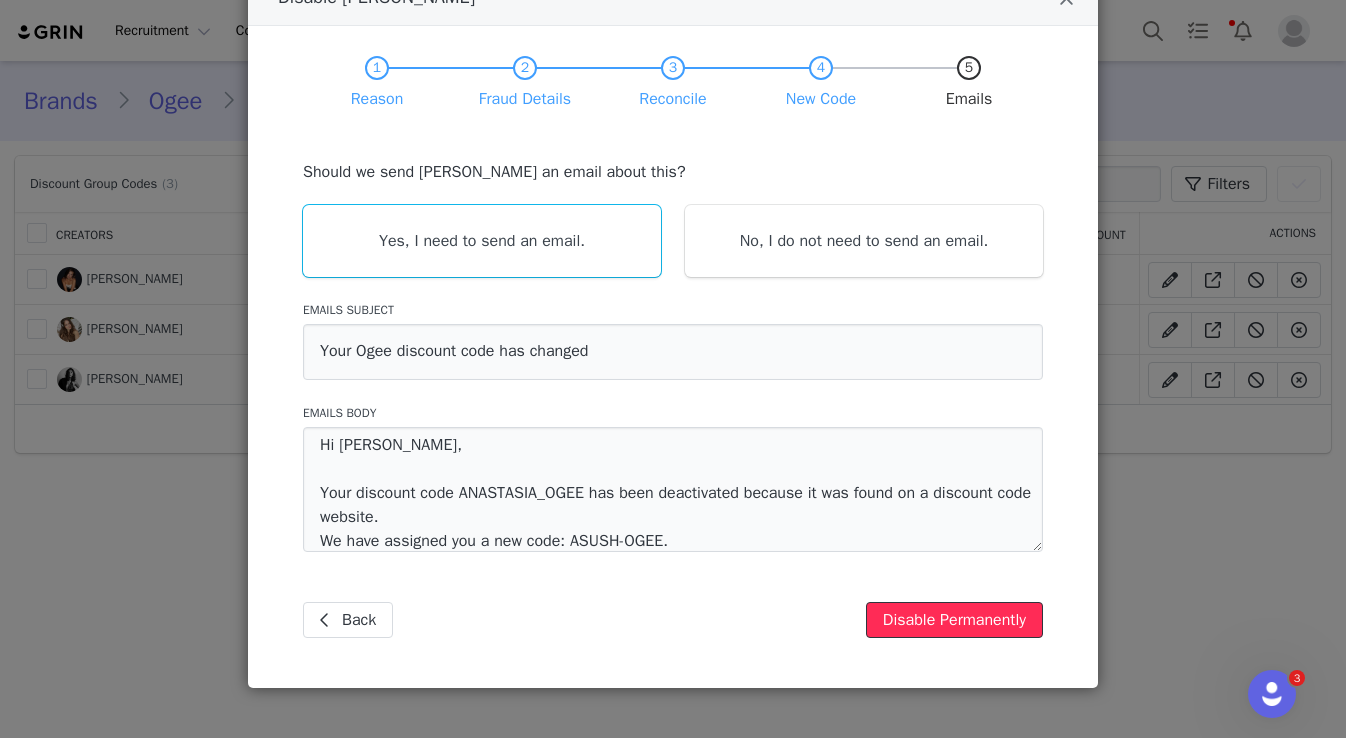 click on "Disable Permanently" at bounding box center [954, 620] 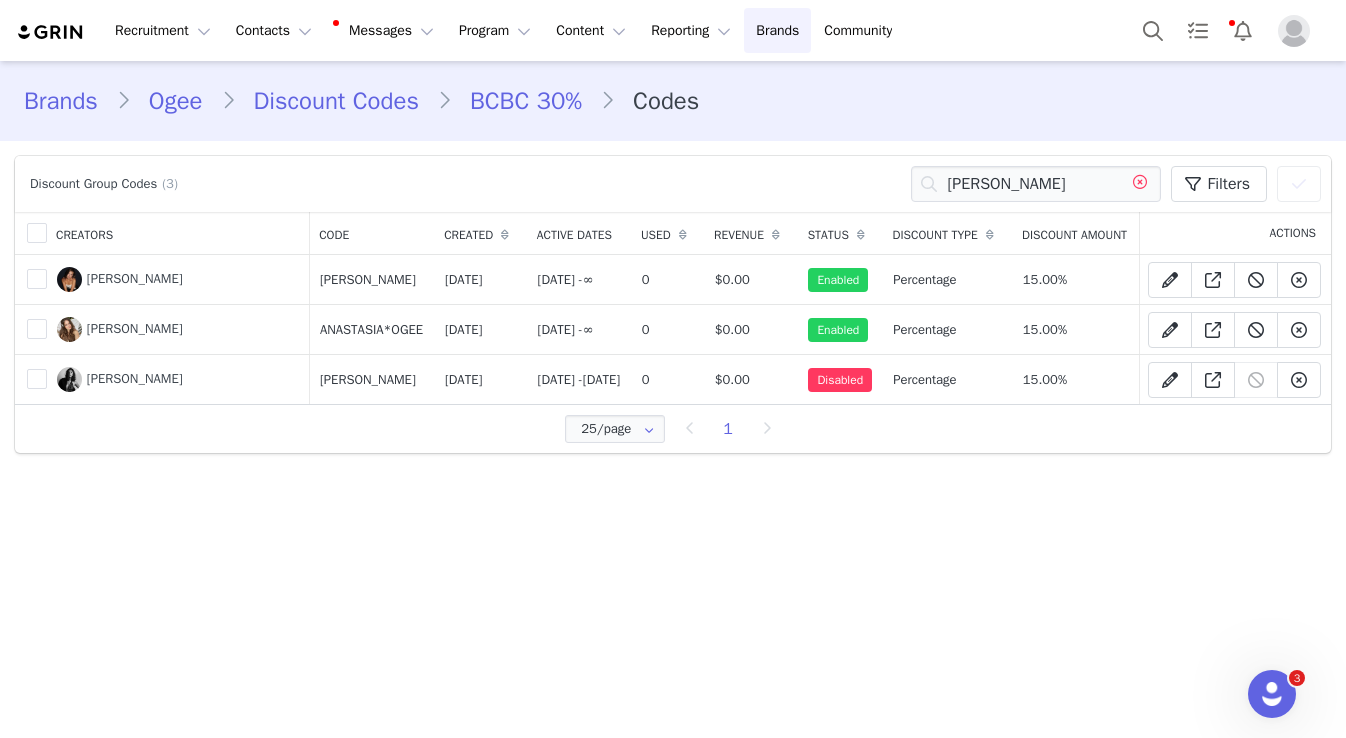 click at bounding box center [1140, 184] 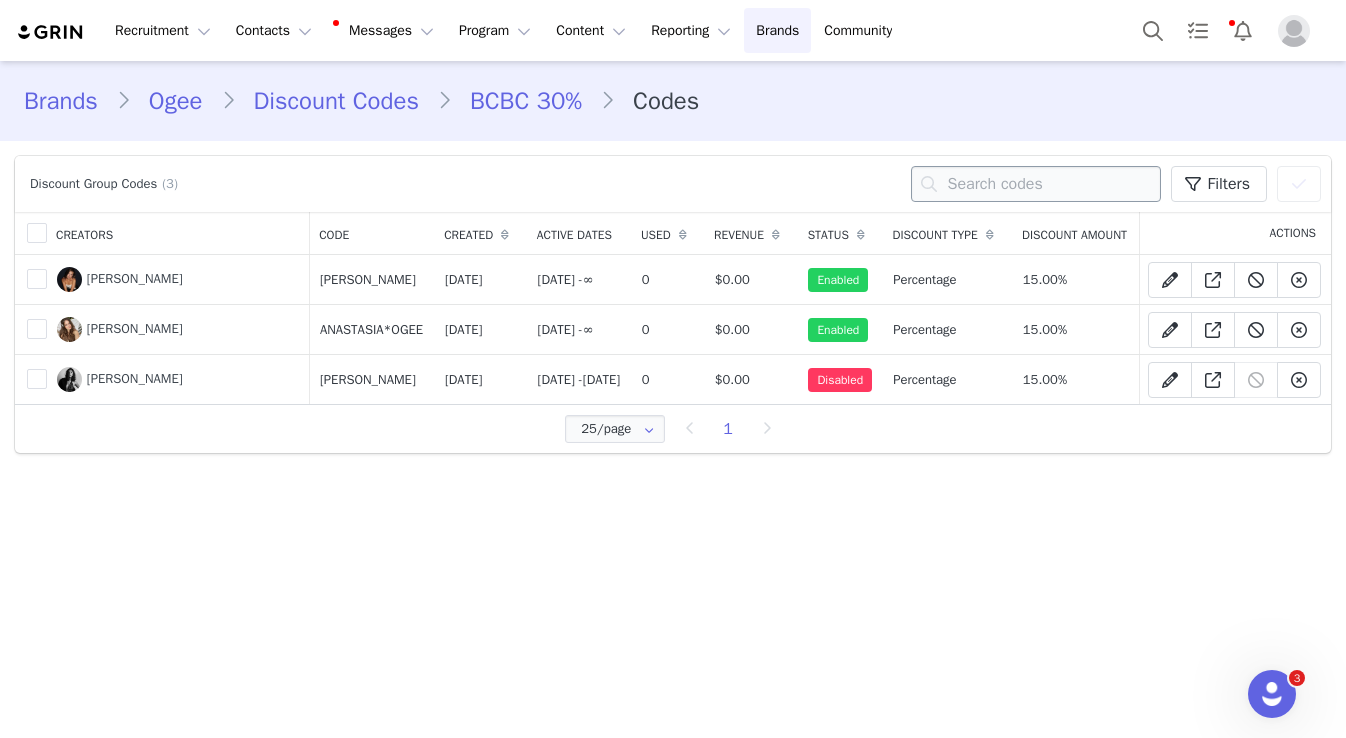 click at bounding box center (1036, 184) 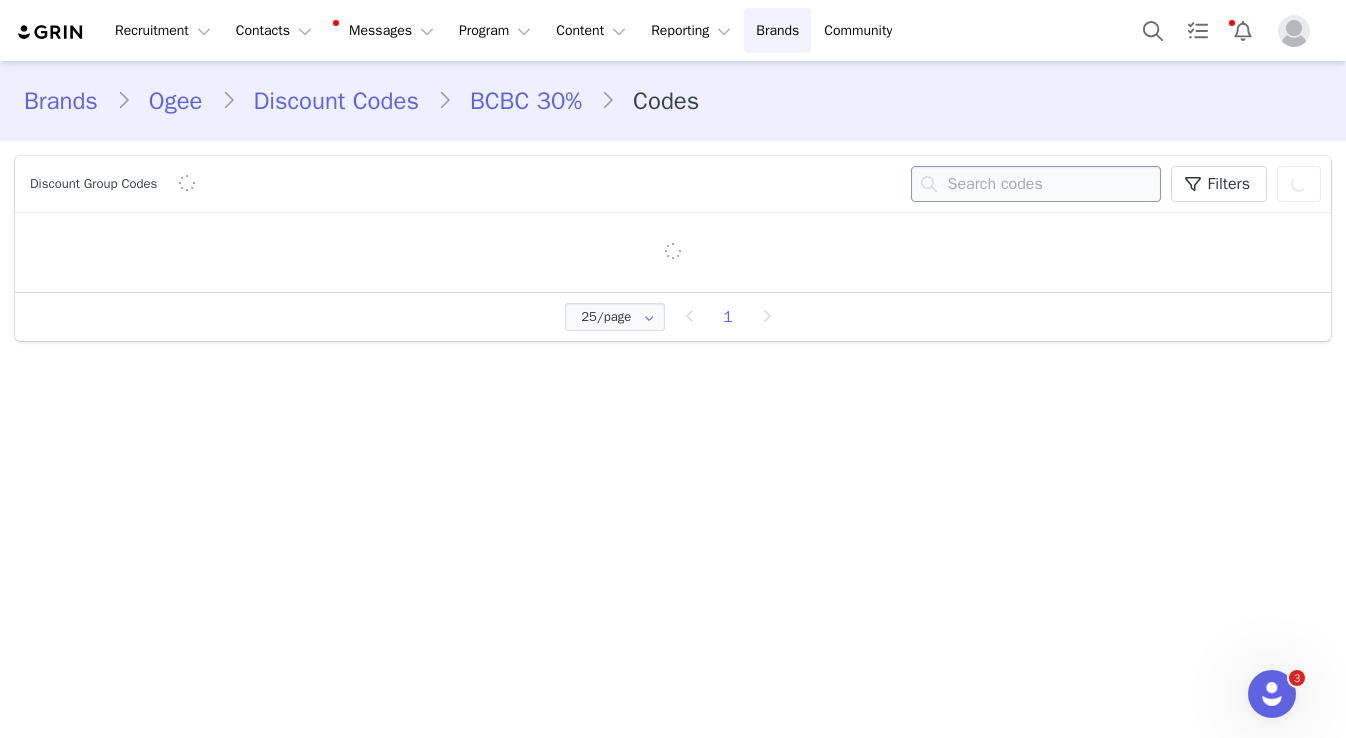 paste on "KALANI-OGEE" 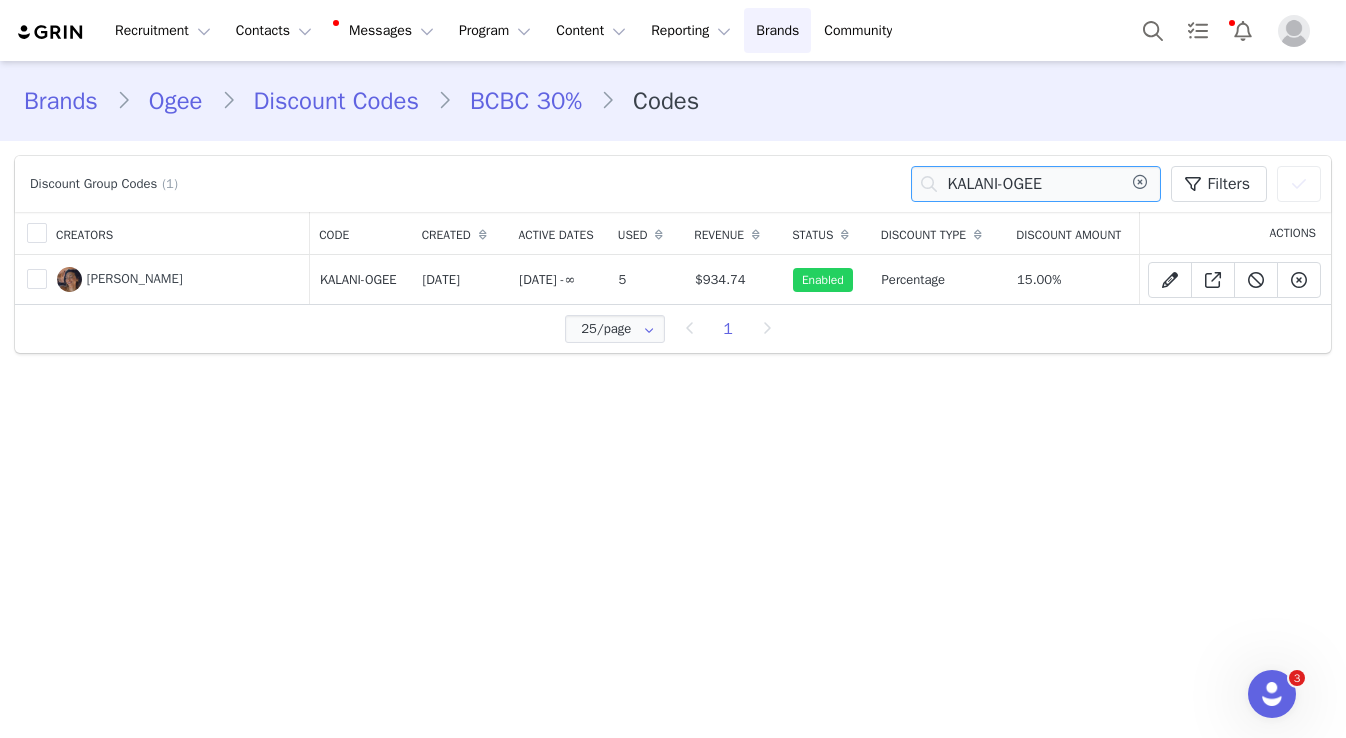 type on "KALANI-OGEE" 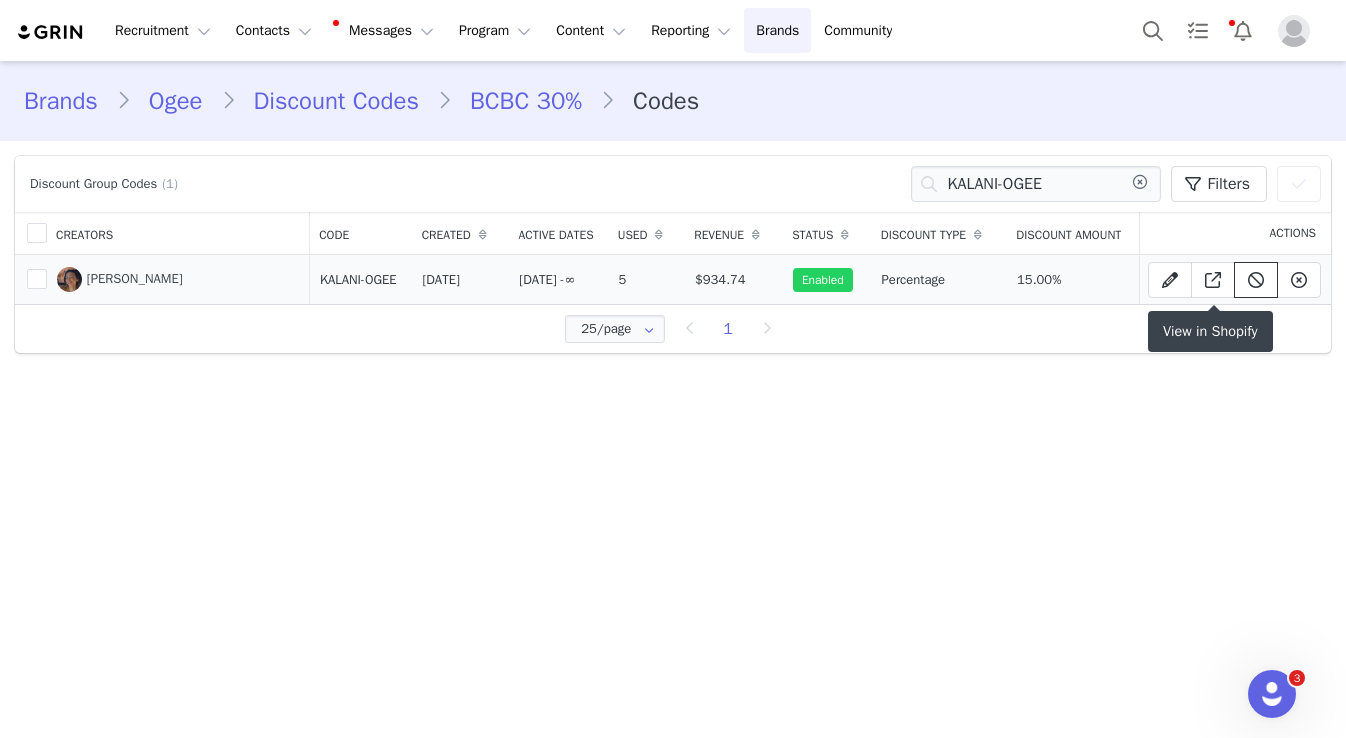 click at bounding box center (1256, 280) 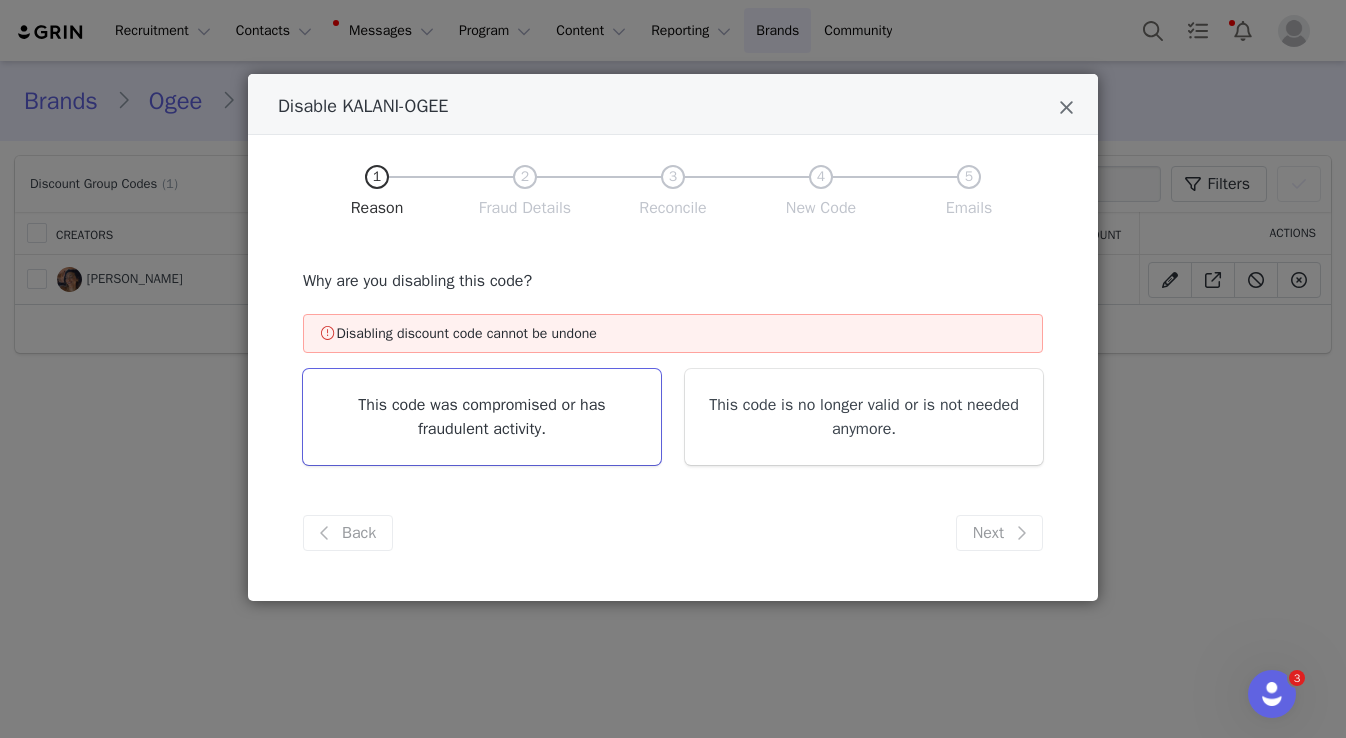 click on "This code was compromised or has fraudulent activity." at bounding box center (482, 417) 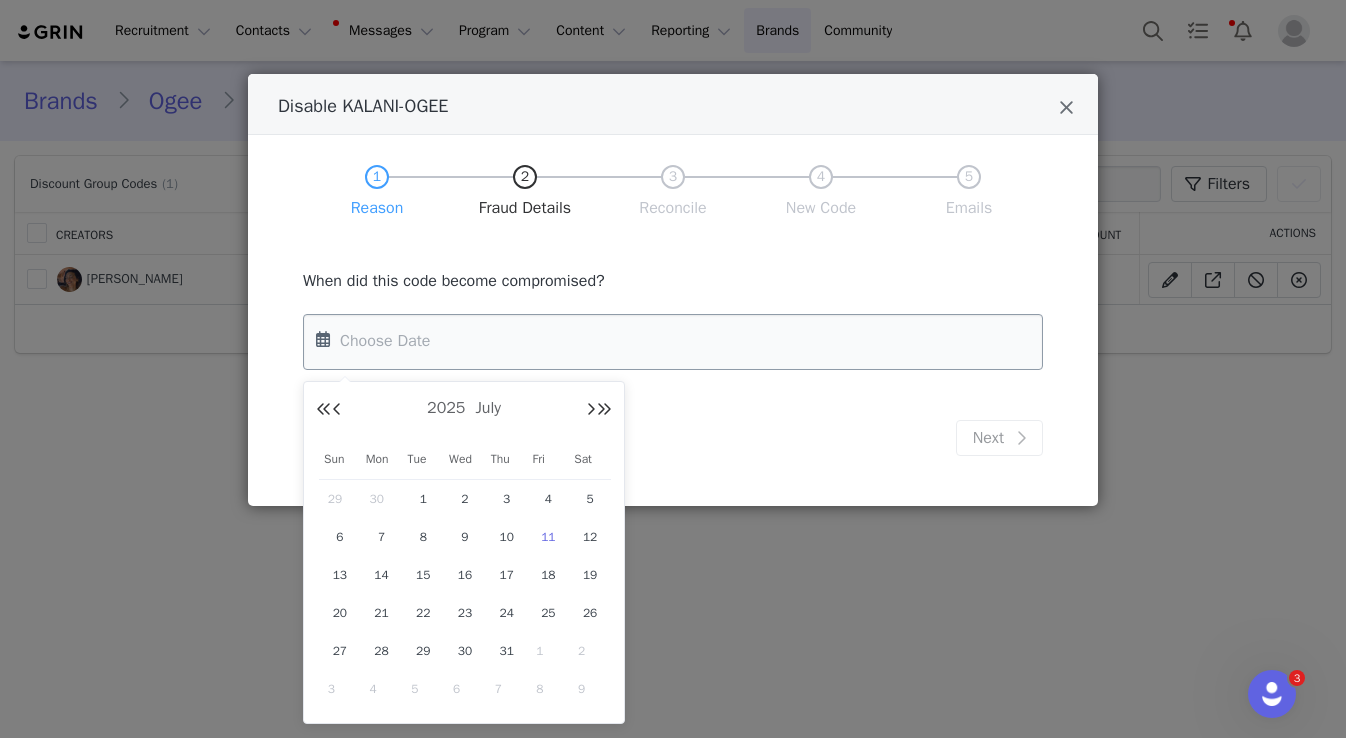 click at bounding box center (673, 342) 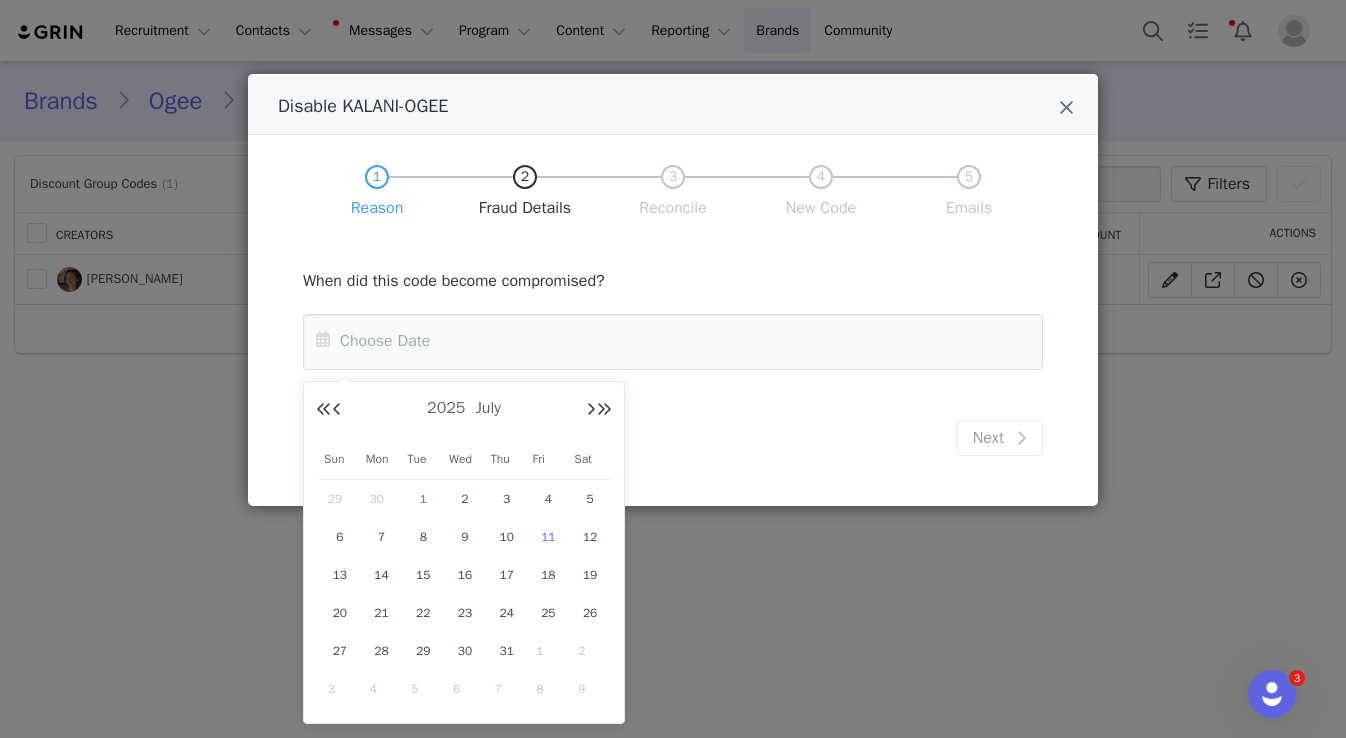 click on "1" at bounding box center [423, 499] 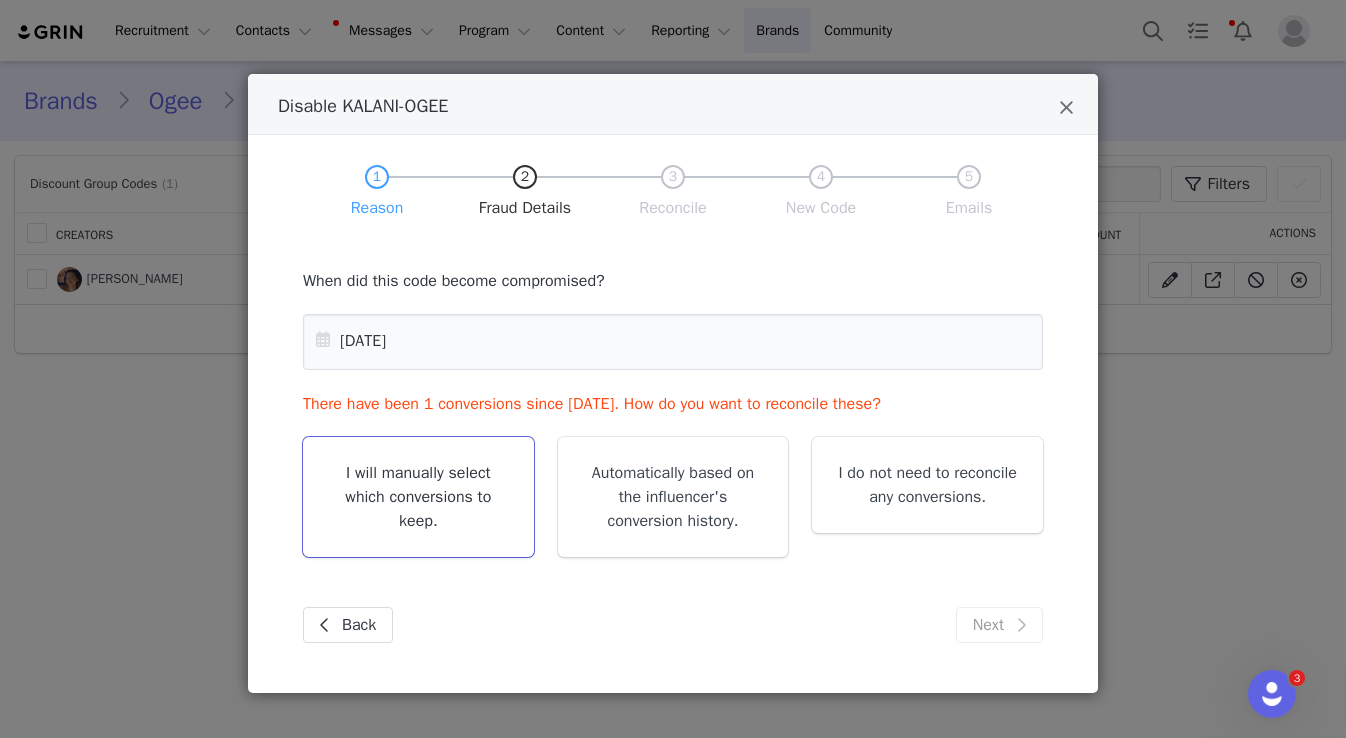 click on "I will manually select which conversions to keep." at bounding box center (418, 497) 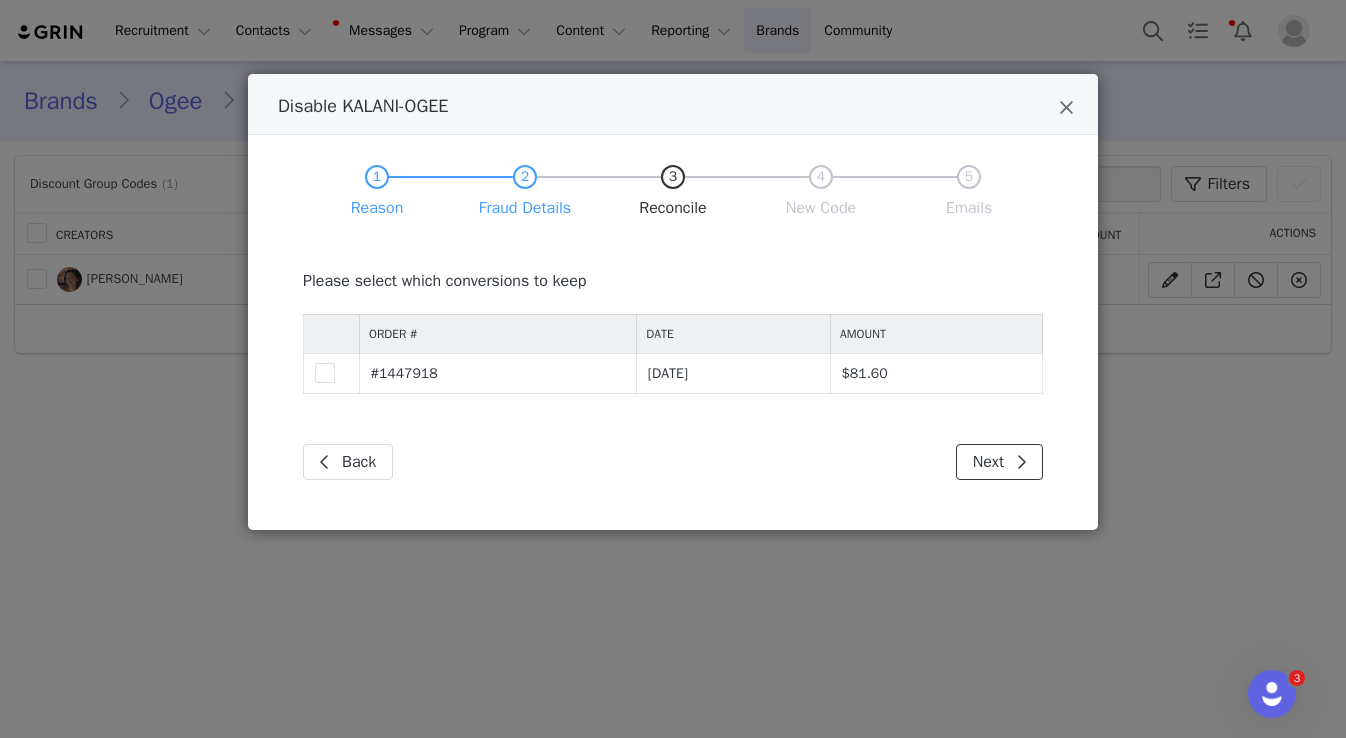 click at bounding box center (1021, 462) 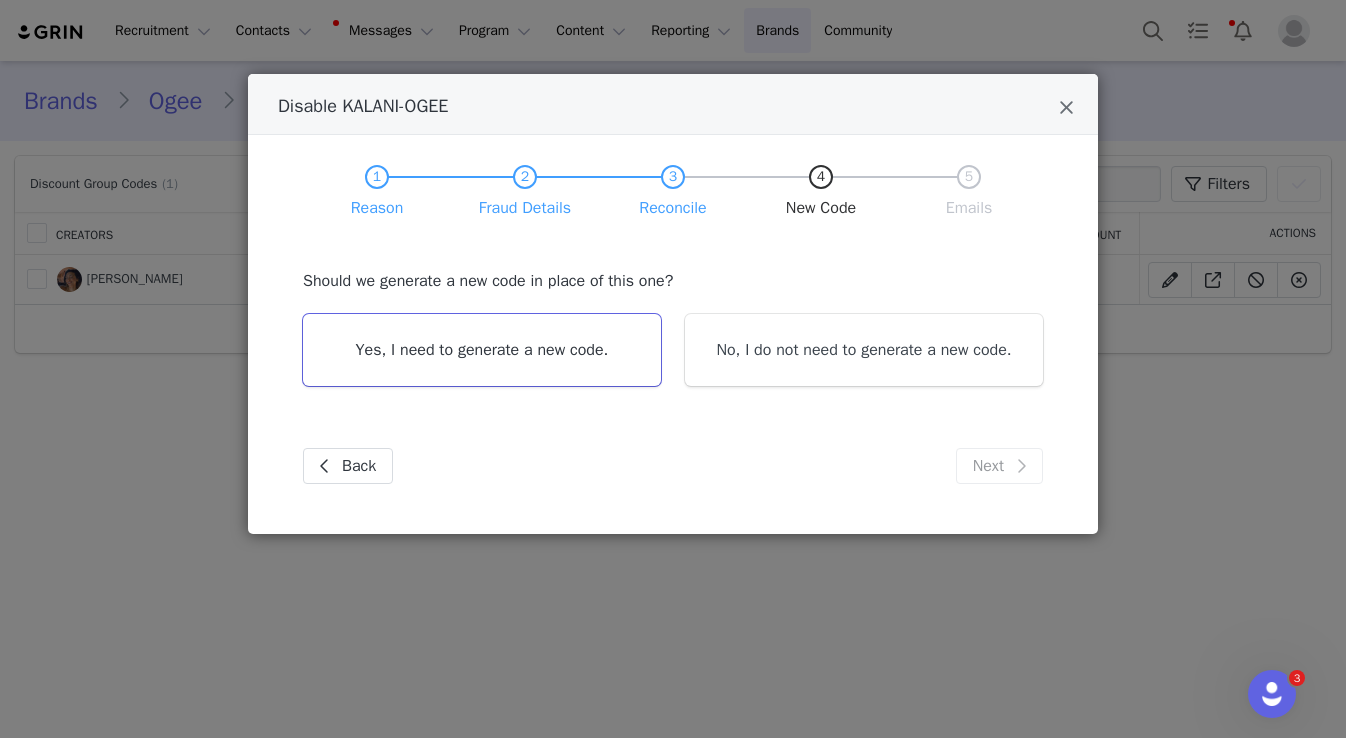 click on "Yes, I need to generate a new code." at bounding box center [482, 350] 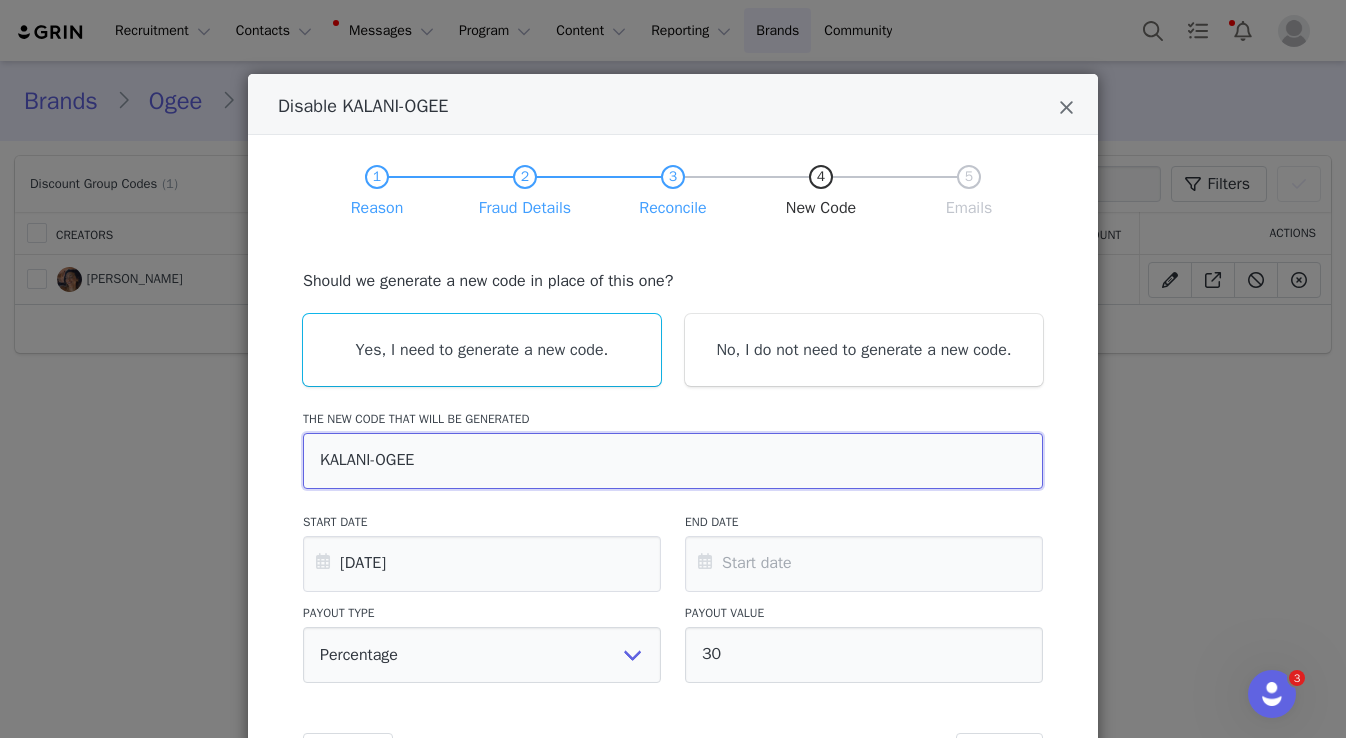 click on "KALANI-OGEE" at bounding box center (673, 461) 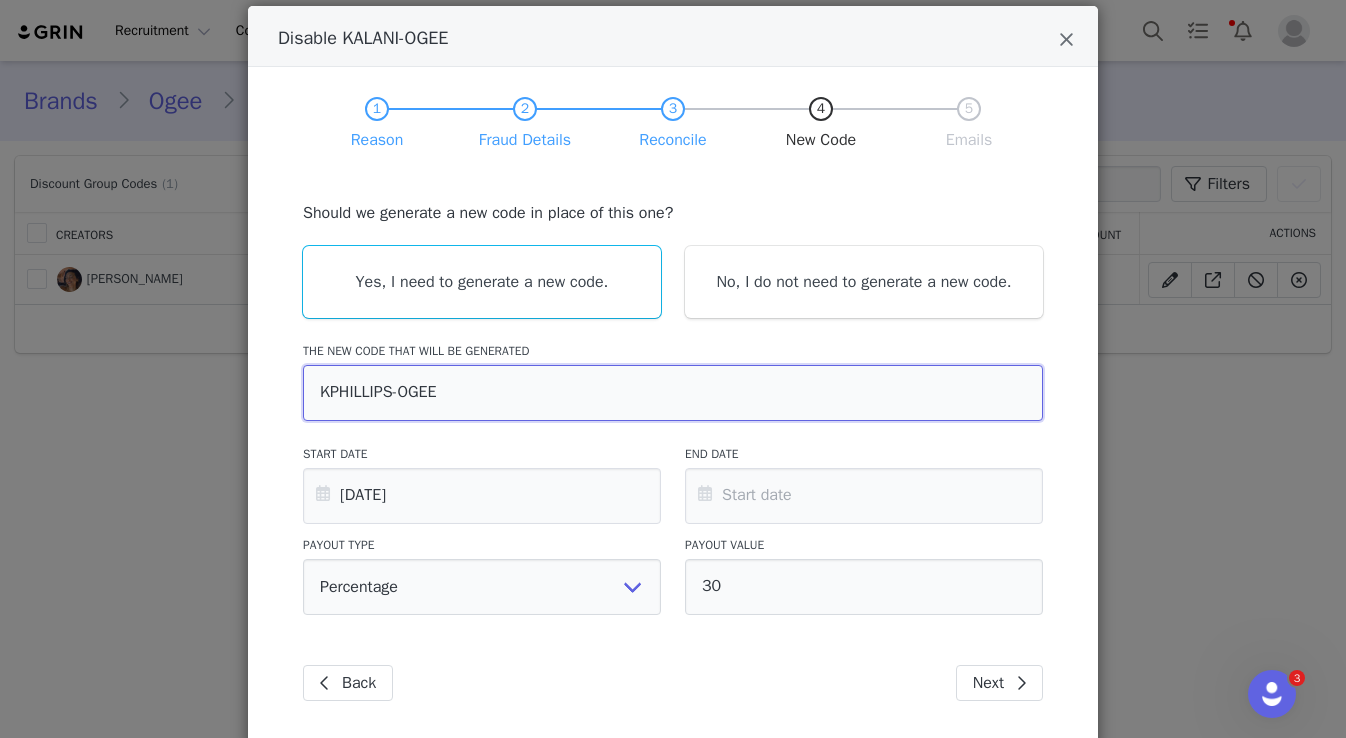 scroll, scrollTop: 131, scrollLeft: 0, axis: vertical 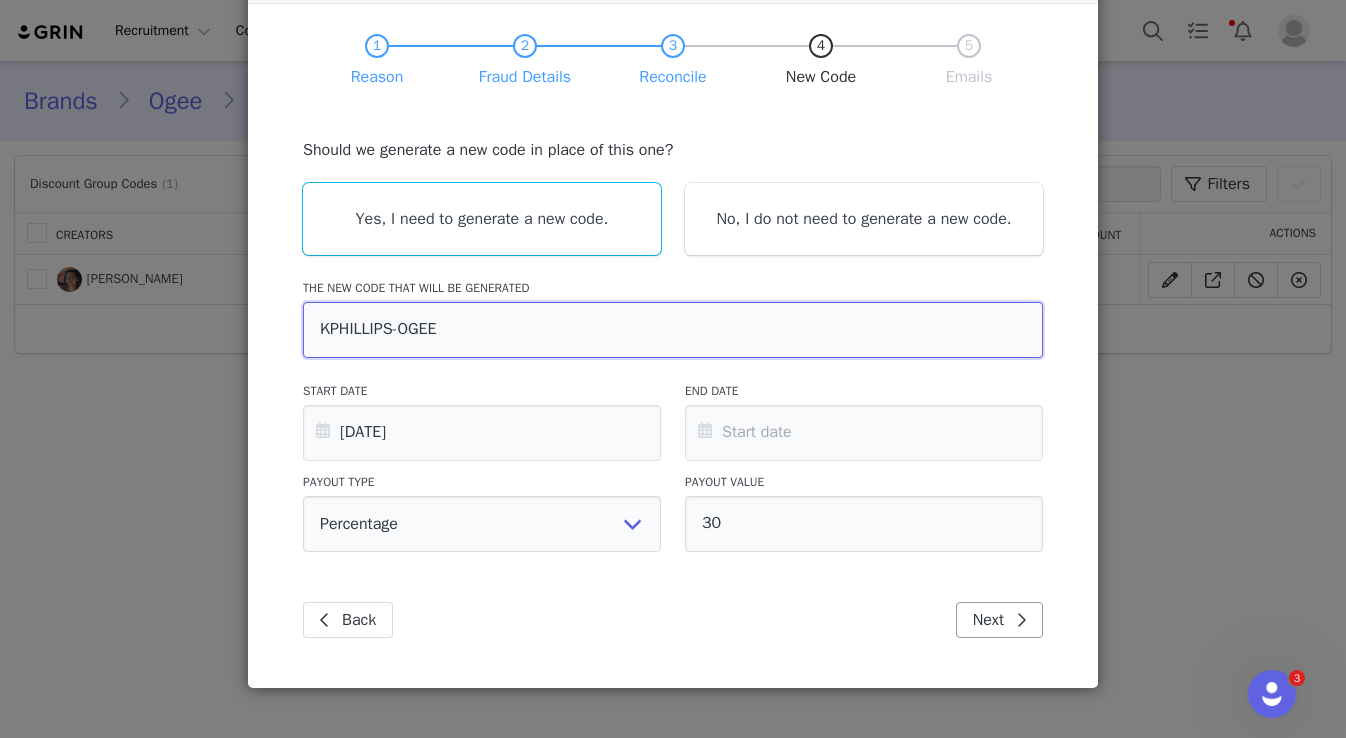 type on "KPHILLIPS-OGEE" 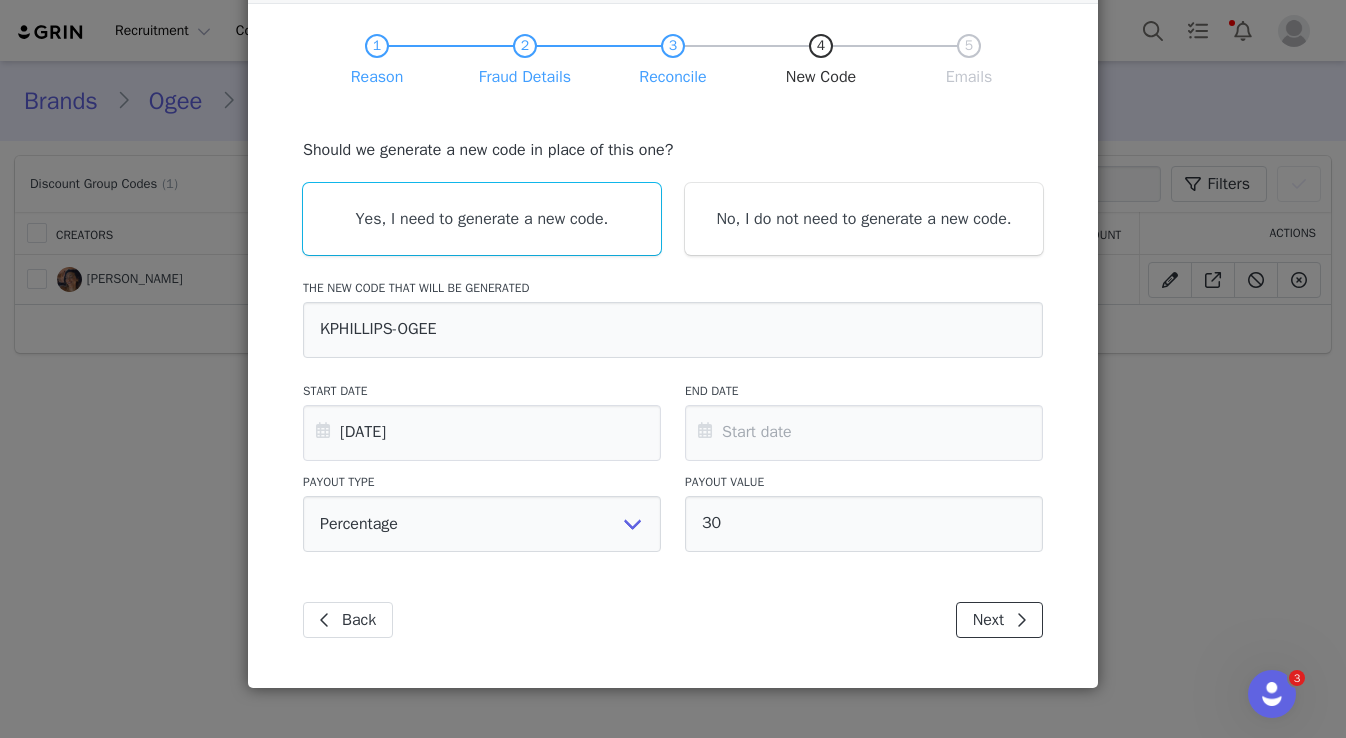 click on "Next" at bounding box center (999, 620) 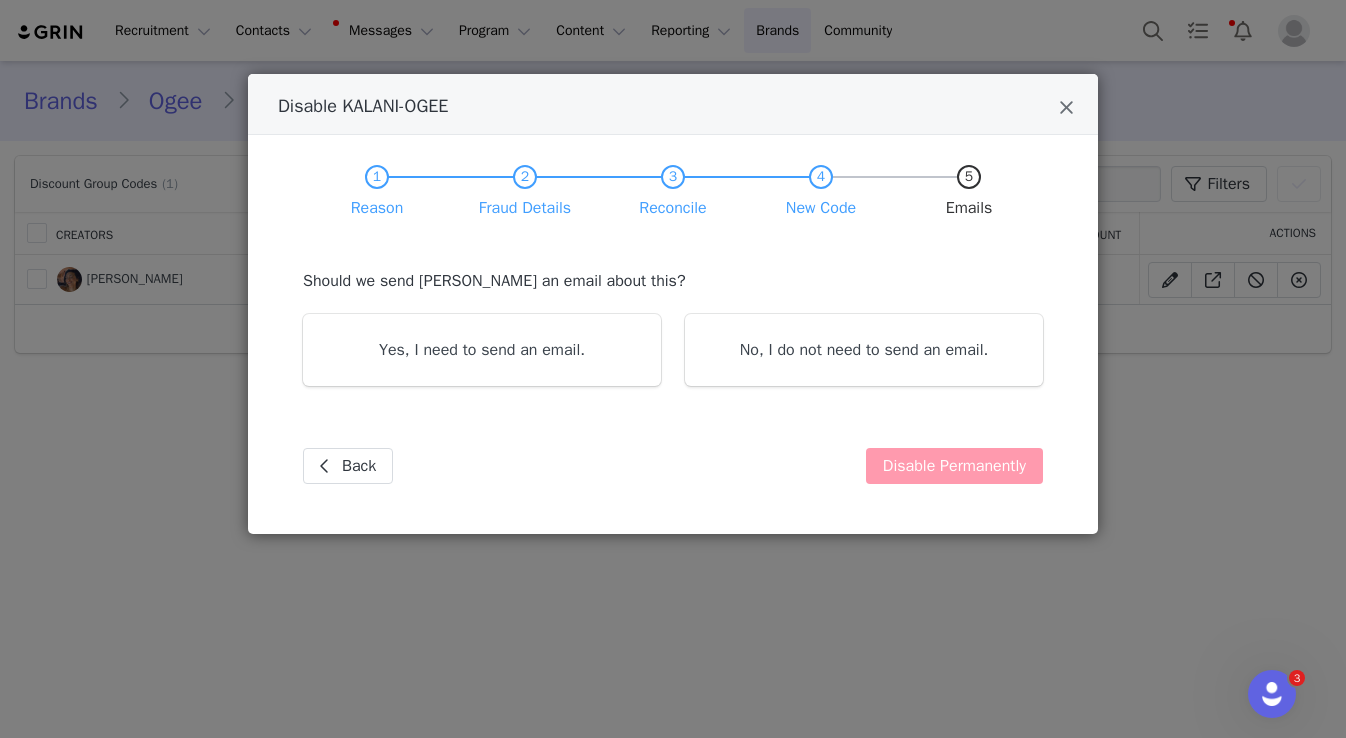 scroll, scrollTop: 0, scrollLeft: 0, axis: both 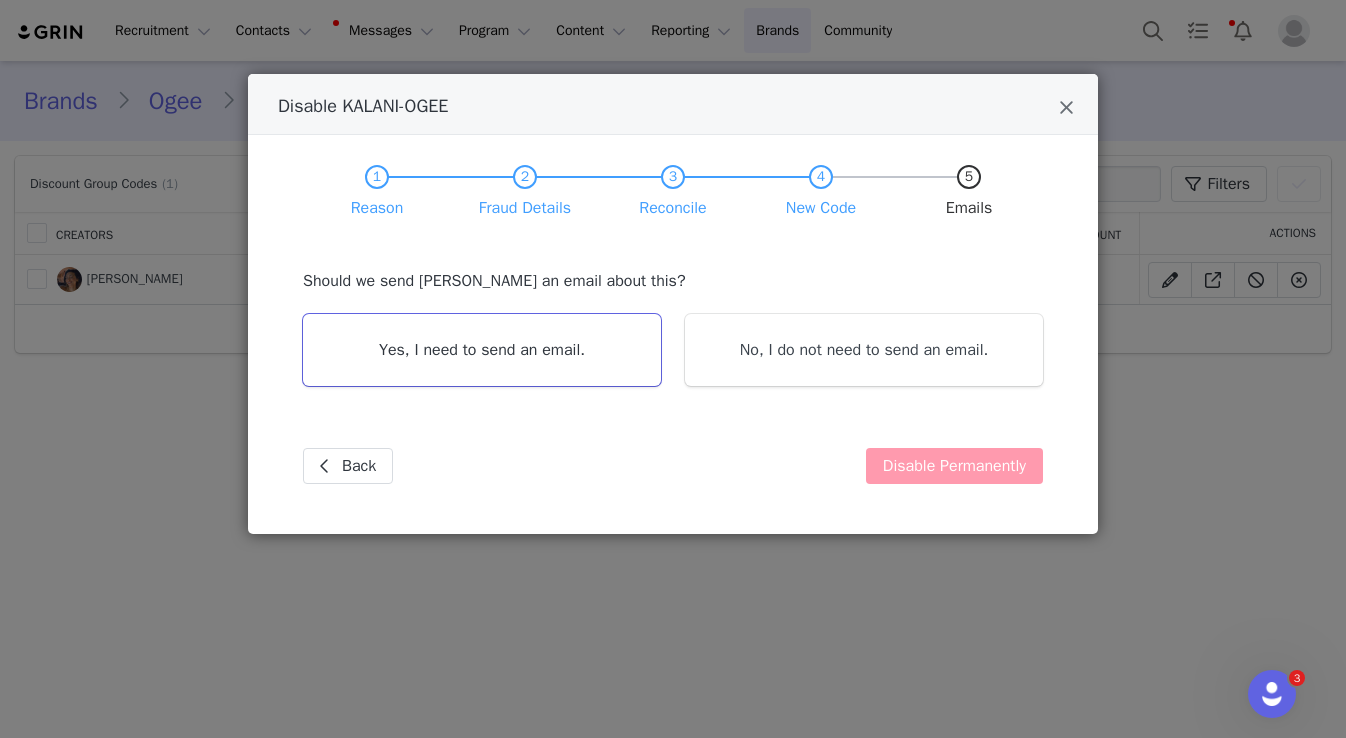 click on "Yes, I need to send an email." at bounding box center (482, 350) 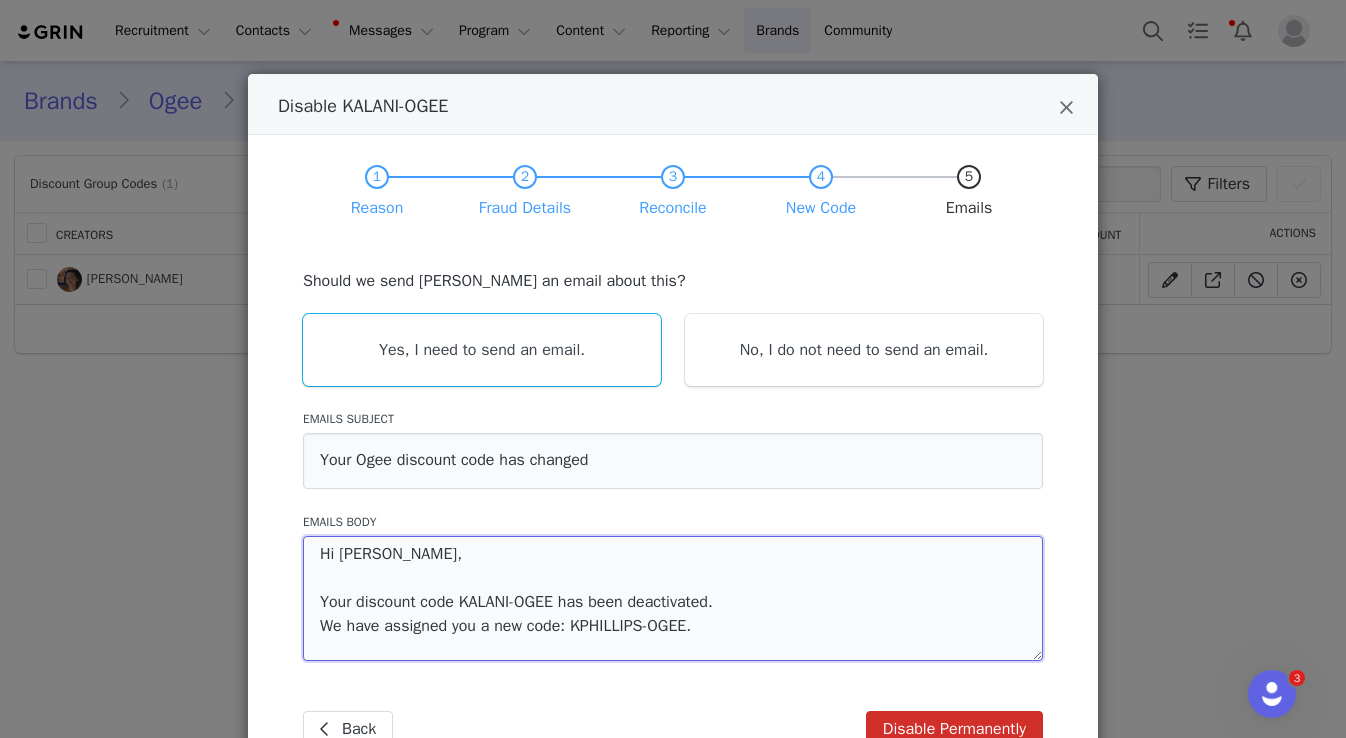 click on "Hi Kalani,
Your discount code KALANI-OGEE has been deactivated.
We have assigned you a new code: KPHILLIPS-OGEE." at bounding box center (673, 598) 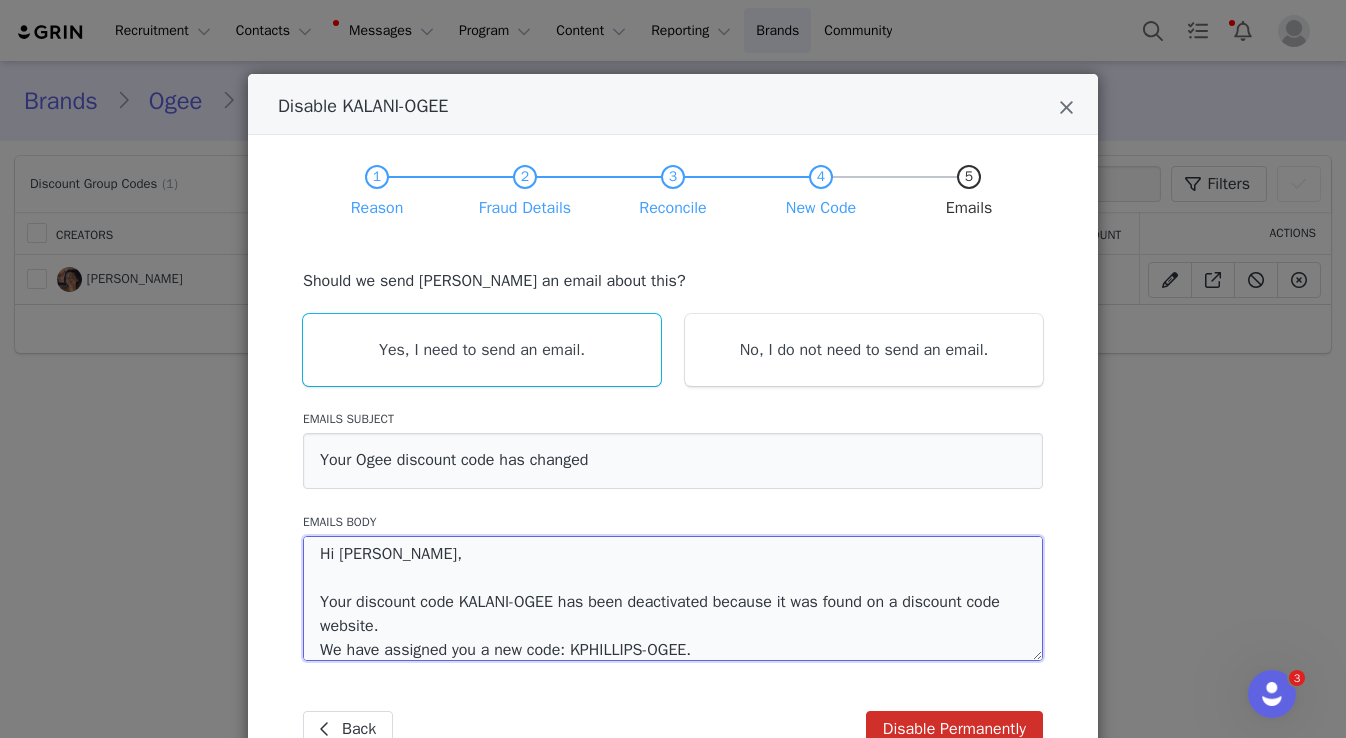 scroll, scrollTop: 7, scrollLeft: 0, axis: vertical 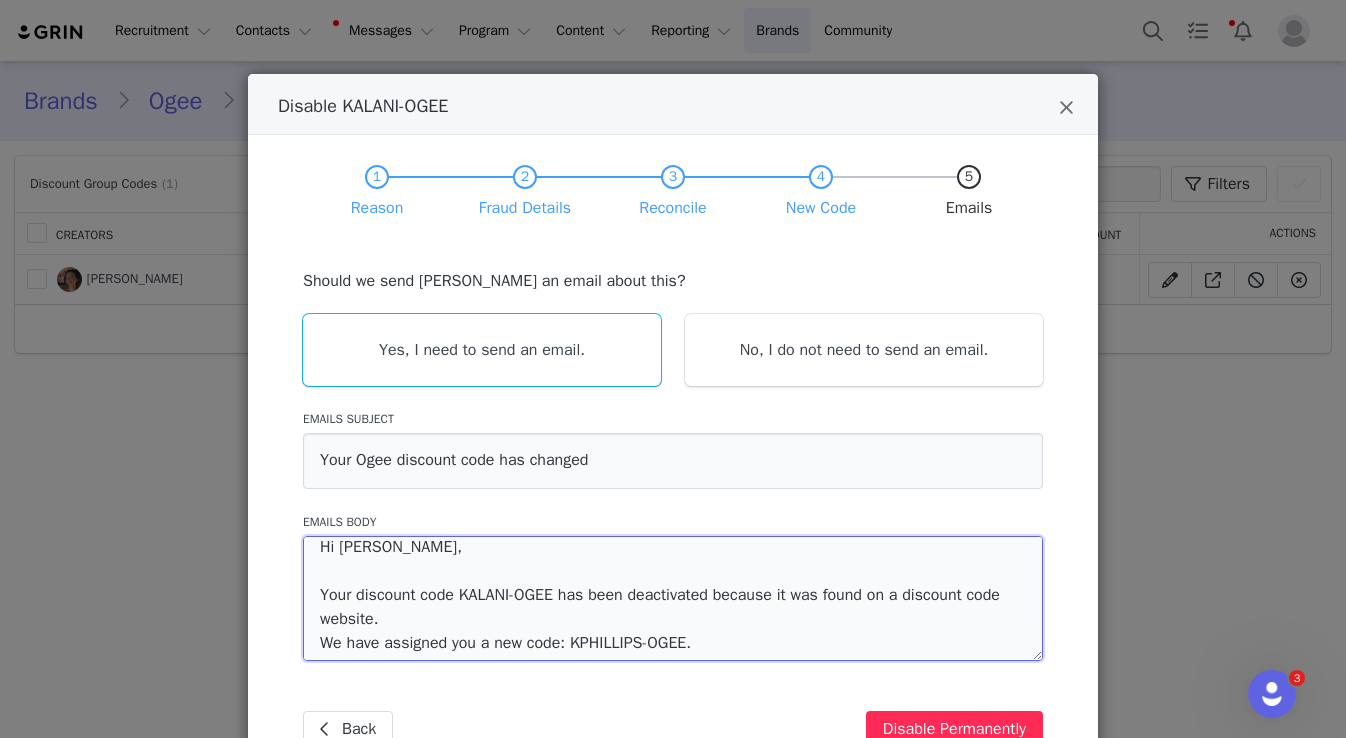 type on "Hi Kalani,
Your discount code KALANI-OGEE has been deactivated because it was found on a discount code website.
We have assigned you a new code: KPHILLIPS-OGEE." 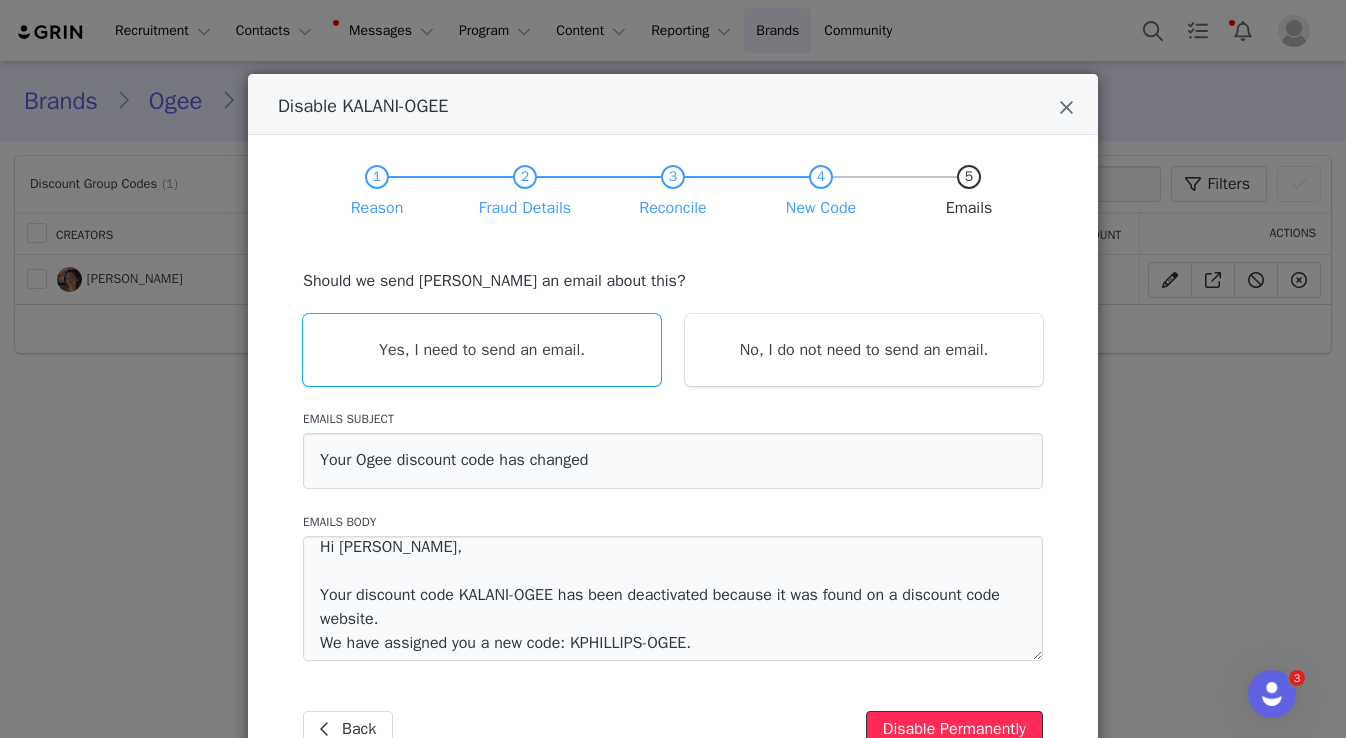 click on "Disable Permanently" at bounding box center [954, 729] 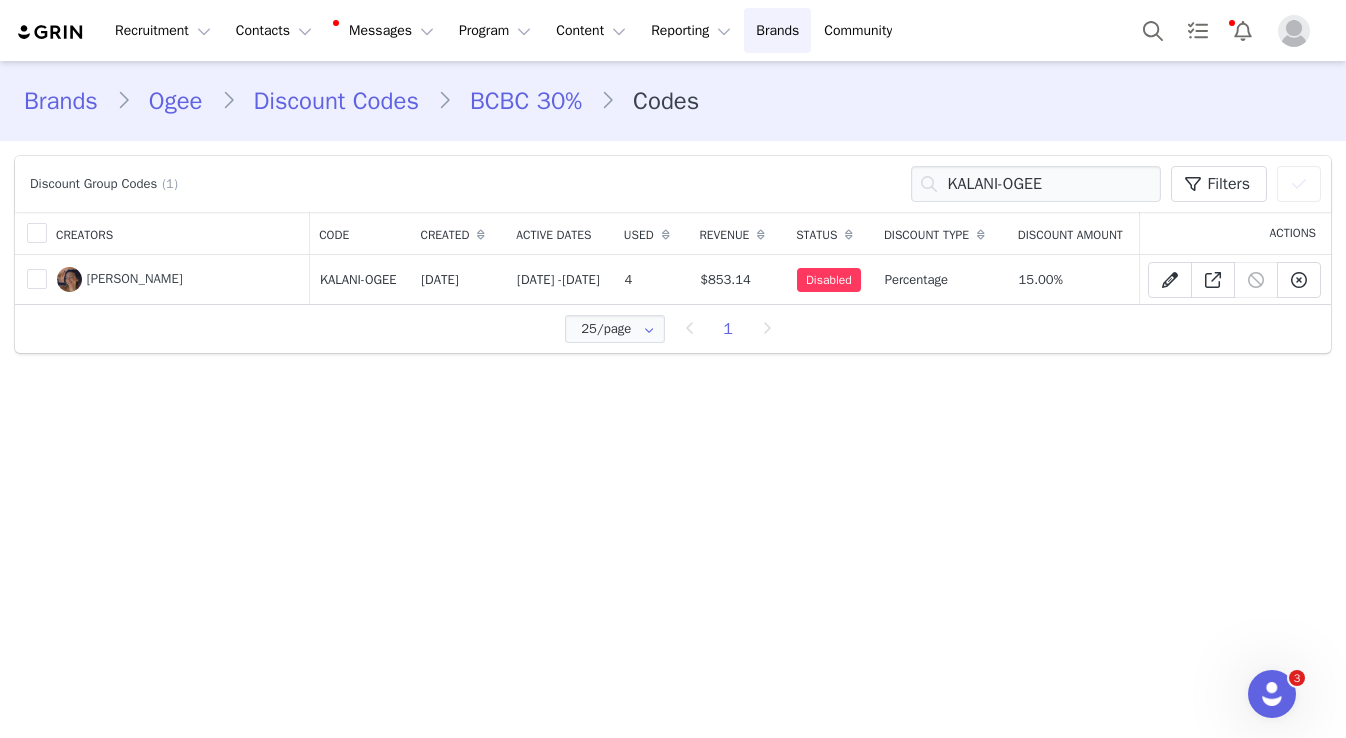 click on "Discount Codes" at bounding box center [336, 101] 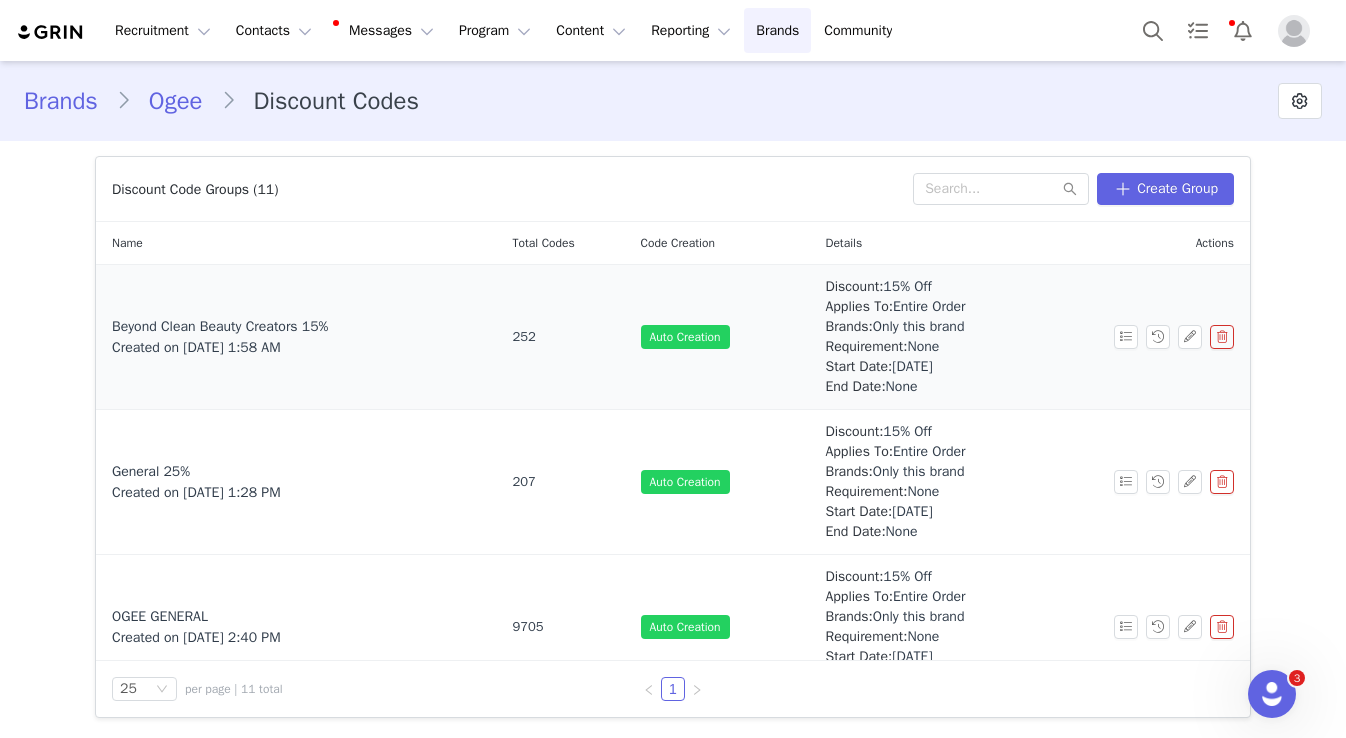 click on "Beyond Clean Beauty Creators 15%" at bounding box center [220, 326] 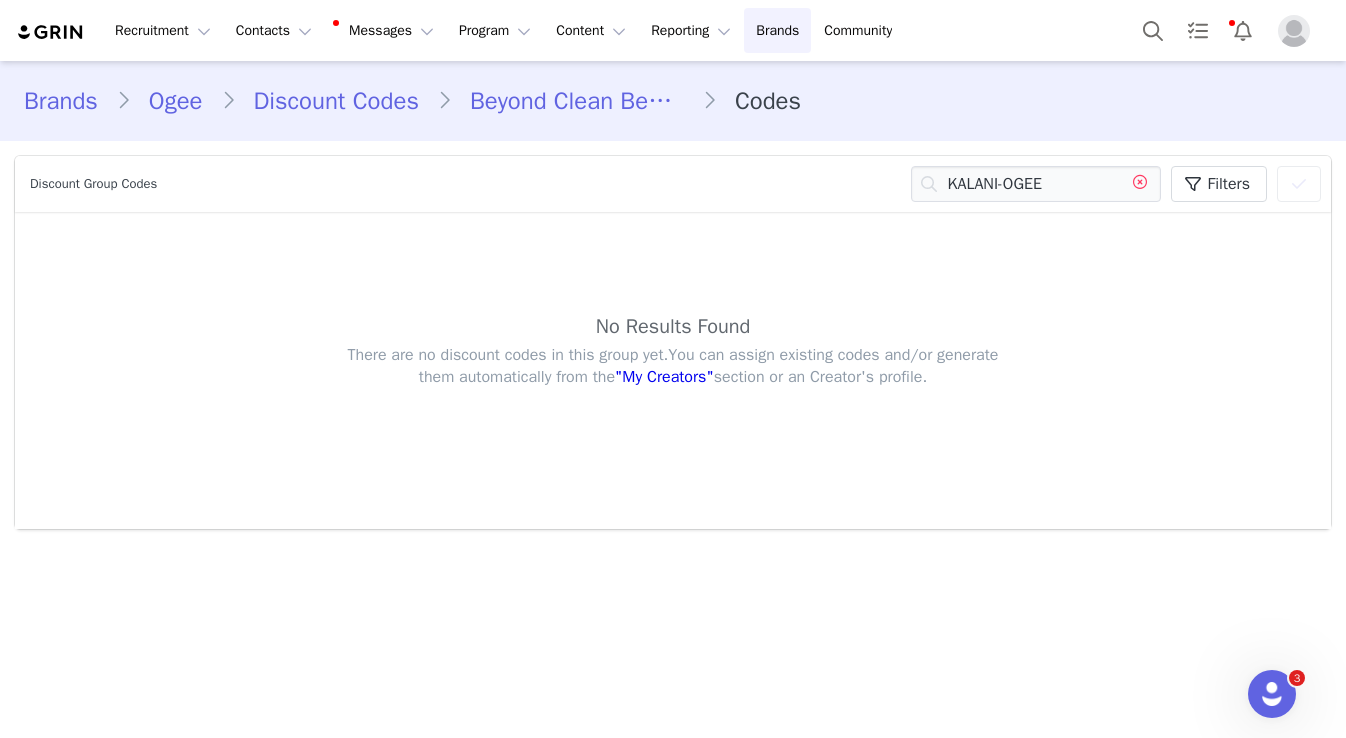 click at bounding box center [1140, 184] 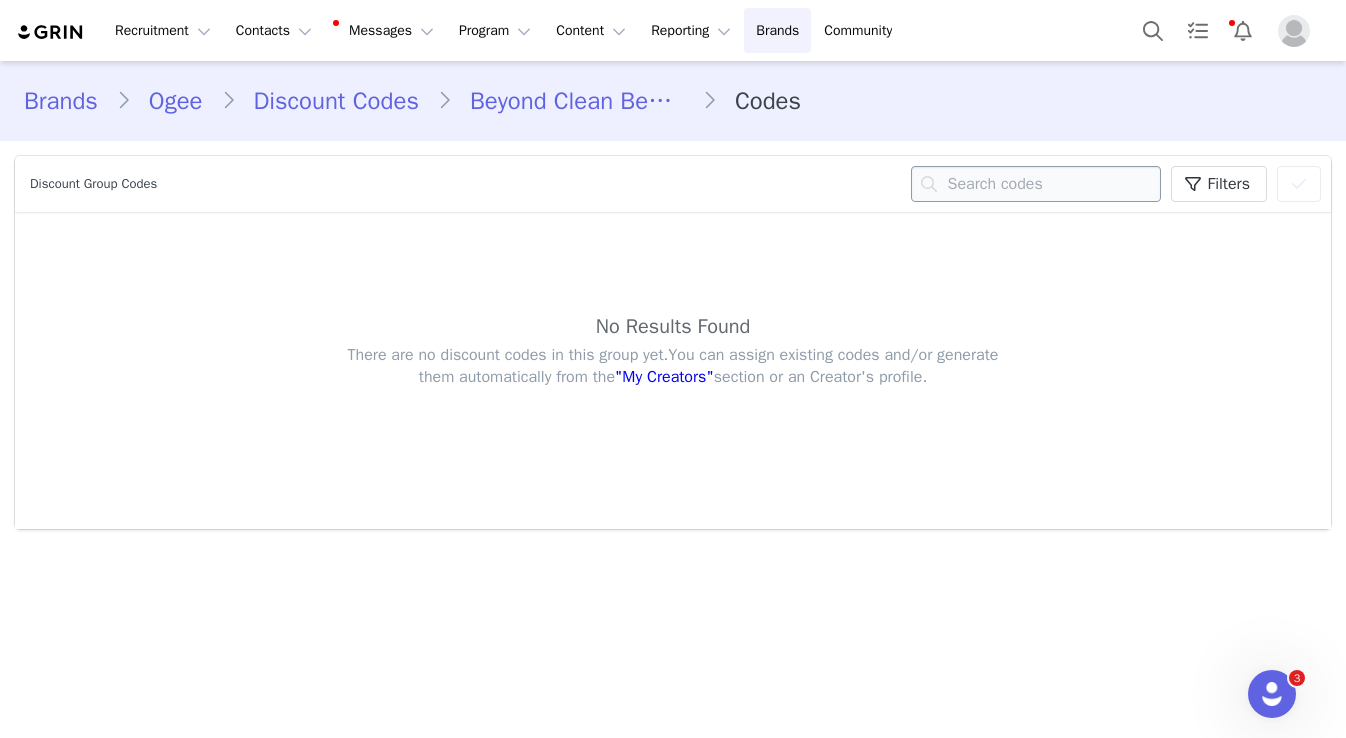click at bounding box center [1036, 184] 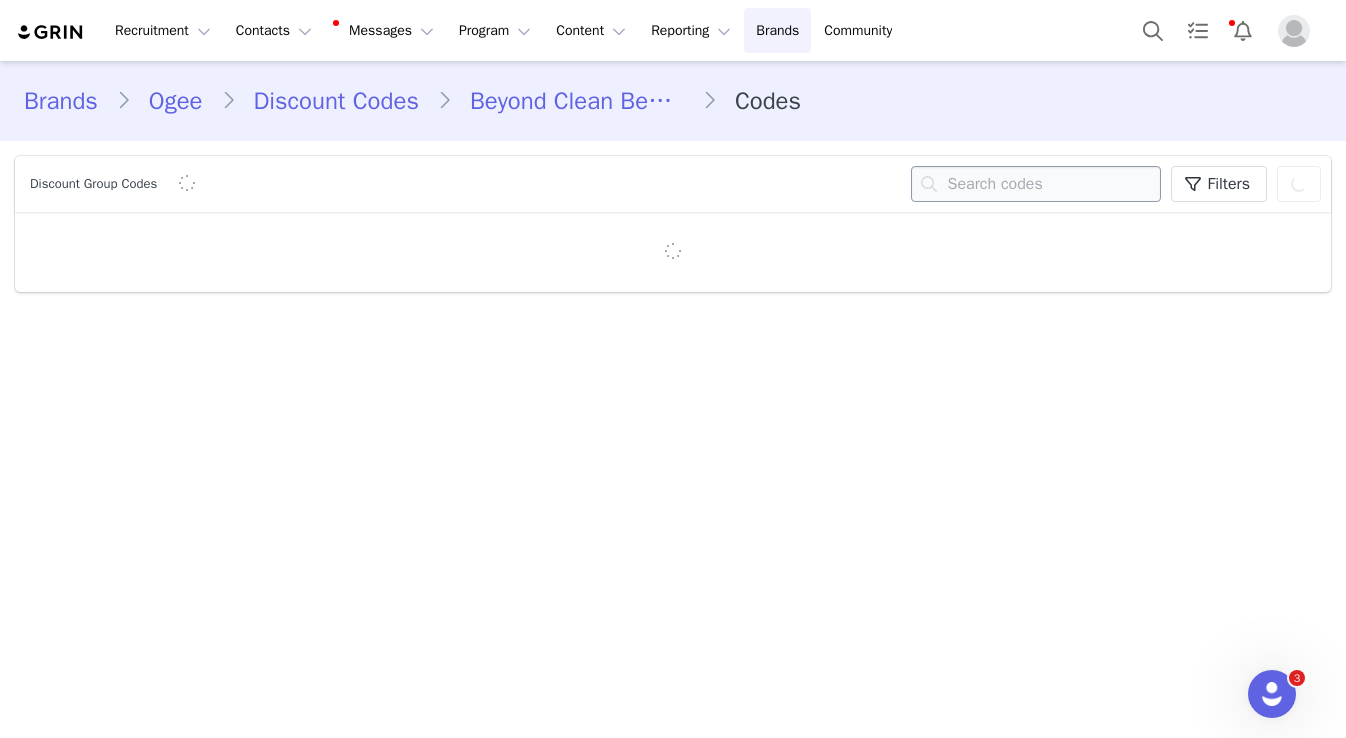 paste on "CRISSOGEE" 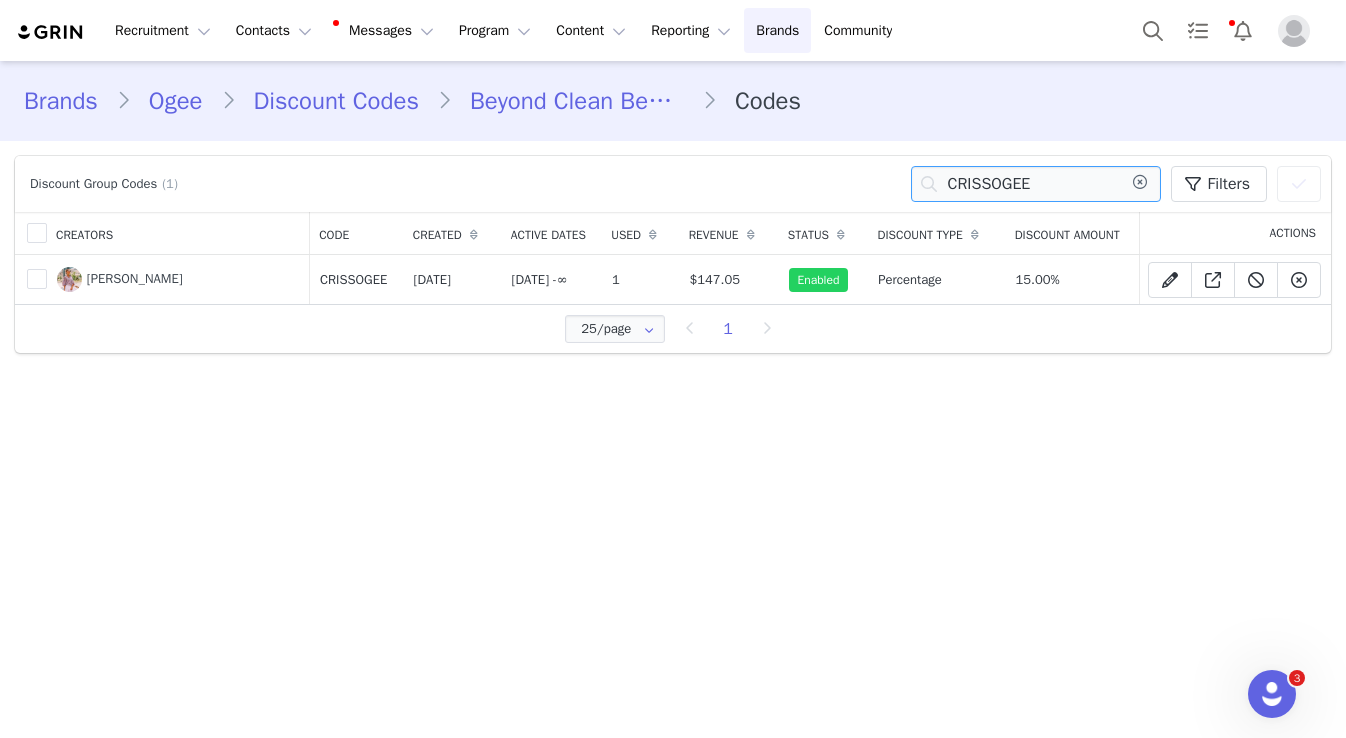 type on "CRISSOGEE" 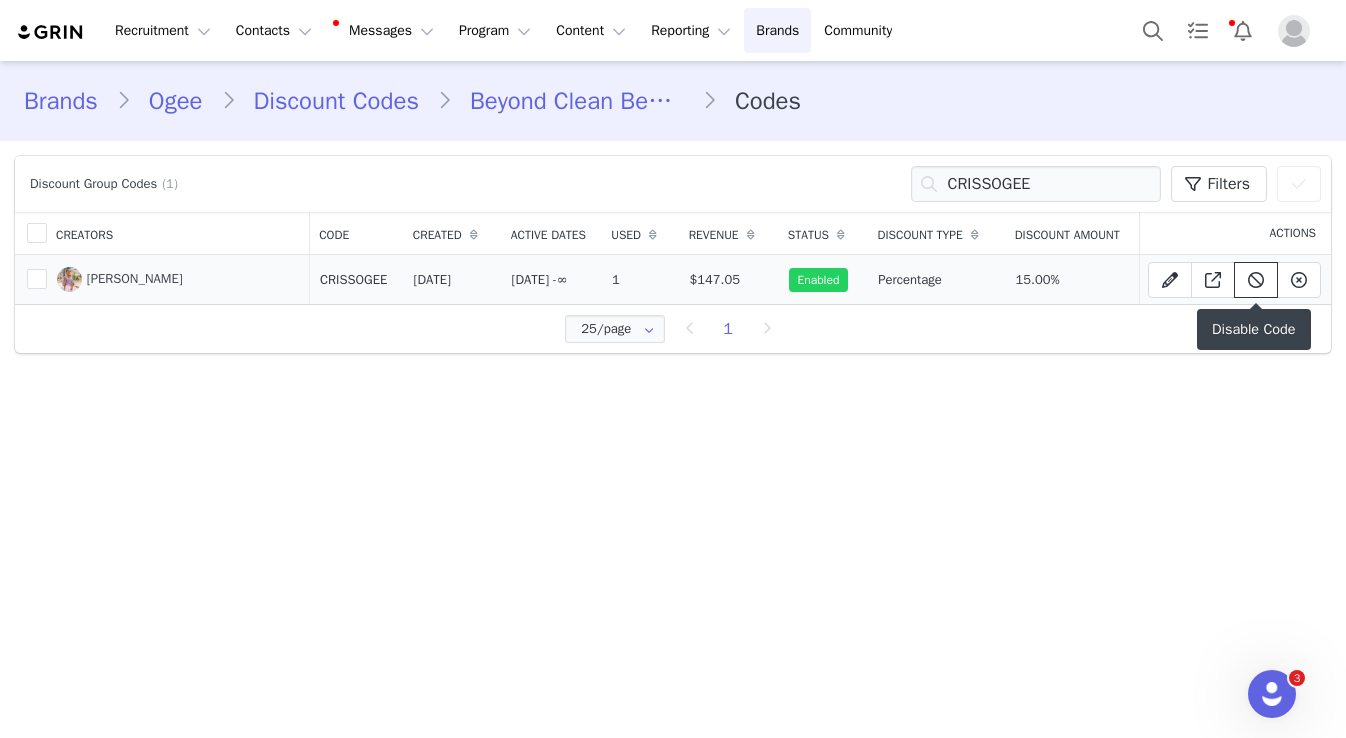 click at bounding box center (1256, 280) 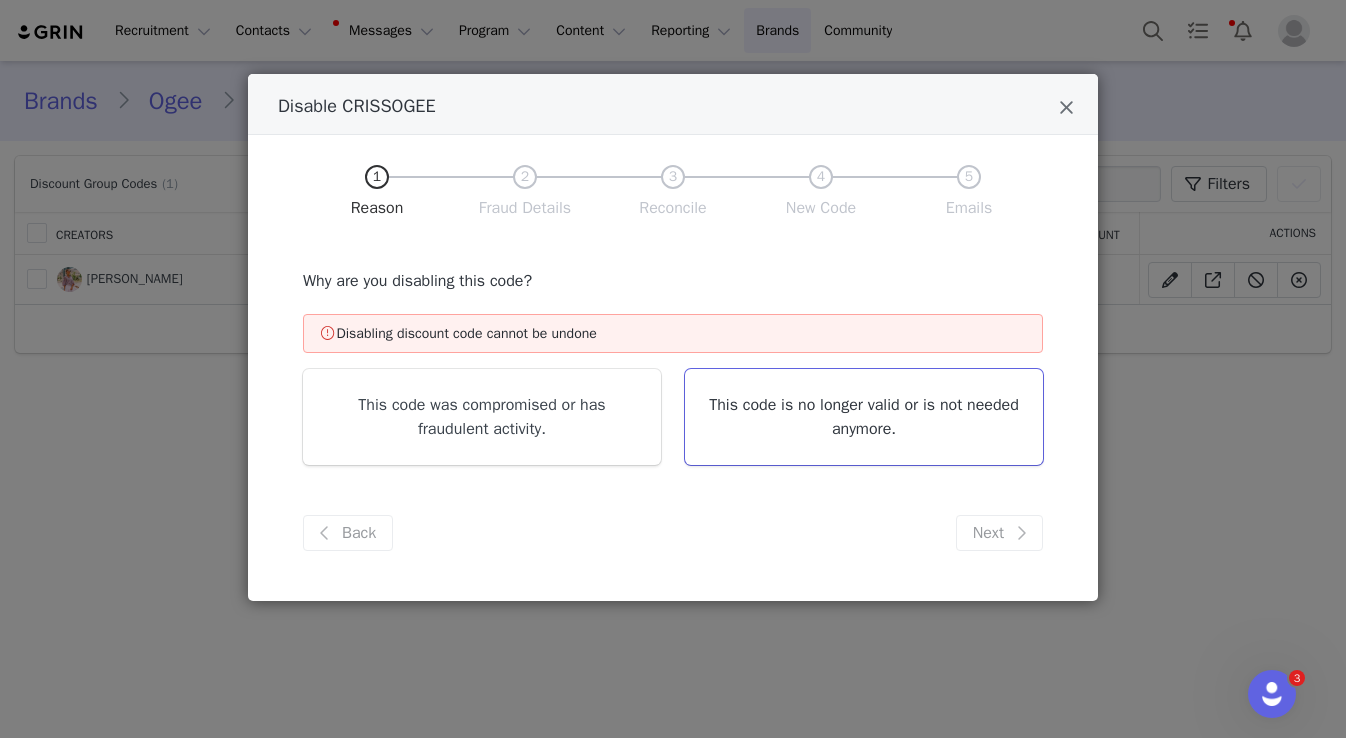click on "This code is no longer valid or is not needed anymore." at bounding box center (864, 417) 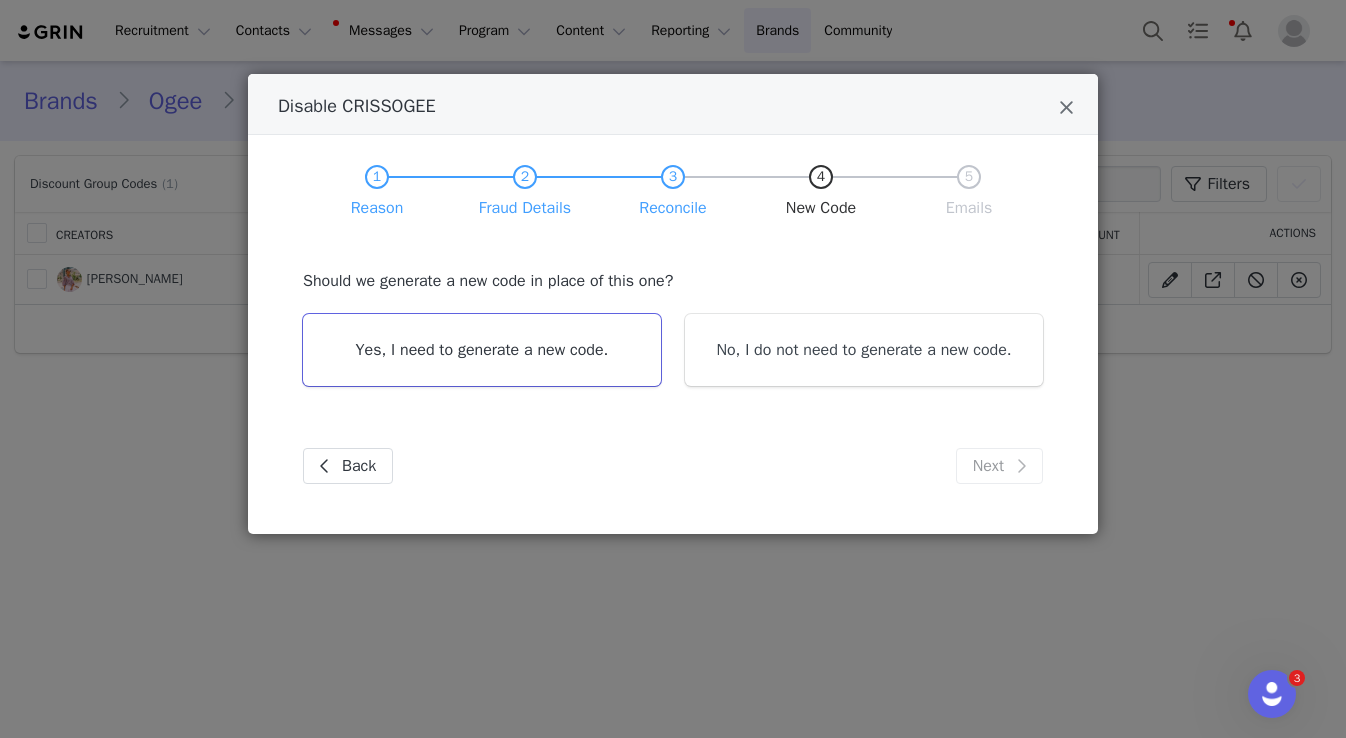 click on "Yes, I need to generate a new code." at bounding box center [482, 350] 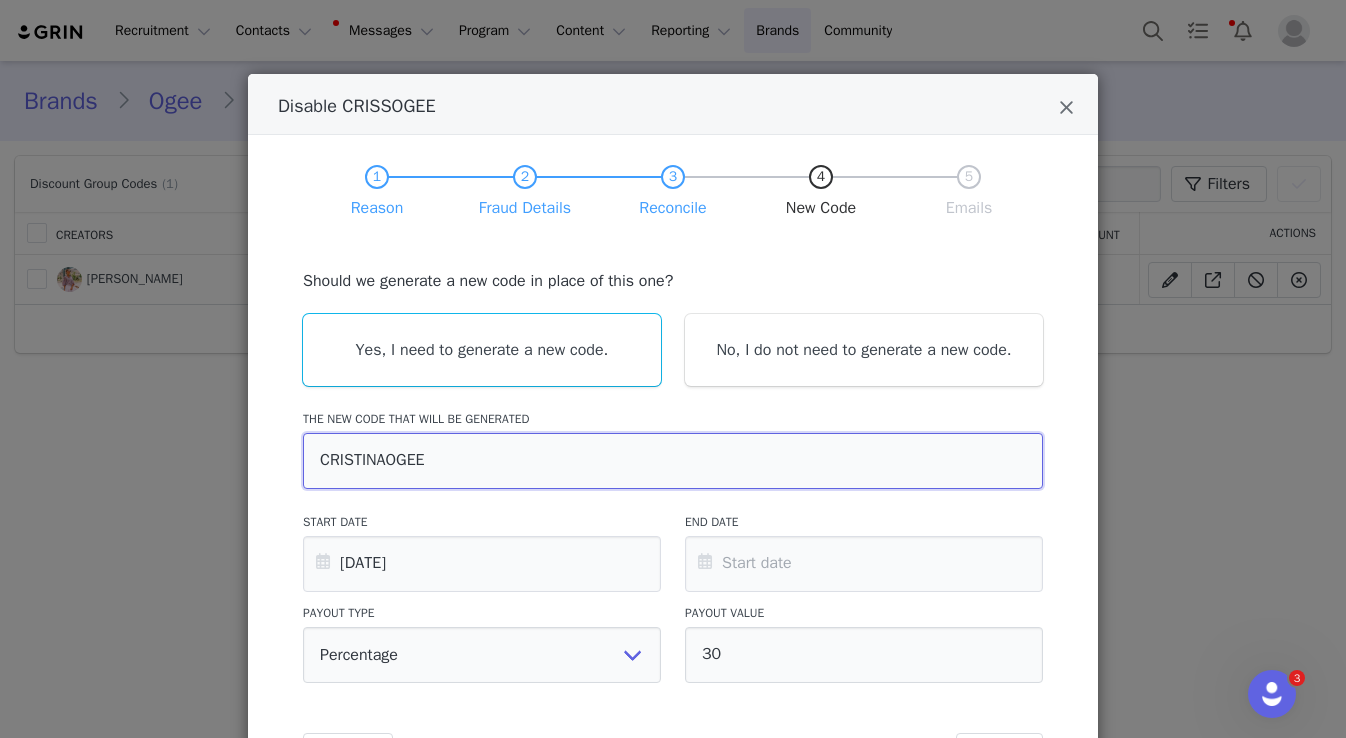 click on "CRISTINAOGEE" at bounding box center [673, 461] 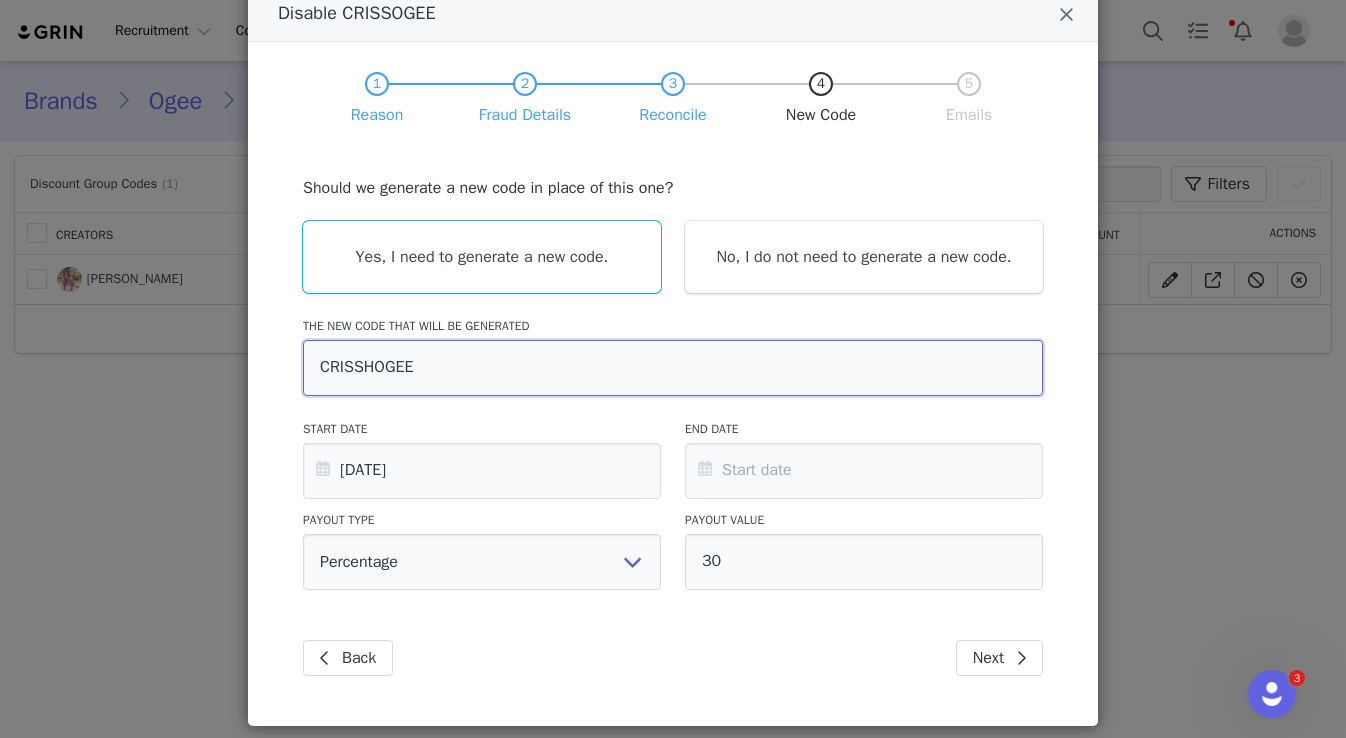 scroll, scrollTop: 131, scrollLeft: 0, axis: vertical 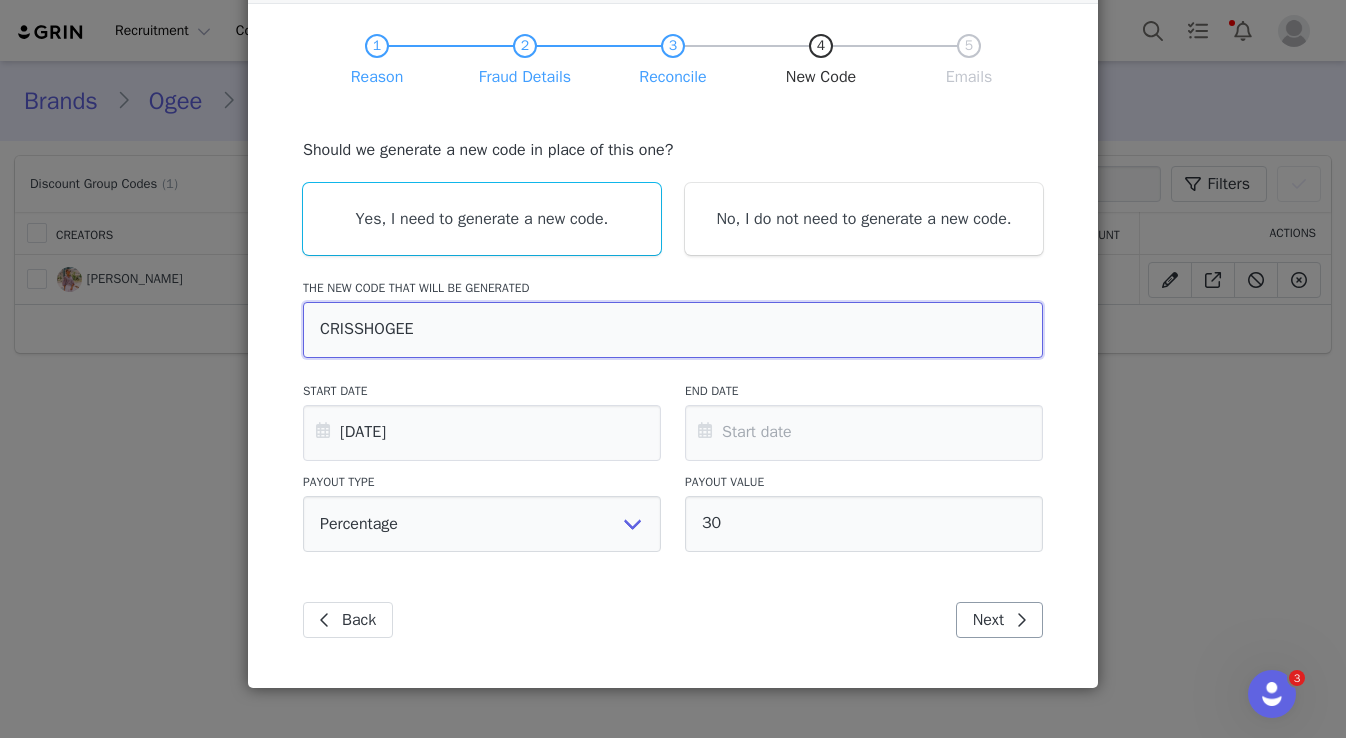 type on "CRISSHOGEE" 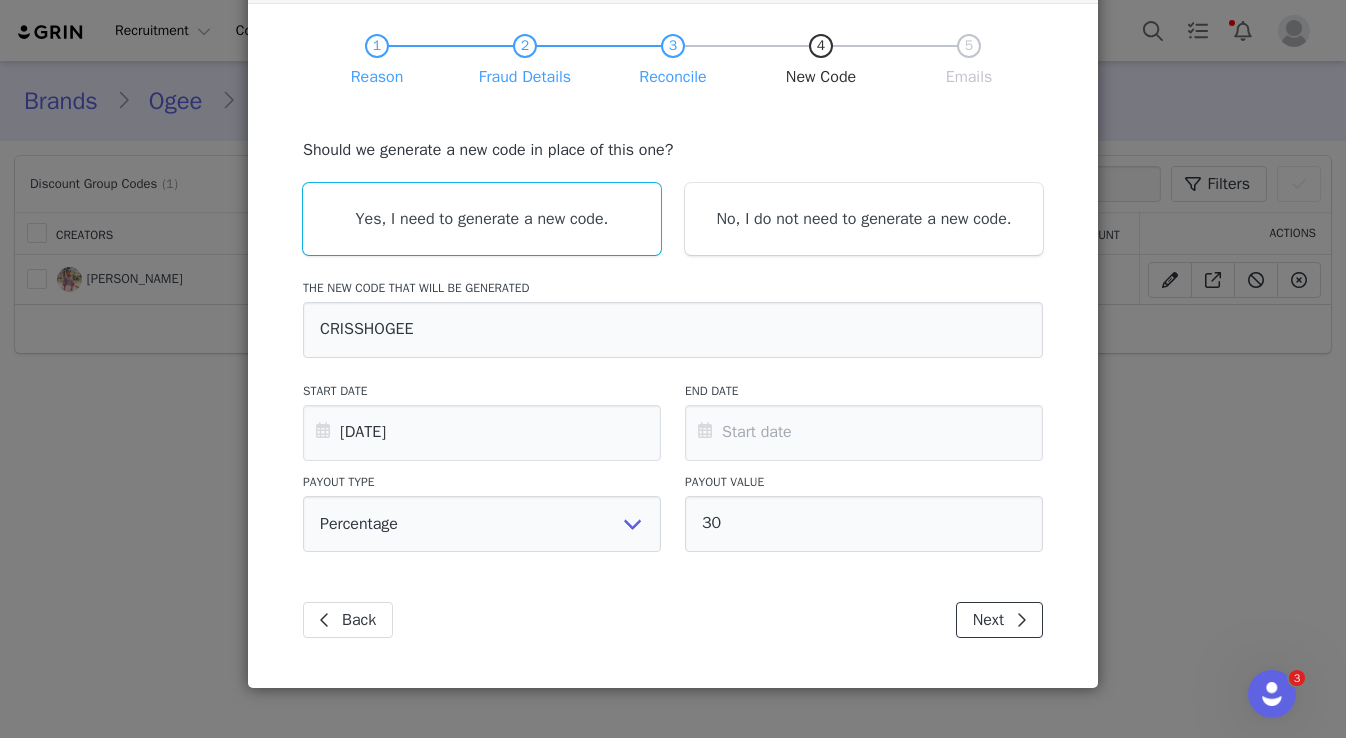 click at bounding box center [1021, 620] 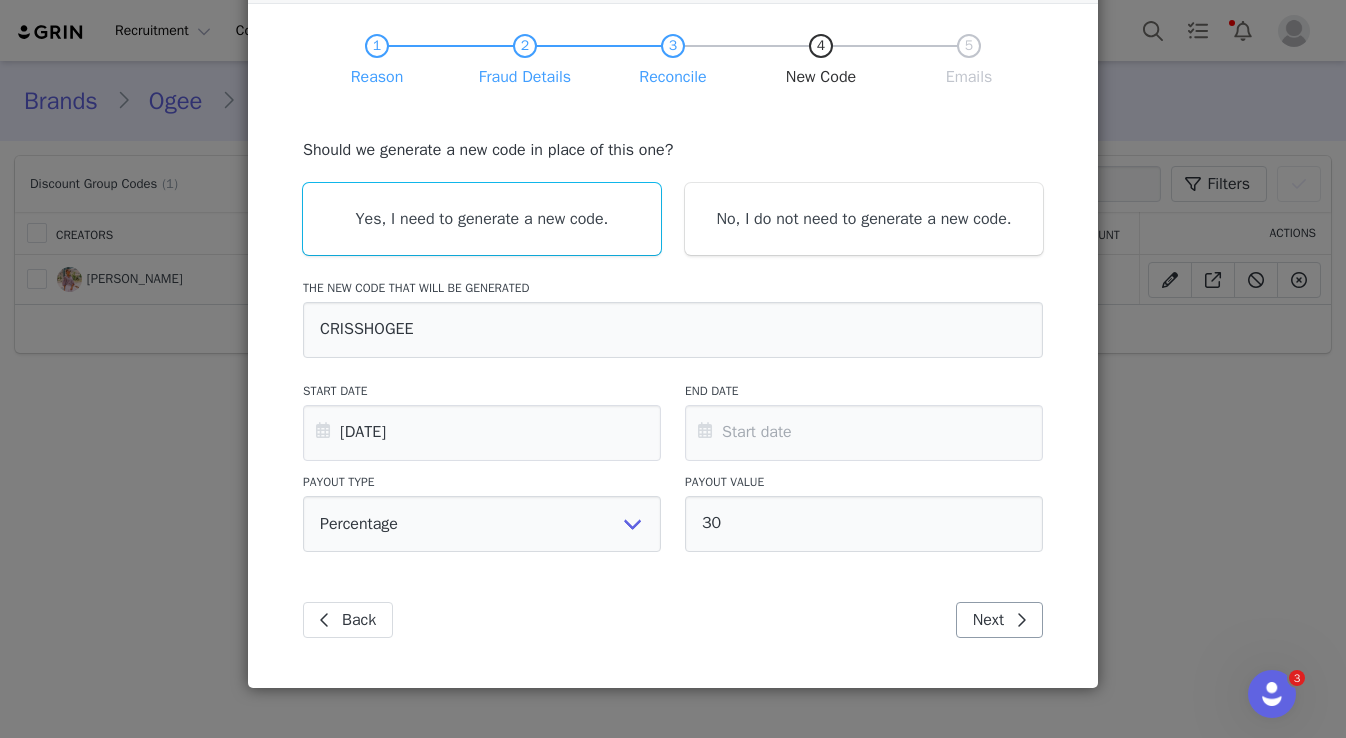 scroll, scrollTop: 0, scrollLeft: 0, axis: both 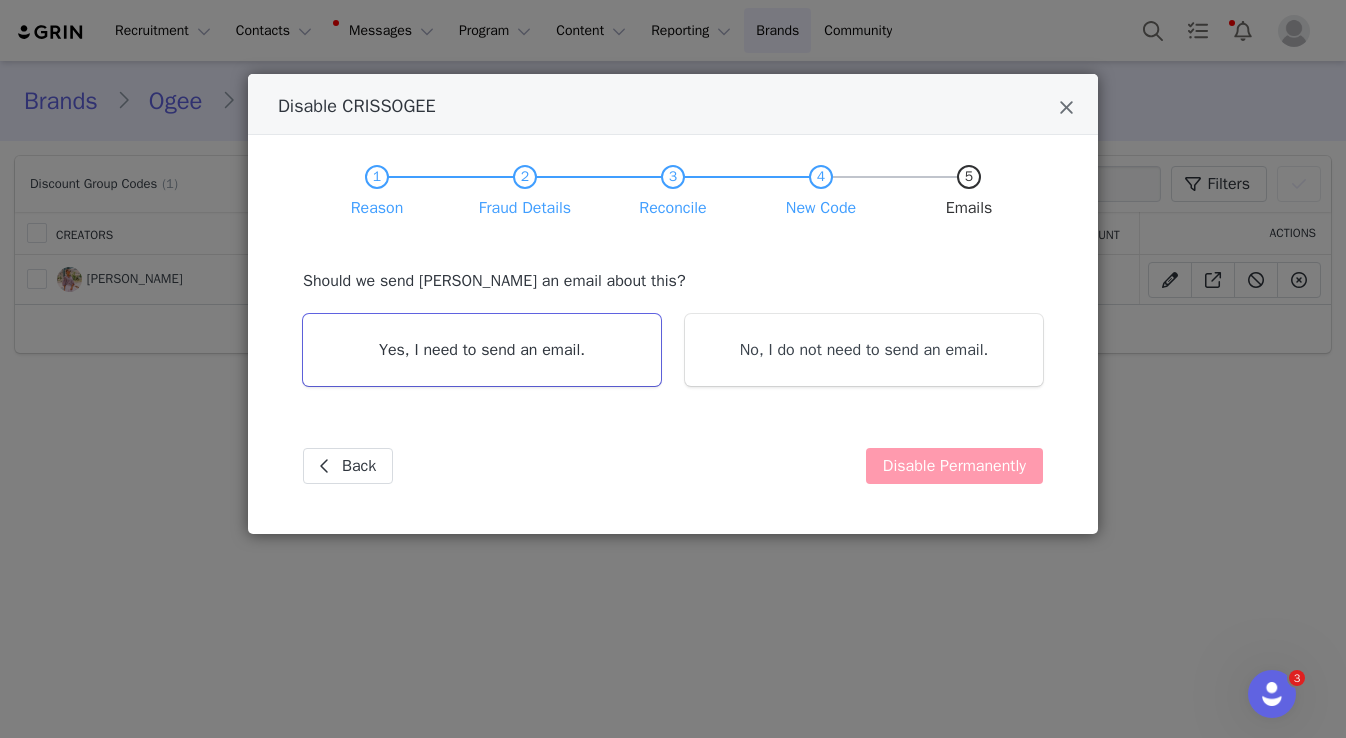 click on "Yes, I need to send an email." at bounding box center (482, 350) 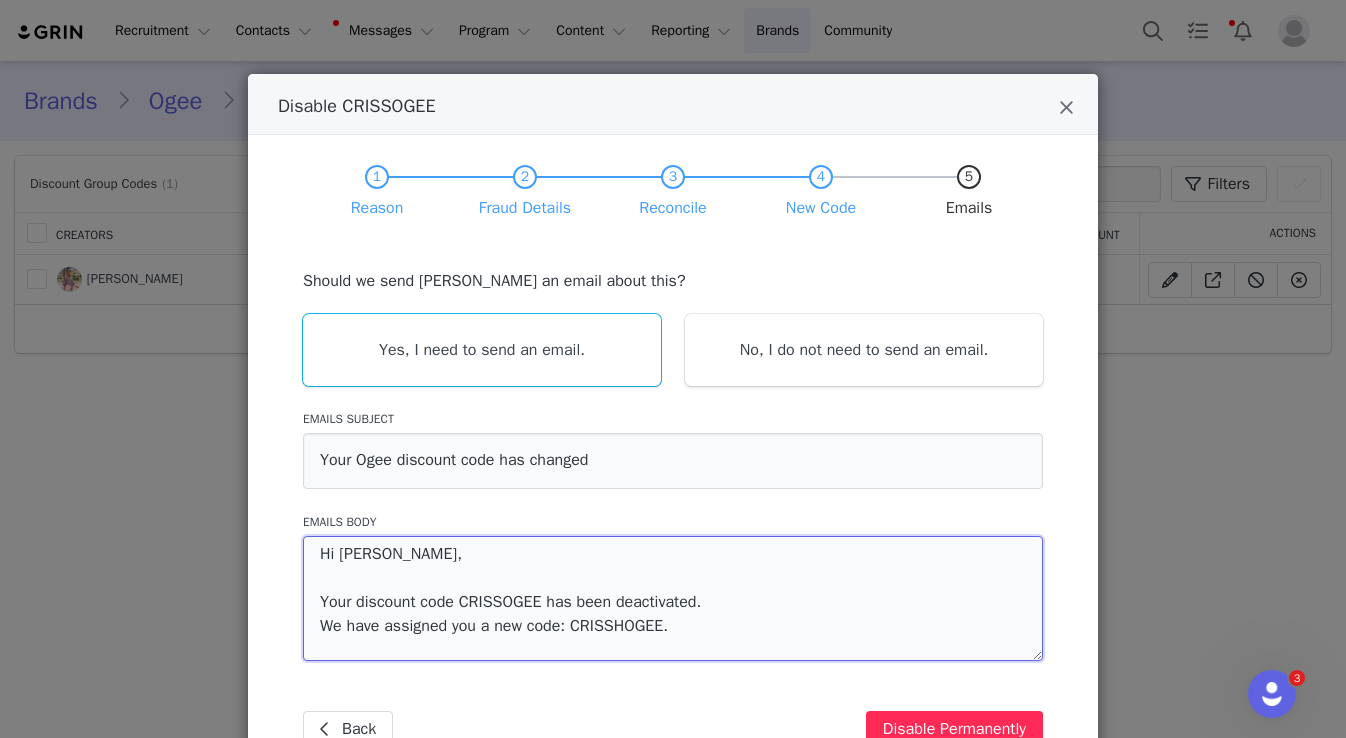 click on "Hi Cristina,
Your discount code CRISSOGEE has been deactivated.
We have assigned you a new code: CRISSHOGEE." at bounding box center (673, 598) 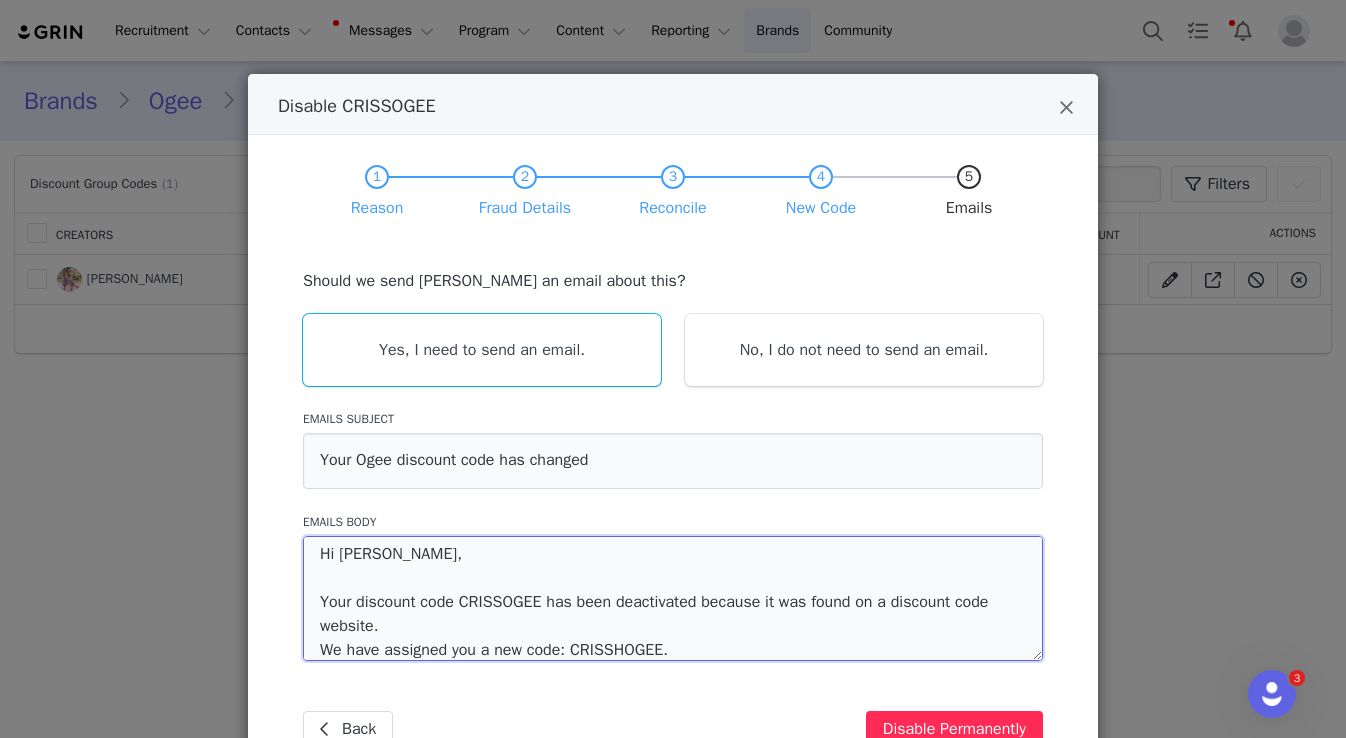 scroll, scrollTop: 100, scrollLeft: 0, axis: vertical 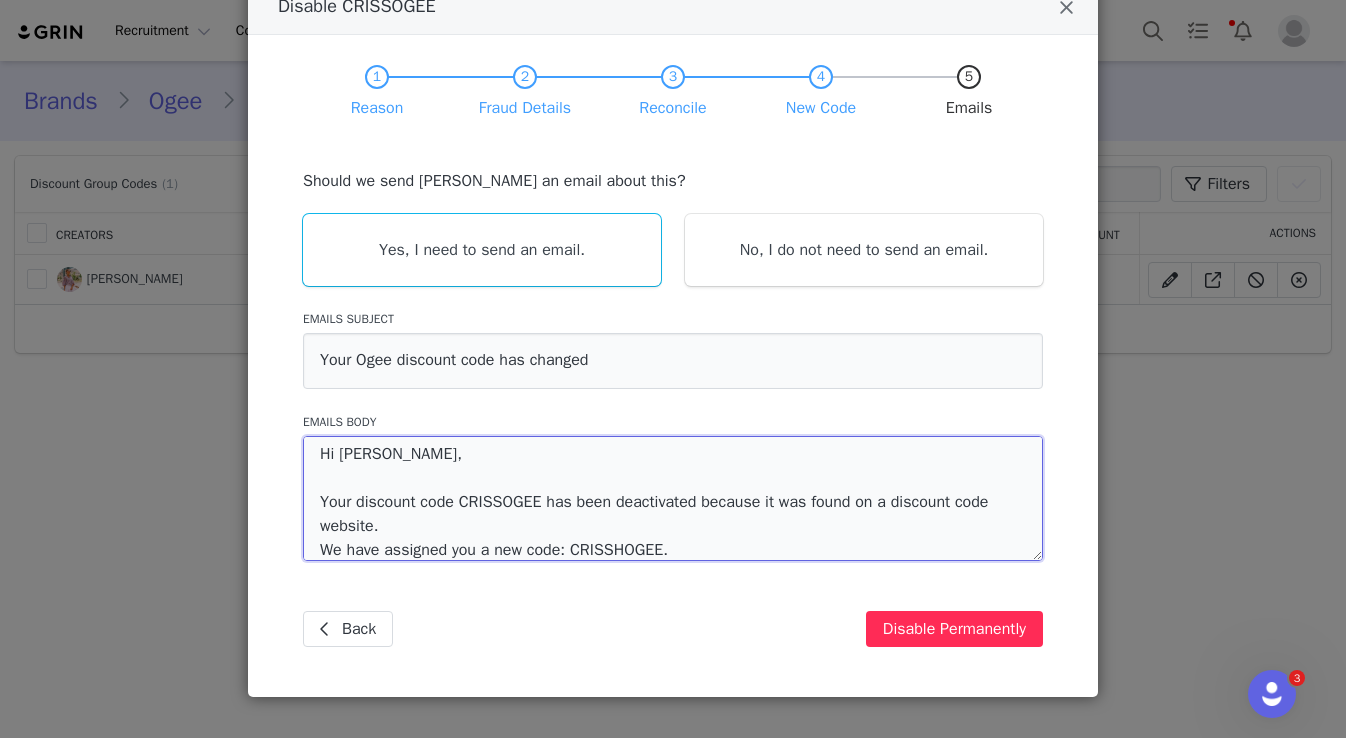 type on "Hi Cristina,
Your discount code CRISSOGEE has been deactivated because it was found on a discount code website.
We have assigned you a new code: CRISSHOGEE." 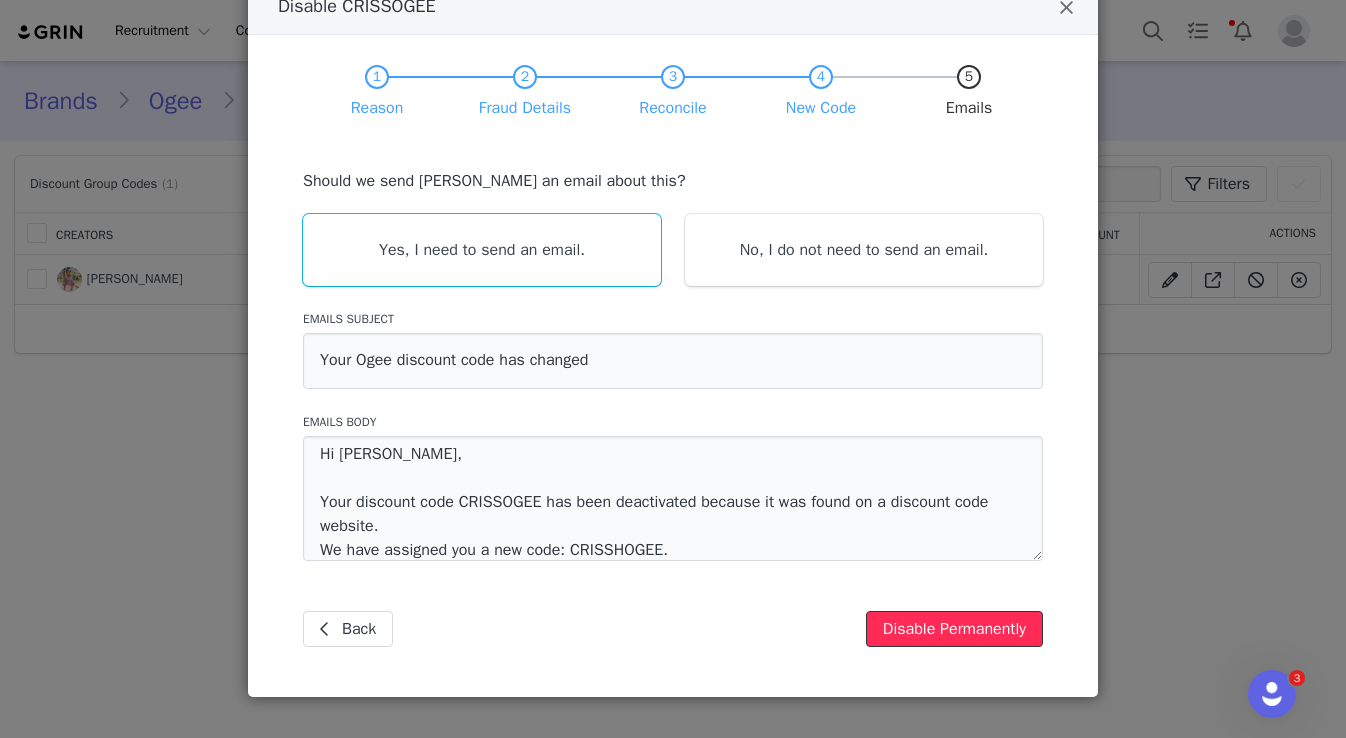 click on "Disable Permanently" at bounding box center (954, 629) 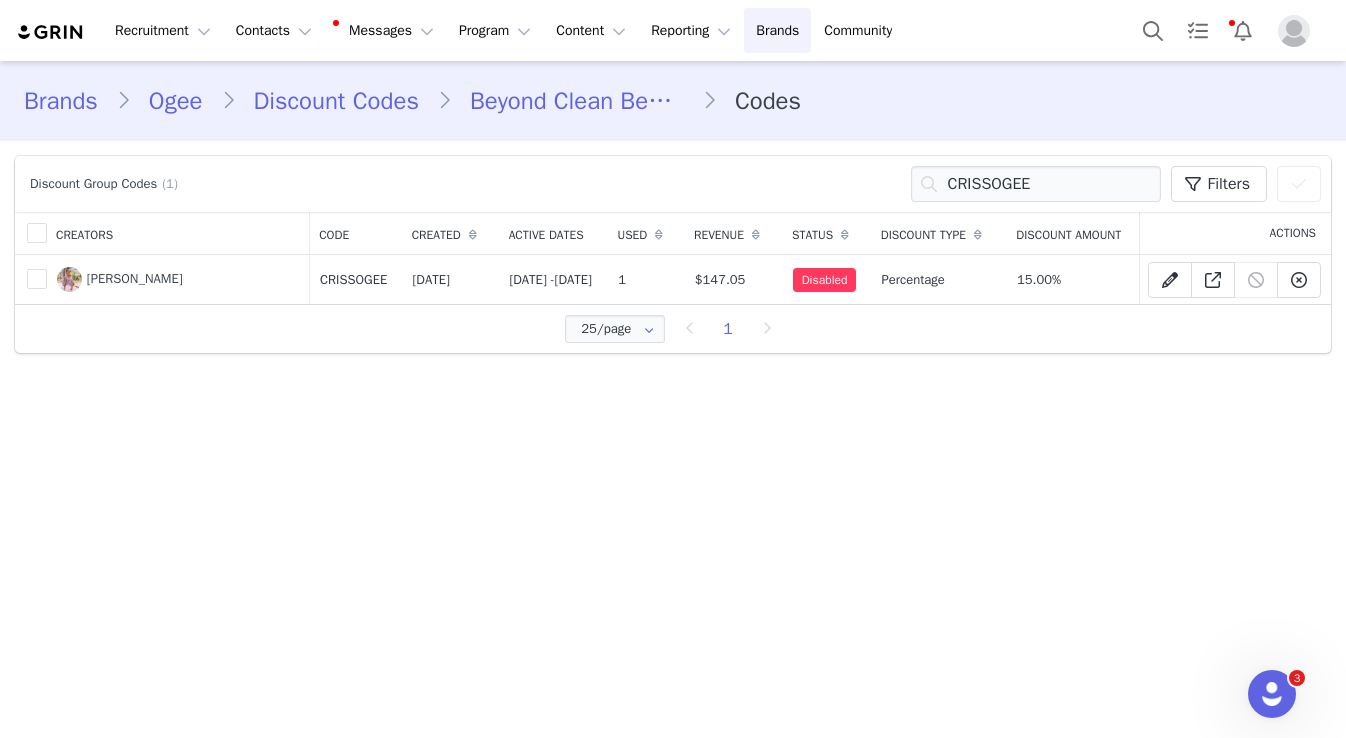 click on "Discount Codes" at bounding box center (336, 101) 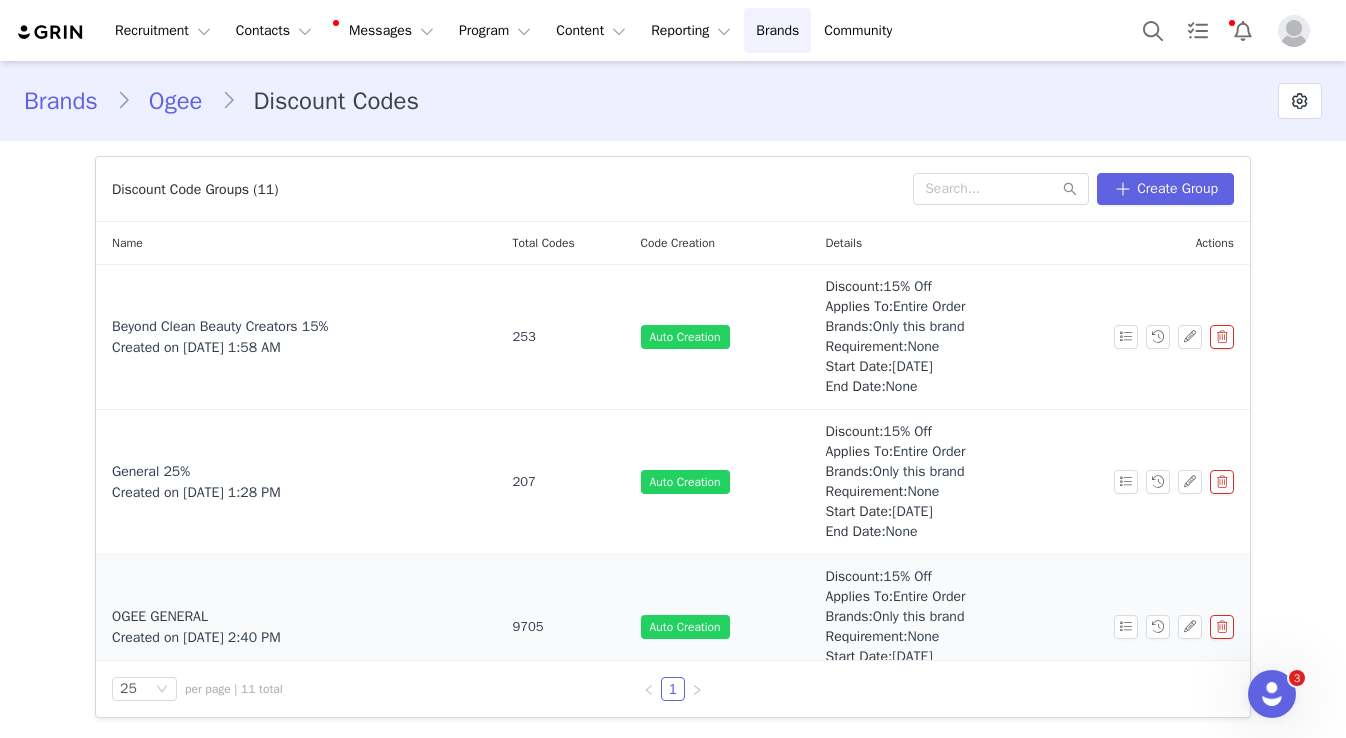 click on "OGEE GENERAL" at bounding box center (296, 616) 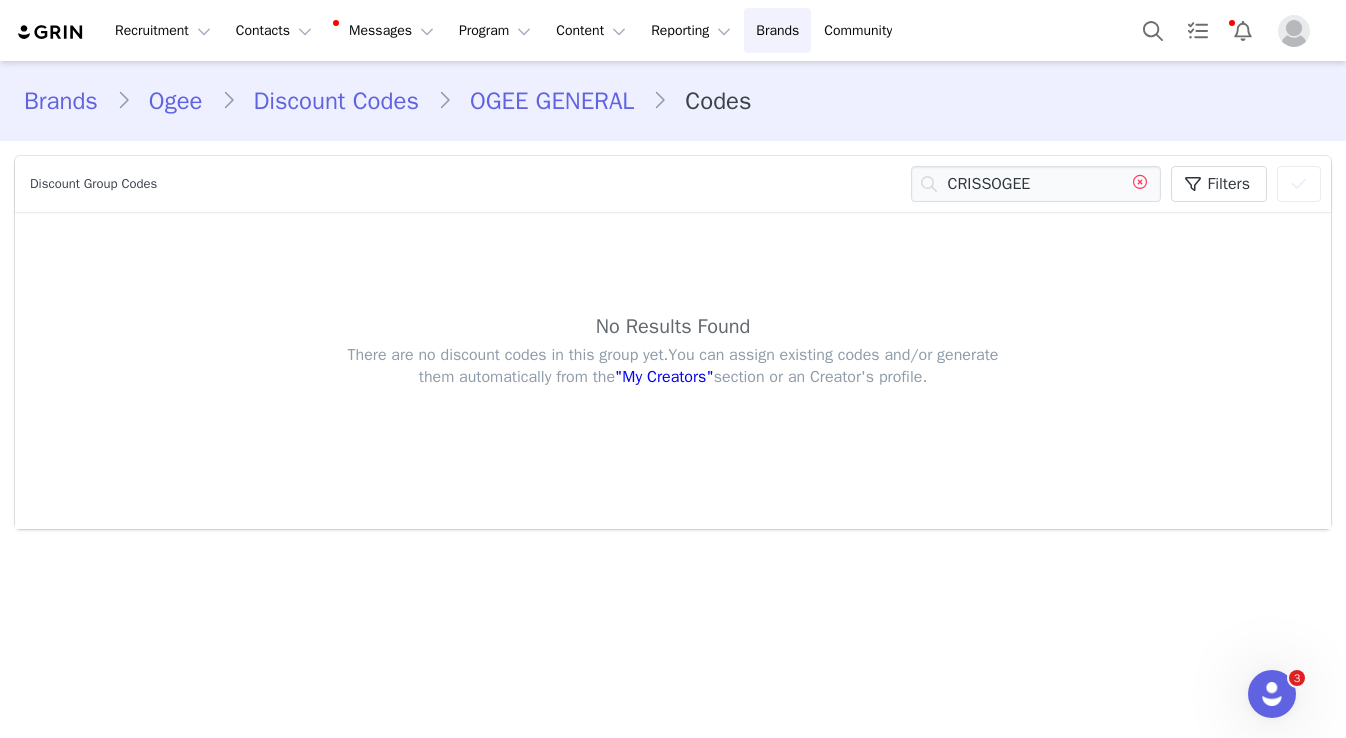 click at bounding box center [1140, 184] 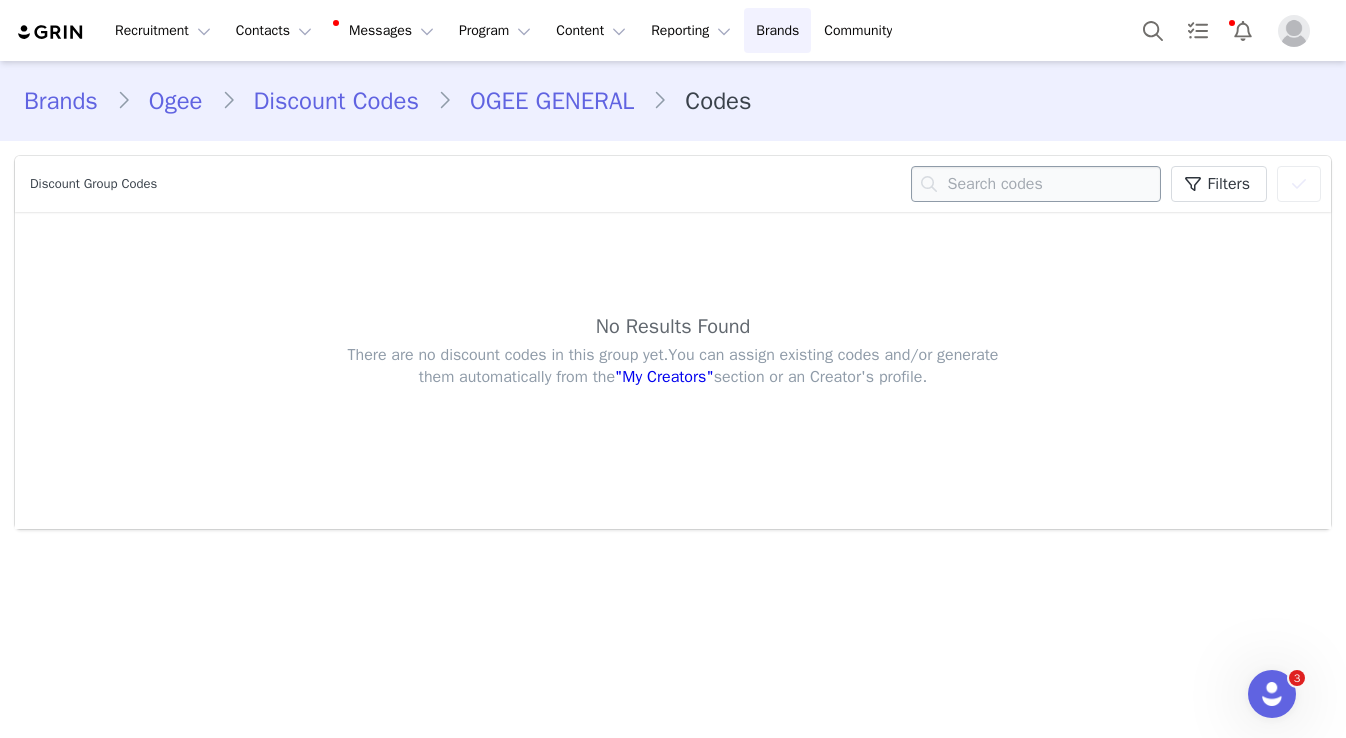 click at bounding box center (1036, 184) 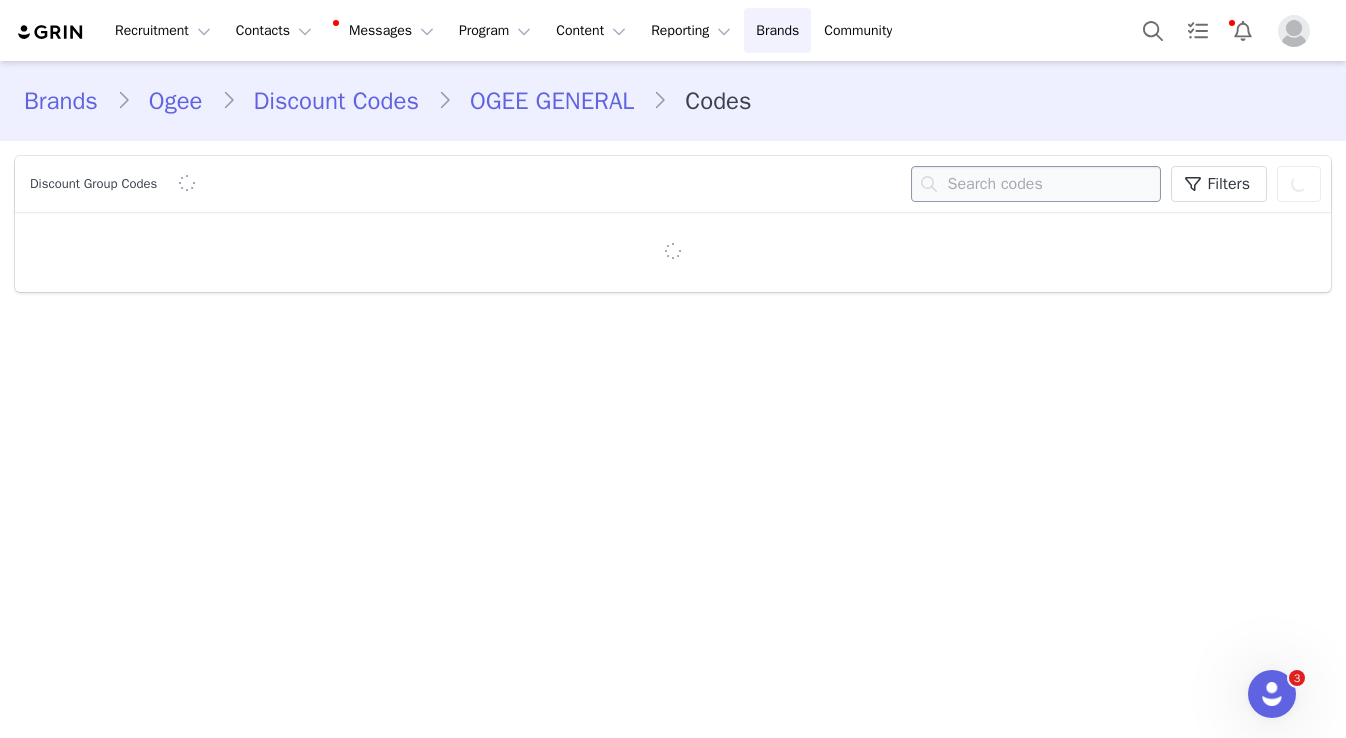 paste on "reiny-ogee" 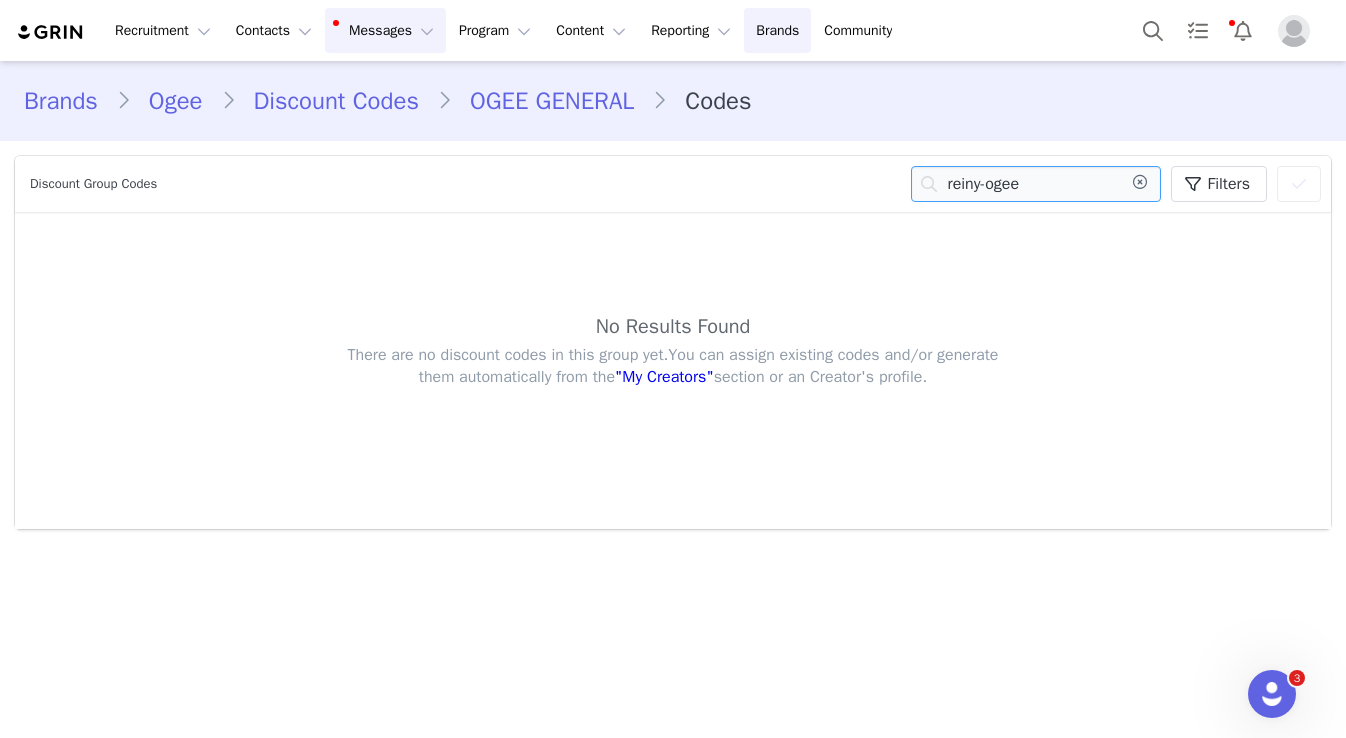 type on "reiny-ogee" 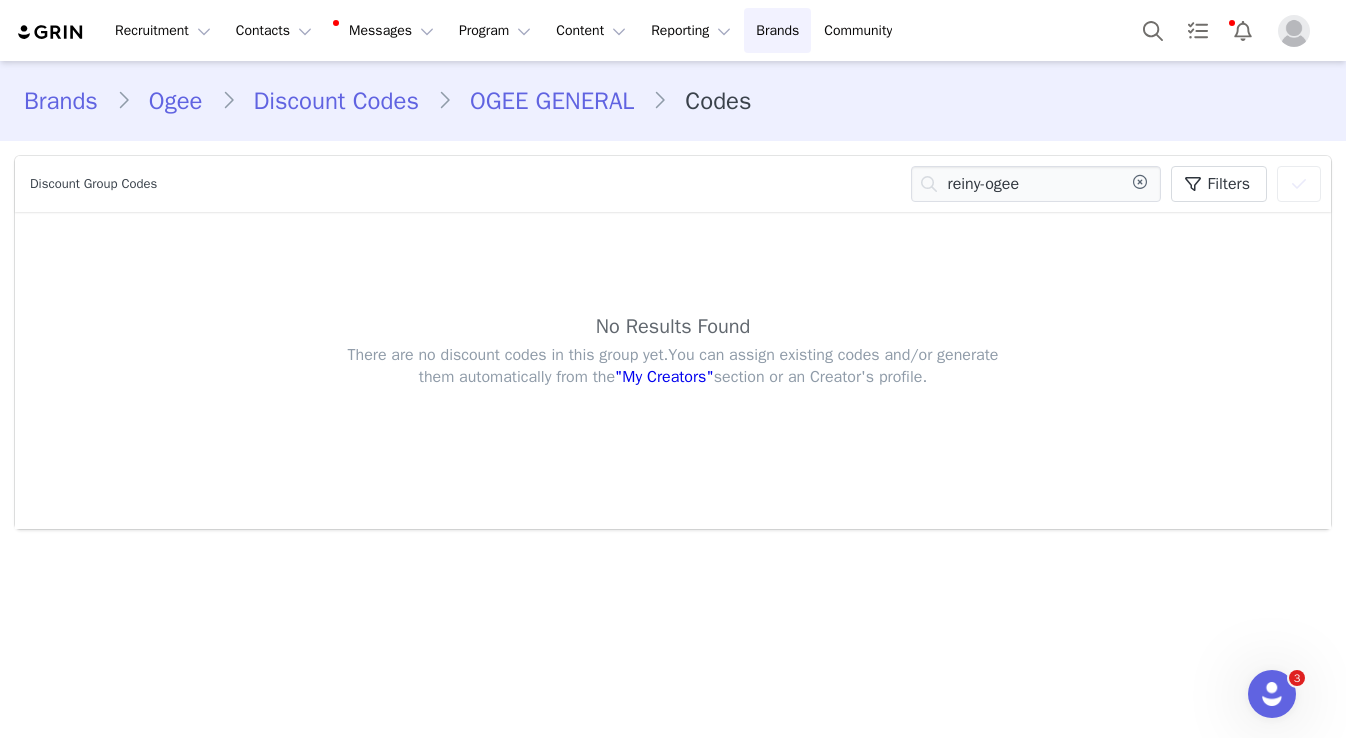 click on "Discount Codes" at bounding box center (336, 101) 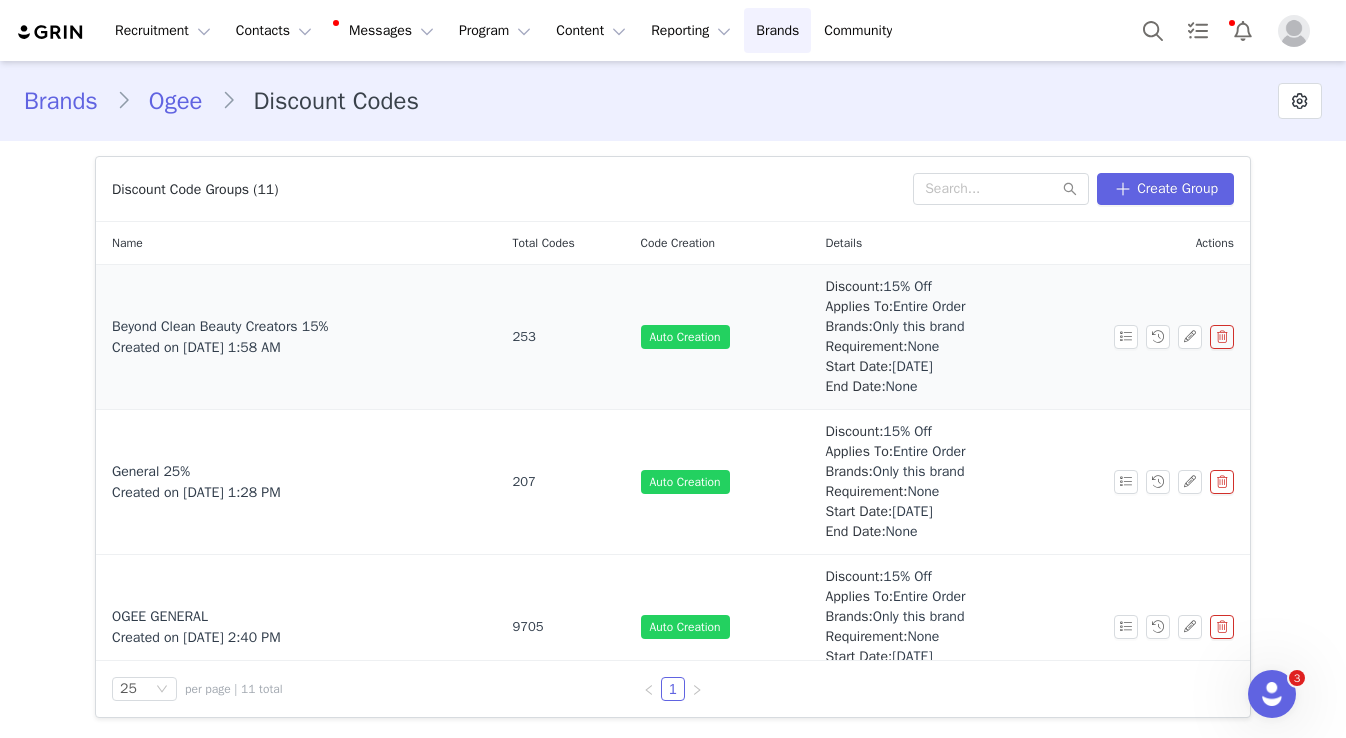 click on "Beyond Clean Beauty Creators 15%" at bounding box center (220, 326) 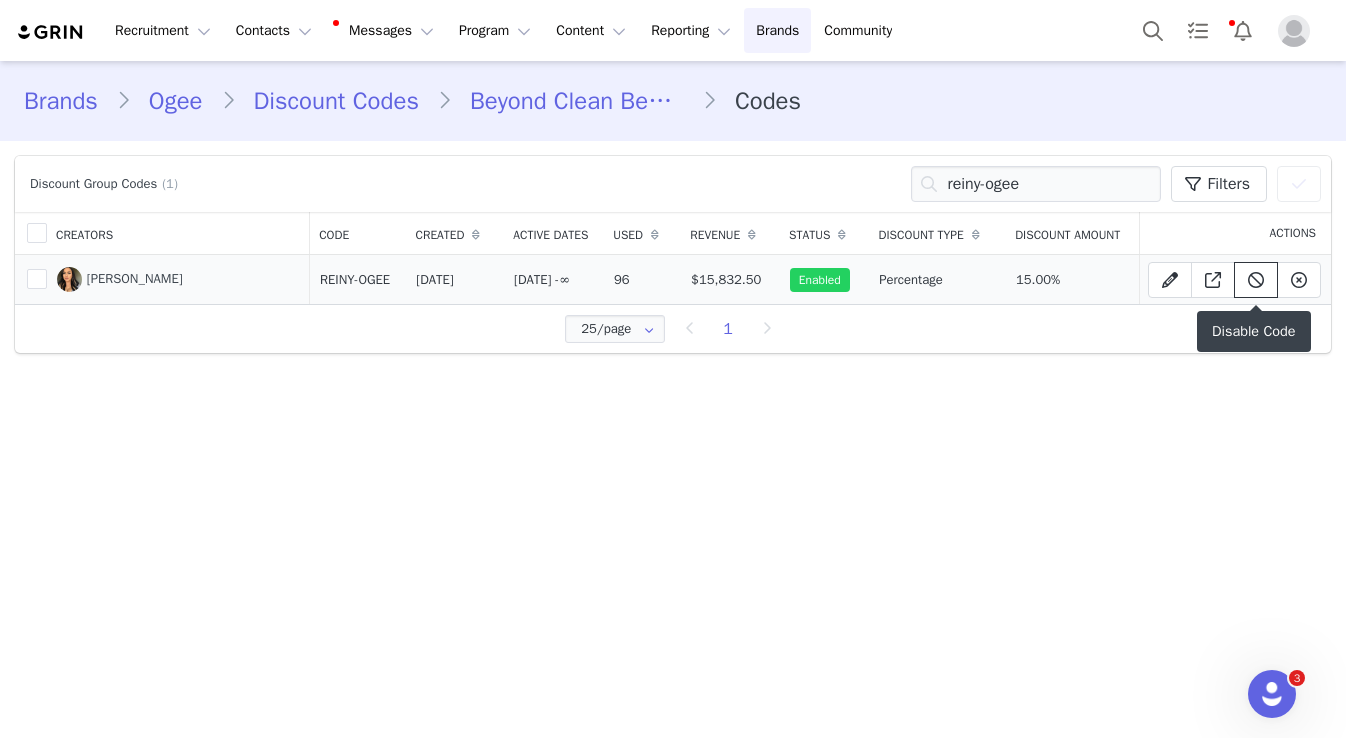 click at bounding box center [1256, 280] 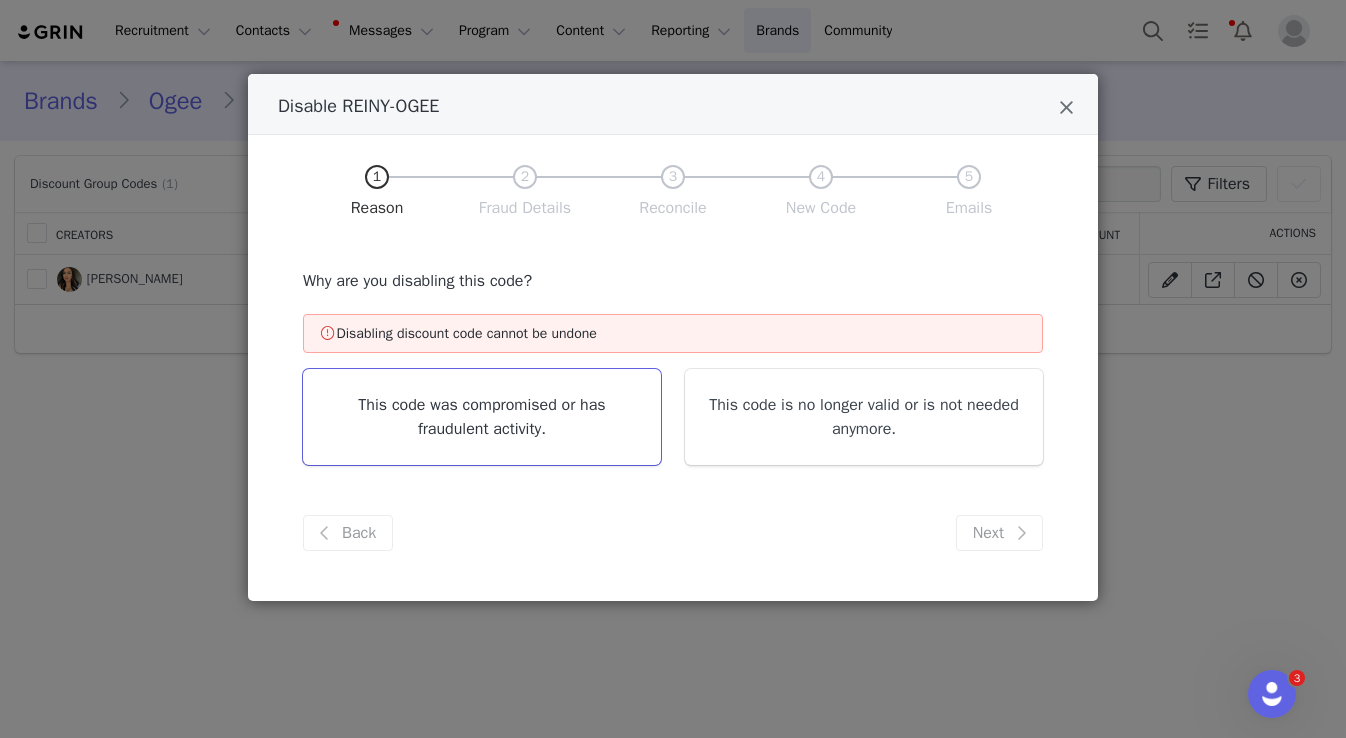 click on "This code was compromised or has fraudulent activity." at bounding box center (482, 417) 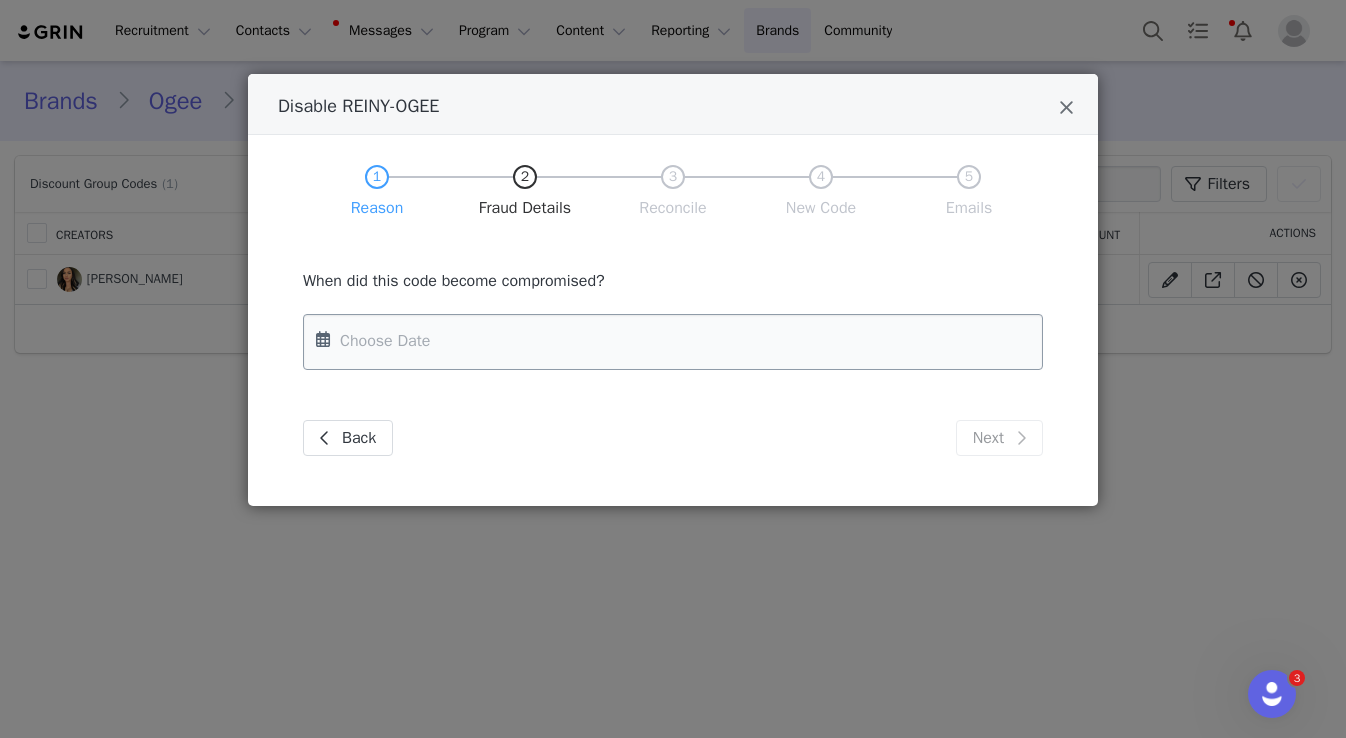 click at bounding box center (673, 342) 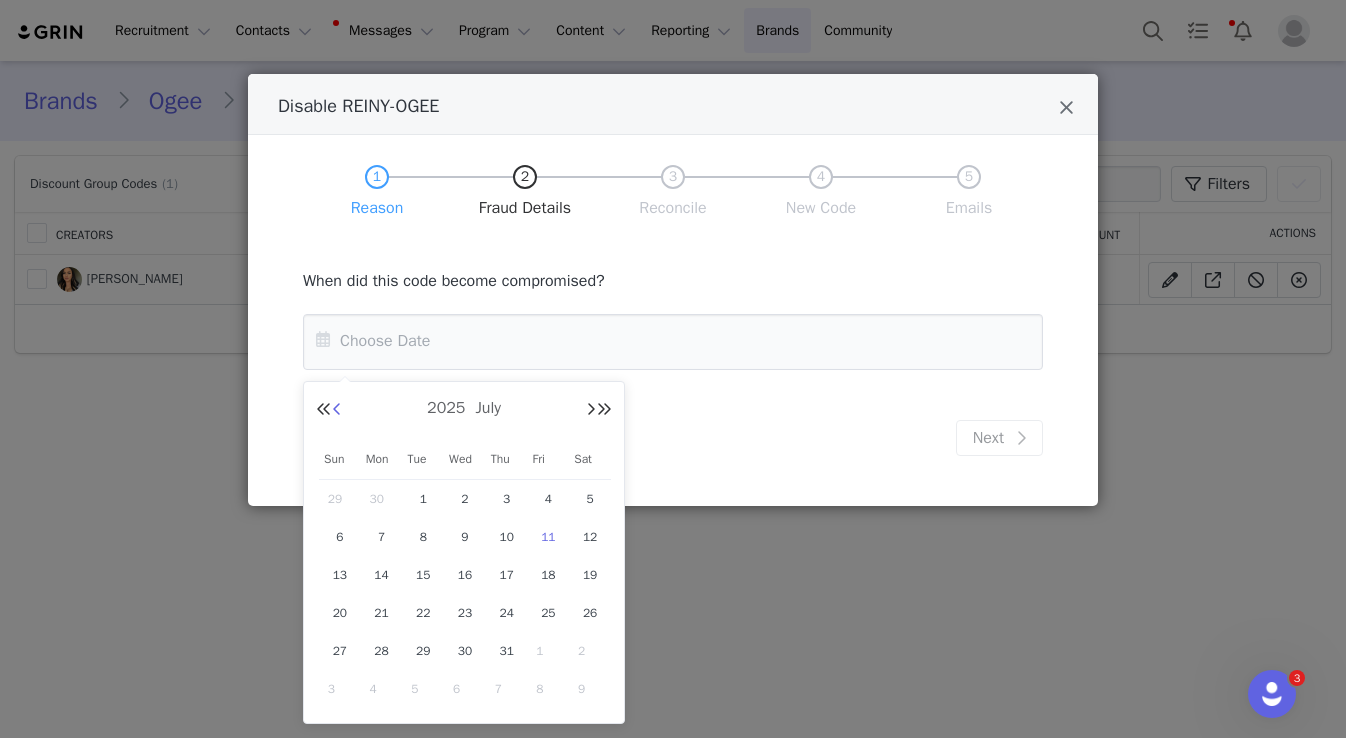 click at bounding box center [337, 410] 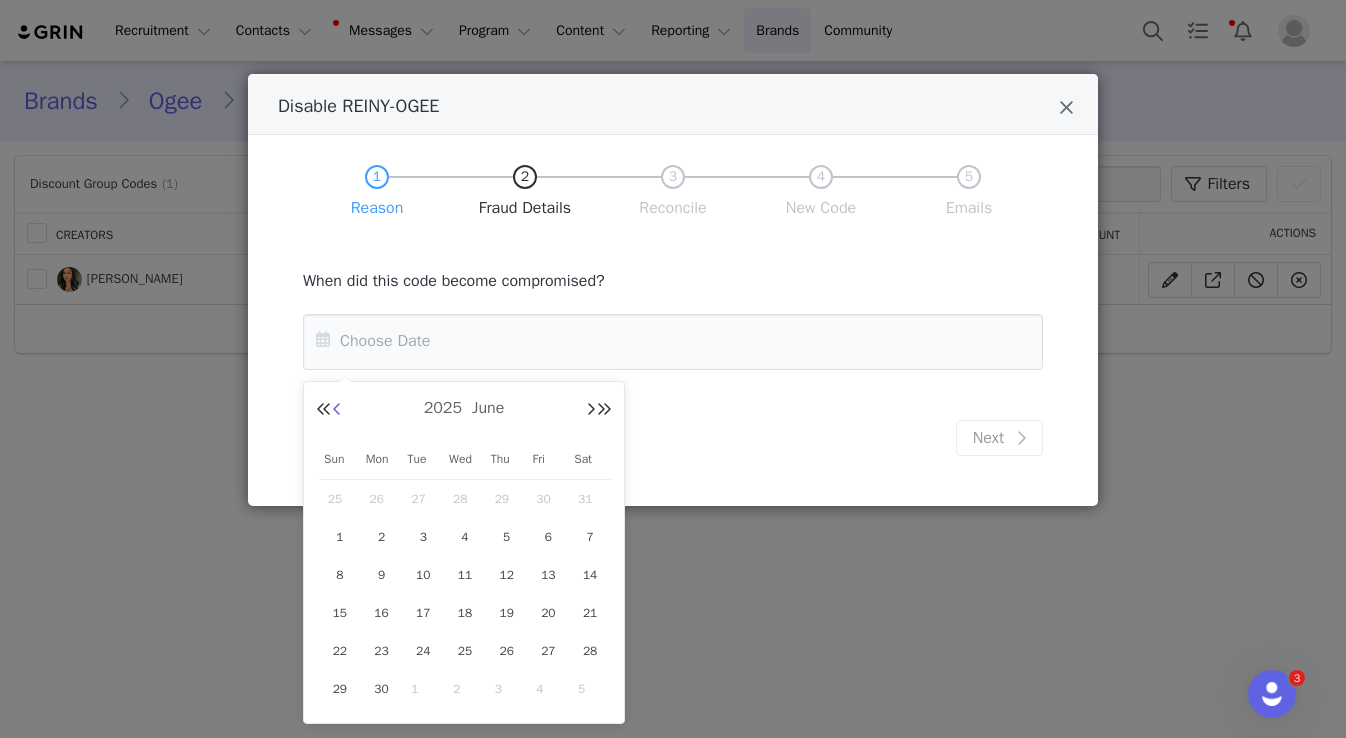 click at bounding box center (337, 410) 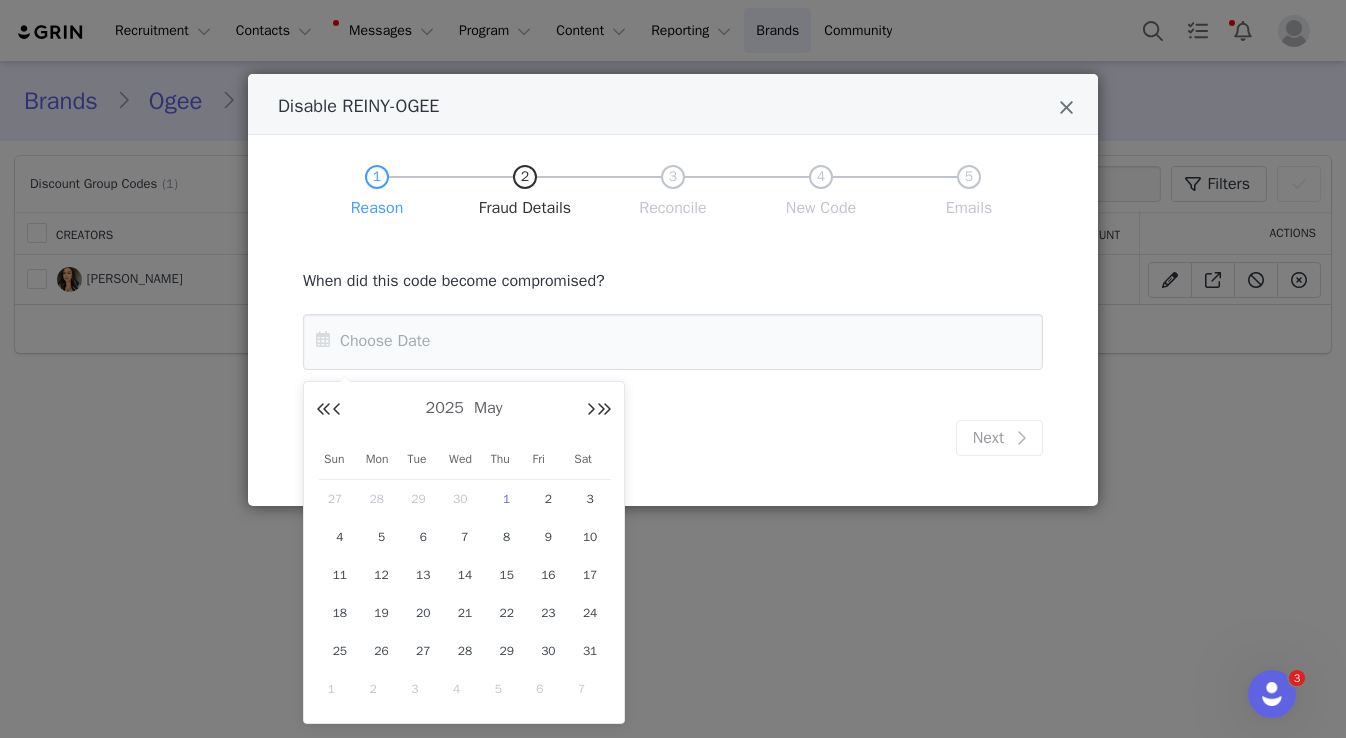 click on "1" at bounding box center (507, 499) 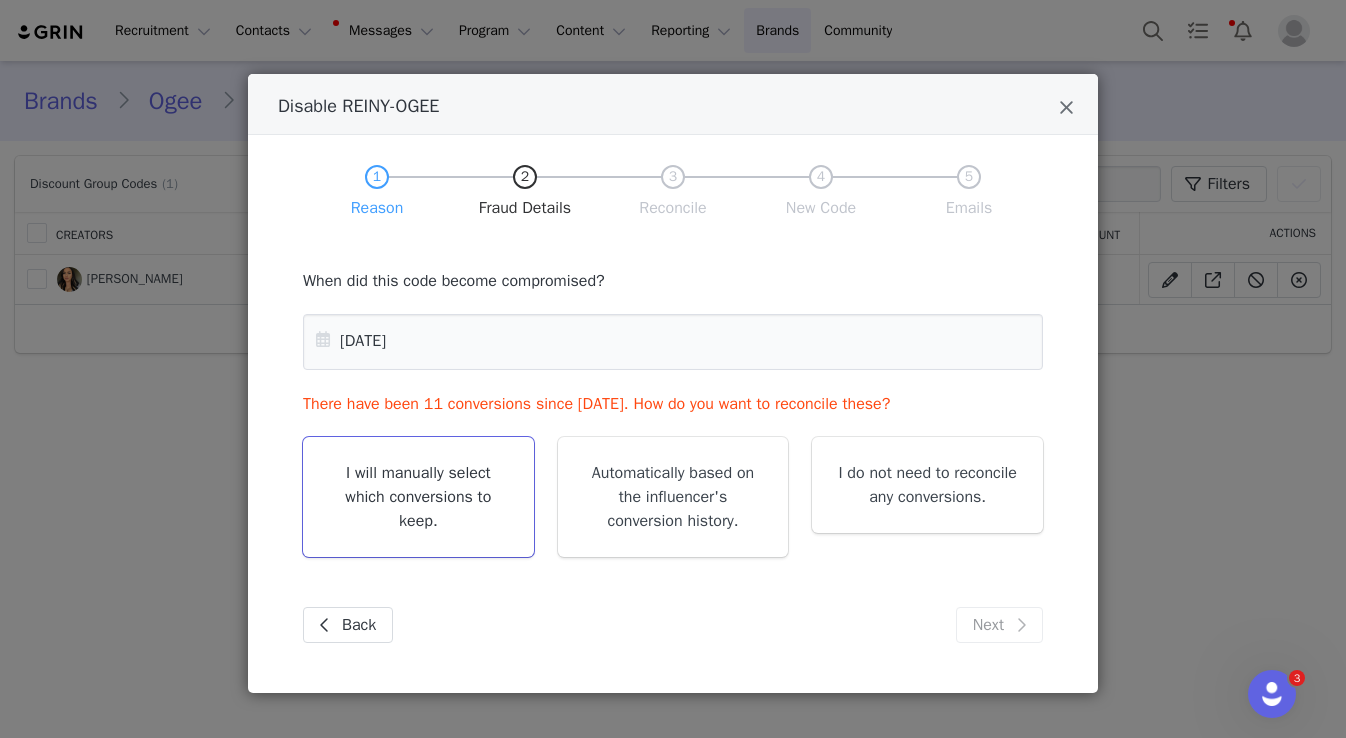 click on "I will manually select which conversions to keep." at bounding box center (418, 497) 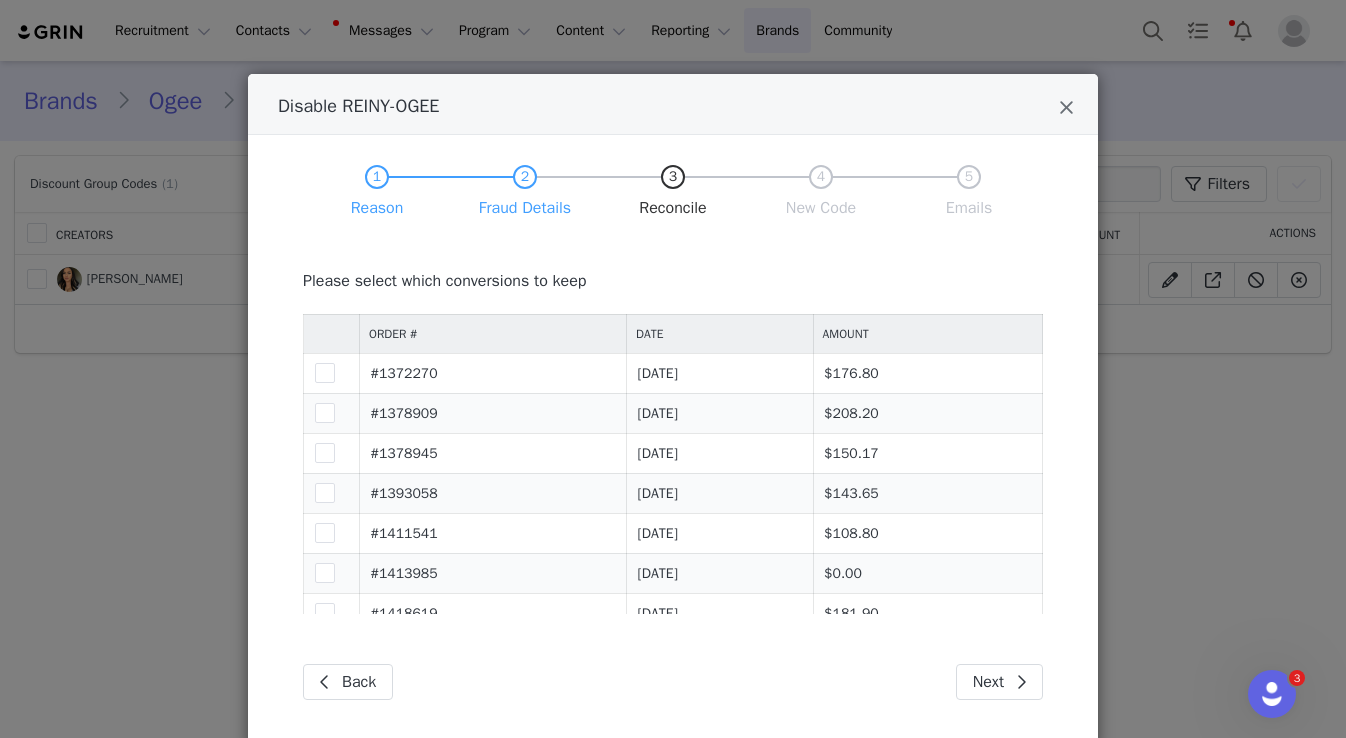 scroll, scrollTop: 62, scrollLeft: 0, axis: vertical 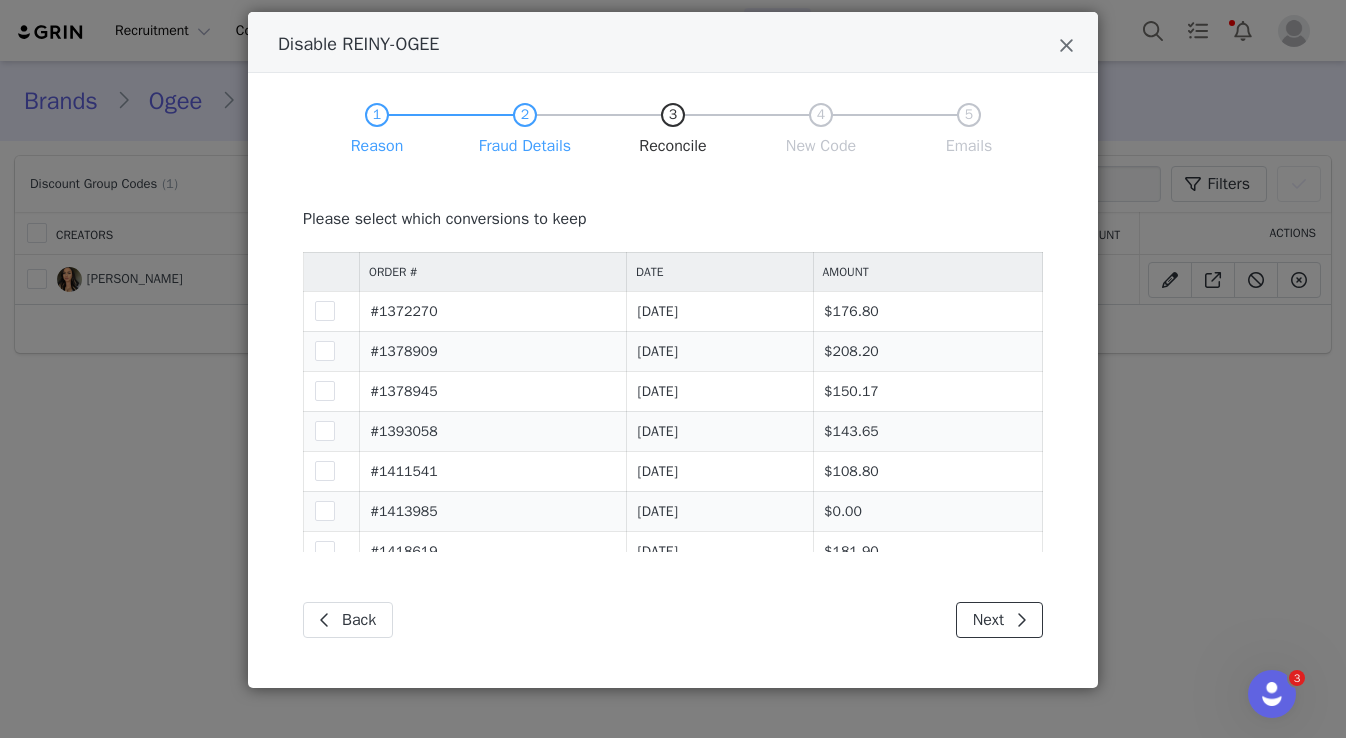 click at bounding box center [1021, 620] 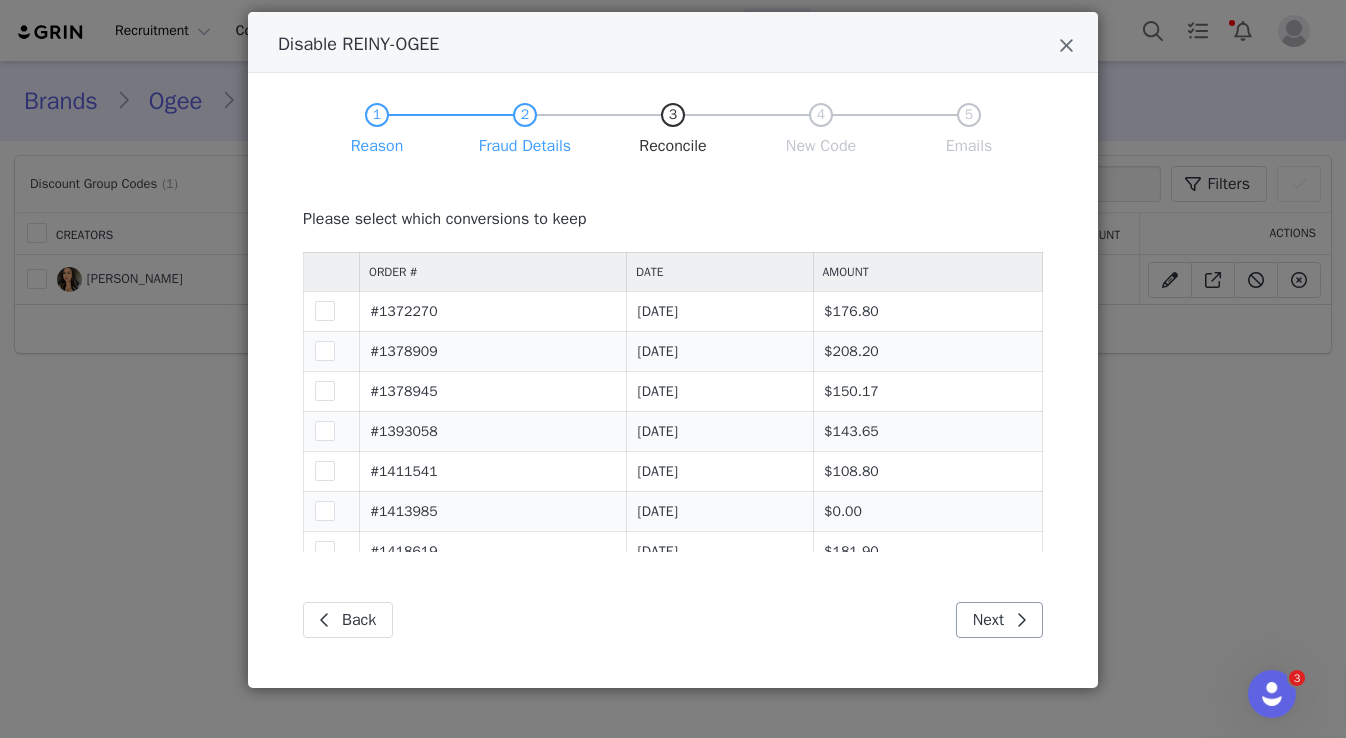 scroll, scrollTop: 0, scrollLeft: 0, axis: both 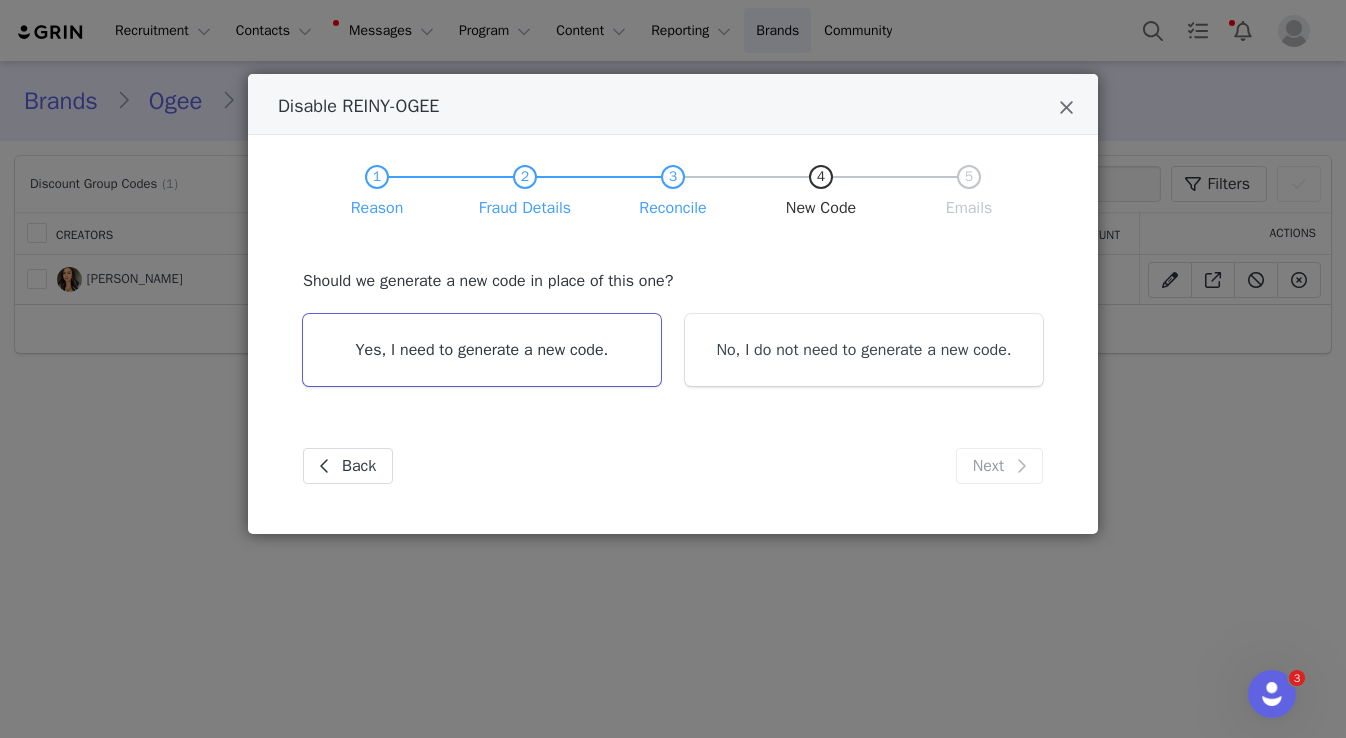 click on "Yes, I need to generate a new code." at bounding box center (482, 350) 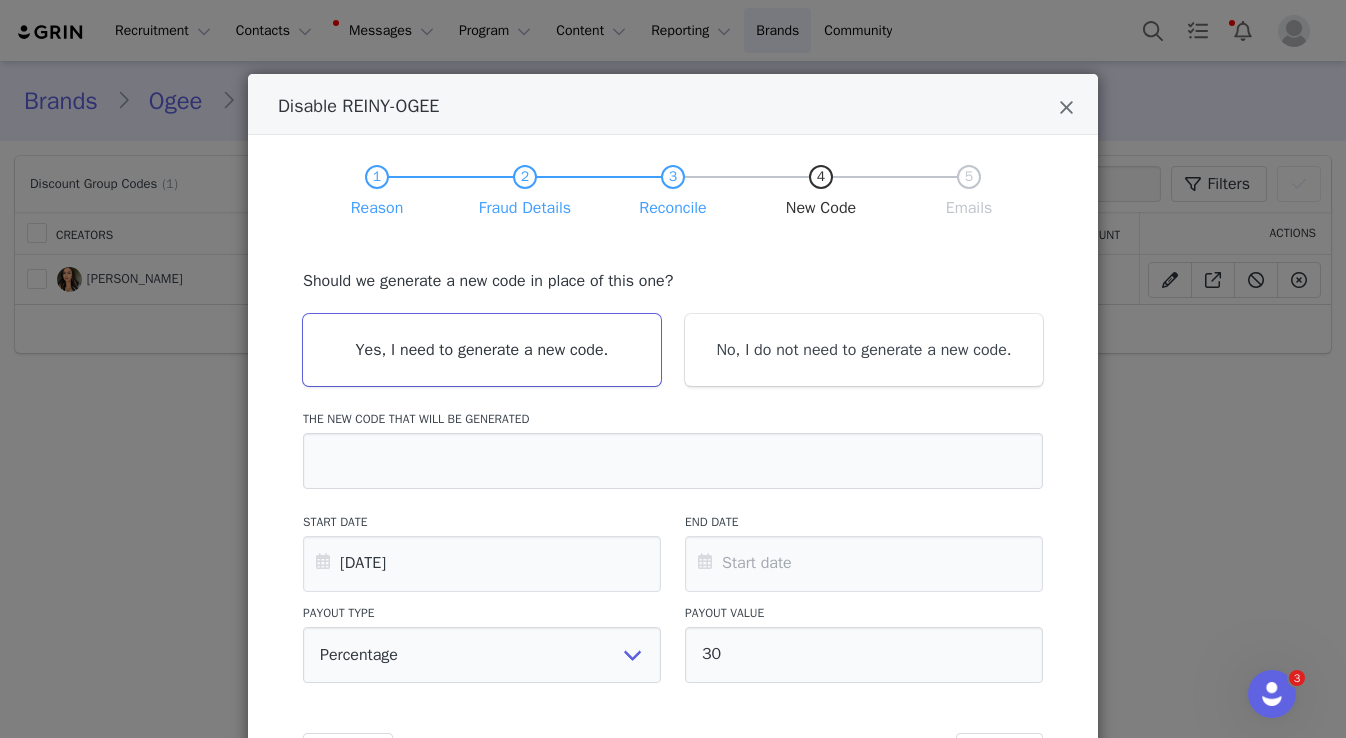 type on "REINYOGEE" 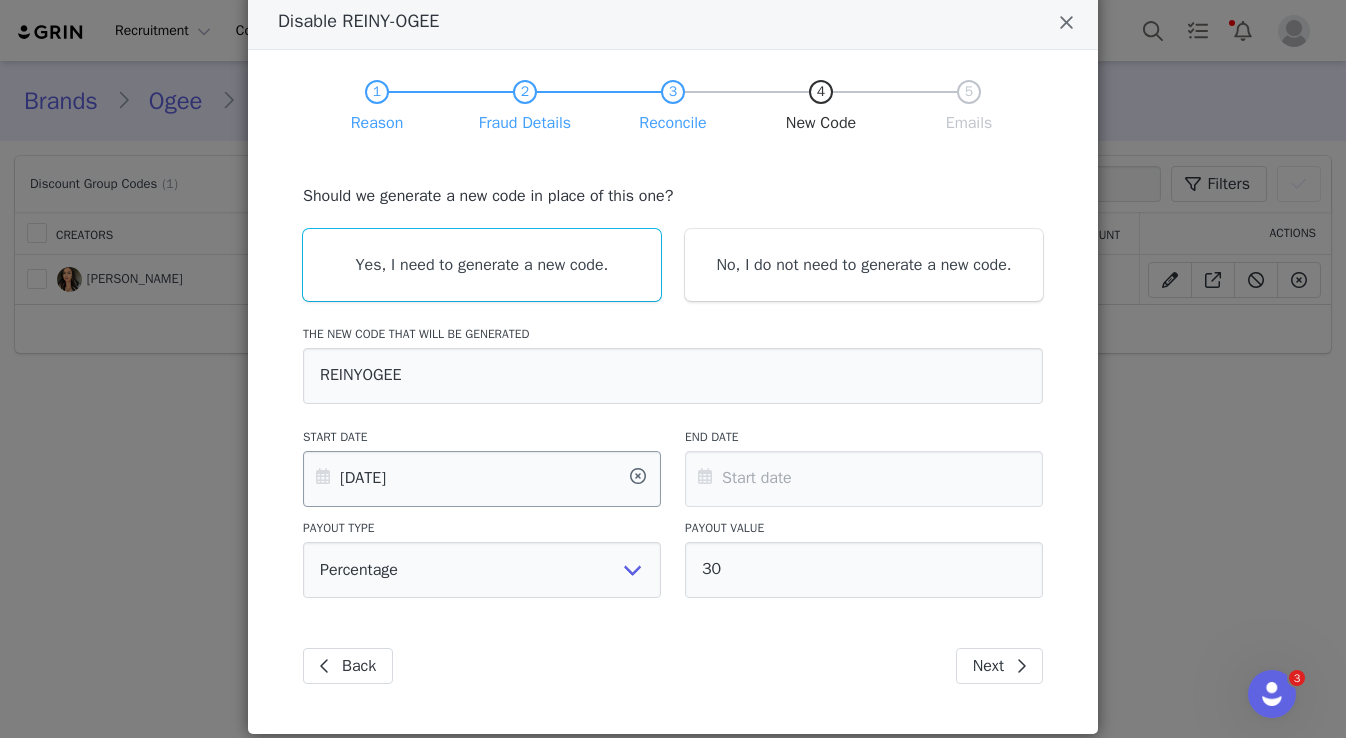scroll, scrollTop: 131, scrollLeft: 0, axis: vertical 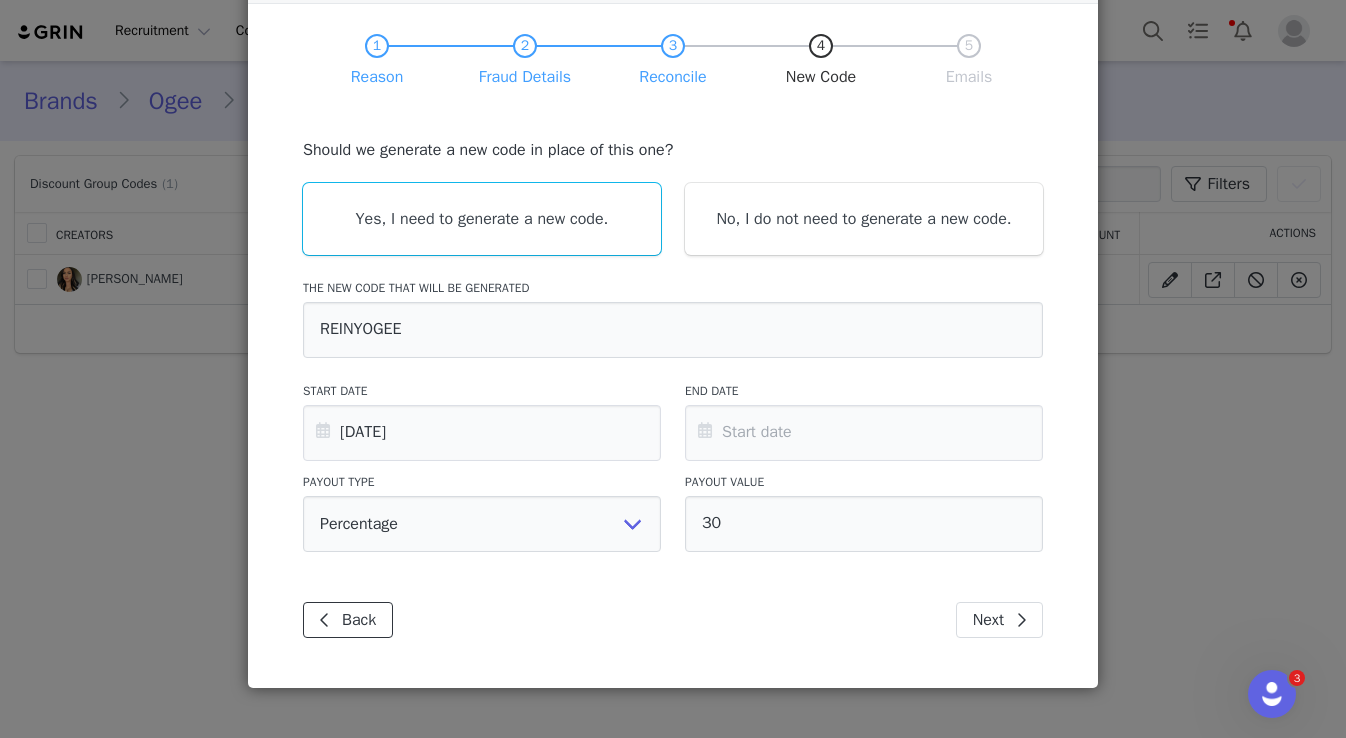 click on "Back" at bounding box center (348, 620) 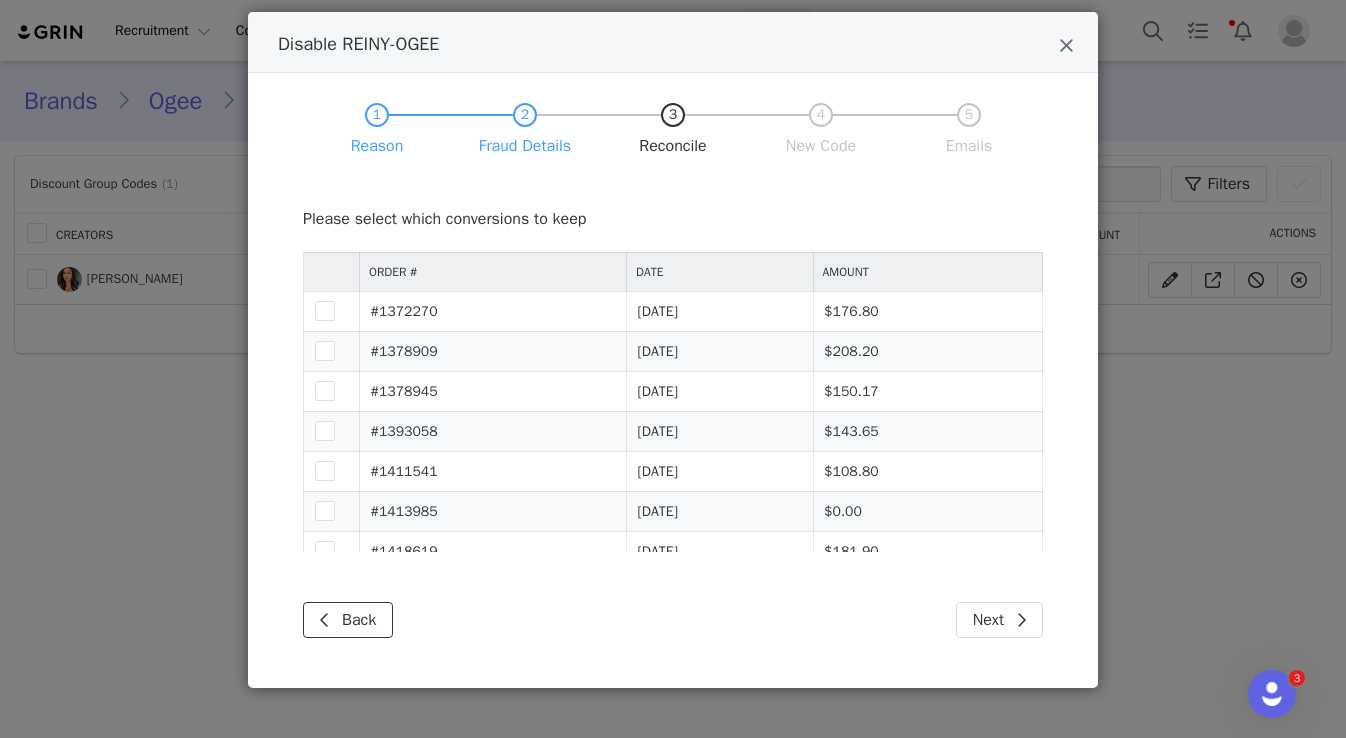 scroll, scrollTop: 62, scrollLeft: 0, axis: vertical 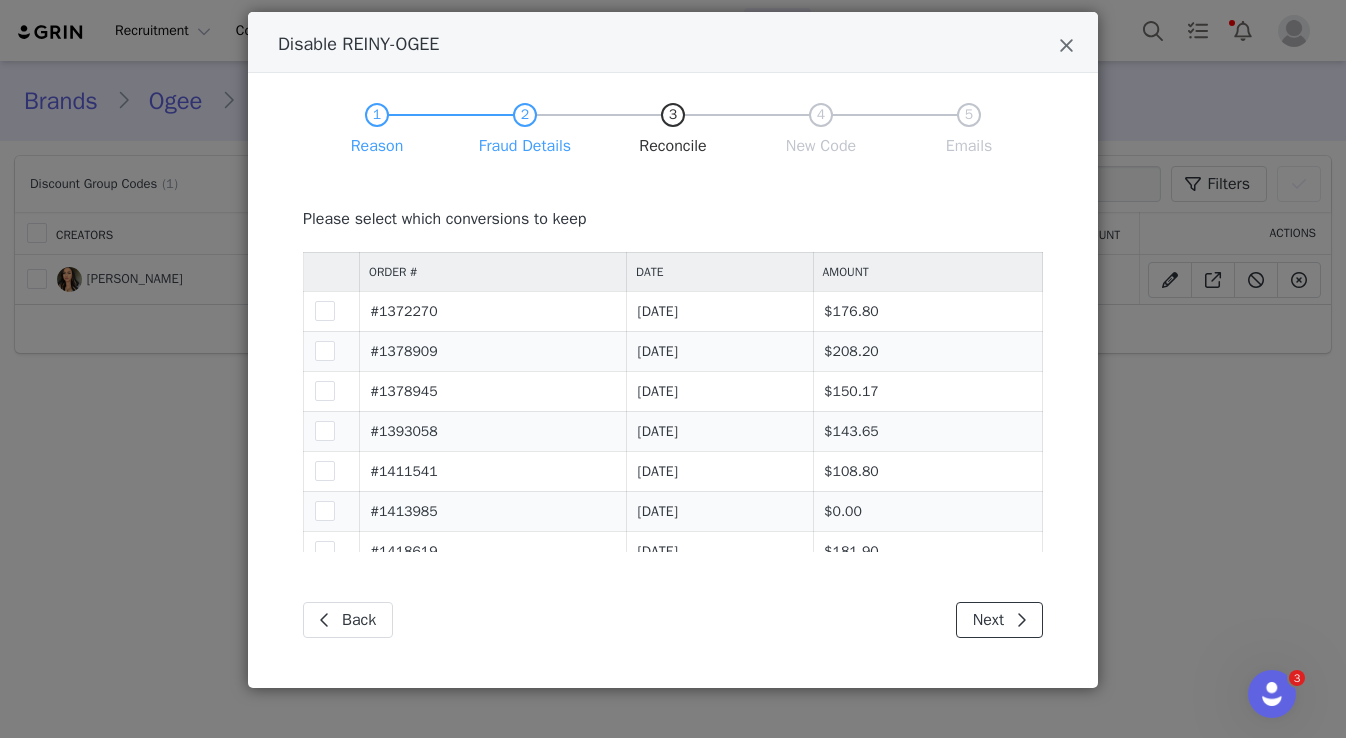 click on "Next" at bounding box center (999, 620) 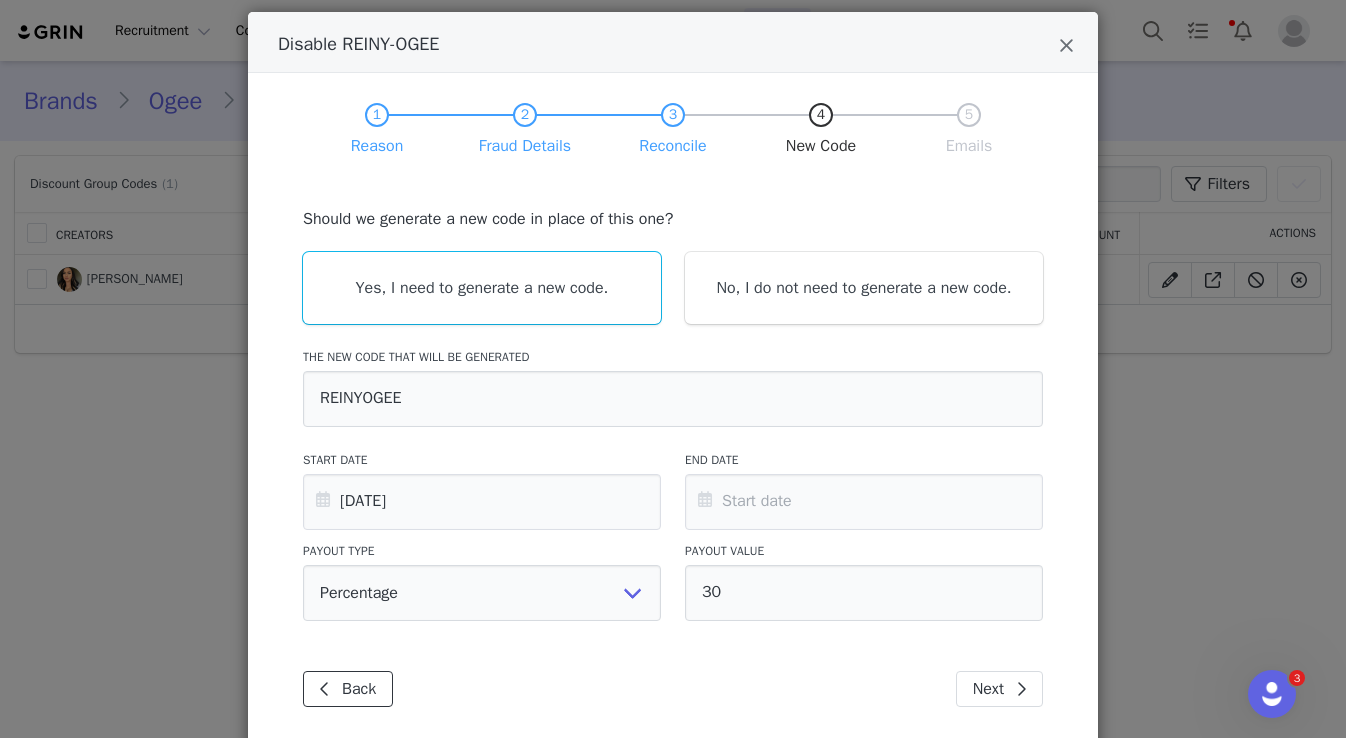 click at bounding box center (325, 689) 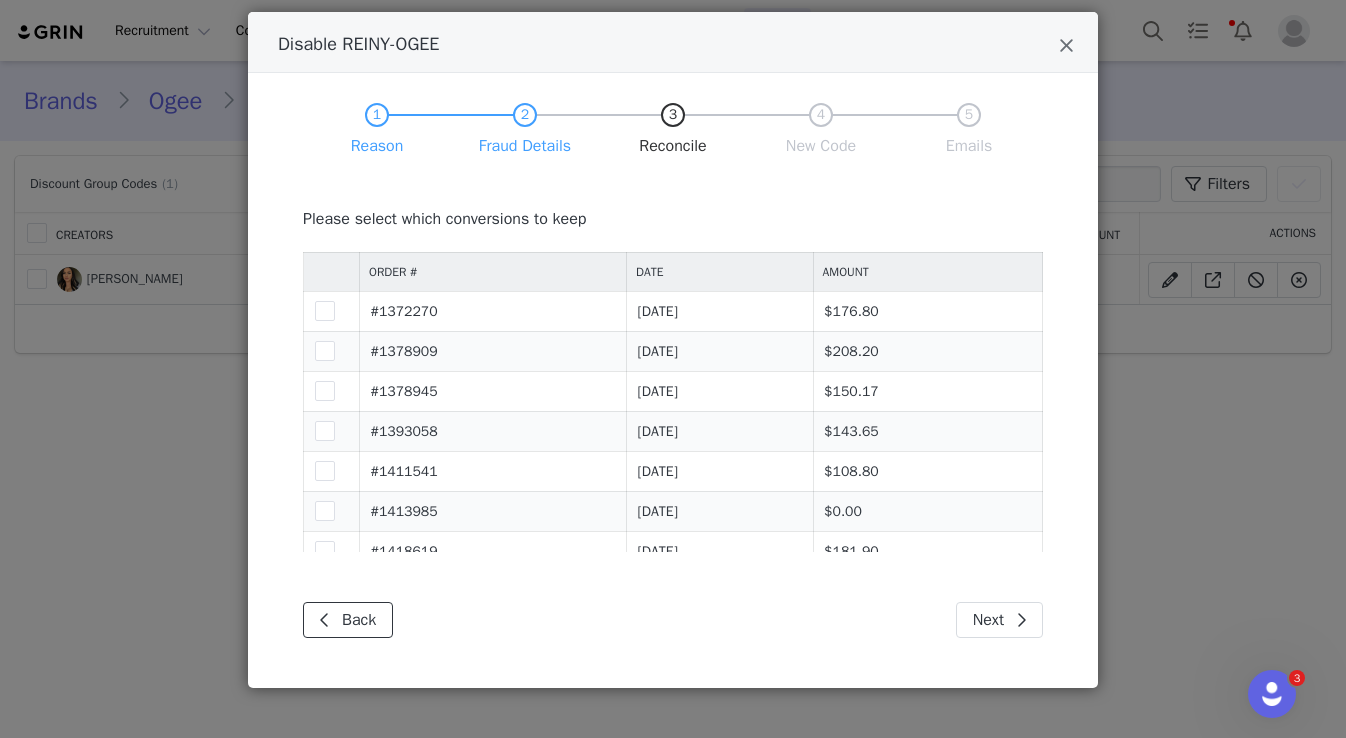 click on "Back" at bounding box center (348, 620) 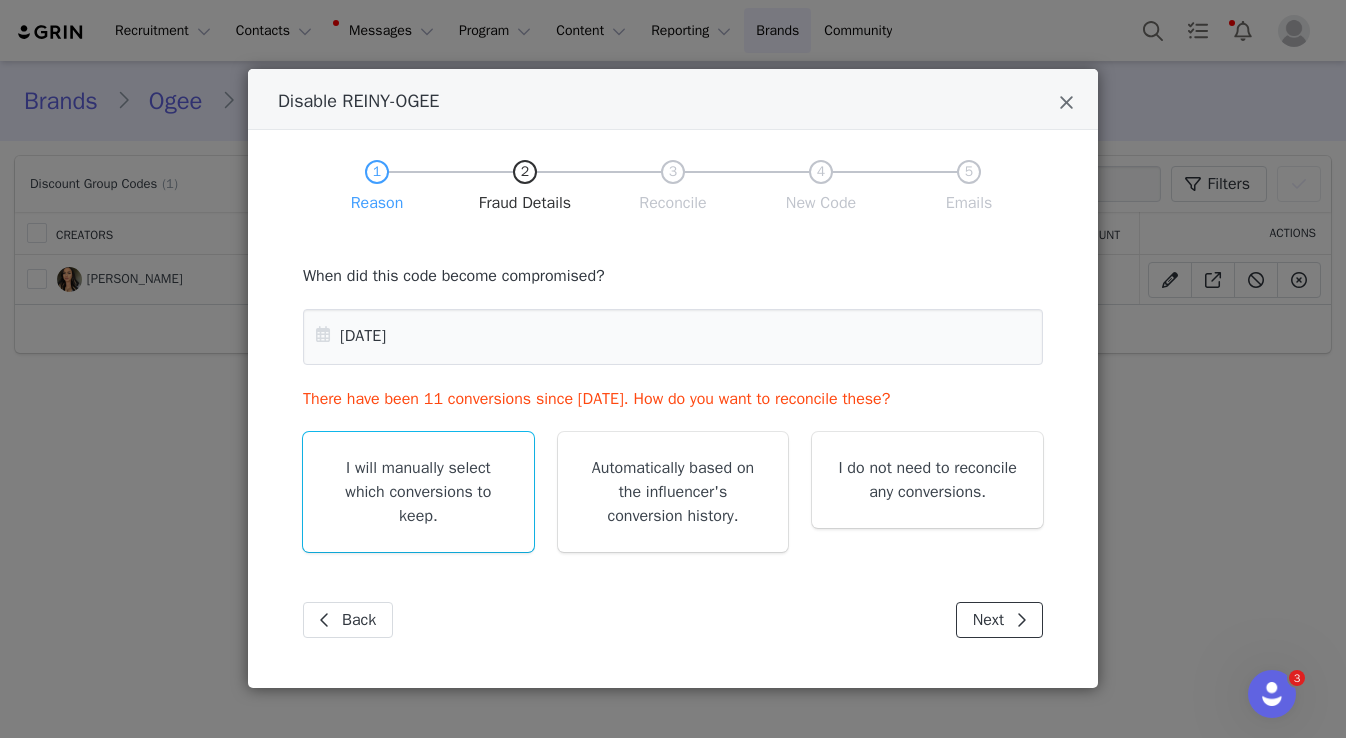click at bounding box center [1021, 620] 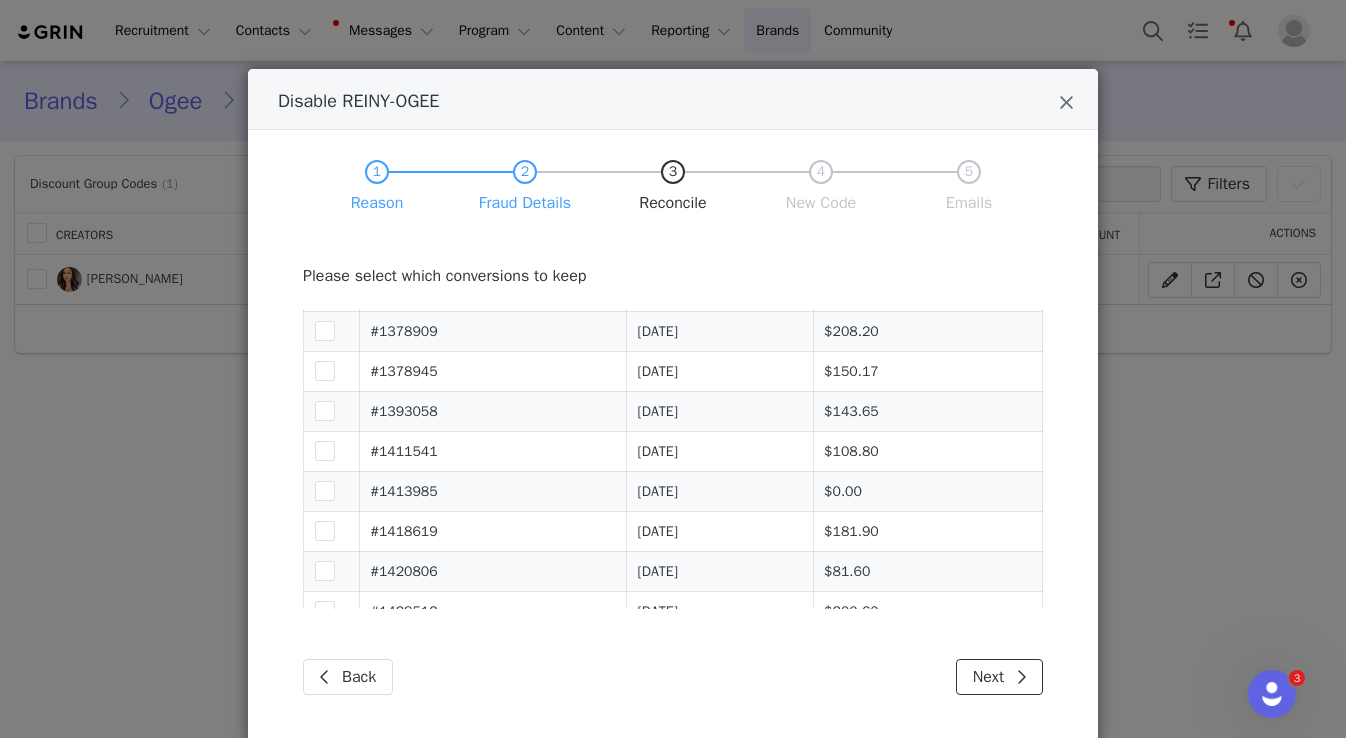scroll, scrollTop: 134, scrollLeft: 0, axis: vertical 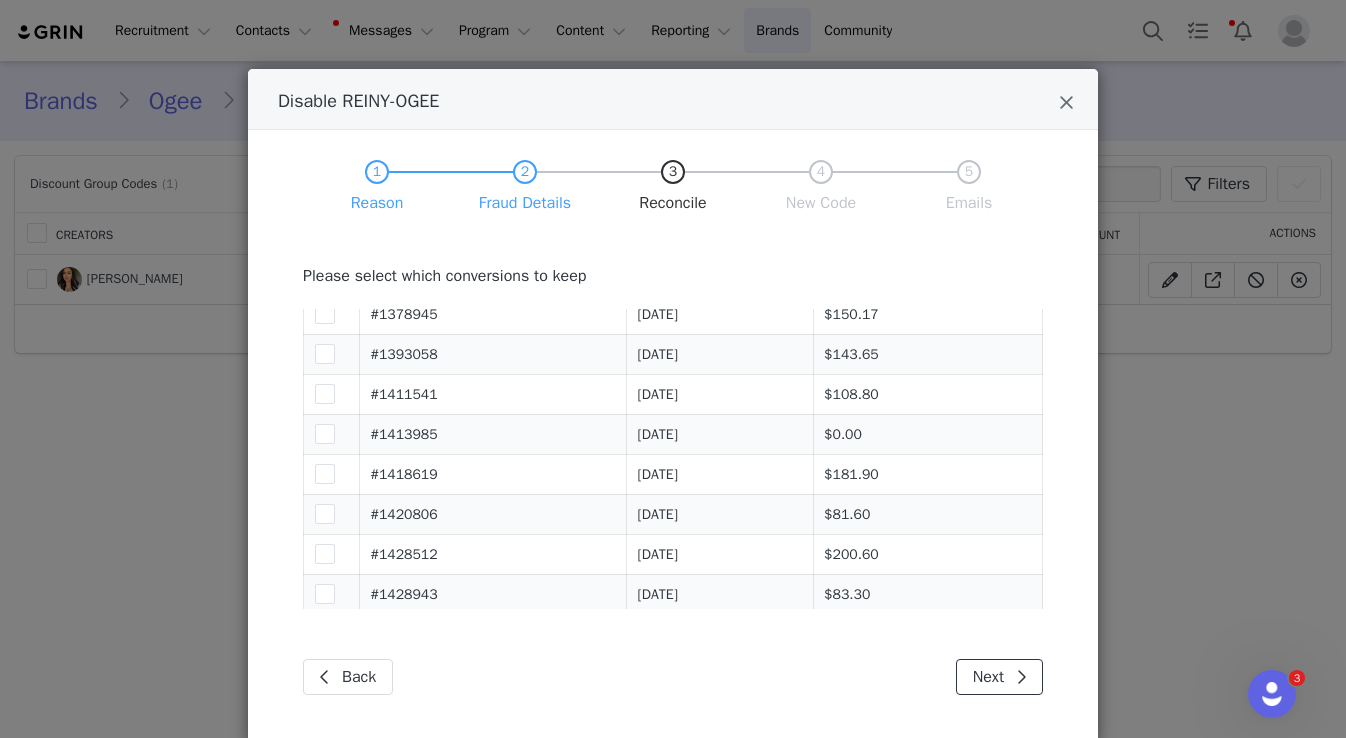click on "Next" at bounding box center (999, 677) 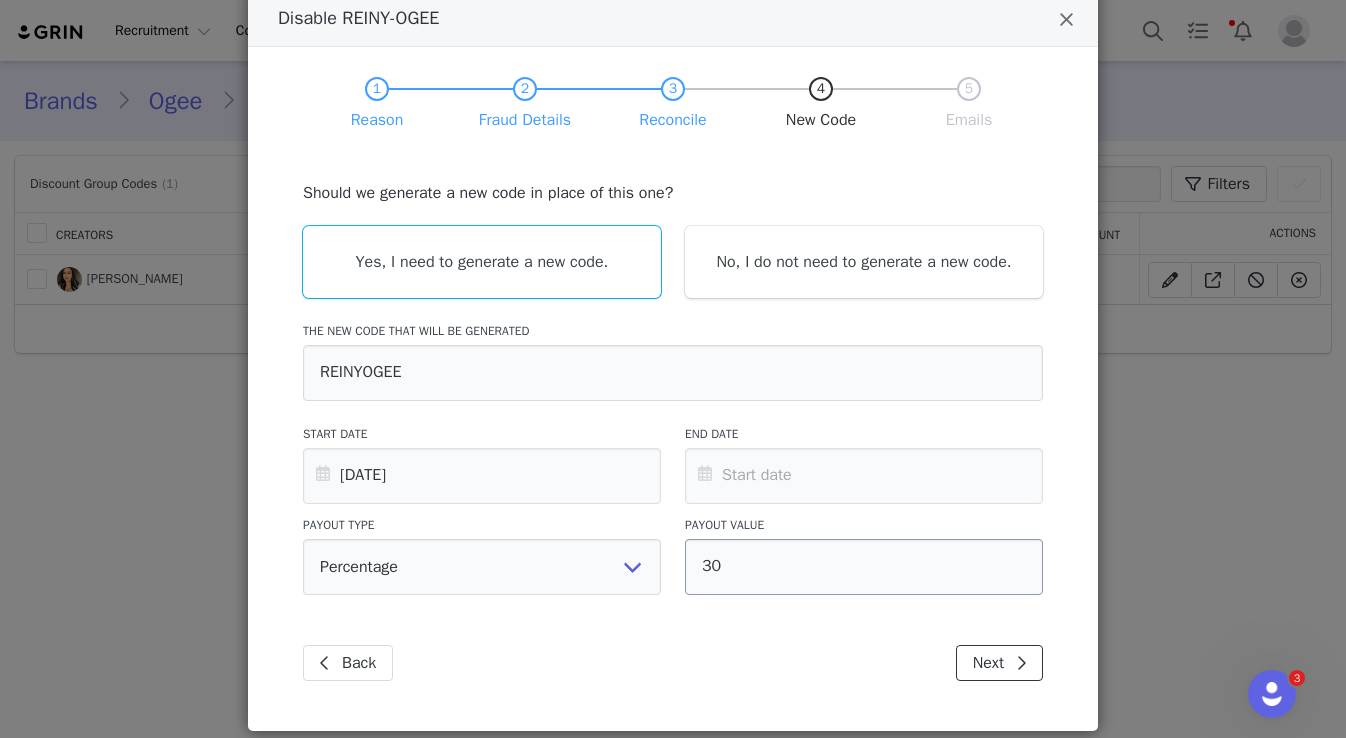 scroll, scrollTop: 131, scrollLeft: 0, axis: vertical 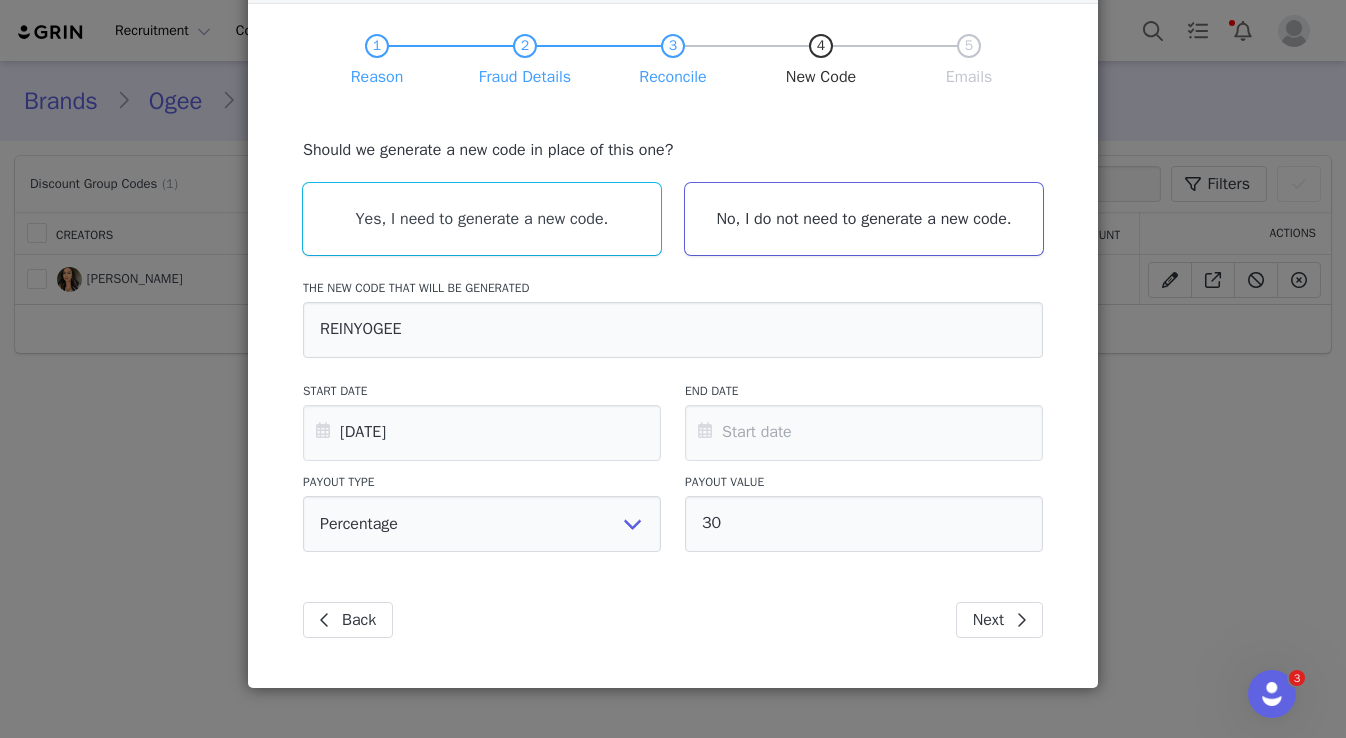 click on "No, I do not need to generate a new code." at bounding box center (864, 219) 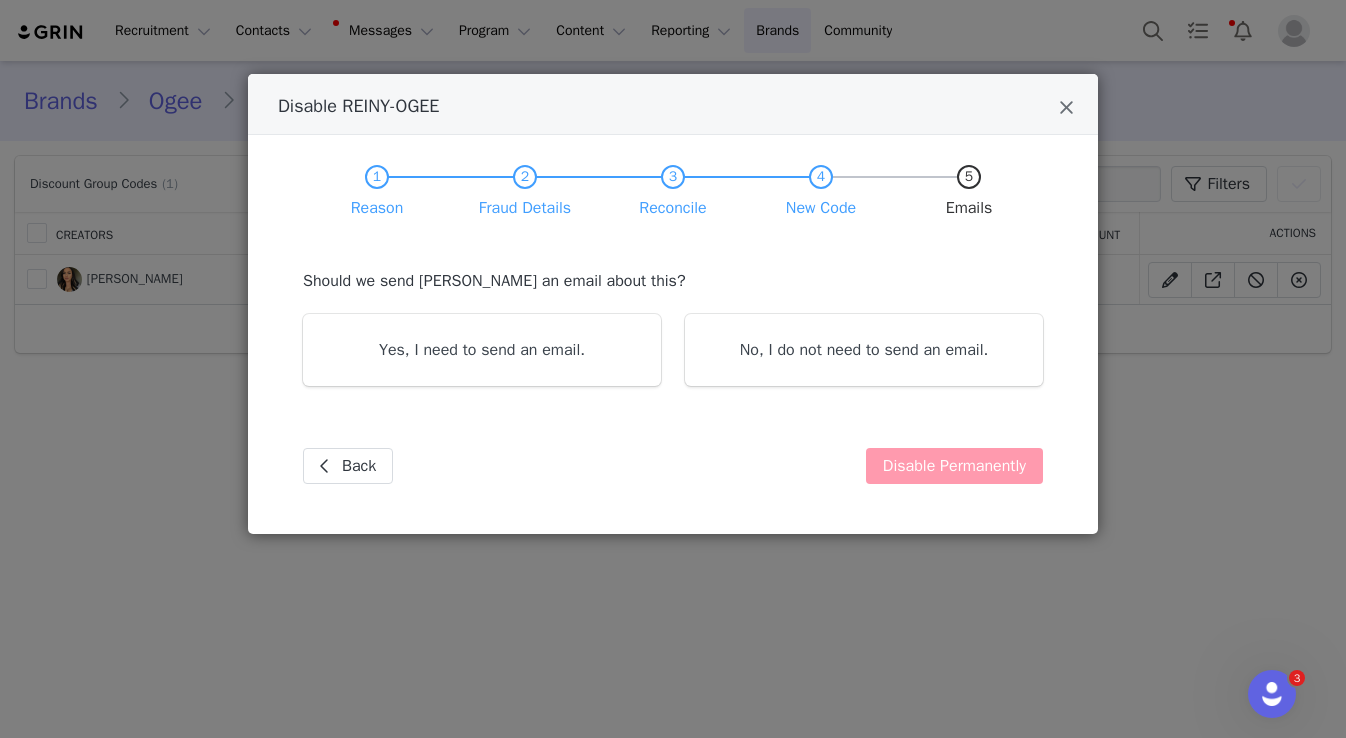 scroll, scrollTop: 0, scrollLeft: 0, axis: both 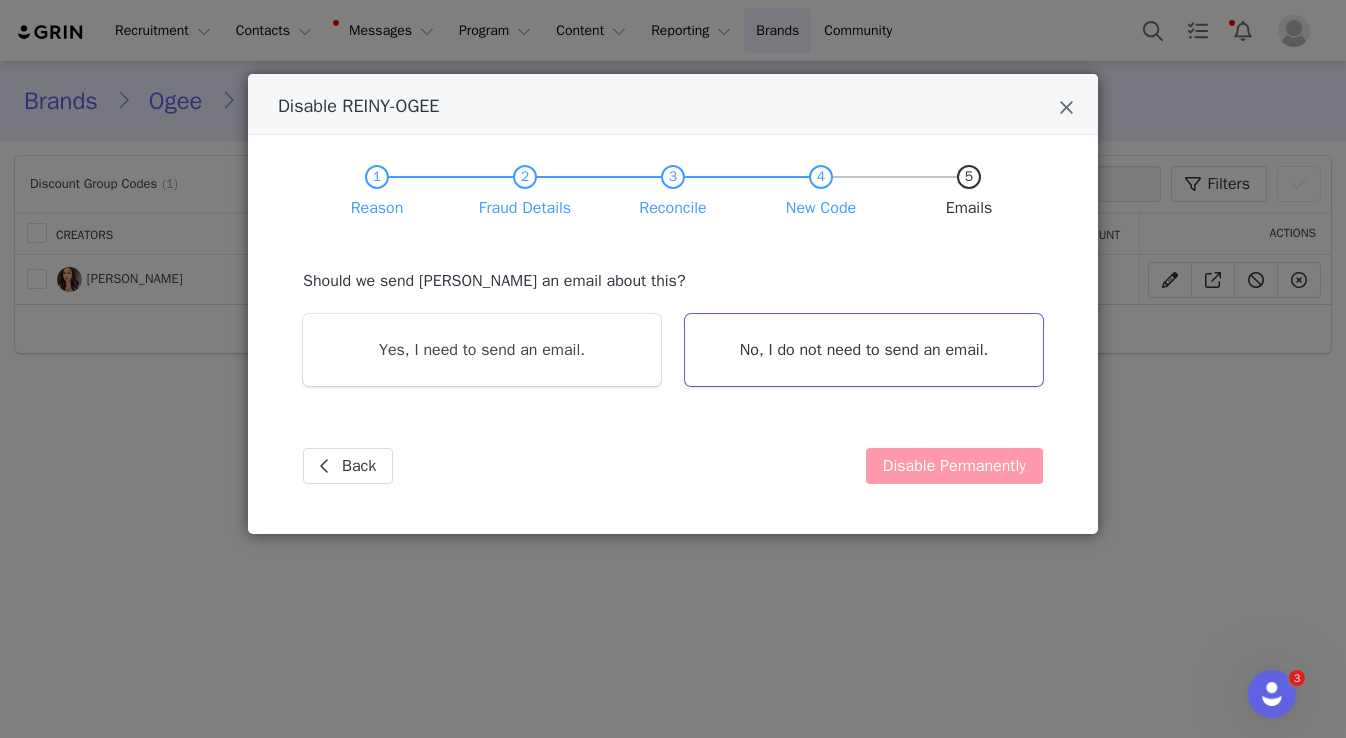 click on "No, I do not need to send an email." at bounding box center [864, 350] 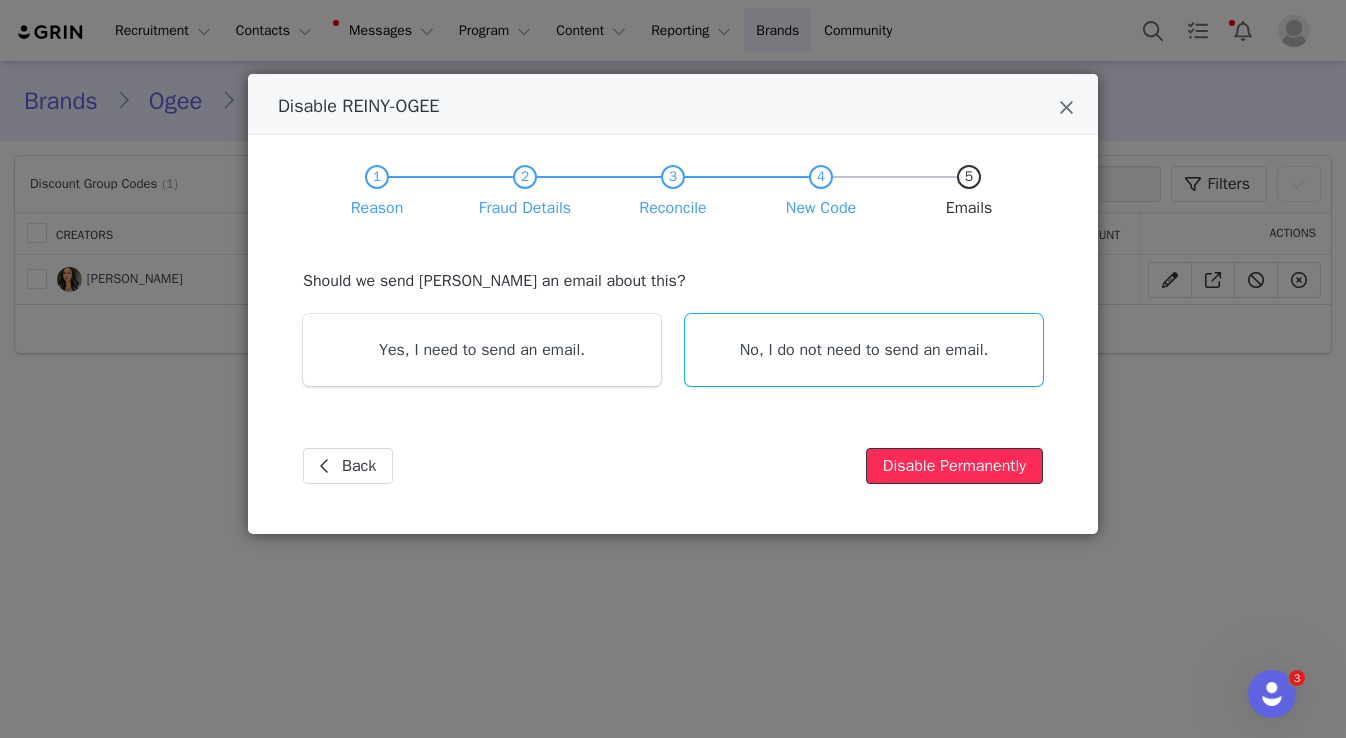 click on "Disable Permanently" at bounding box center [954, 466] 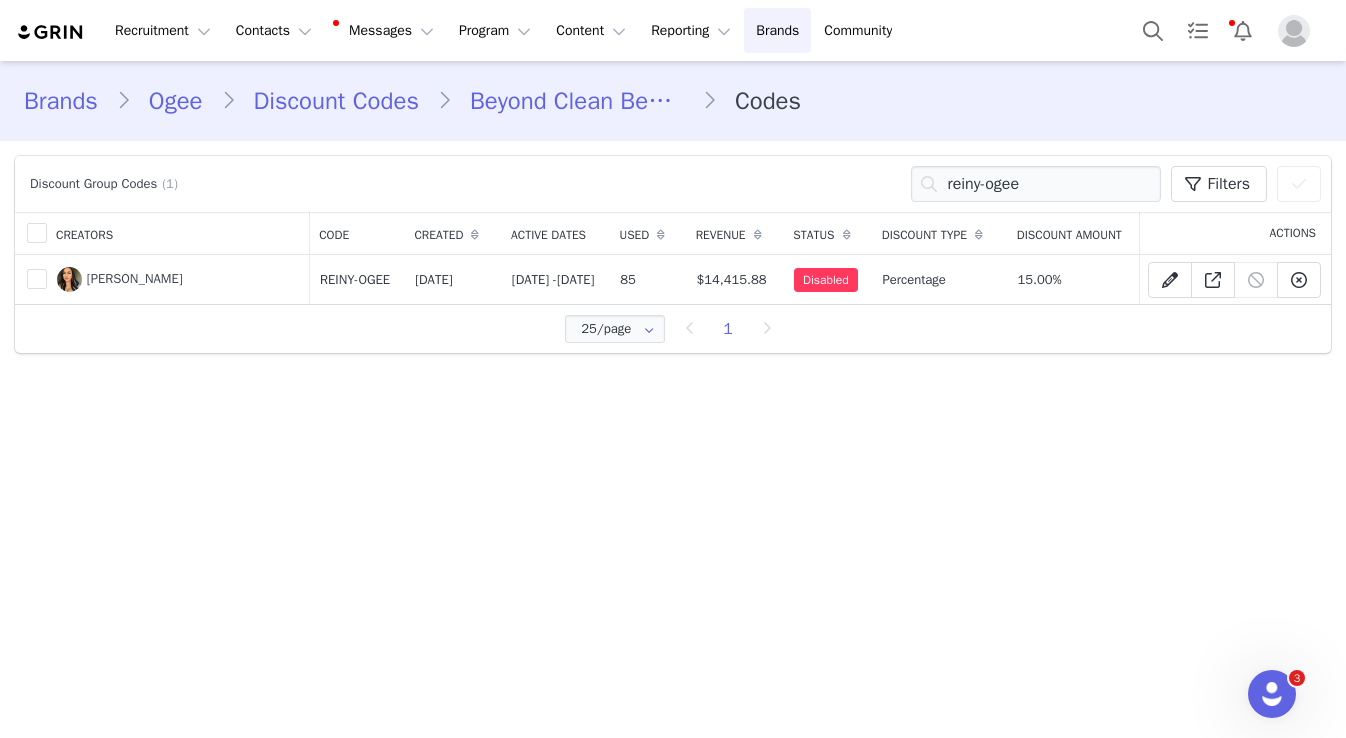 click on "Discount Codes" at bounding box center [336, 101] 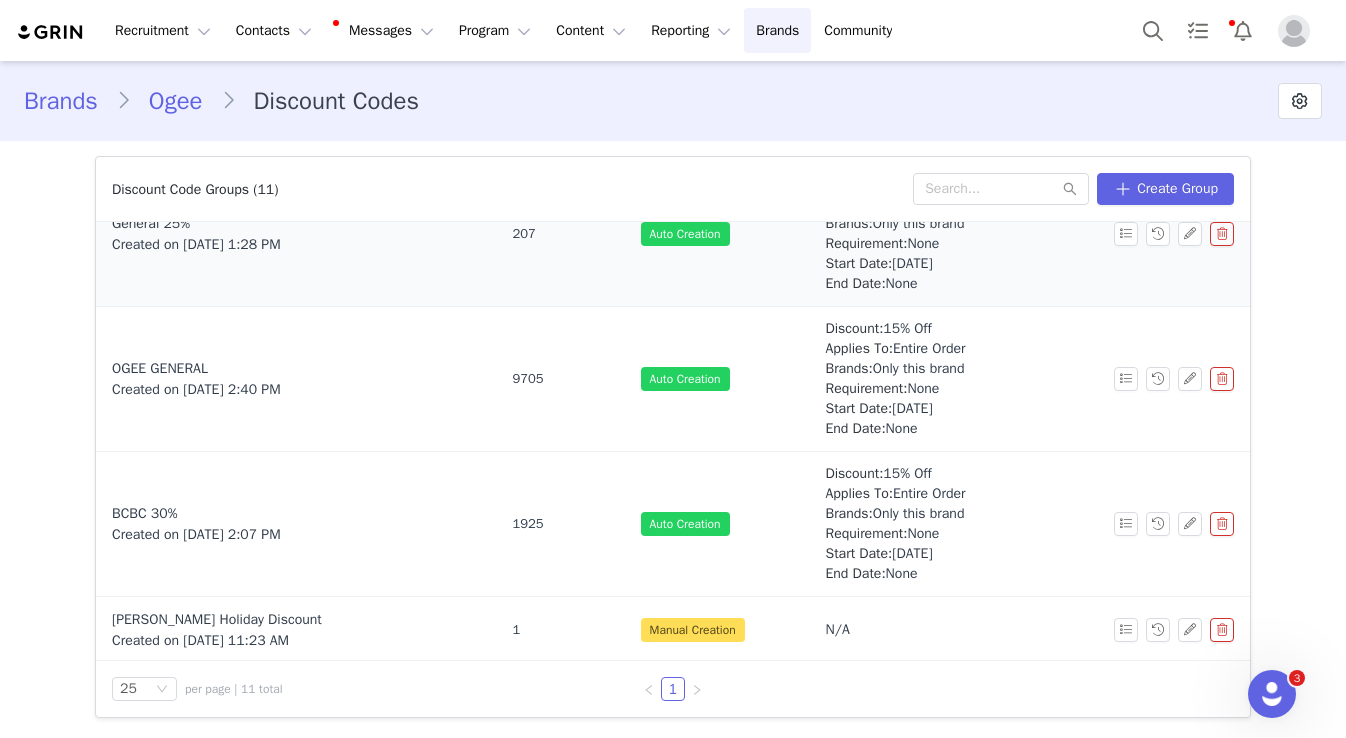 scroll, scrollTop: 300, scrollLeft: 0, axis: vertical 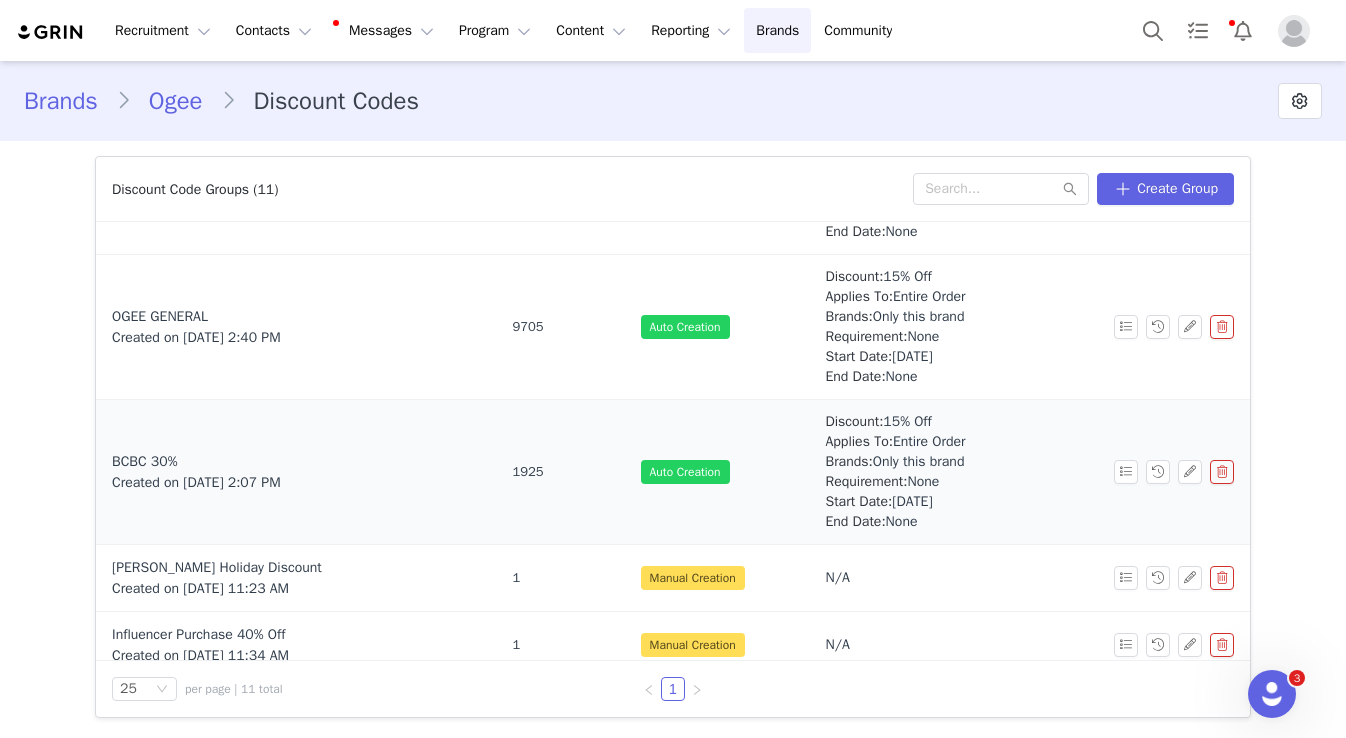 click on "Created on Mar 23, 2022 2:07 PM" at bounding box center [196, 482] 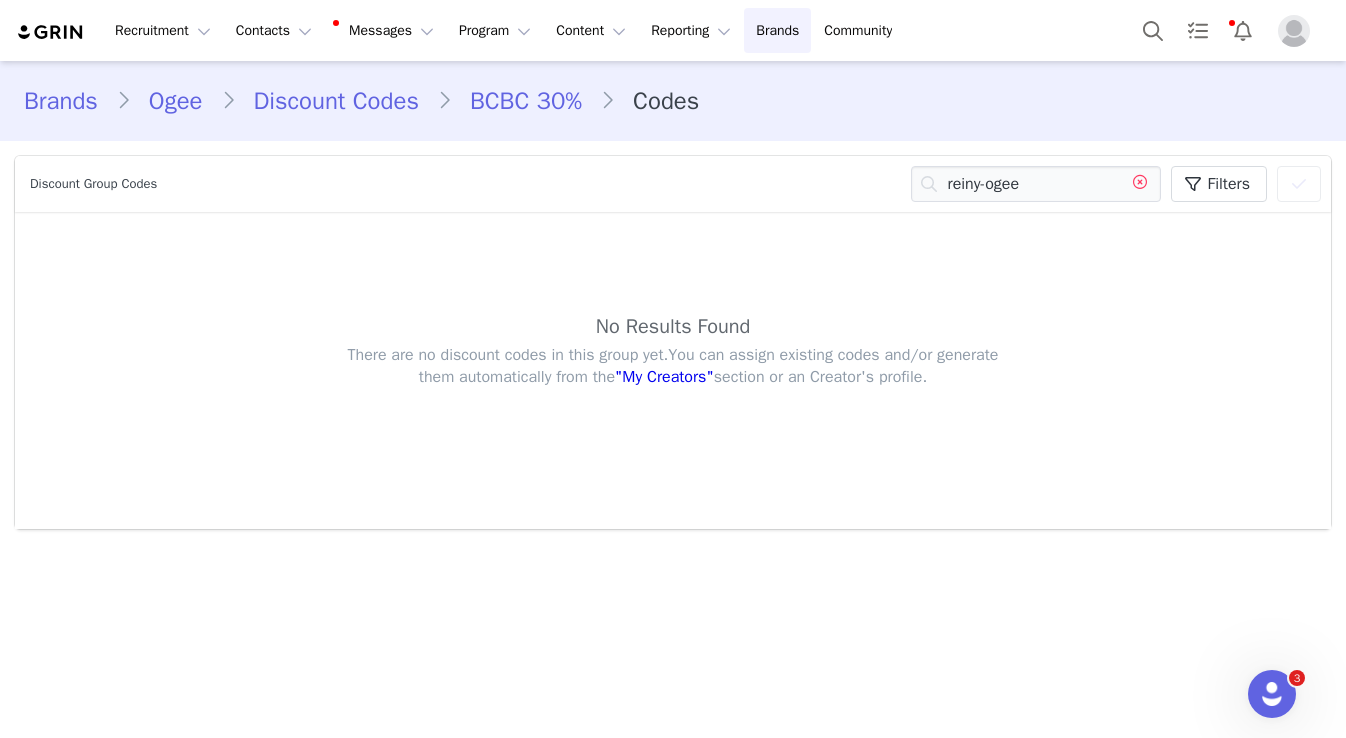 click at bounding box center [1140, 184] 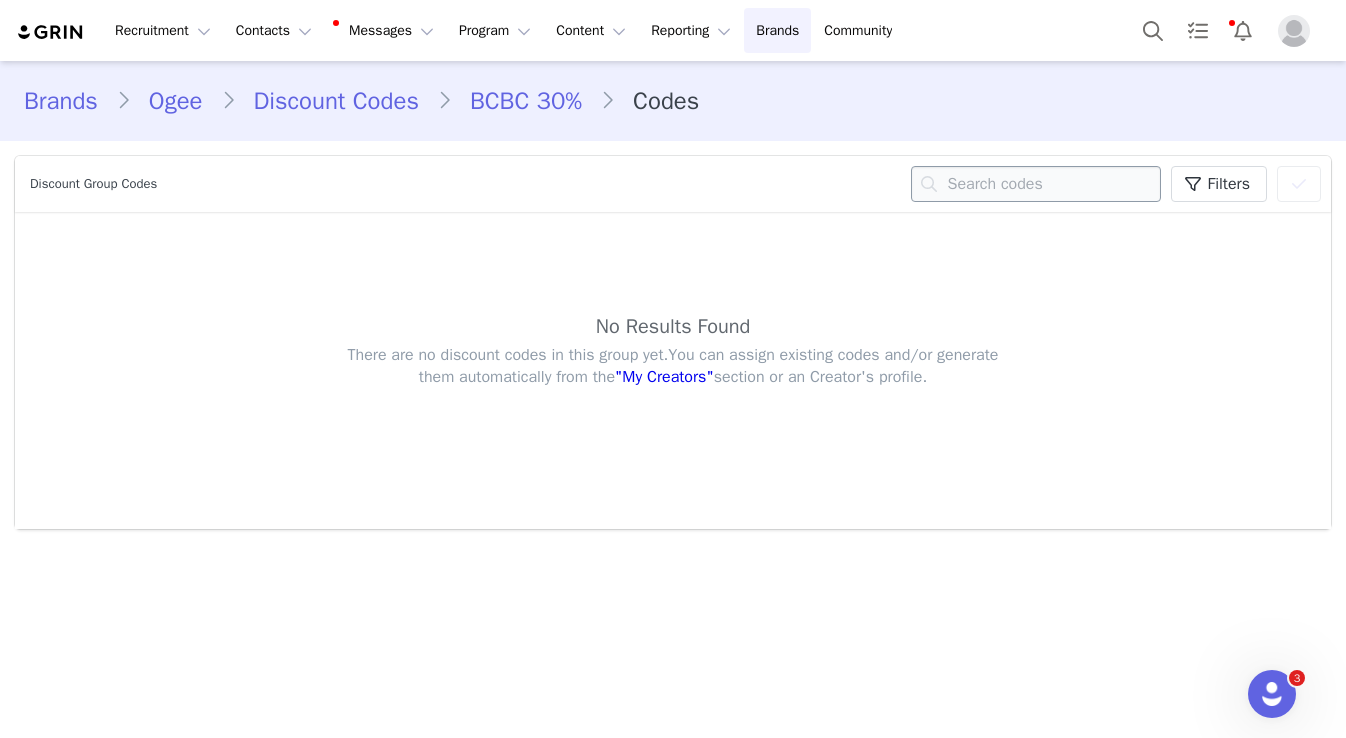 click at bounding box center (1036, 184) 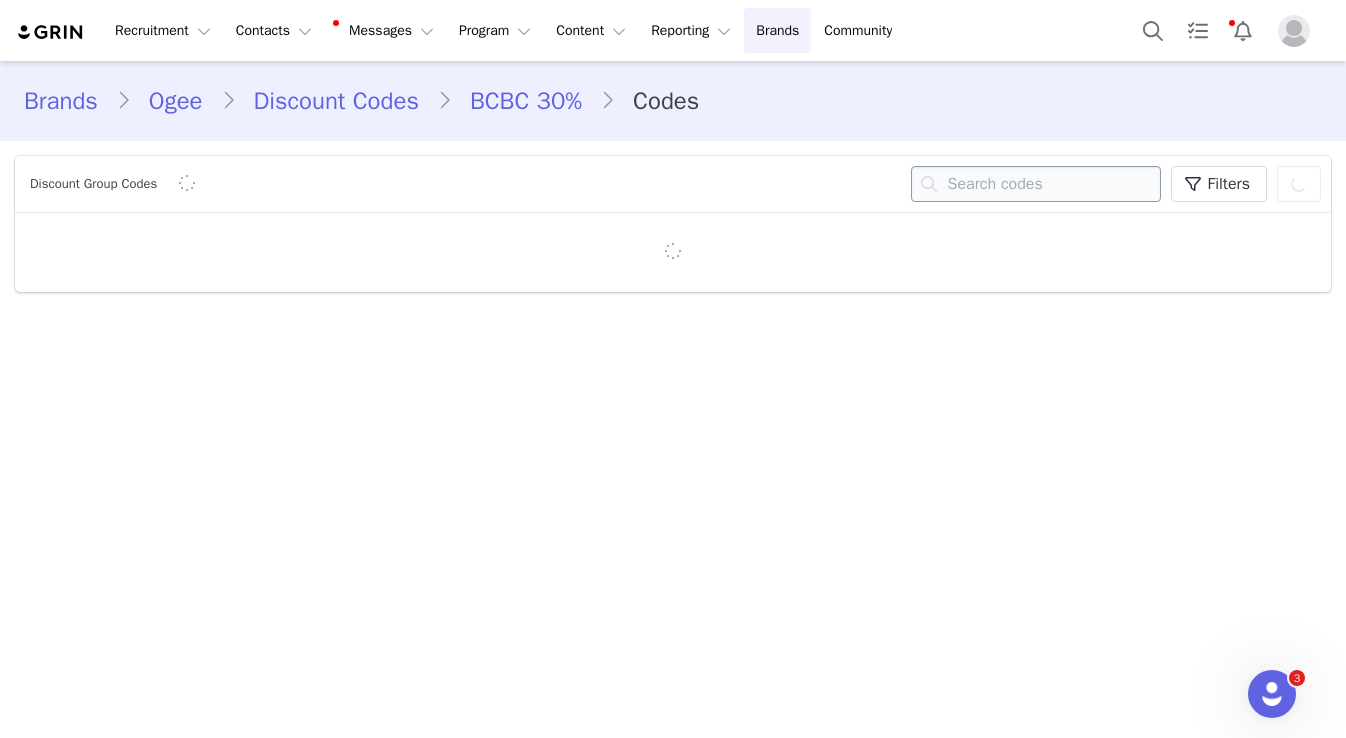 paste on "TAYLOR-OGEE" 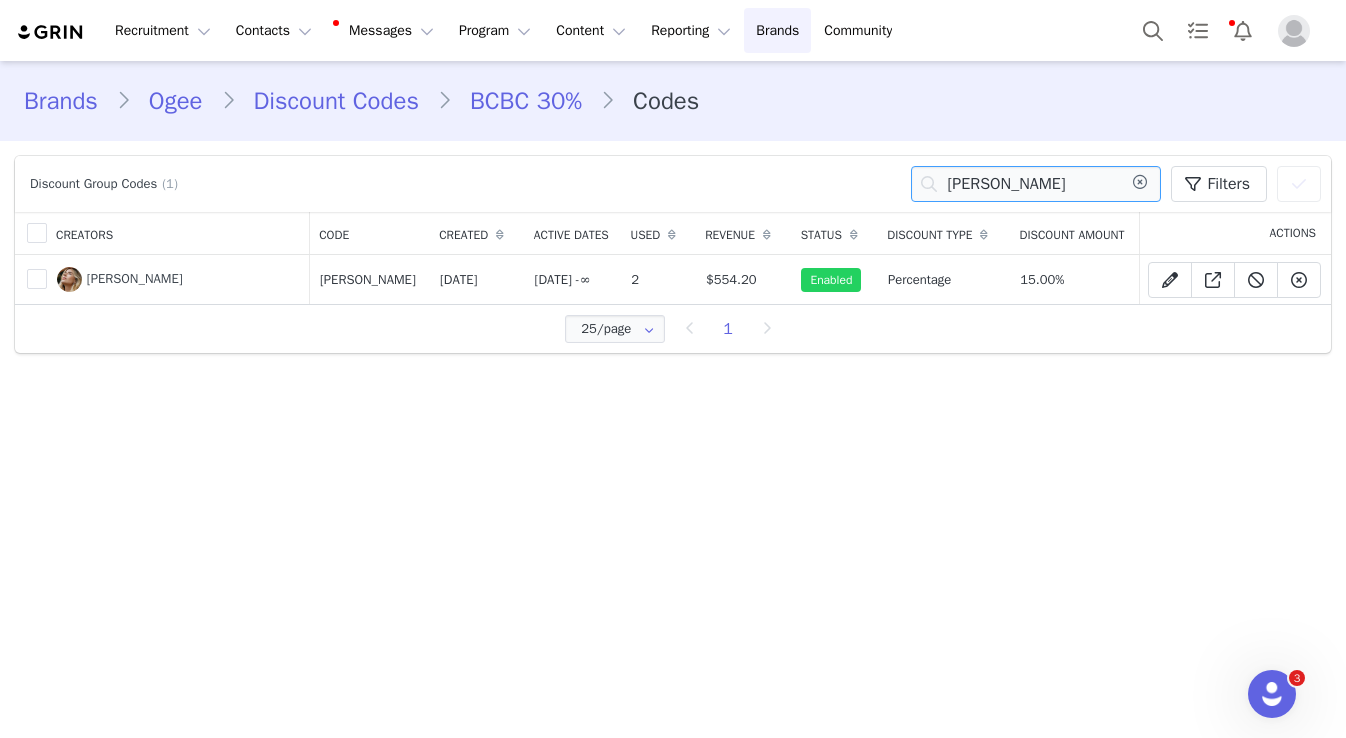type on "TAYLOR-OGEE" 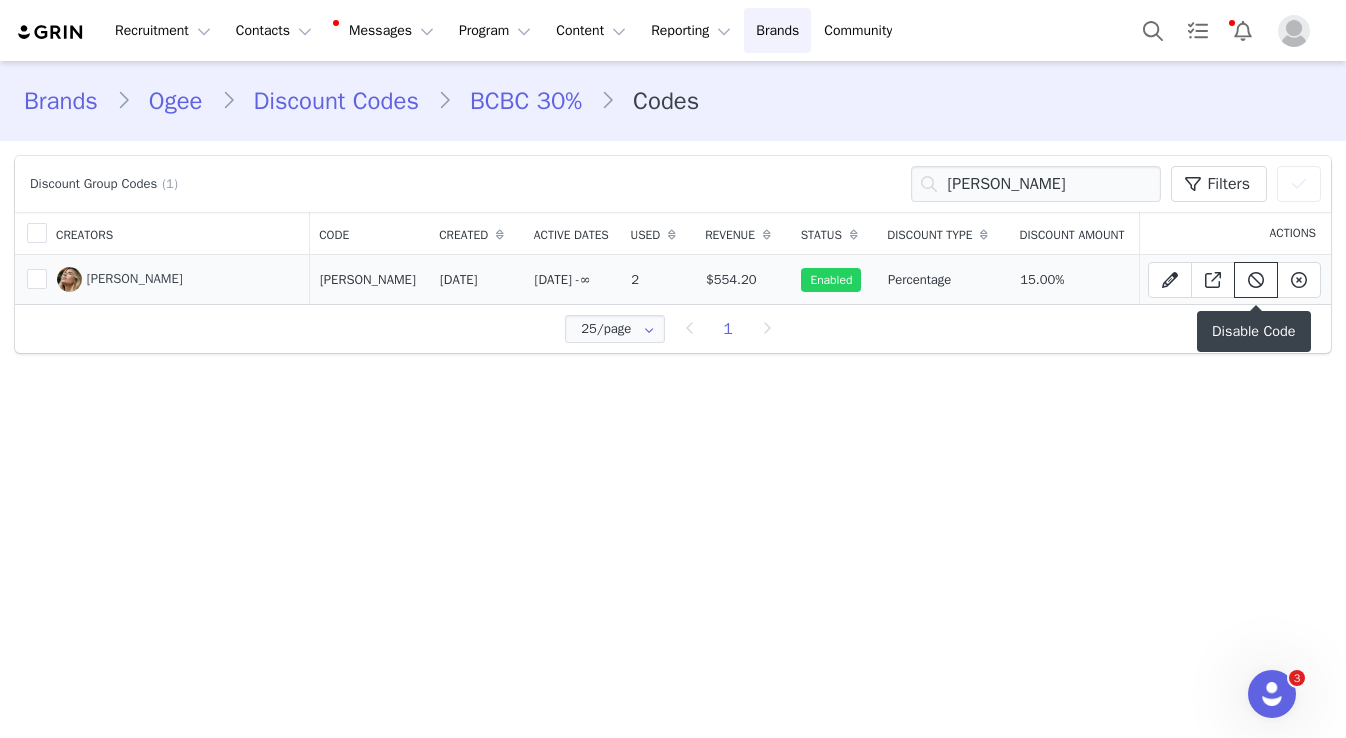 click at bounding box center [1256, 280] 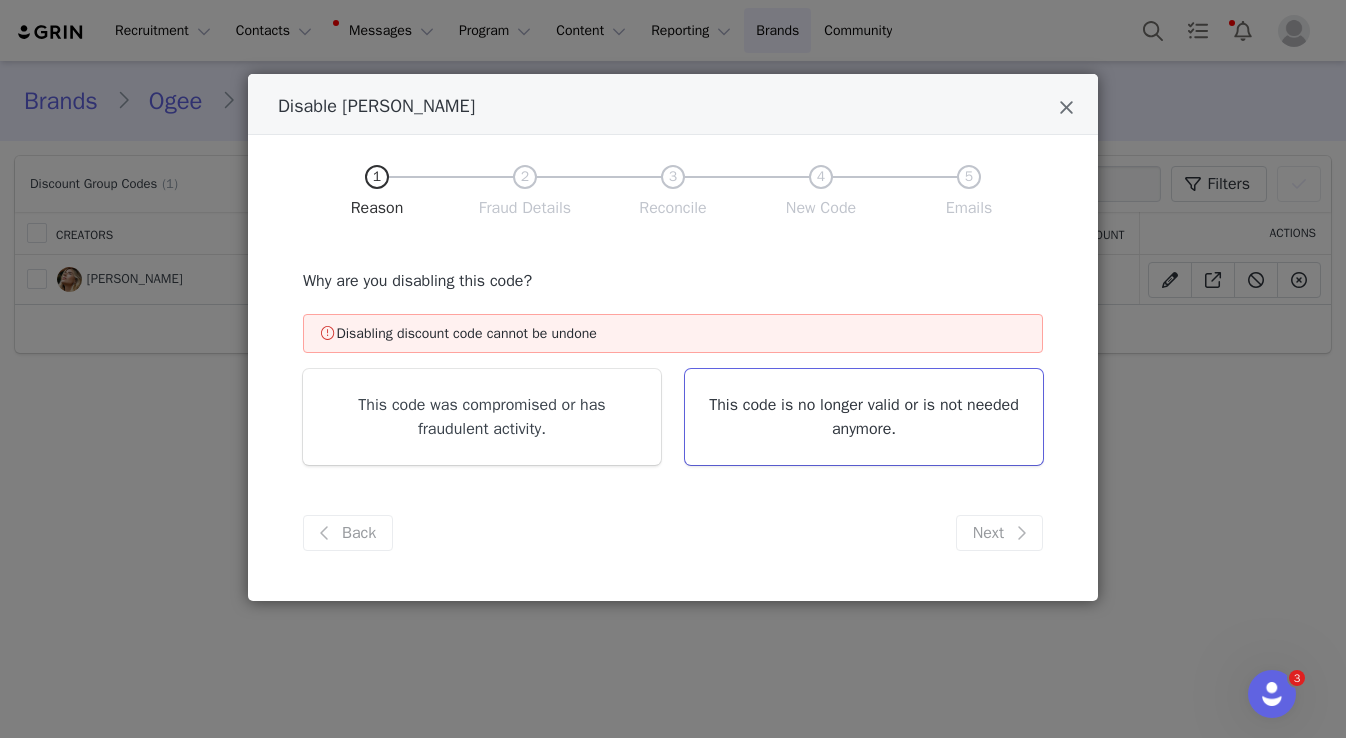 click on "This code is no longer valid or is not needed anymore." at bounding box center [864, 417] 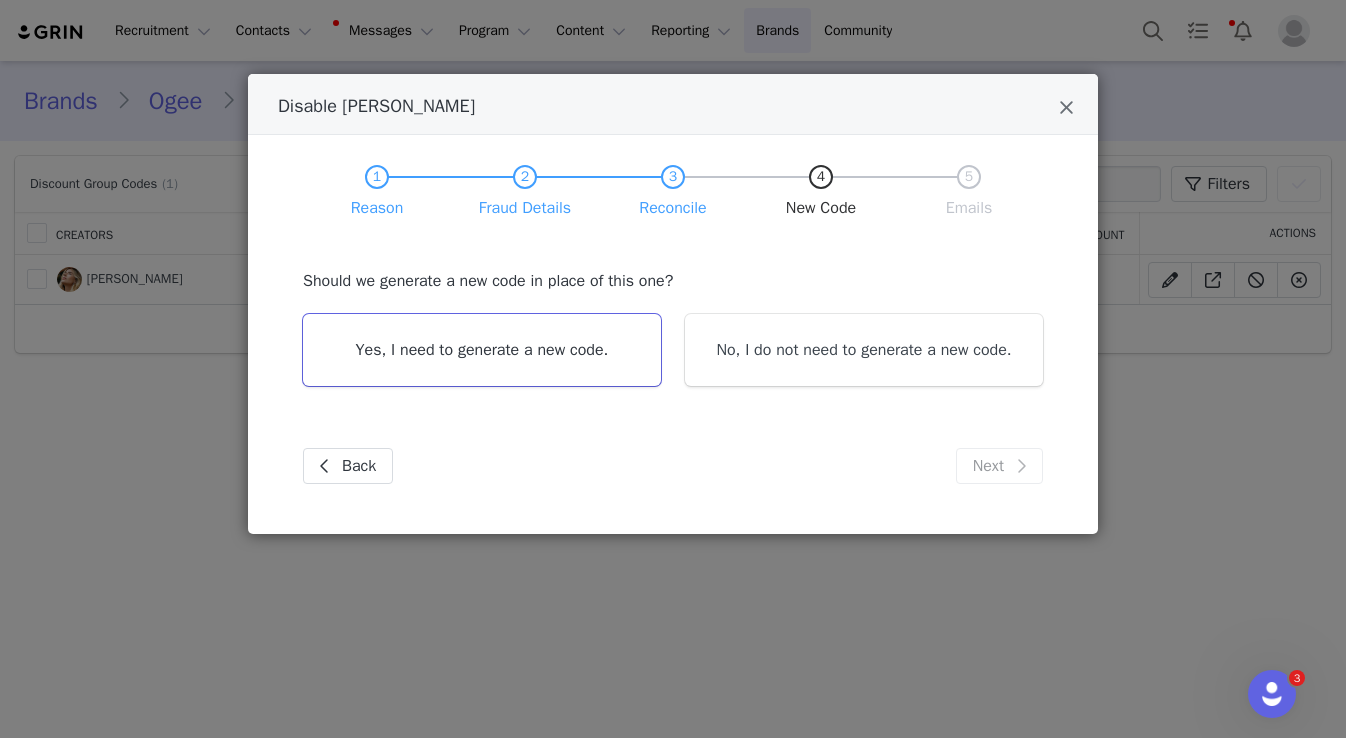 click on "Yes, I need to generate a new code." at bounding box center (482, 350) 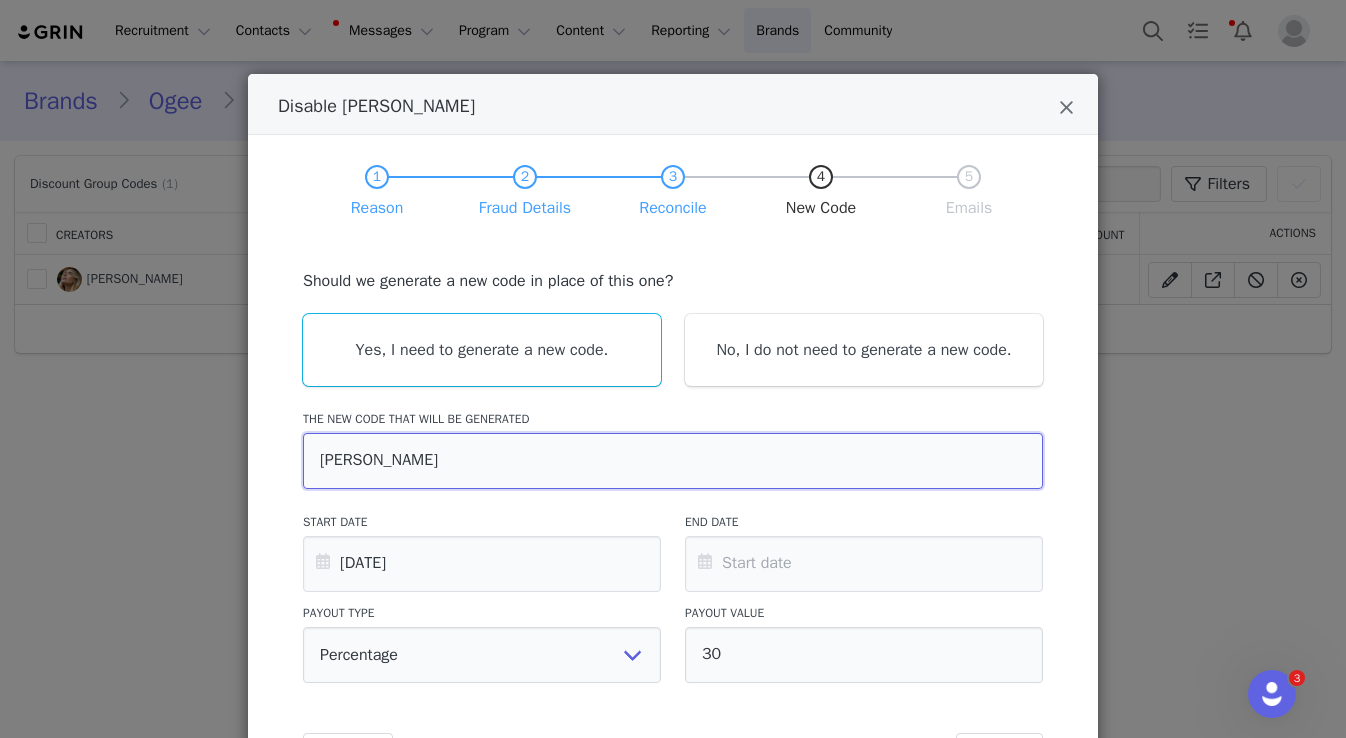 click on "TAYLOR-OGEE" at bounding box center [673, 461] 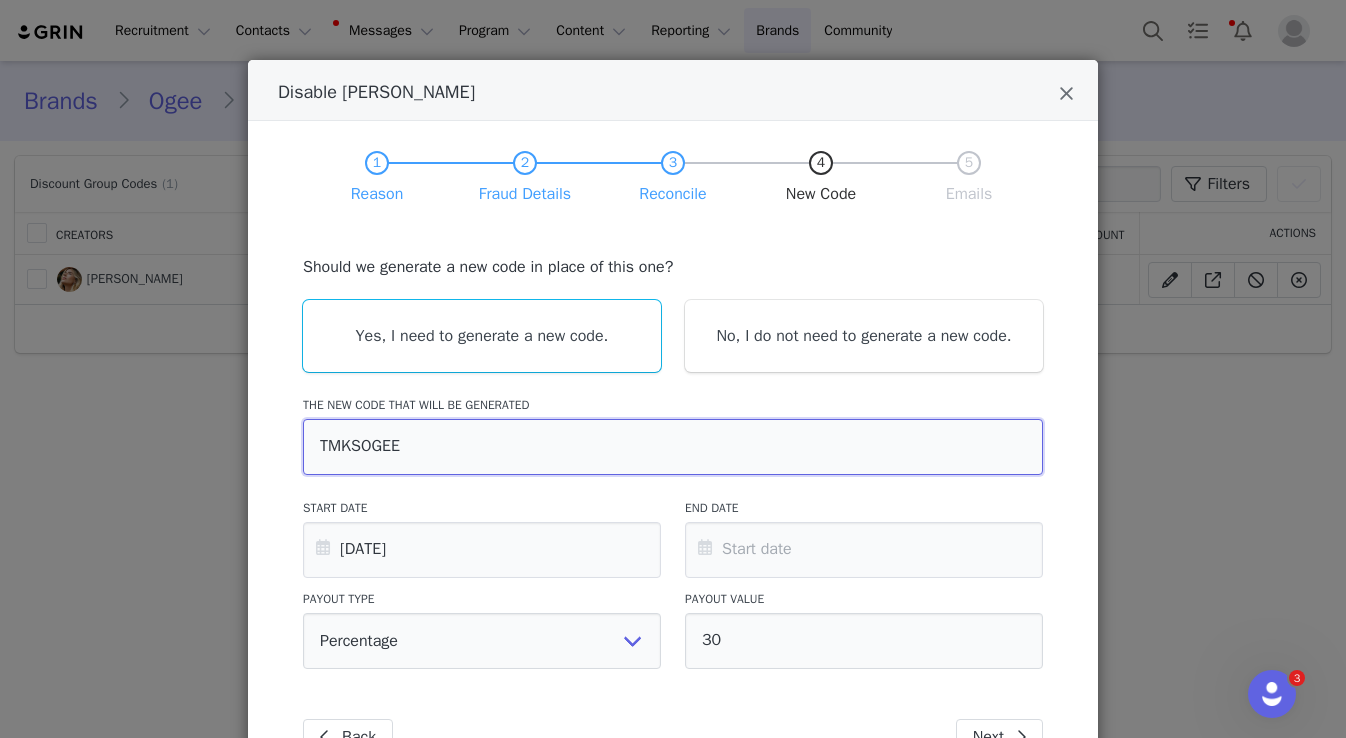 scroll, scrollTop: 20, scrollLeft: 0, axis: vertical 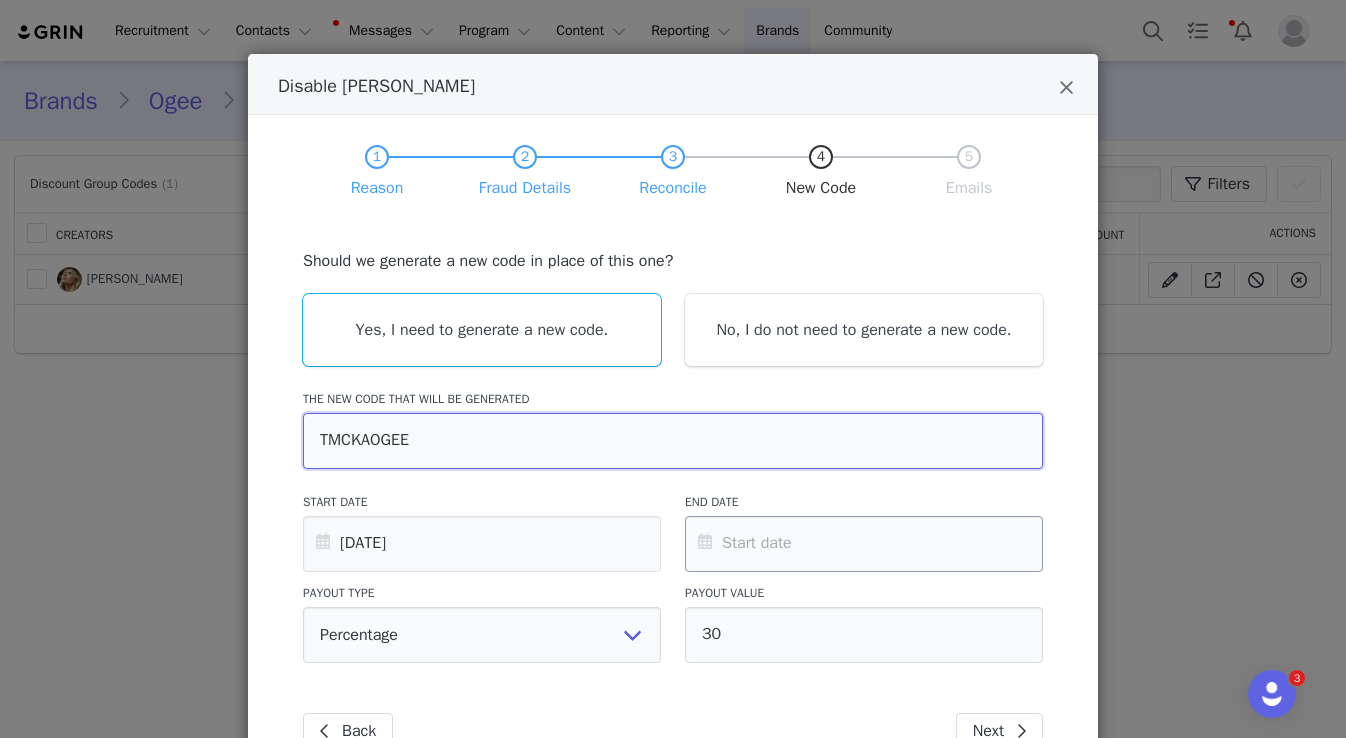 type on "TMCKAYOGEE" 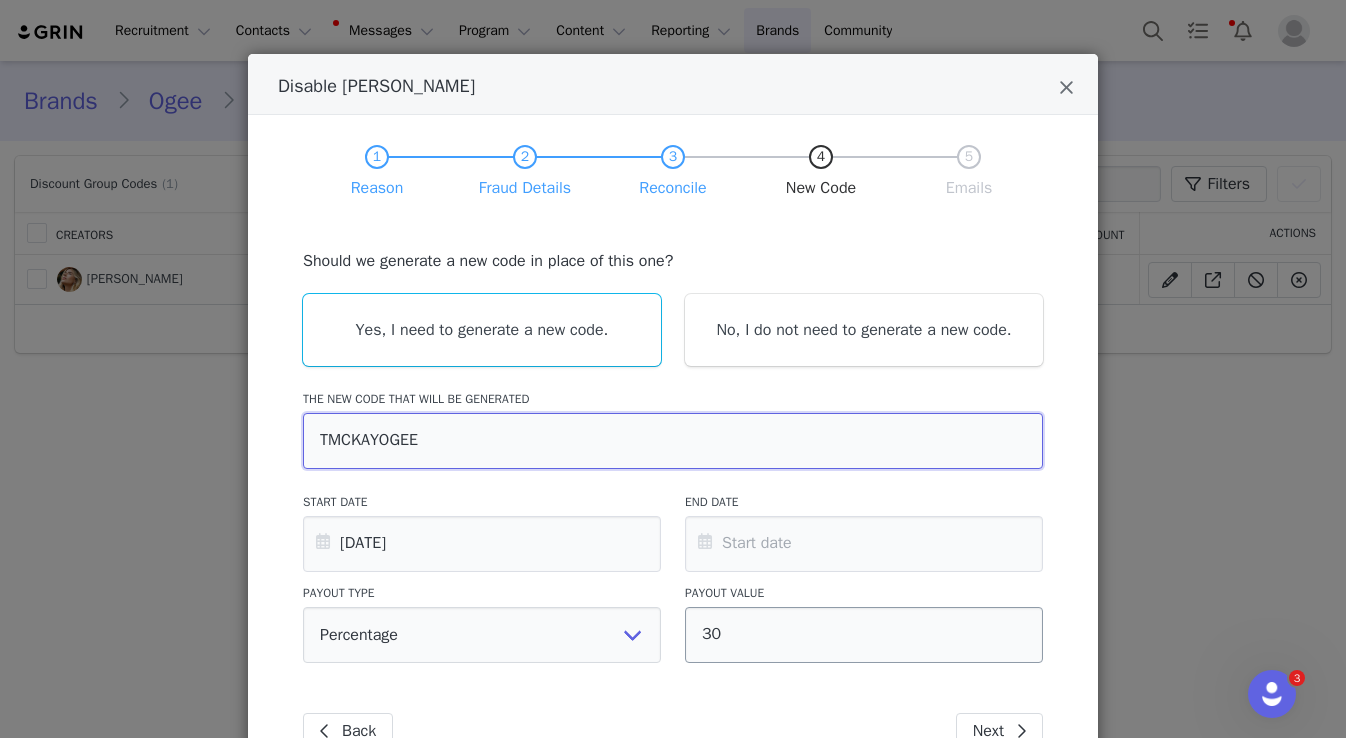 scroll, scrollTop: 131, scrollLeft: 0, axis: vertical 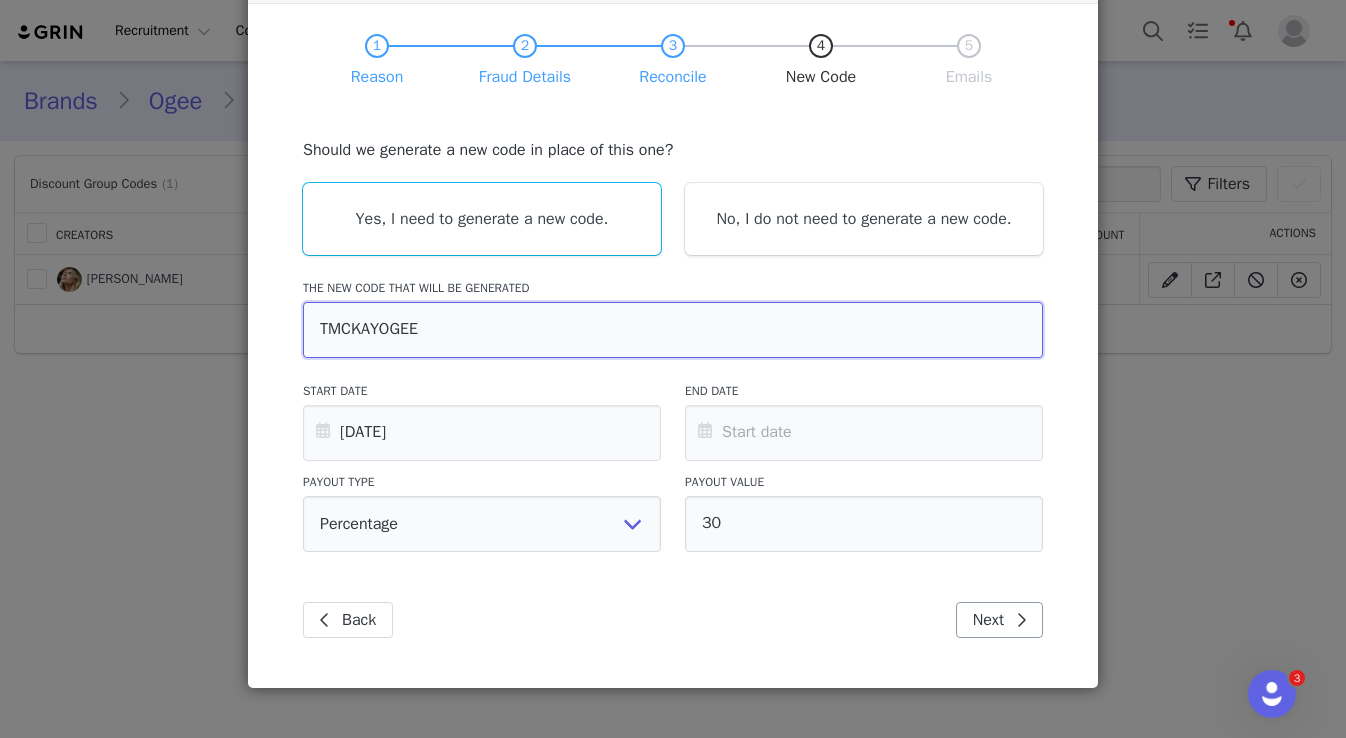 type on "TMCKAYOGEE" 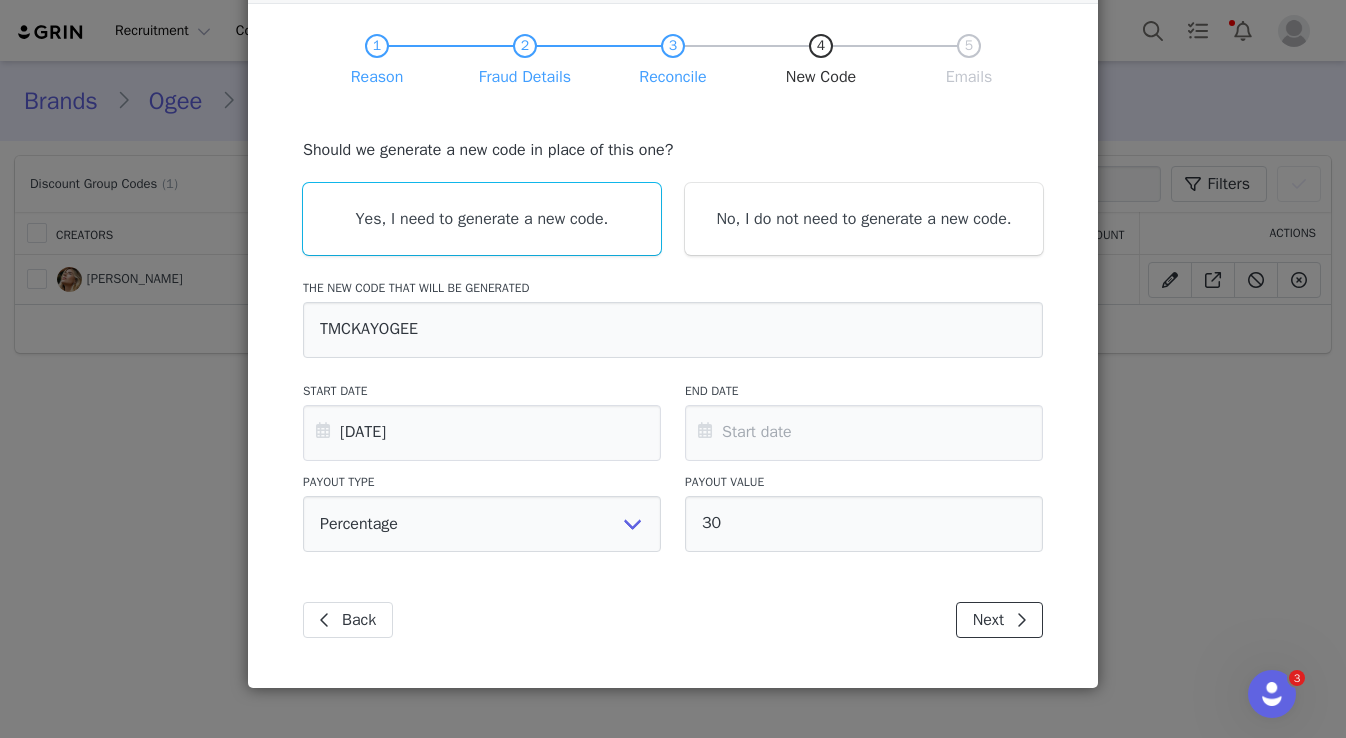 click on "Next" at bounding box center (999, 620) 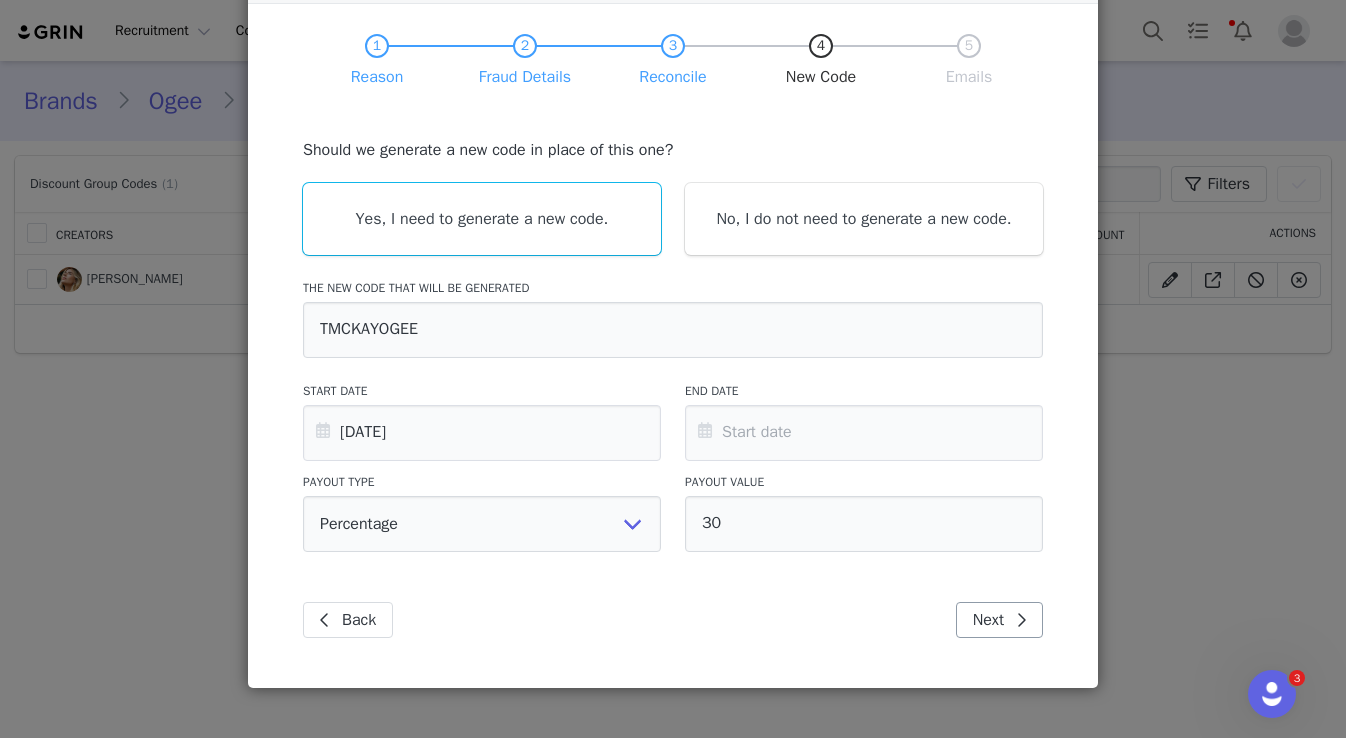 scroll, scrollTop: 0, scrollLeft: 0, axis: both 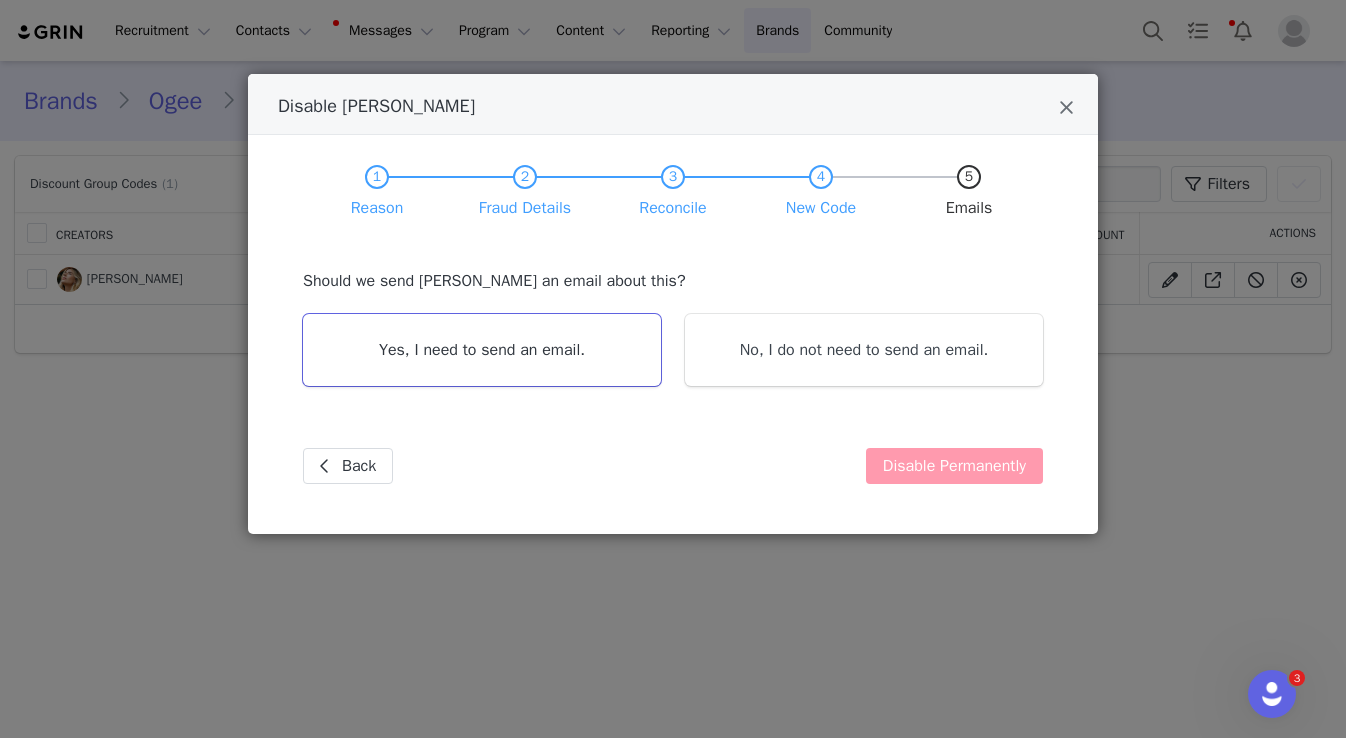 click on "Yes, I need to send an email." at bounding box center [482, 350] 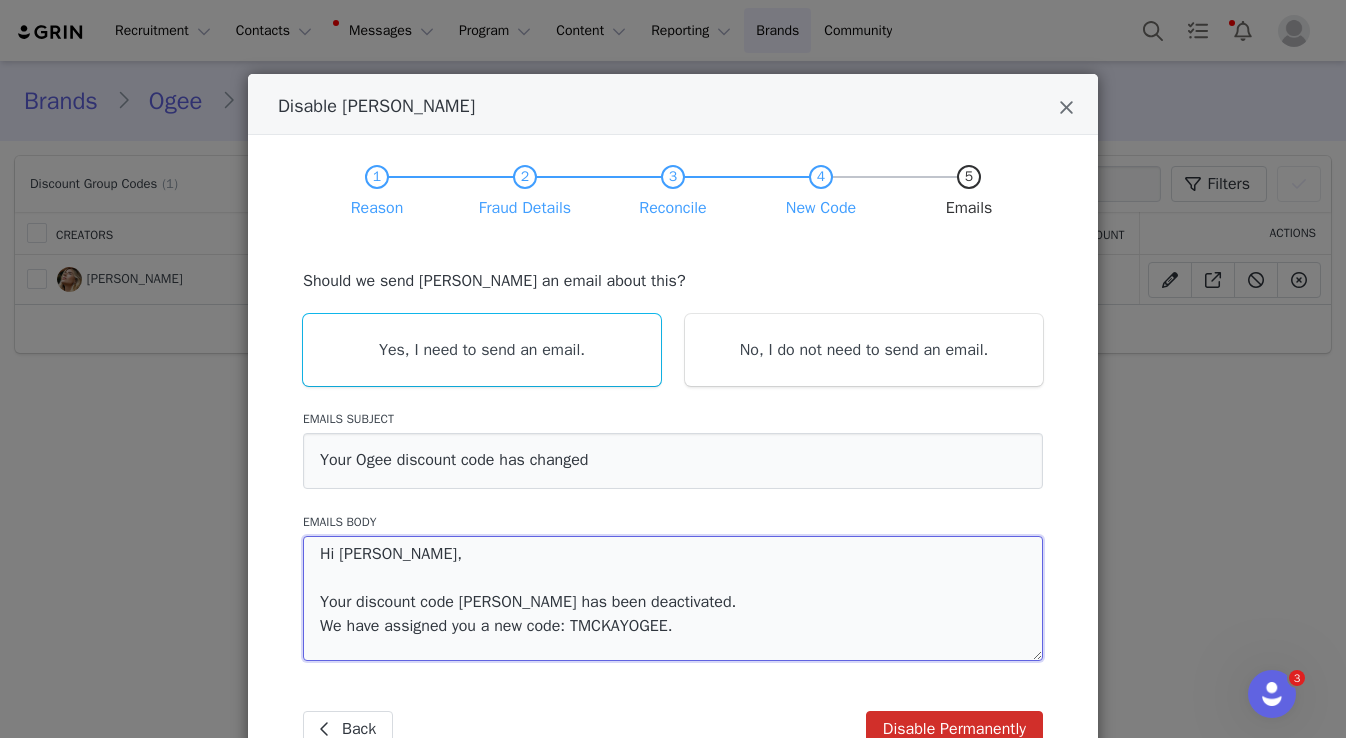 click on "Hi Taylor,
Your discount code TAYLOR-OGEE has been deactivated.
We have assigned you a new code: TMCKAYOGEE." at bounding box center (673, 598) 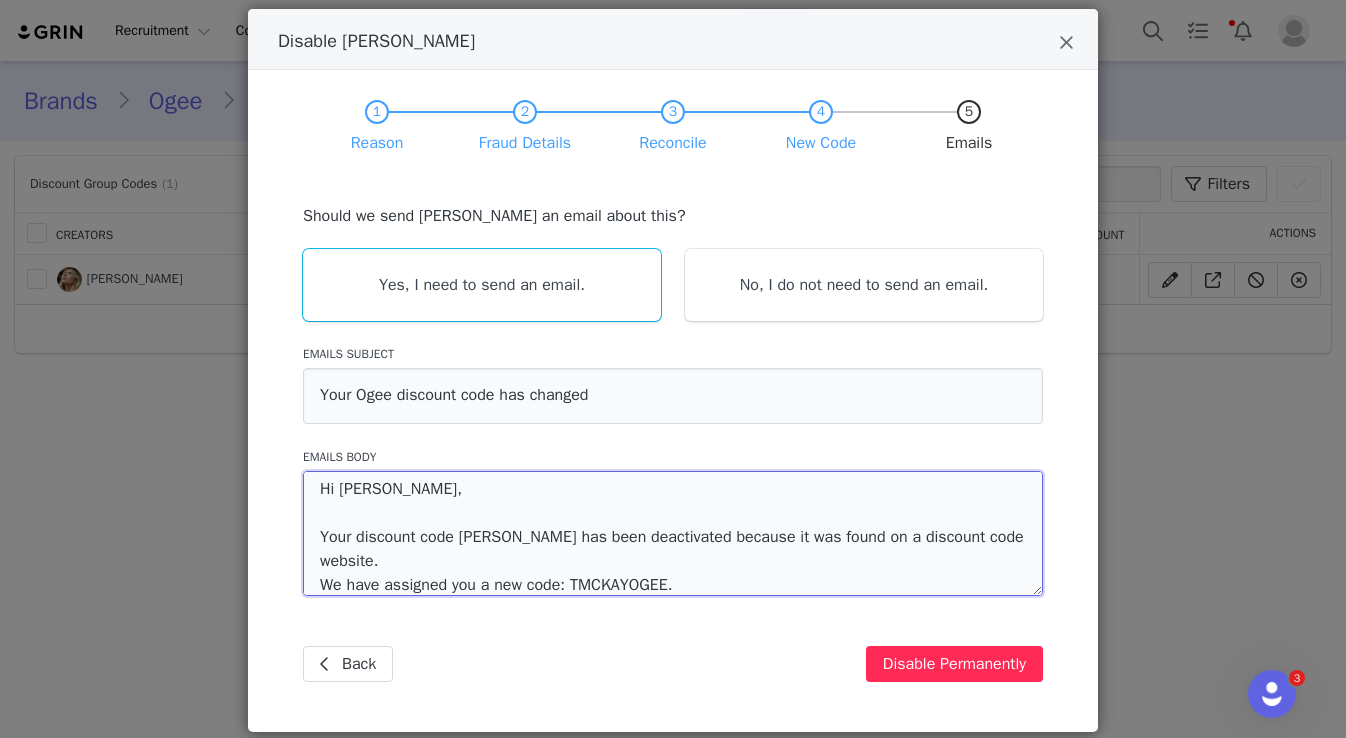 scroll, scrollTop: 78, scrollLeft: 0, axis: vertical 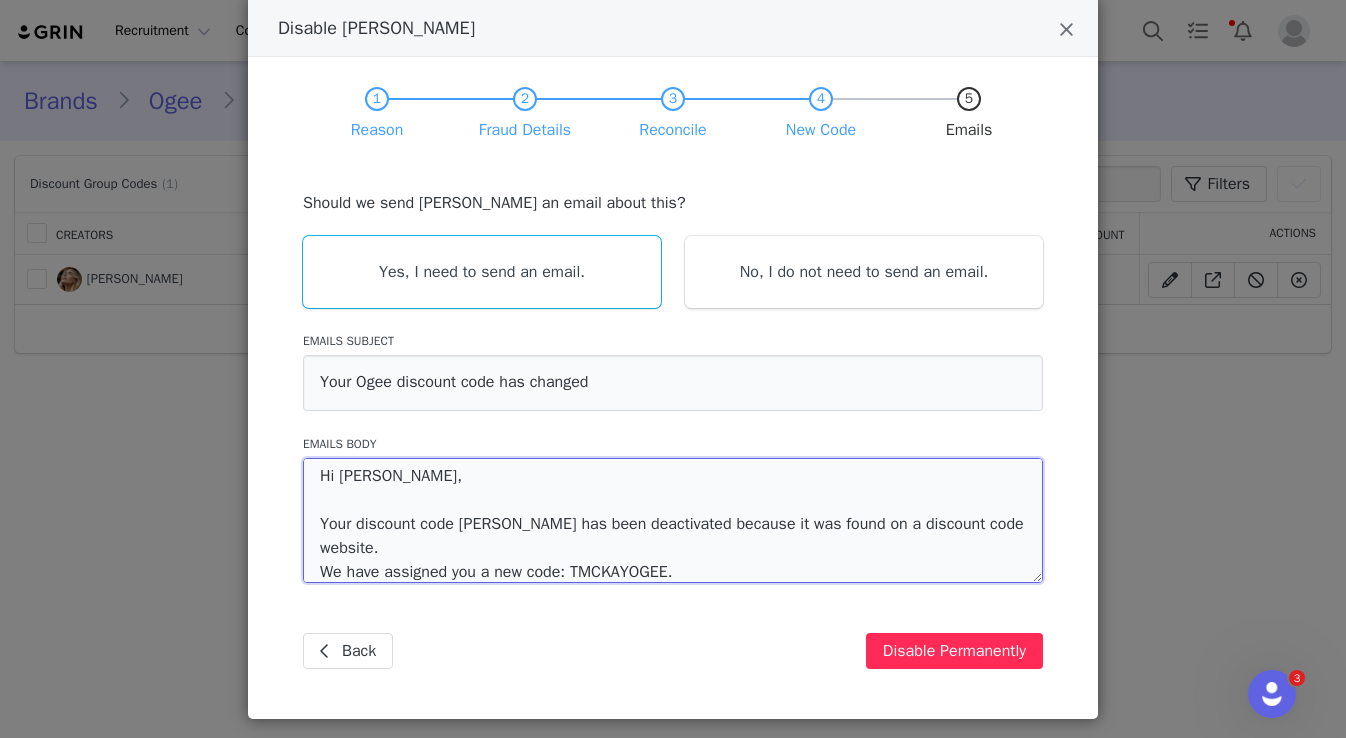type on "Hi Taylor,
Your discount code TAYLOR-OGEE has been deactivated because it was found on a discount code website.
We have assigned you a new code: TMCKAYOGEE." 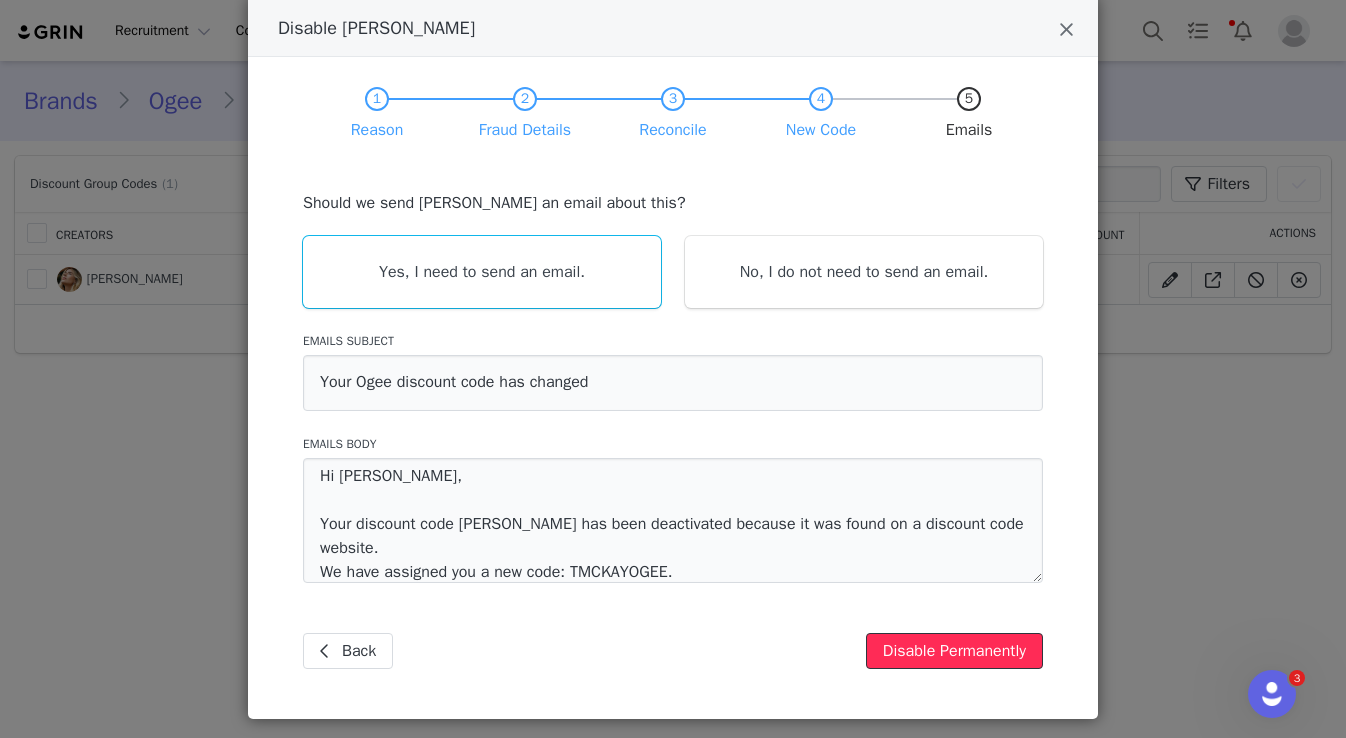 click on "Disable Permanently" at bounding box center (954, 651) 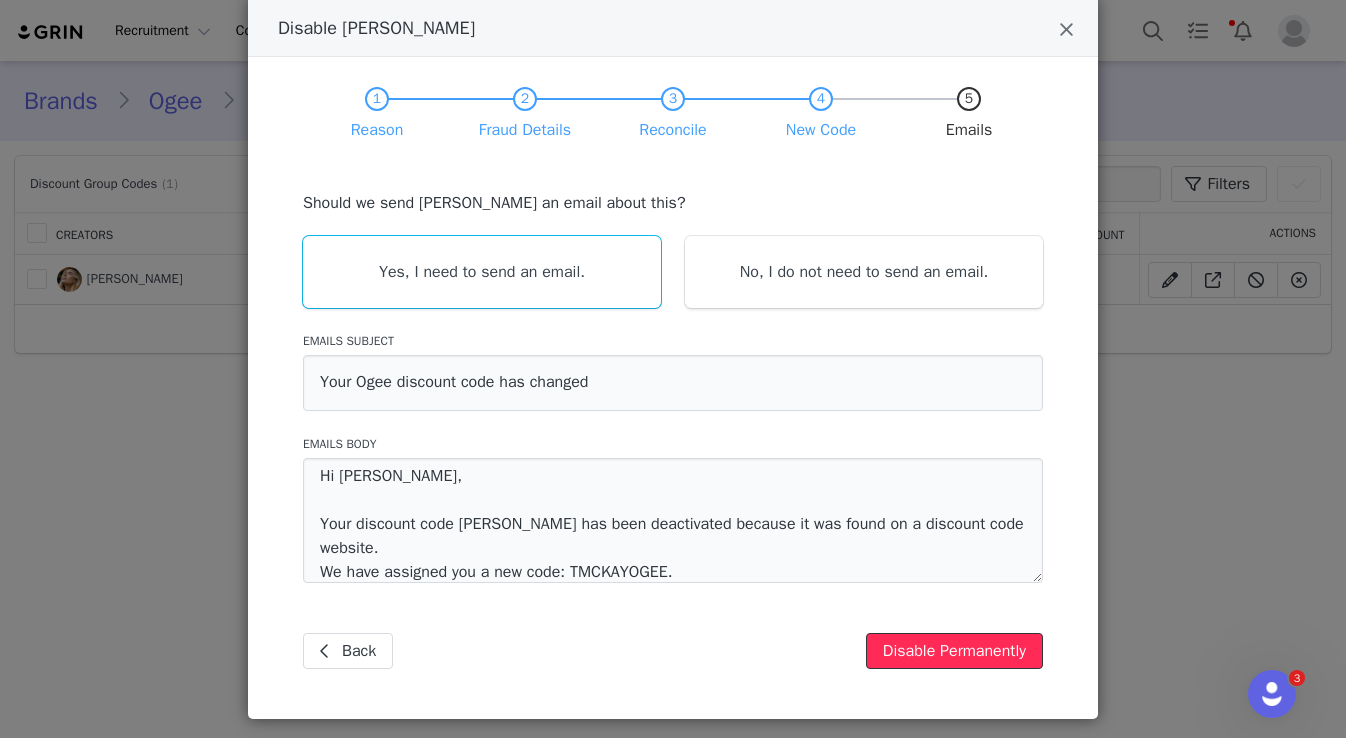 click on "Disable Permanently" at bounding box center [954, 651] 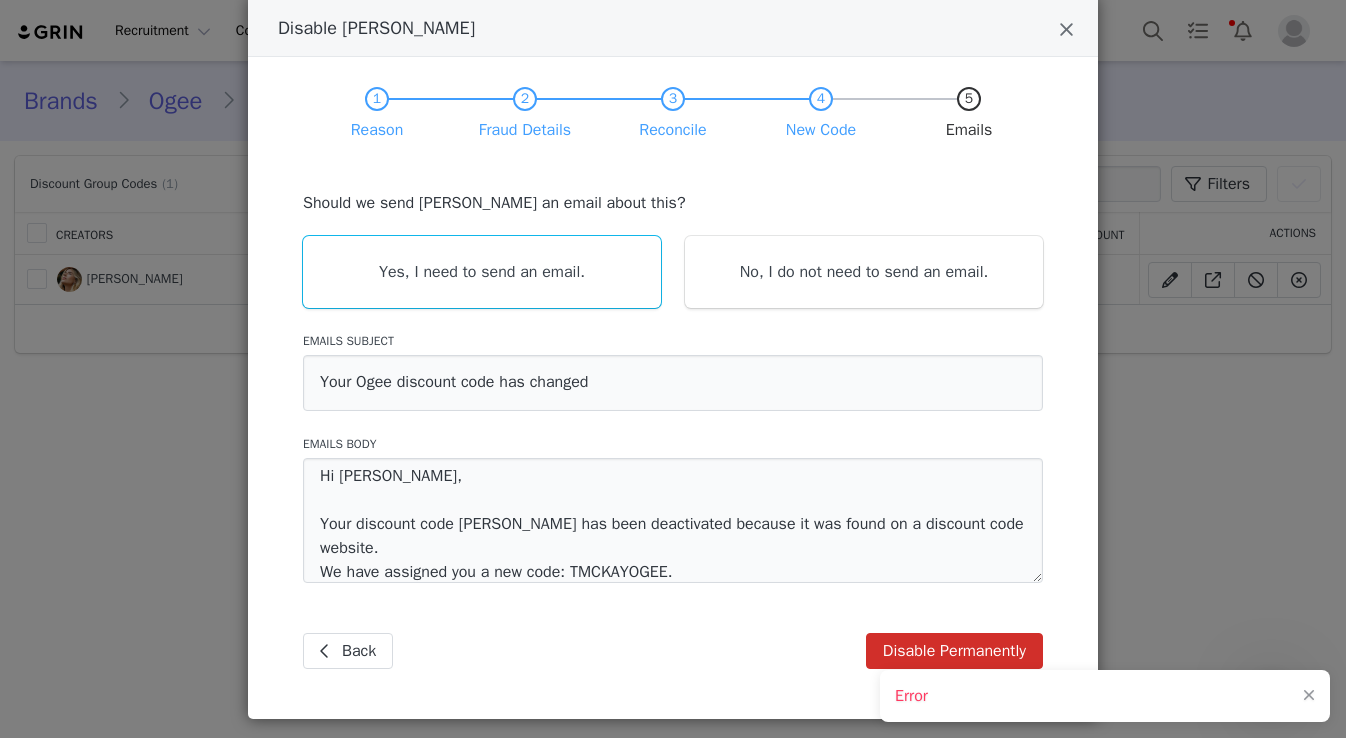 click on "1 Reason 2 Fraud Details 3 Reconcile 4 New Code 5 Emails Why are you disabling this code? Disabling discount code cannot be undone   This code was compromised or has fraudulent activity.   This code is no longer valid or is not needed anymore.  No Fraud Details  If the code TAYLOR-OGEE was not compromised, then there no fraud details are needed.  No Reconciliation  There are no conversions to reconcile.  Should we generate a new code in place of this one?  Yes, I need to generate a new code.   No, I do not need to generate a new code.   The New Code that will be generated  TMCKAYOGEE  Start Date  Jul 11 2025  End Date   Payout Type  Percentage Fixed Amount  Payout Value  30 Should we send Taylor McKay Smith an email about this?  Yes, I need to send an email.   No, I do not need to send an email.   Emails Subject  Your Ogee discount code has changed  Emails Body   Back   Disable Permanently" at bounding box center (673, 378) 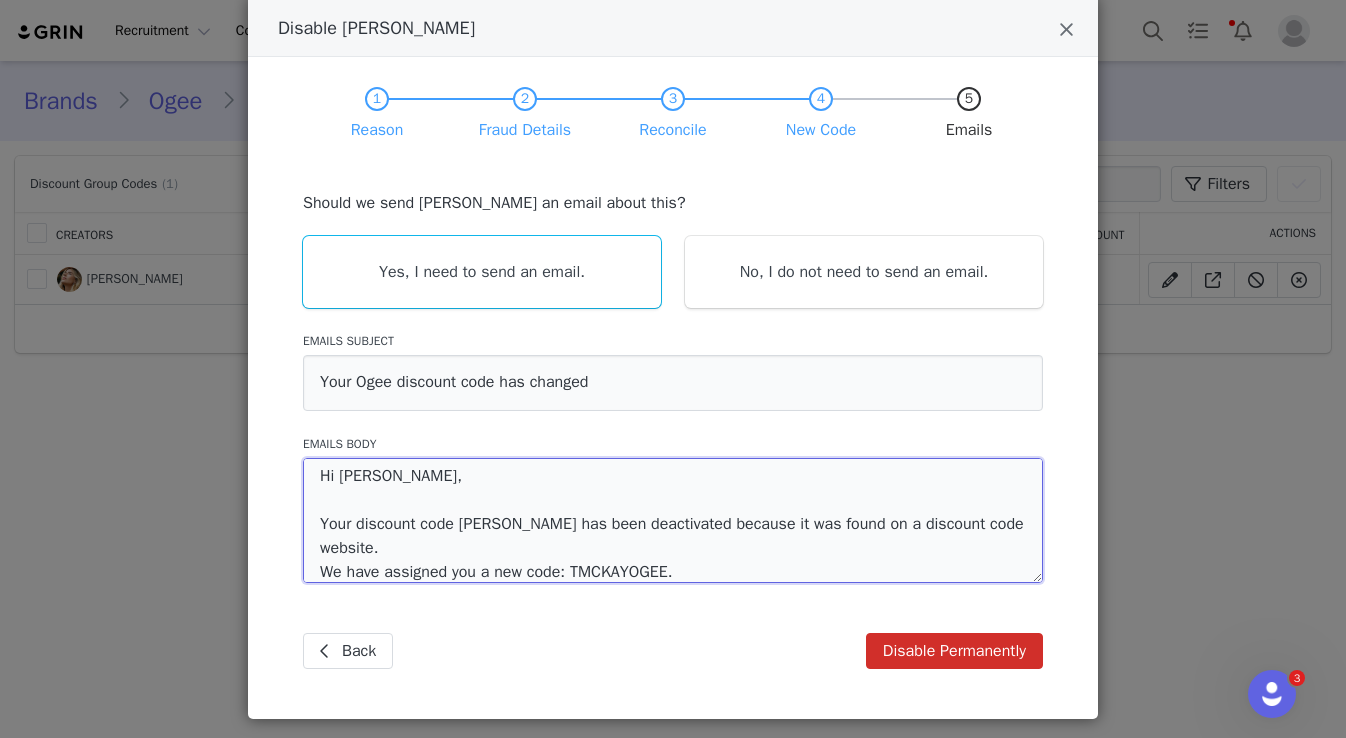 click on "Hi Taylor,
Your discount code TAYLOR-OGEE has been deactivated because it was found on a discount code website.
We have assigned you a new code: TMCKAYOGEE." at bounding box center (673, 520) 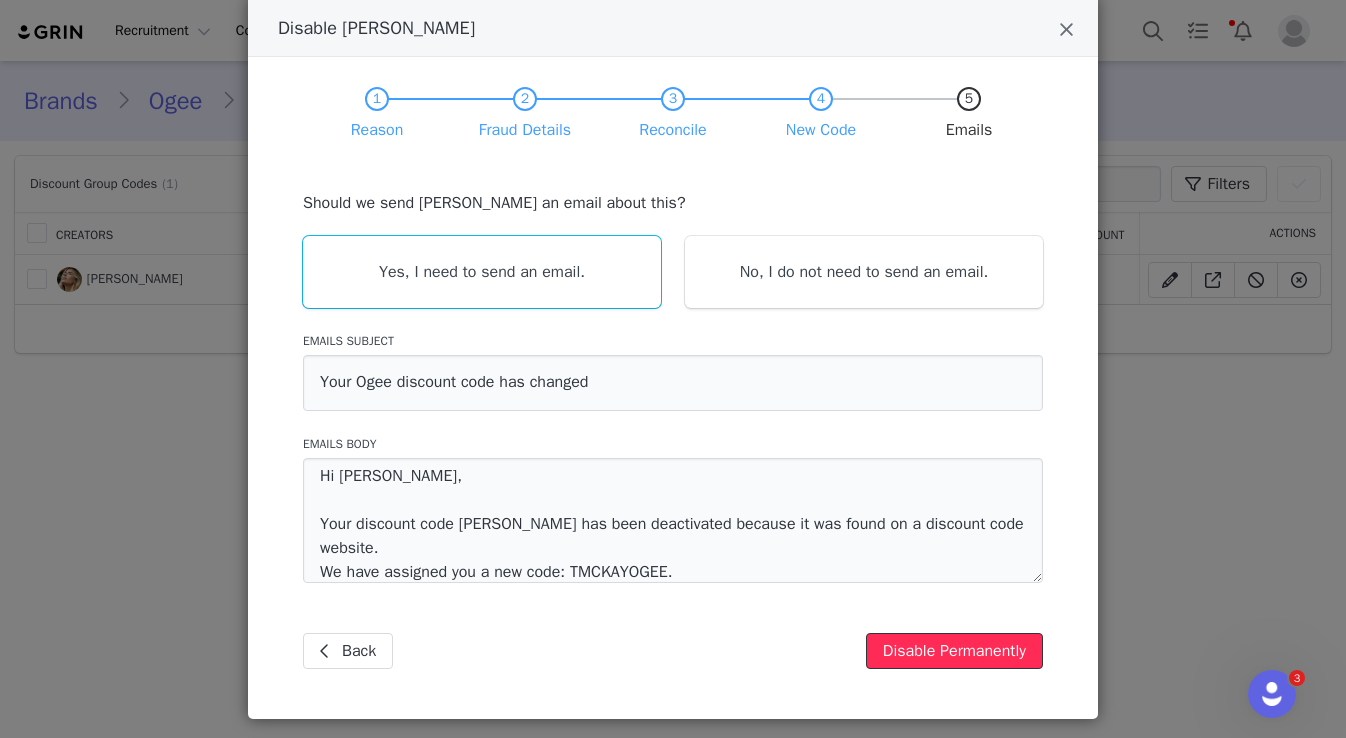 click on "Disable Permanently" at bounding box center [954, 651] 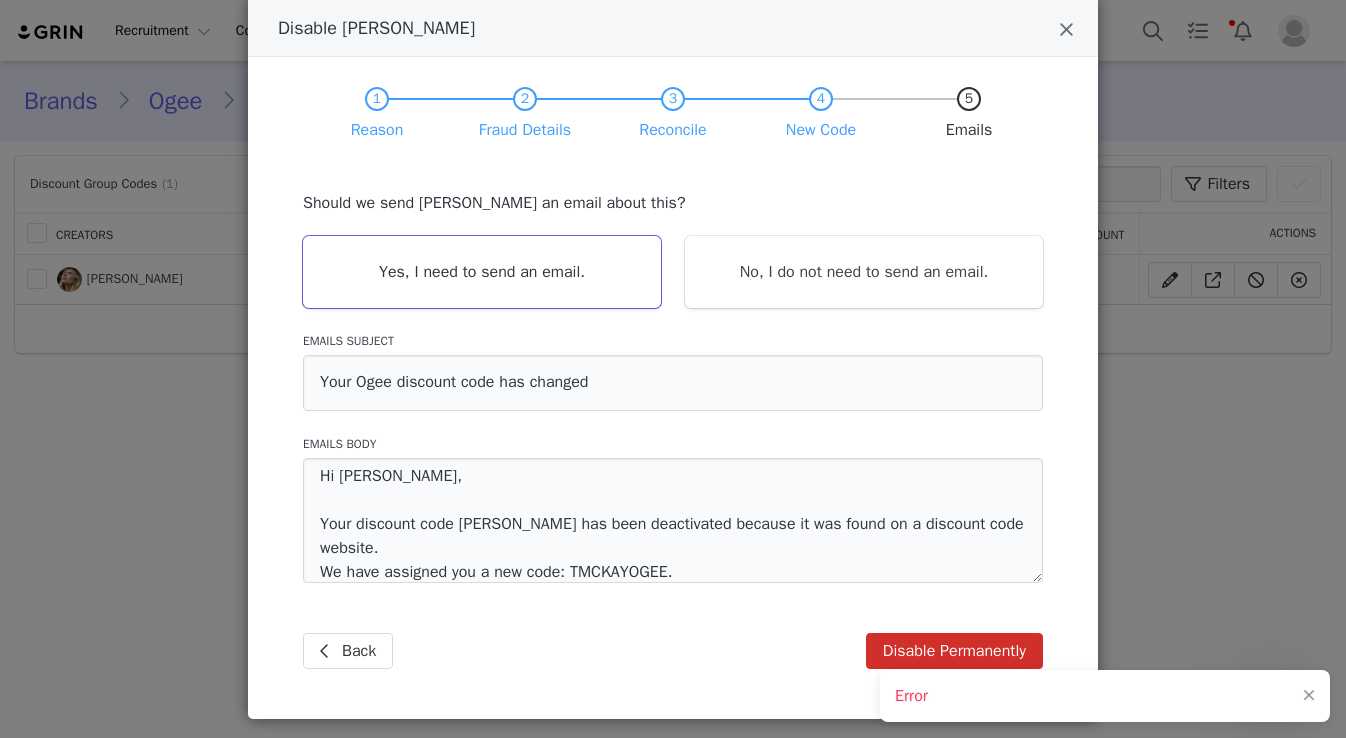 click on "Yes, I need to send an email." at bounding box center [482, 272] 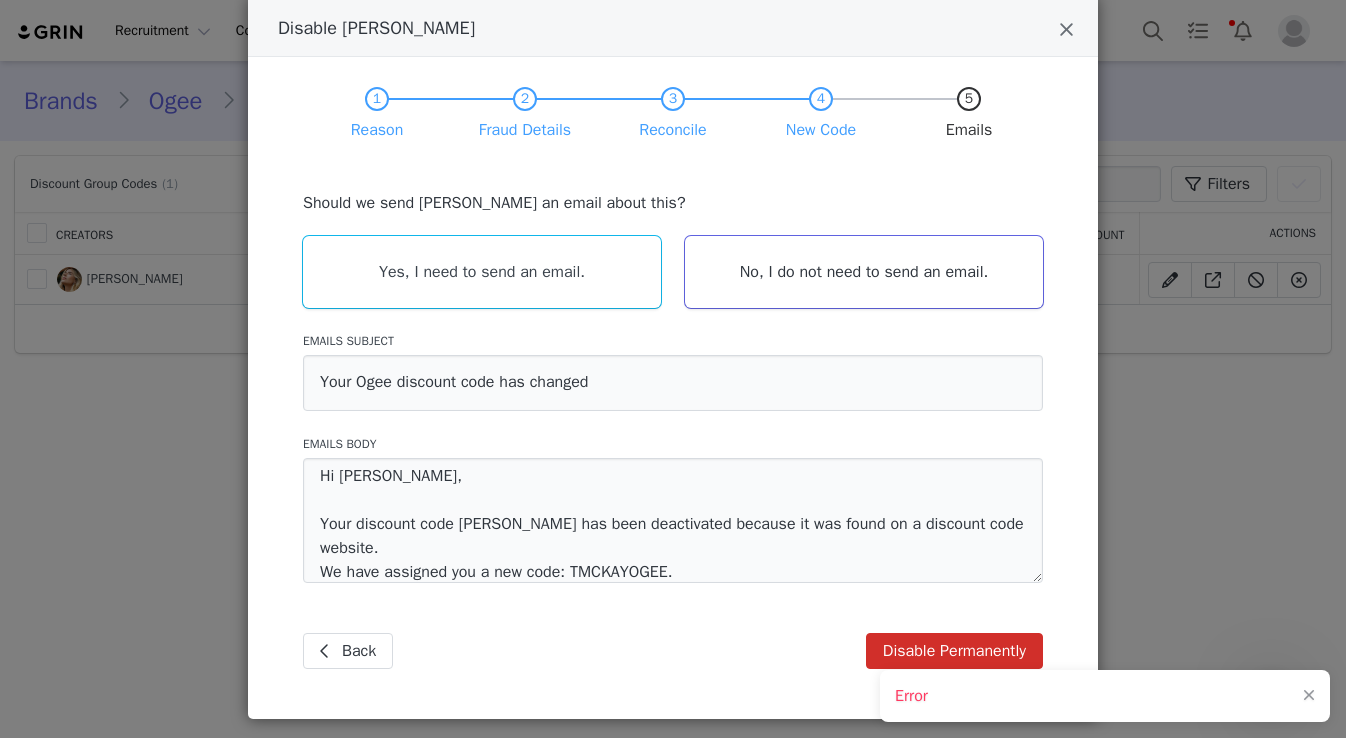 click on "No, I do not need to send an email." at bounding box center (864, 272) 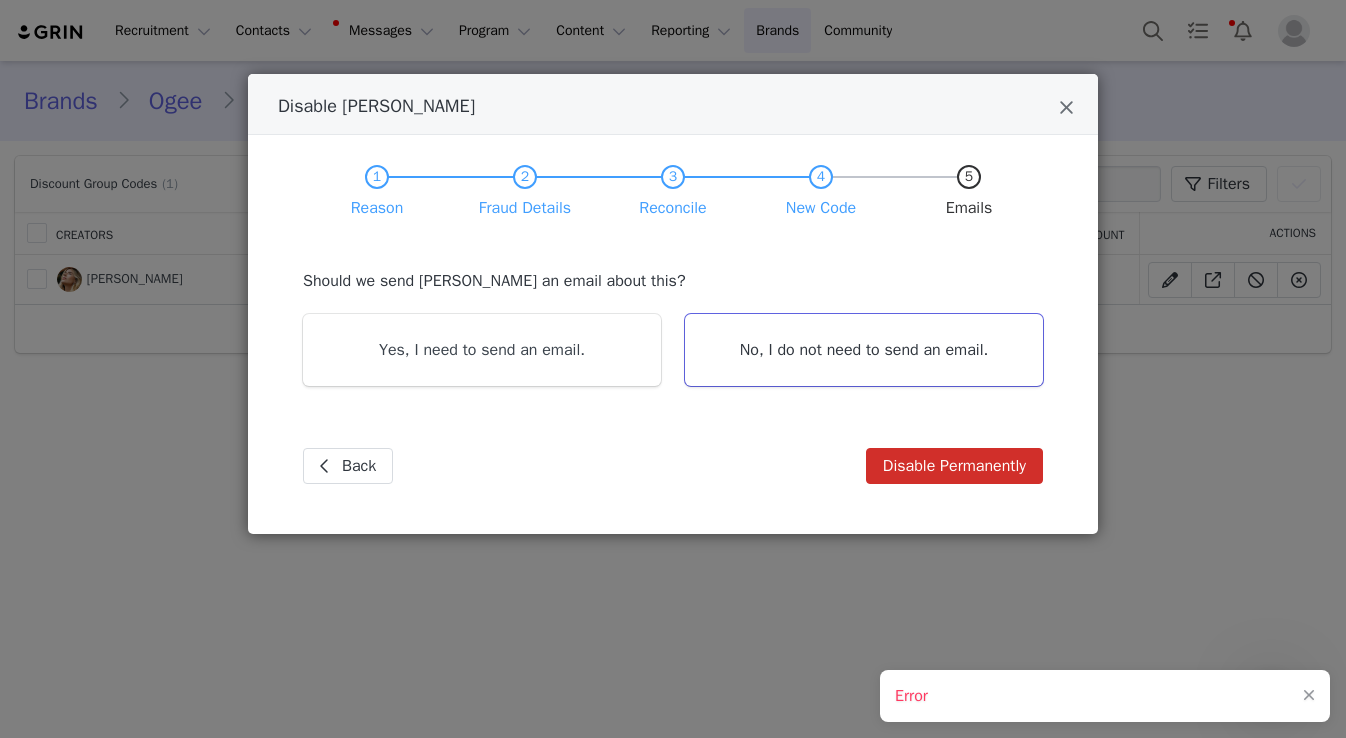 scroll, scrollTop: 0, scrollLeft: 0, axis: both 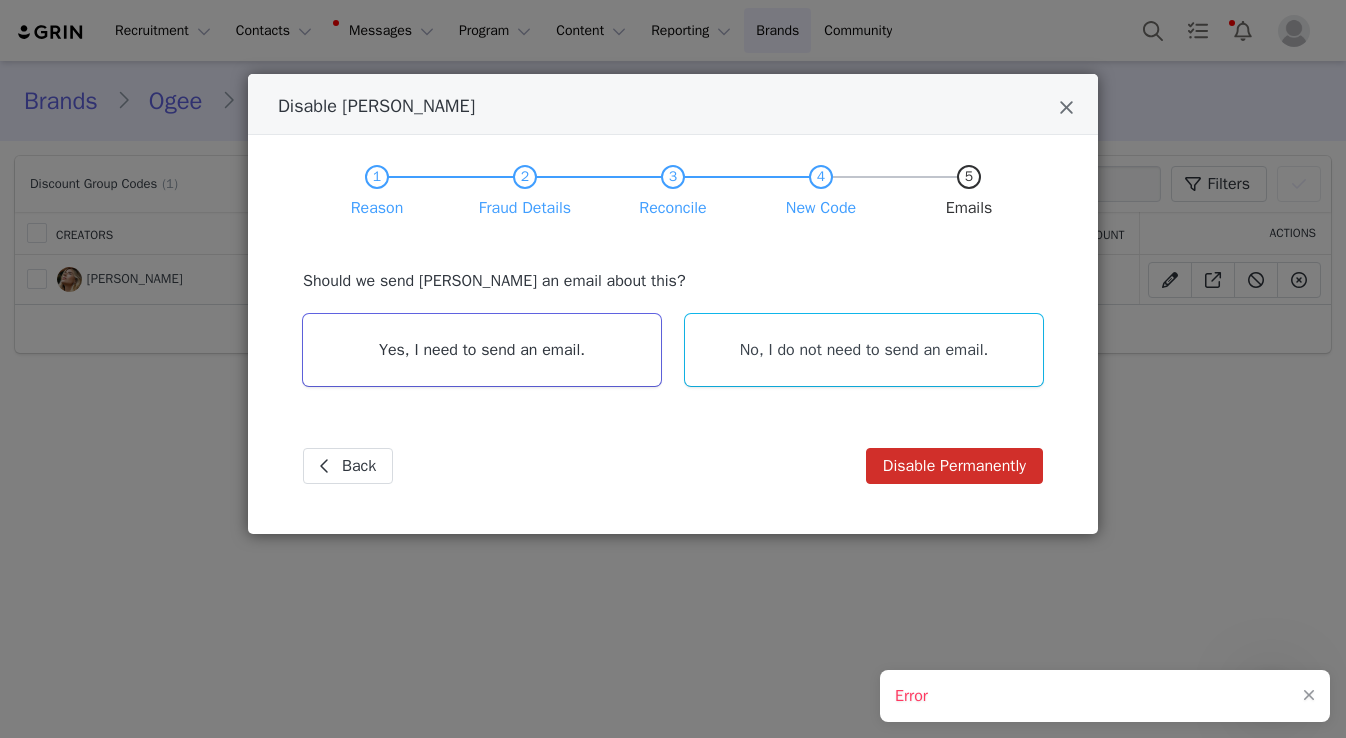 click on "Yes, I need to send an email." at bounding box center (482, 350) 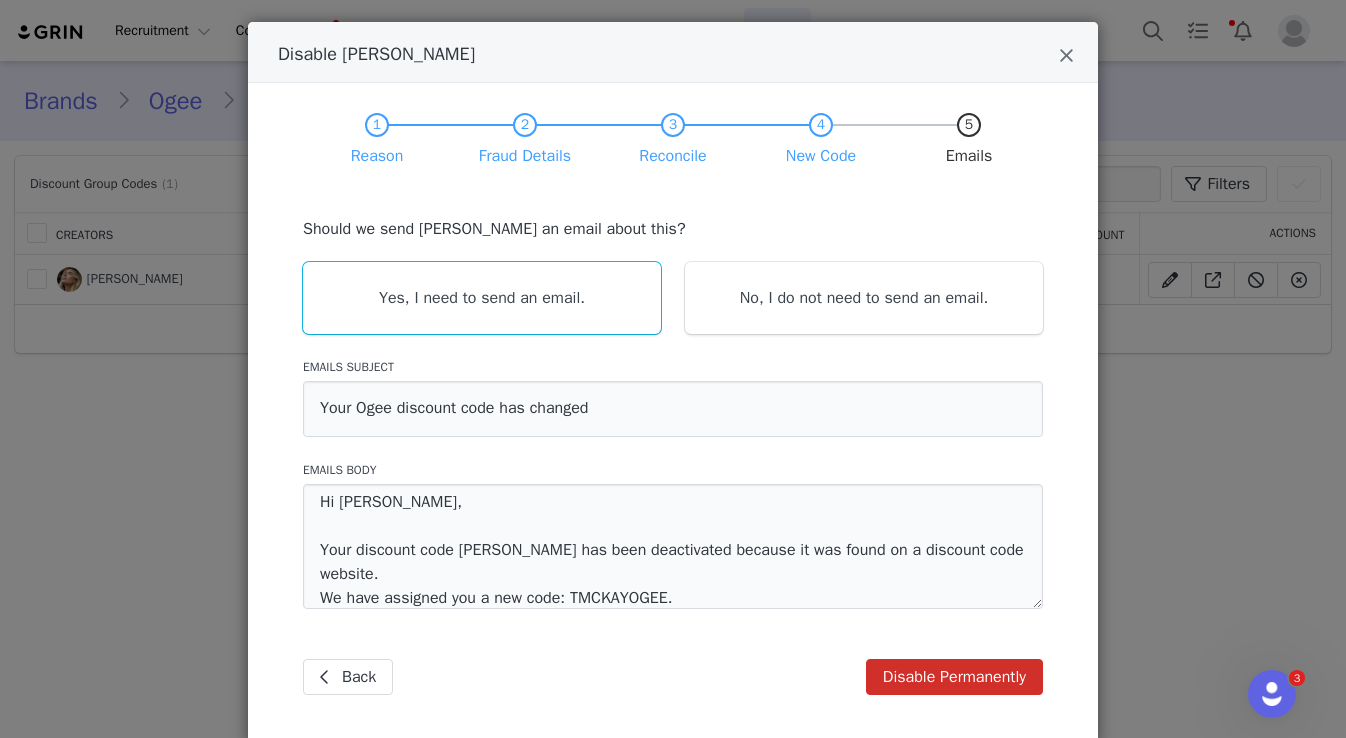 scroll, scrollTop: 109, scrollLeft: 0, axis: vertical 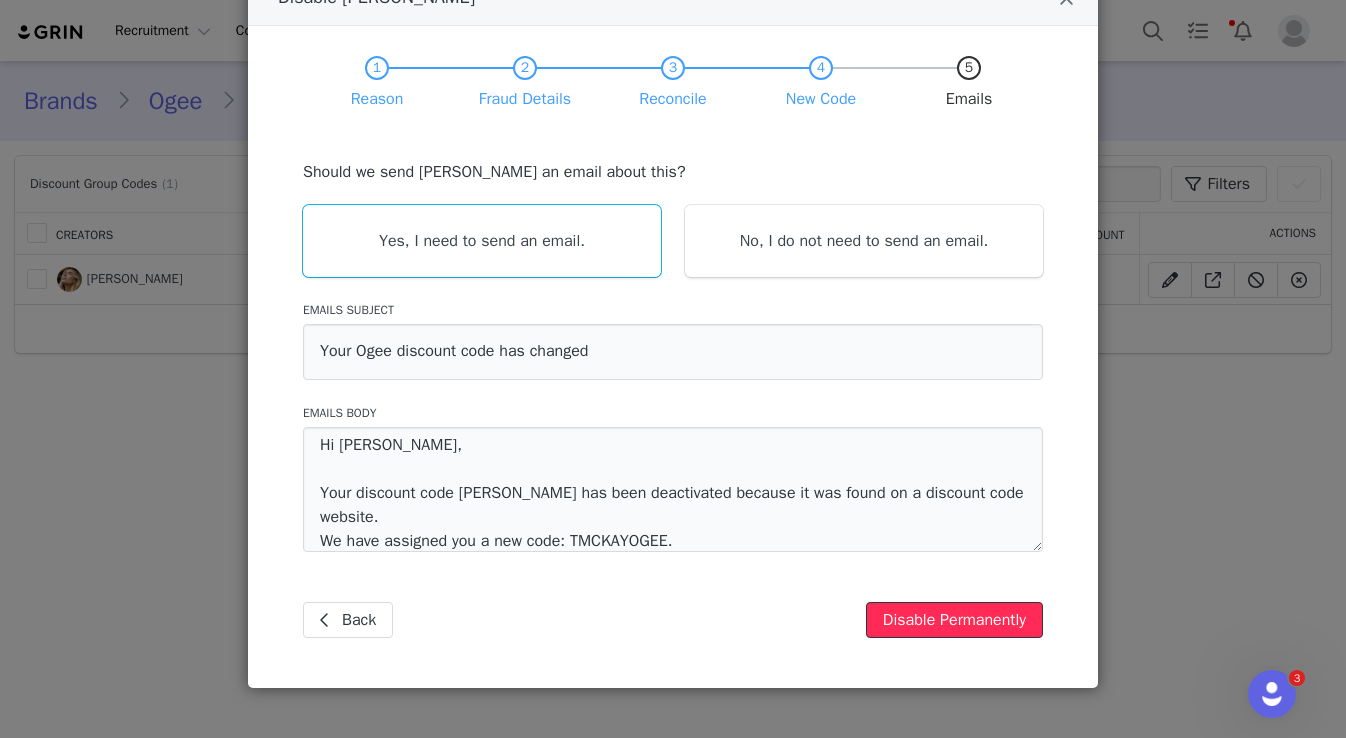 click on "Disable Permanently" at bounding box center [954, 620] 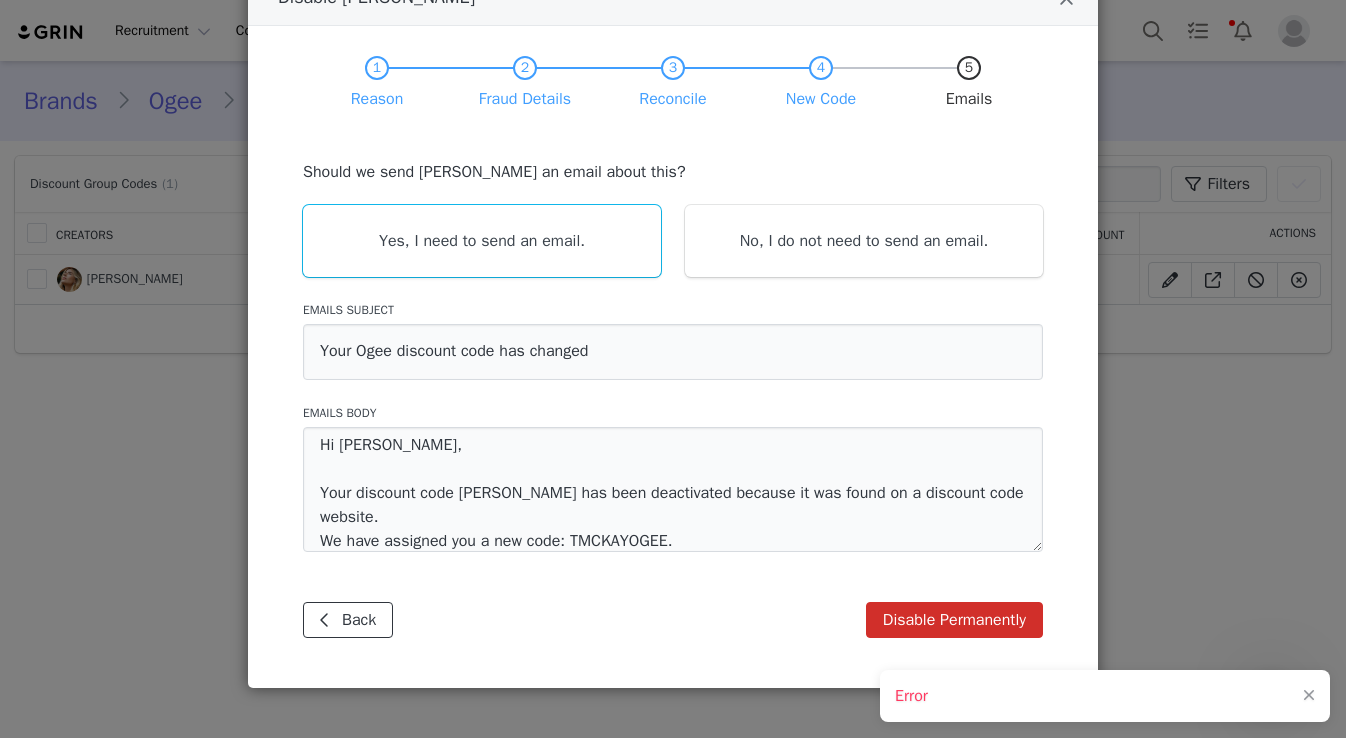 click on "Back" at bounding box center (348, 620) 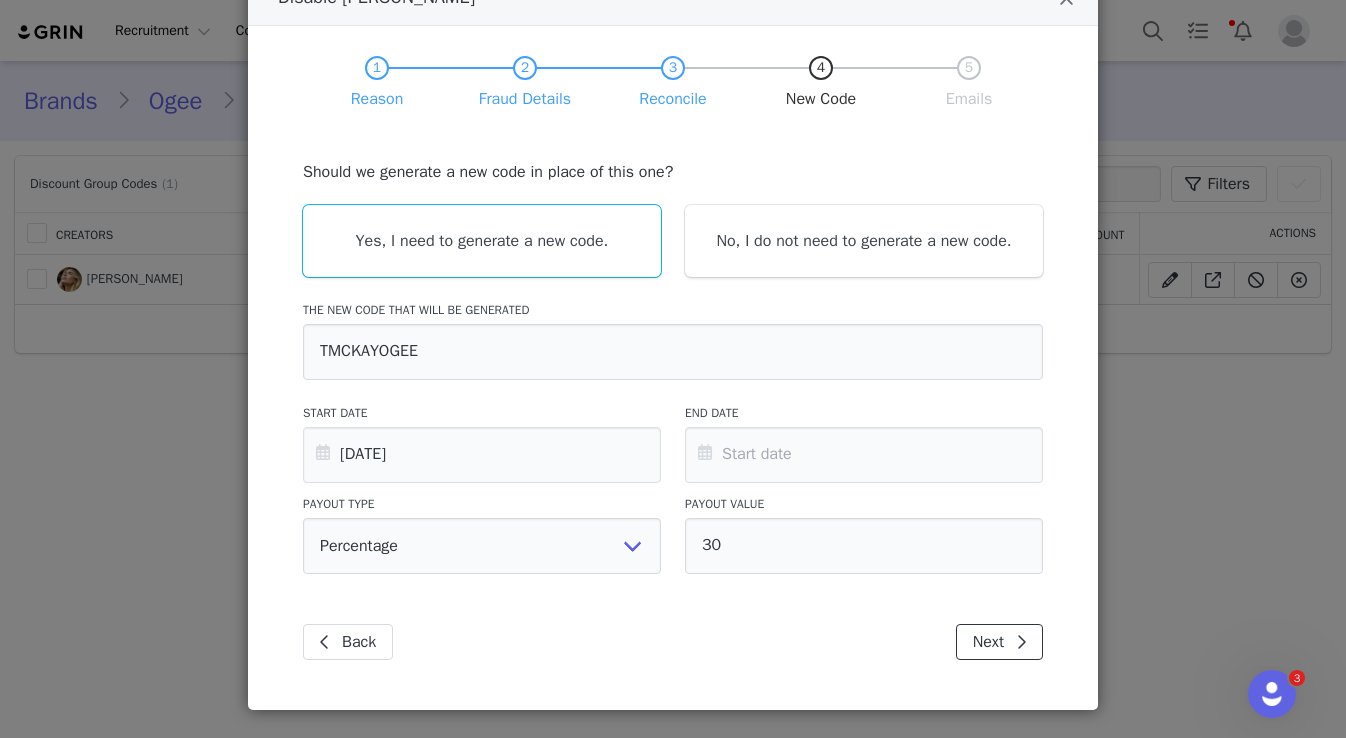 click on "Next" at bounding box center [999, 642] 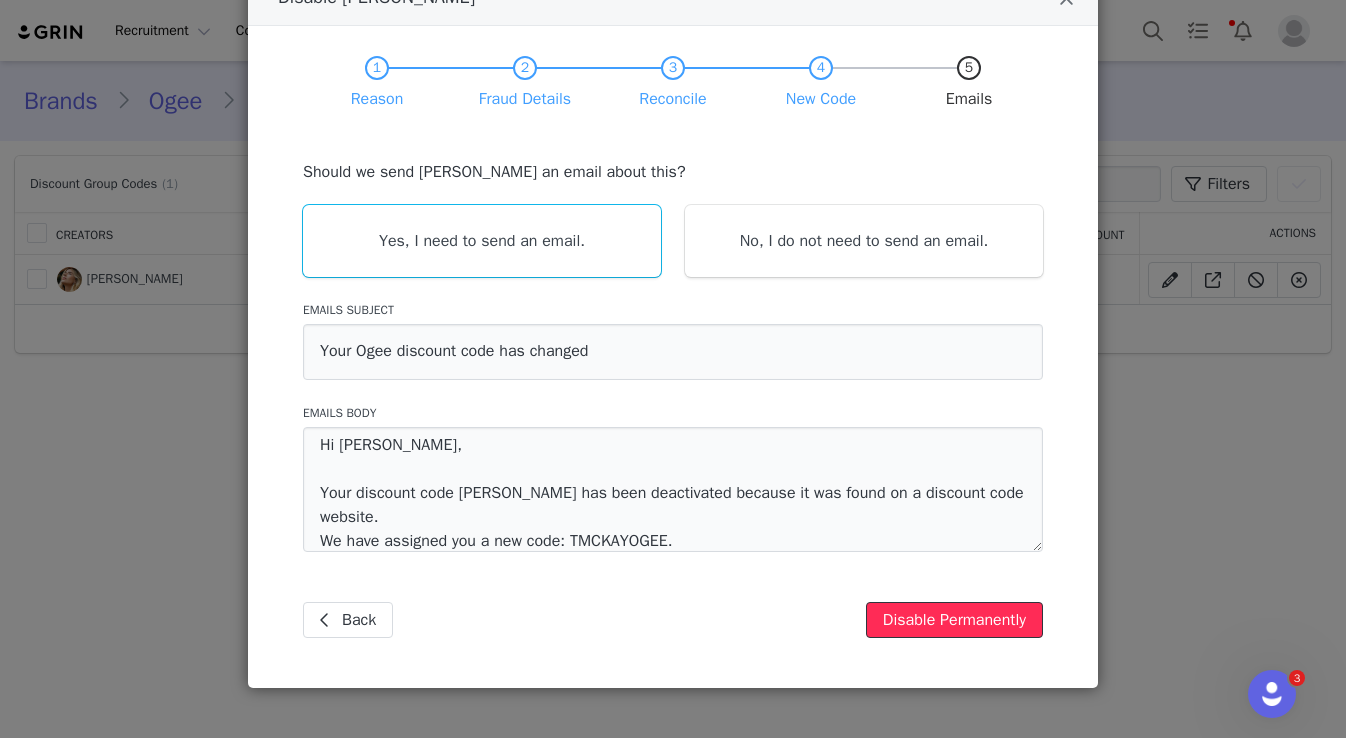 click on "Disable Permanently" at bounding box center (954, 620) 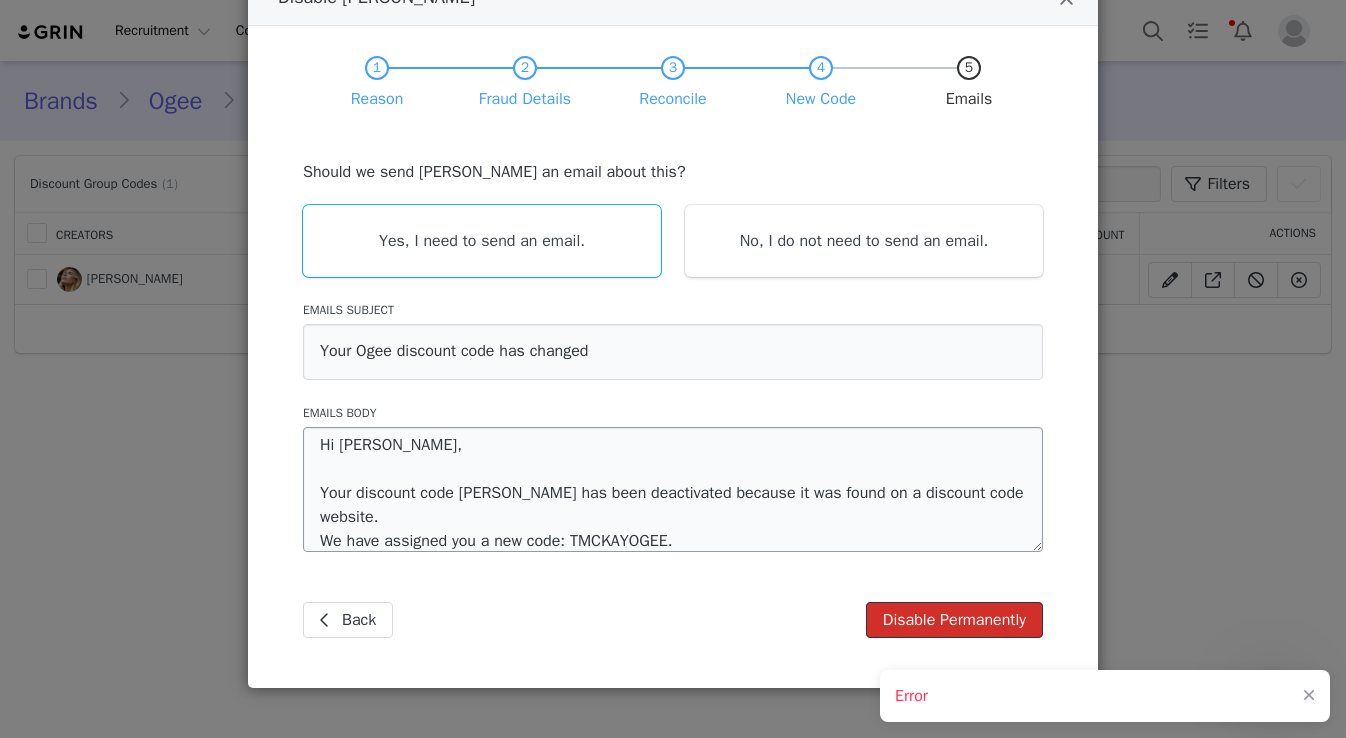 scroll, scrollTop: 0, scrollLeft: 0, axis: both 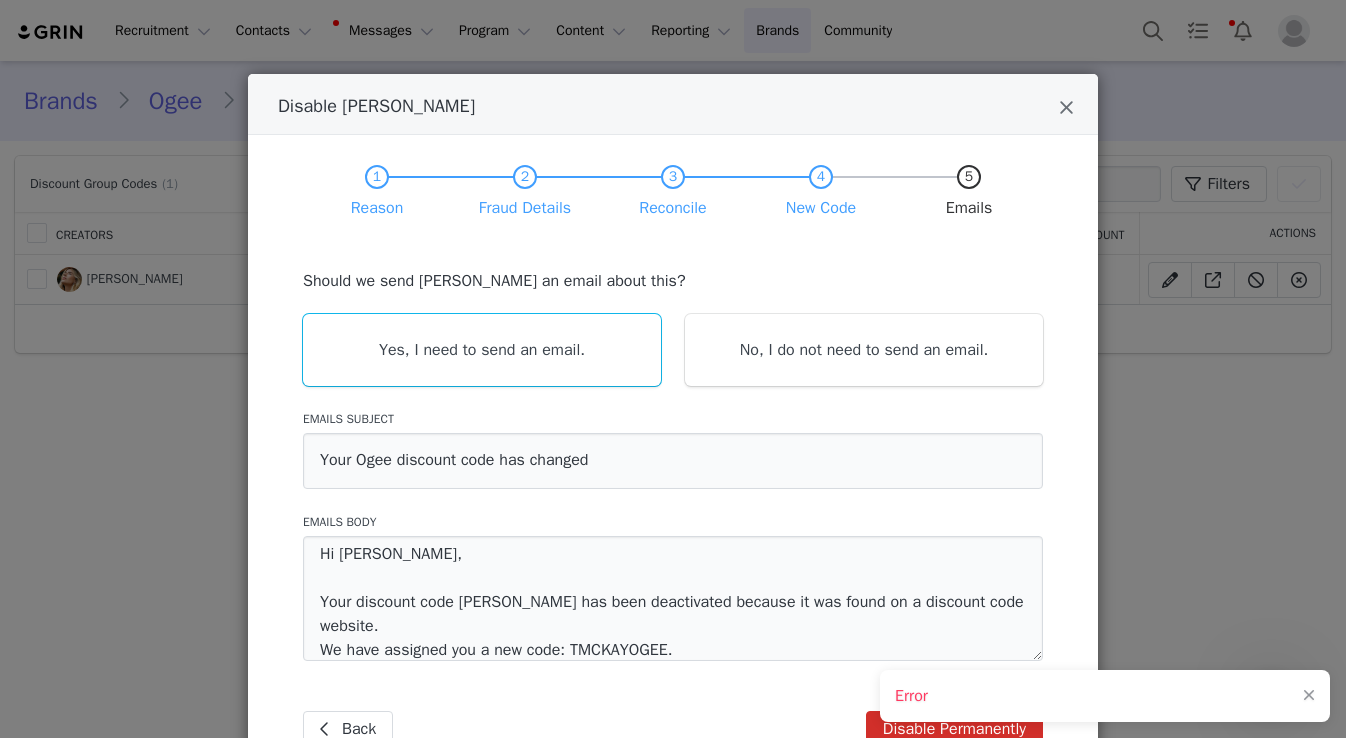 click on "Disable TAYLOR-OGEE" at bounding box center [673, 104] 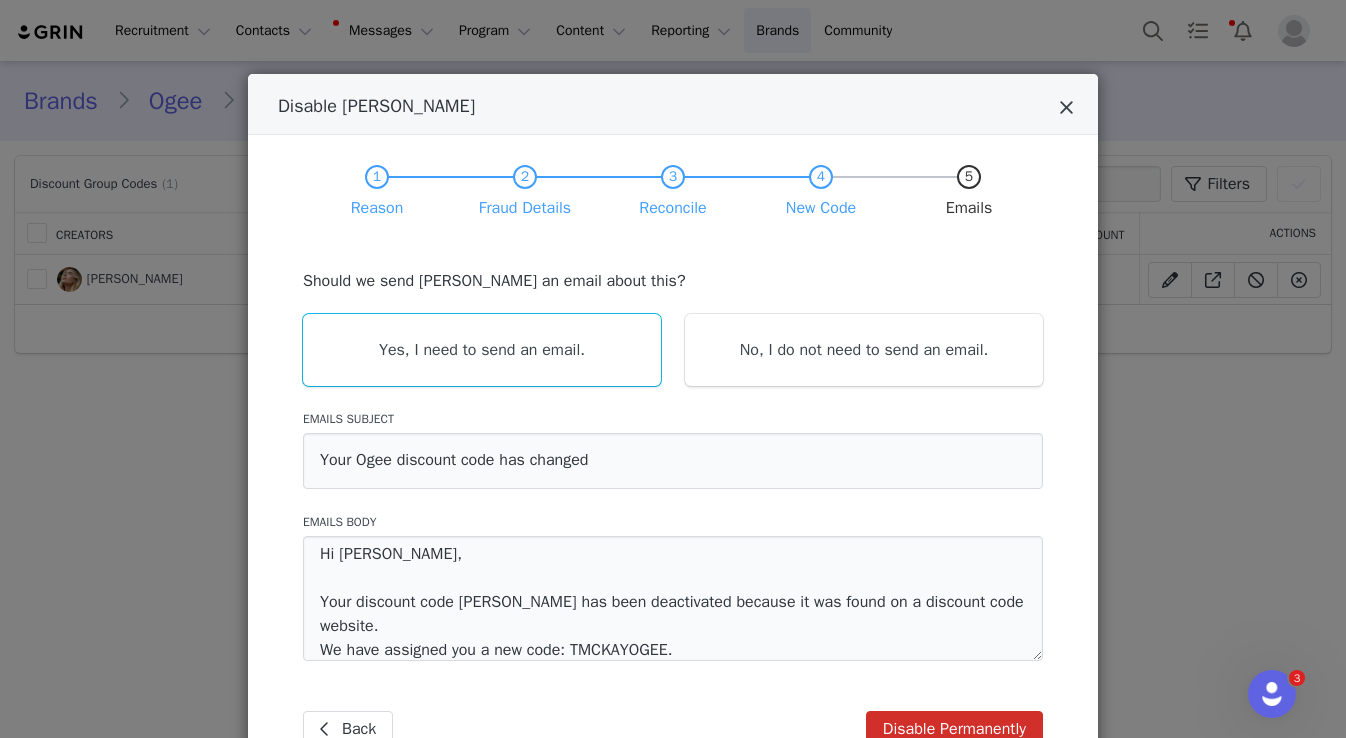 click at bounding box center (1066, 108) 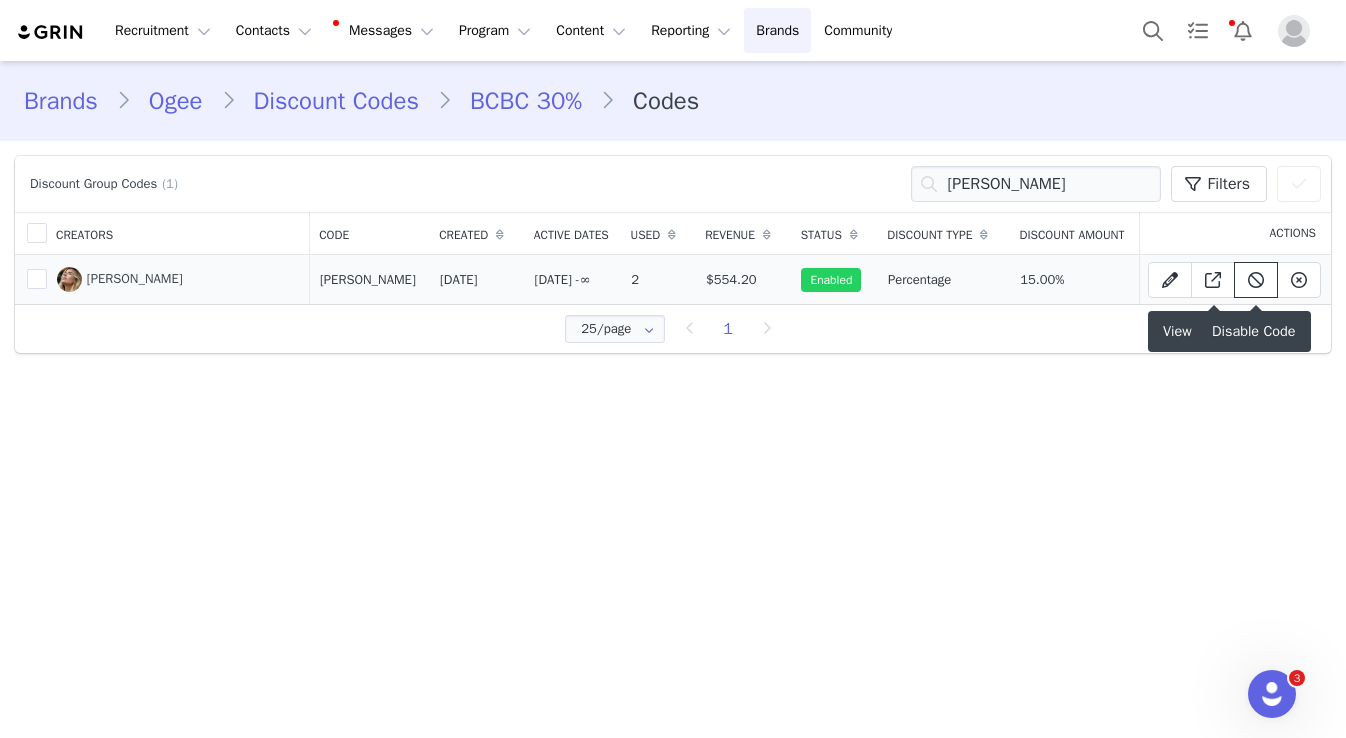 click at bounding box center [1256, 280] 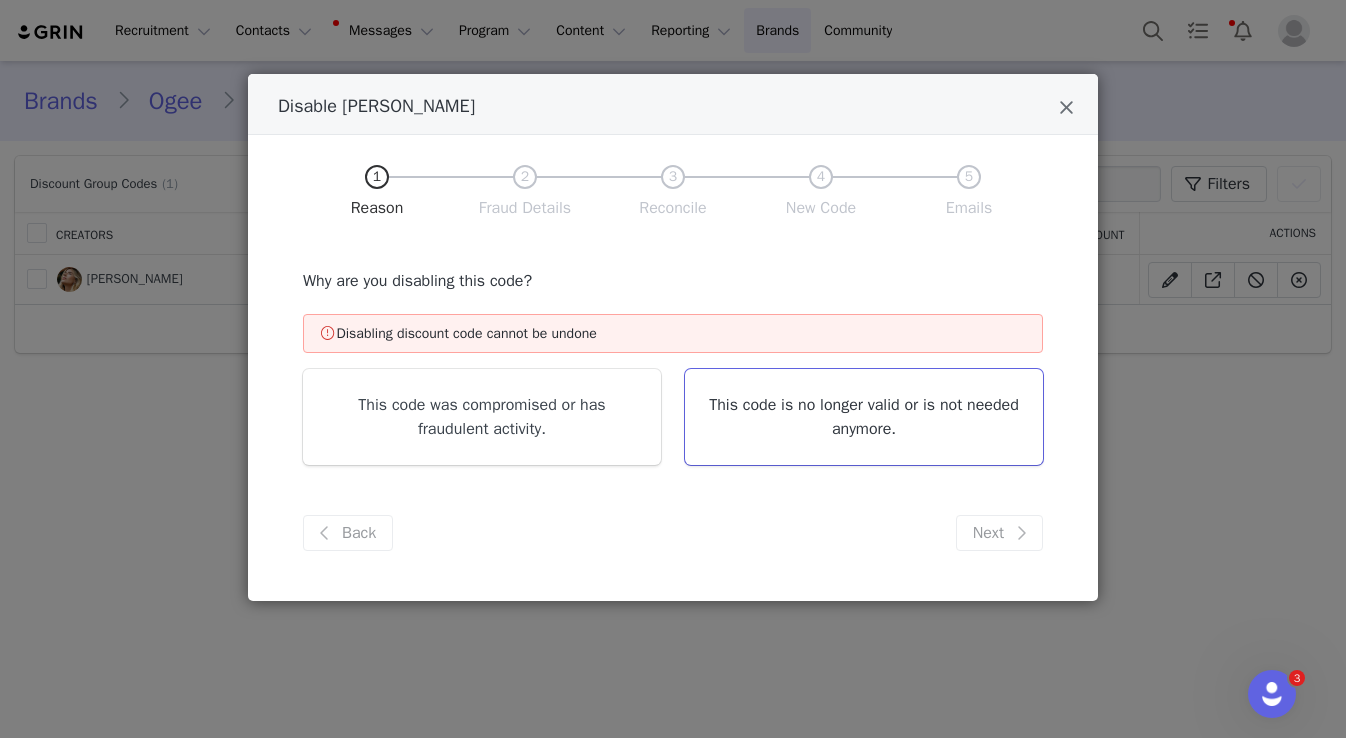 click on "This code is no longer valid or is not needed anymore." at bounding box center [864, 417] 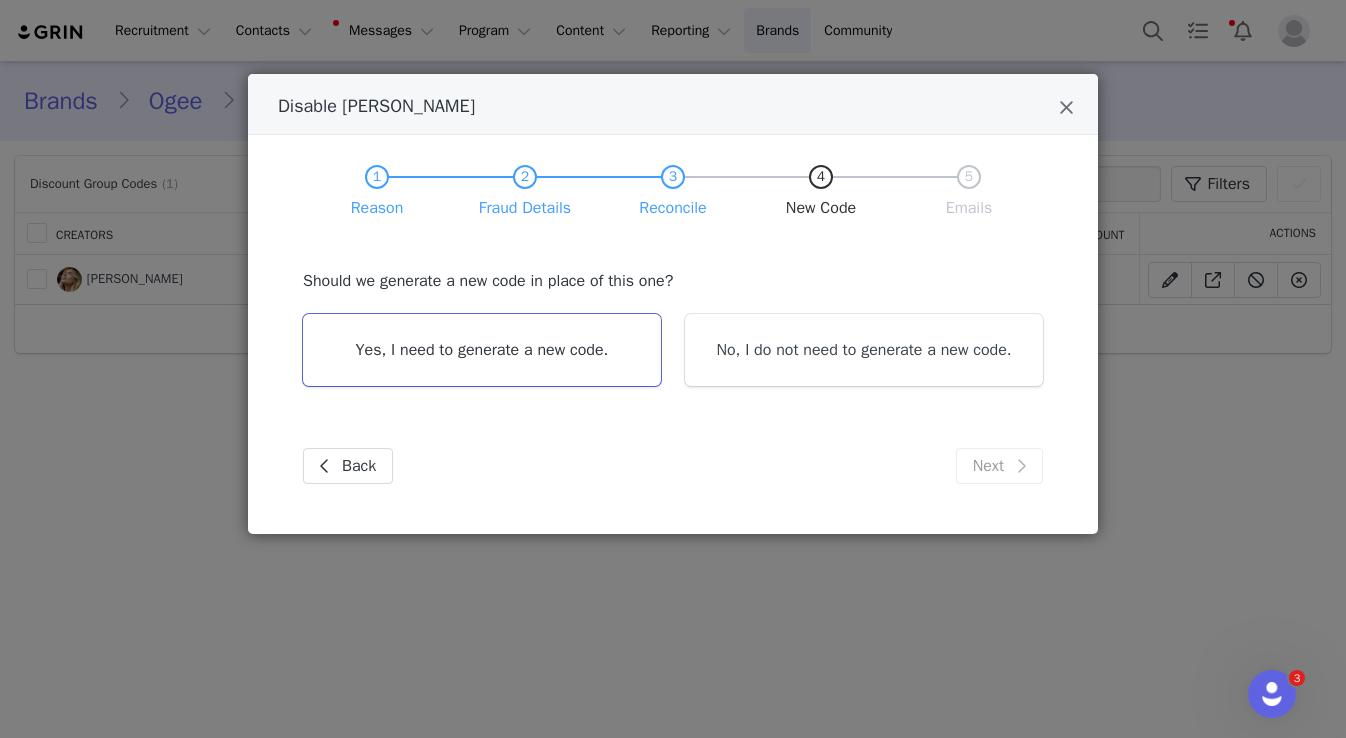 click on "Yes, I need to generate a new code." at bounding box center (482, 350) 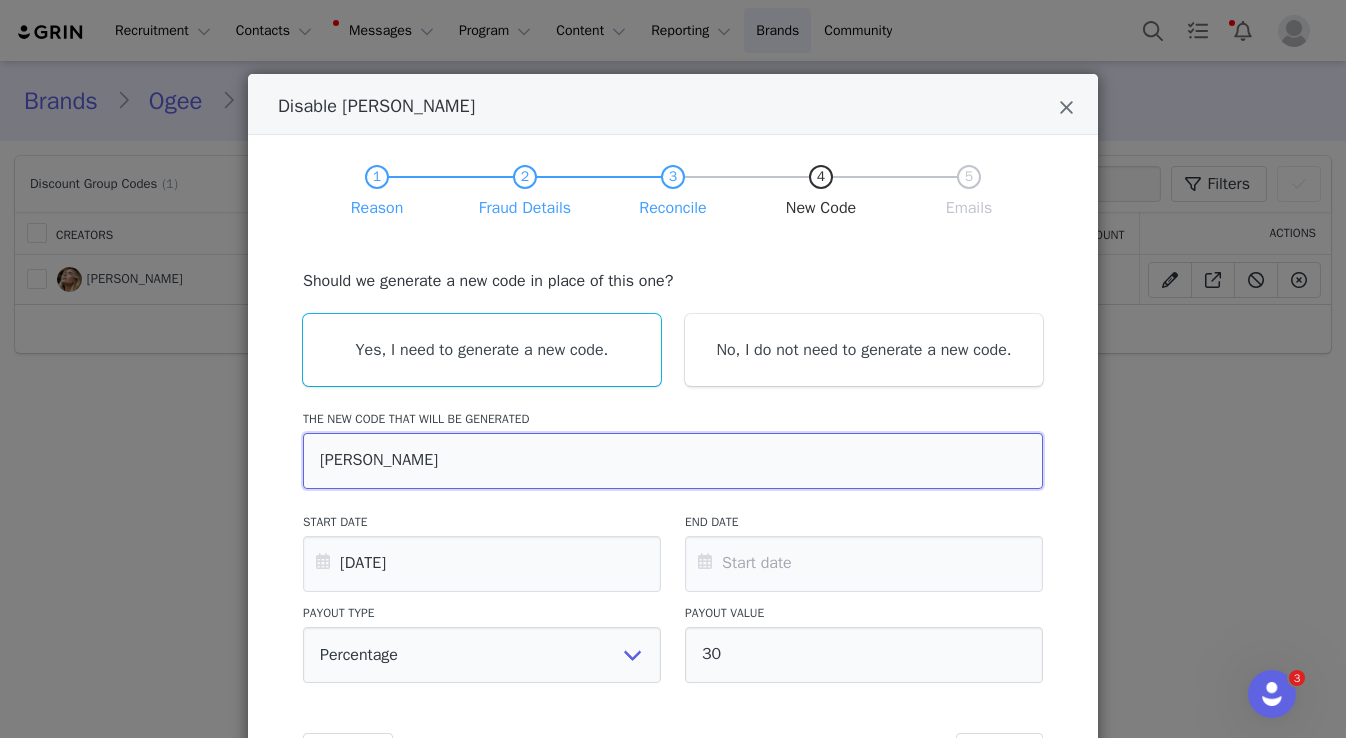 click on "TAYLOR-OGEE" at bounding box center (673, 461) 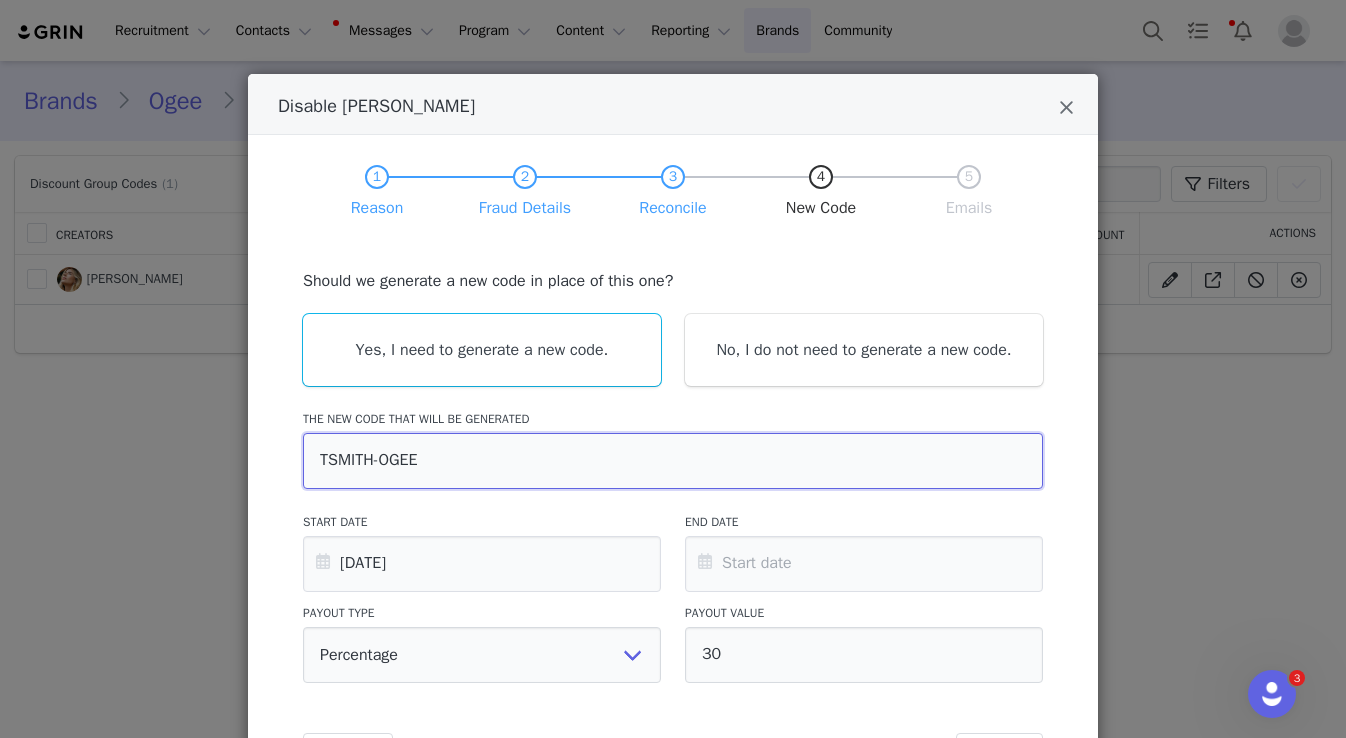 scroll, scrollTop: 131, scrollLeft: 0, axis: vertical 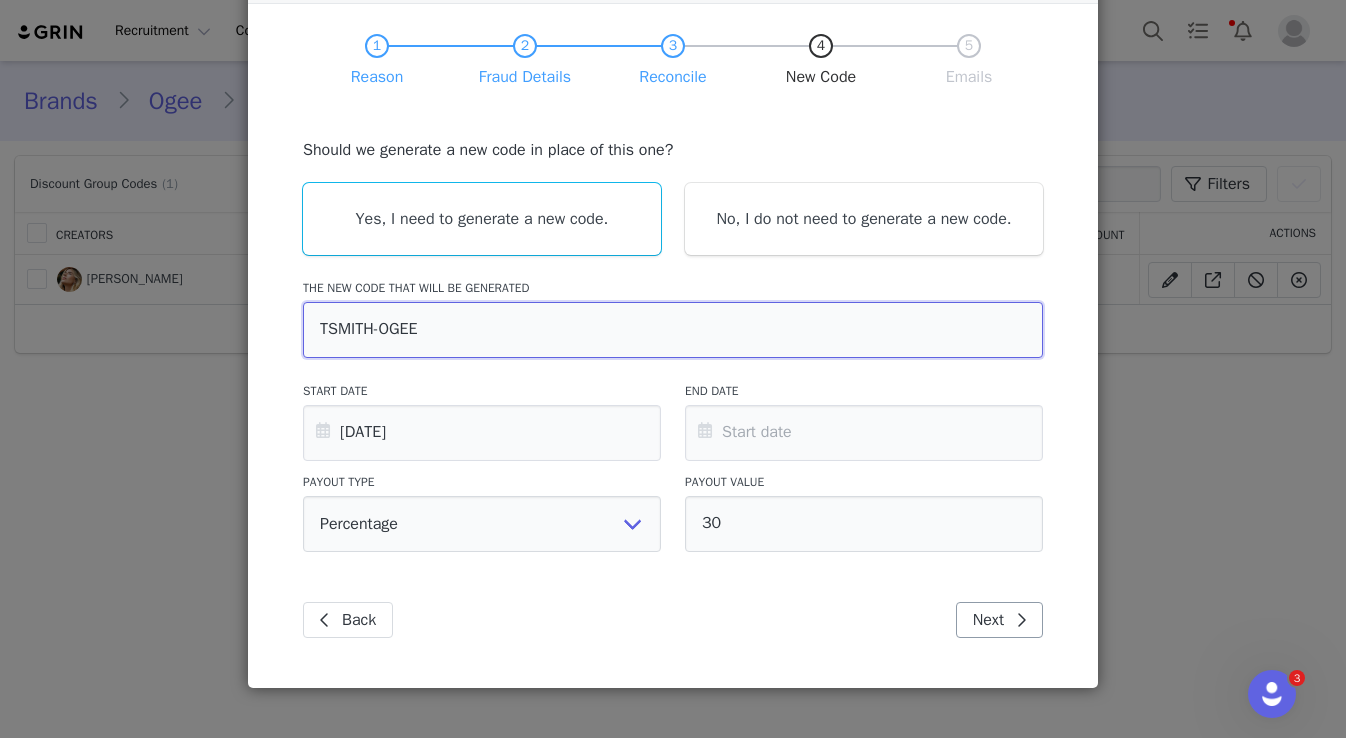 type on "TSMITH-OGEE" 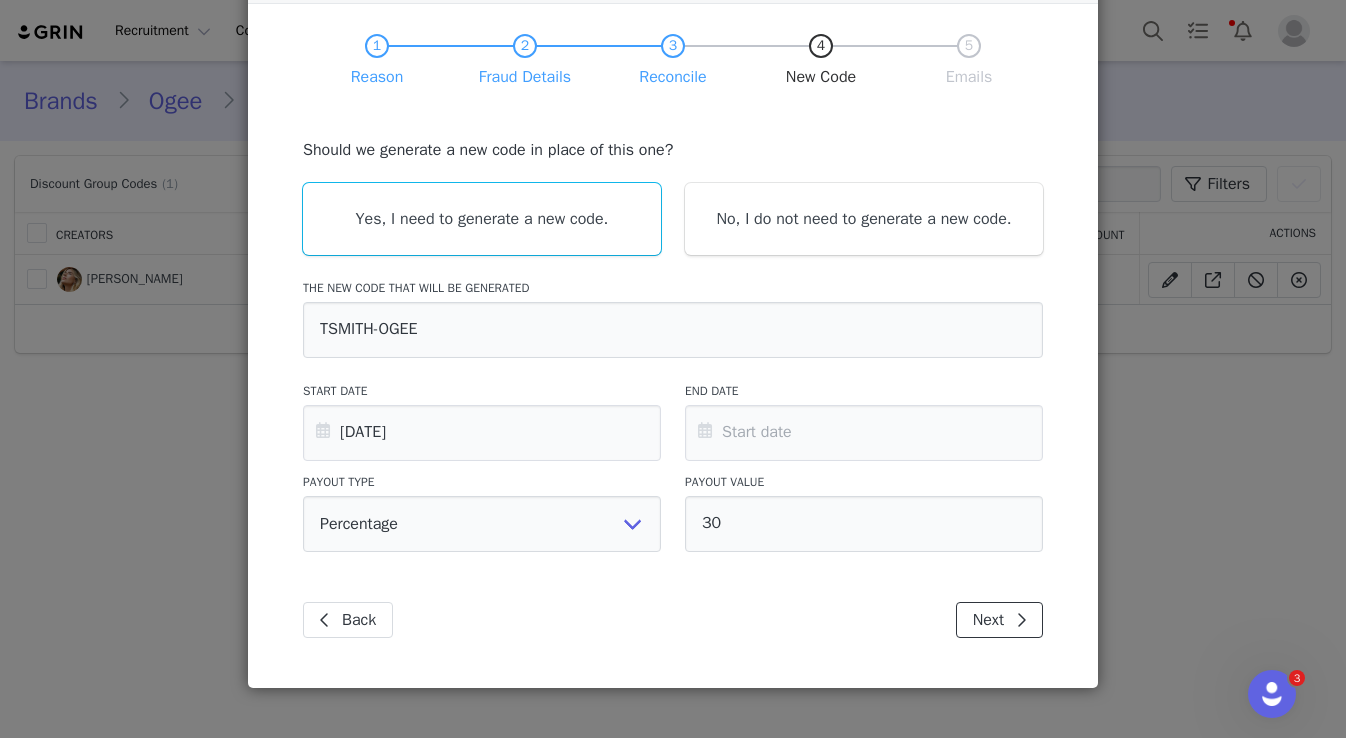 click on "Next" at bounding box center [999, 620] 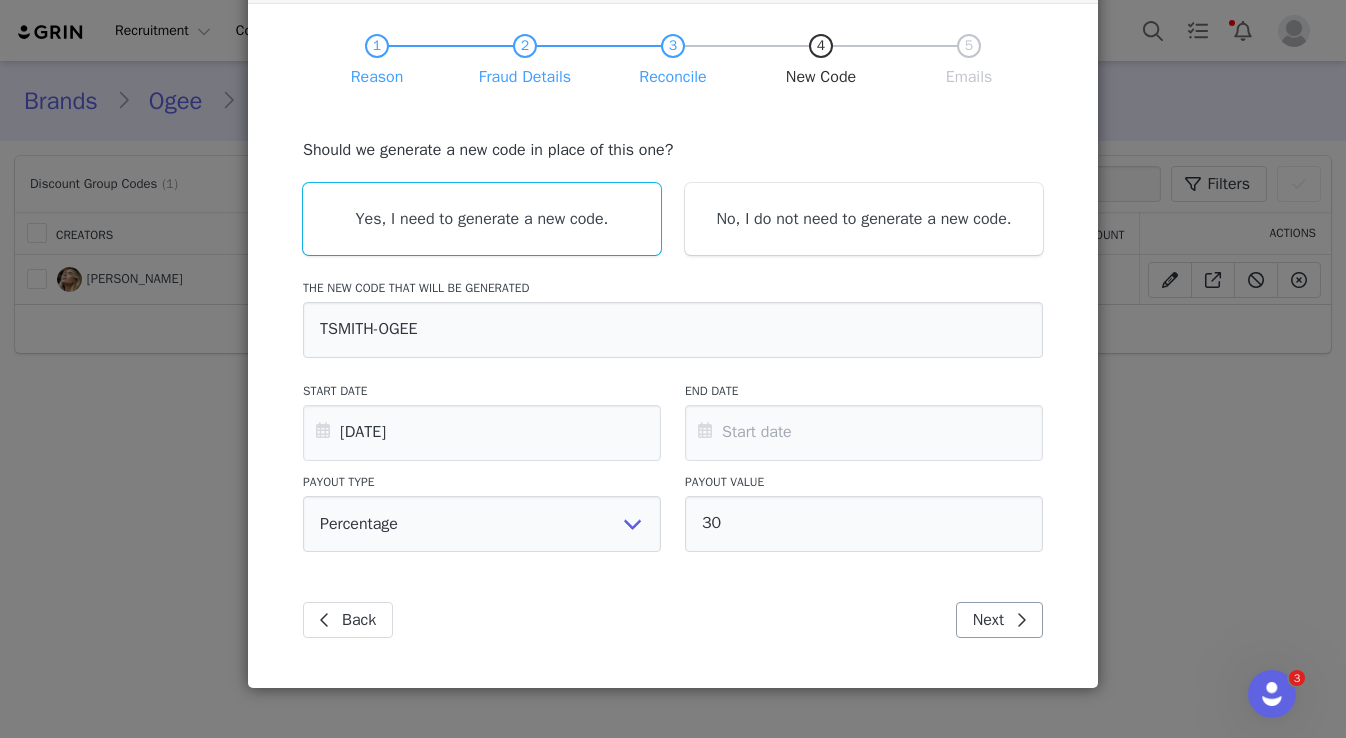 scroll, scrollTop: 0, scrollLeft: 0, axis: both 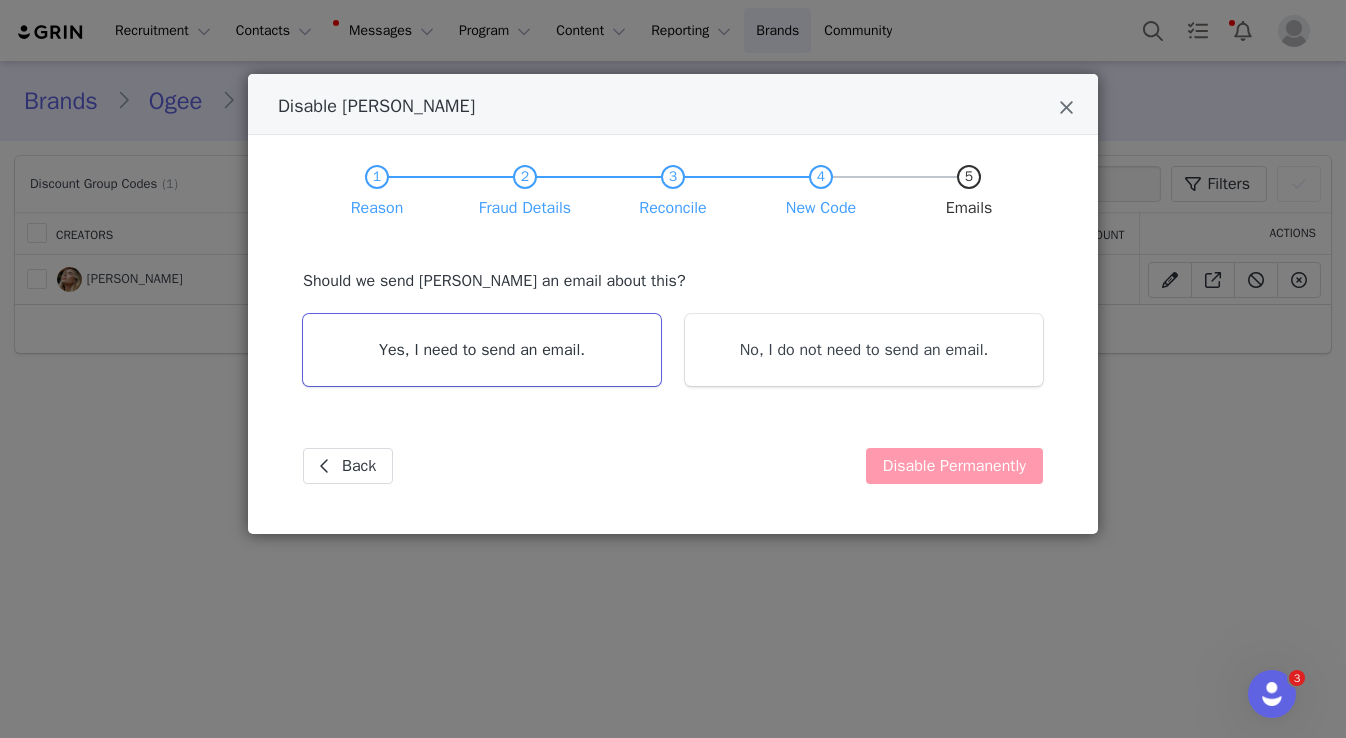click on "Yes, I need to send an email." at bounding box center [482, 350] 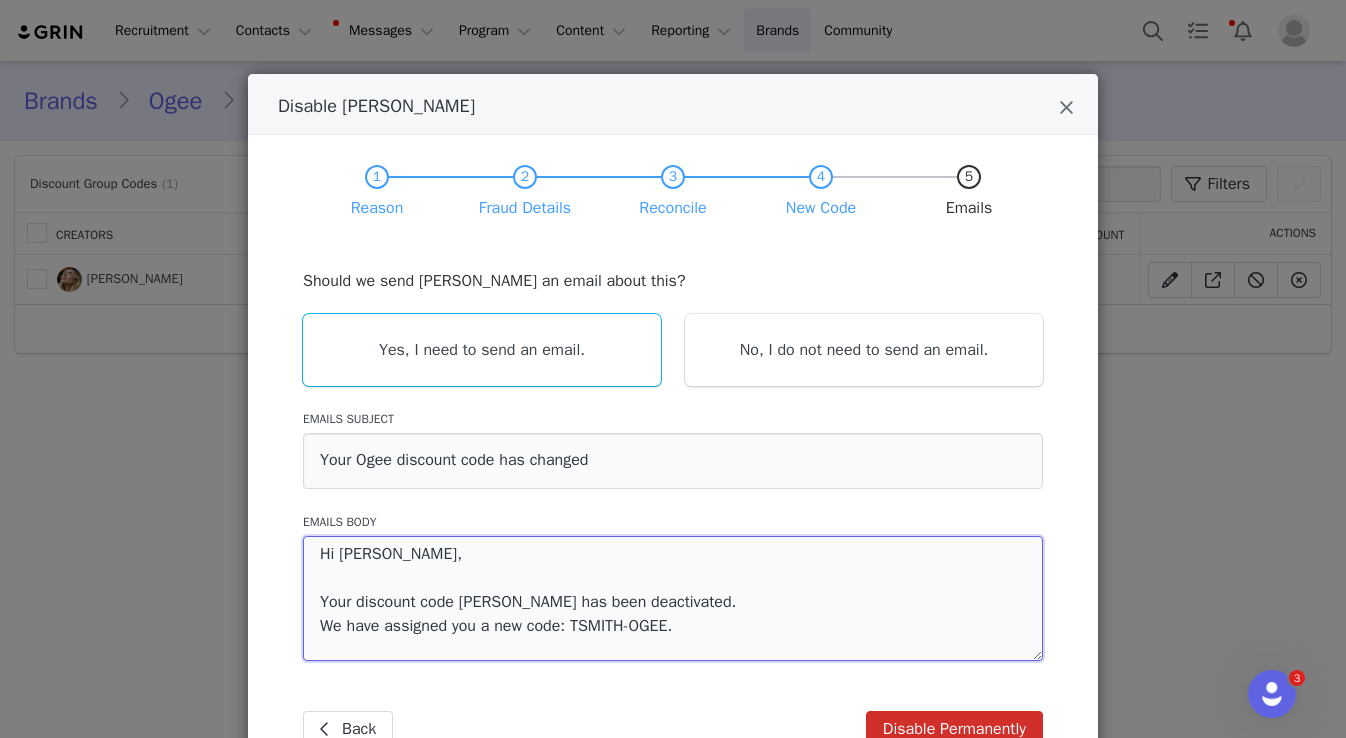 click on "Hi Taylor,
Your discount code TAYLOR-OGEE has been deactivated.
We have assigned you a new code: TSMITH-OGEE." at bounding box center [673, 598] 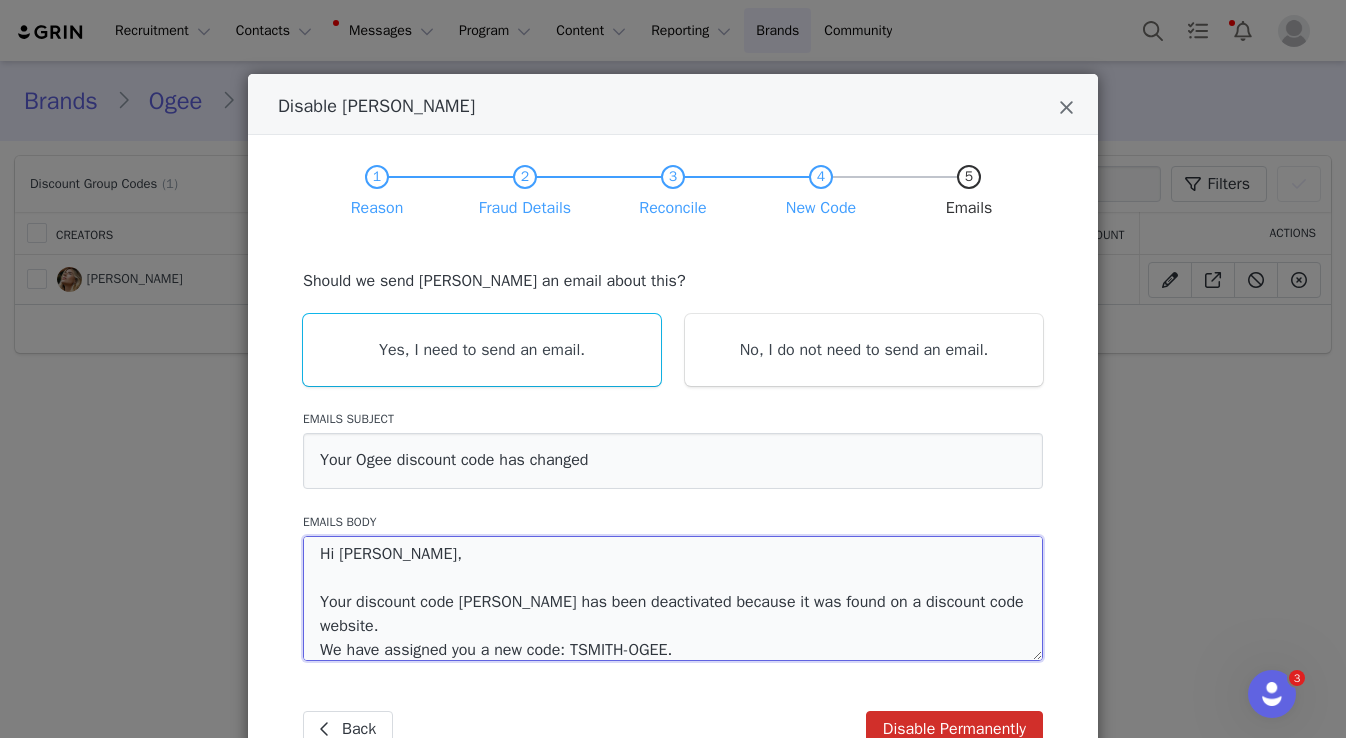scroll, scrollTop: 109, scrollLeft: 0, axis: vertical 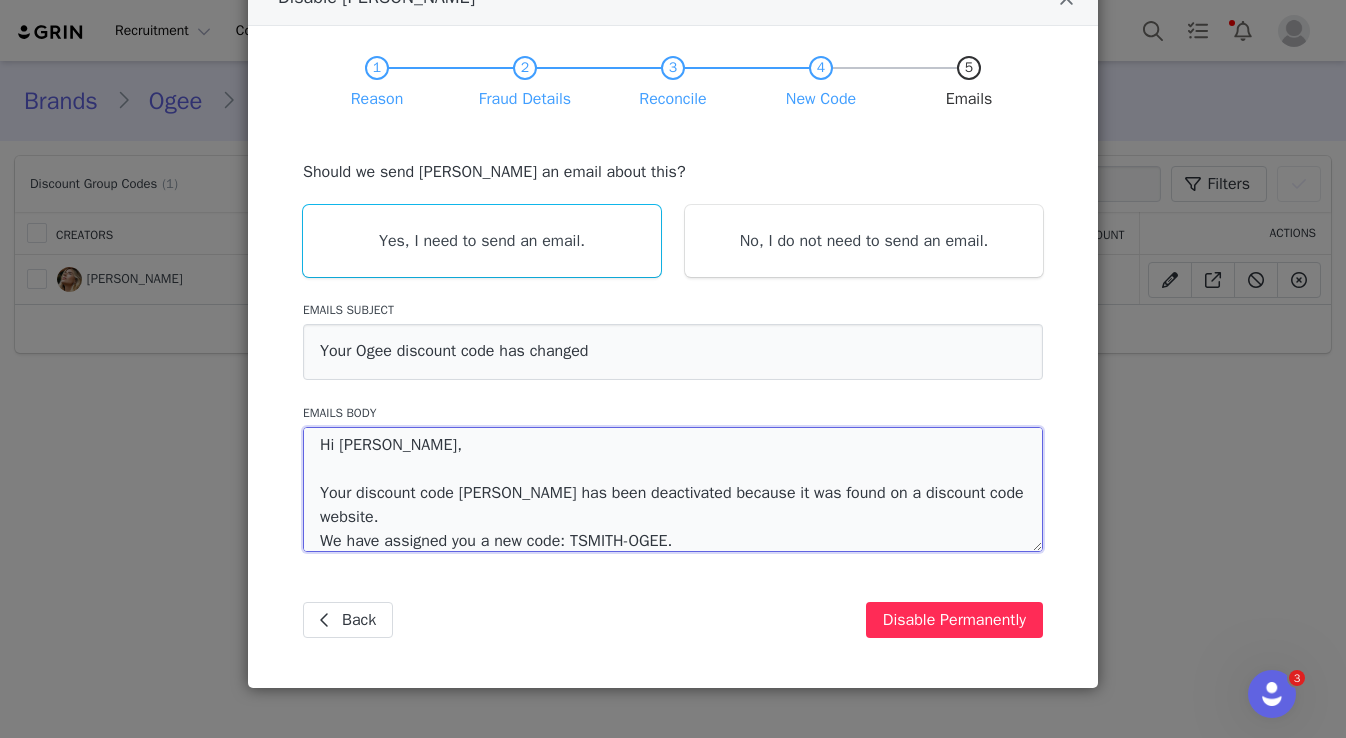 type on "Hi Taylor,
Your discount code TAYLOR-OGEE has been deactivated because it was found on a discount code website.
We have assigned you a new code: TSMITH-OGEE." 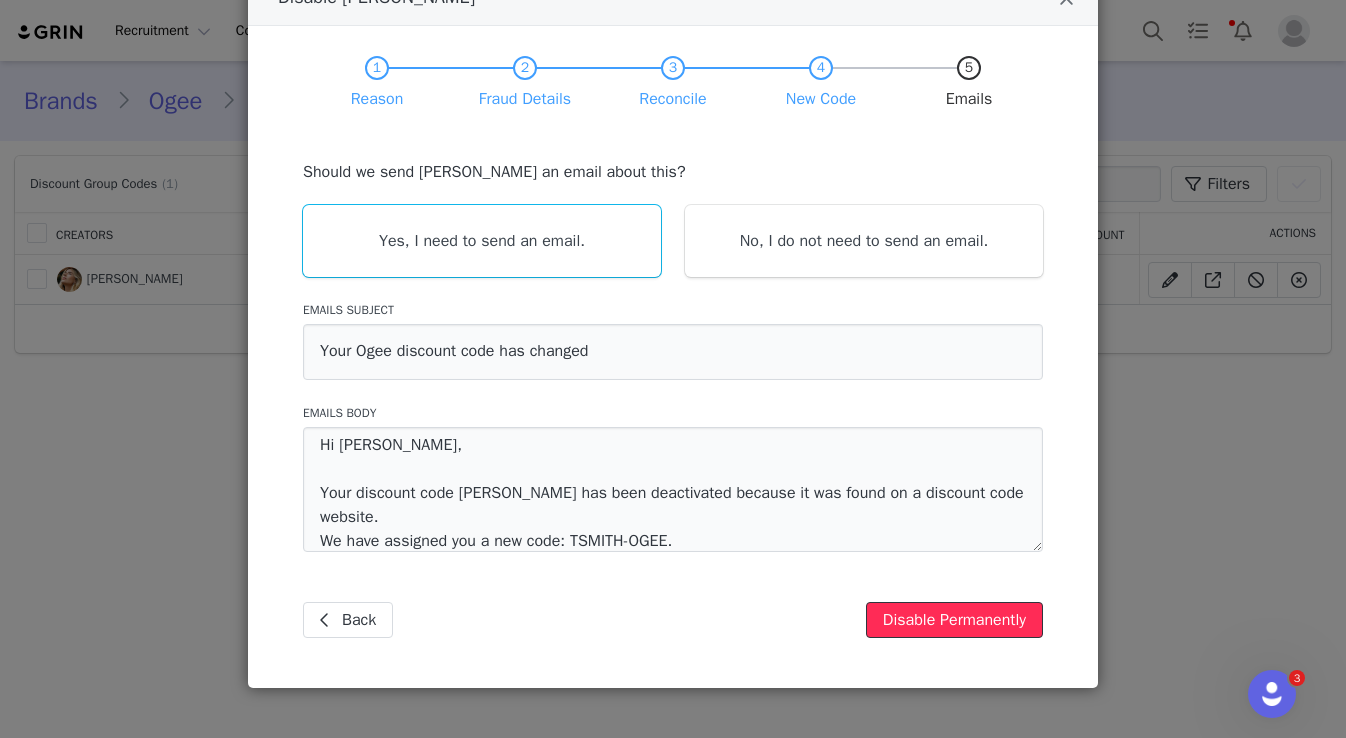 click on "Disable Permanently" at bounding box center [954, 620] 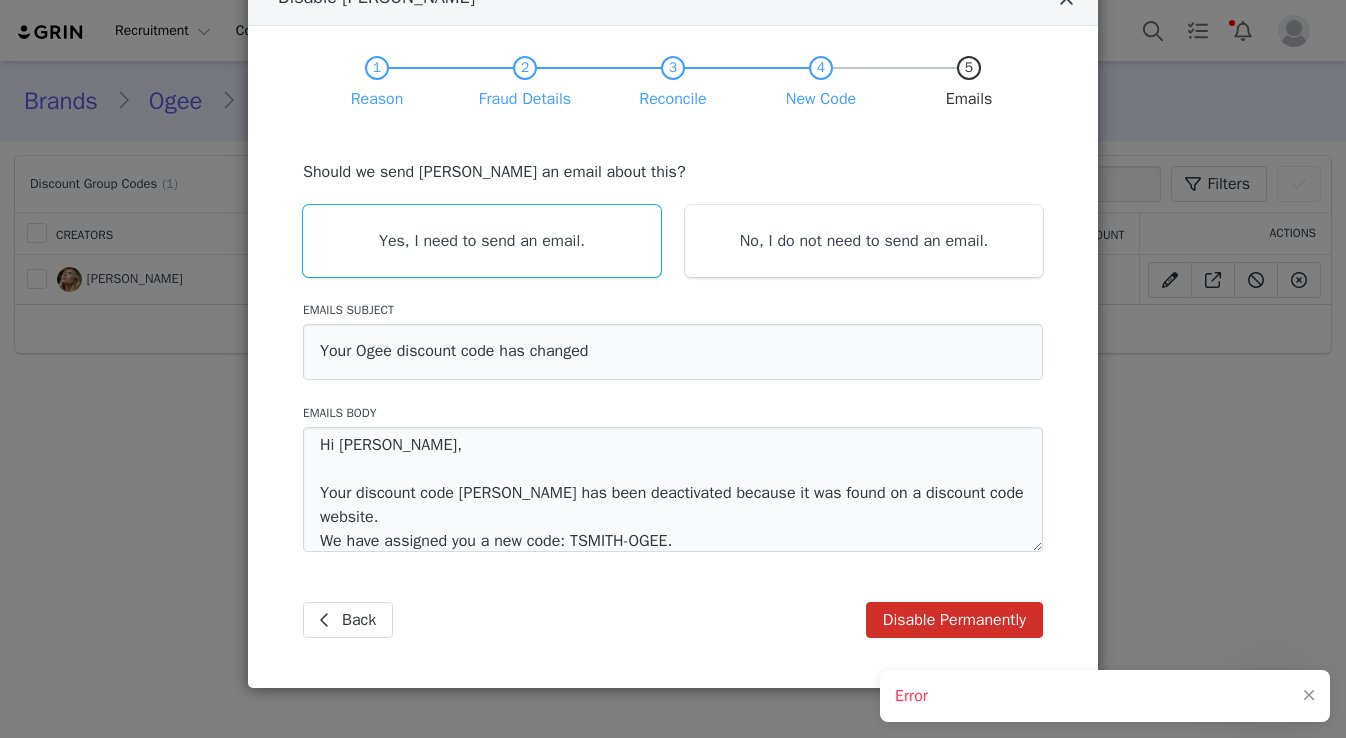 click at bounding box center (1066, -1) 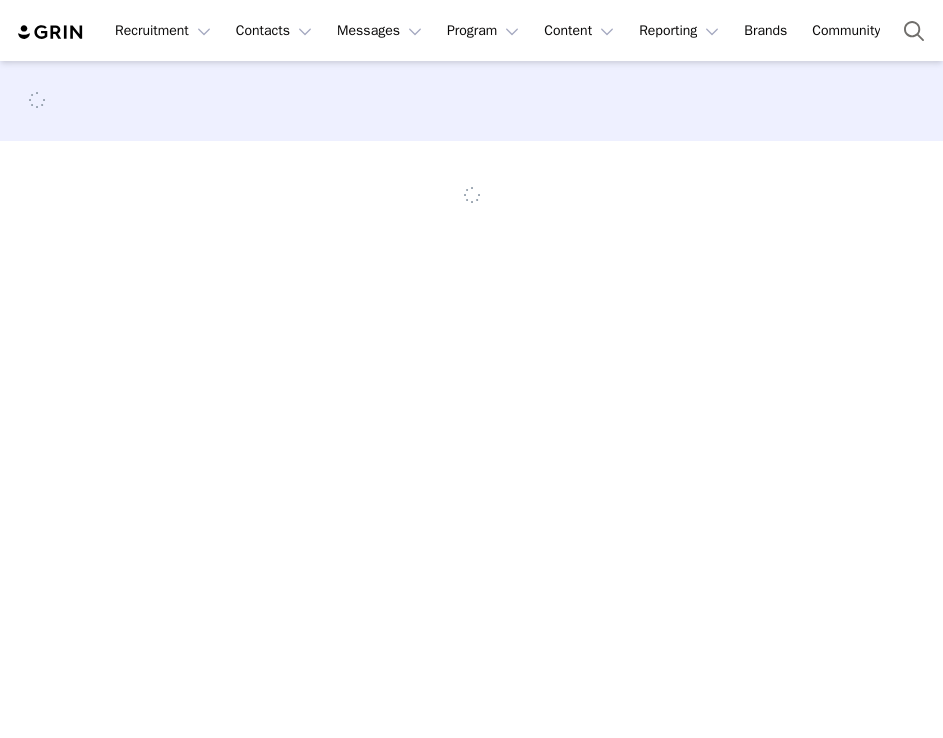 scroll, scrollTop: 0, scrollLeft: 0, axis: both 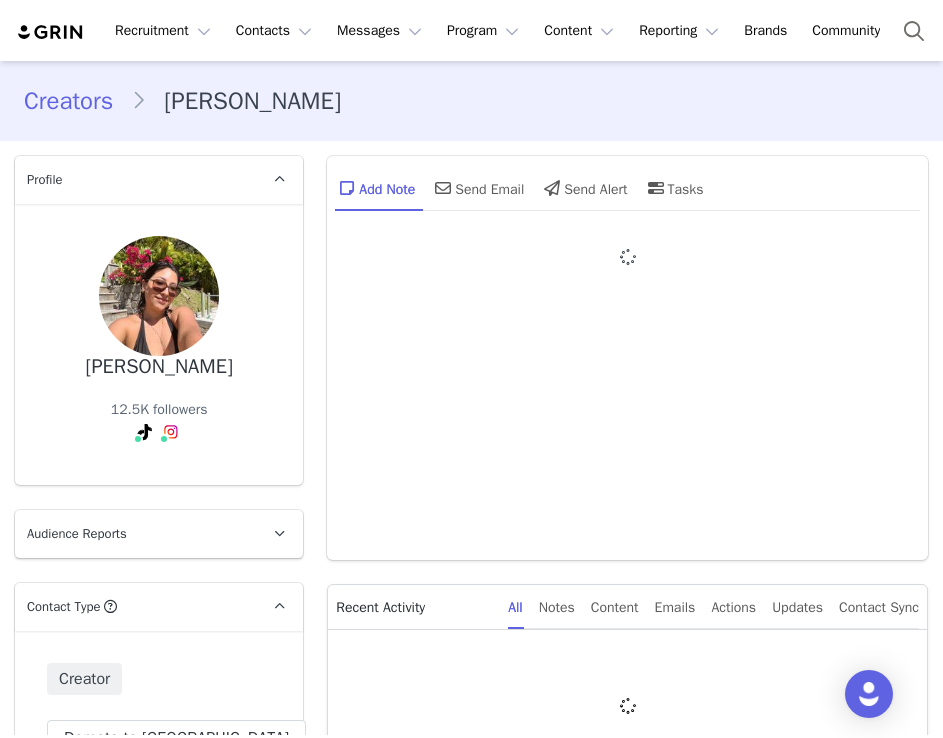 type on "+1 ([GEOGRAPHIC_DATA])" 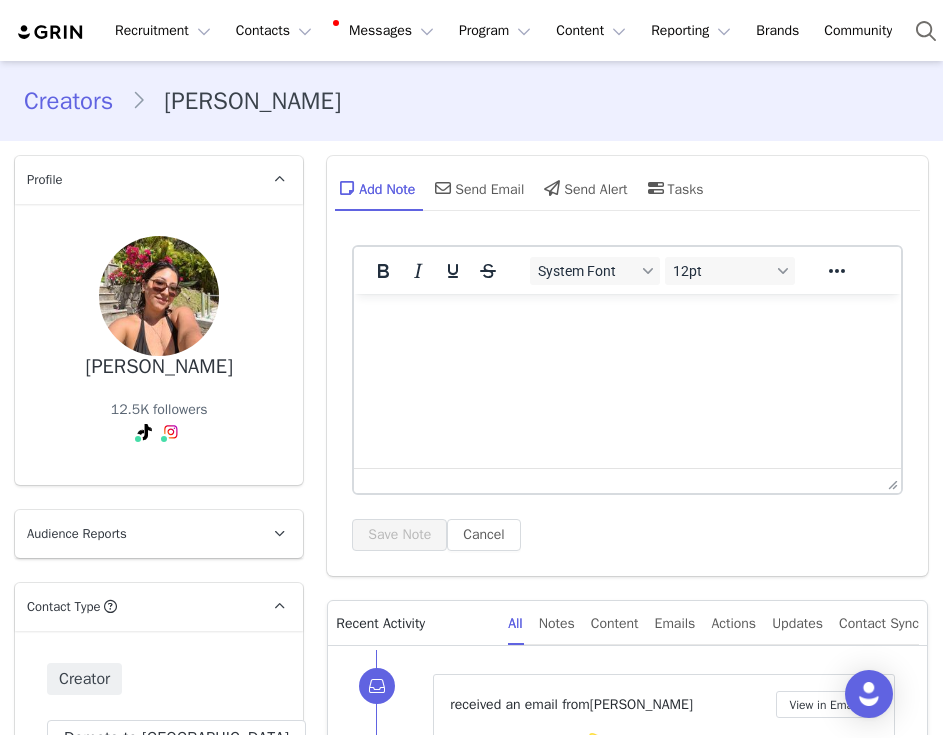 scroll, scrollTop: 0, scrollLeft: 0, axis: both 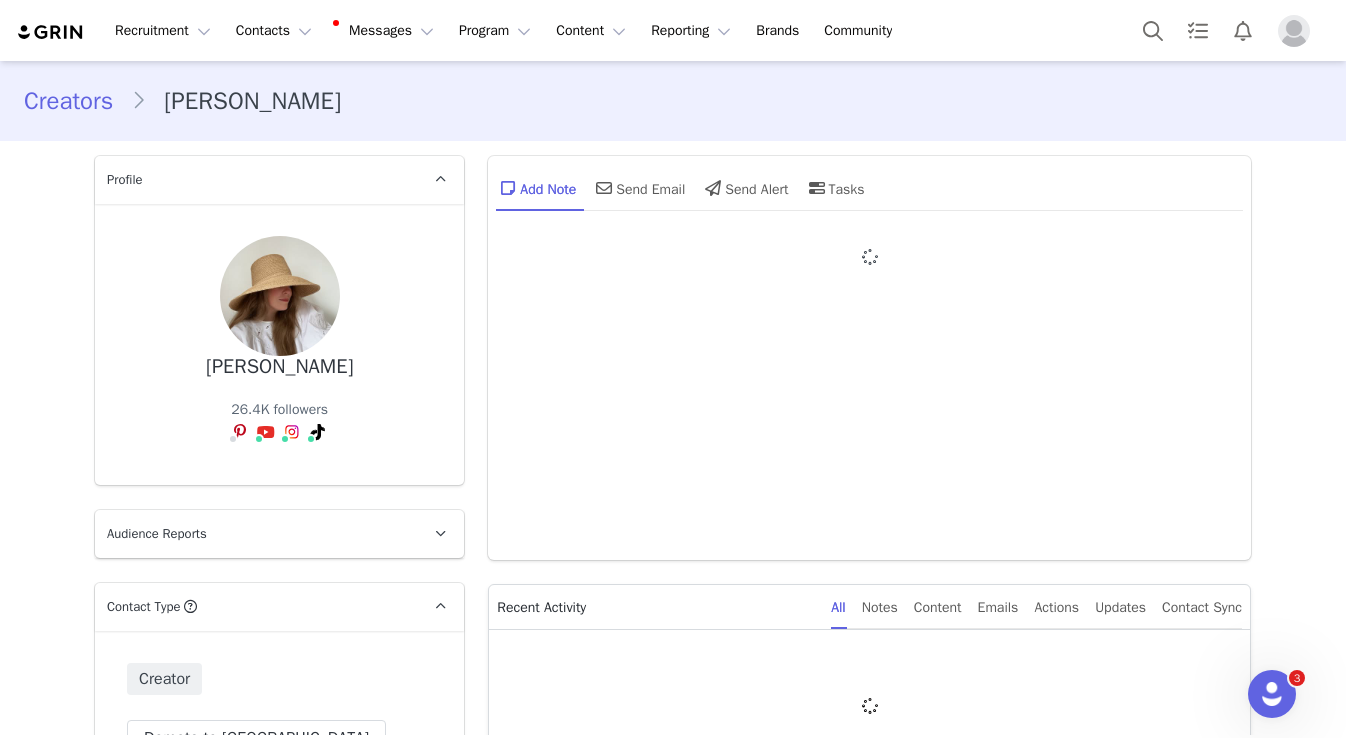 type on "+1 ([GEOGRAPHIC_DATA])" 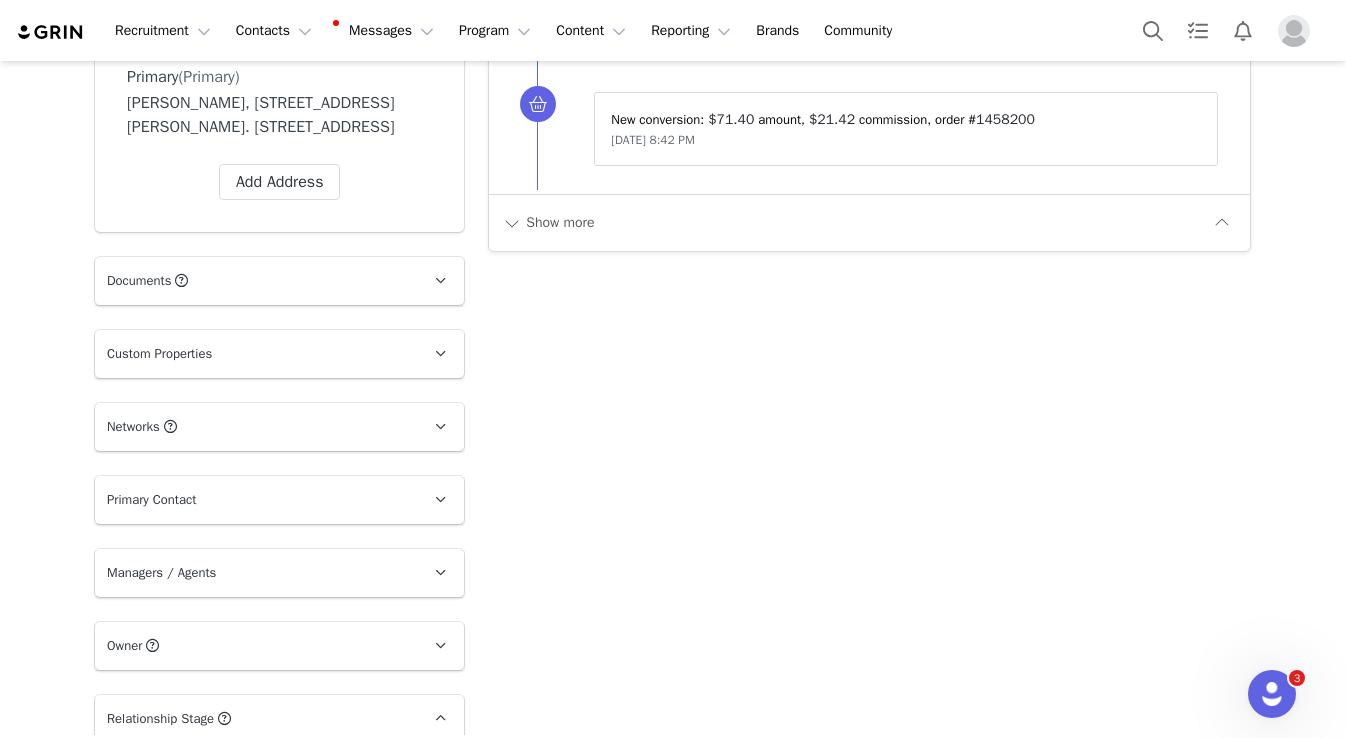 scroll, scrollTop: 1675, scrollLeft: 0, axis: vertical 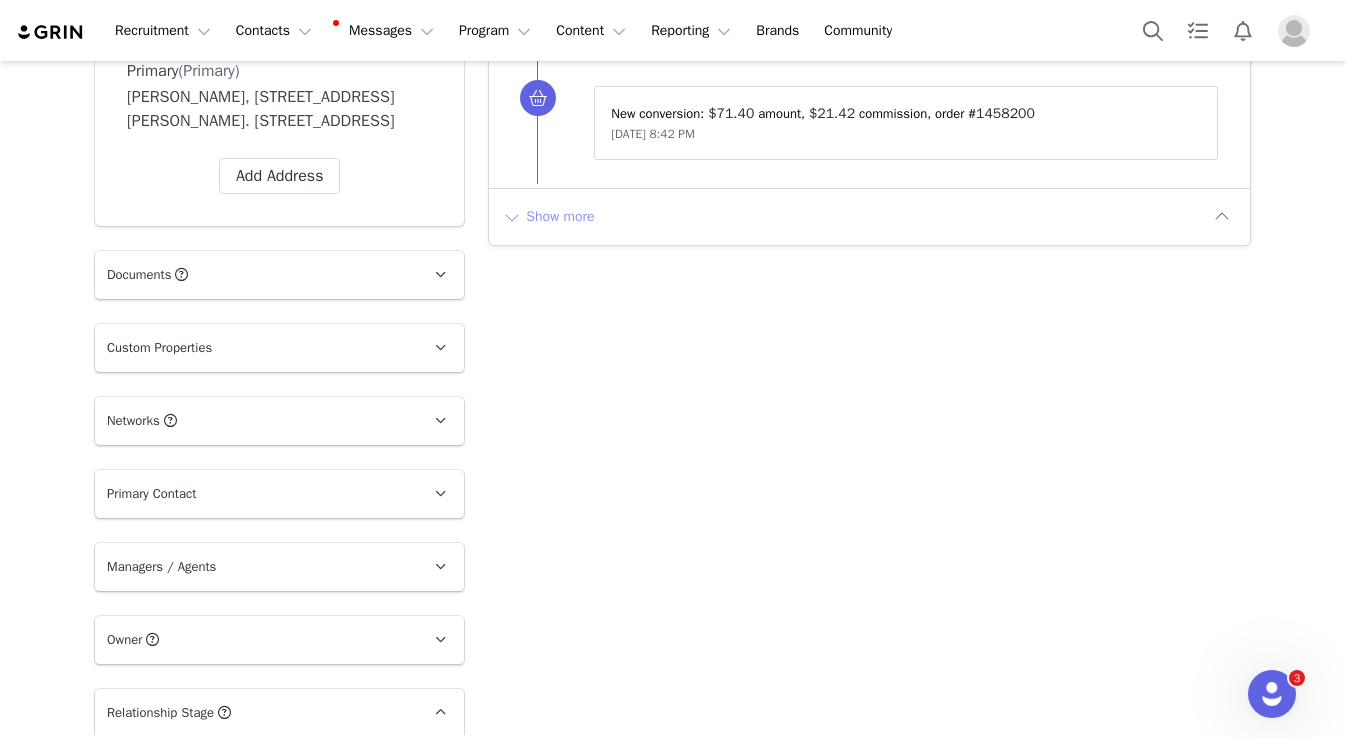 click on "Show more" at bounding box center [548, 217] 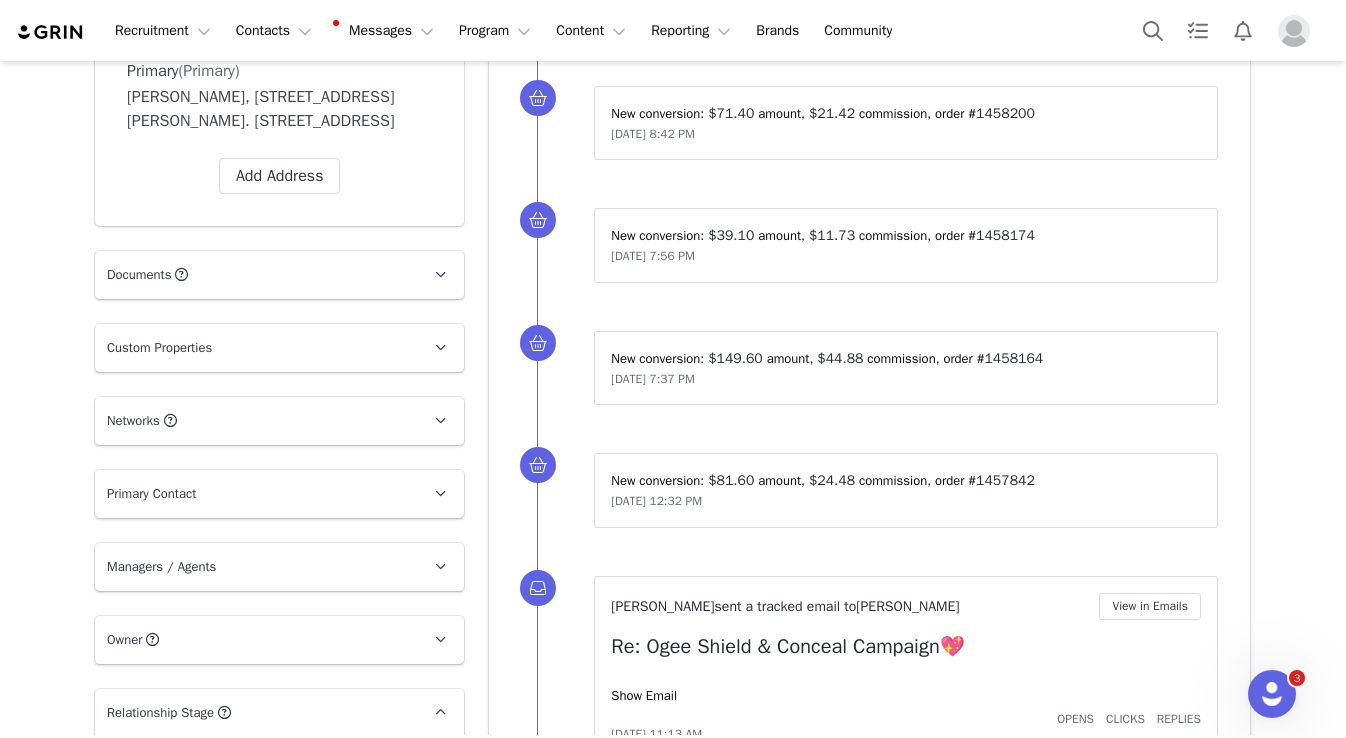 scroll, scrollTop: 0, scrollLeft: 0, axis: both 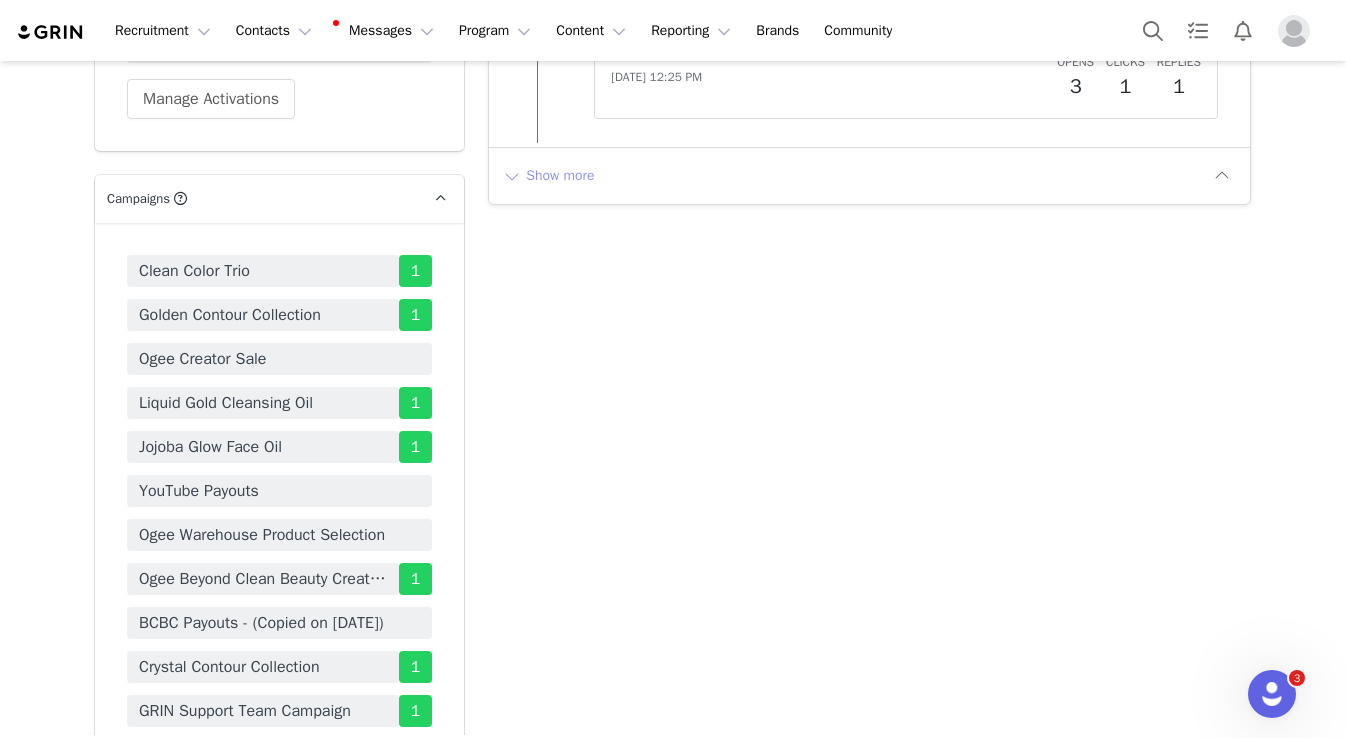 click on "Show more" at bounding box center (548, 176) 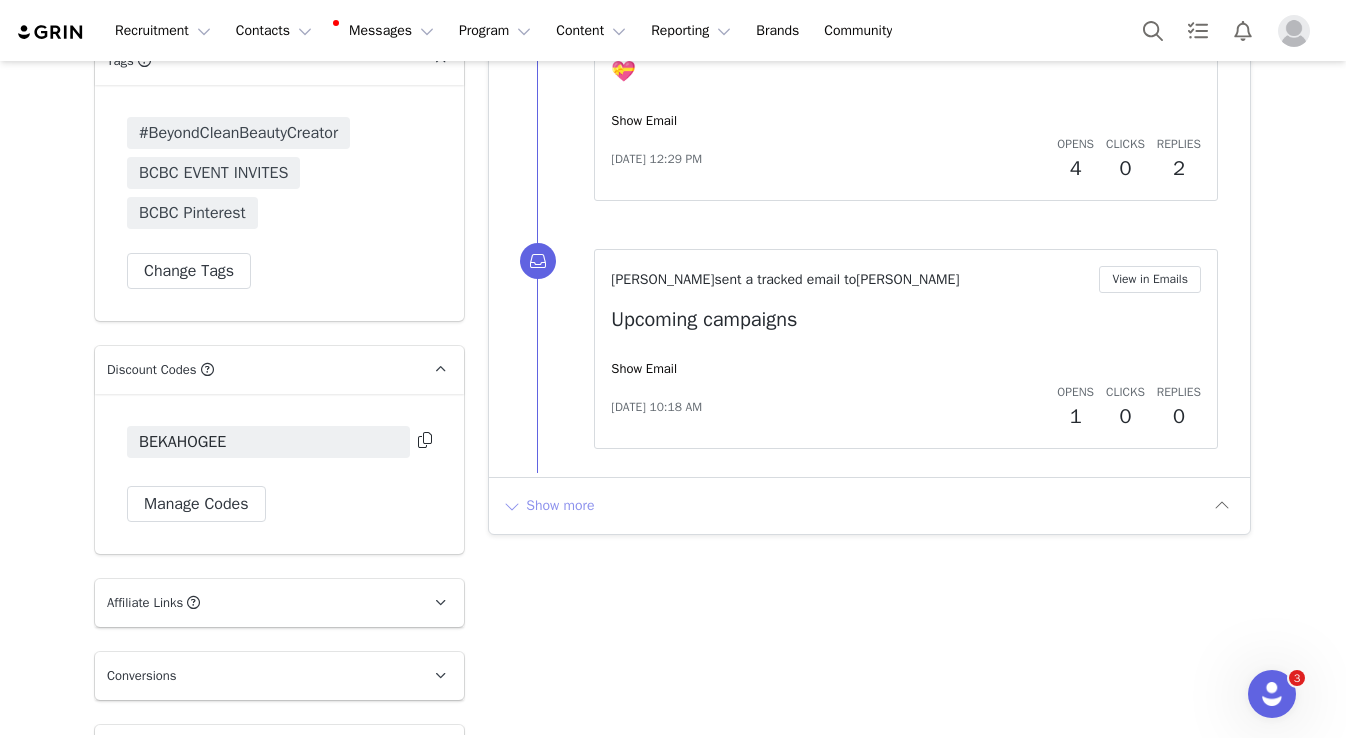 scroll, scrollTop: 5437, scrollLeft: 0, axis: vertical 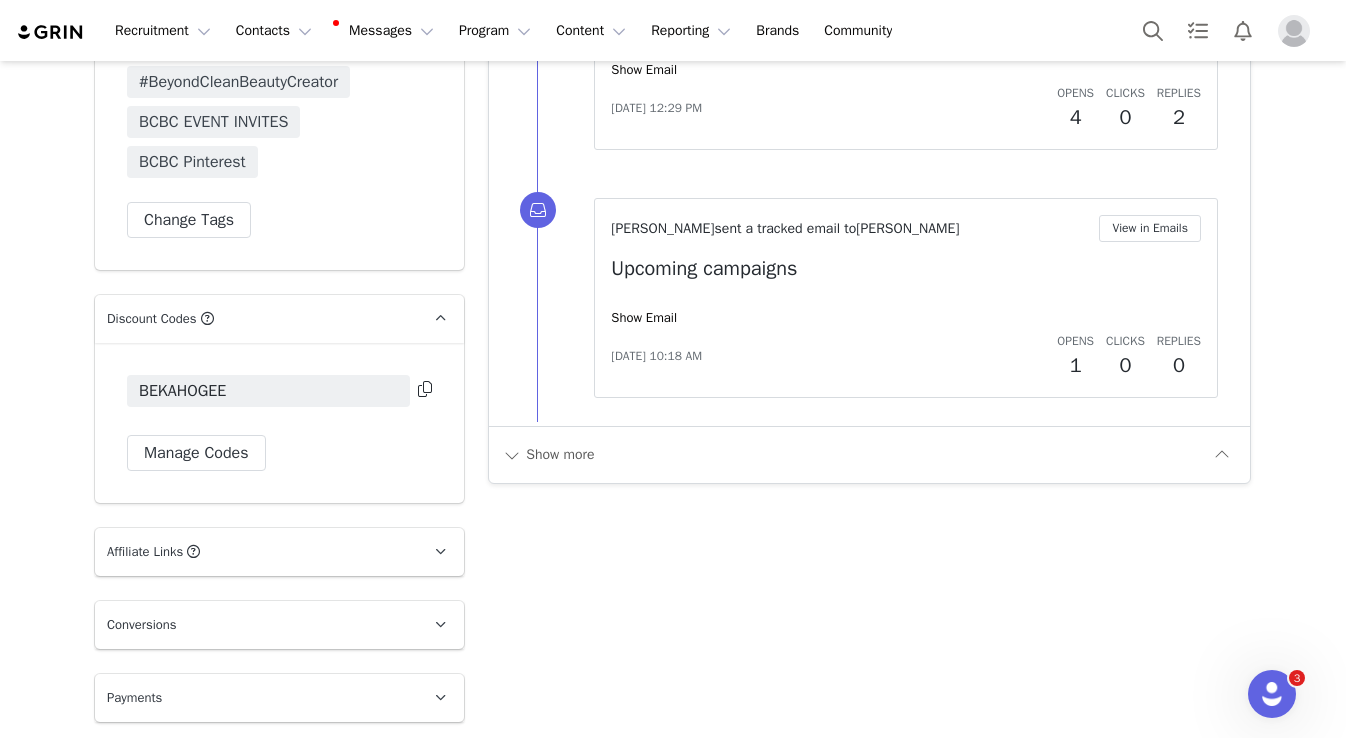 click on "Show more" at bounding box center (869, 454) 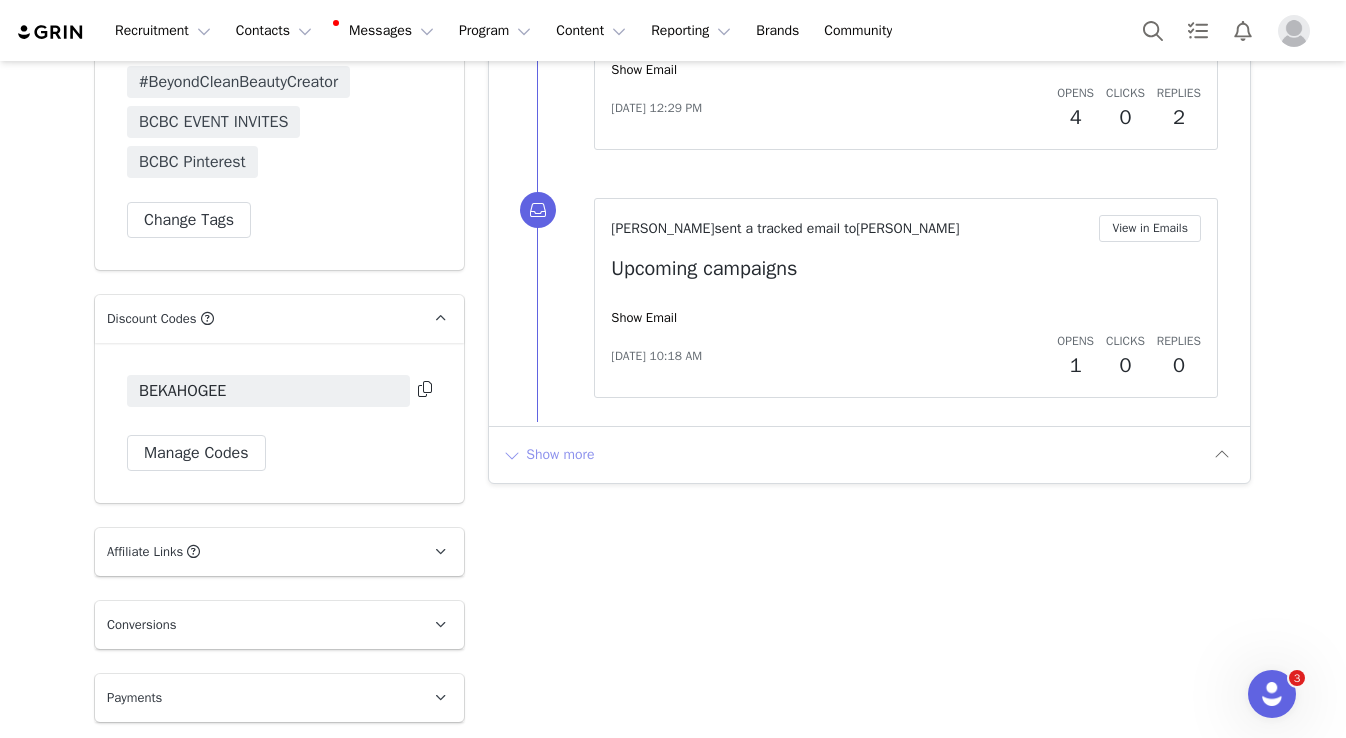 click on "Show more" at bounding box center [548, 455] 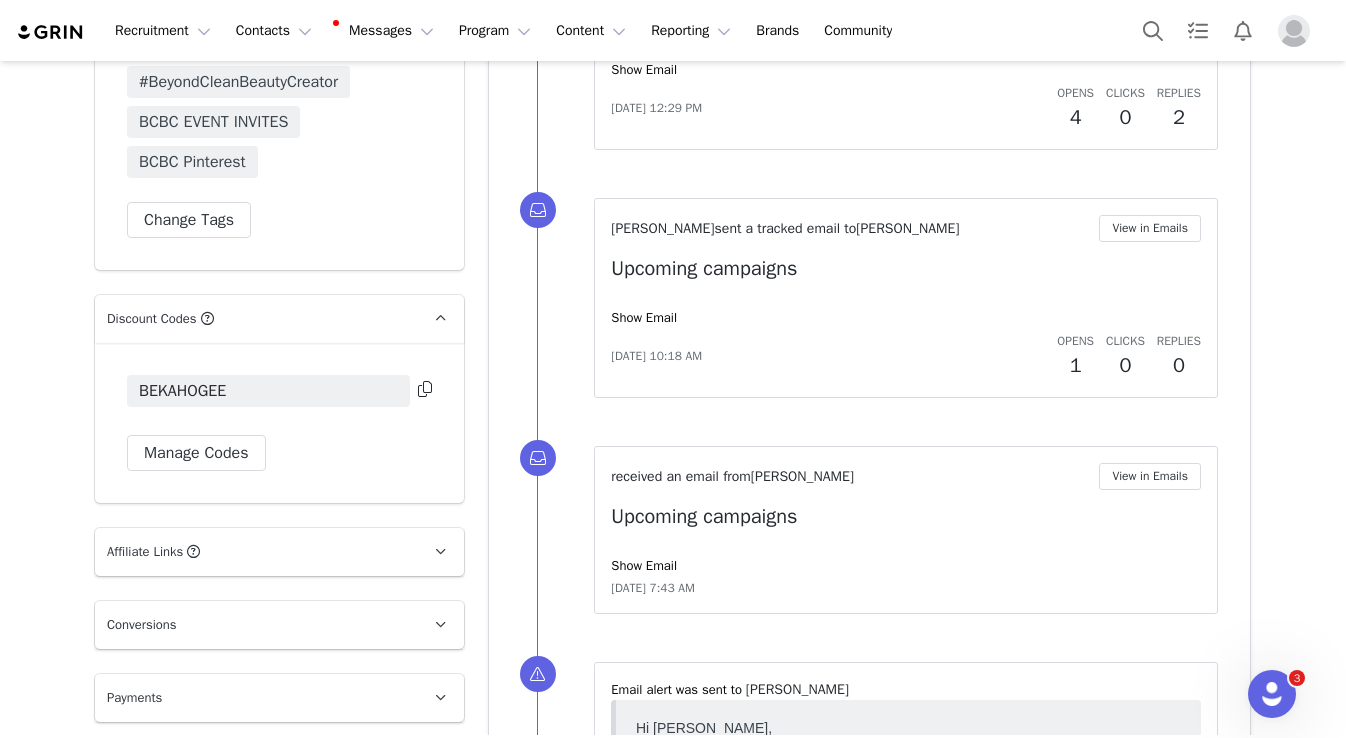 scroll, scrollTop: 0, scrollLeft: 0, axis: both 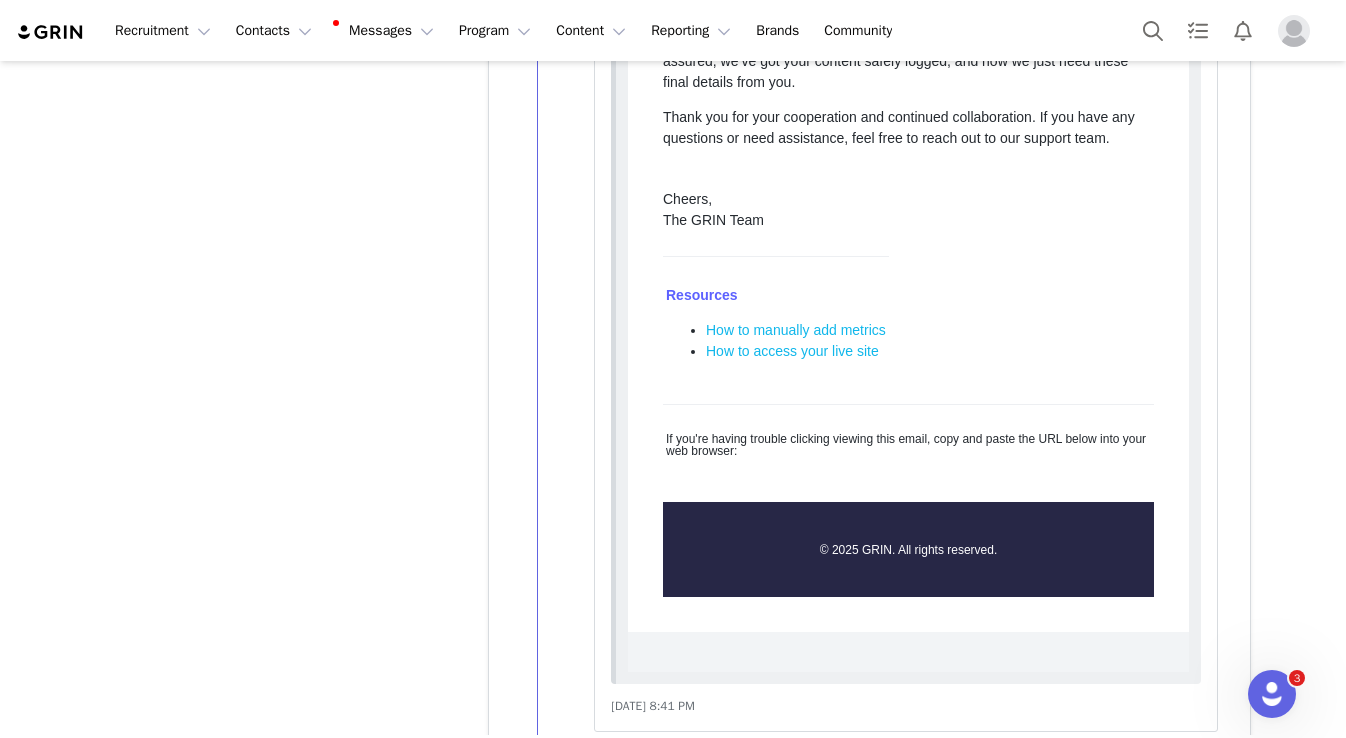 click on "Show more" at bounding box center (548, 789) 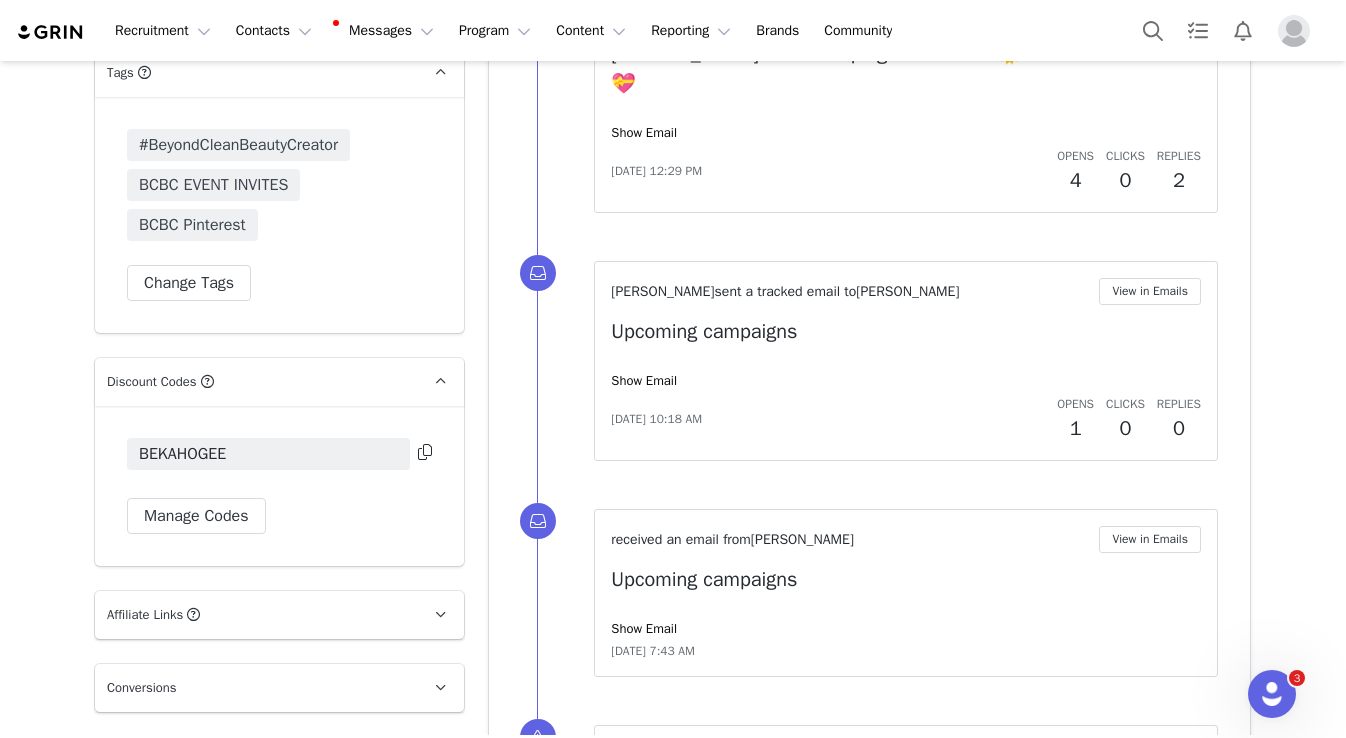 scroll, scrollTop: 5375, scrollLeft: 0, axis: vertical 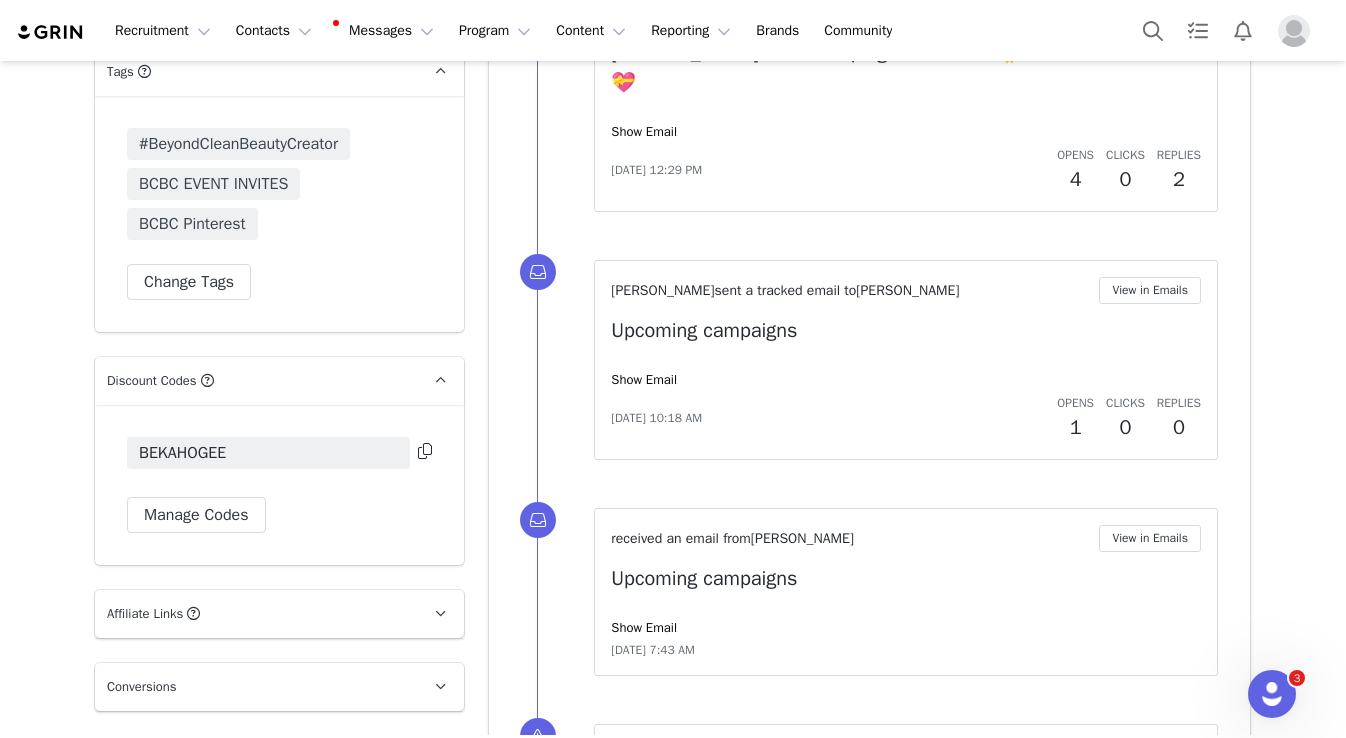 click at bounding box center (425, 451) 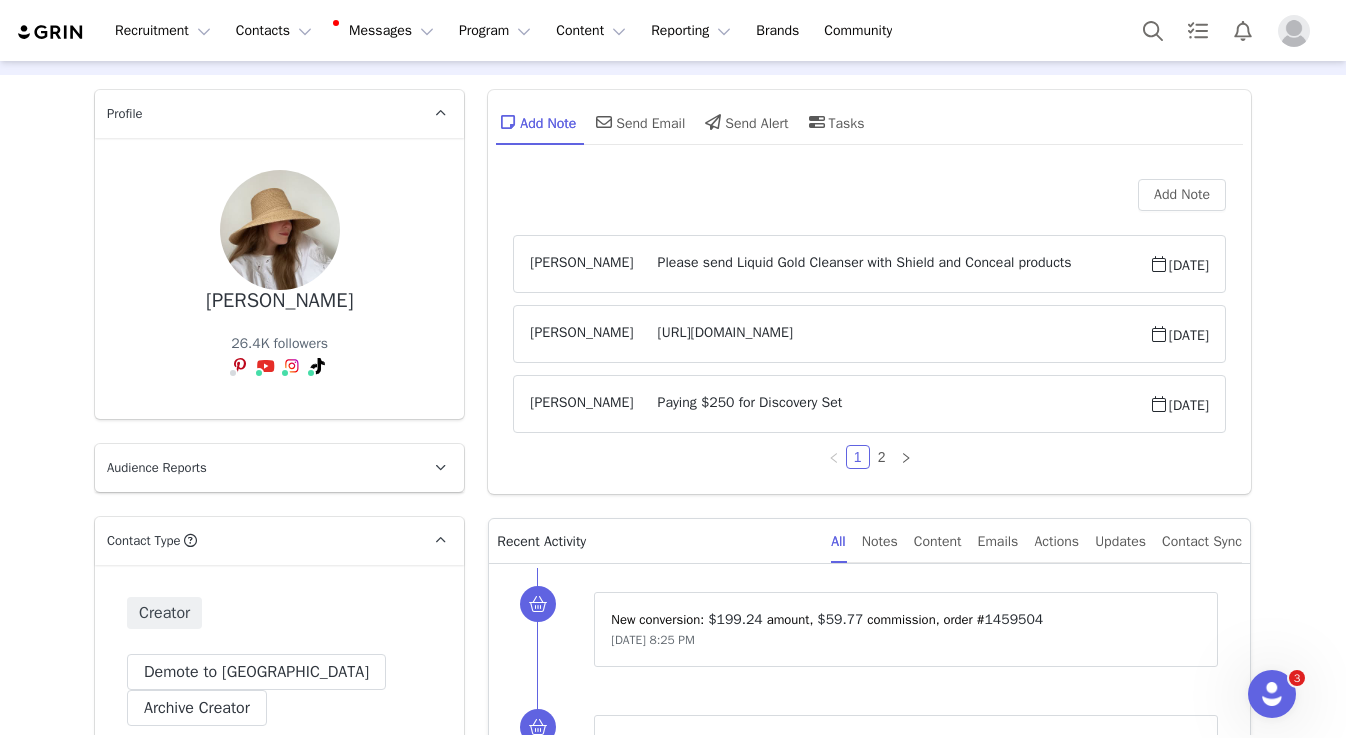 scroll, scrollTop: 0, scrollLeft: 0, axis: both 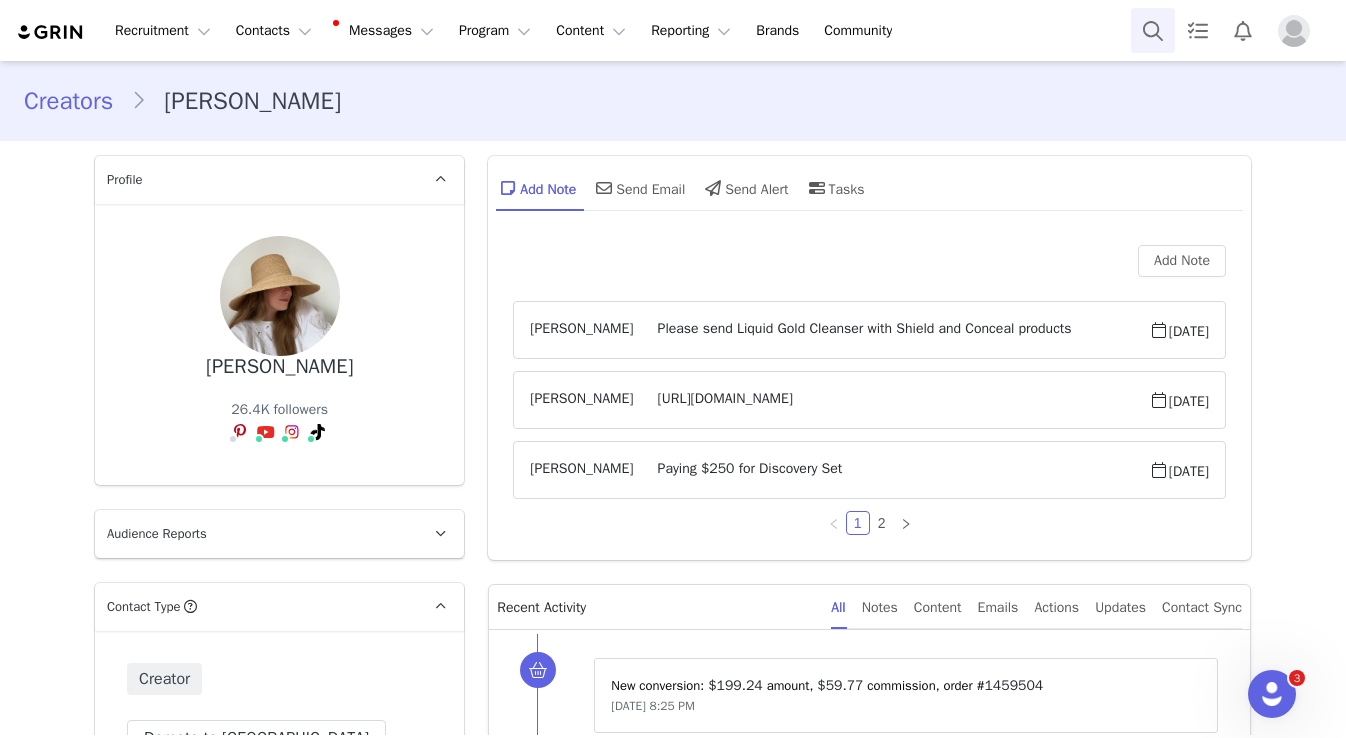 click at bounding box center (1153, 30) 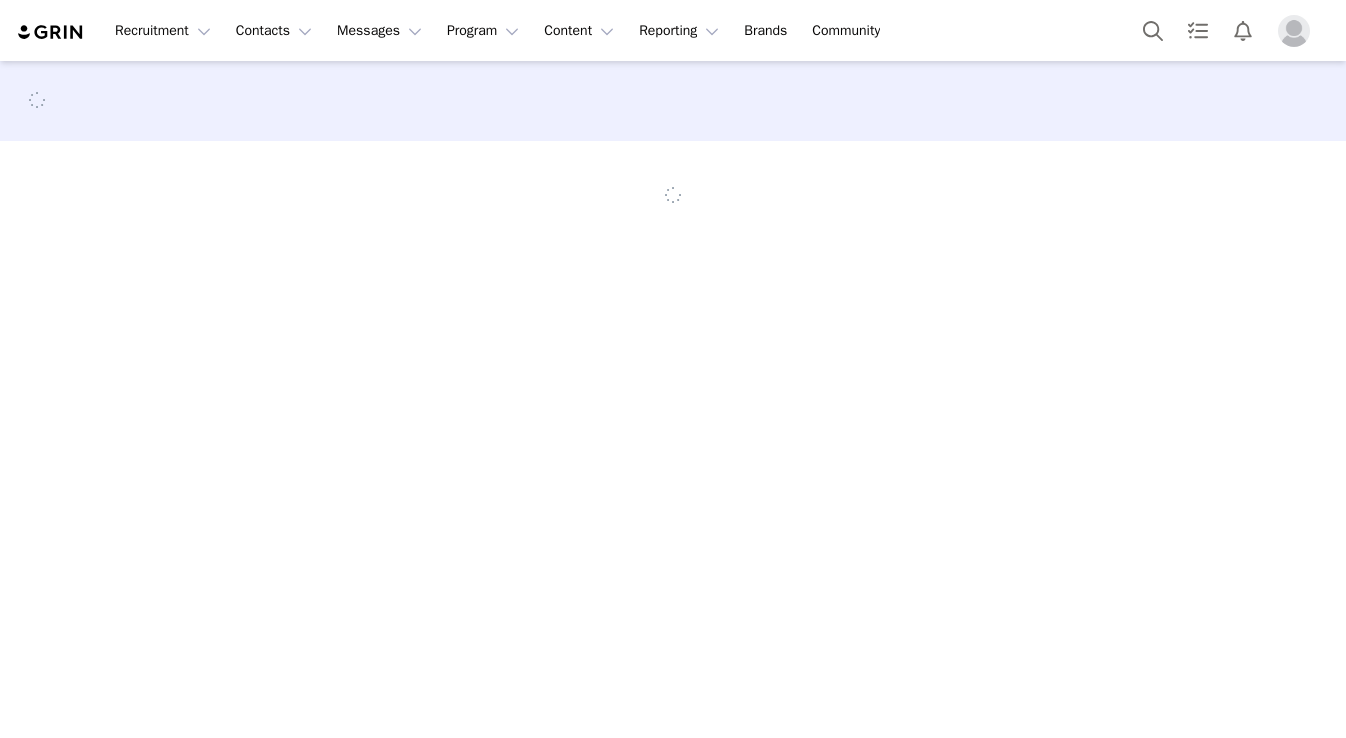 scroll, scrollTop: 0, scrollLeft: 0, axis: both 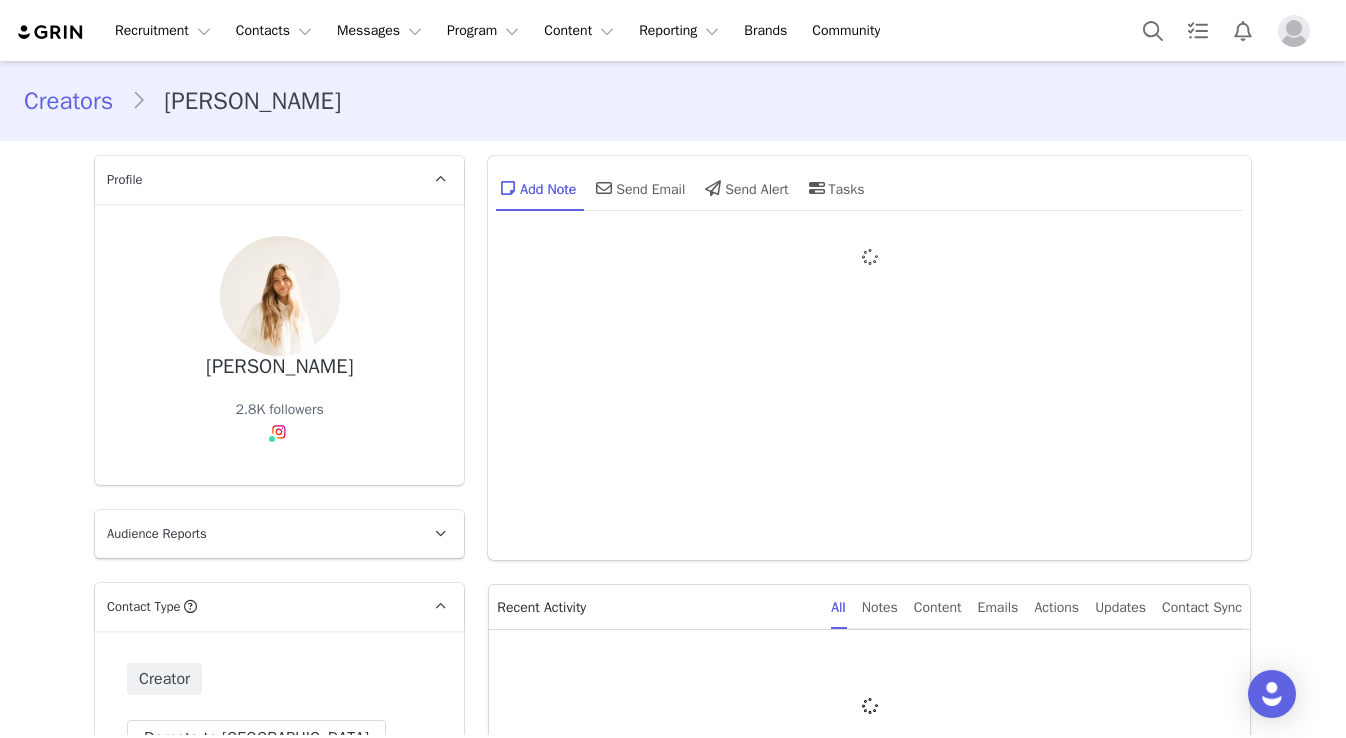 type on "+1 ([GEOGRAPHIC_DATA])" 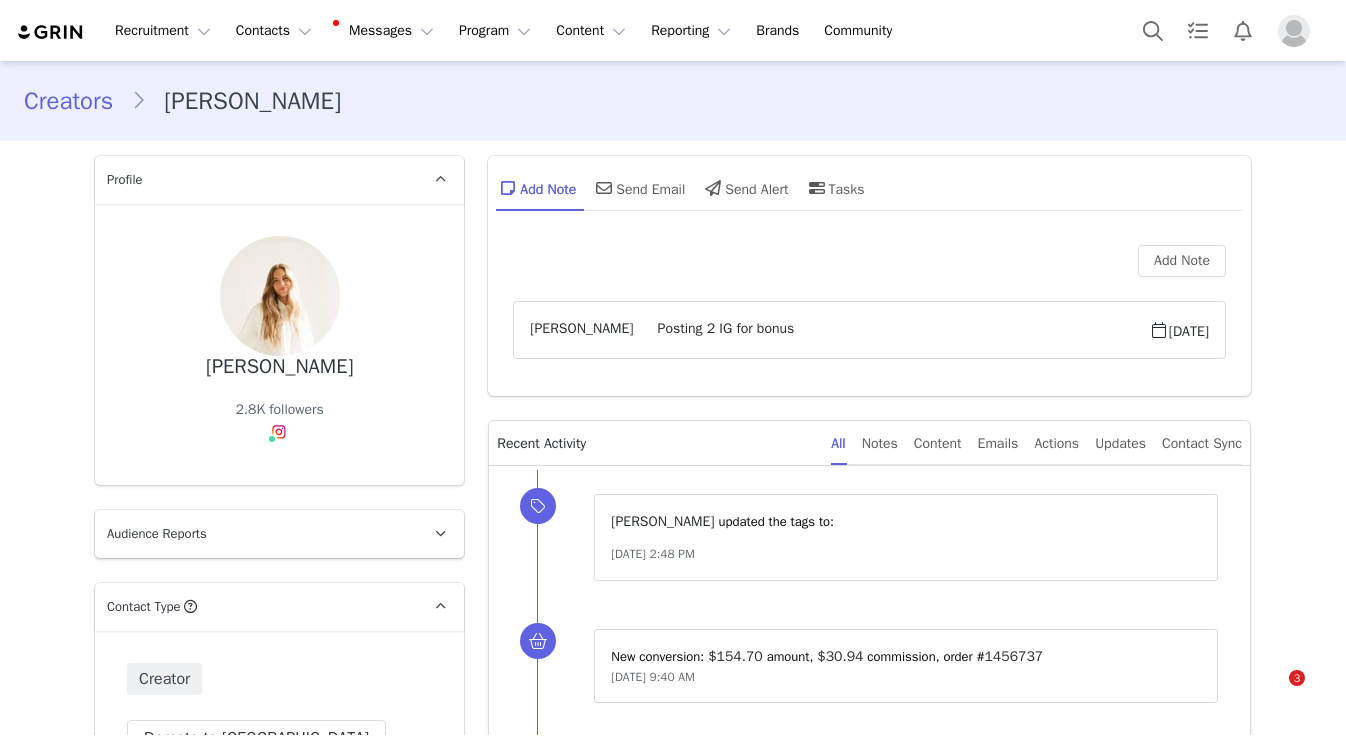 scroll, scrollTop: 0, scrollLeft: 0, axis: both 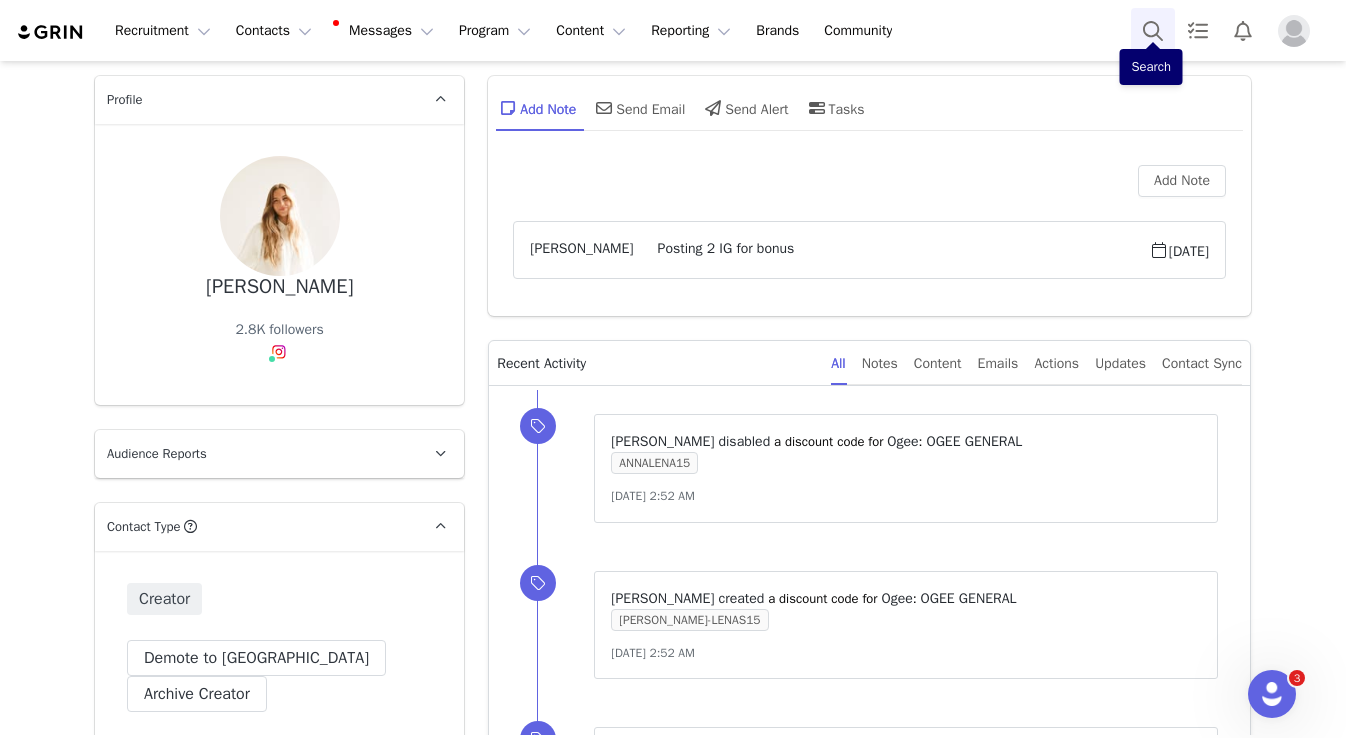 click at bounding box center (1153, 30) 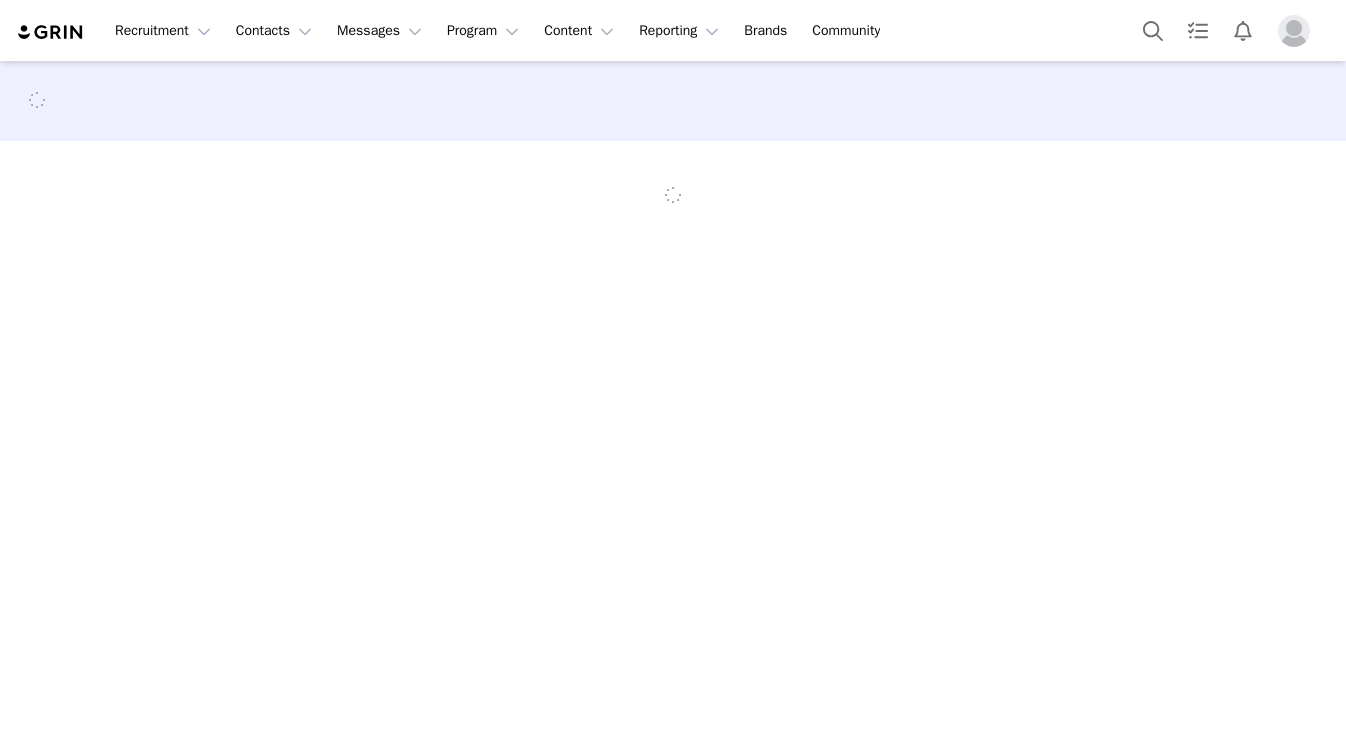 scroll, scrollTop: 0, scrollLeft: 0, axis: both 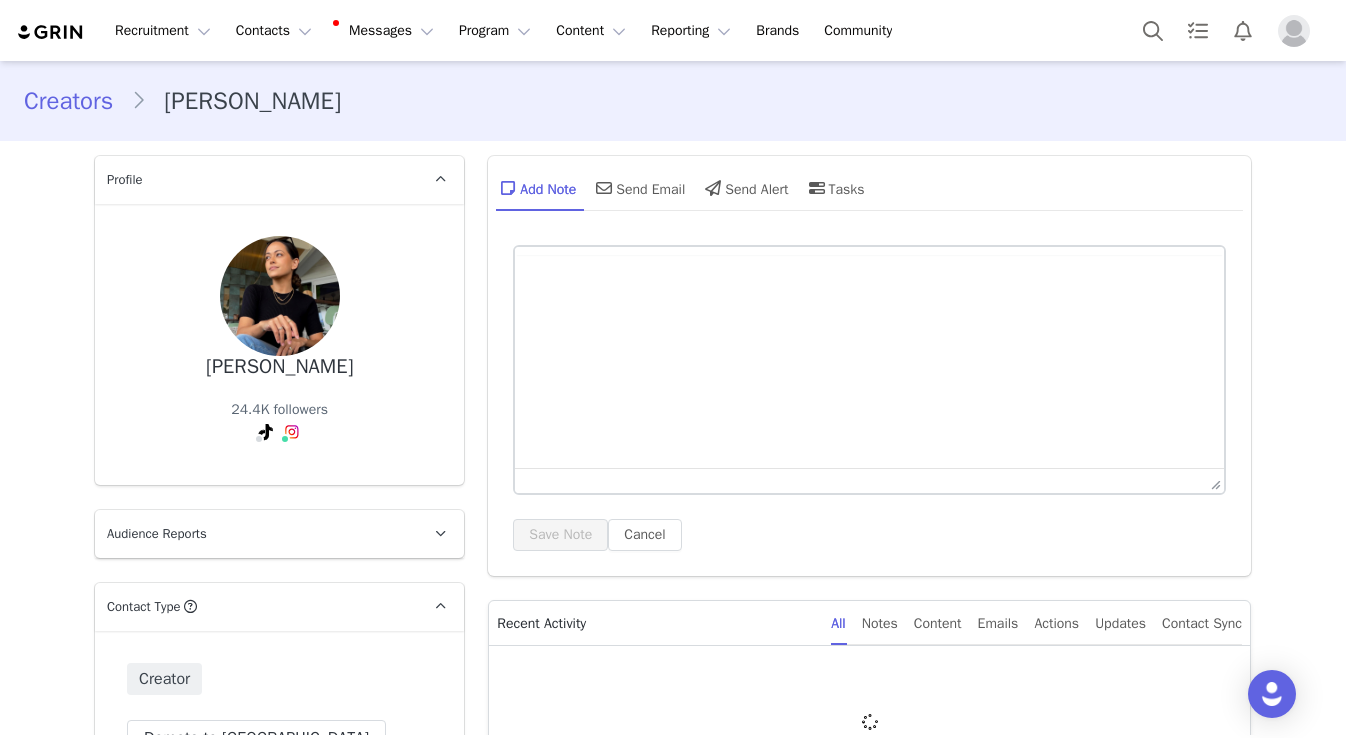type on "+1 ([GEOGRAPHIC_DATA])" 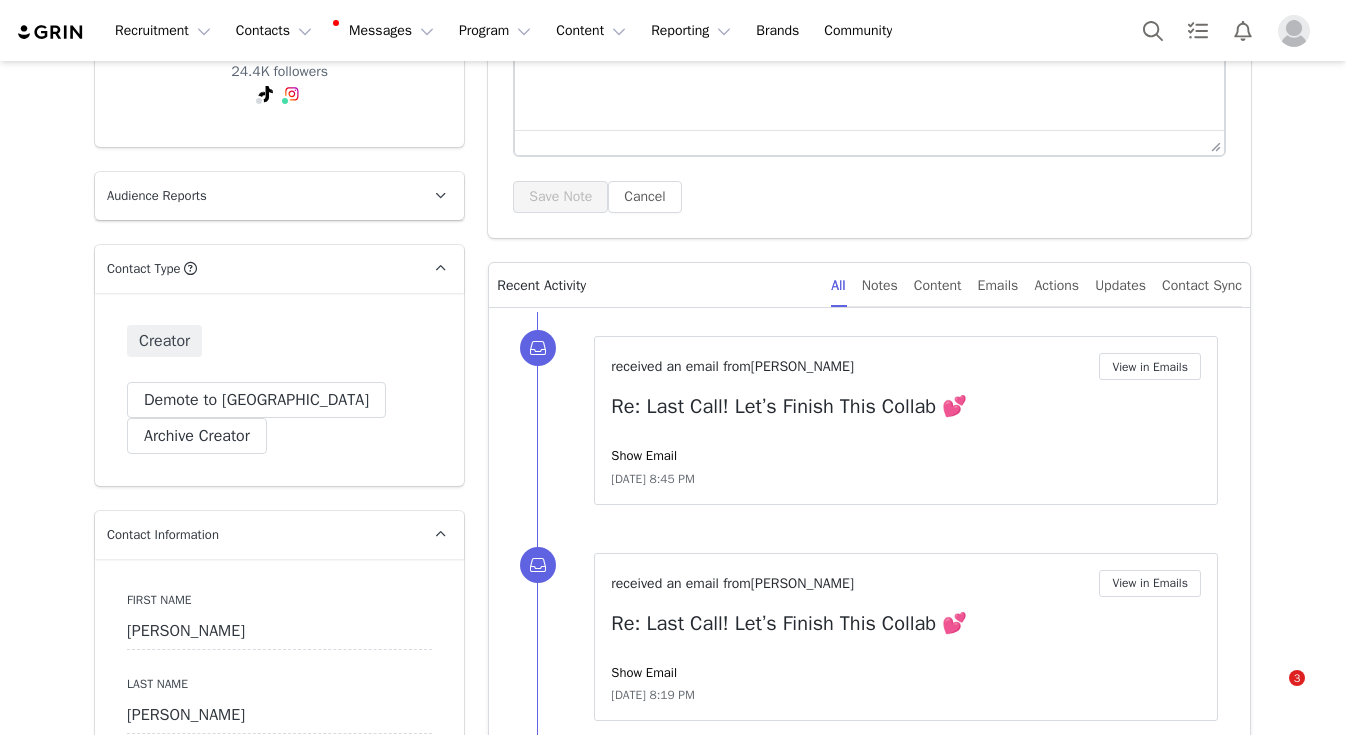 scroll, scrollTop: 0, scrollLeft: 0, axis: both 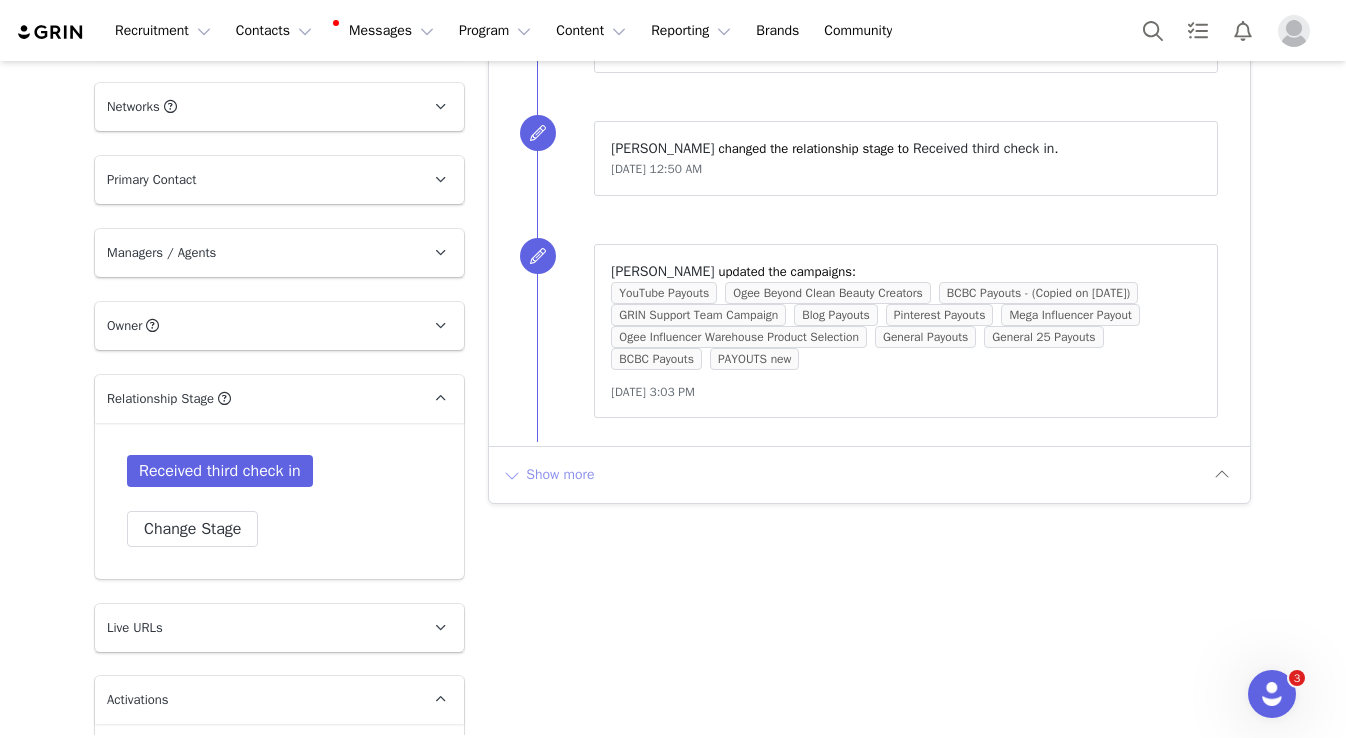 click on "Show more" at bounding box center (548, 475) 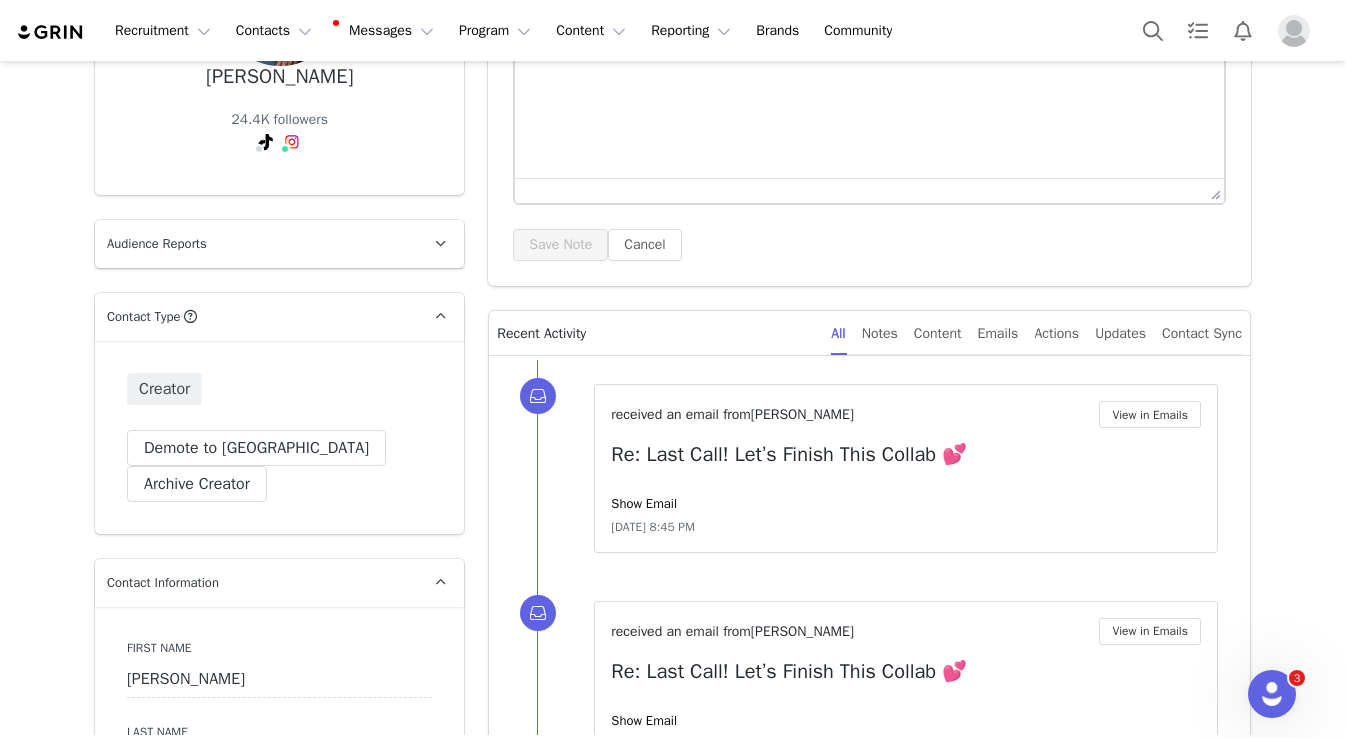 scroll, scrollTop: 0, scrollLeft: 0, axis: both 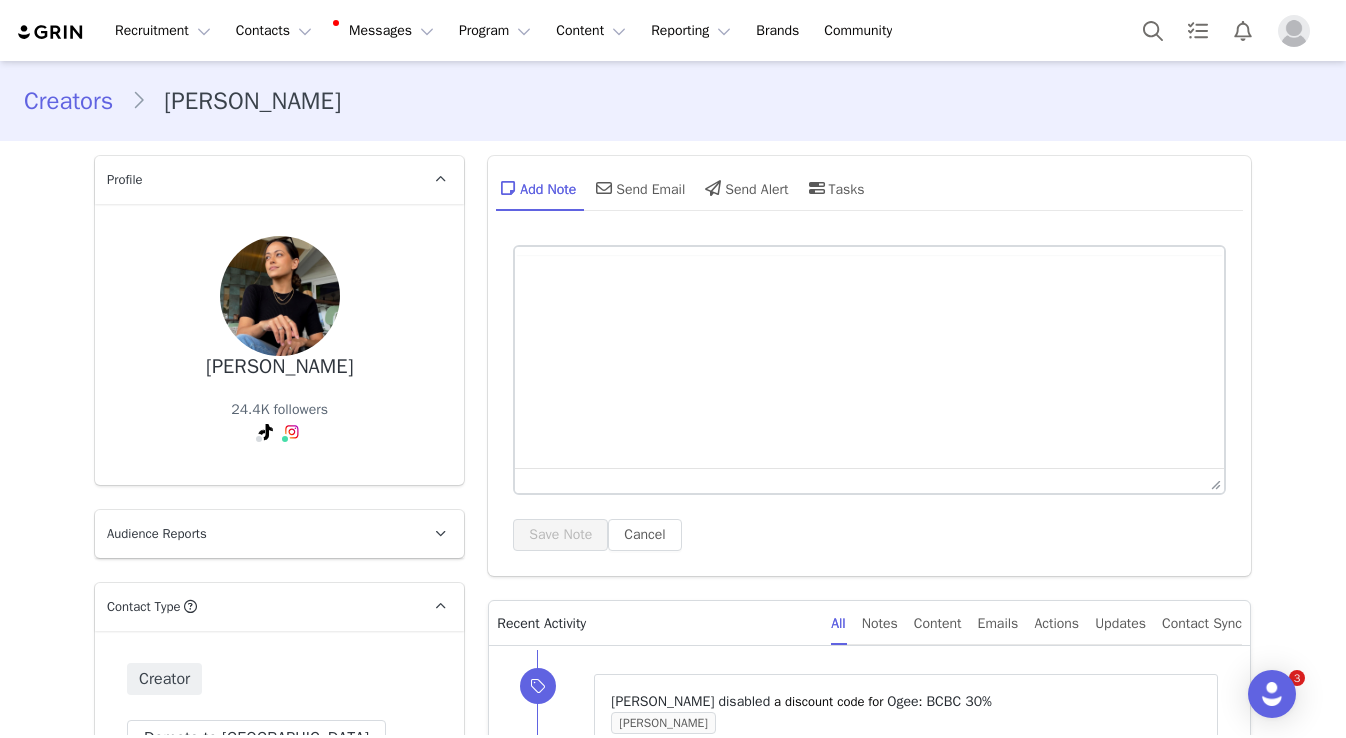 type on "+1 ([GEOGRAPHIC_DATA])" 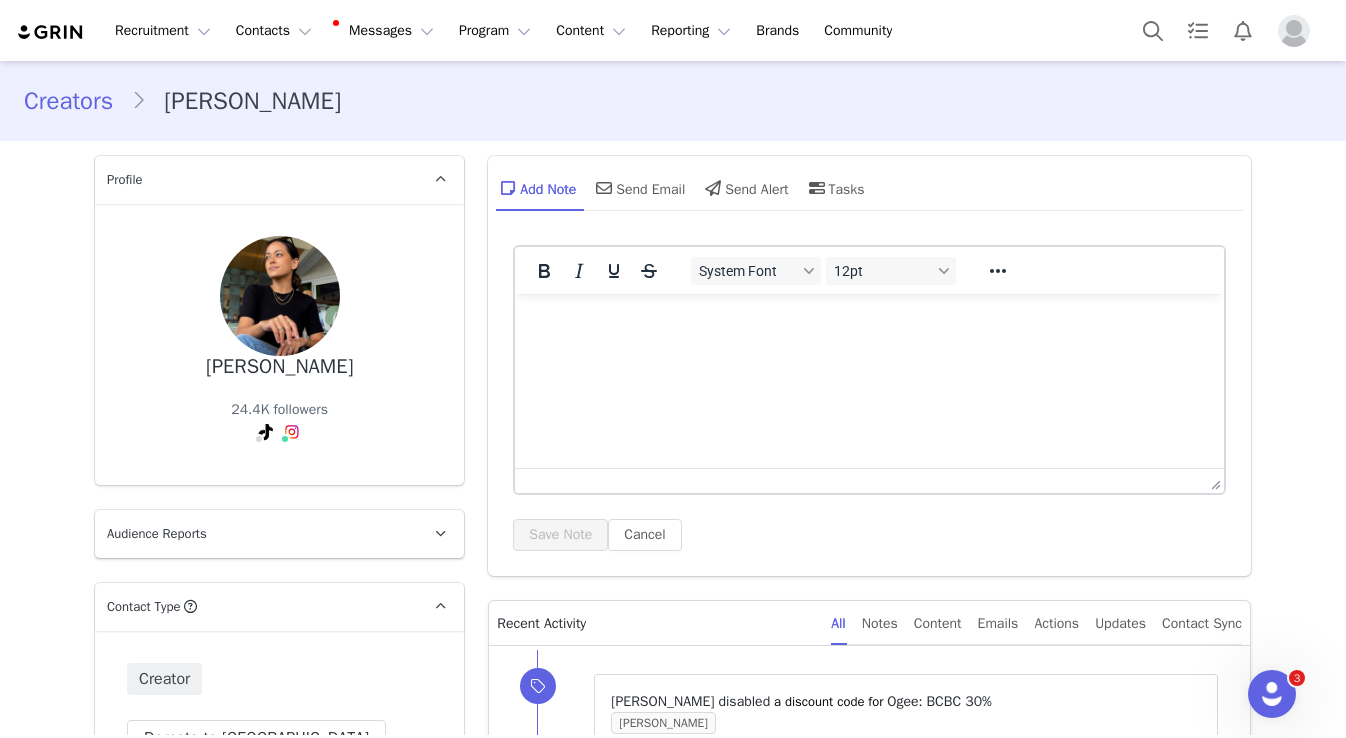 scroll, scrollTop: 0, scrollLeft: 0, axis: both 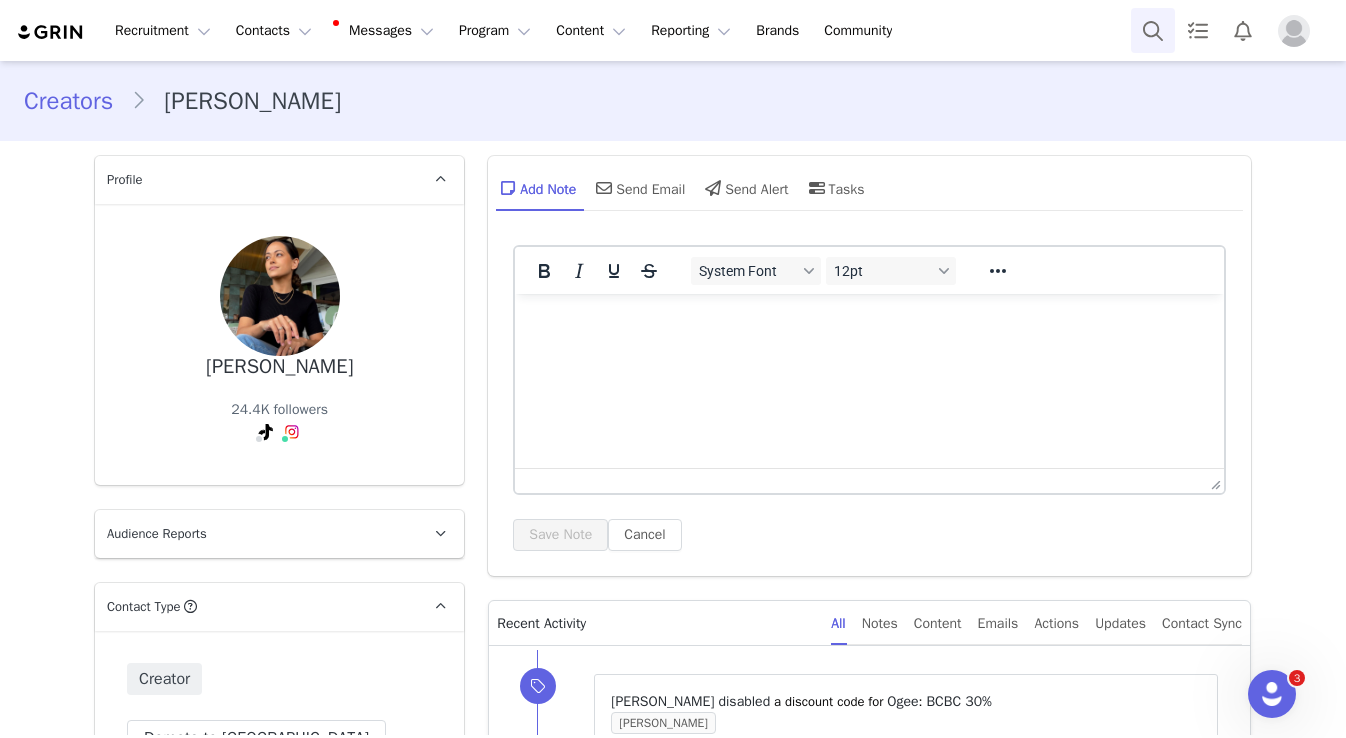 click at bounding box center [1153, 30] 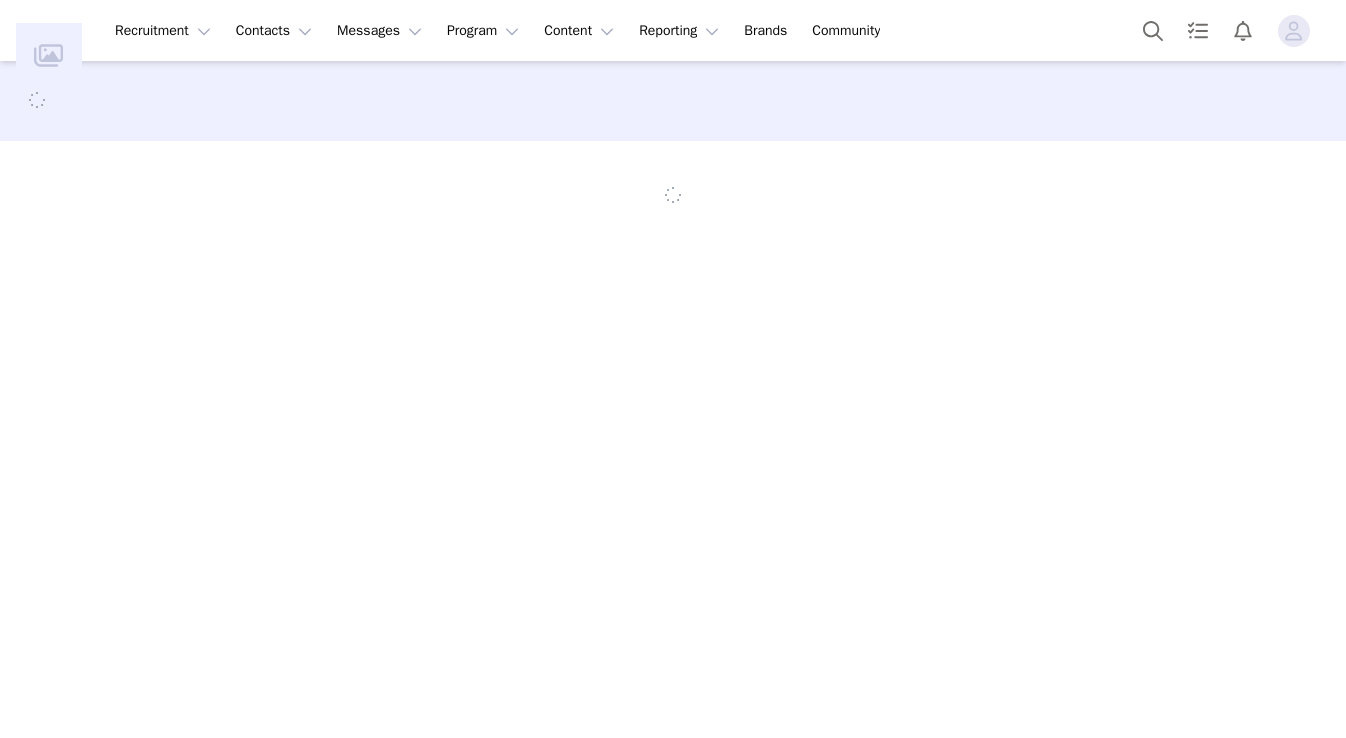 scroll, scrollTop: 0, scrollLeft: 0, axis: both 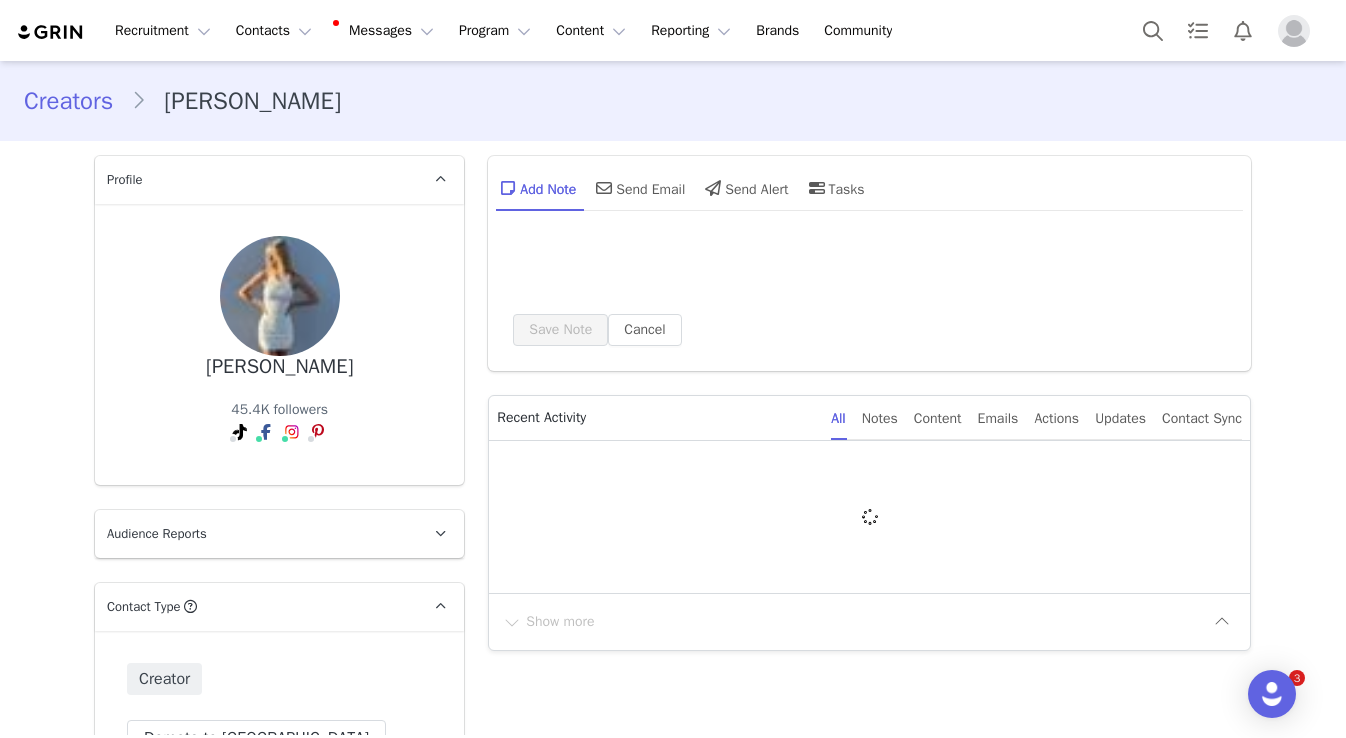 type on "+1 ([GEOGRAPHIC_DATA])" 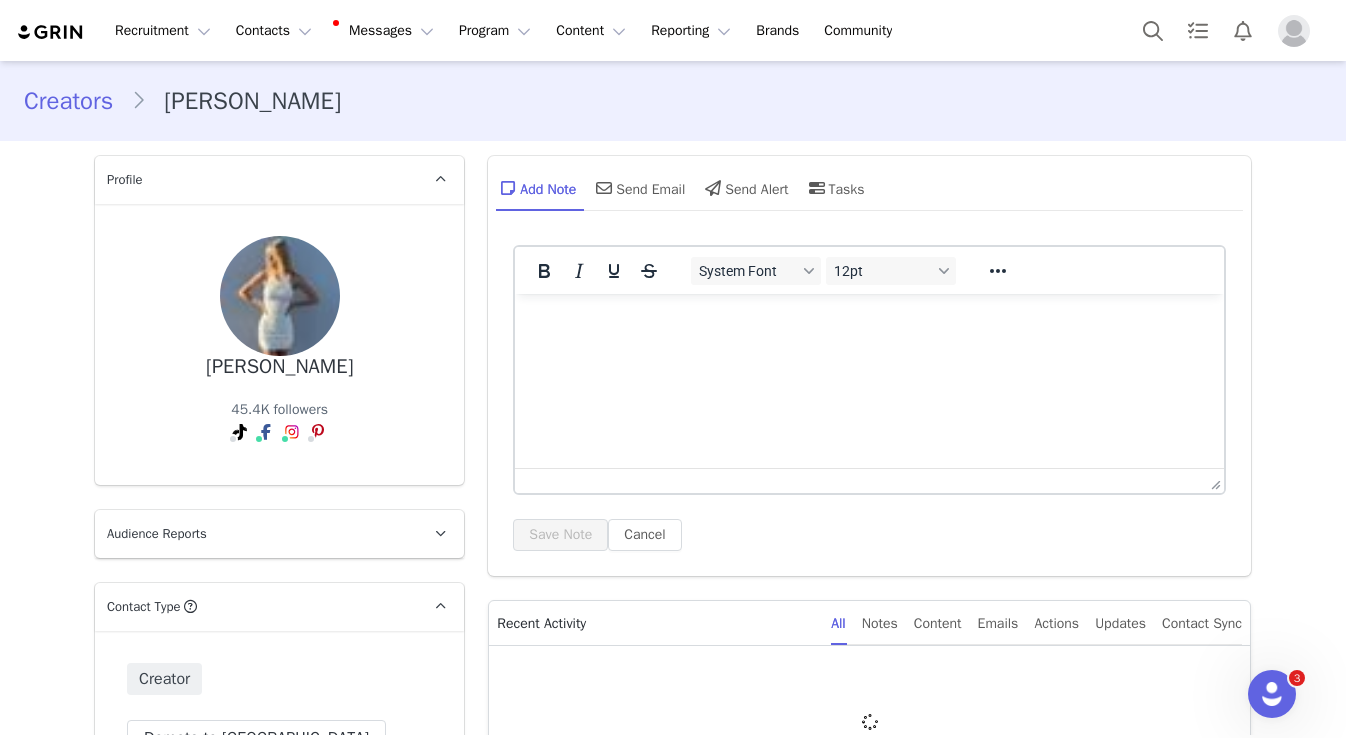 scroll, scrollTop: 0, scrollLeft: 0, axis: both 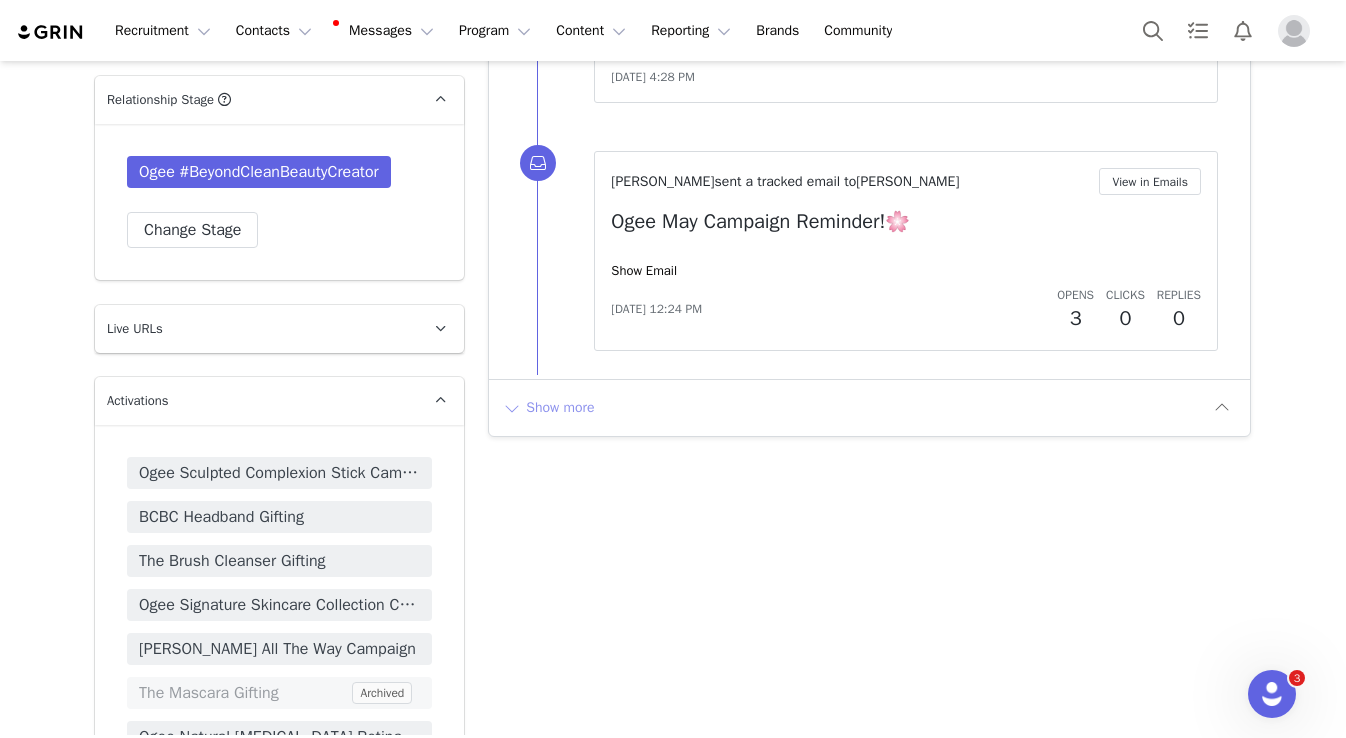 click on "Show more" at bounding box center (548, 408) 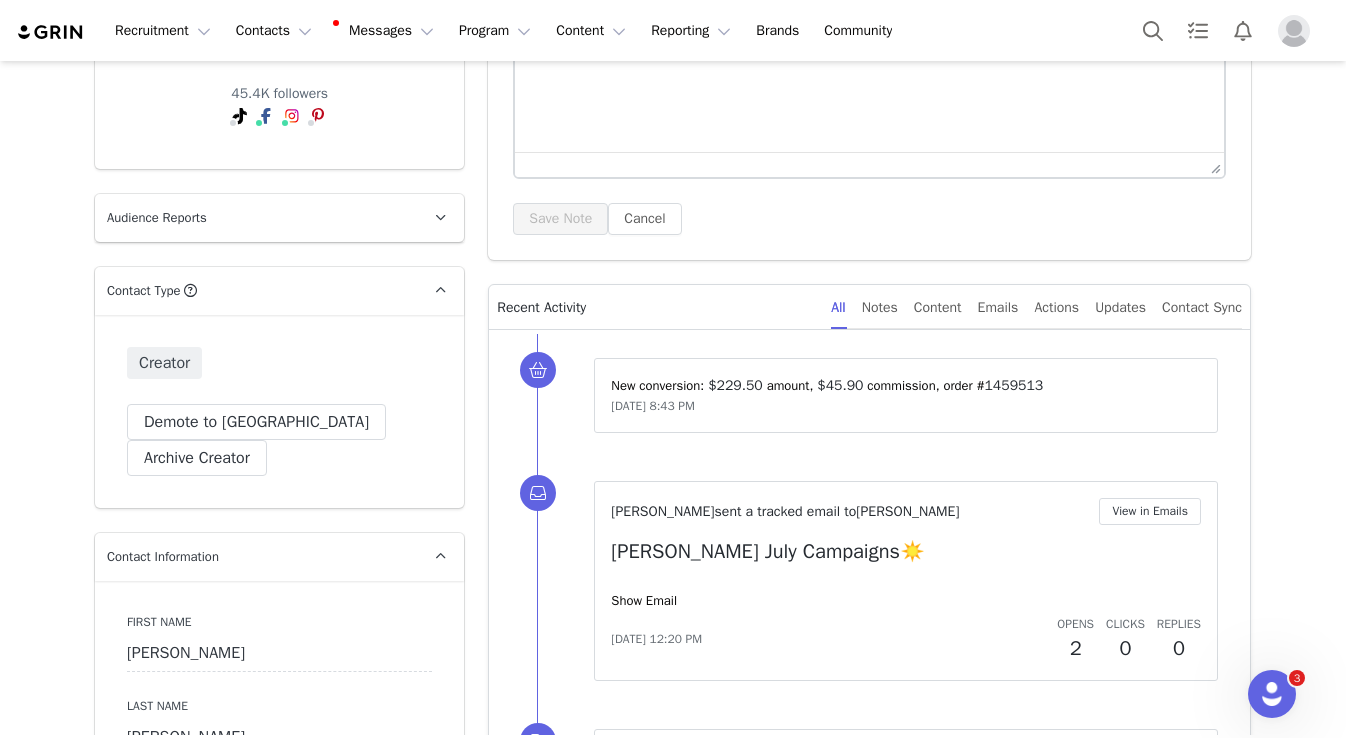 scroll, scrollTop: 405, scrollLeft: 0, axis: vertical 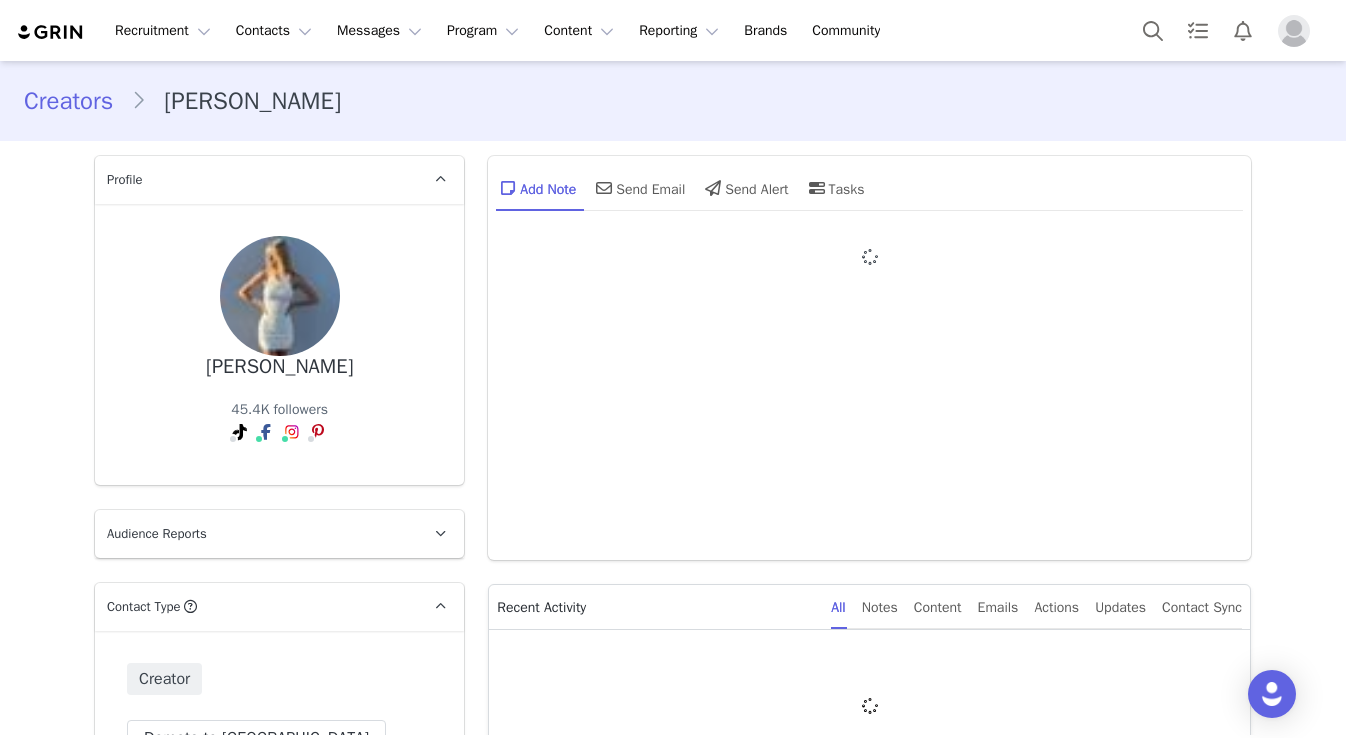 type on "+1 ([GEOGRAPHIC_DATA])" 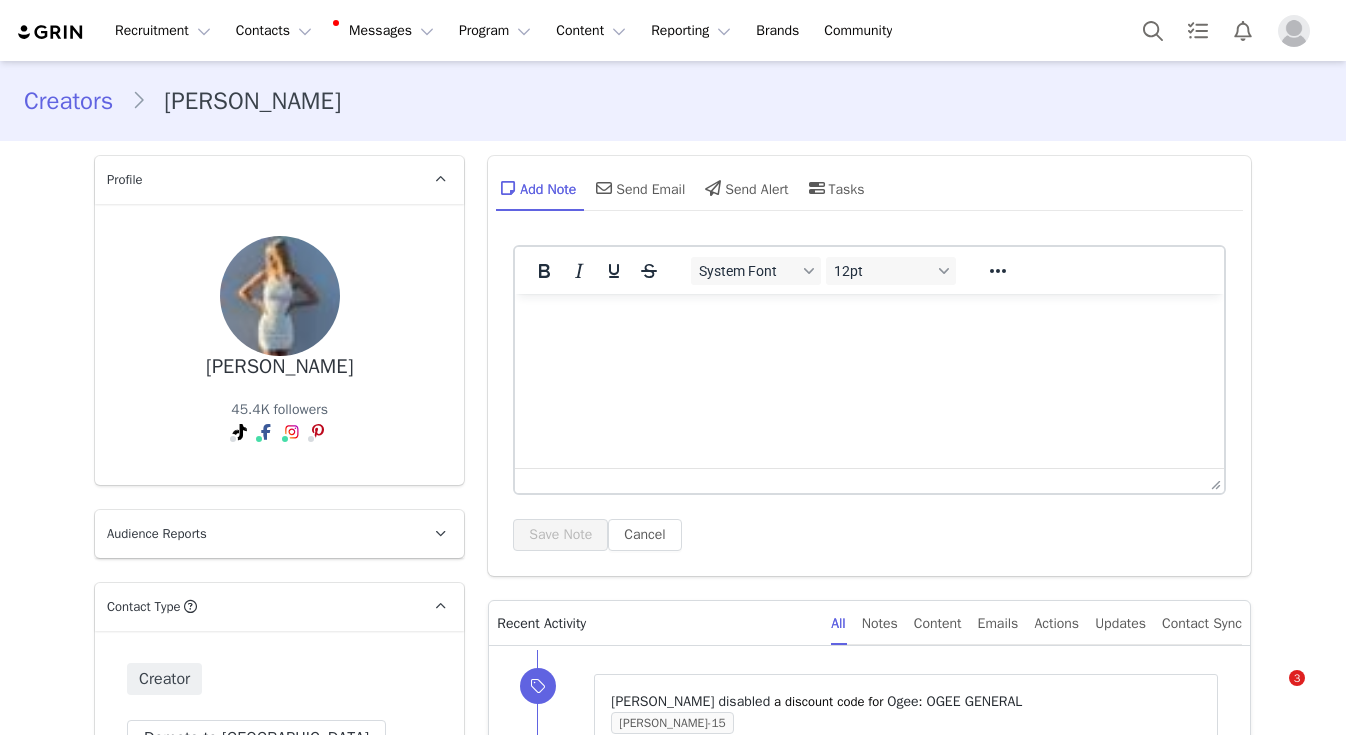 scroll, scrollTop: 82, scrollLeft: 0, axis: vertical 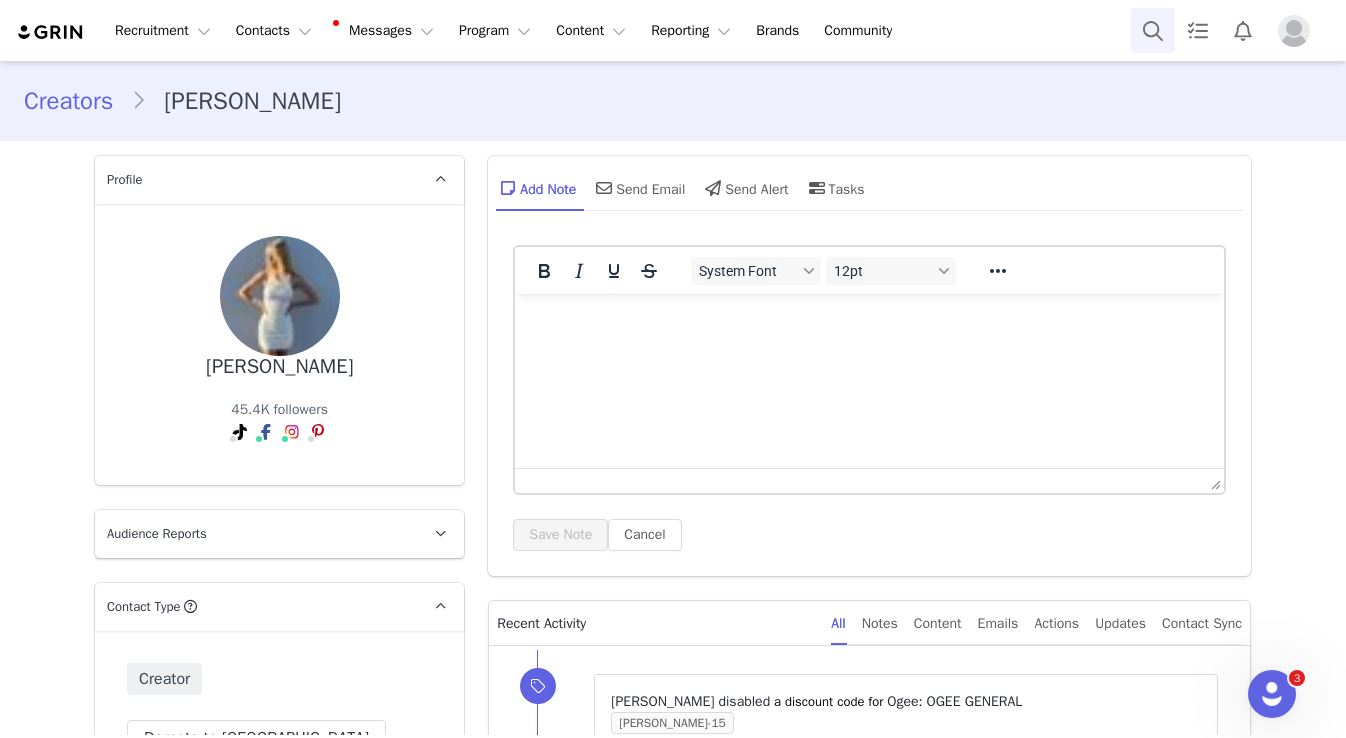 click at bounding box center (1153, 30) 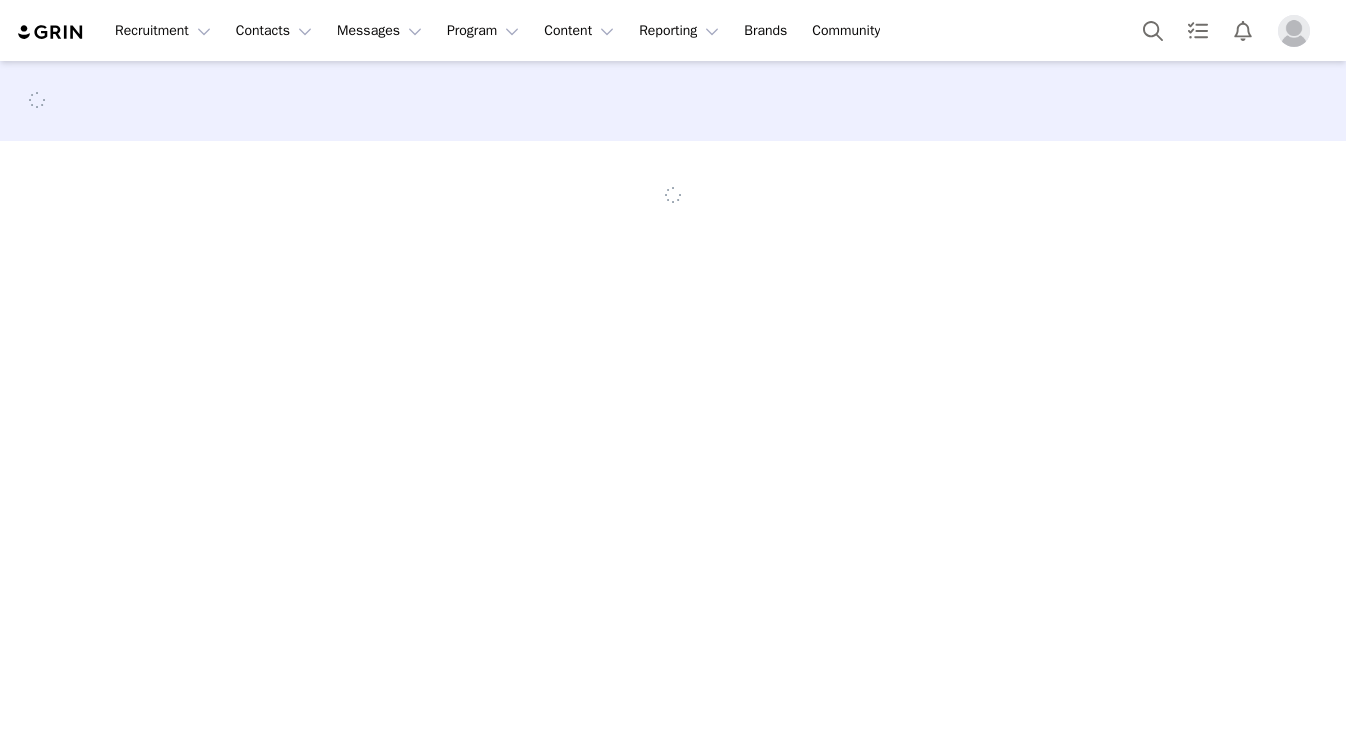 scroll, scrollTop: 0, scrollLeft: 0, axis: both 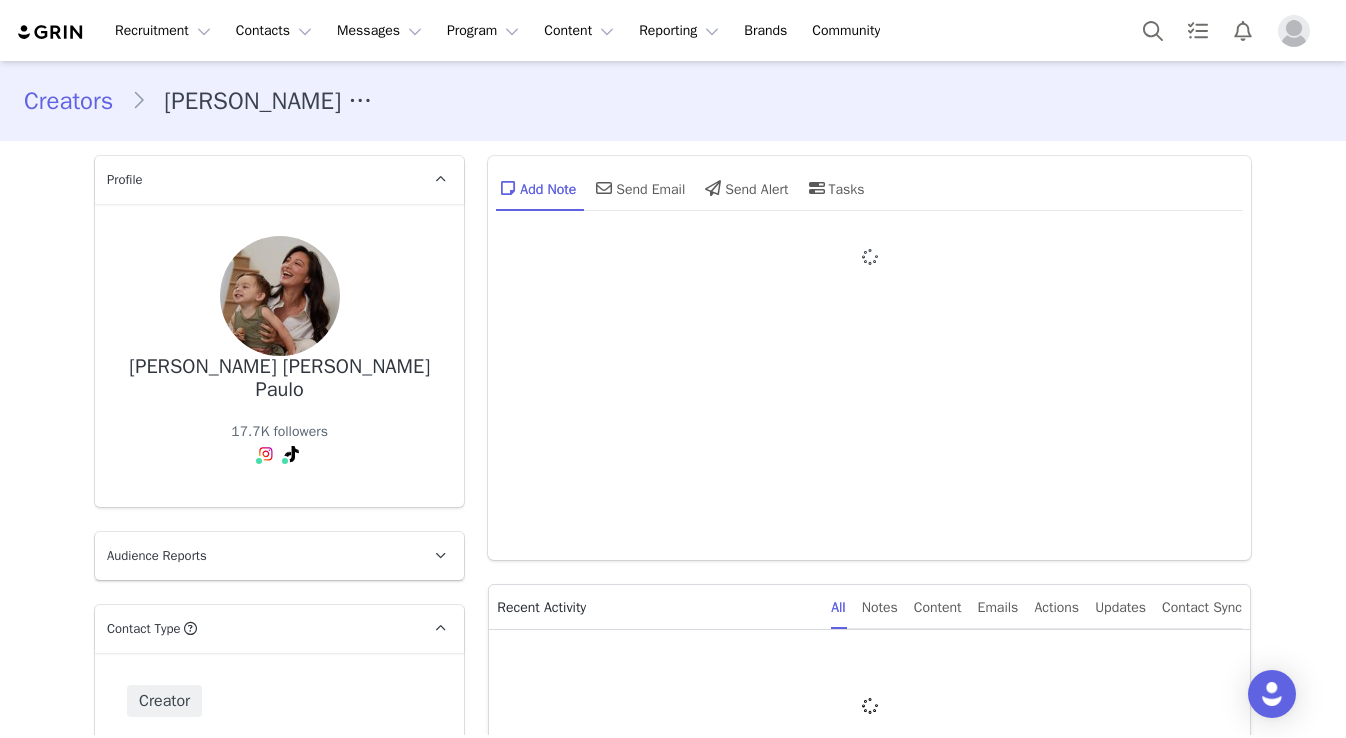 type on "+1 ([GEOGRAPHIC_DATA])" 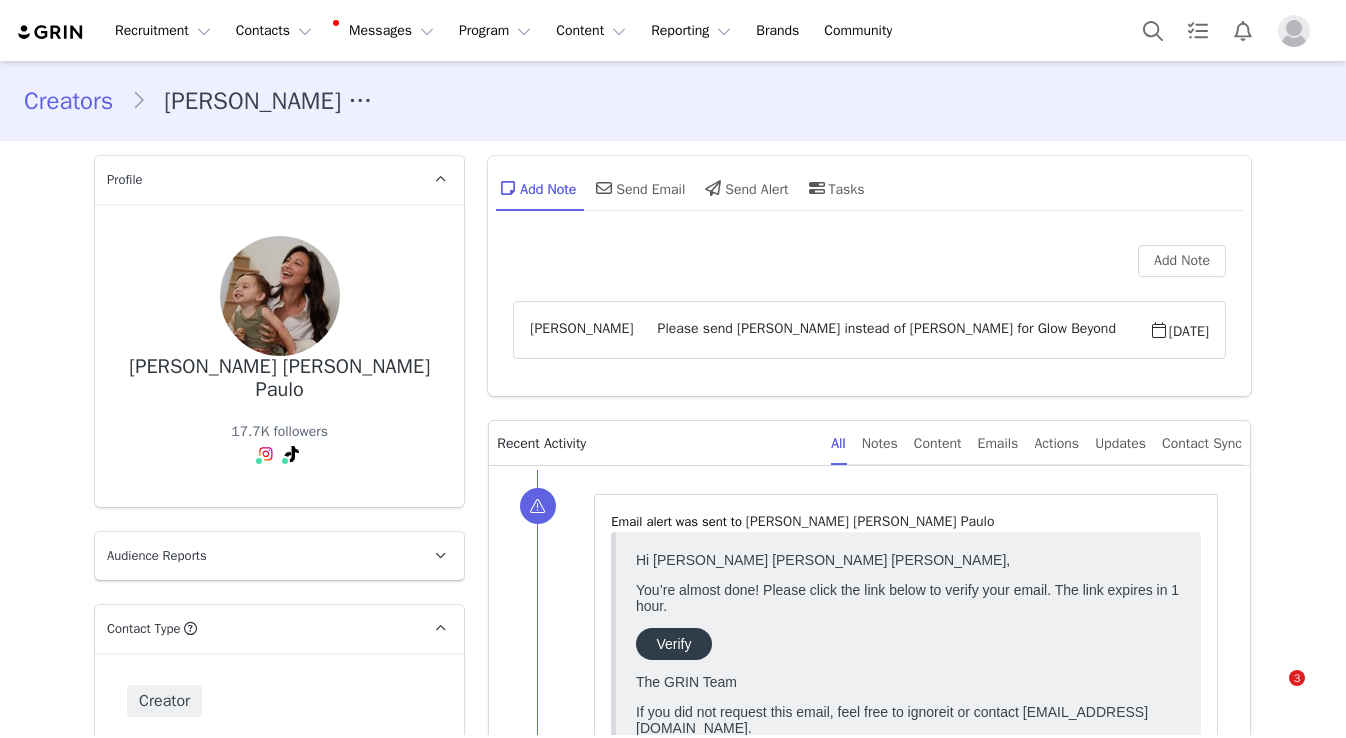scroll, scrollTop: 0, scrollLeft: 0, axis: both 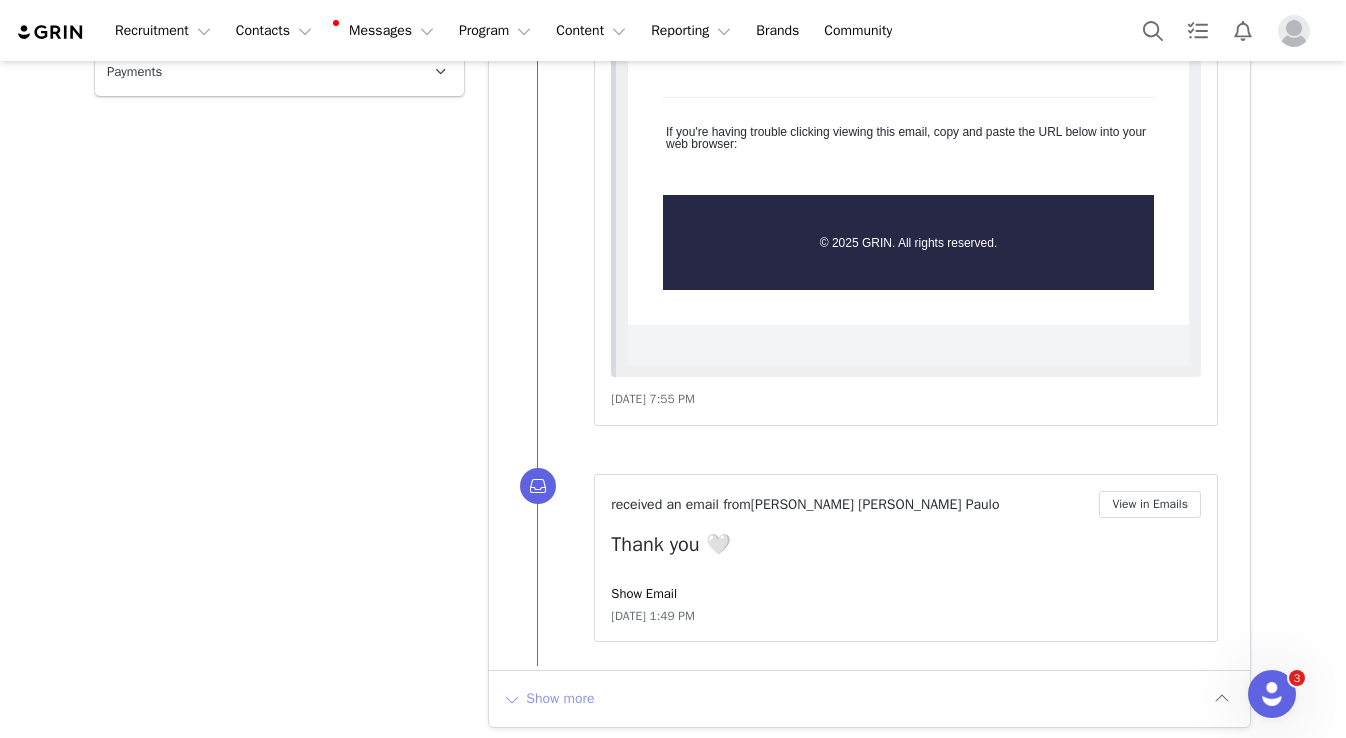 click on "Show more" at bounding box center [548, 699] 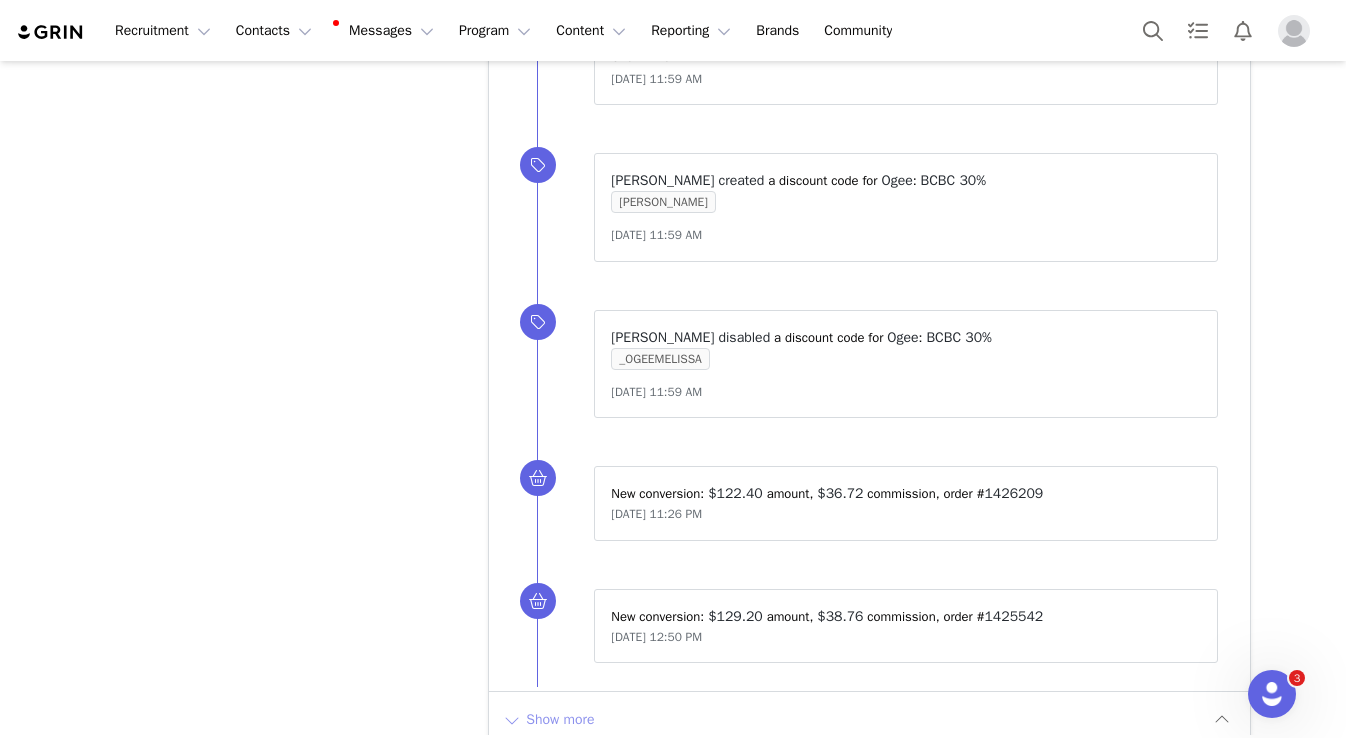 scroll, scrollTop: 6273, scrollLeft: 0, axis: vertical 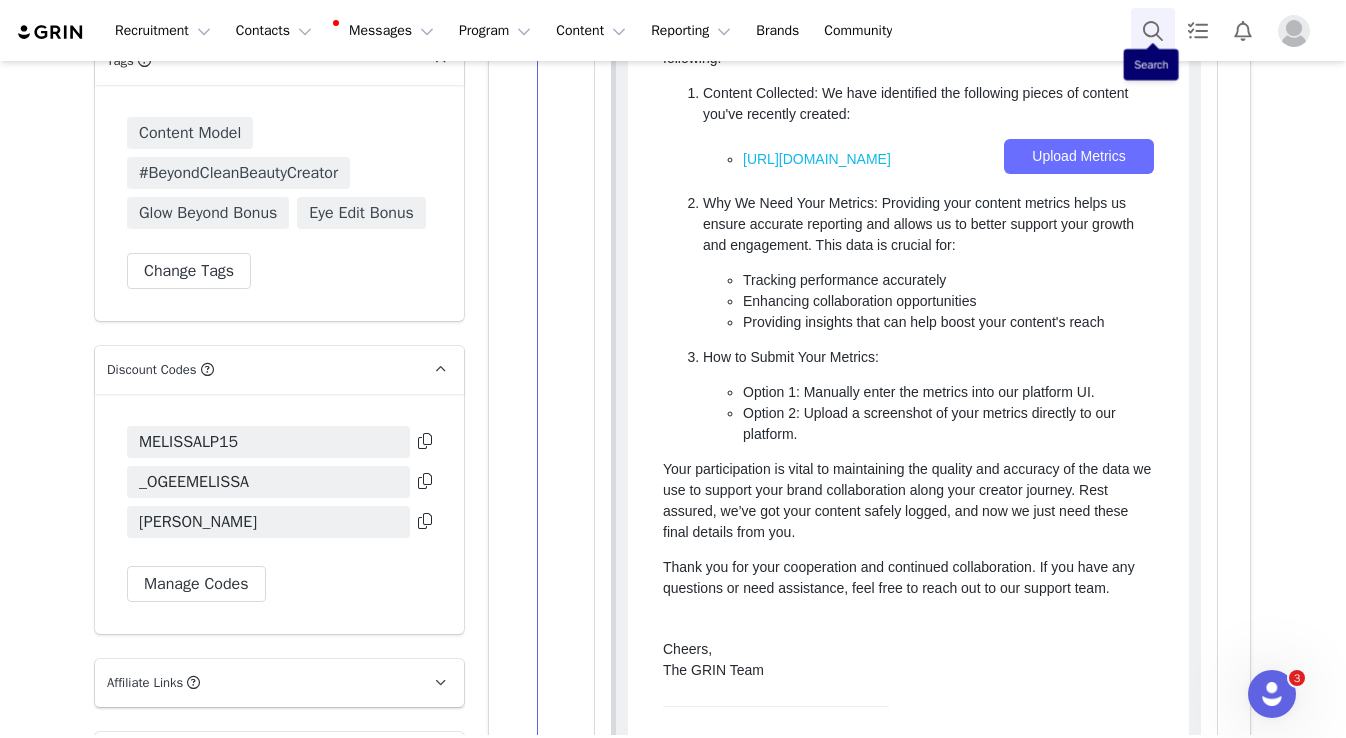 click at bounding box center [1153, 30] 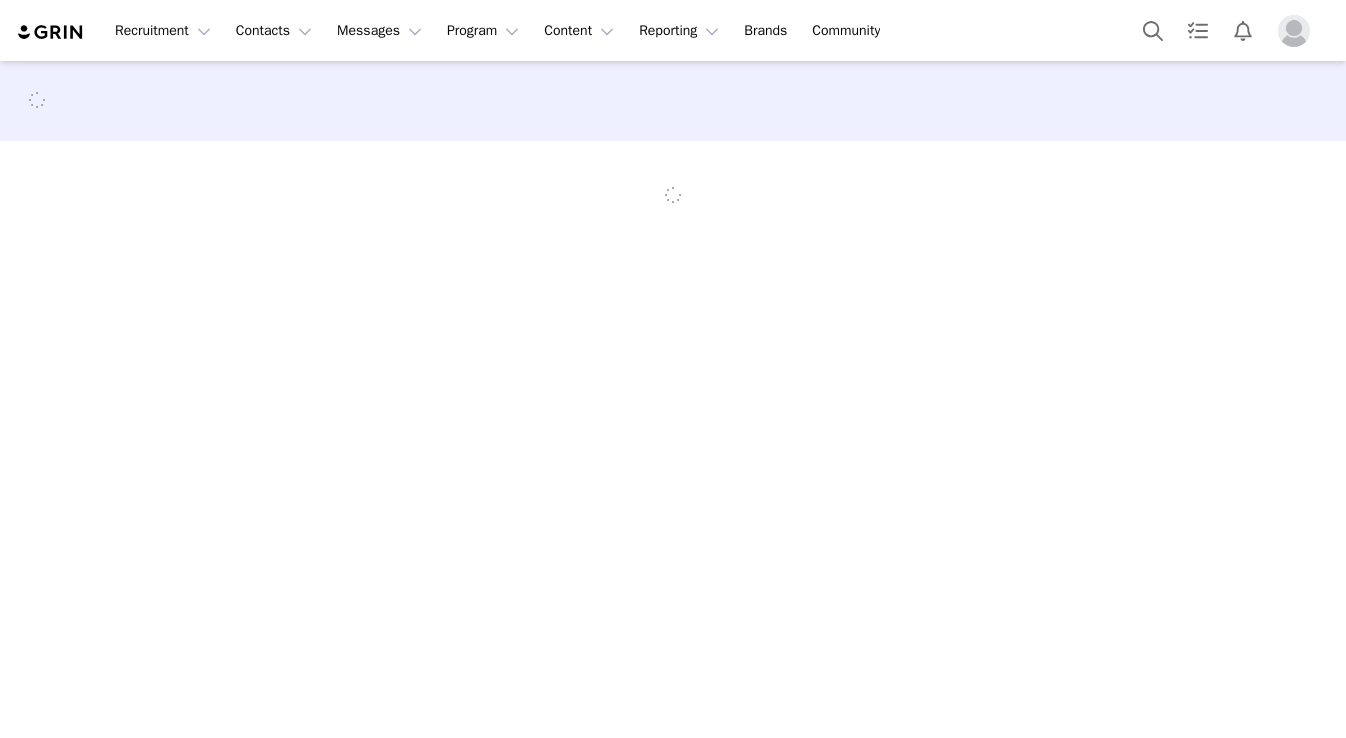 scroll, scrollTop: 0, scrollLeft: 0, axis: both 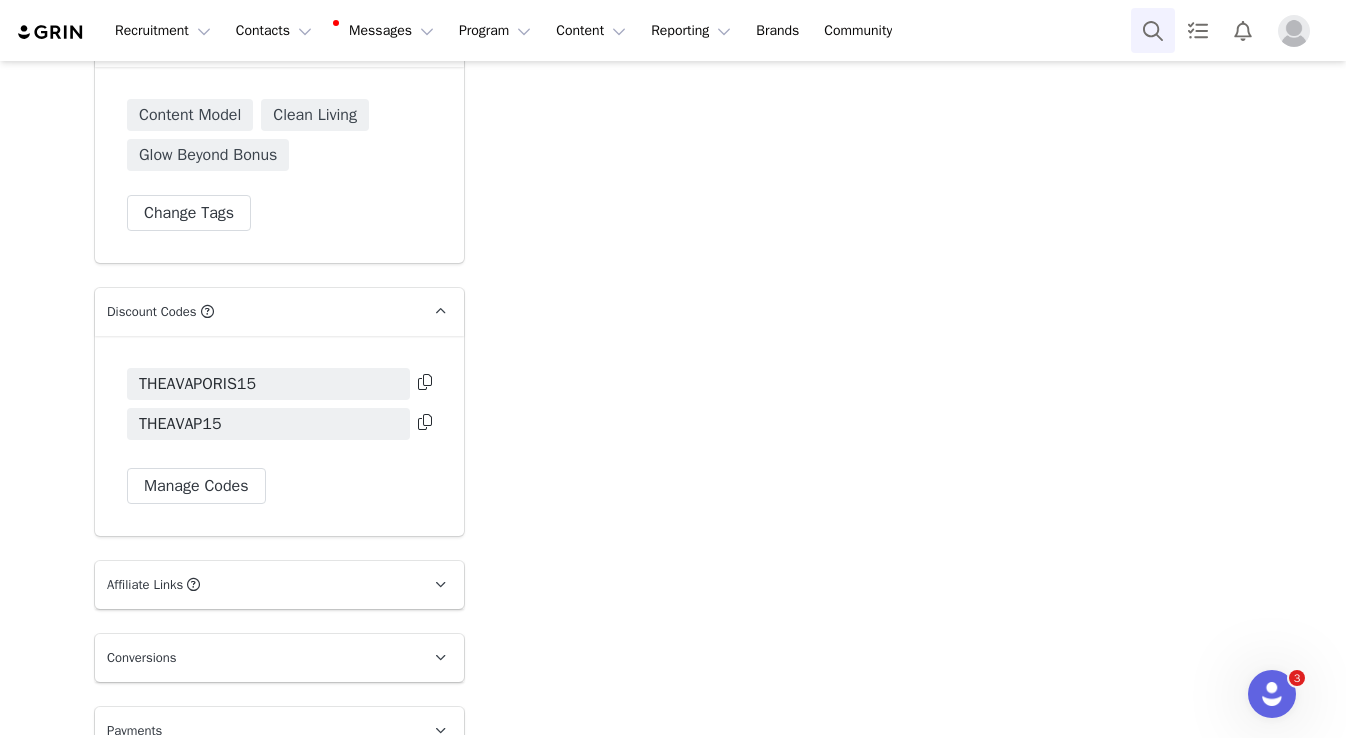 click at bounding box center (1153, 30) 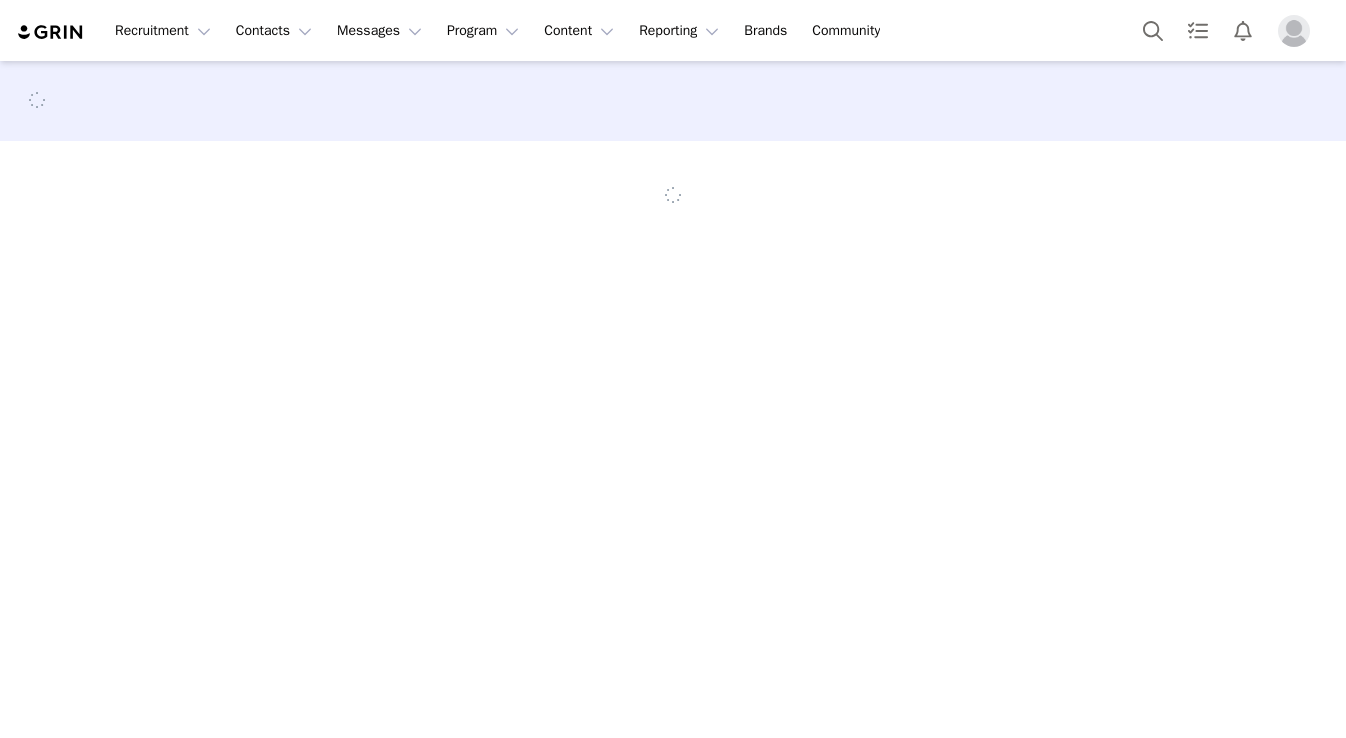 scroll, scrollTop: 0, scrollLeft: 0, axis: both 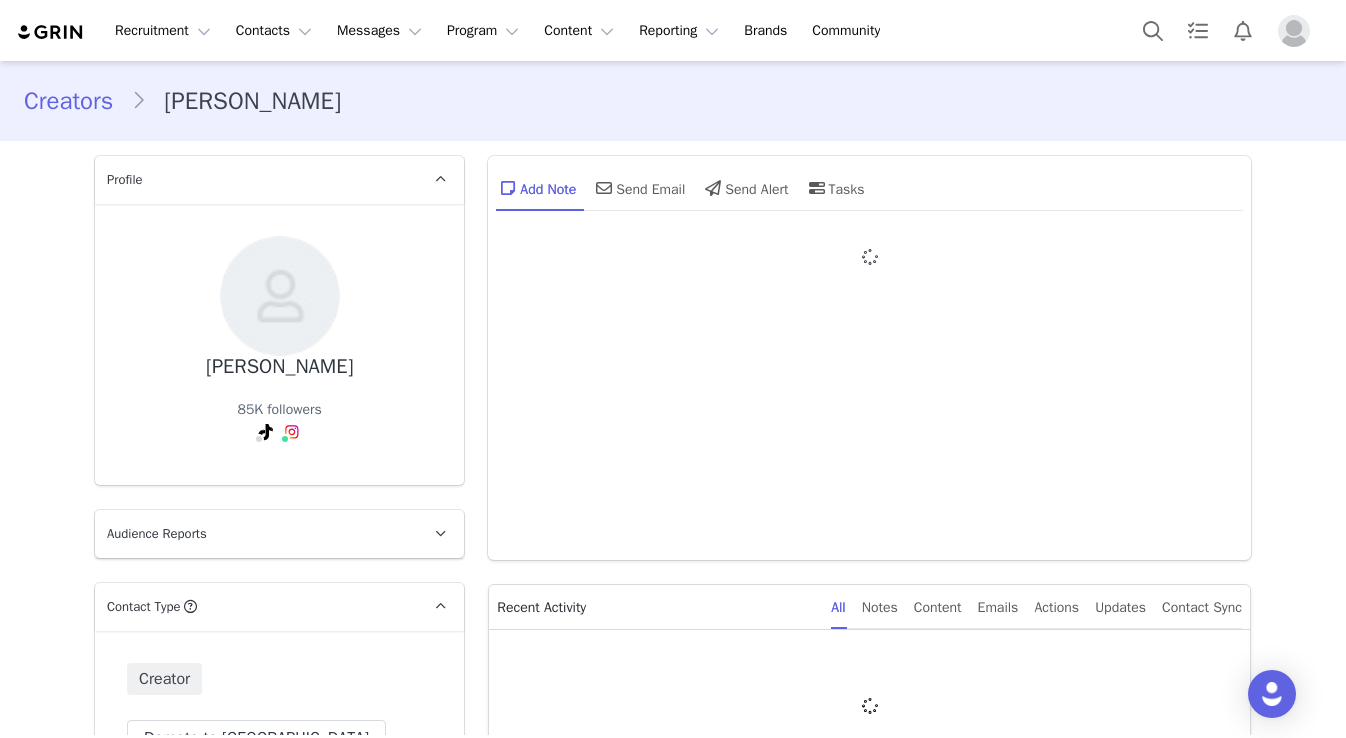 type on "+1 ([GEOGRAPHIC_DATA])" 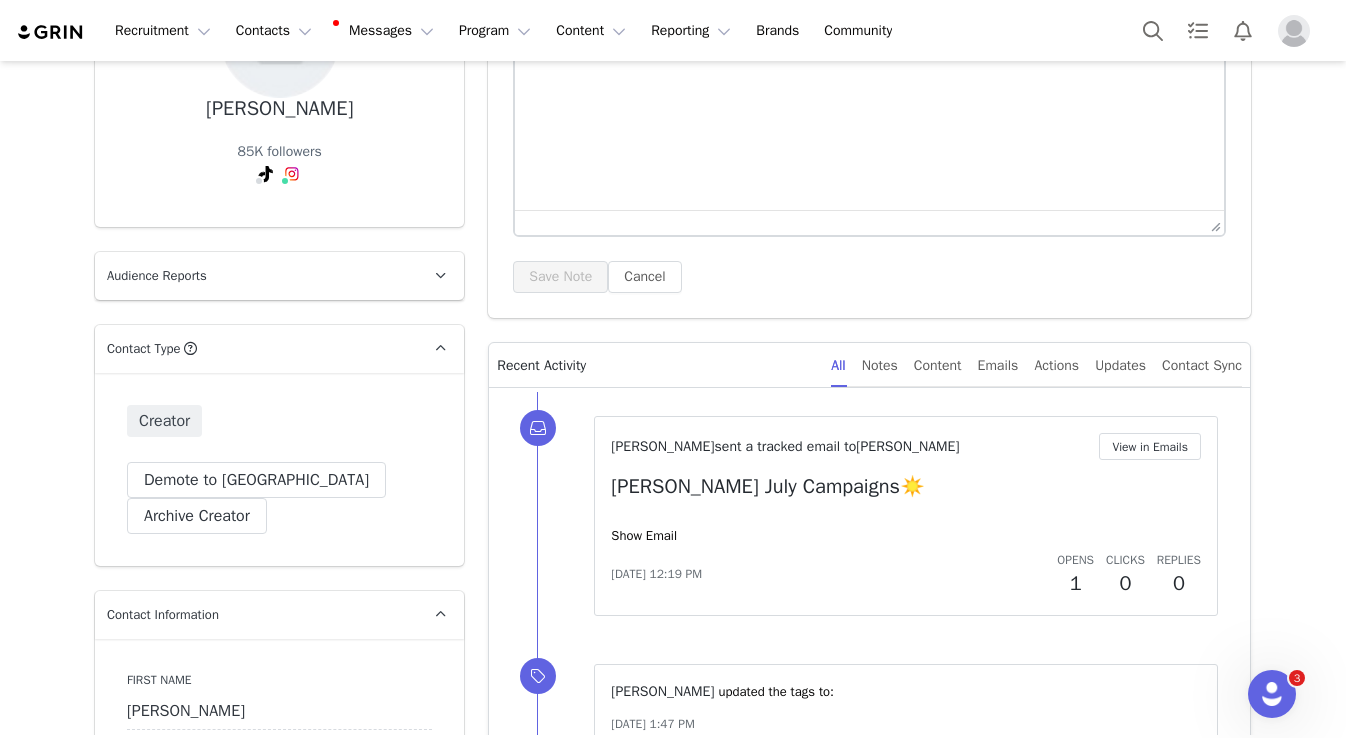 scroll, scrollTop: 0, scrollLeft: 0, axis: both 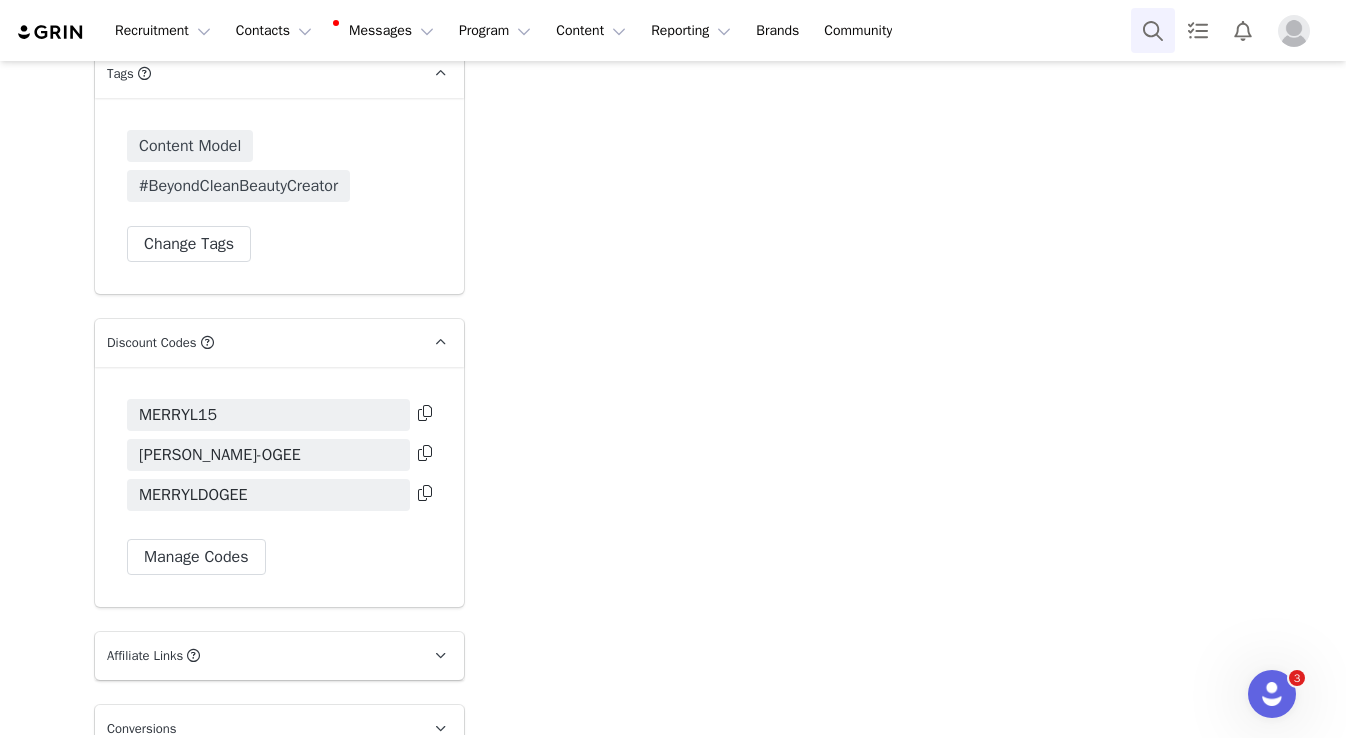 click at bounding box center [1153, 30] 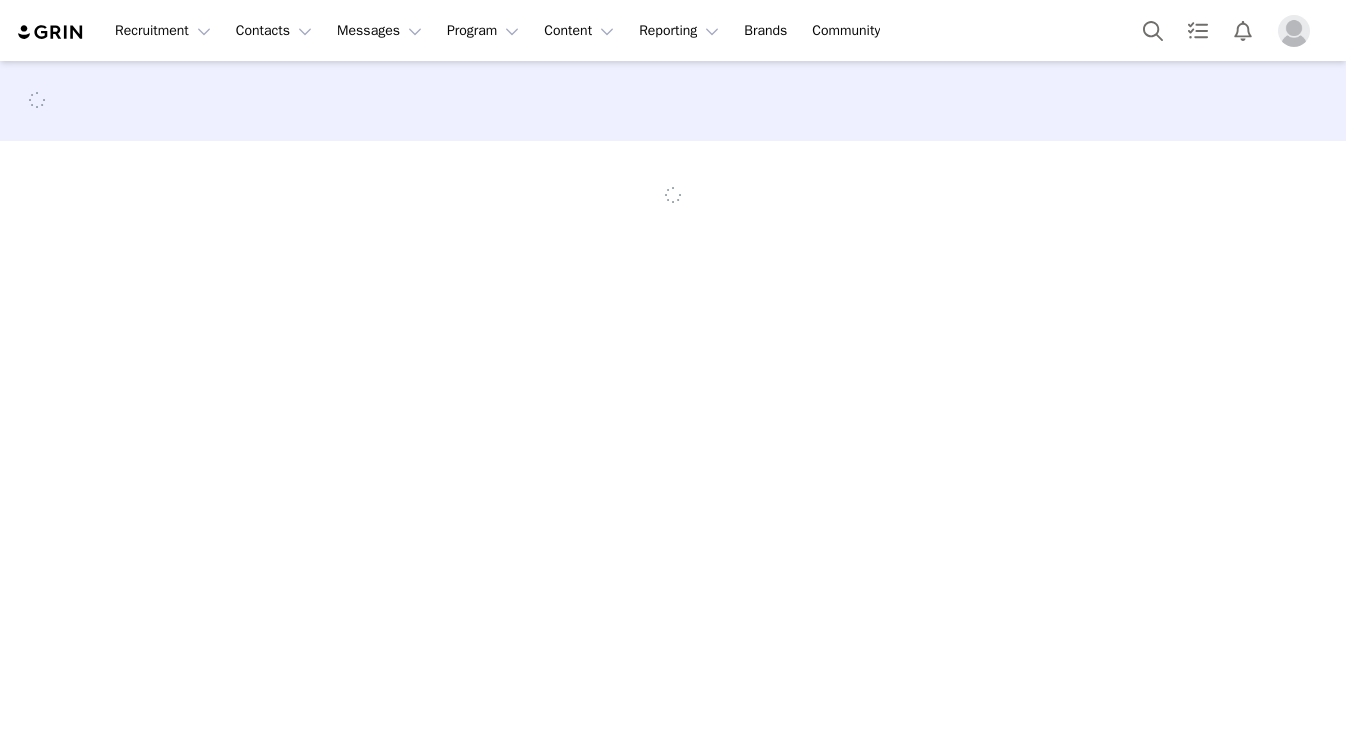 scroll, scrollTop: 0, scrollLeft: 0, axis: both 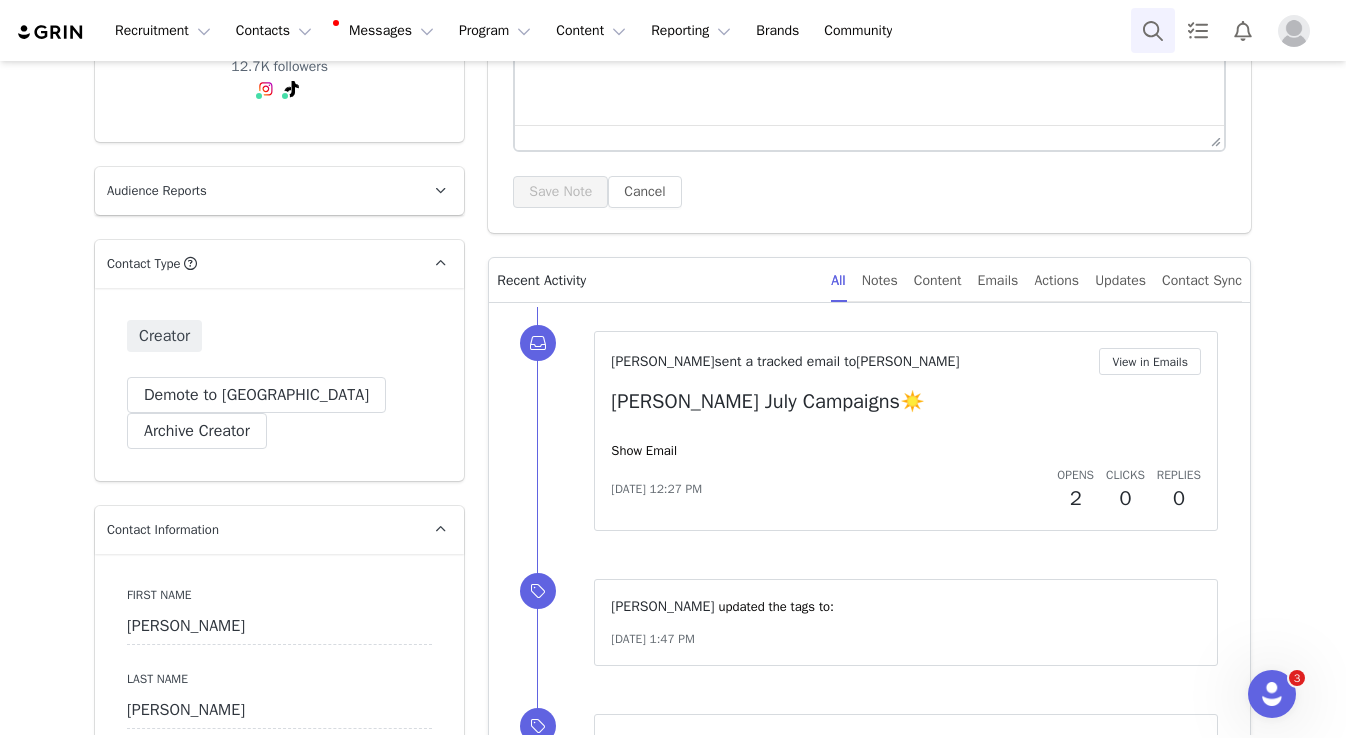 click at bounding box center (1153, 30) 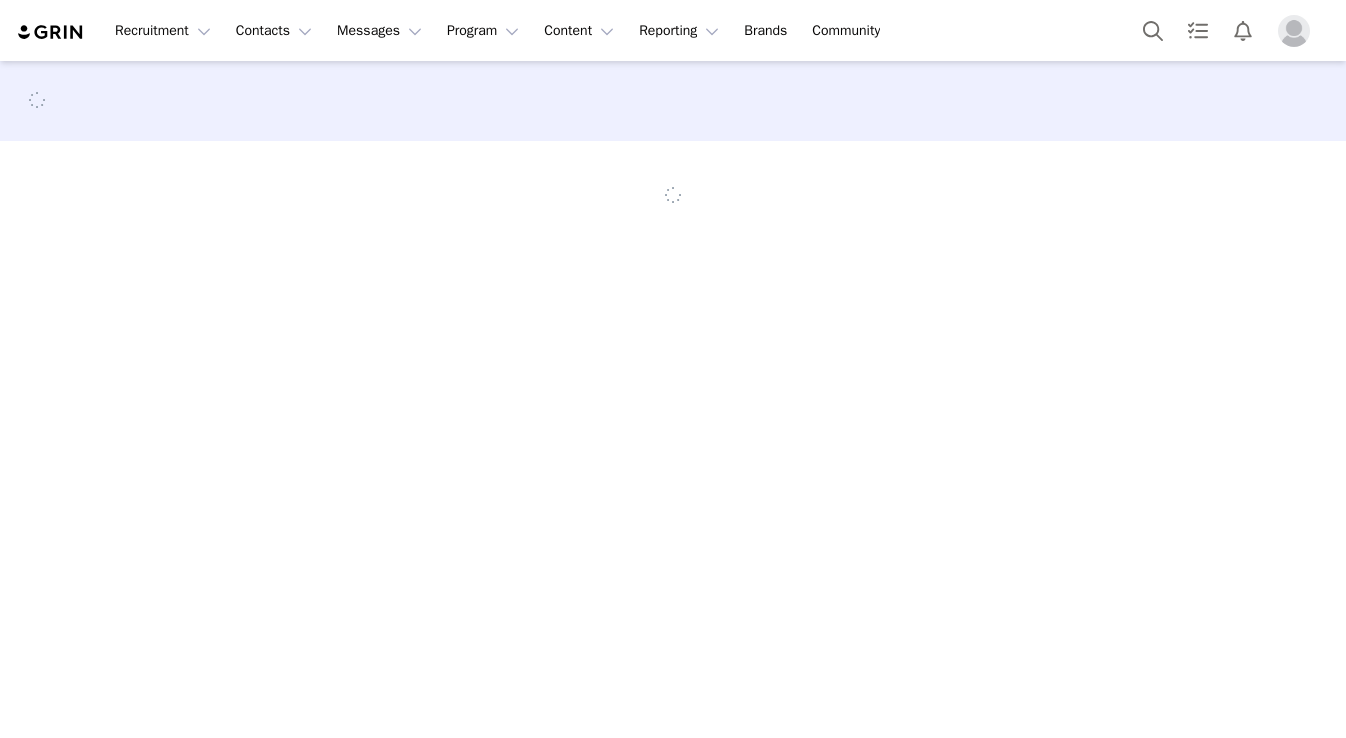 scroll, scrollTop: 0, scrollLeft: 0, axis: both 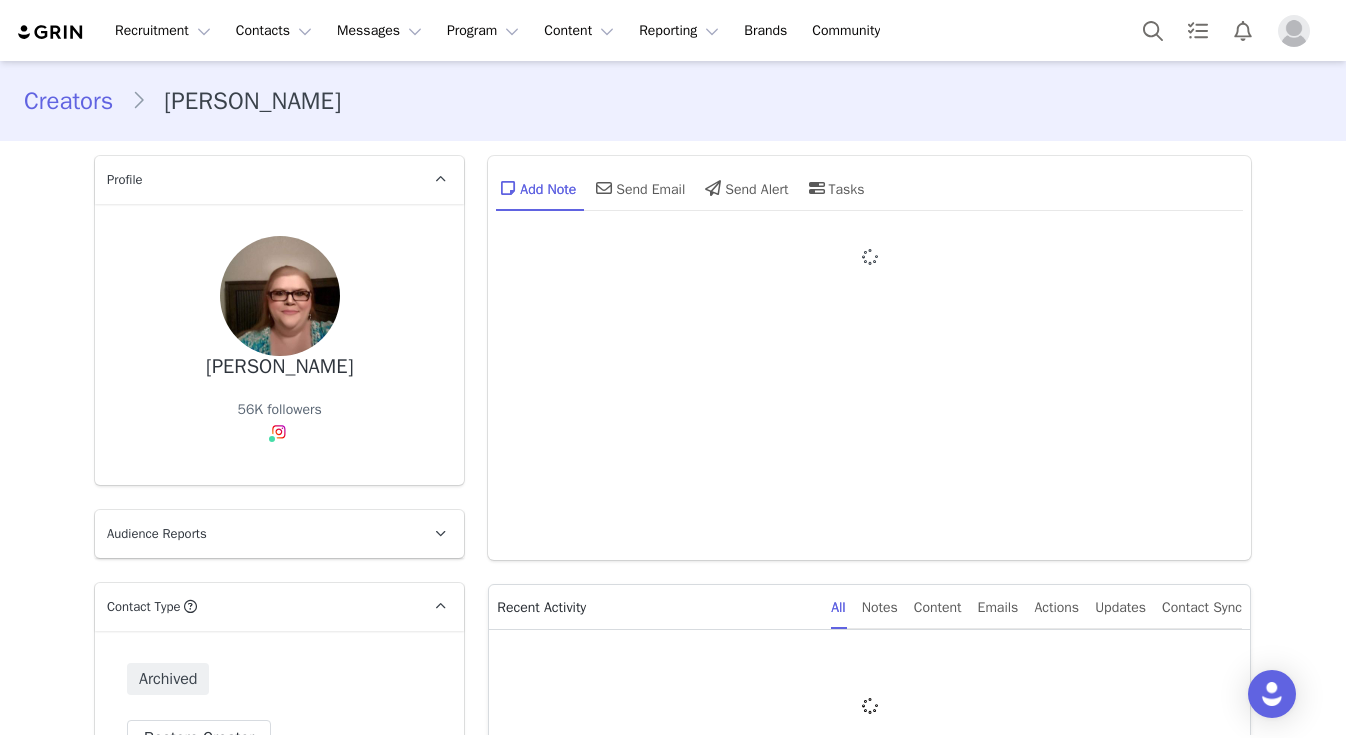 type on "+1 ([GEOGRAPHIC_DATA])" 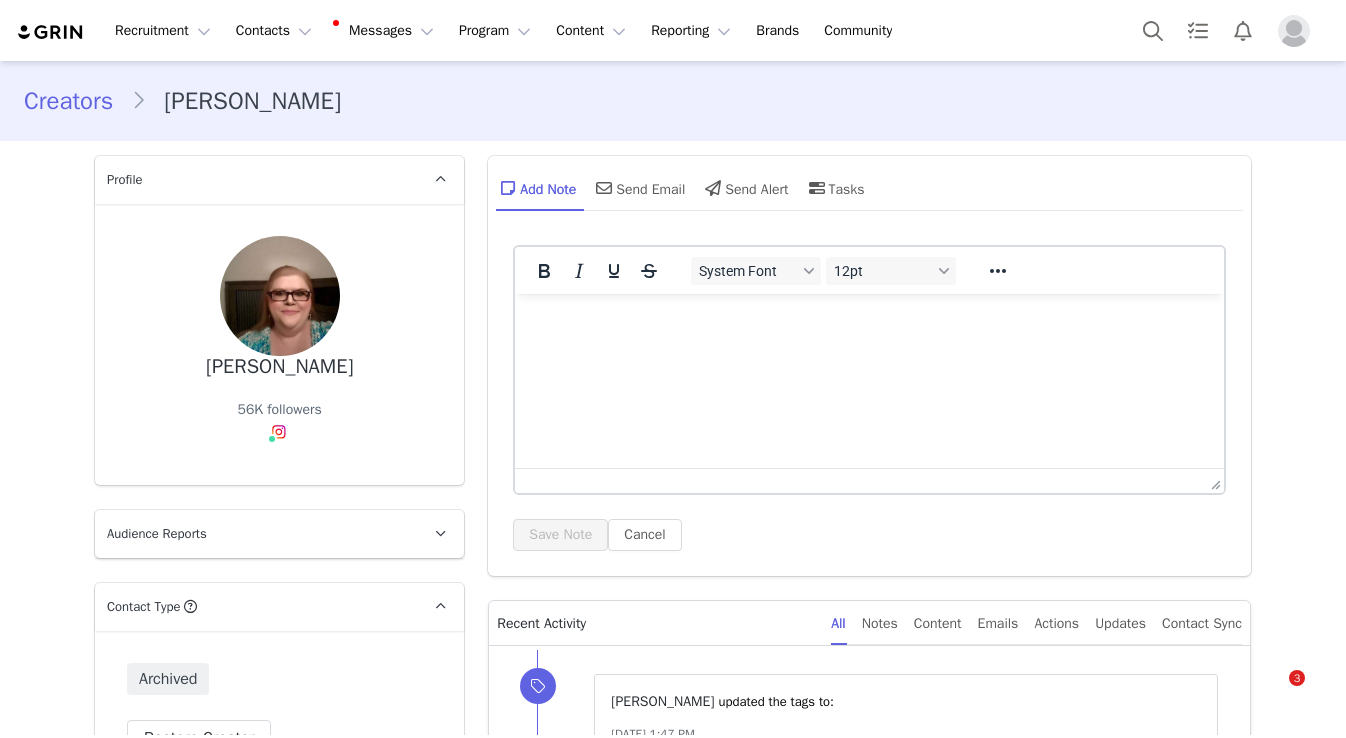 scroll, scrollTop: 0, scrollLeft: 0, axis: both 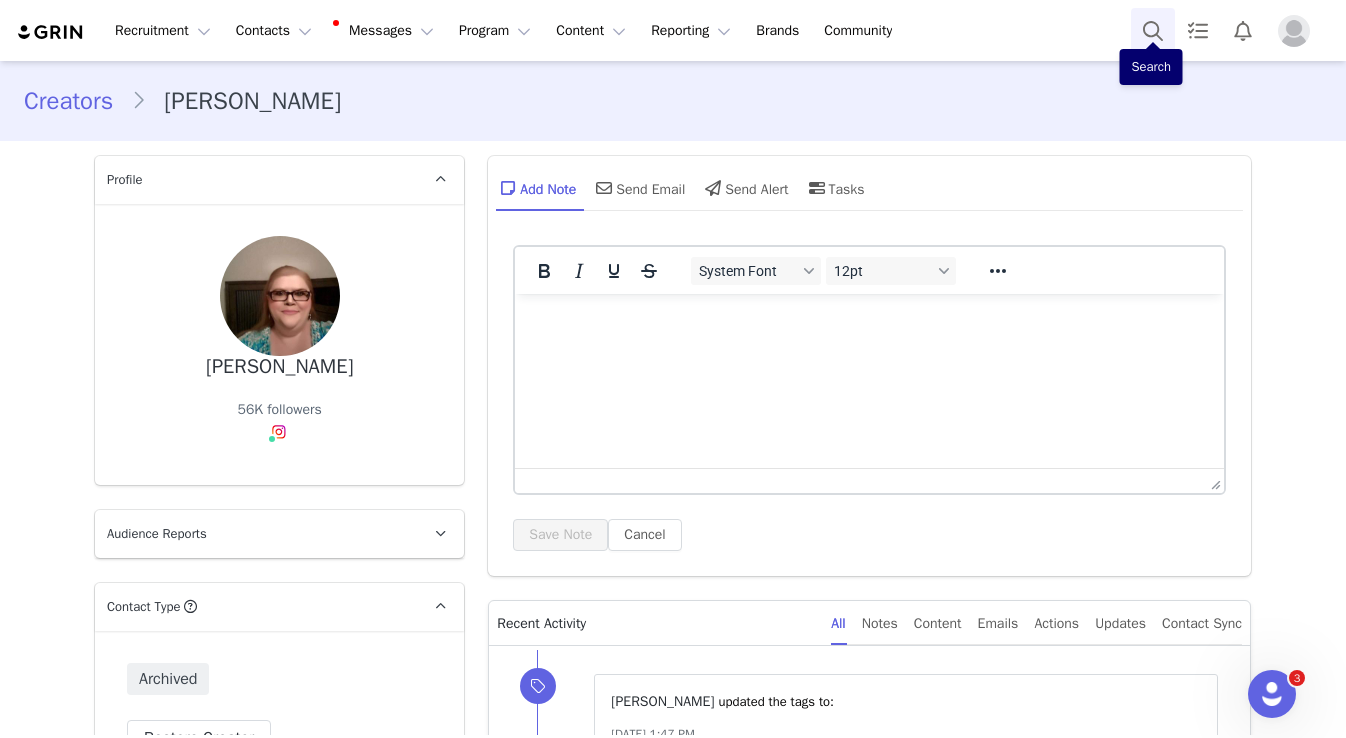 click at bounding box center (1153, 30) 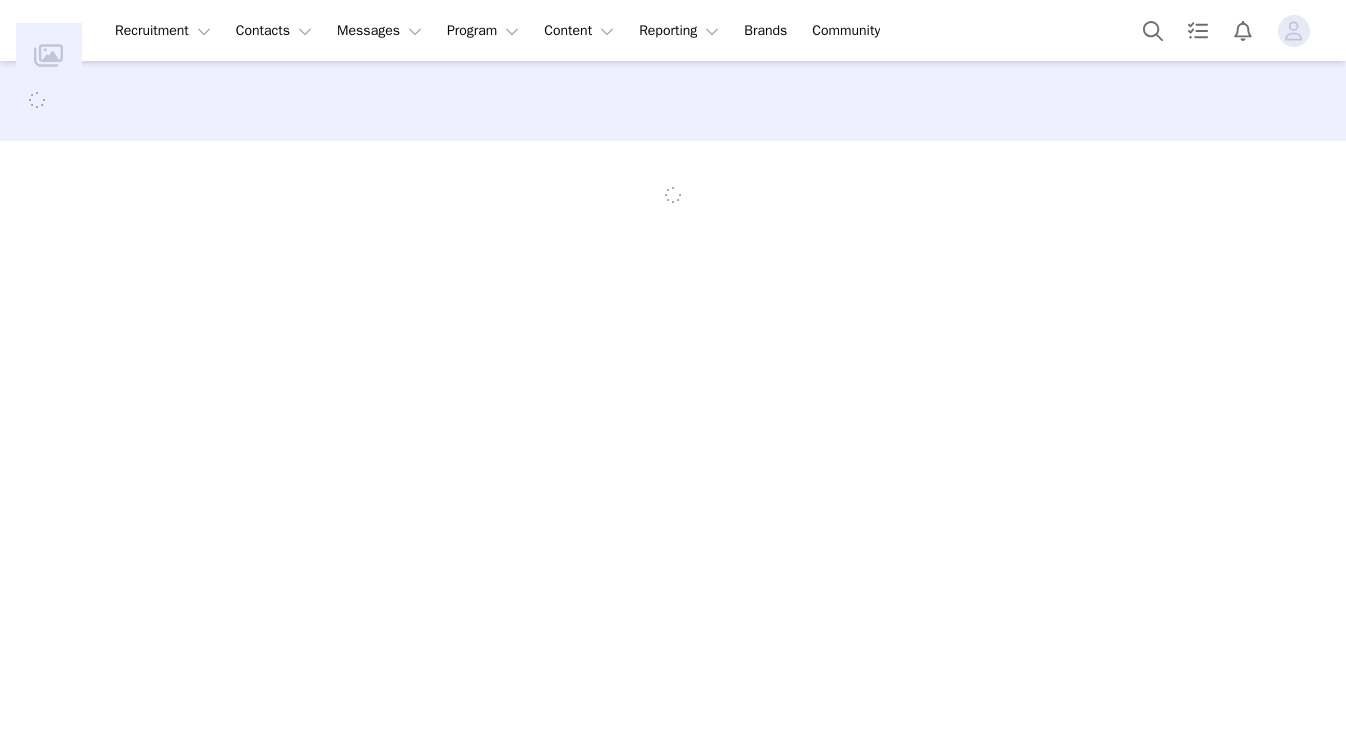 scroll, scrollTop: 0, scrollLeft: 0, axis: both 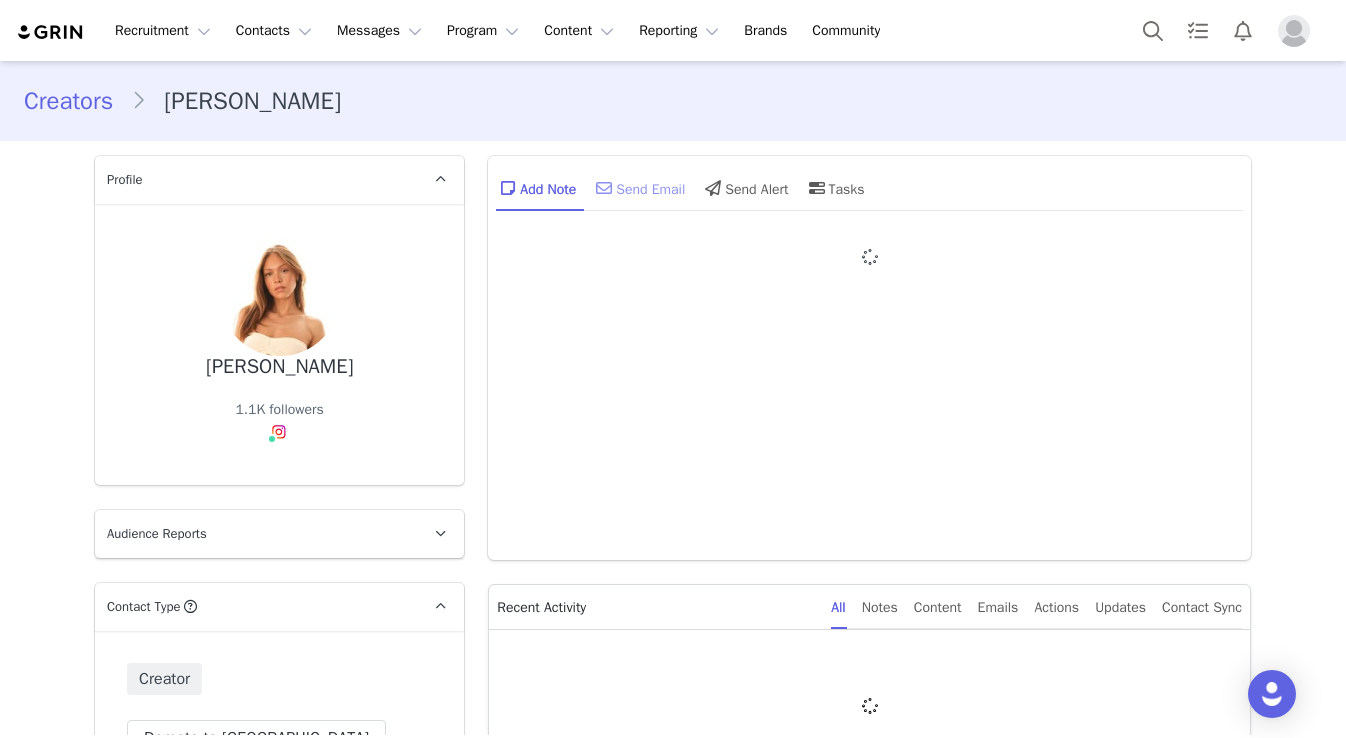 type on "+1 ([GEOGRAPHIC_DATA])" 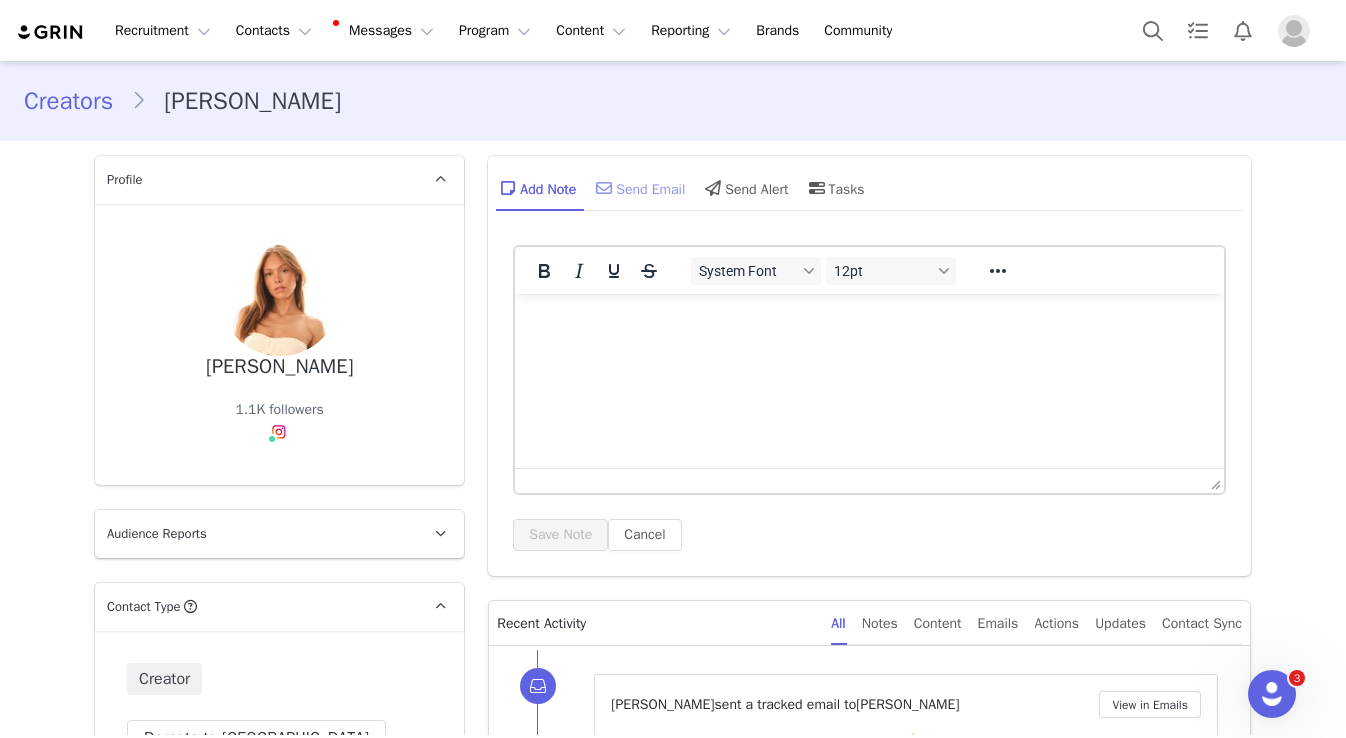 scroll, scrollTop: 316, scrollLeft: 0, axis: vertical 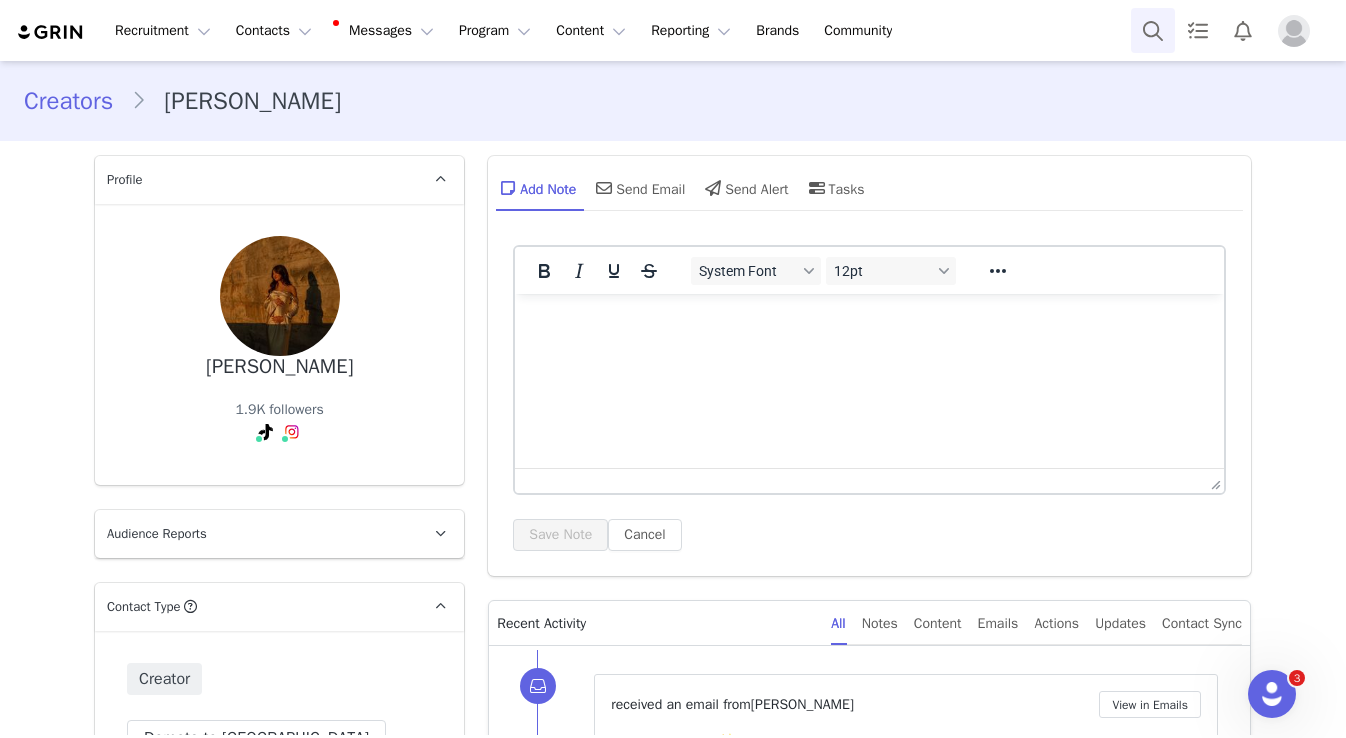 click at bounding box center [1153, 30] 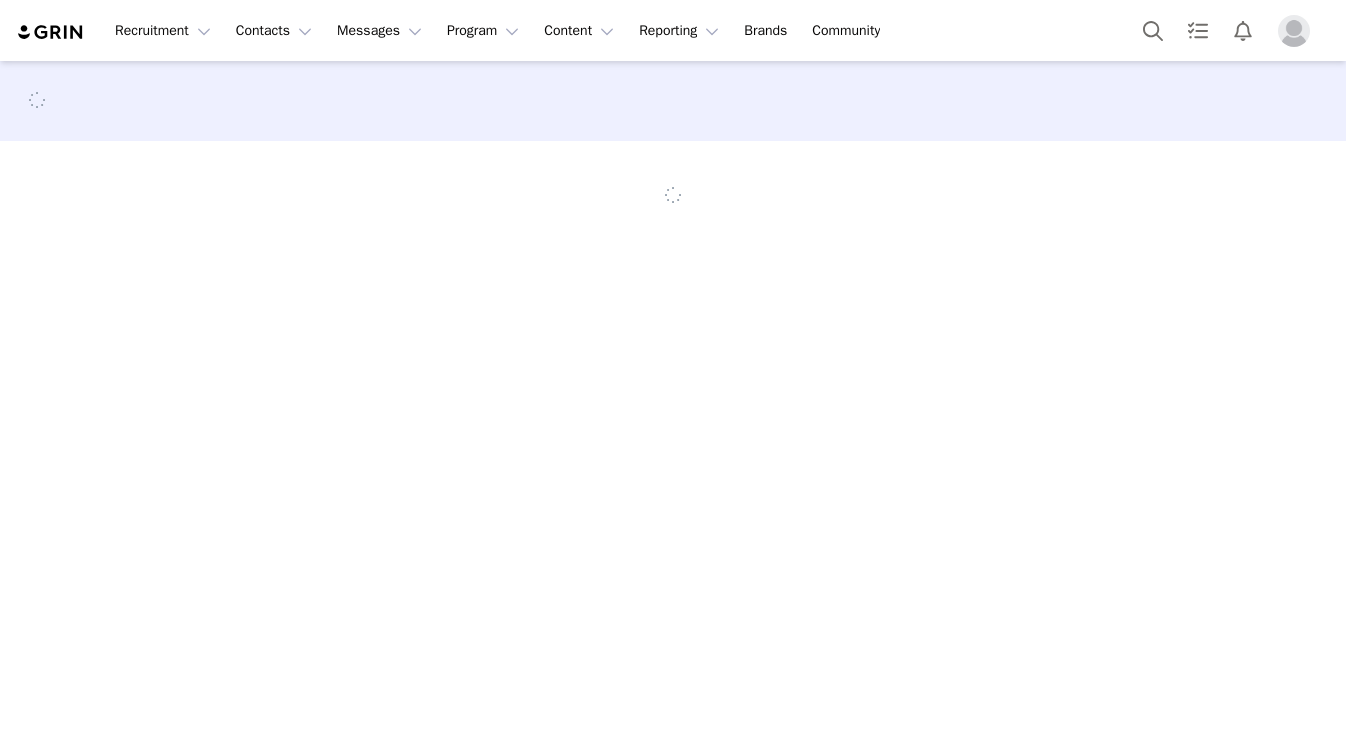 scroll, scrollTop: 0, scrollLeft: 0, axis: both 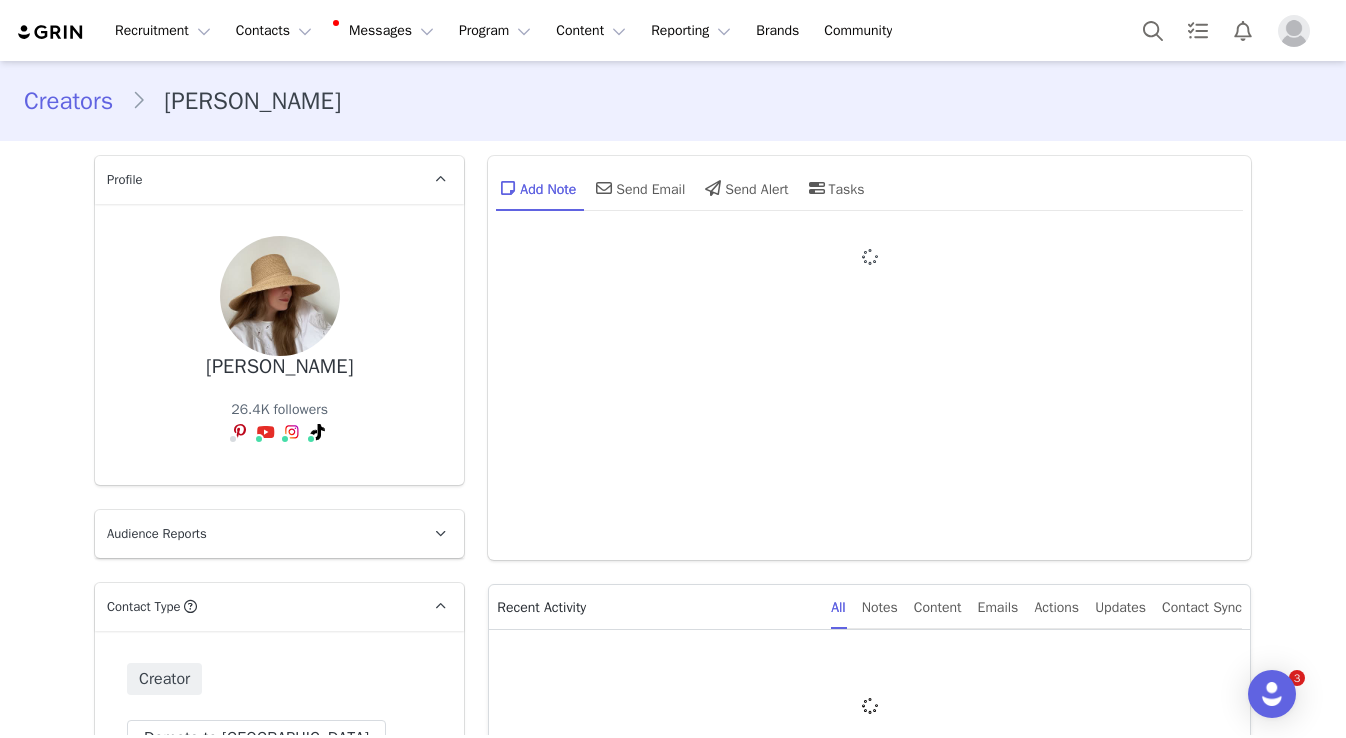 type on "+1 ([GEOGRAPHIC_DATA])" 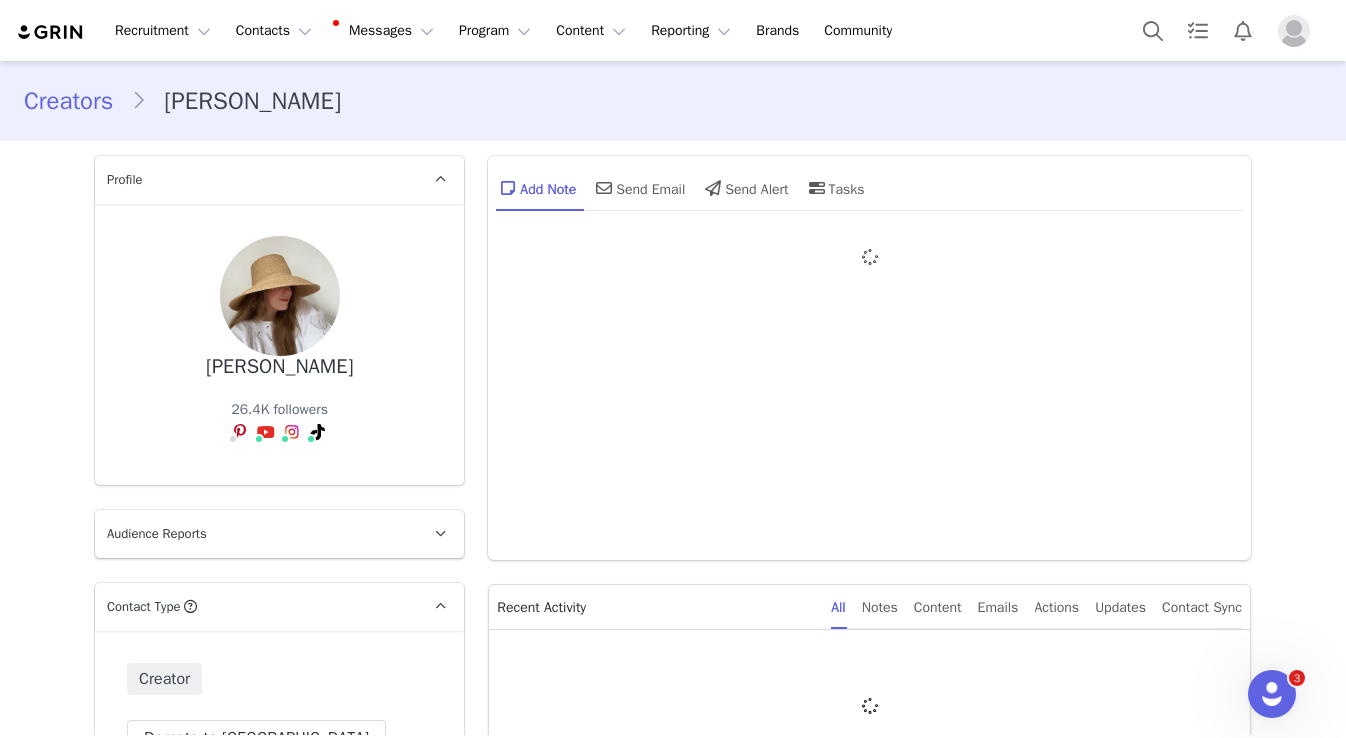 scroll, scrollTop: 0, scrollLeft: 0, axis: both 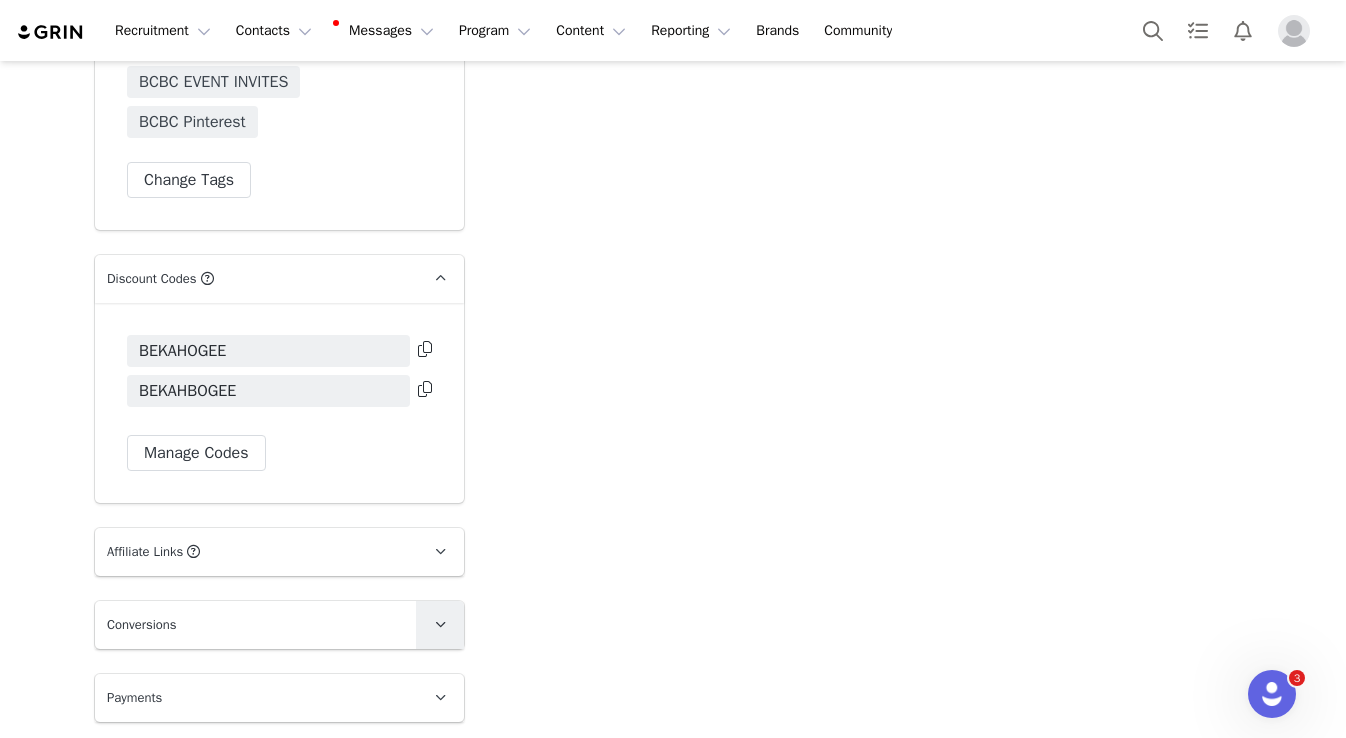 click at bounding box center [440, 625] 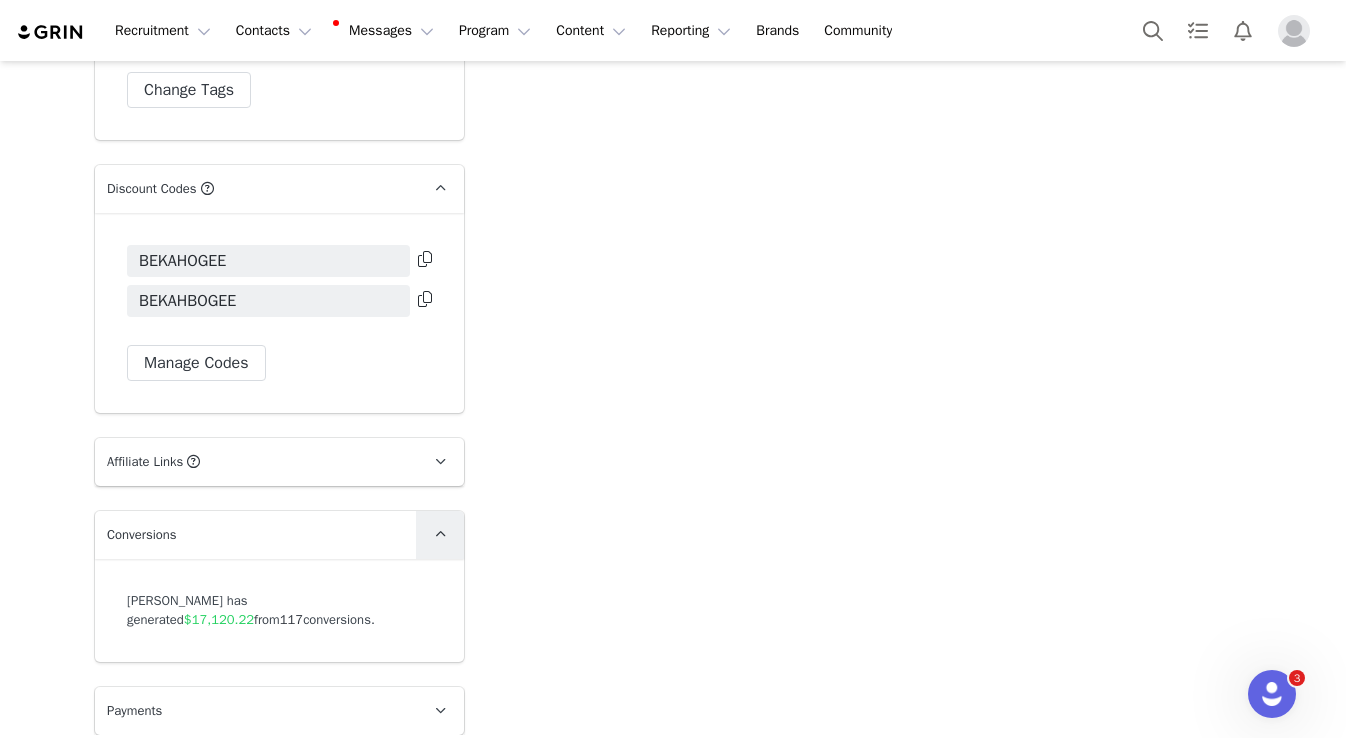 scroll, scrollTop: 5580, scrollLeft: 0, axis: vertical 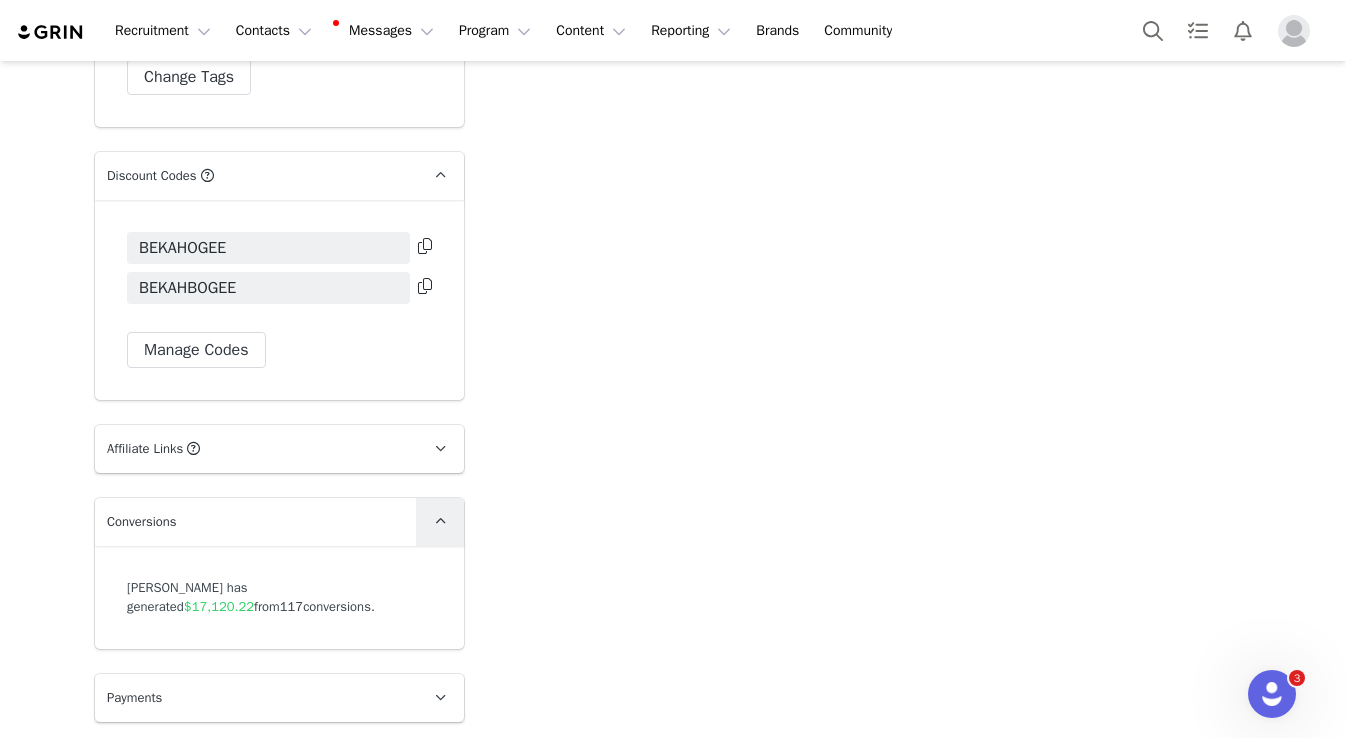 click at bounding box center (440, 522) 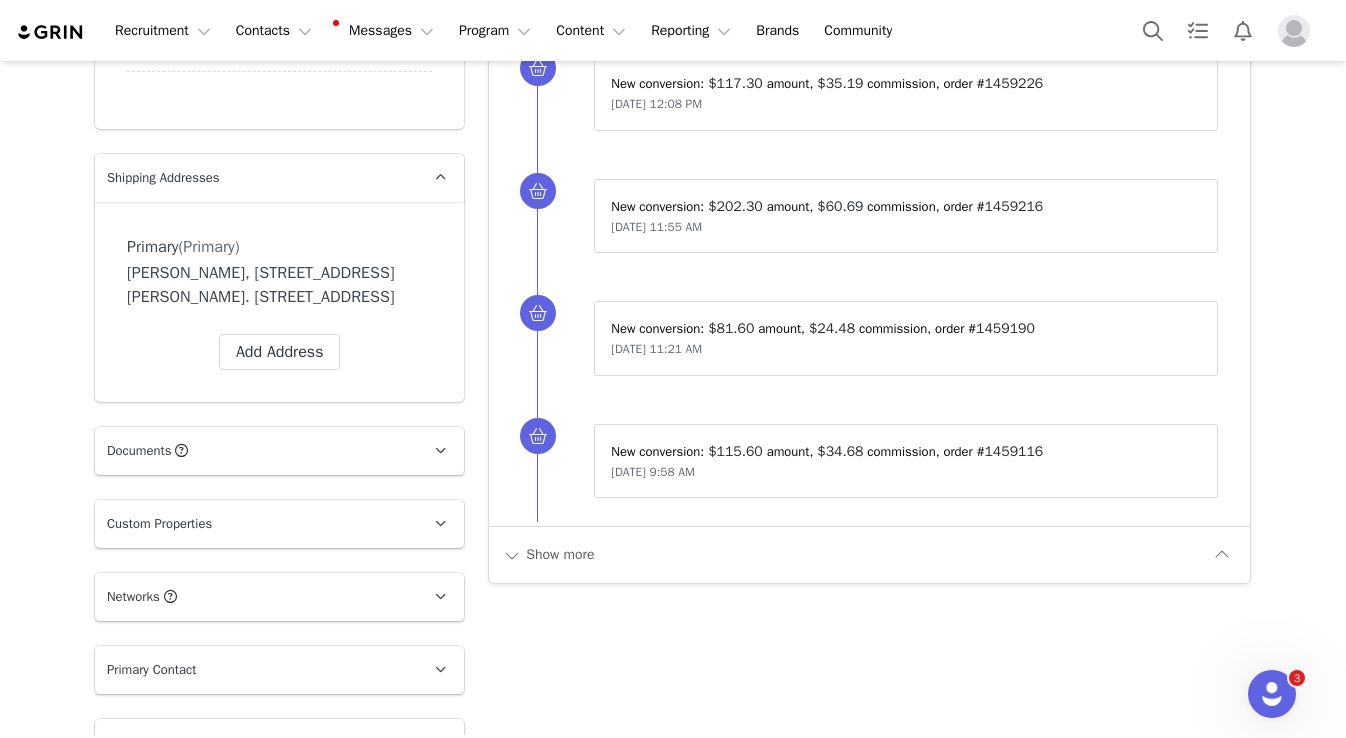 scroll, scrollTop: 1505, scrollLeft: 0, axis: vertical 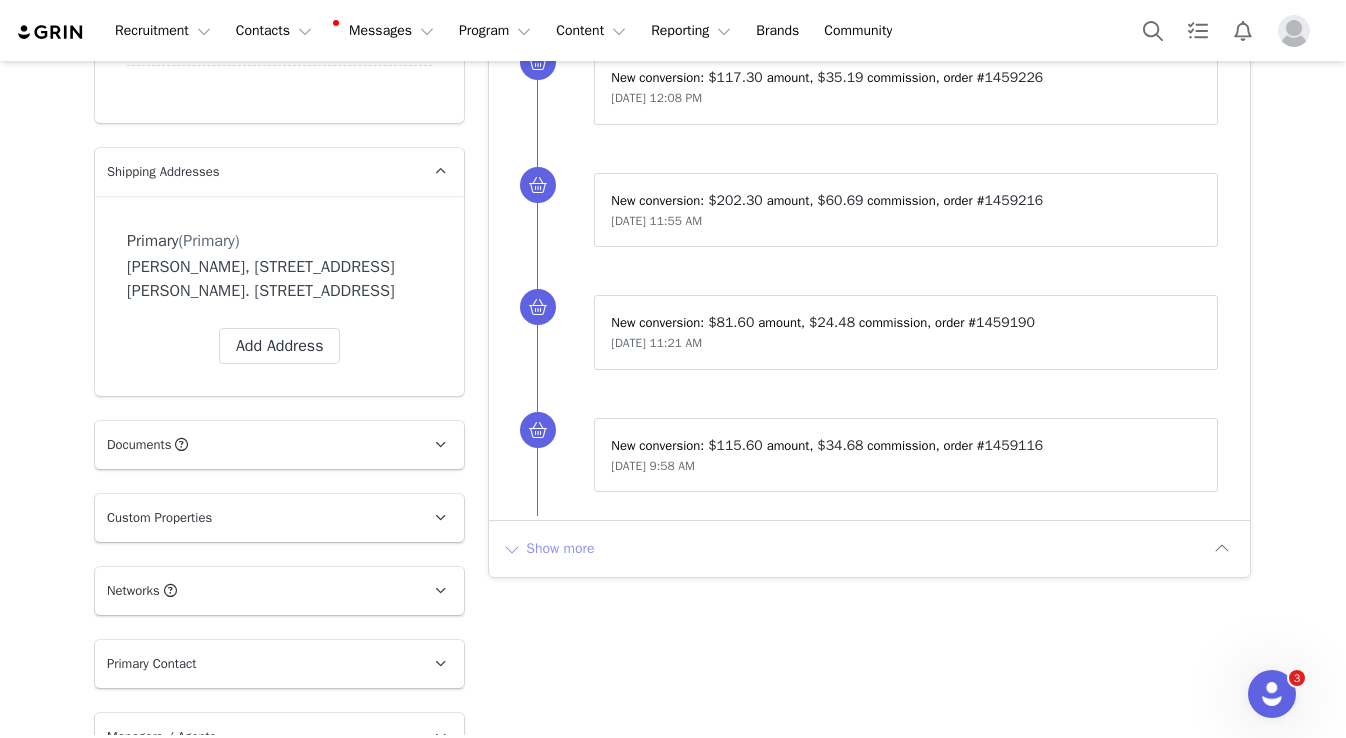click on "Show more" at bounding box center (548, 549) 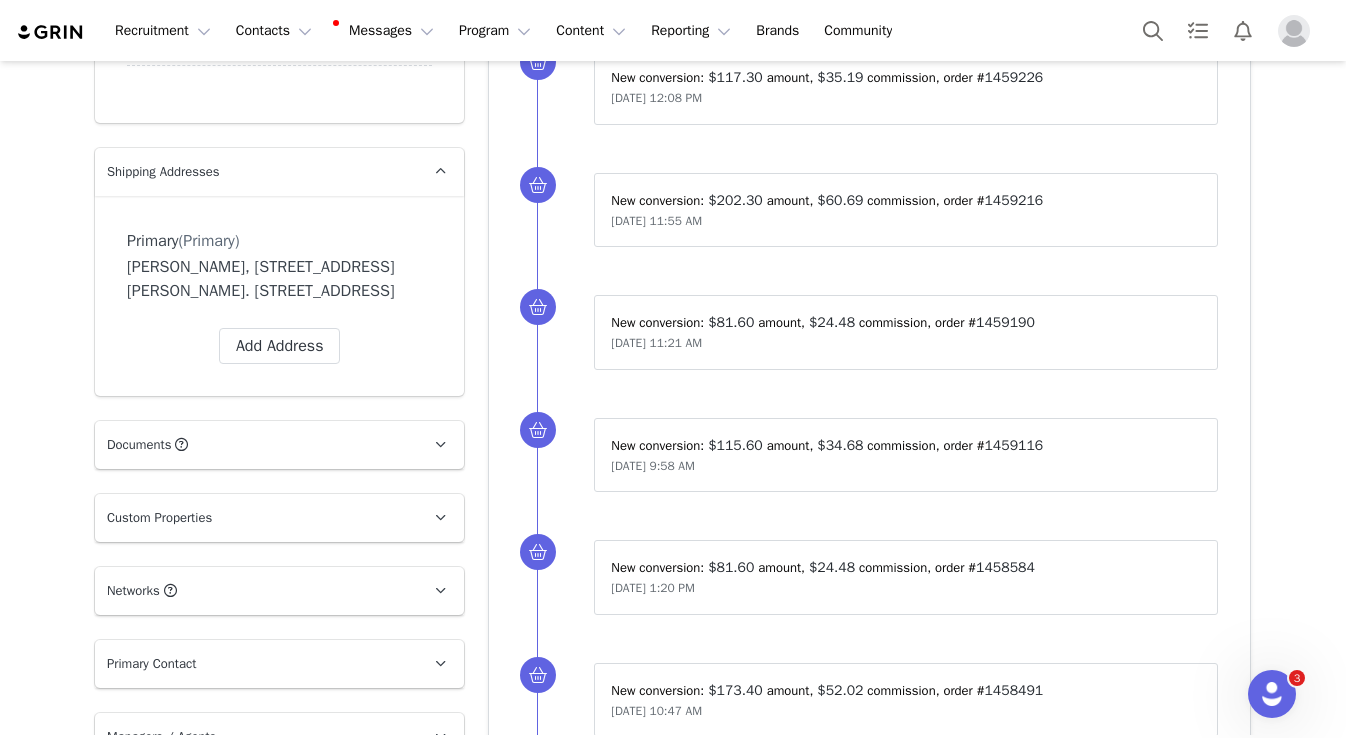 scroll, scrollTop: 0, scrollLeft: 0, axis: both 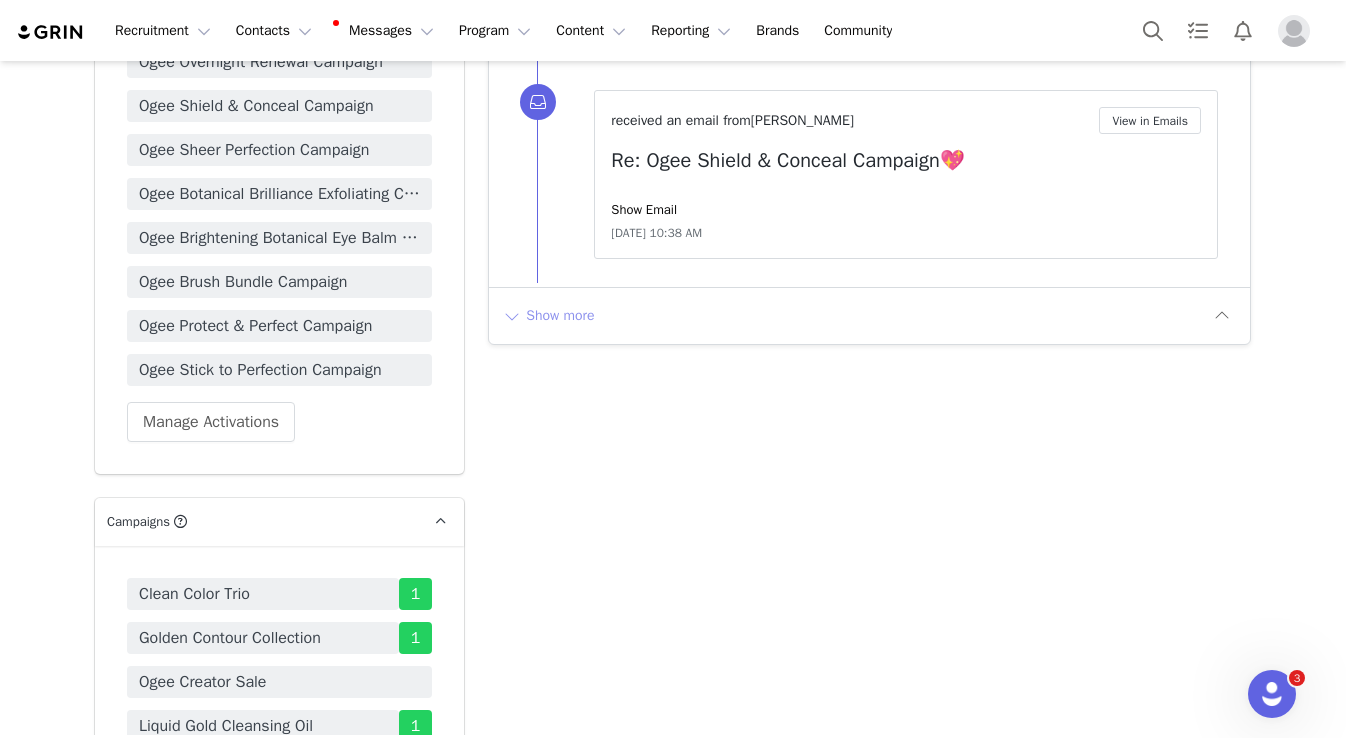 click on "Show more" at bounding box center (548, 316) 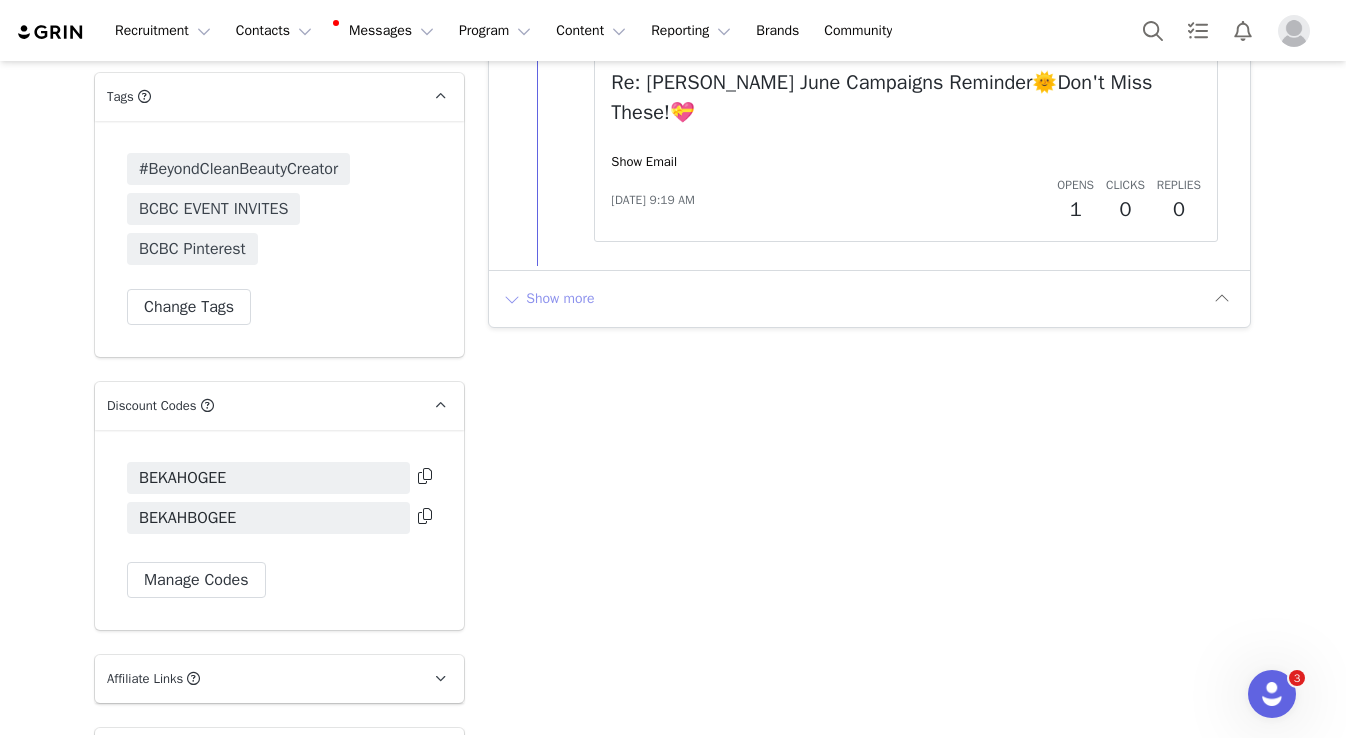 scroll, scrollTop: 5357, scrollLeft: 0, axis: vertical 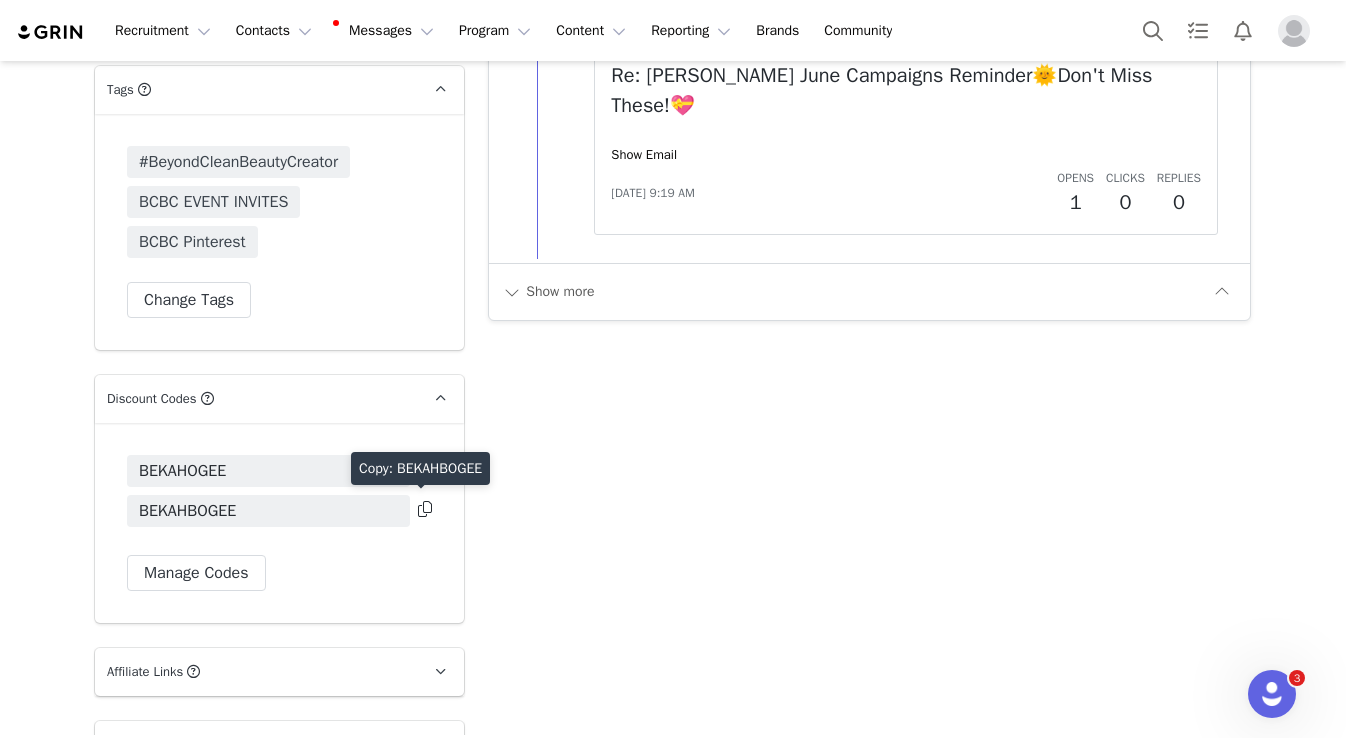click at bounding box center [425, 509] 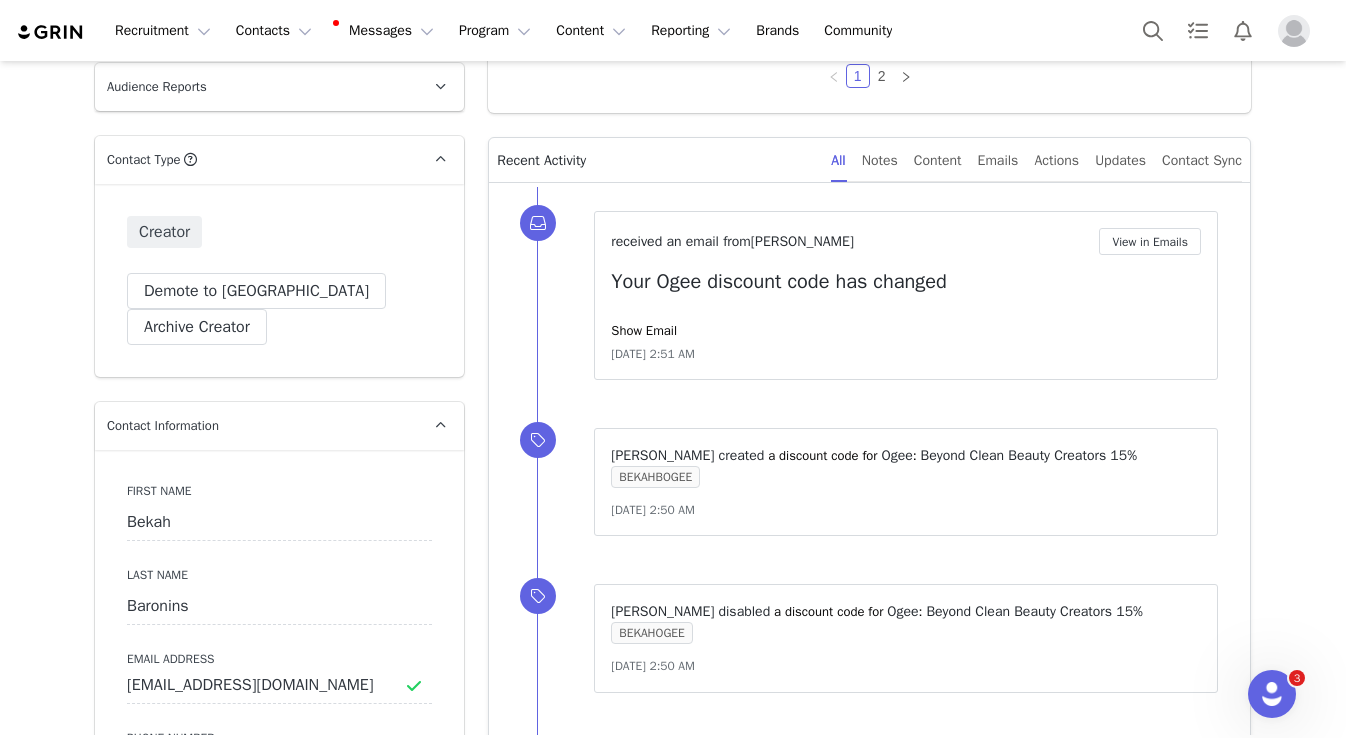 scroll, scrollTop: 0, scrollLeft: 0, axis: both 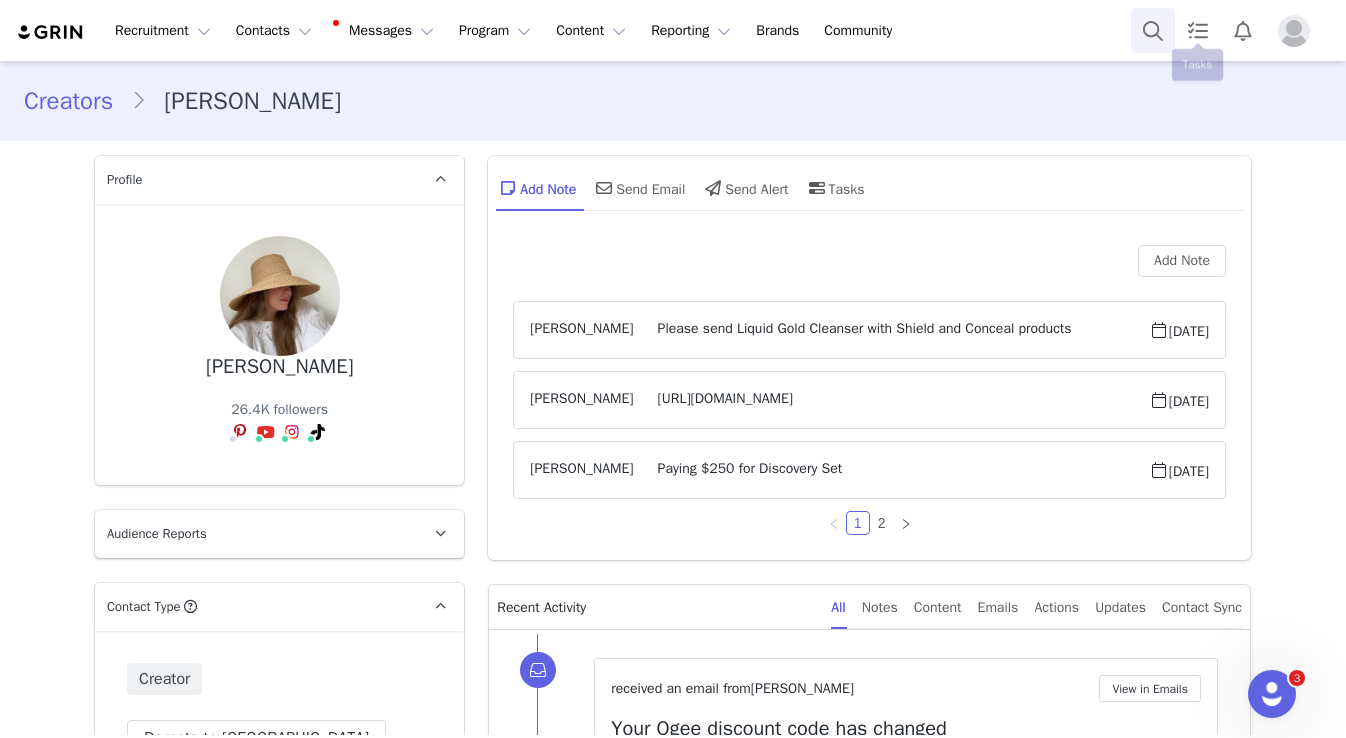 click at bounding box center [1153, 30] 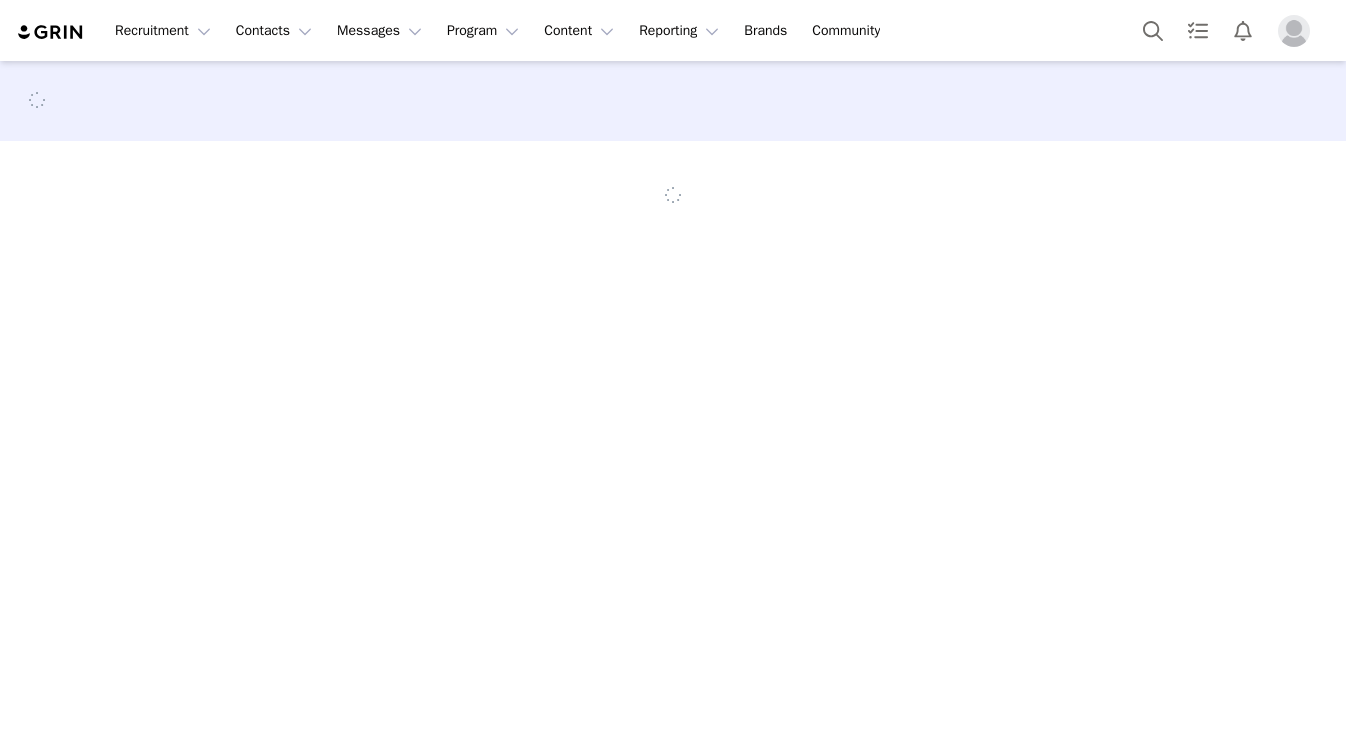 scroll, scrollTop: 0, scrollLeft: 0, axis: both 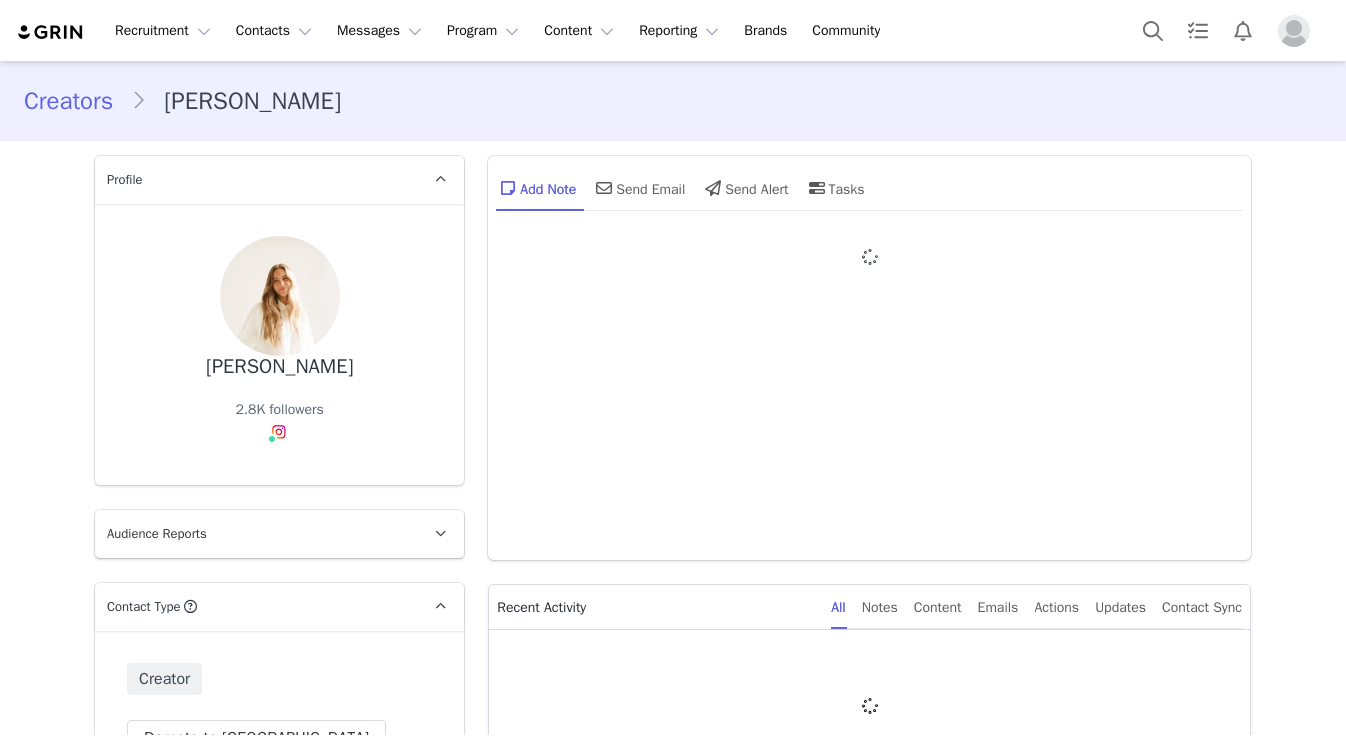 type on "+1 ([GEOGRAPHIC_DATA])" 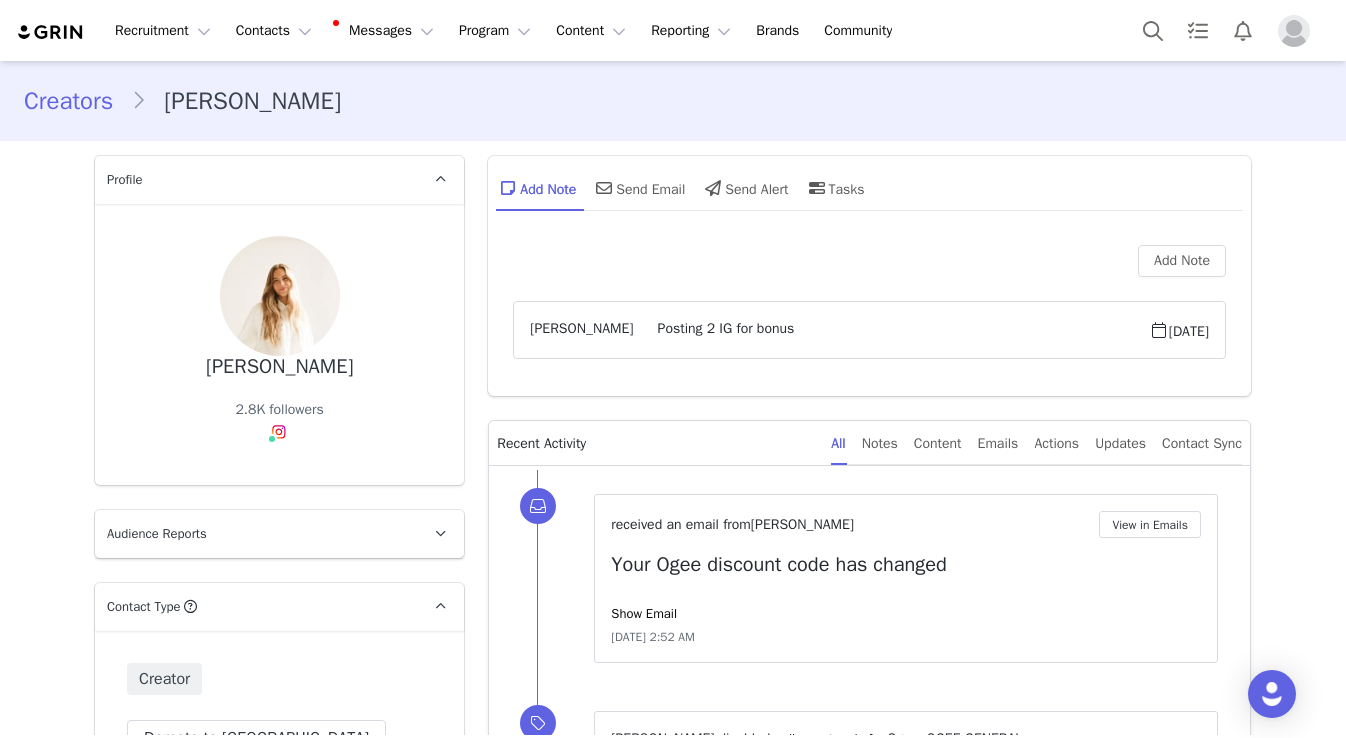 scroll, scrollTop: 0, scrollLeft: 0, axis: both 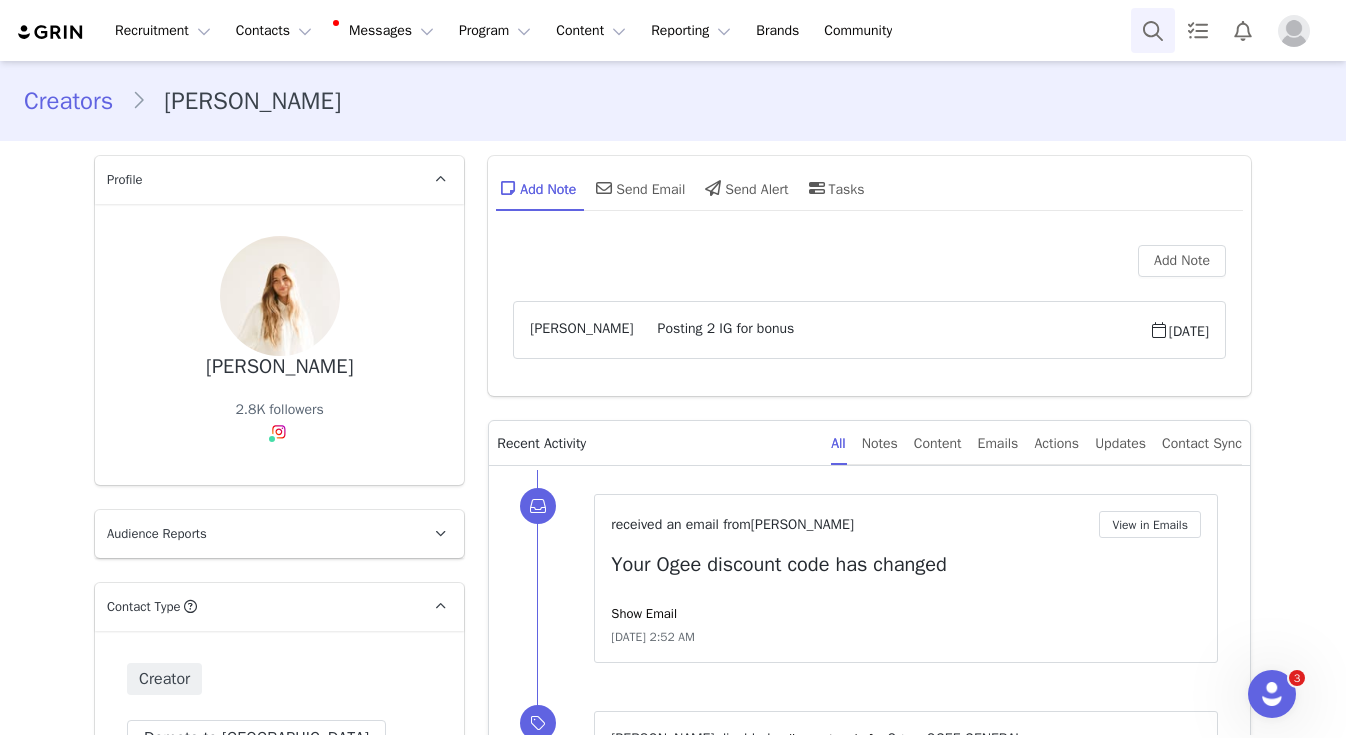 click at bounding box center [1153, 30] 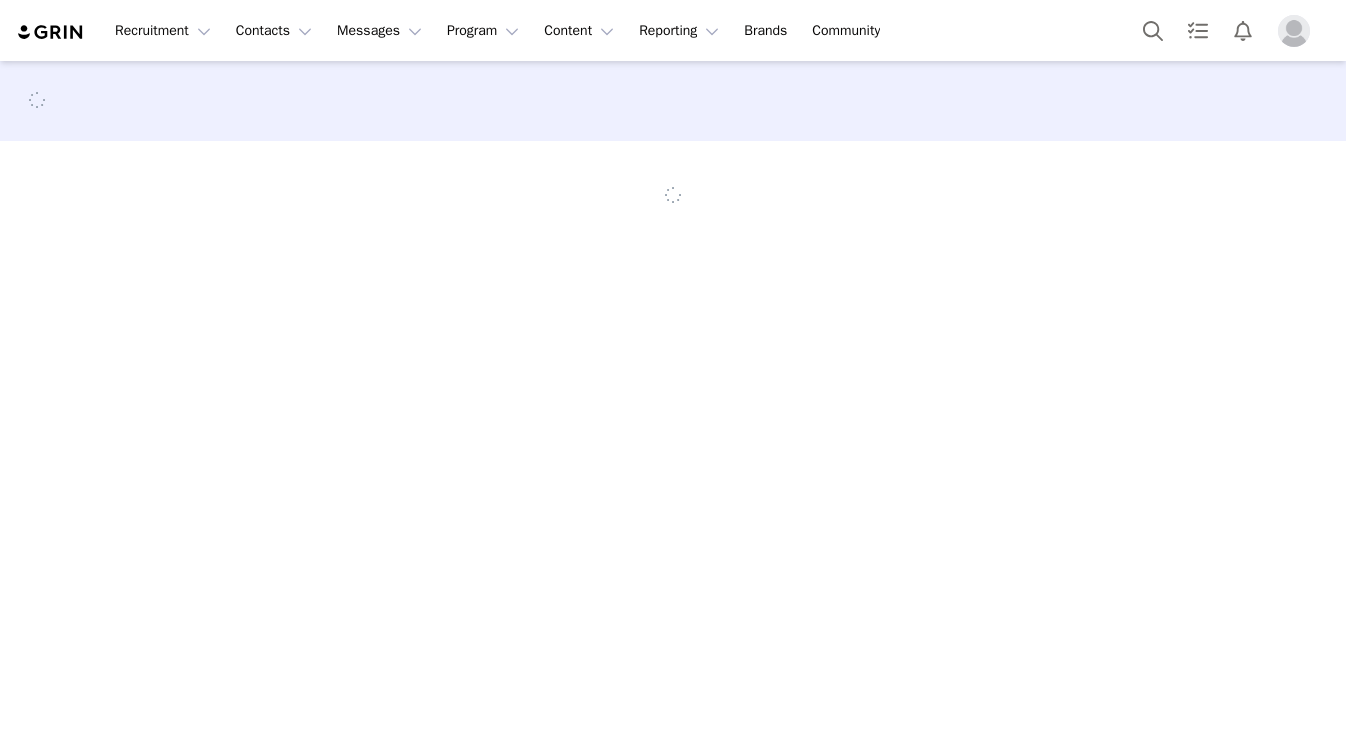 scroll, scrollTop: 0, scrollLeft: 0, axis: both 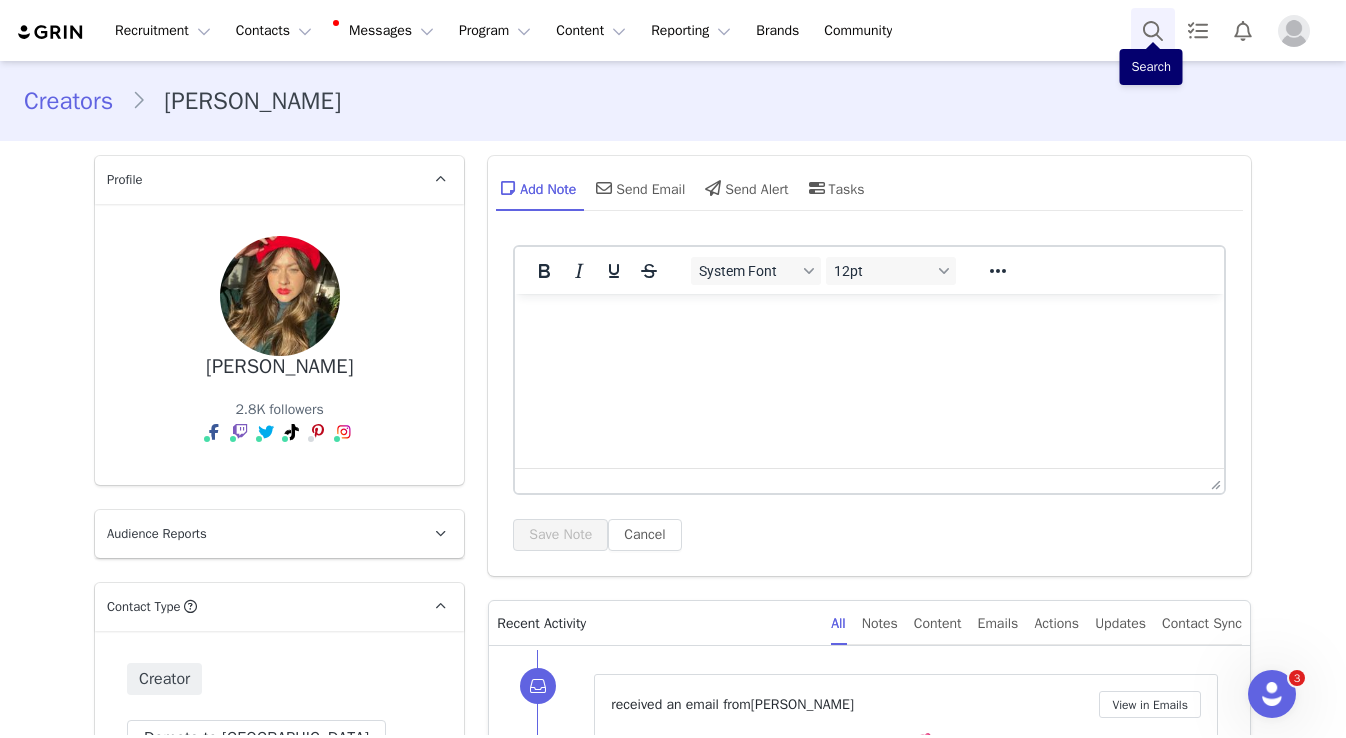 click at bounding box center [1153, 30] 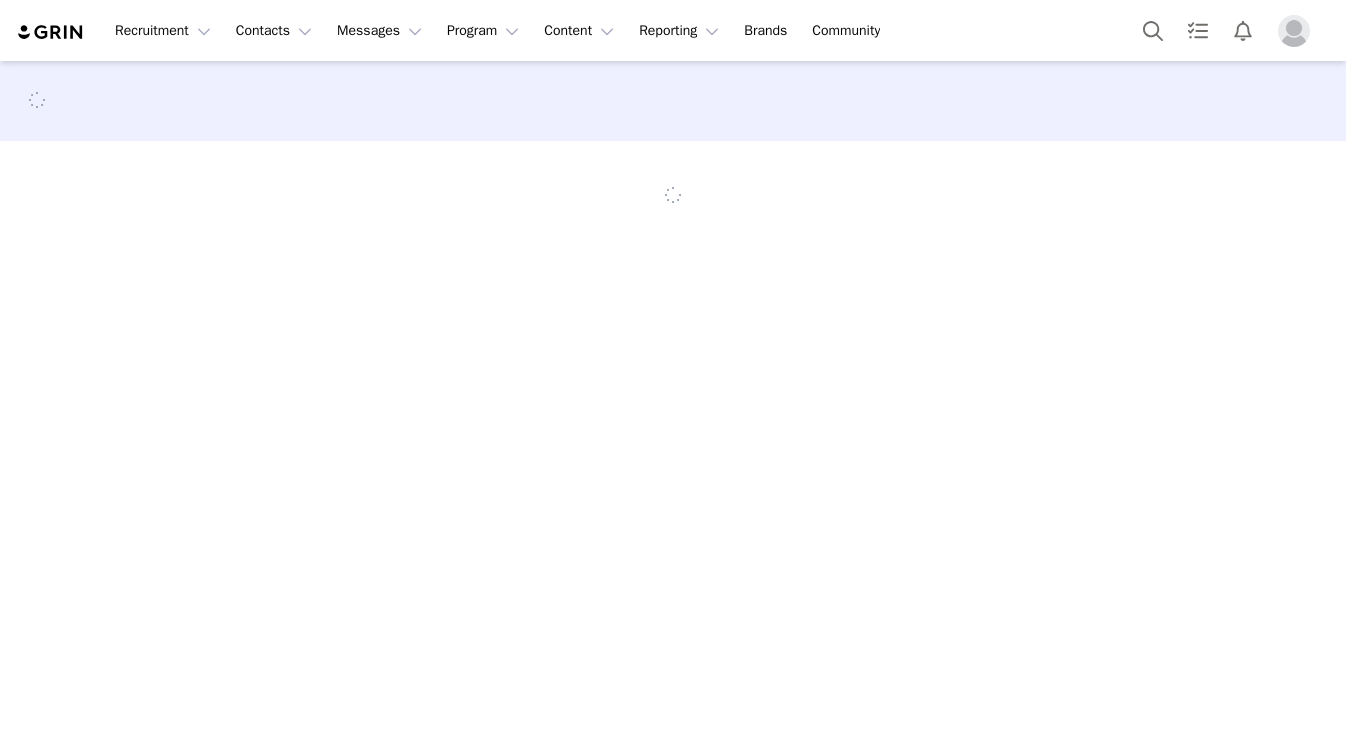 scroll, scrollTop: 0, scrollLeft: 0, axis: both 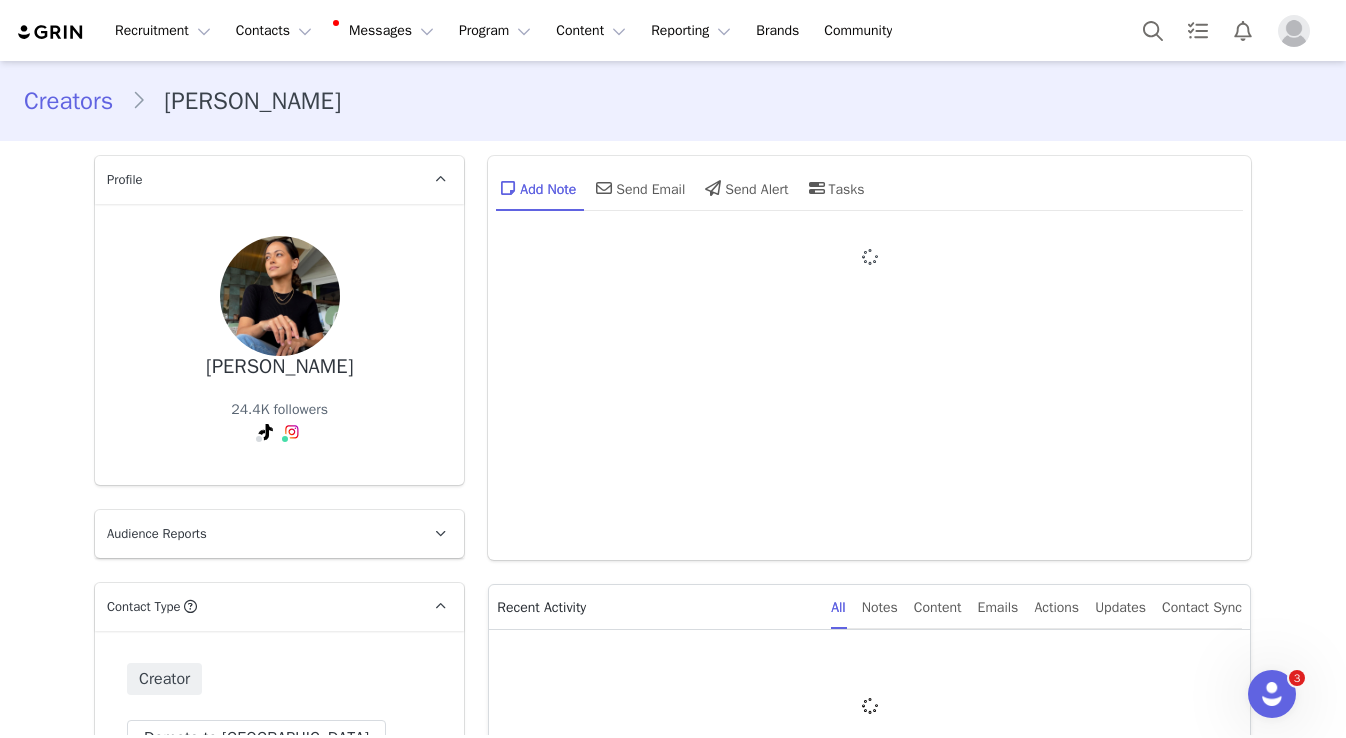type on "+1 ([GEOGRAPHIC_DATA])" 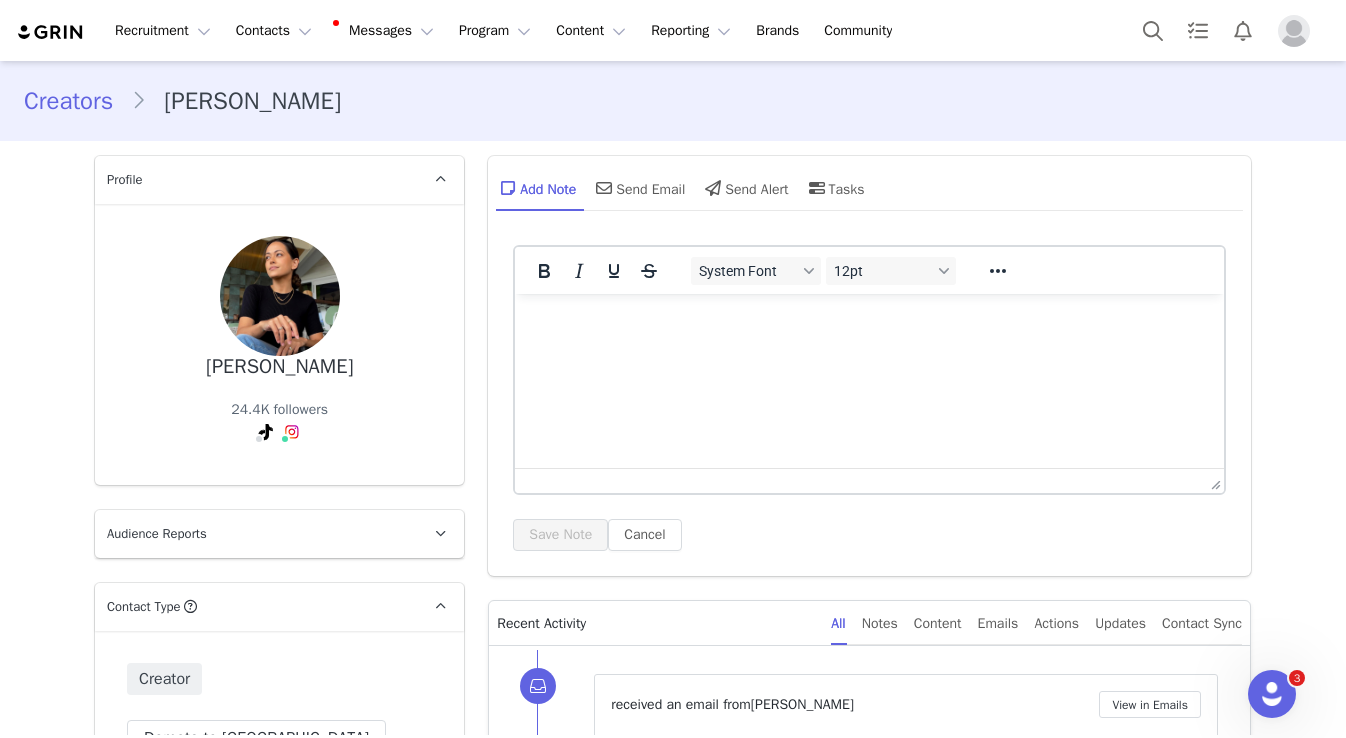 scroll, scrollTop: 0, scrollLeft: 0, axis: both 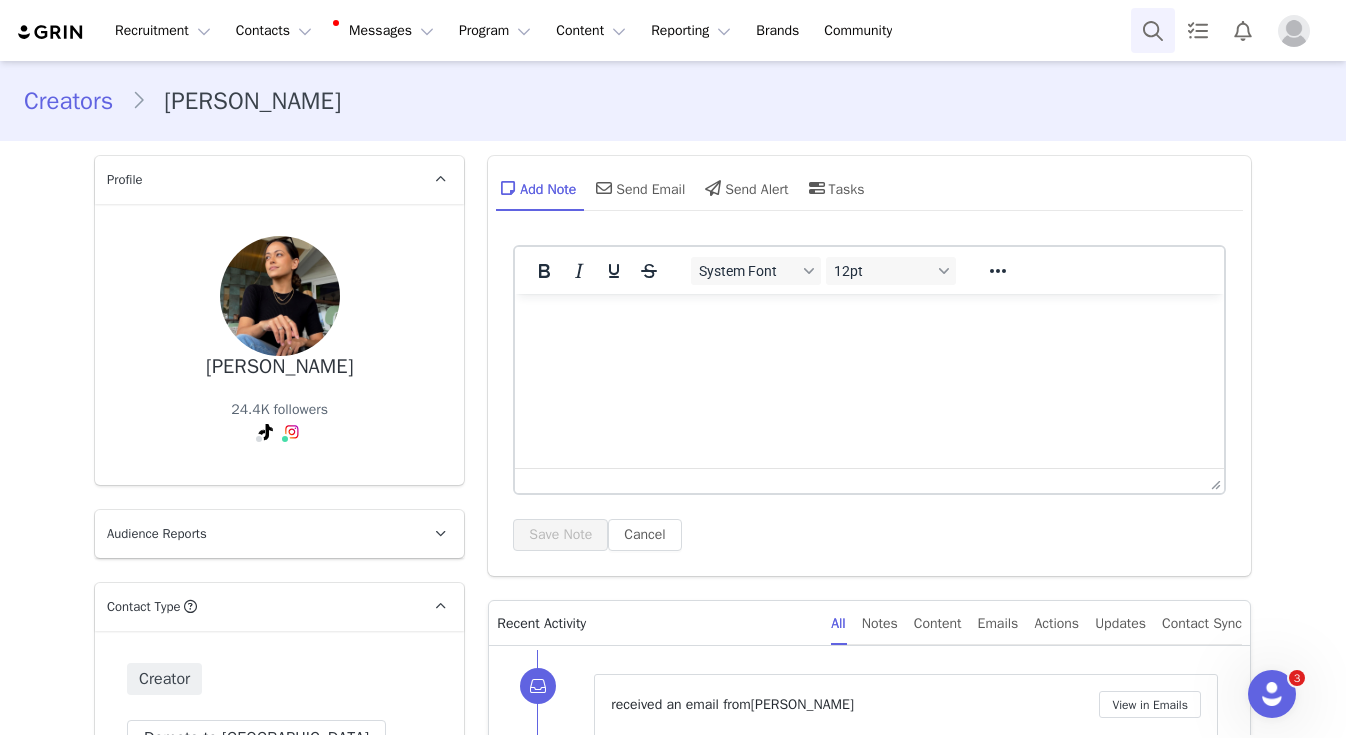 click at bounding box center [1153, 30] 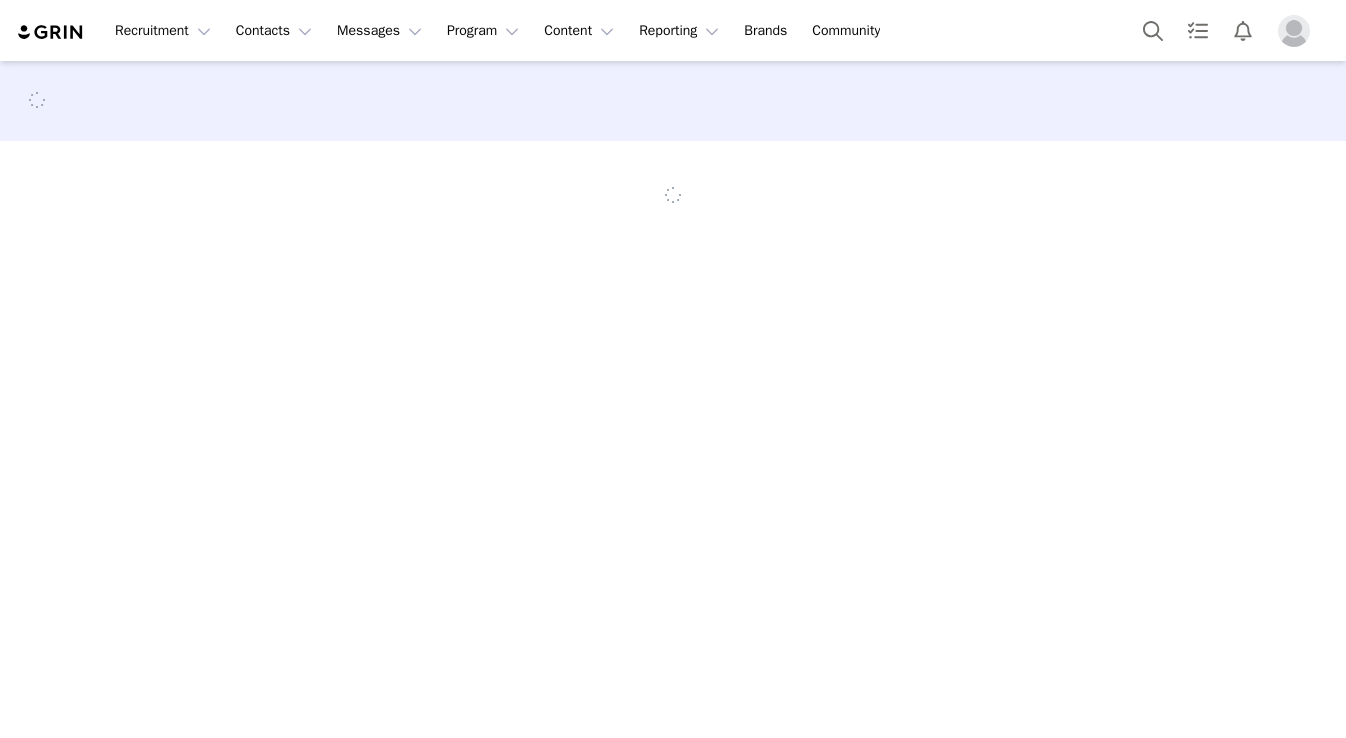scroll, scrollTop: 0, scrollLeft: 0, axis: both 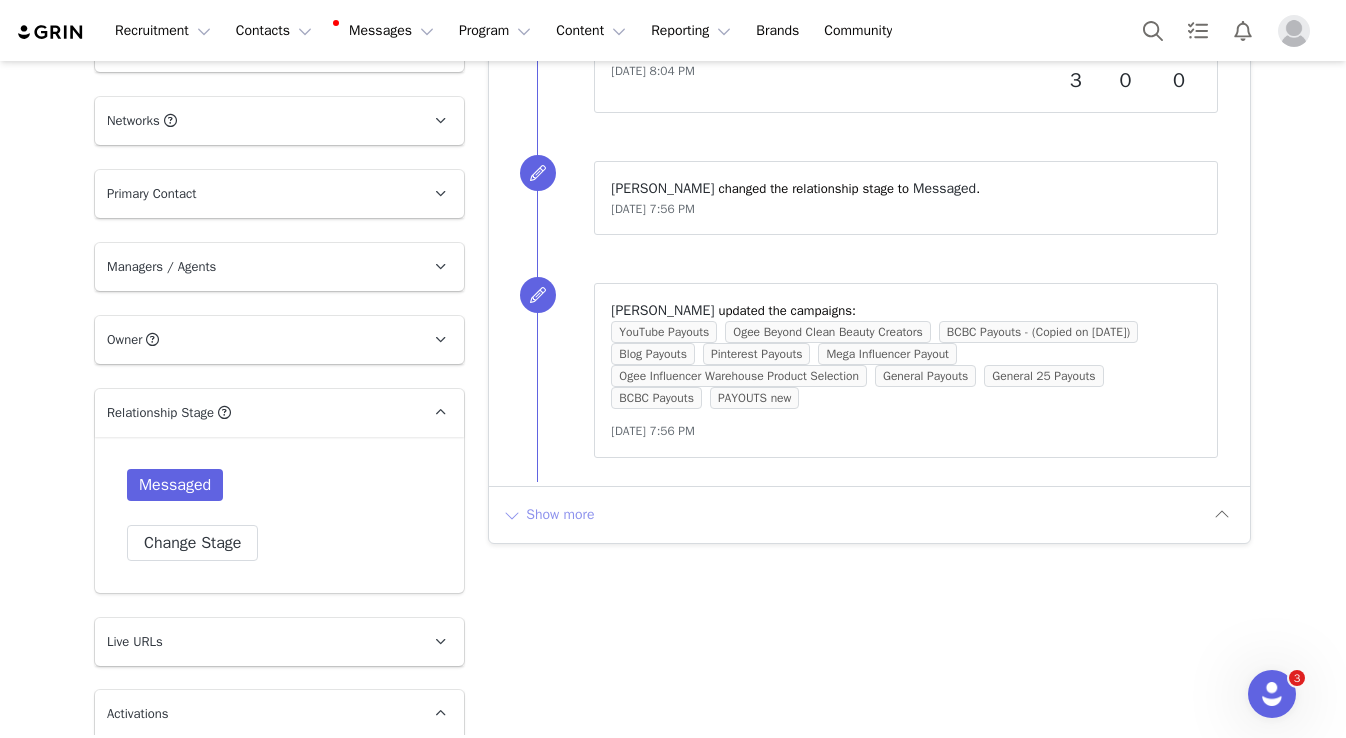 click on "Show more" at bounding box center (548, 515) 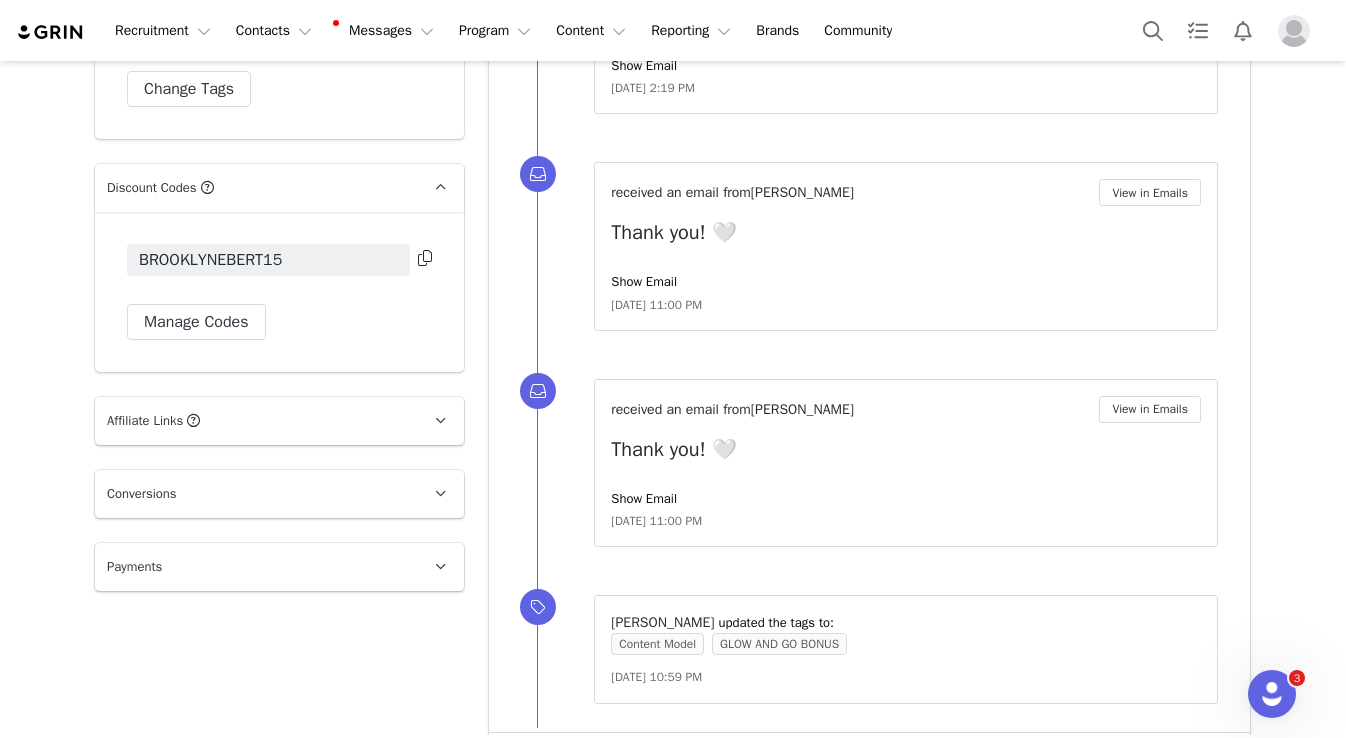 scroll, scrollTop: 3817, scrollLeft: 0, axis: vertical 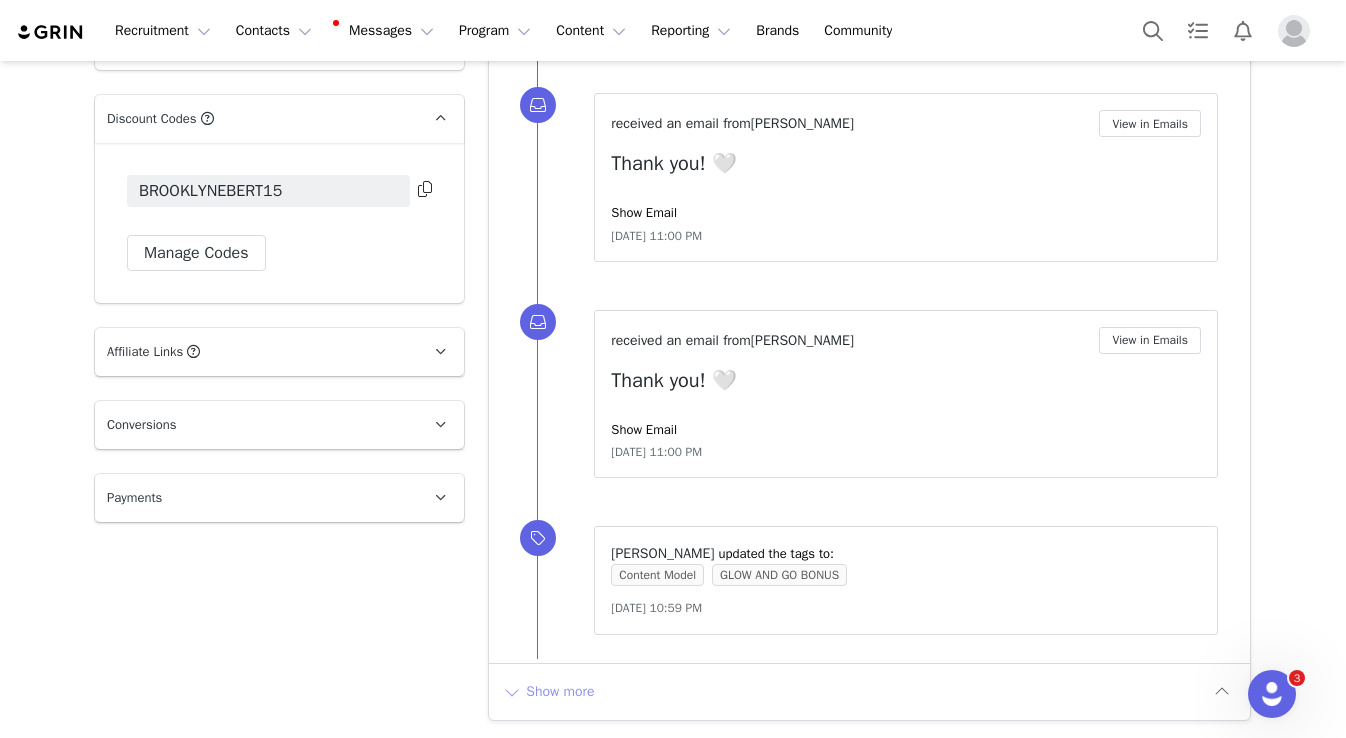 click on "Show more" at bounding box center [548, 692] 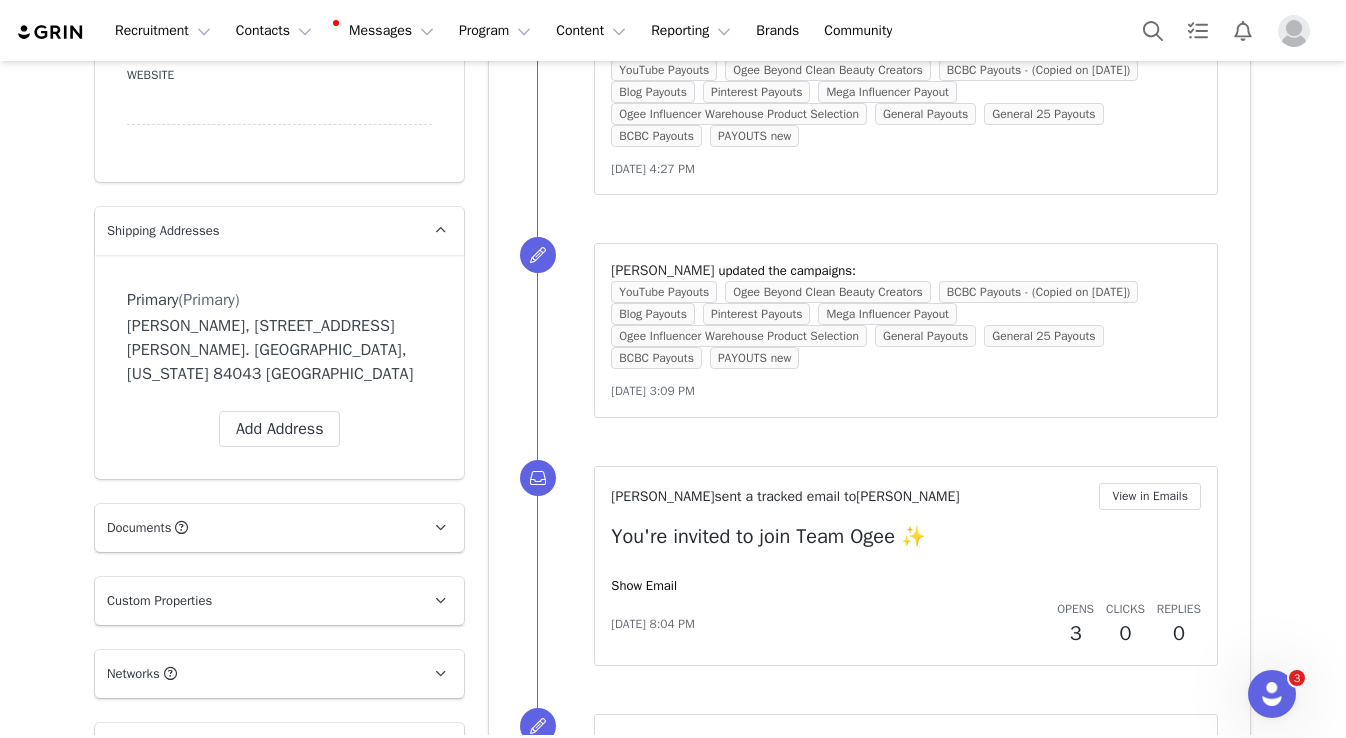 scroll, scrollTop: 784, scrollLeft: 0, axis: vertical 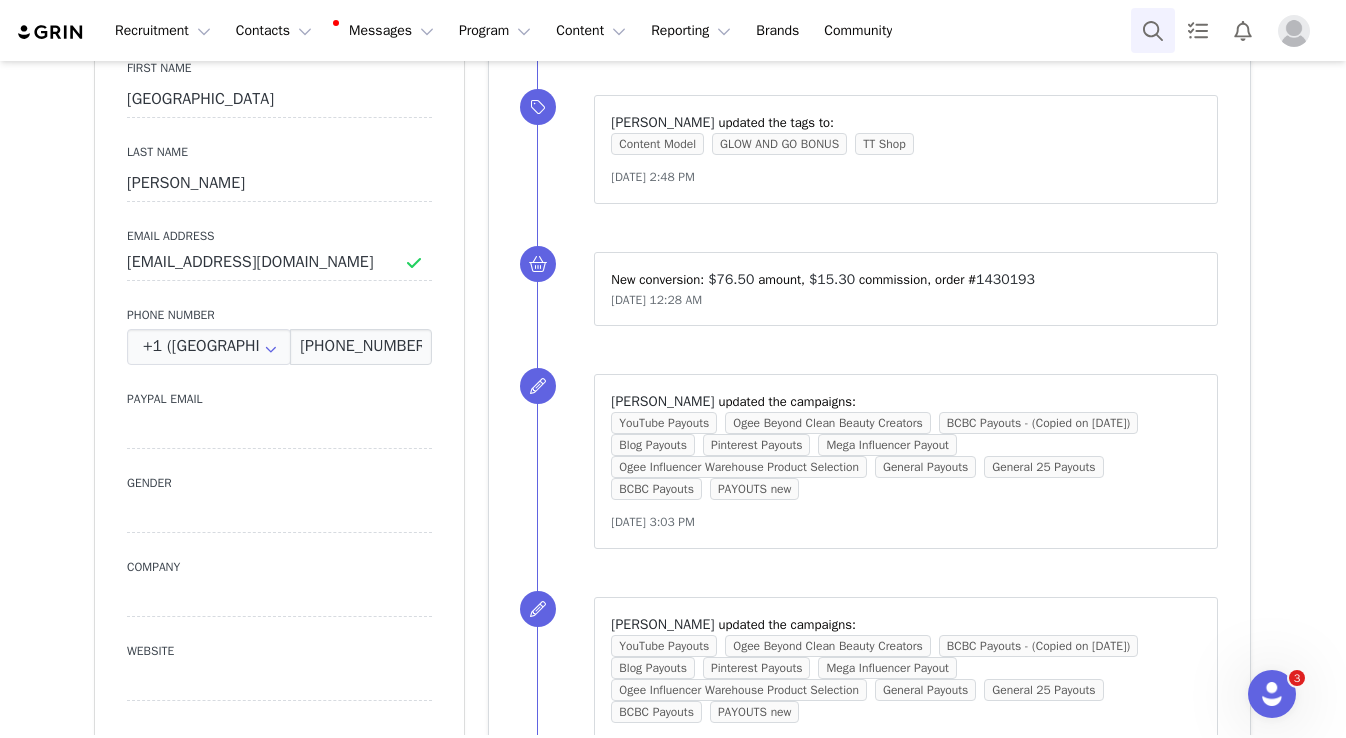 click at bounding box center (1153, 30) 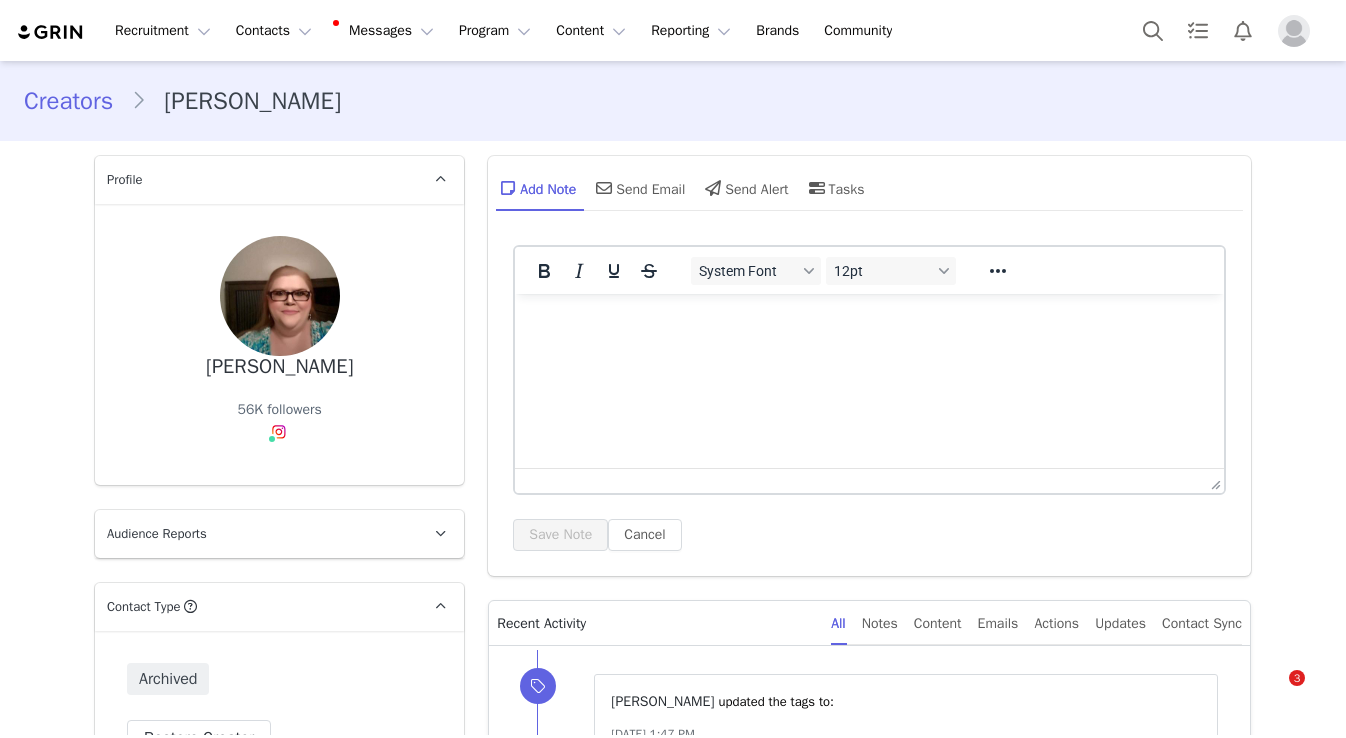 scroll, scrollTop: 0, scrollLeft: 0, axis: both 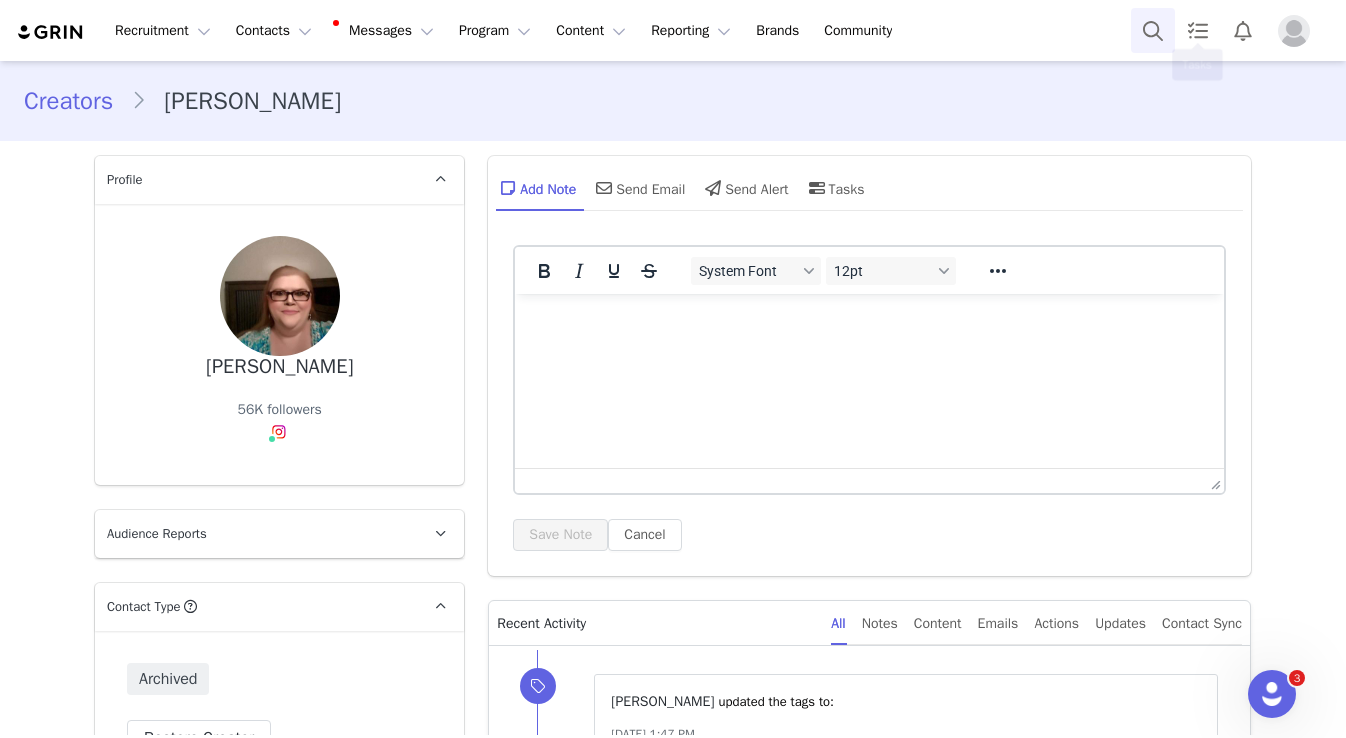 click at bounding box center [1153, 30] 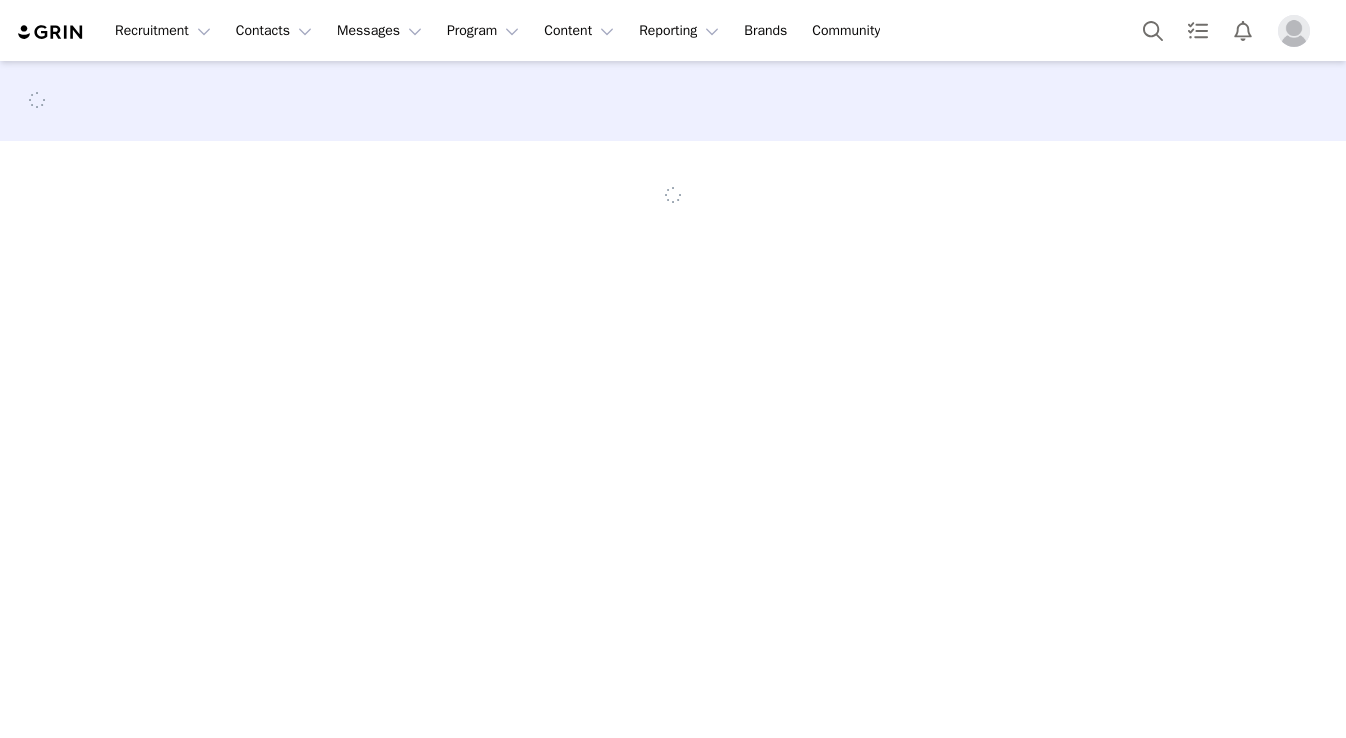 scroll, scrollTop: 0, scrollLeft: 0, axis: both 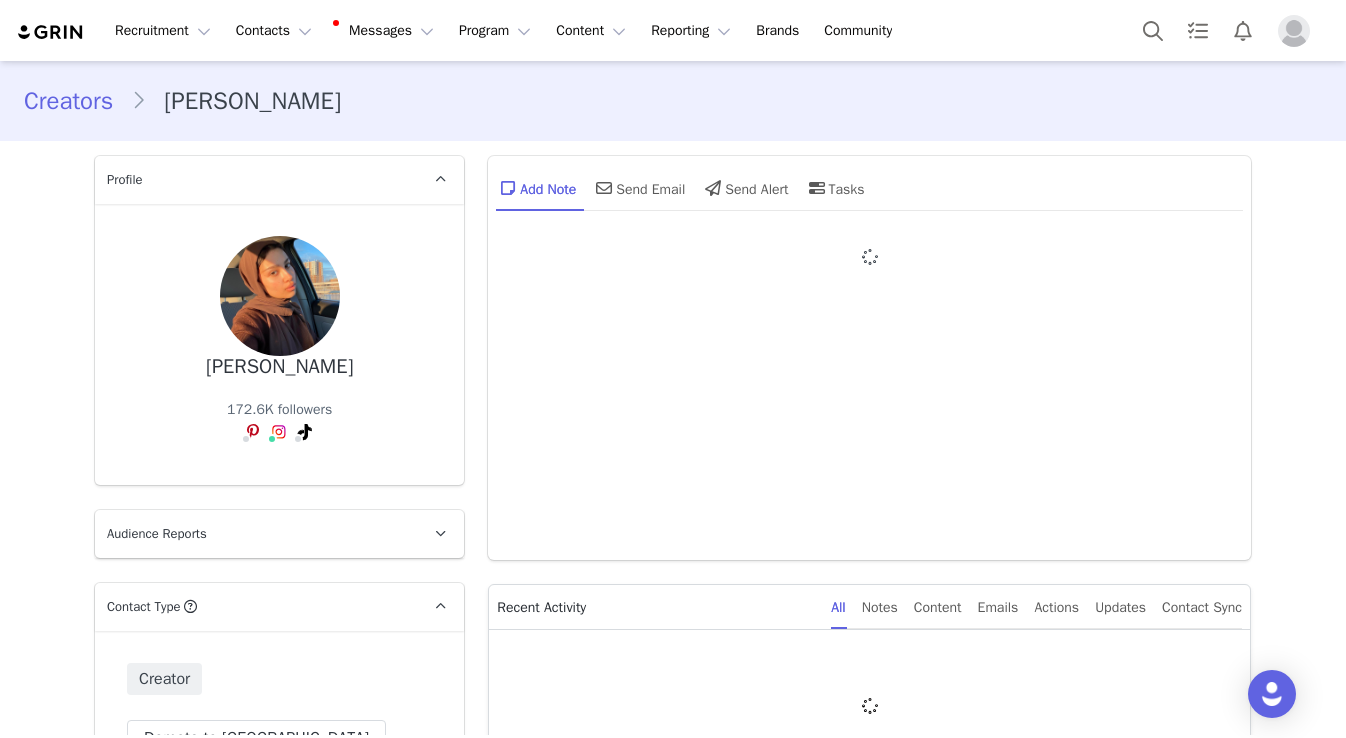 type on "+1 ([GEOGRAPHIC_DATA])" 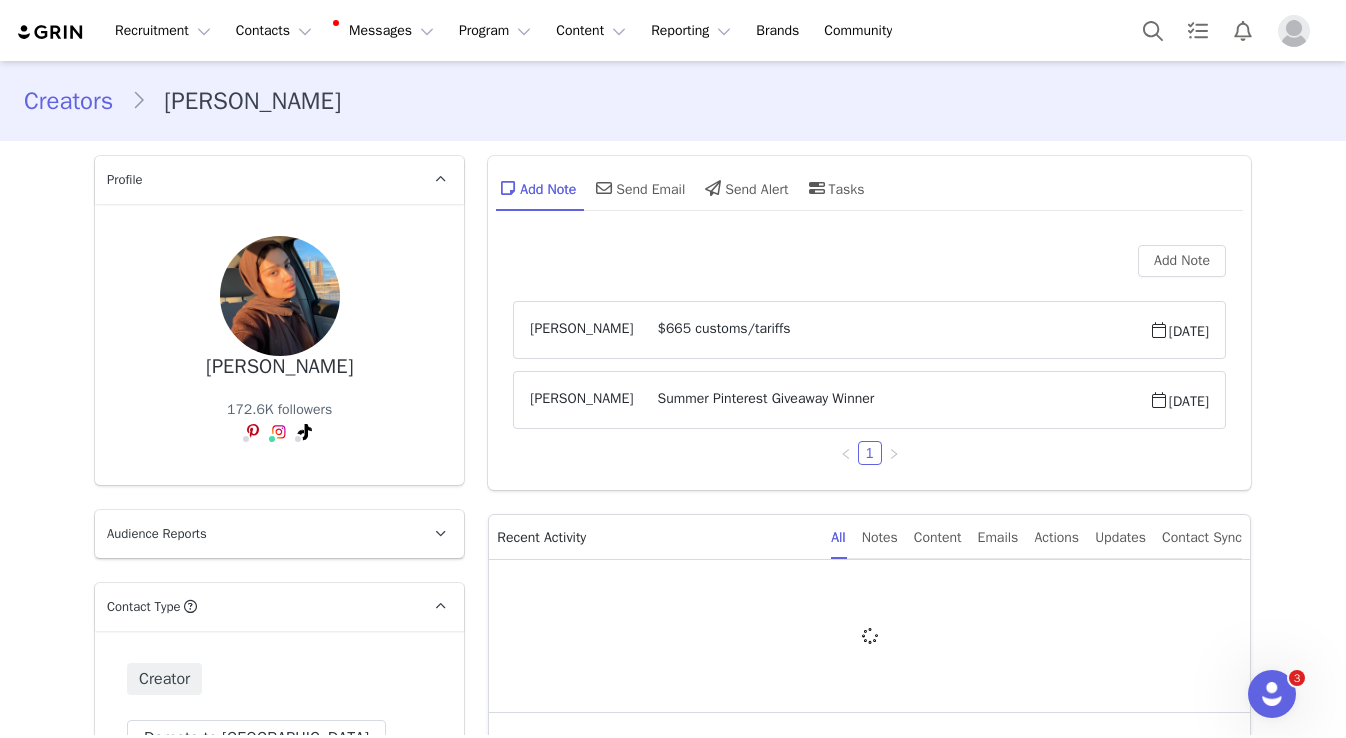 scroll, scrollTop: 0, scrollLeft: 0, axis: both 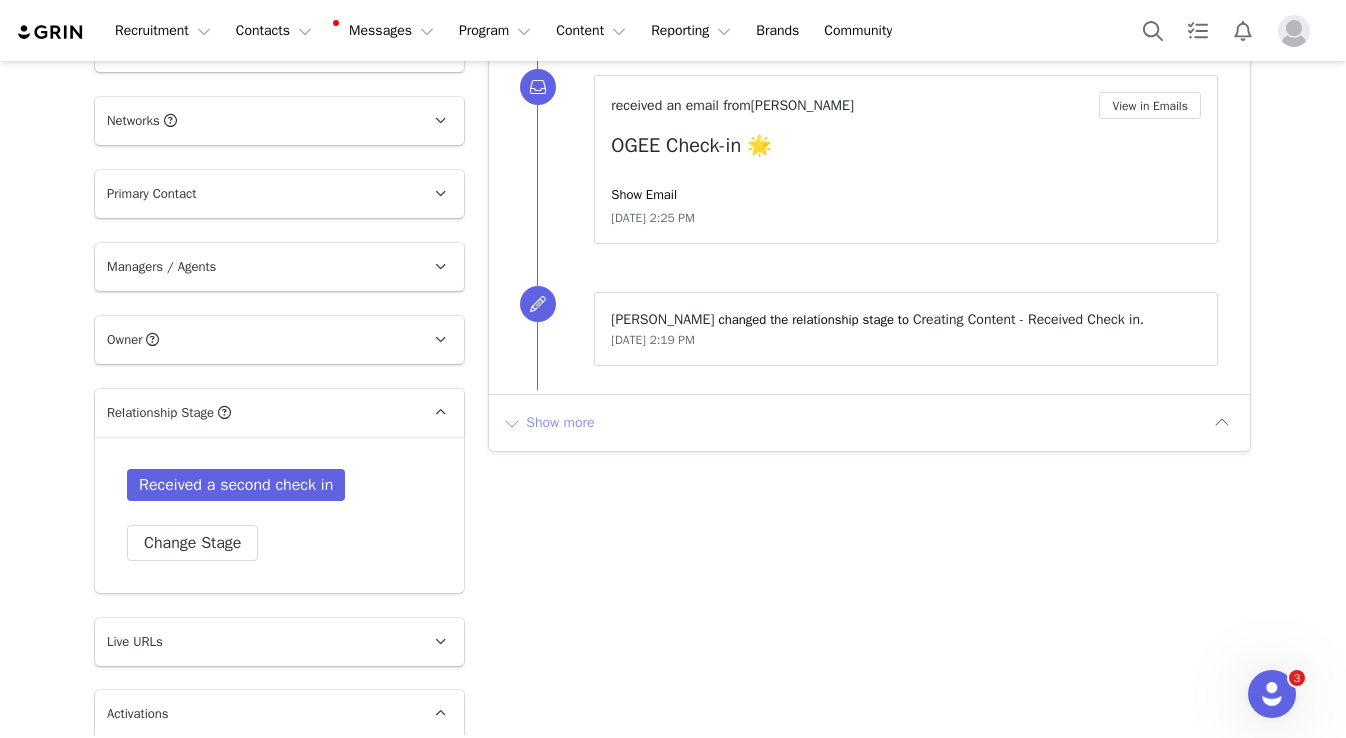 click on "Show more" at bounding box center [548, 423] 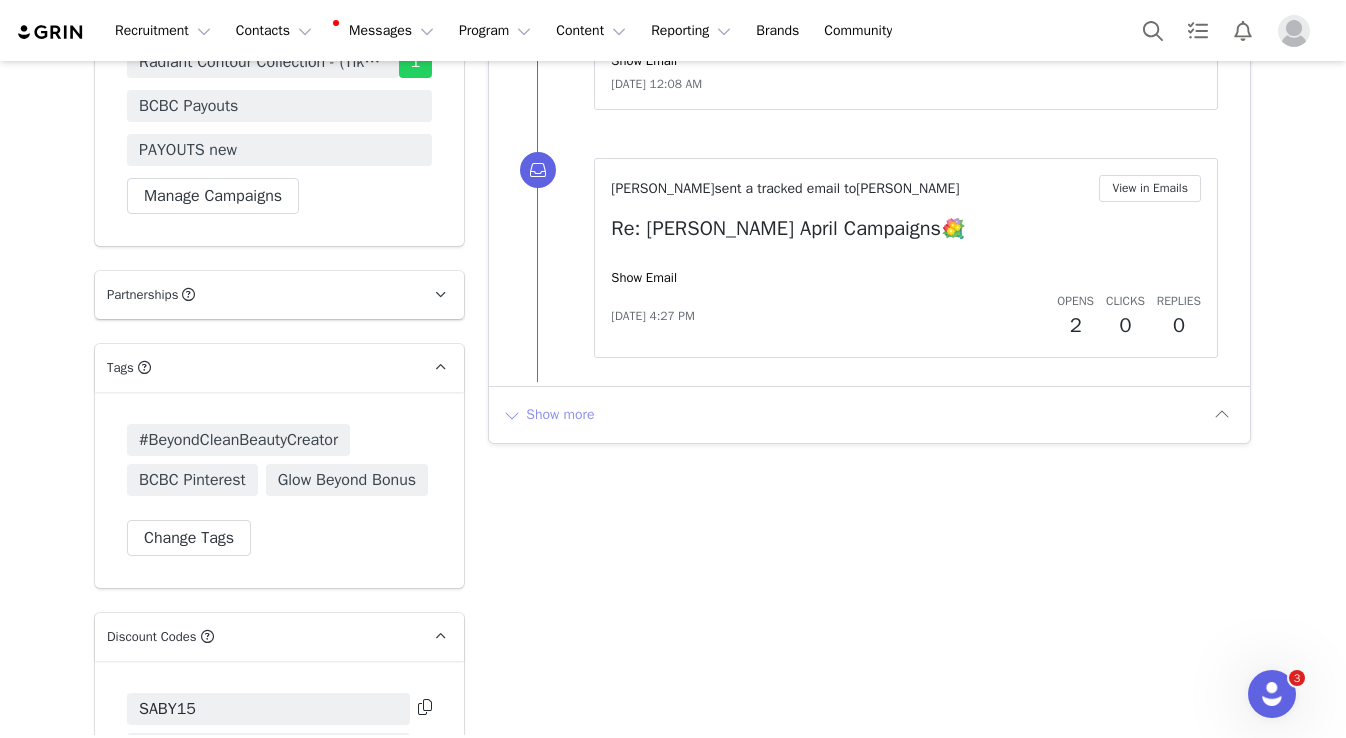 scroll, scrollTop: 4133, scrollLeft: 0, axis: vertical 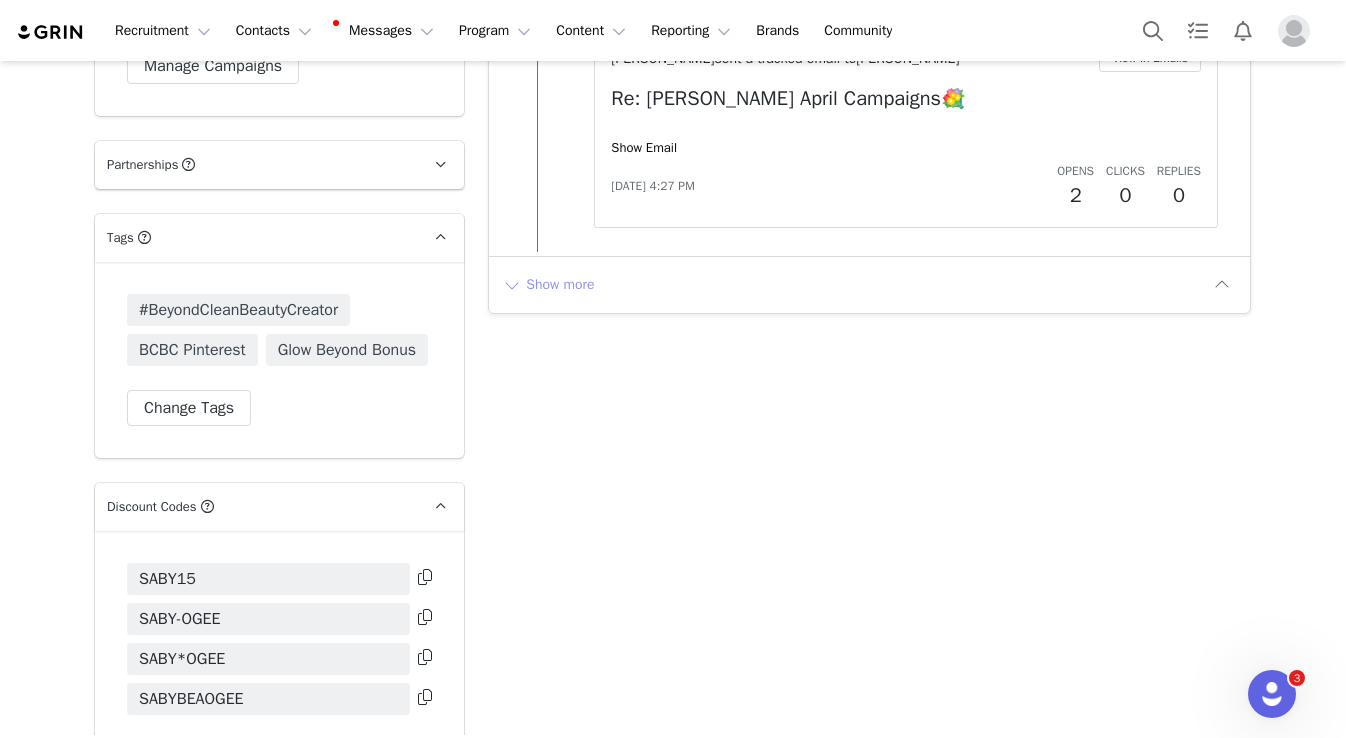 click on "Show more" at bounding box center [548, 285] 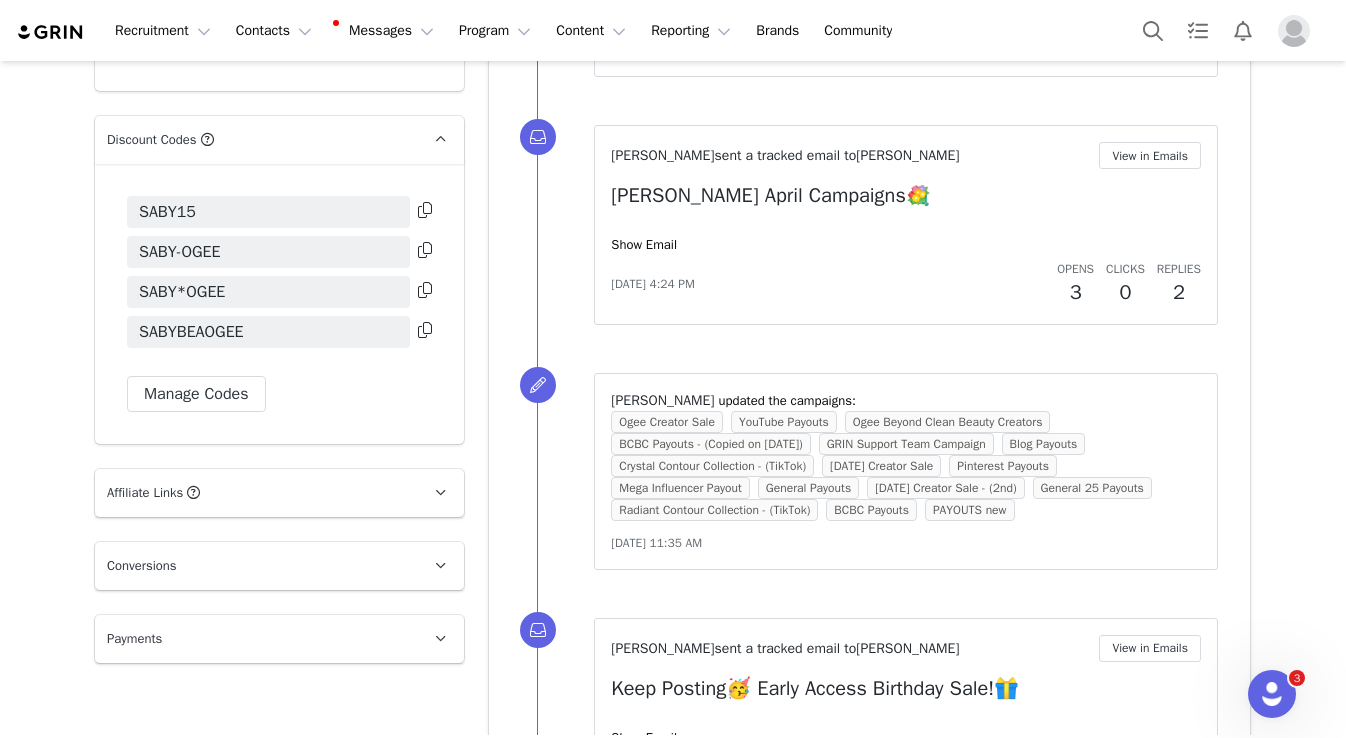 scroll, scrollTop: 4496, scrollLeft: 0, axis: vertical 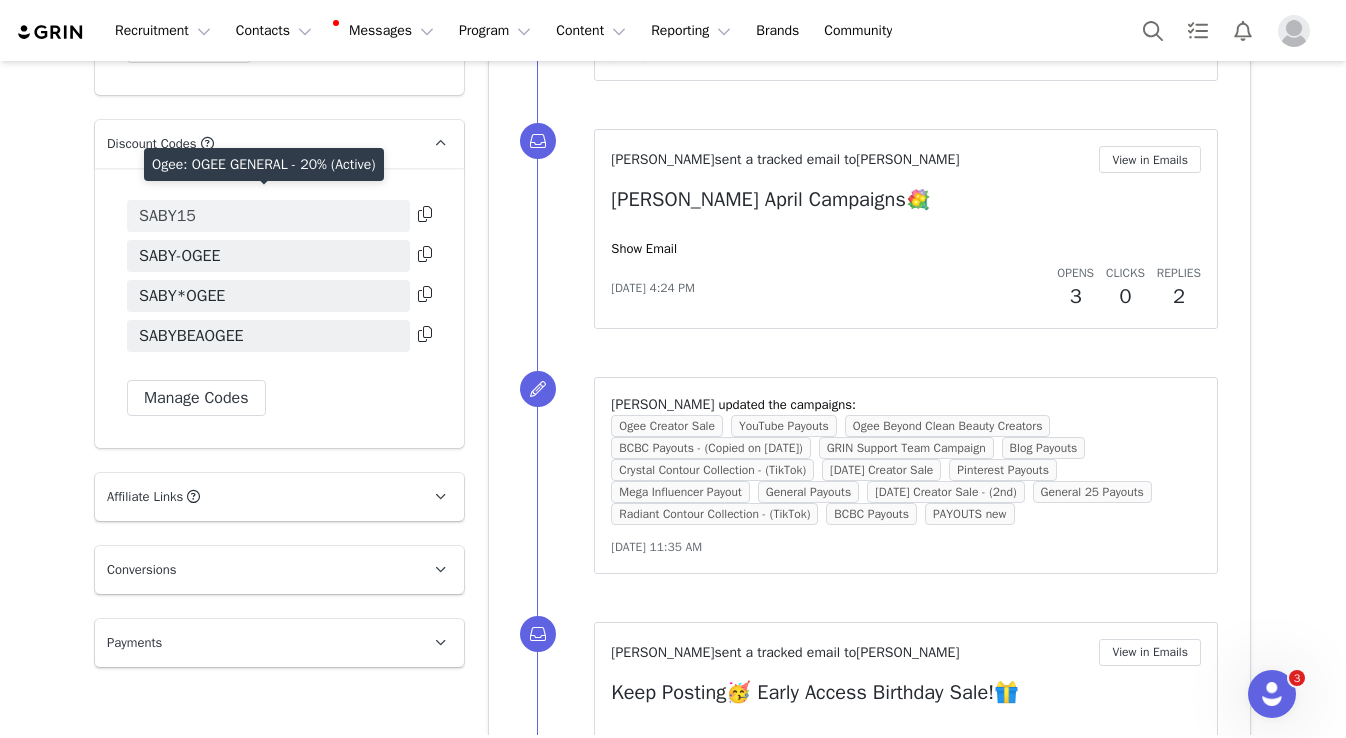 click on "SABY15" at bounding box center (268, 216) 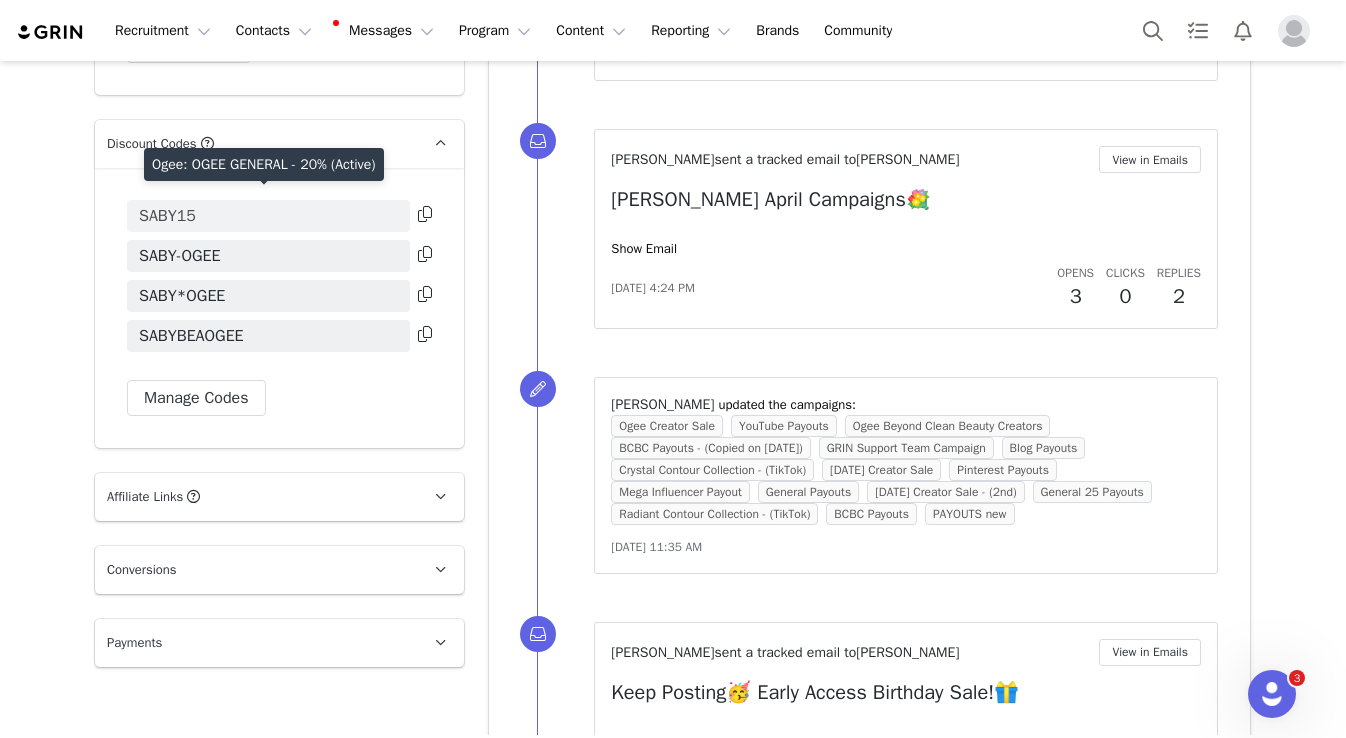 click on "SABY15" at bounding box center [268, 216] 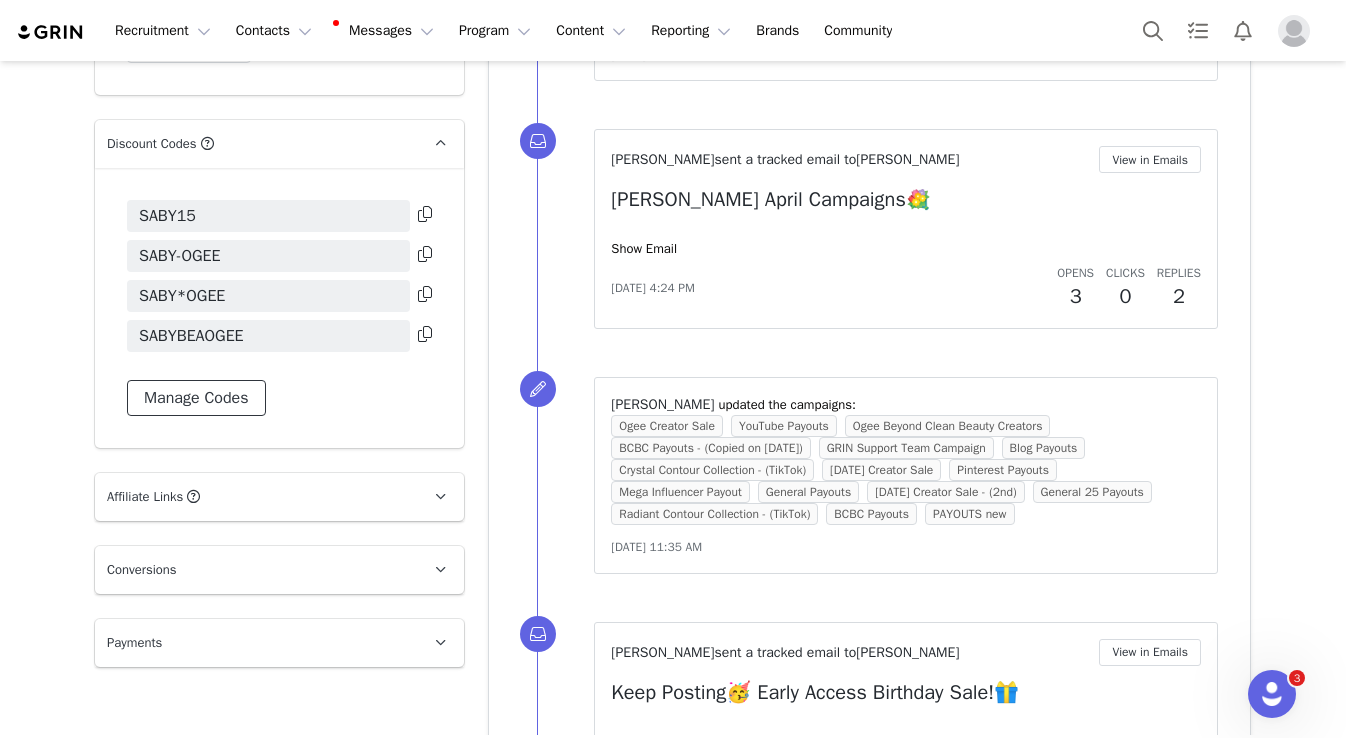 click on "Manage Codes" at bounding box center [196, 398] 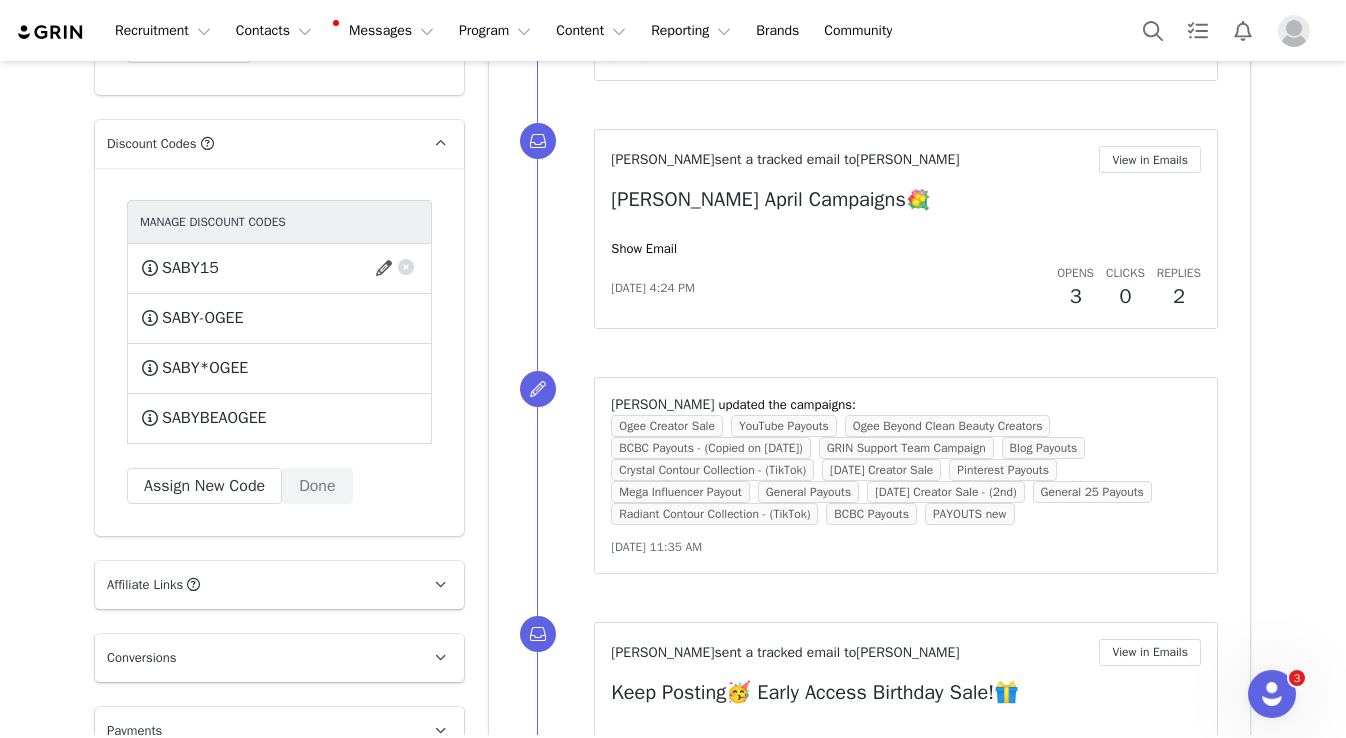 click at bounding box center [406, 264] 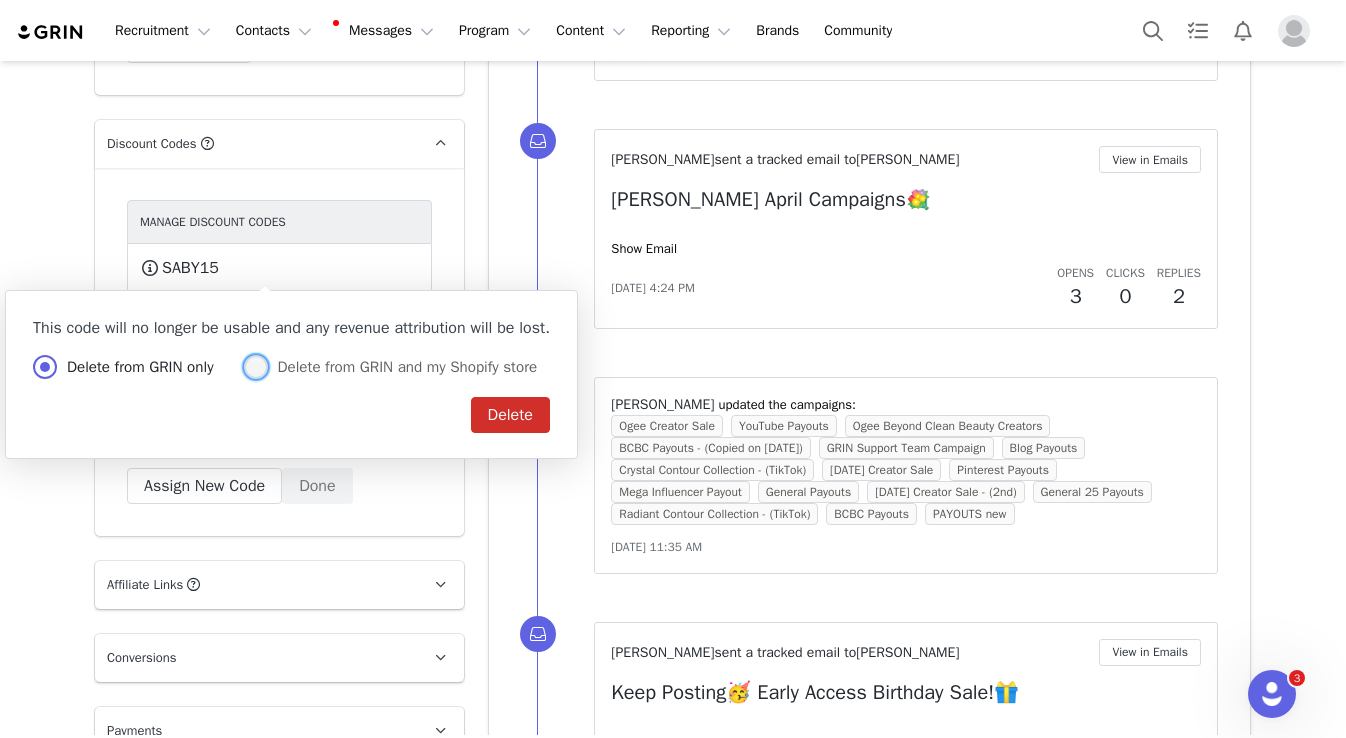 click on "Delete from GRIN and my Shopify store" at bounding box center [403, 367] 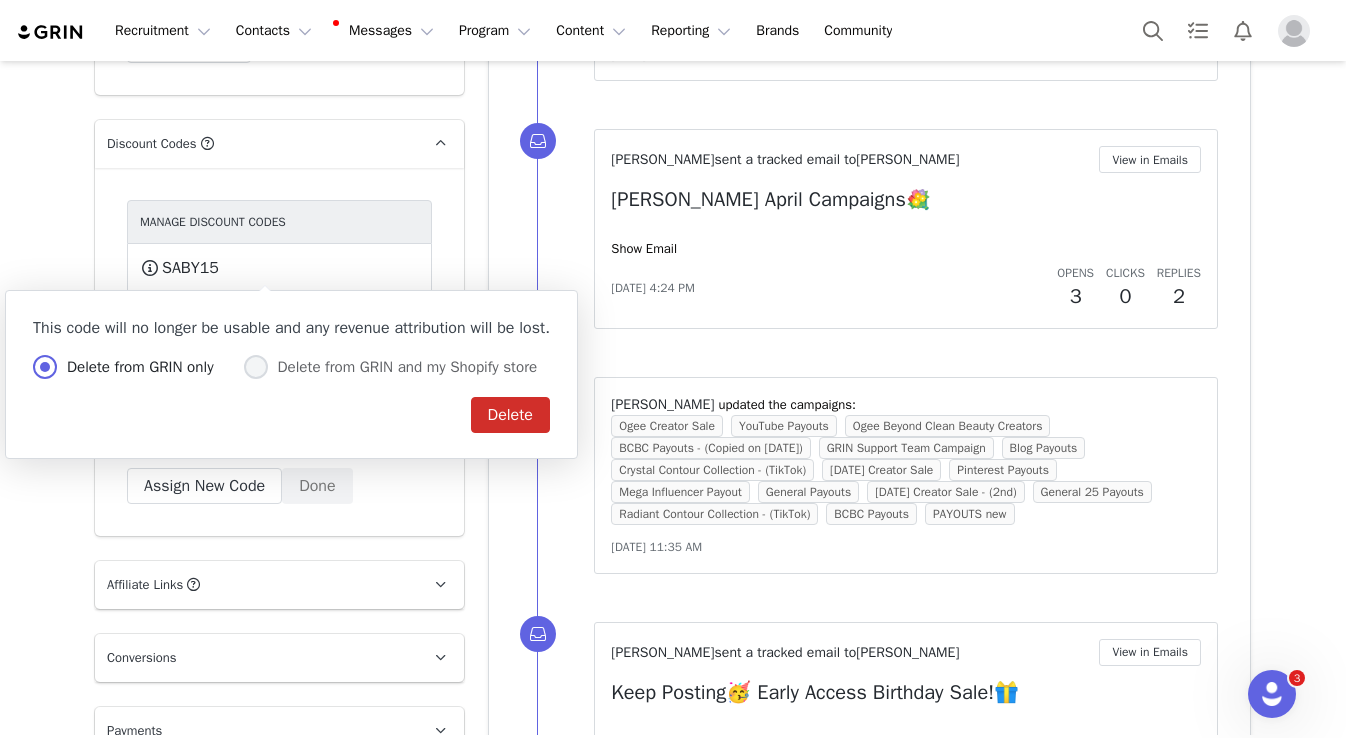 click on "Delete from GRIN and my Shopify store" at bounding box center [256, 368] 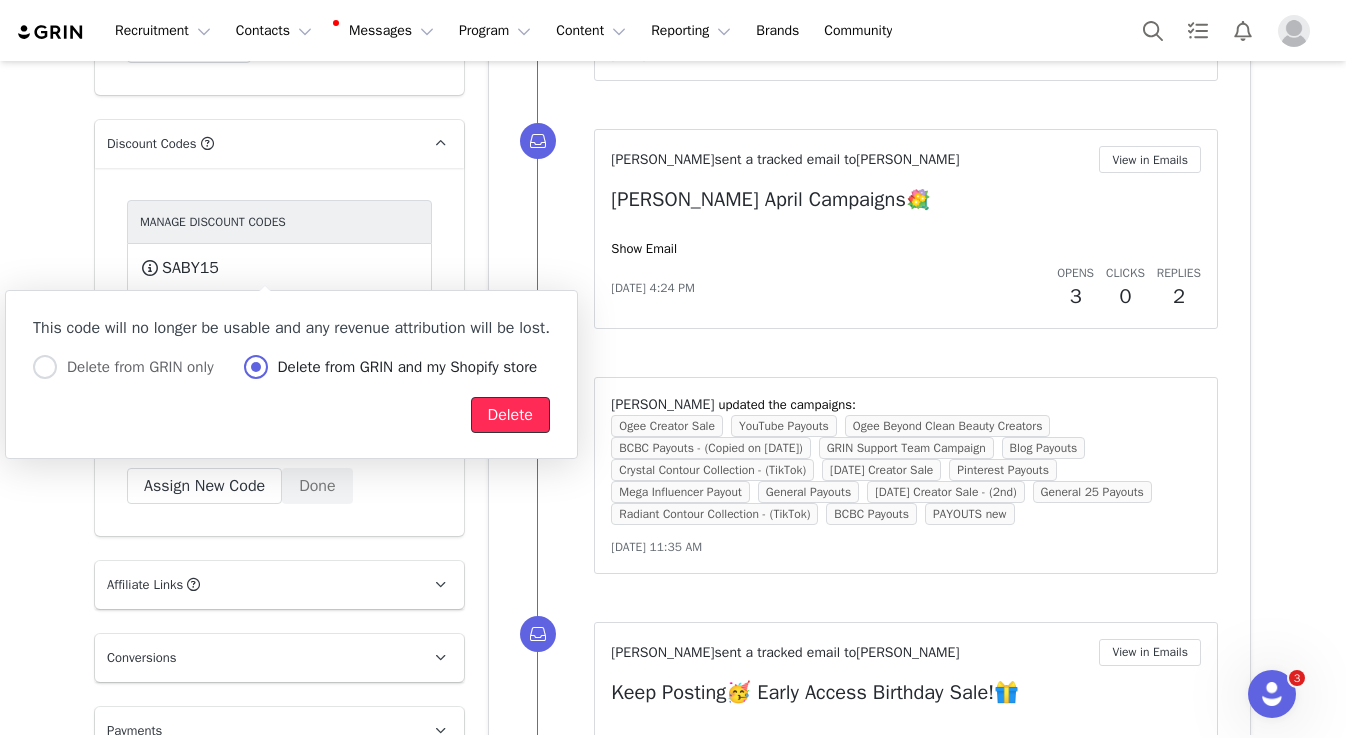 click on "Delete" at bounding box center [510, 415] 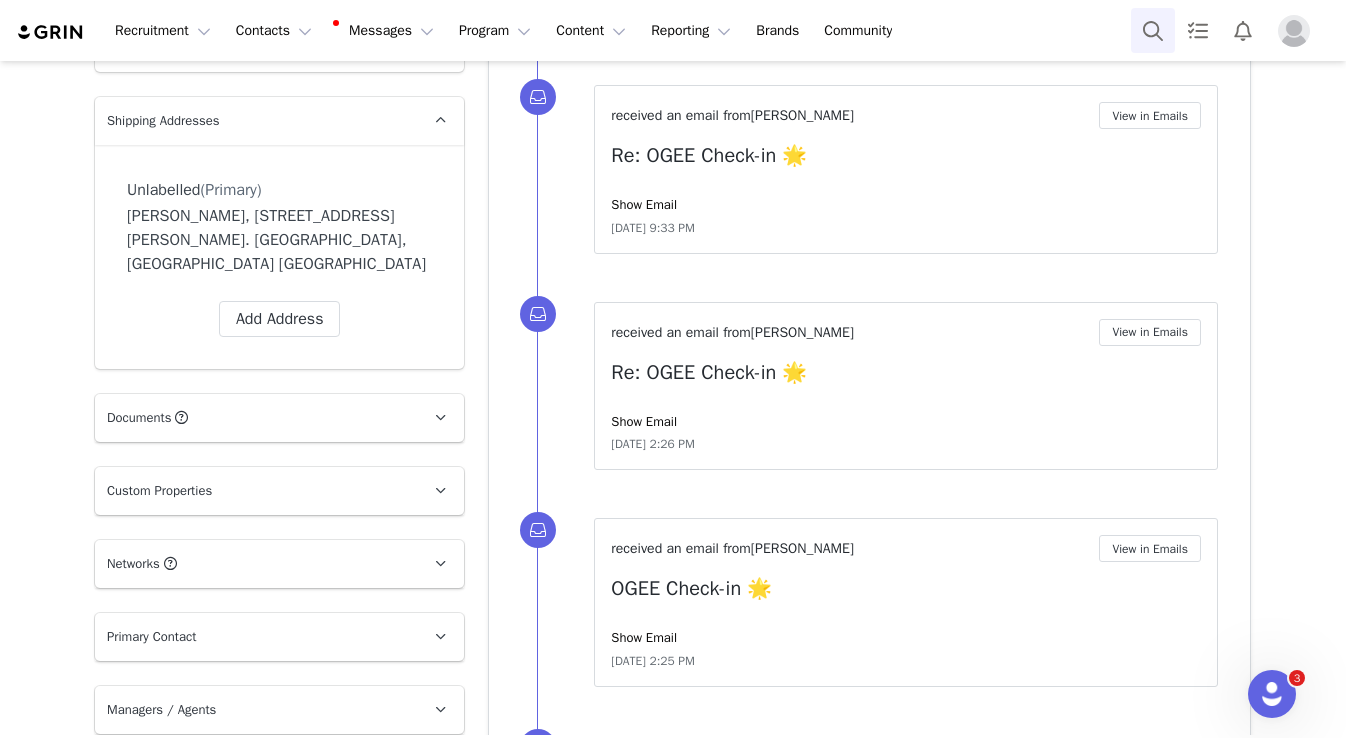 scroll, scrollTop: 1418, scrollLeft: 0, axis: vertical 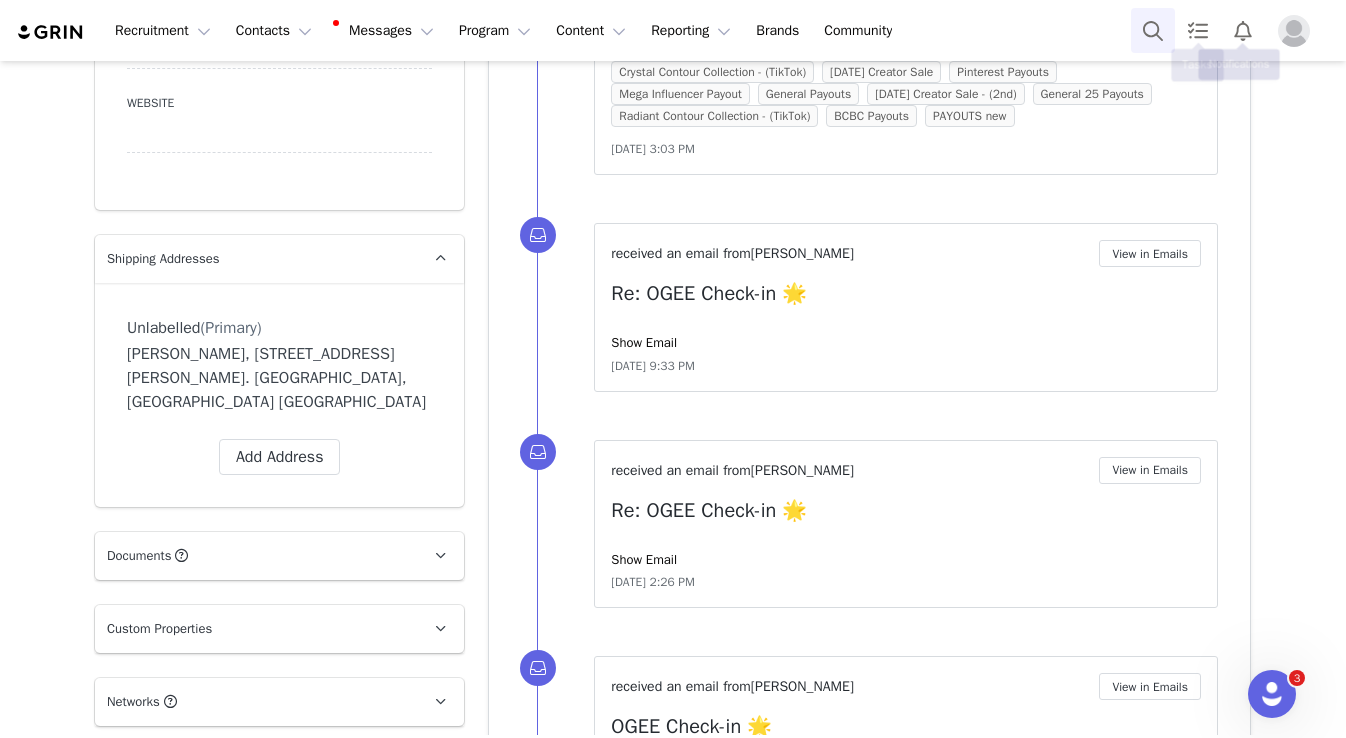 click at bounding box center [1153, 30] 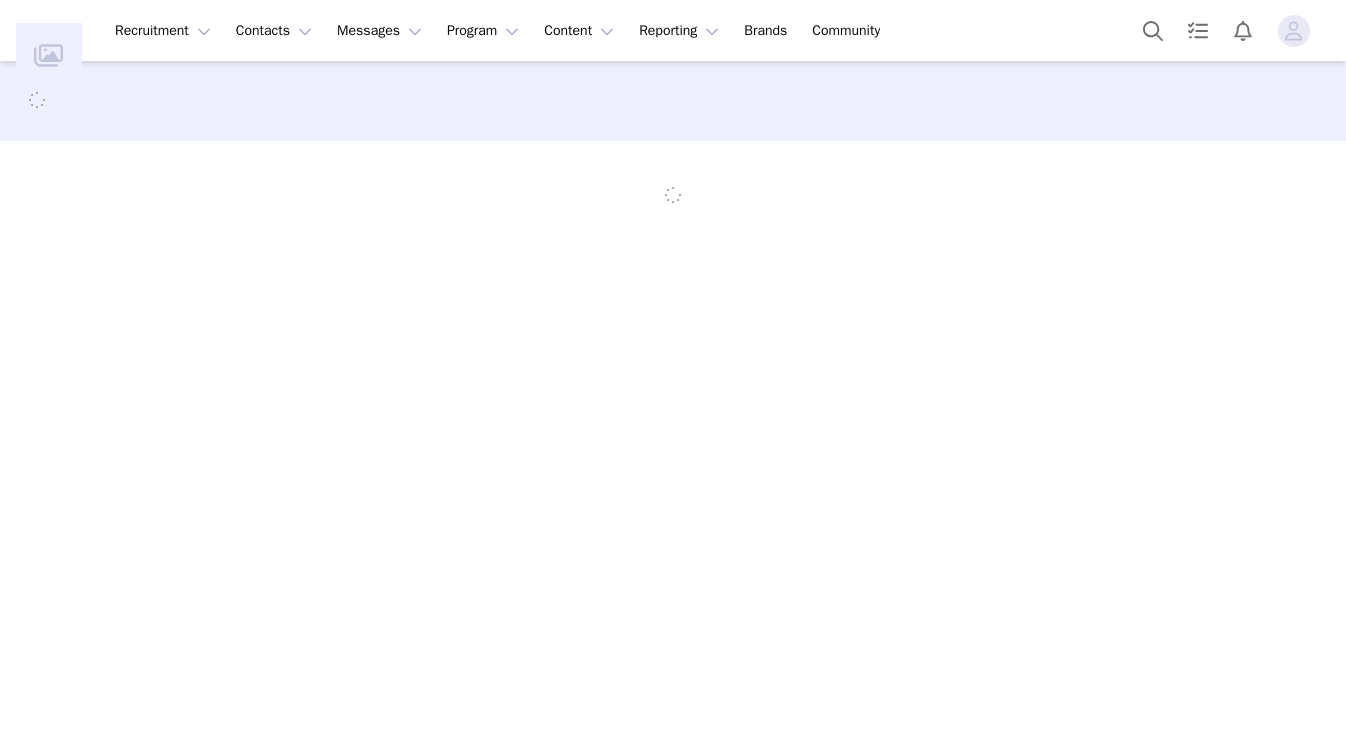 scroll, scrollTop: 0, scrollLeft: 0, axis: both 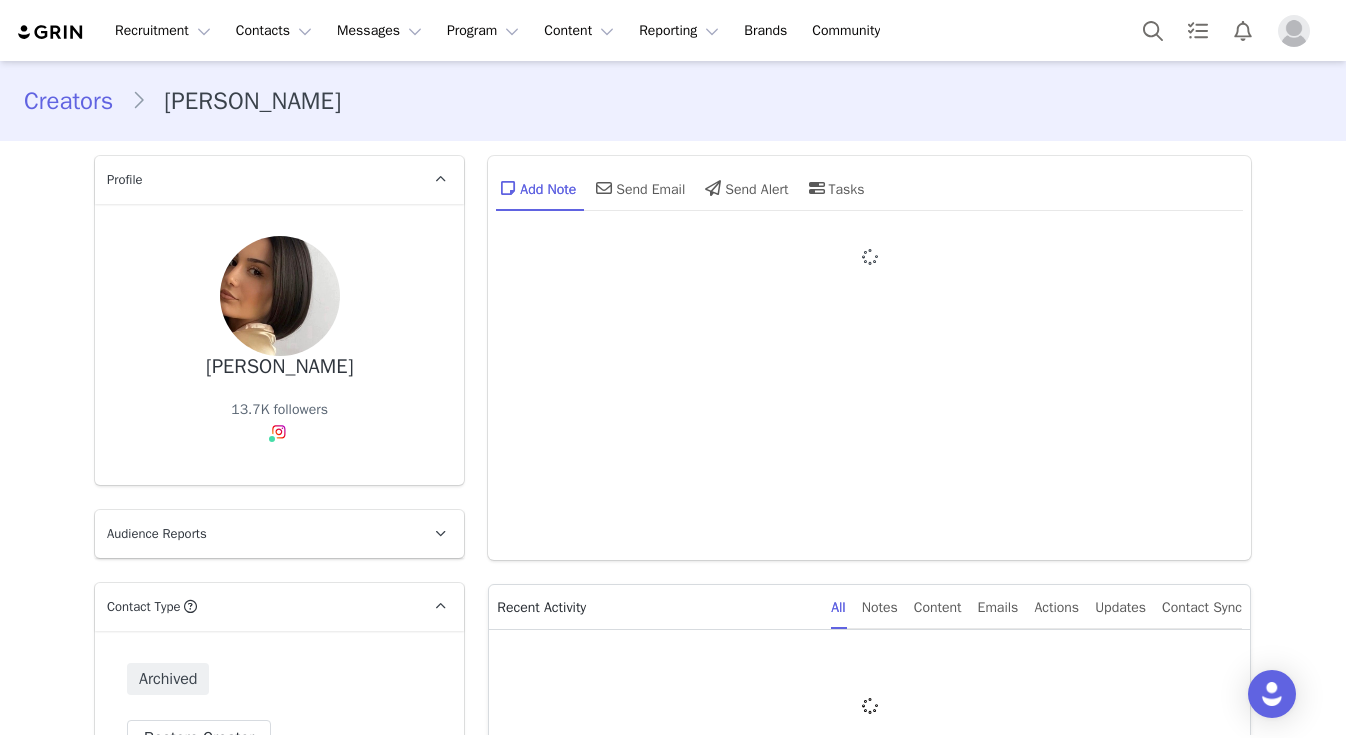 type on "+1 ([GEOGRAPHIC_DATA])" 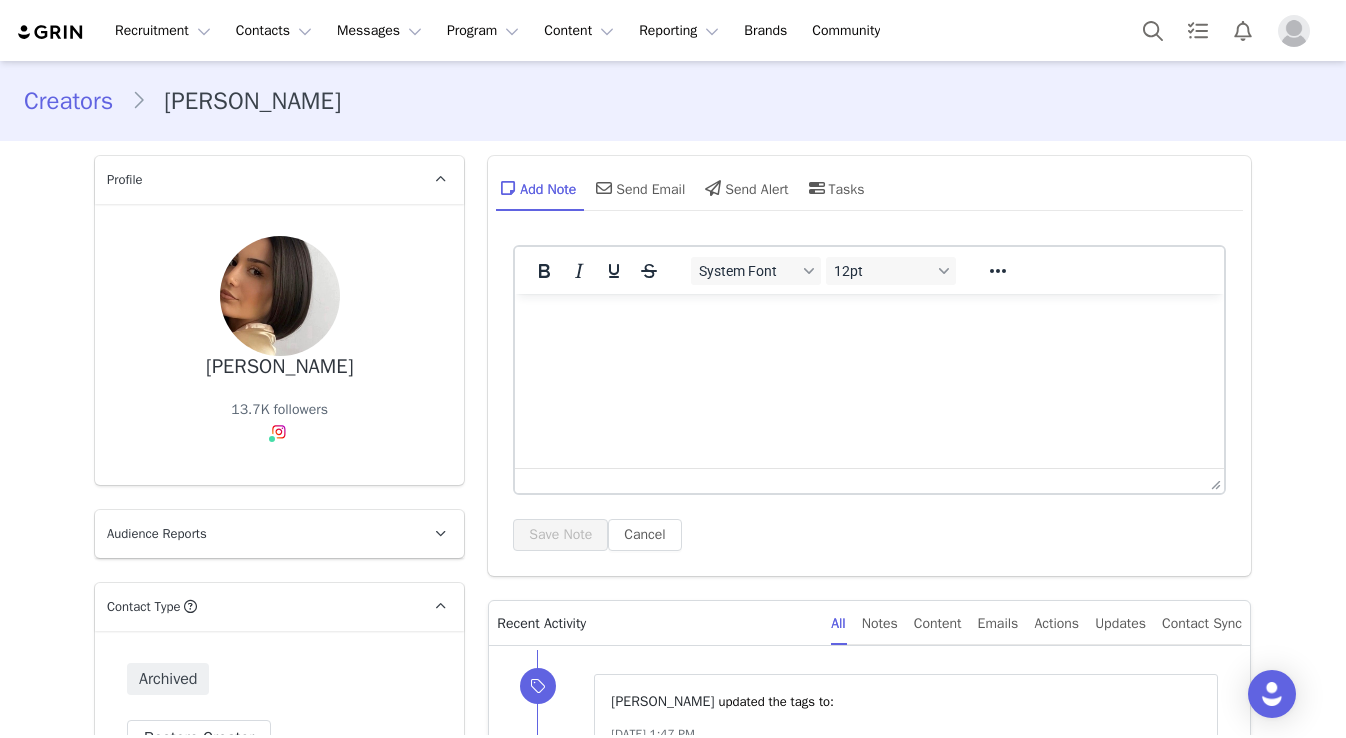 scroll, scrollTop: 0, scrollLeft: 0, axis: both 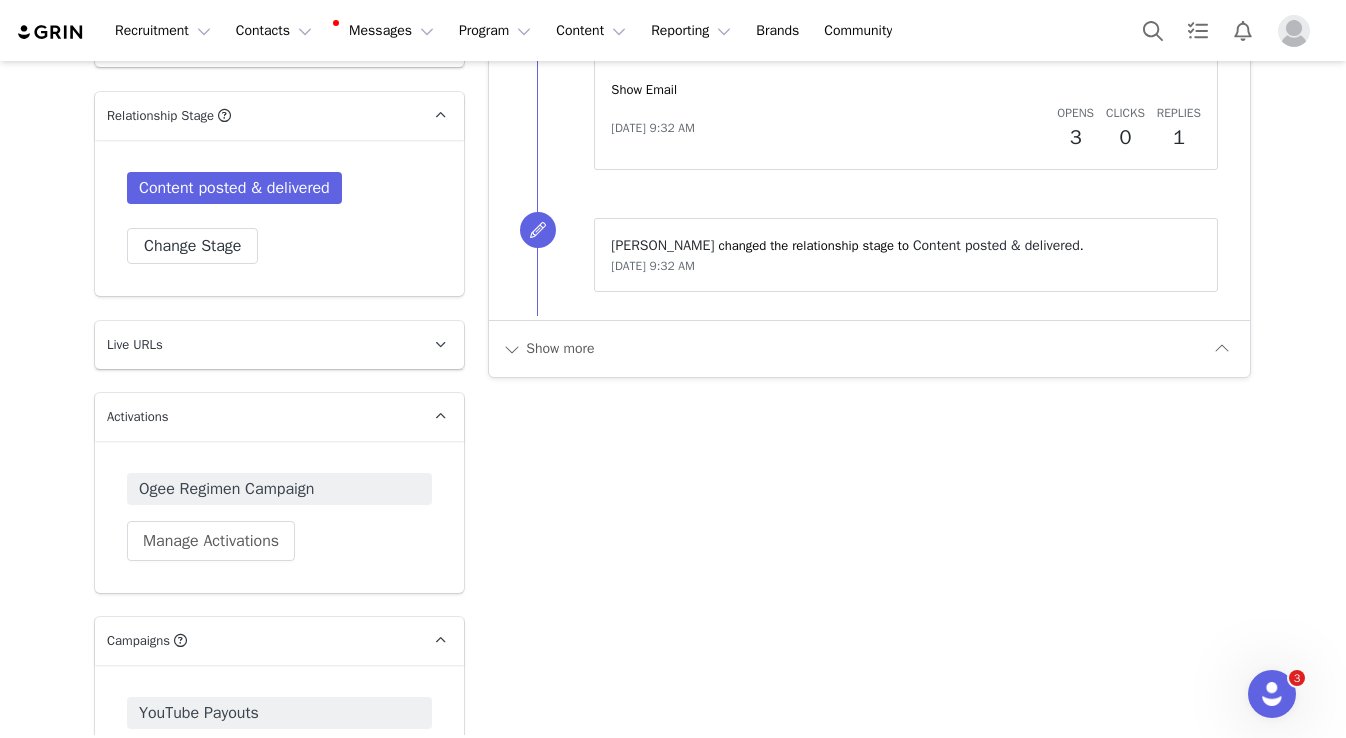 click on "Show more" at bounding box center (869, 348) 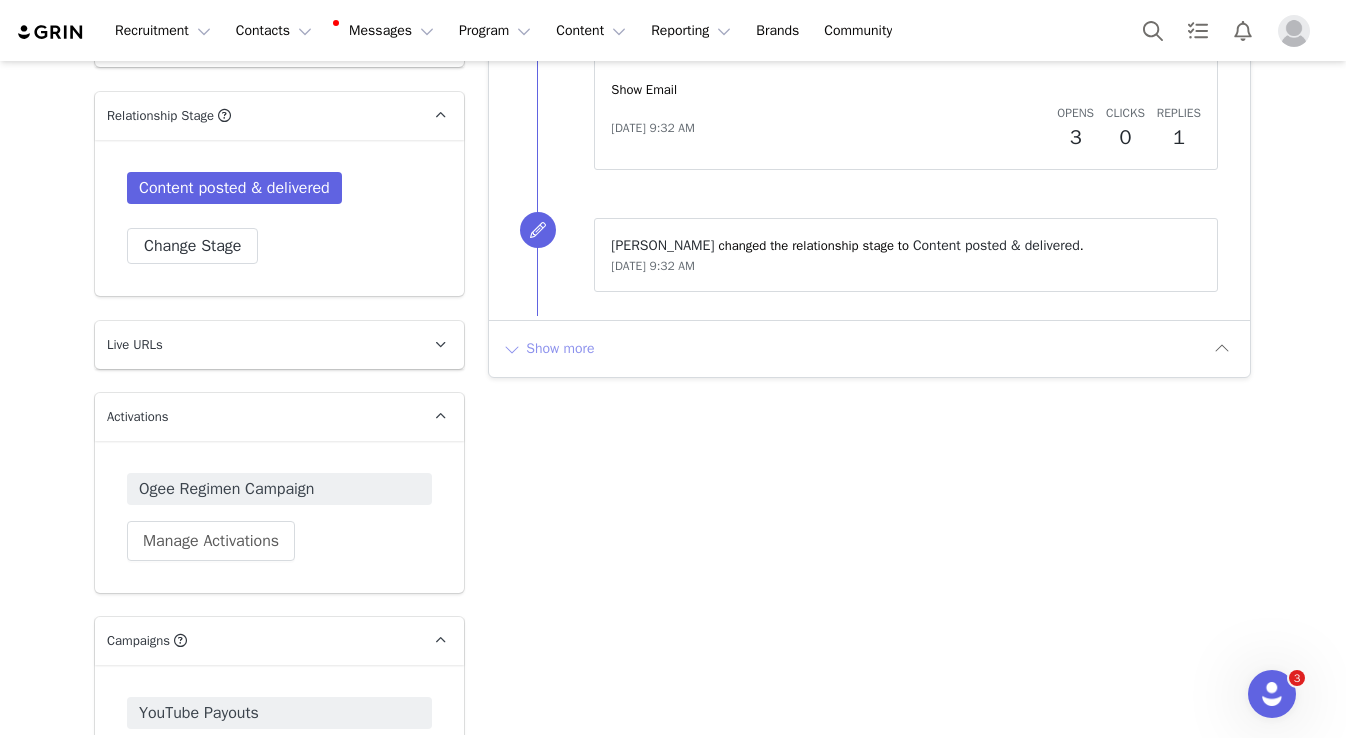 click on "Show more" at bounding box center (548, 349) 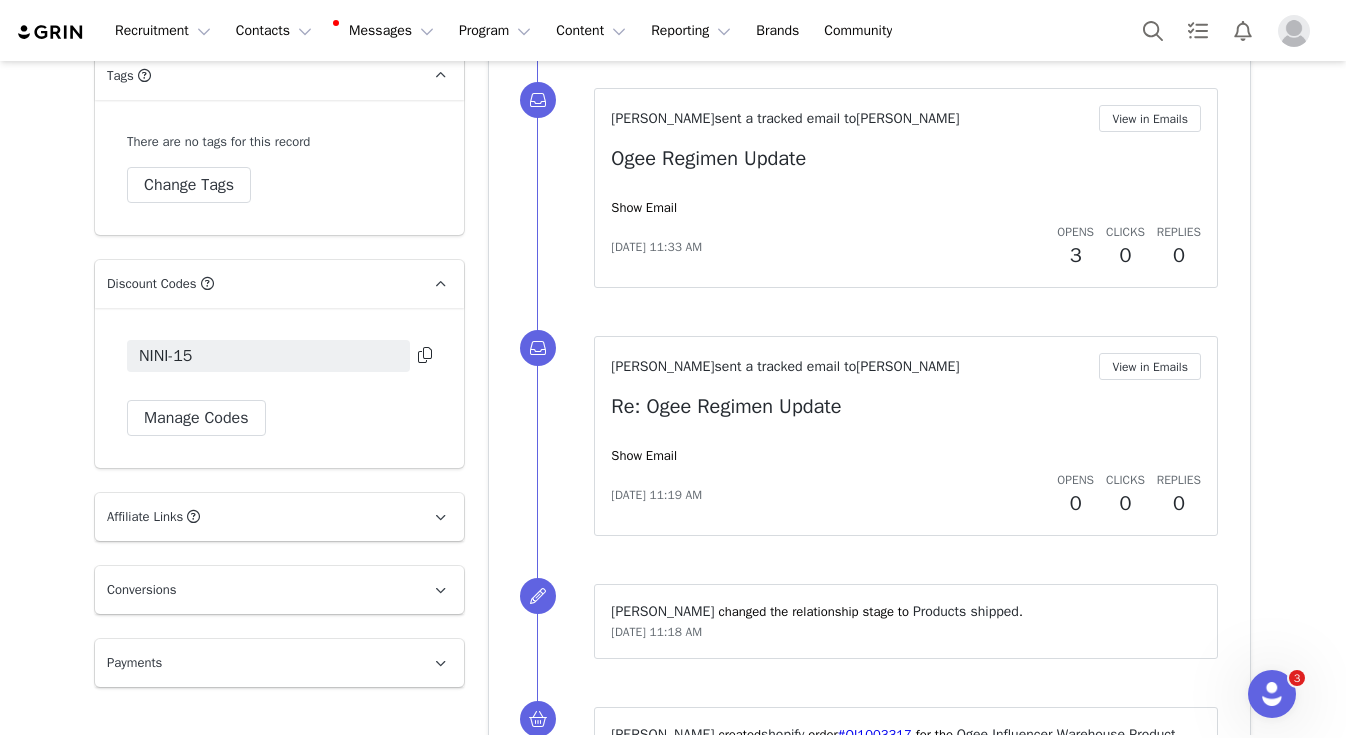scroll, scrollTop: 3445, scrollLeft: 0, axis: vertical 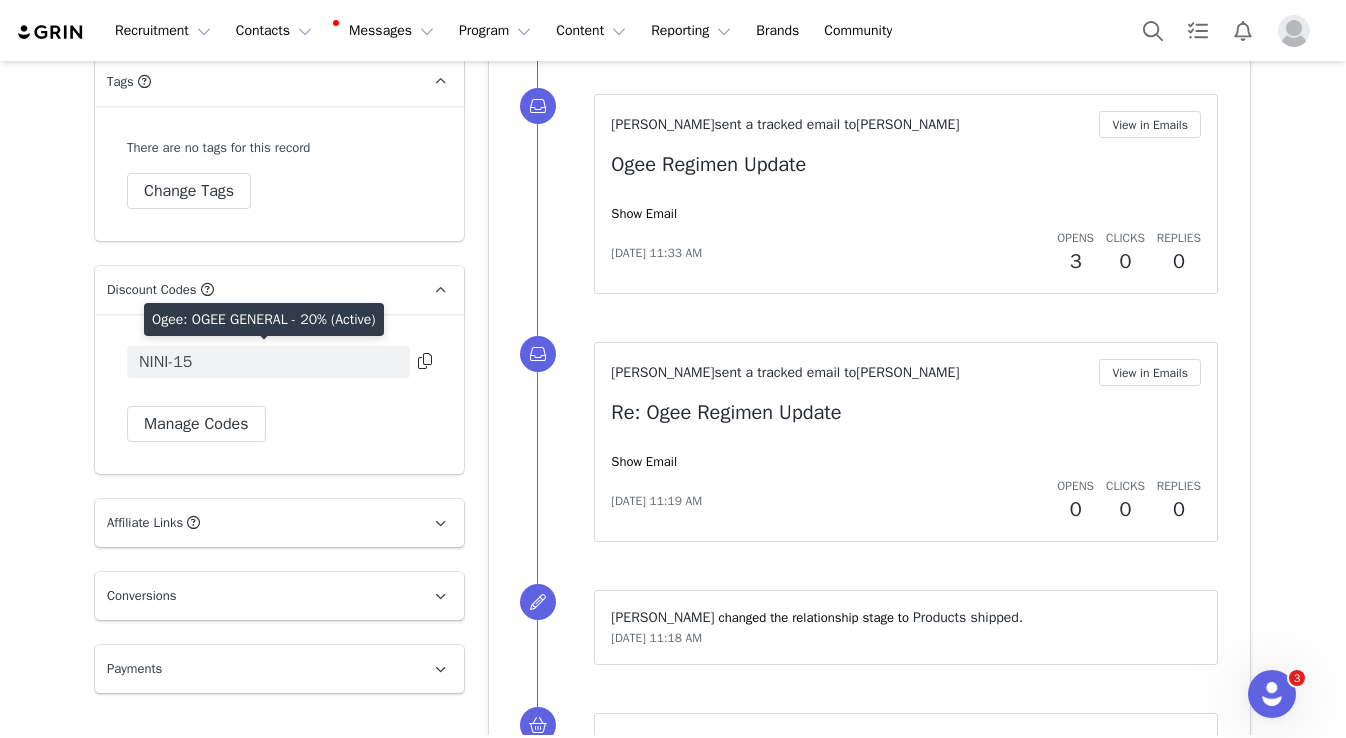 click on "NINI-15" at bounding box center (268, 362) 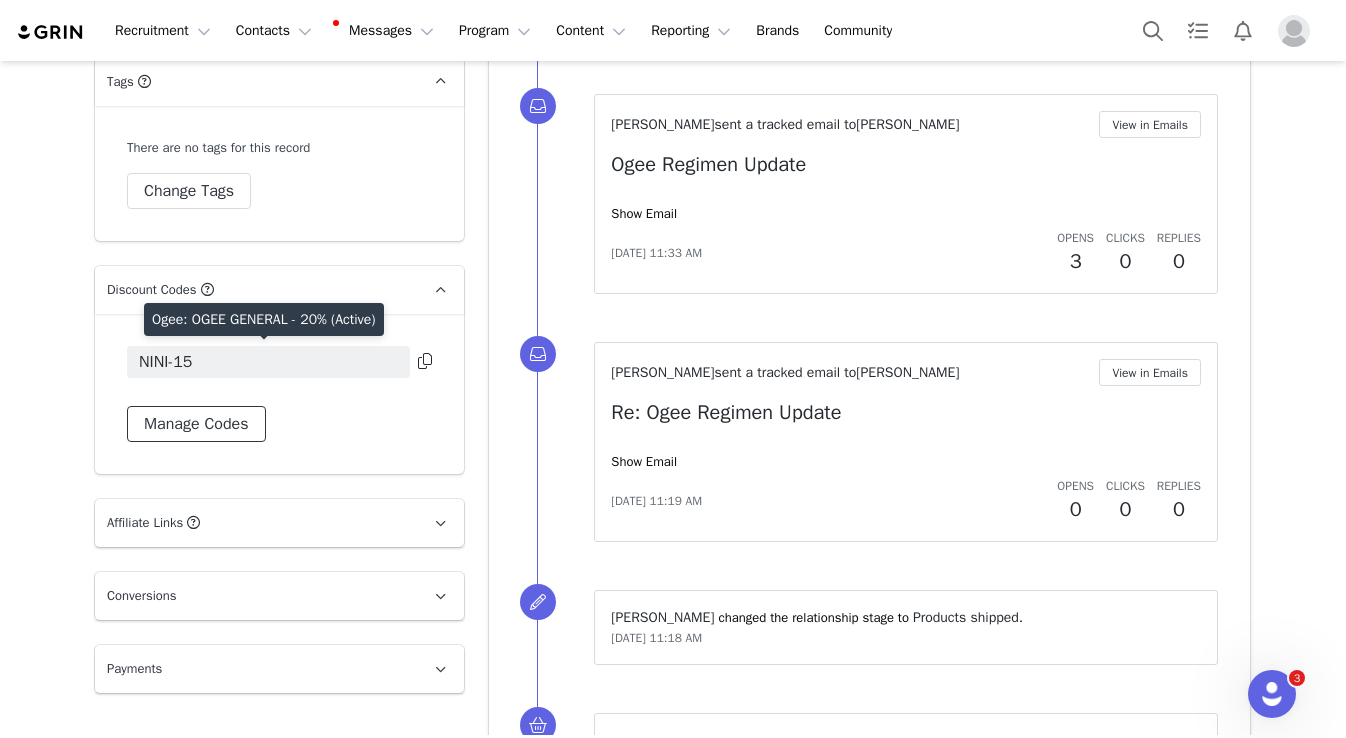 click on "Manage Codes" at bounding box center [196, 424] 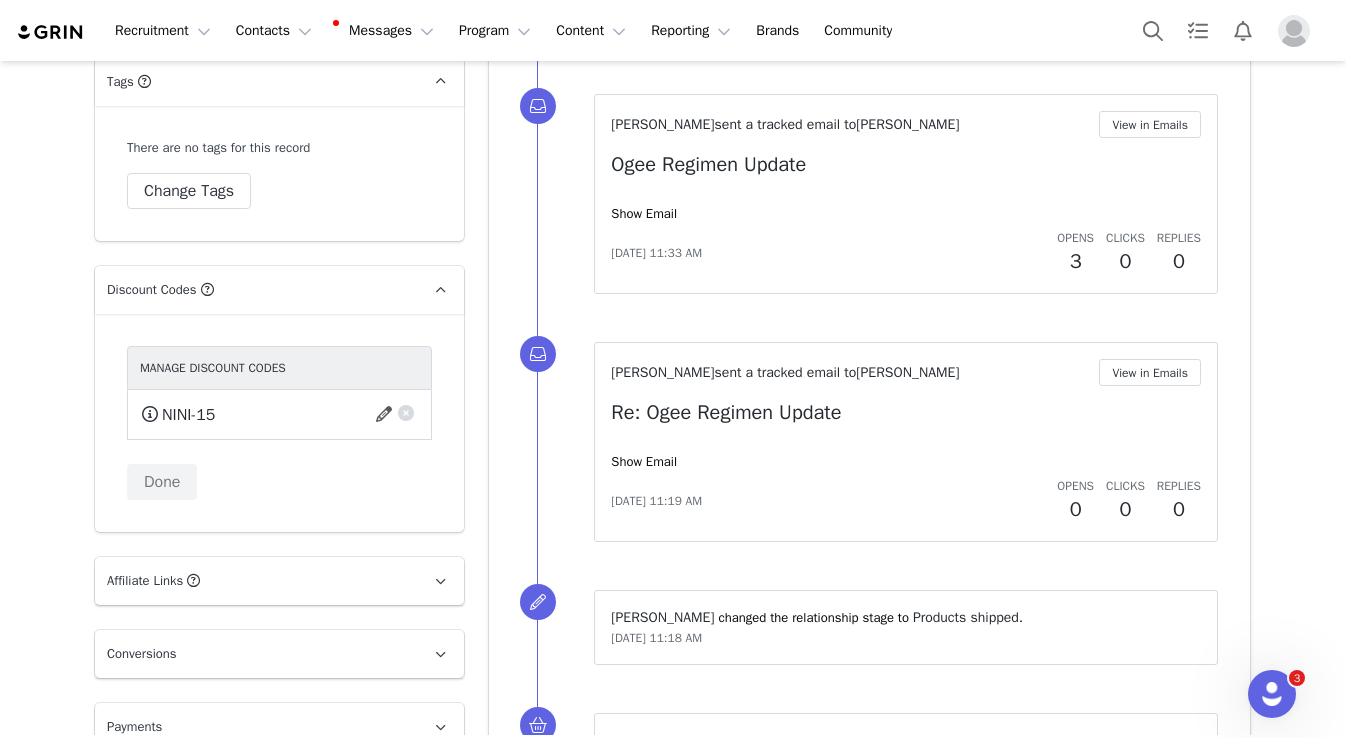 click at bounding box center (406, 410) 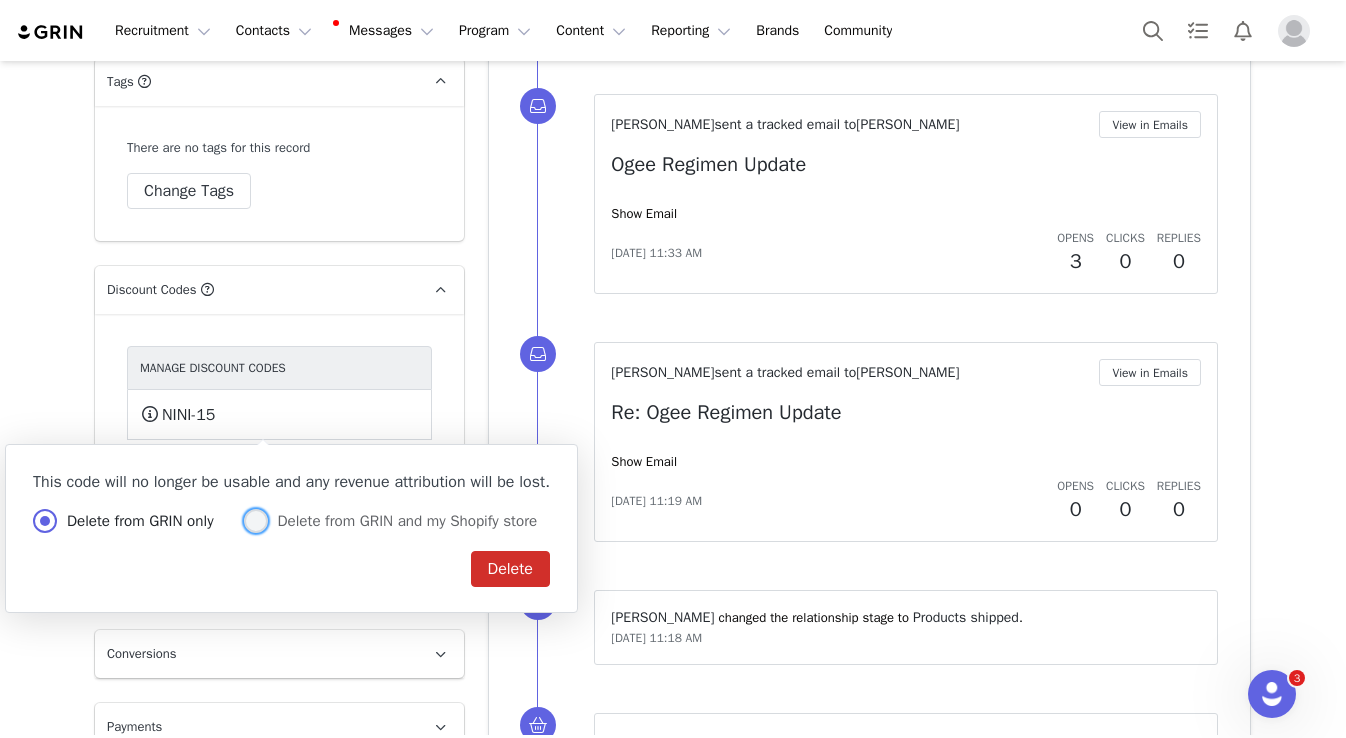 click on "Delete from GRIN and my Shopify store" at bounding box center (403, 521) 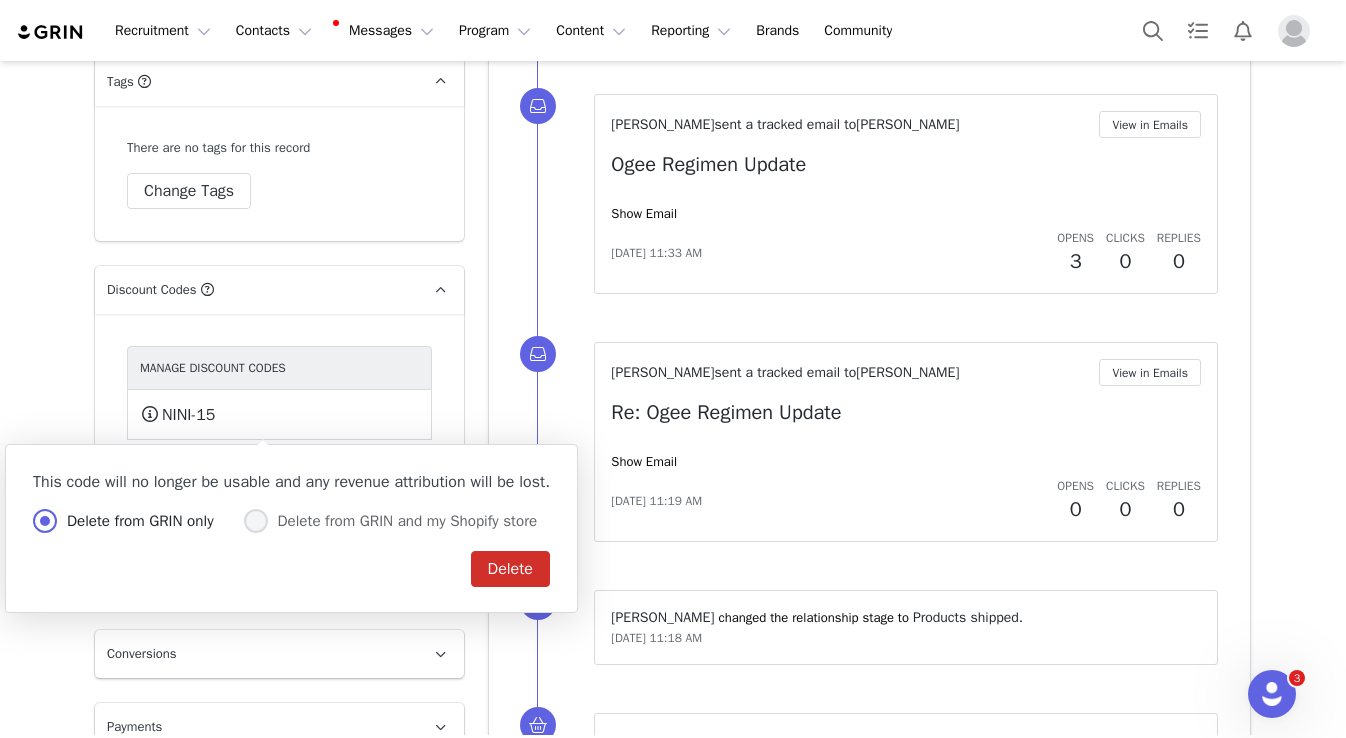 click on "Delete from GRIN and my Shopify store" at bounding box center [256, 522] 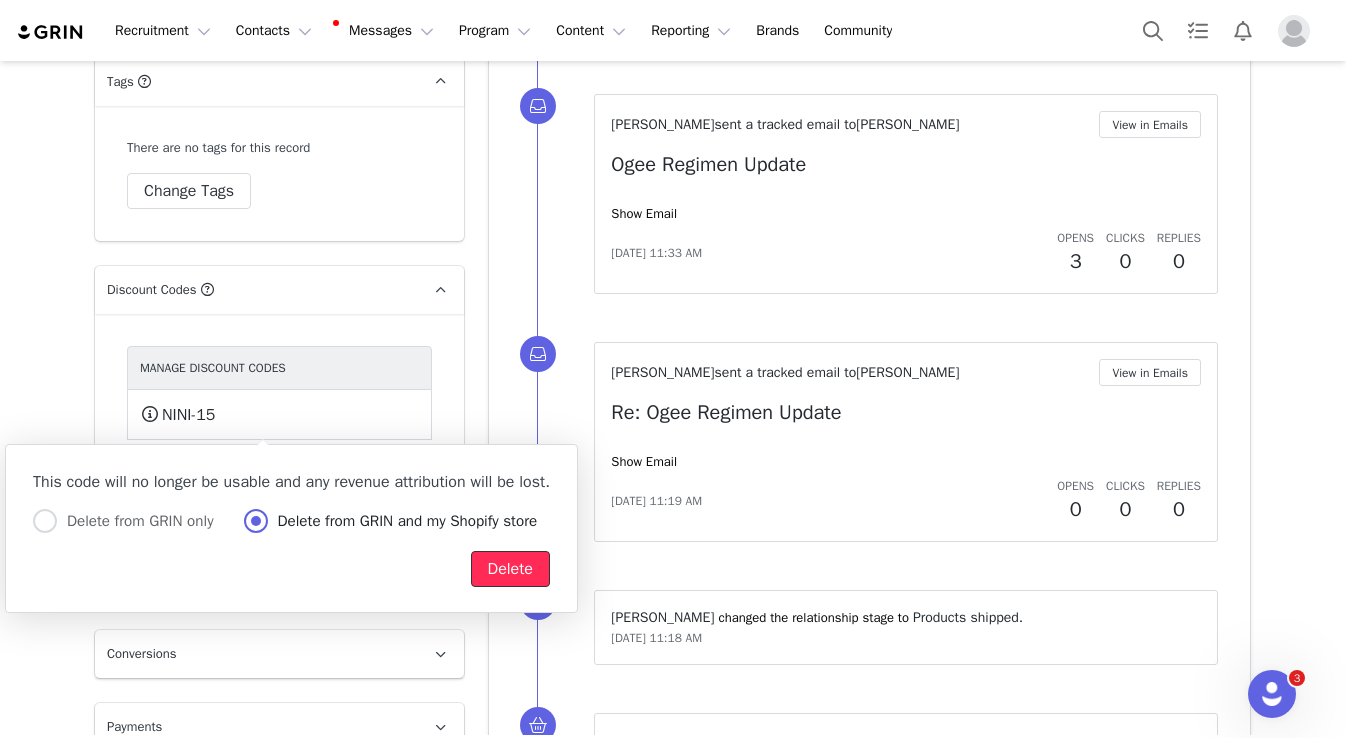 click on "Delete" at bounding box center [510, 569] 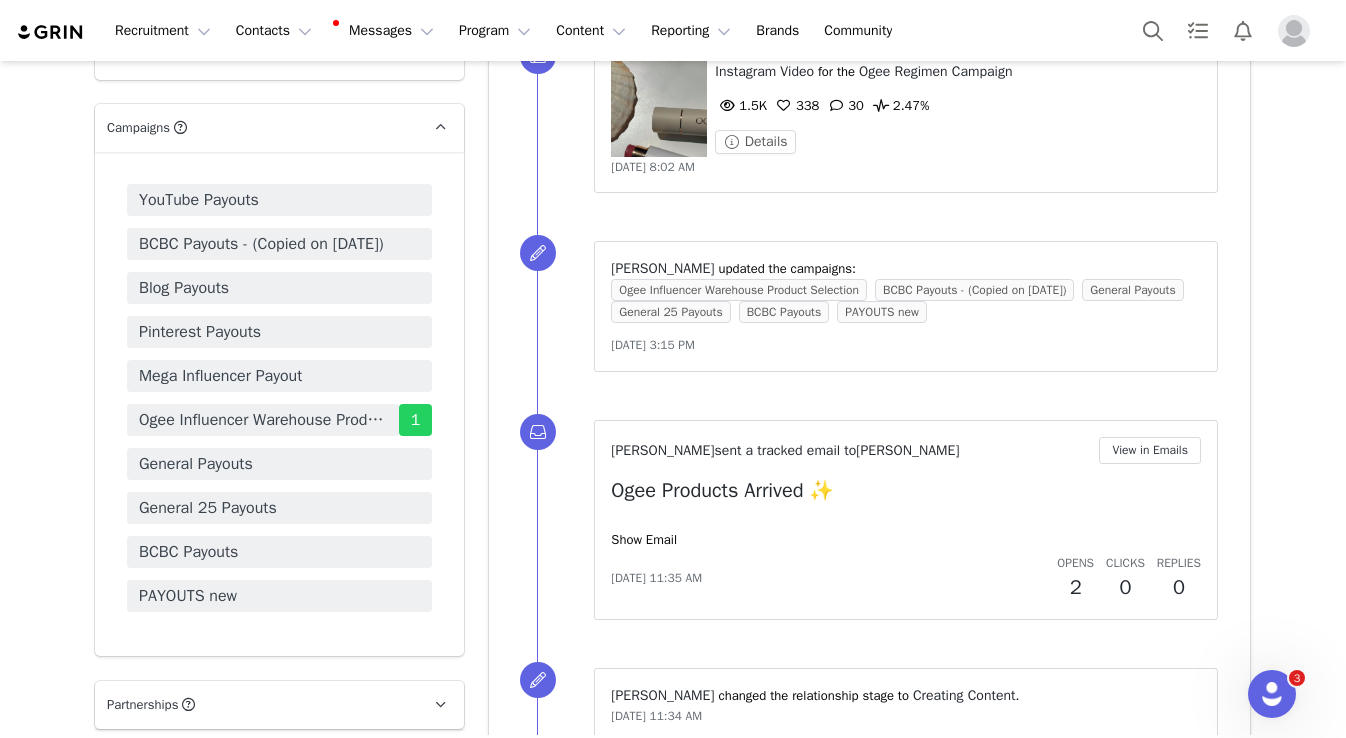 scroll, scrollTop: 2157, scrollLeft: 0, axis: vertical 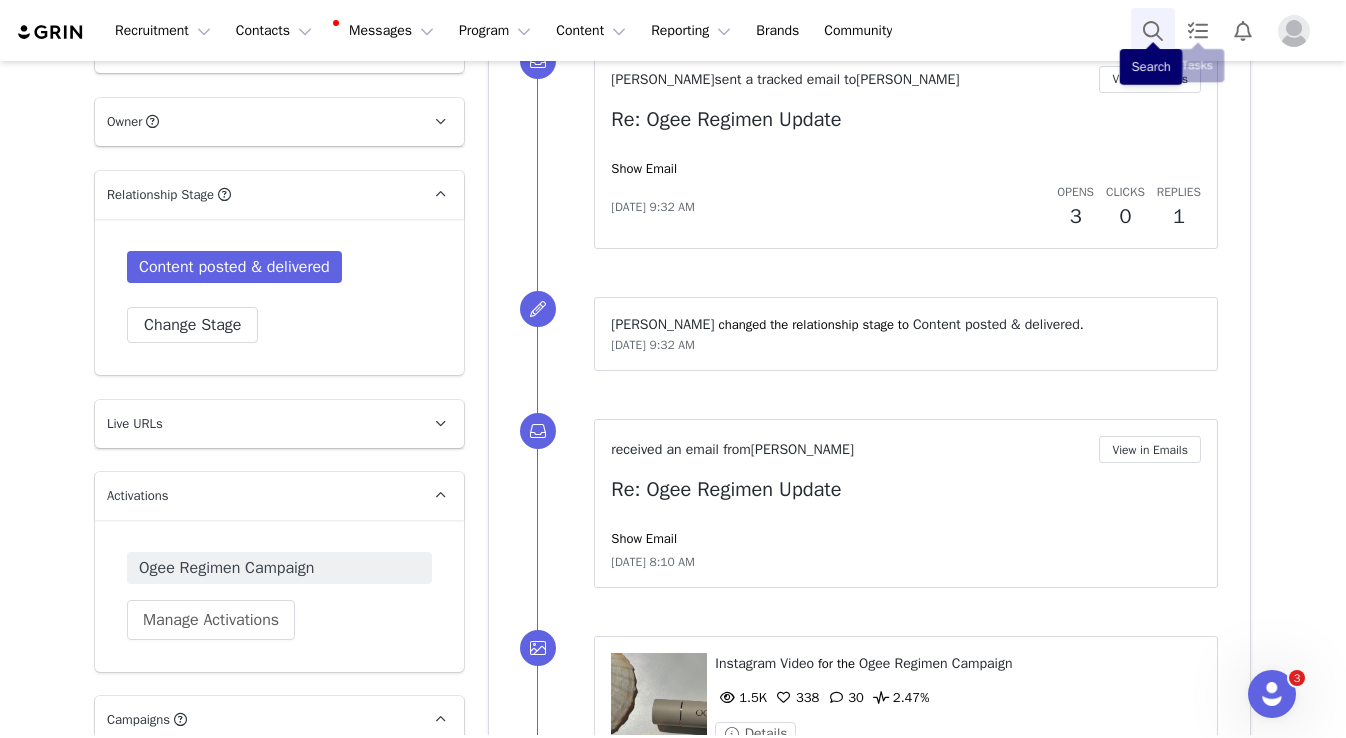 click at bounding box center [1153, 30] 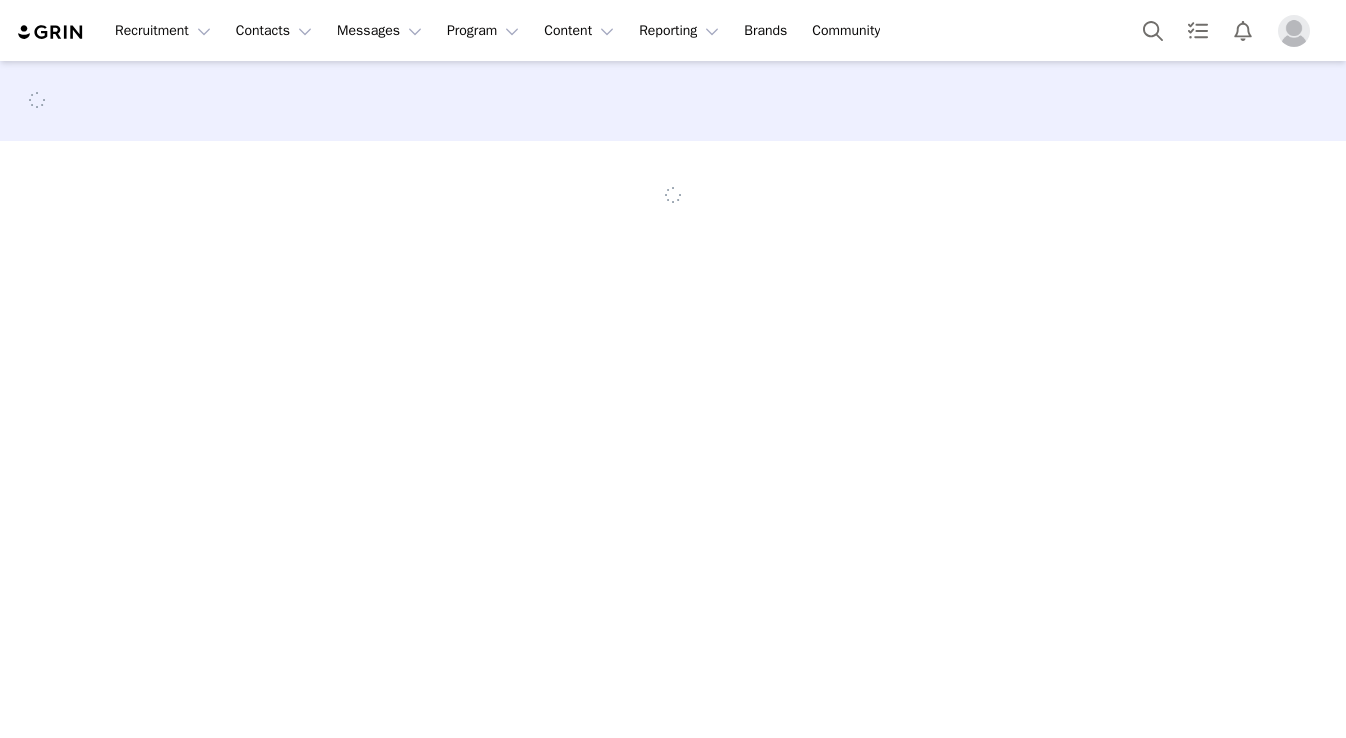 scroll, scrollTop: 0, scrollLeft: 0, axis: both 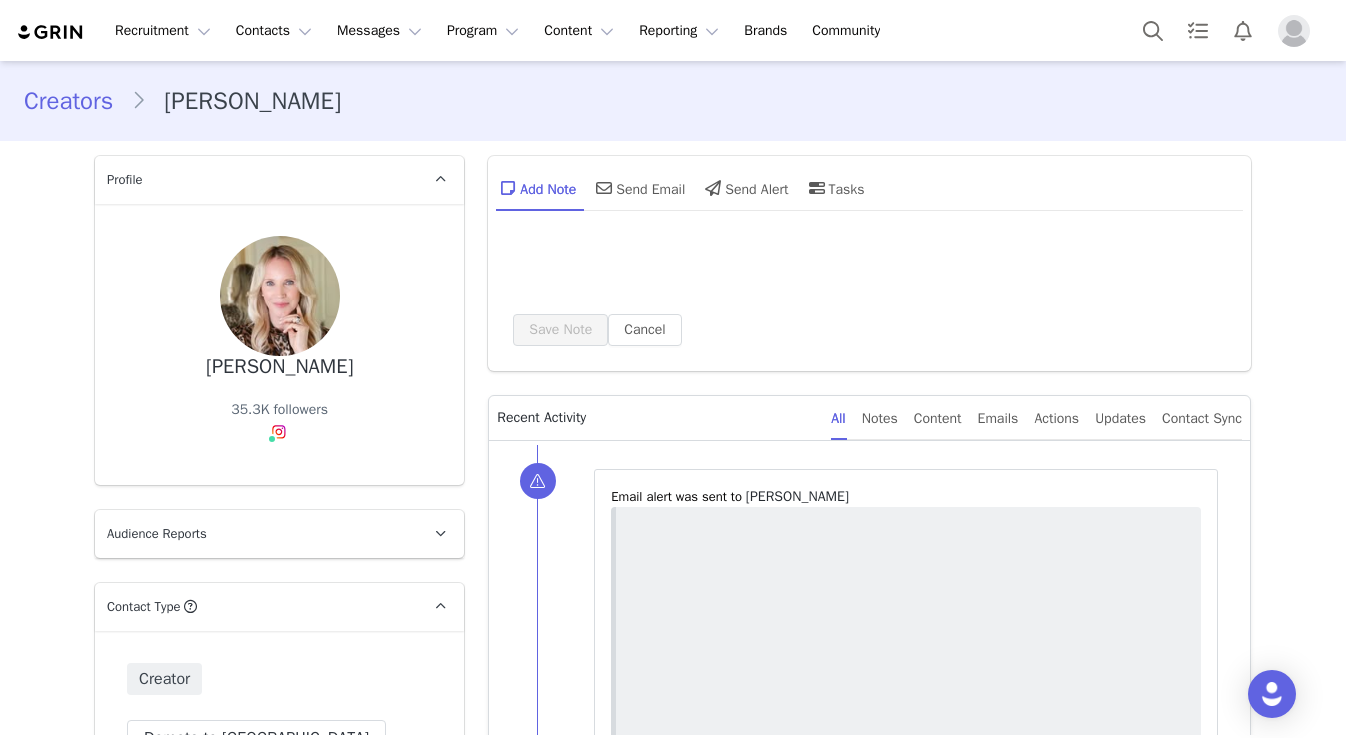 type on "+1 ([GEOGRAPHIC_DATA])" 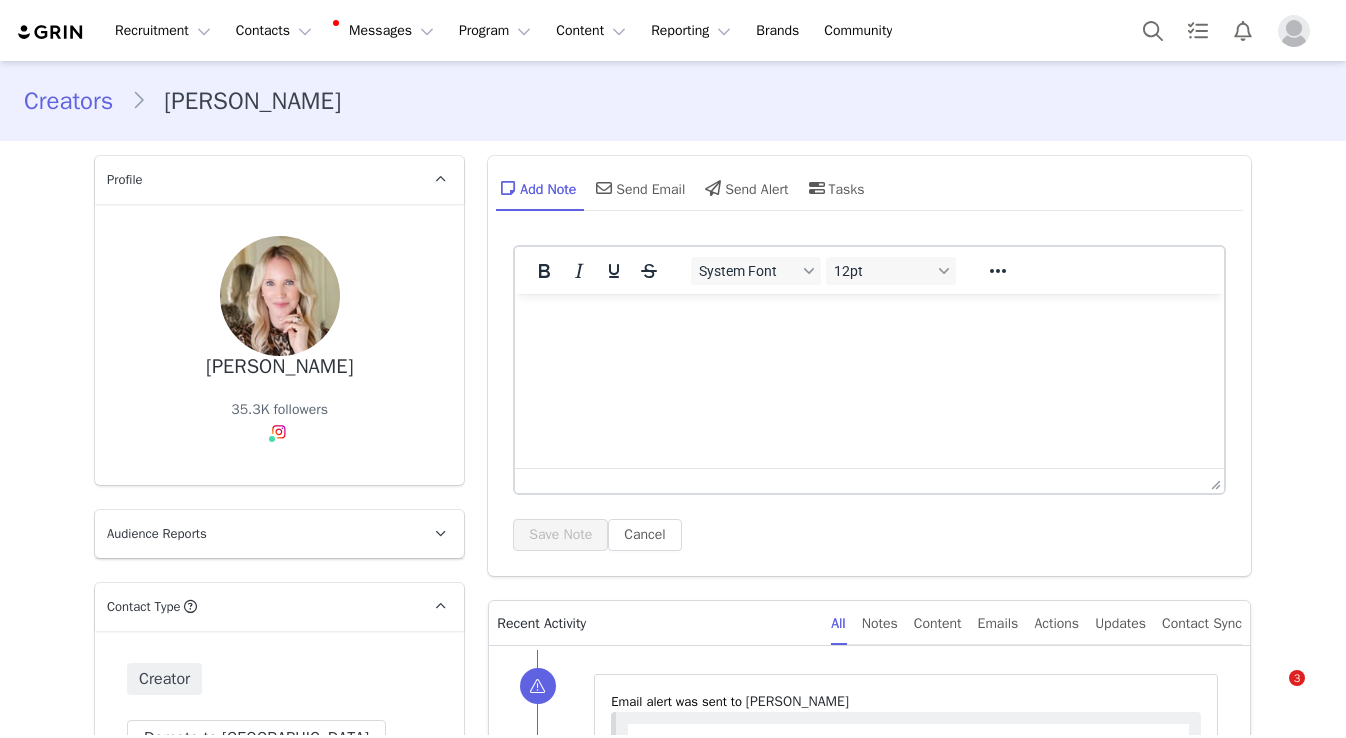 scroll, scrollTop: 0, scrollLeft: 0, axis: both 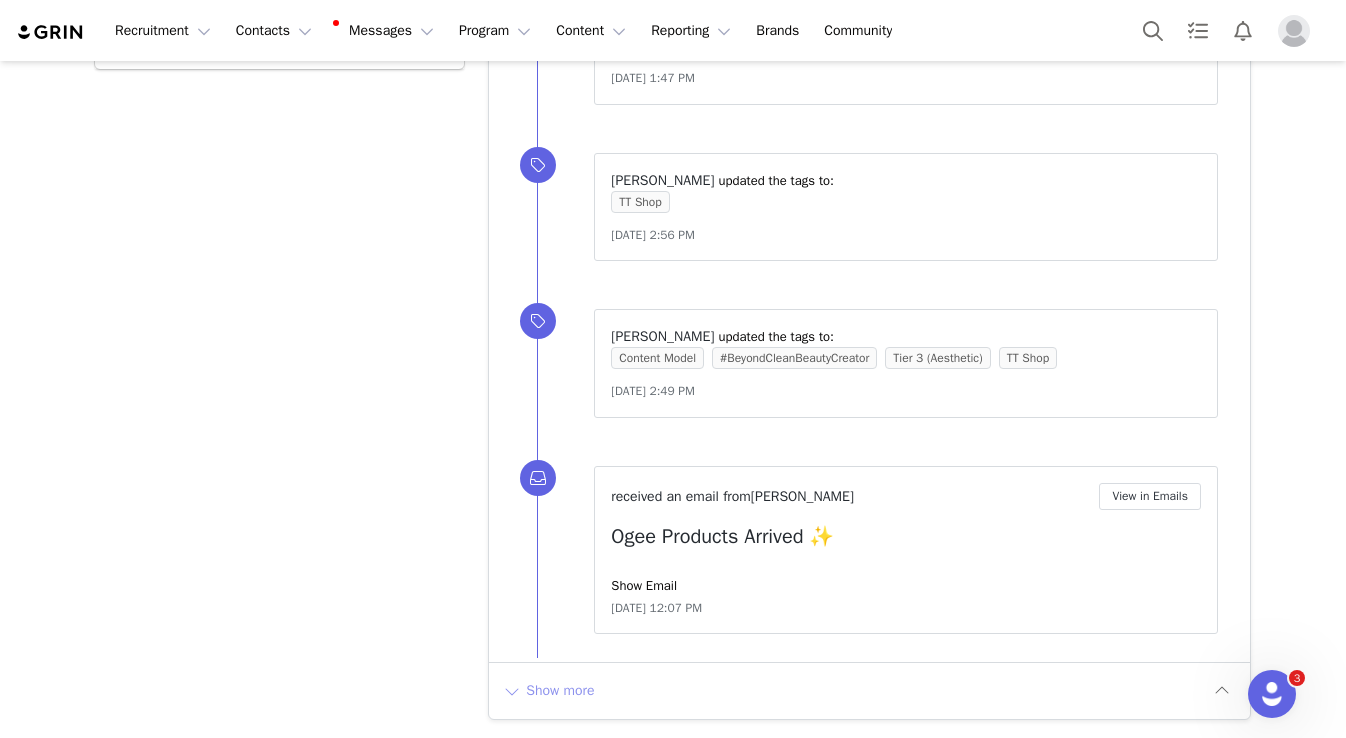 click on "Show more" at bounding box center (548, 691) 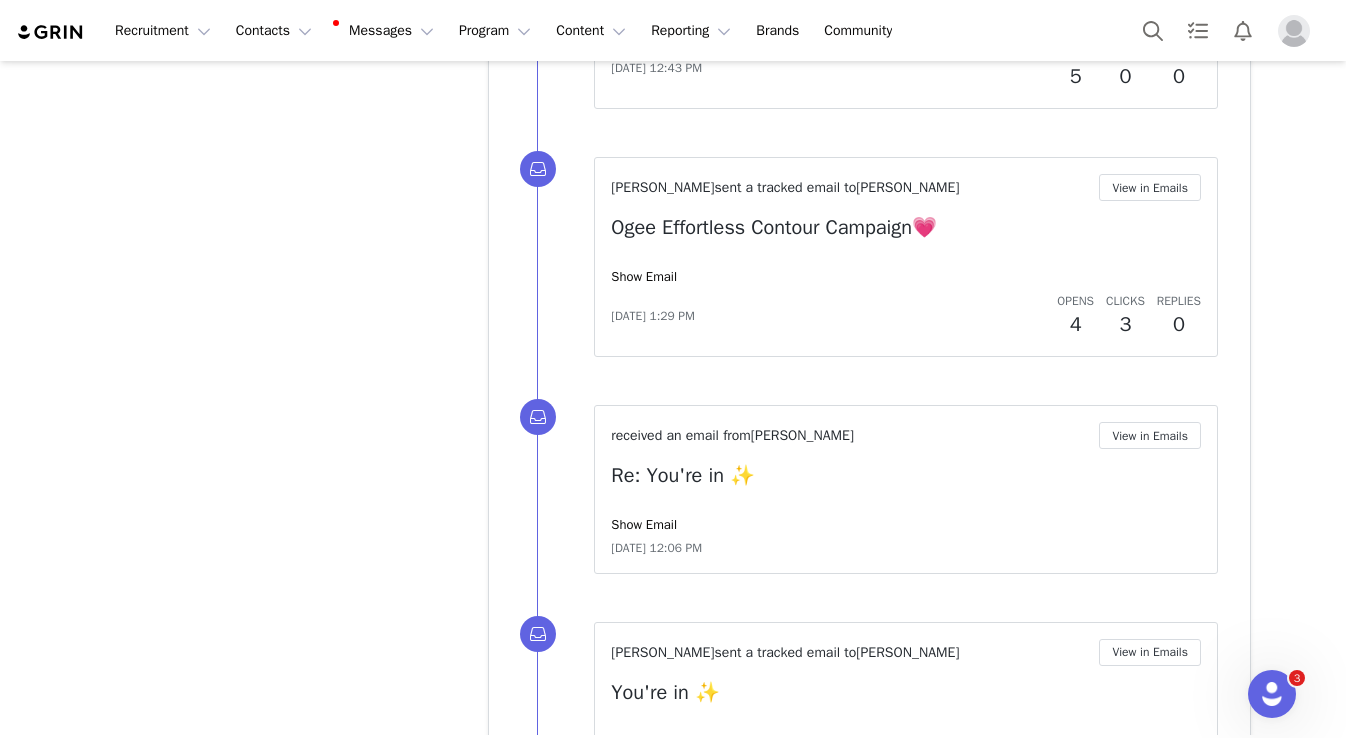 scroll, scrollTop: 7084, scrollLeft: 0, axis: vertical 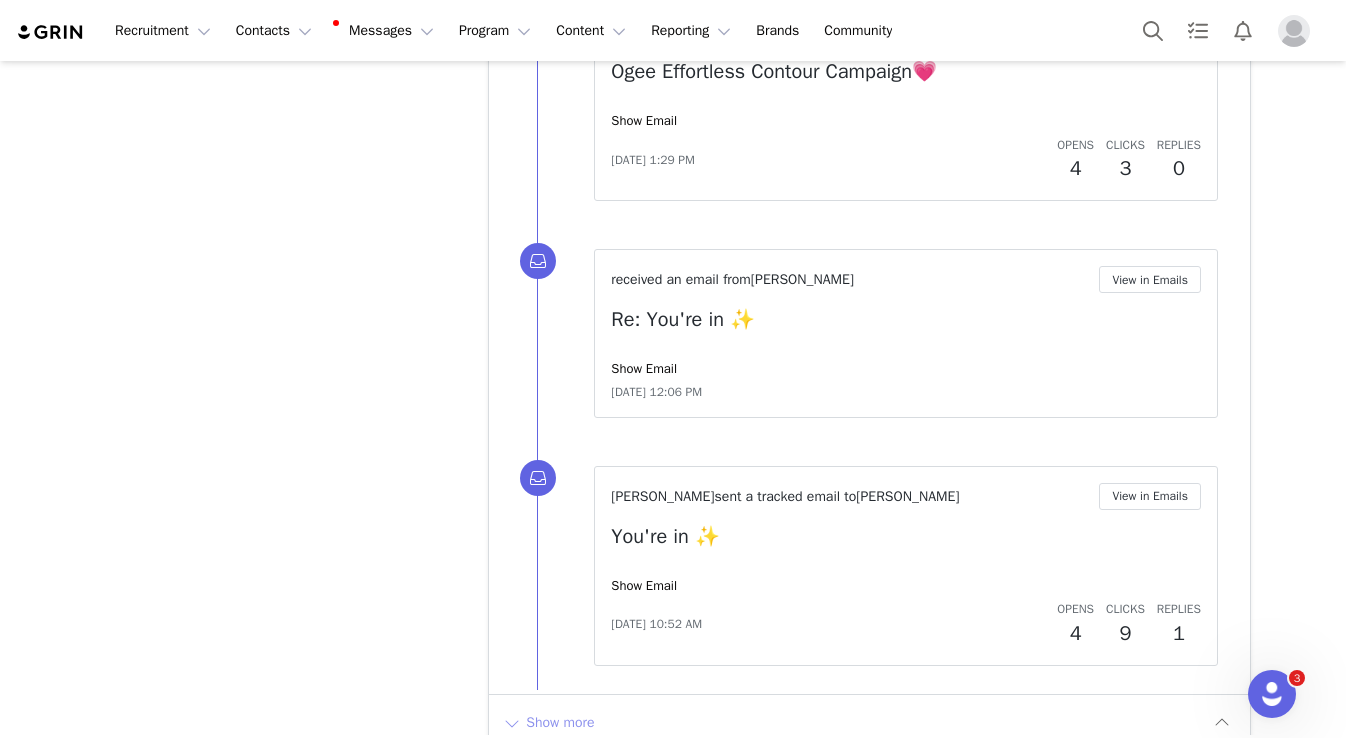 click on "Show more" at bounding box center [548, 723] 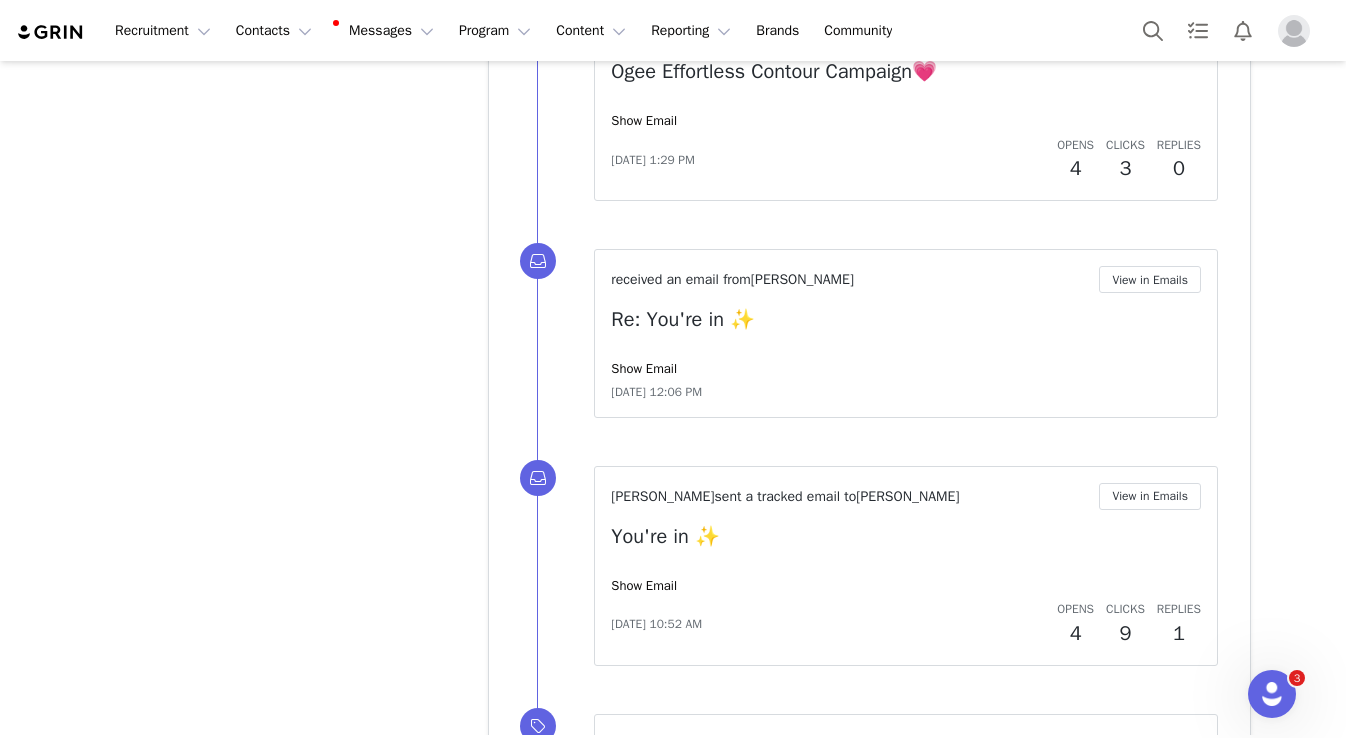 scroll, scrollTop: 0, scrollLeft: 0, axis: both 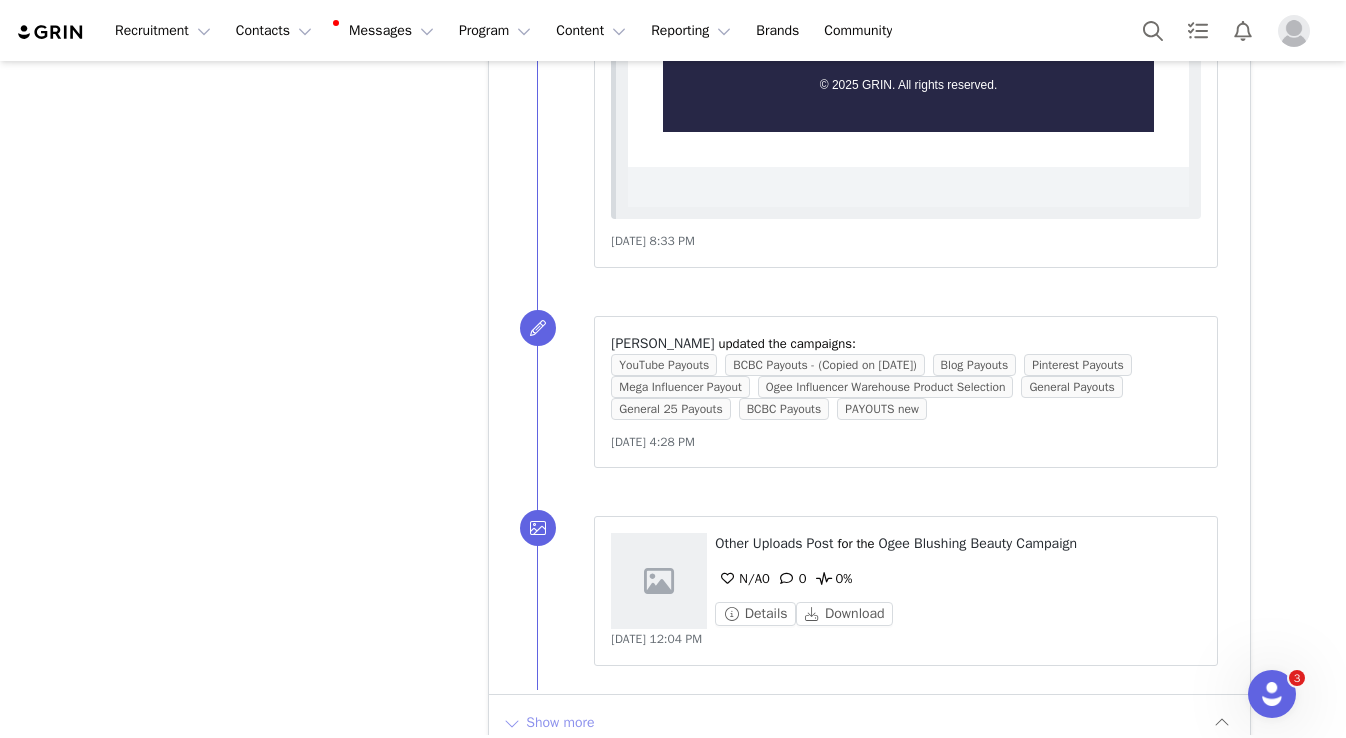 click on "Show more" at bounding box center (548, 723) 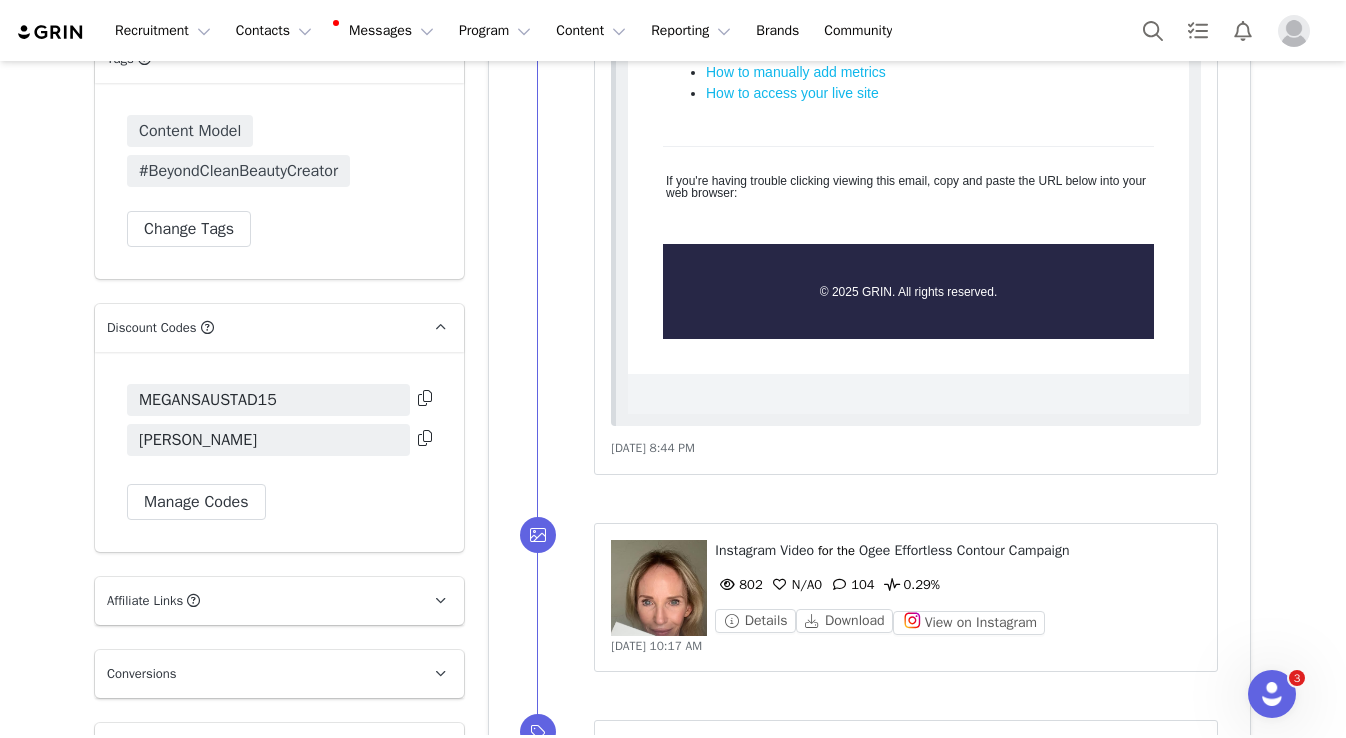 scroll, scrollTop: 3647, scrollLeft: 0, axis: vertical 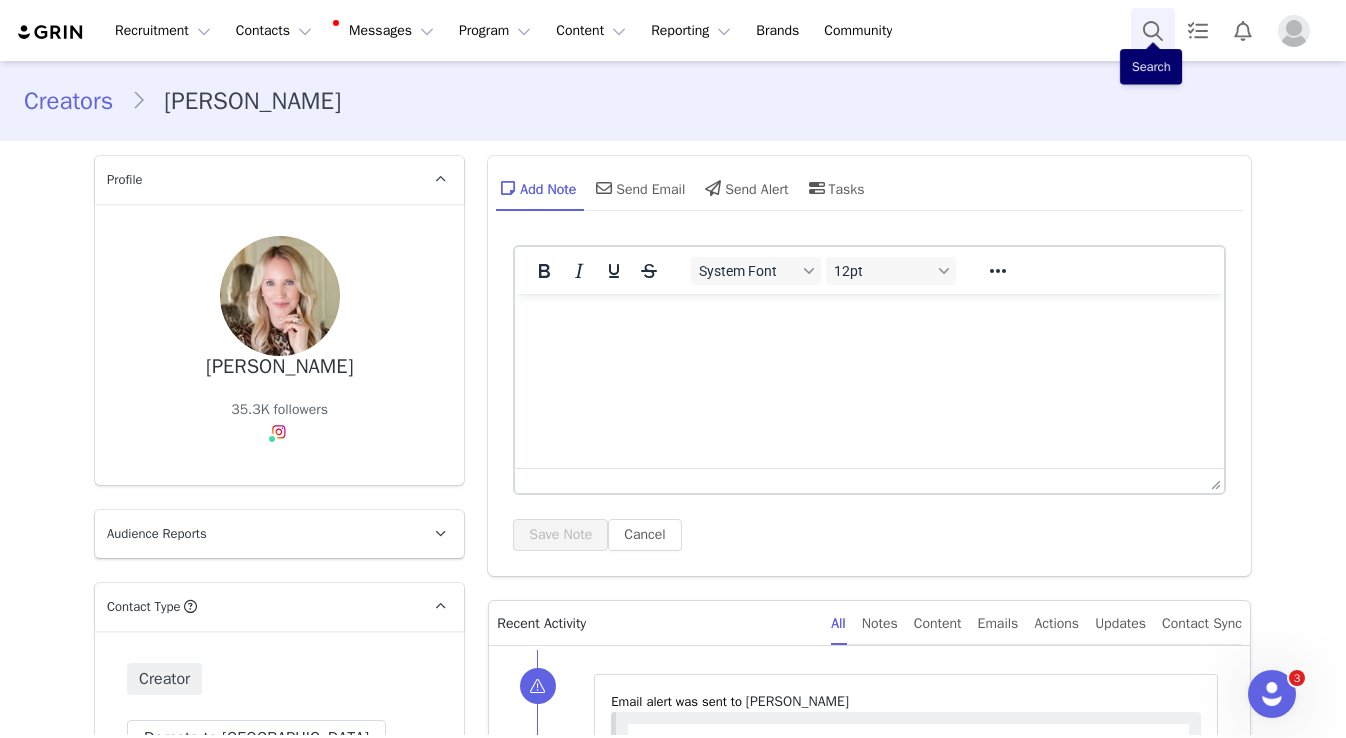 click at bounding box center [1153, 30] 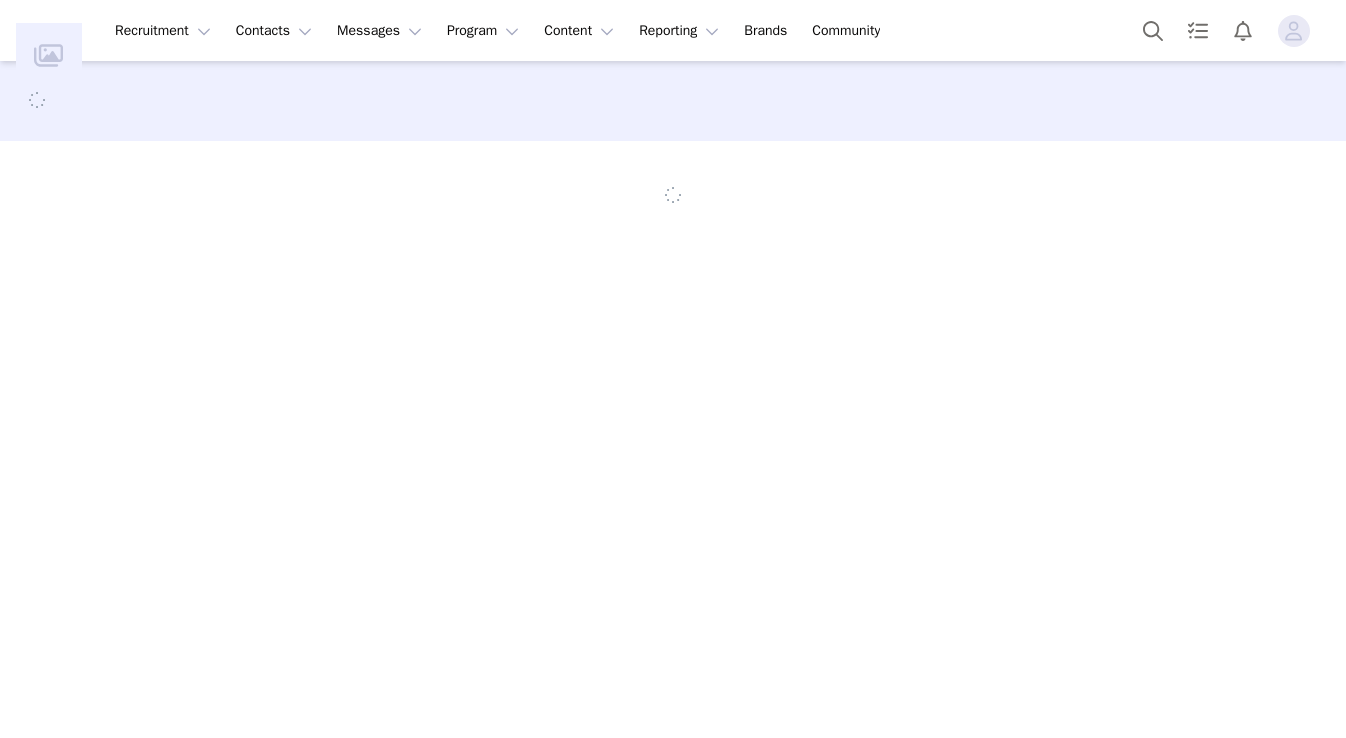 scroll, scrollTop: 0, scrollLeft: 0, axis: both 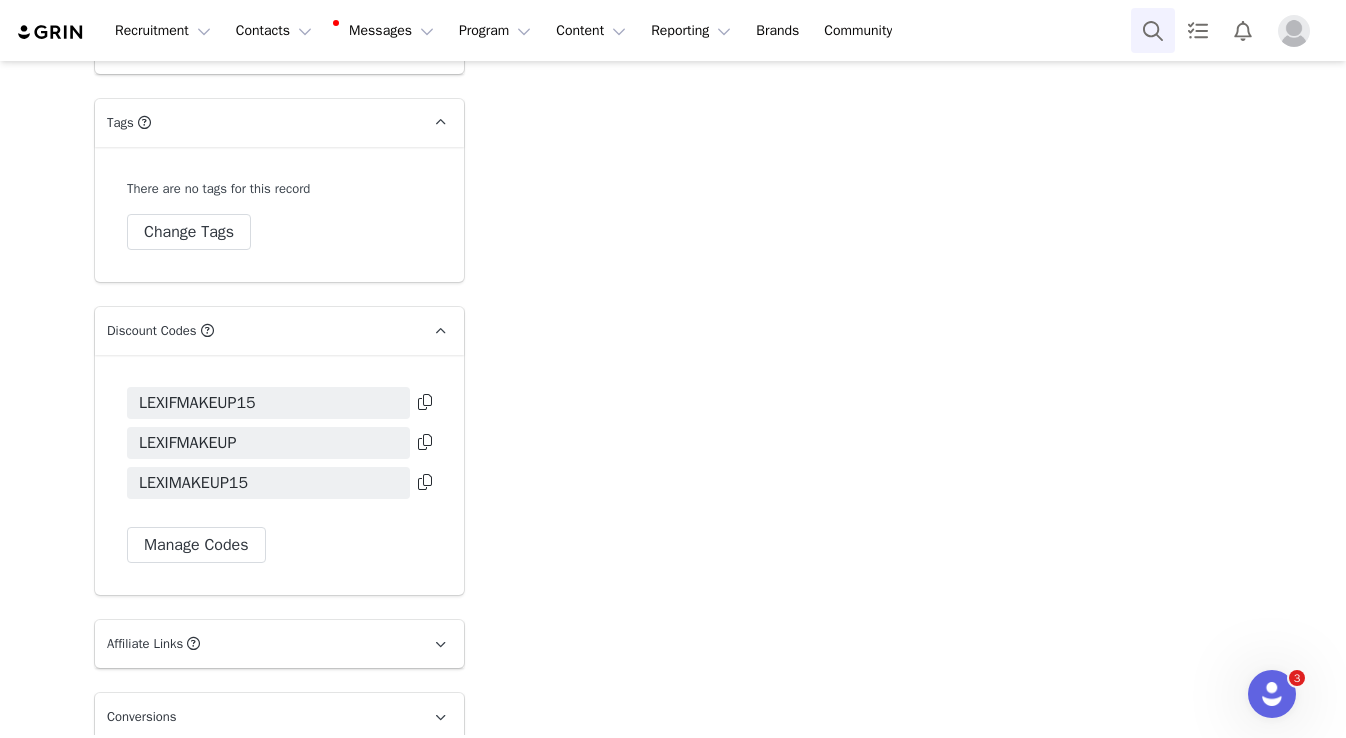 click at bounding box center [1153, 30] 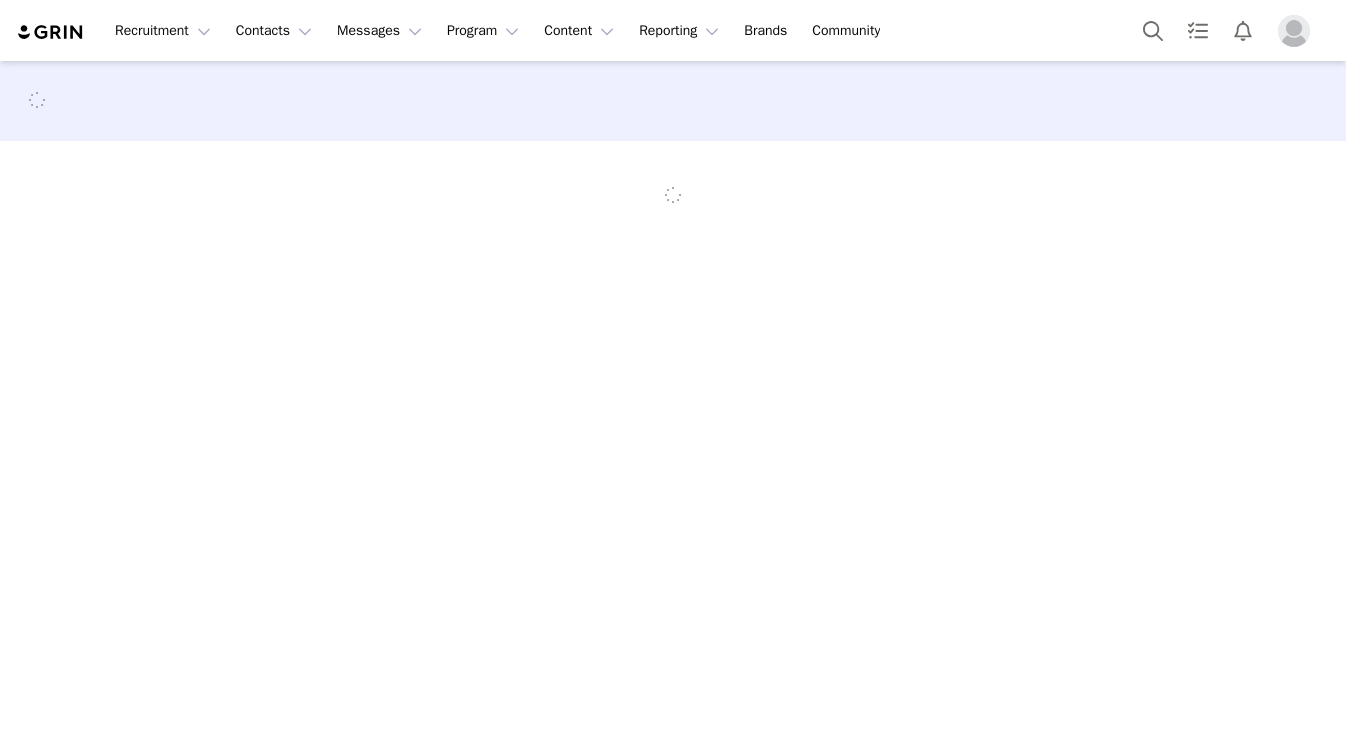 scroll, scrollTop: 0, scrollLeft: 0, axis: both 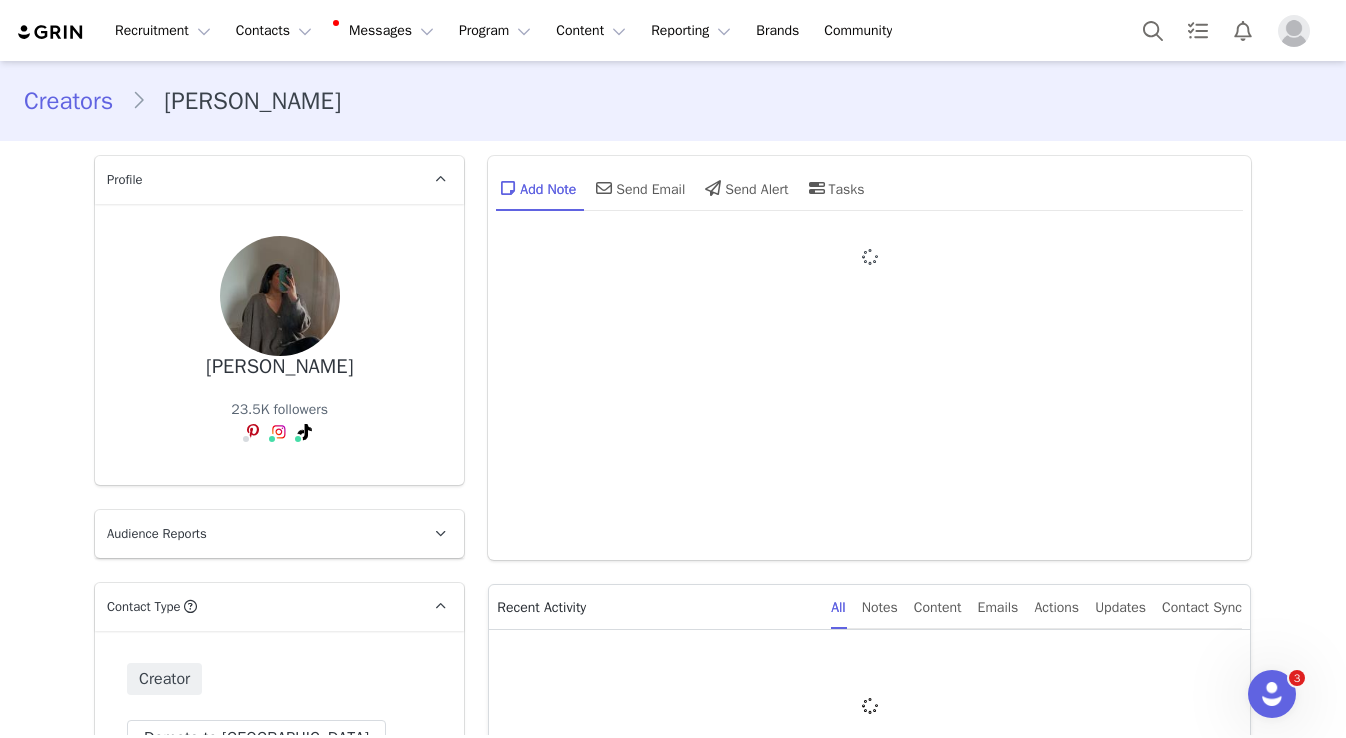 type on "+1 ([GEOGRAPHIC_DATA])" 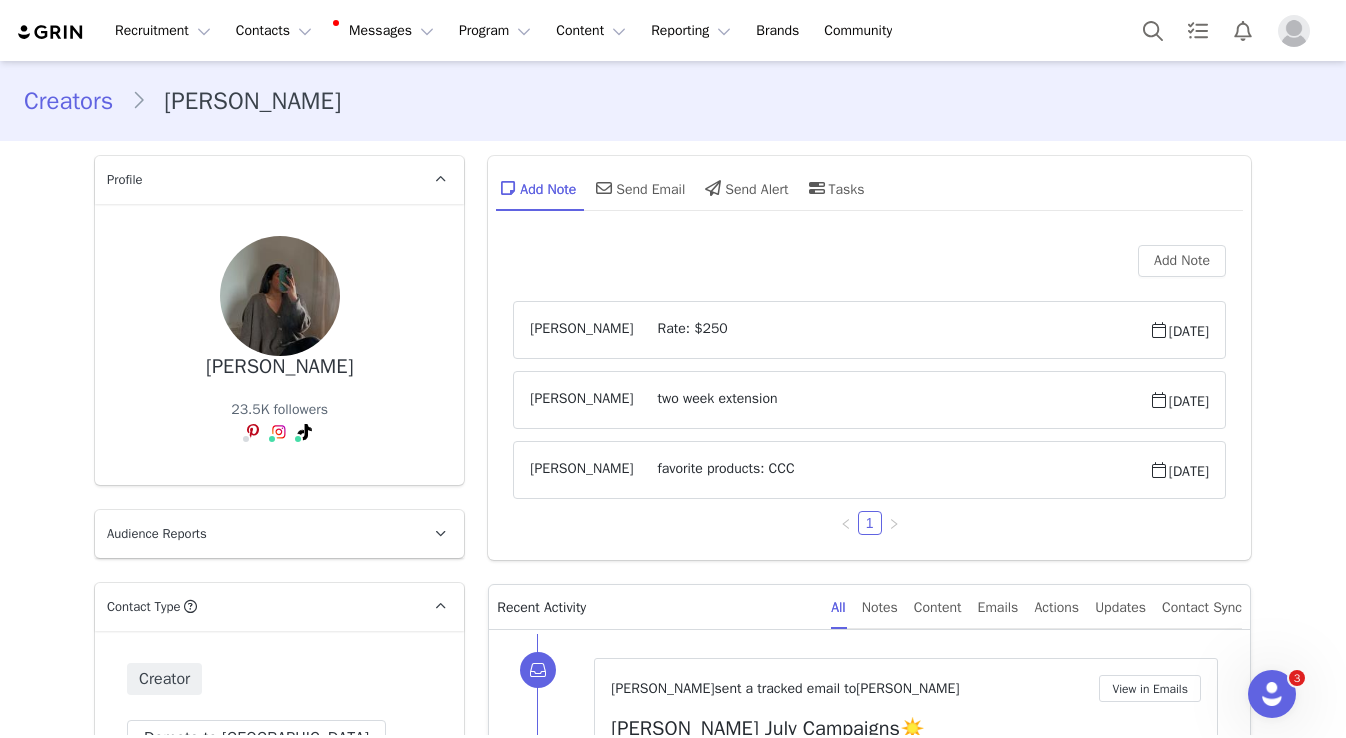 scroll, scrollTop: 0, scrollLeft: 0, axis: both 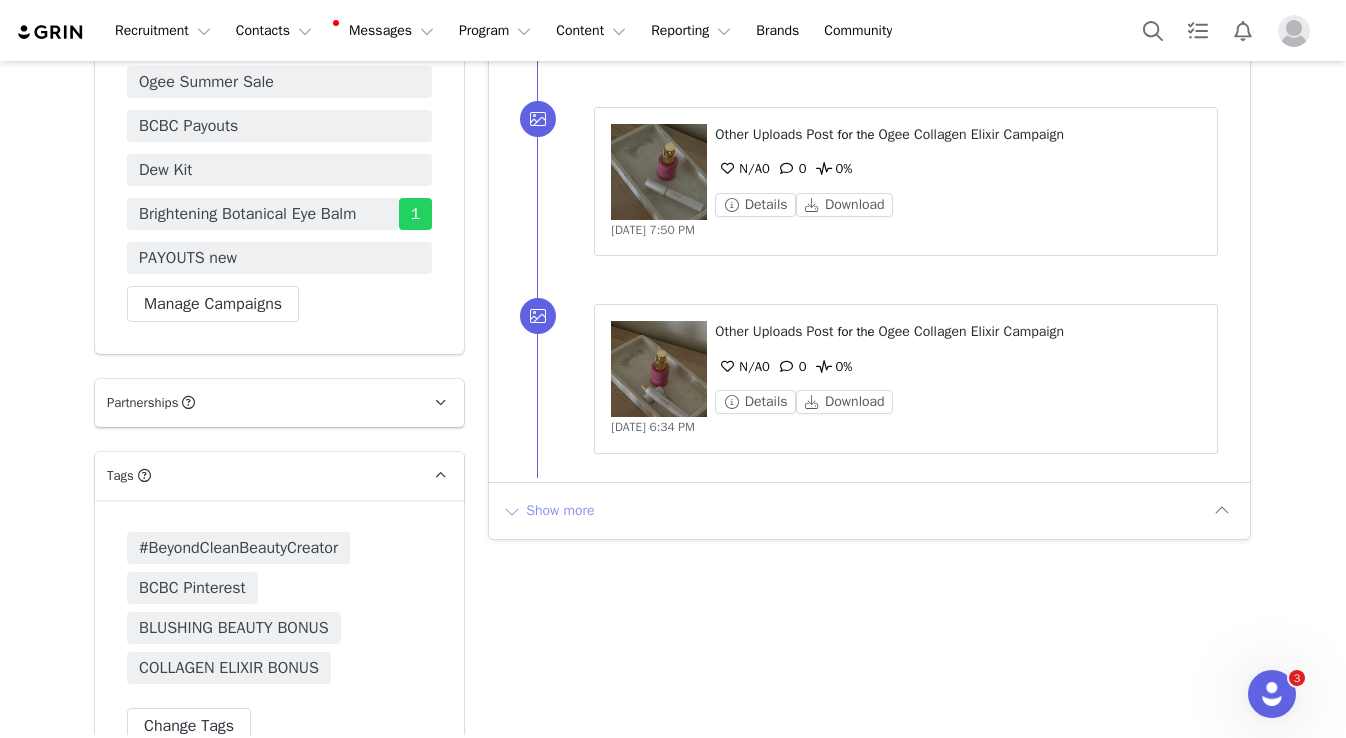 click on "Show more" at bounding box center (548, 511) 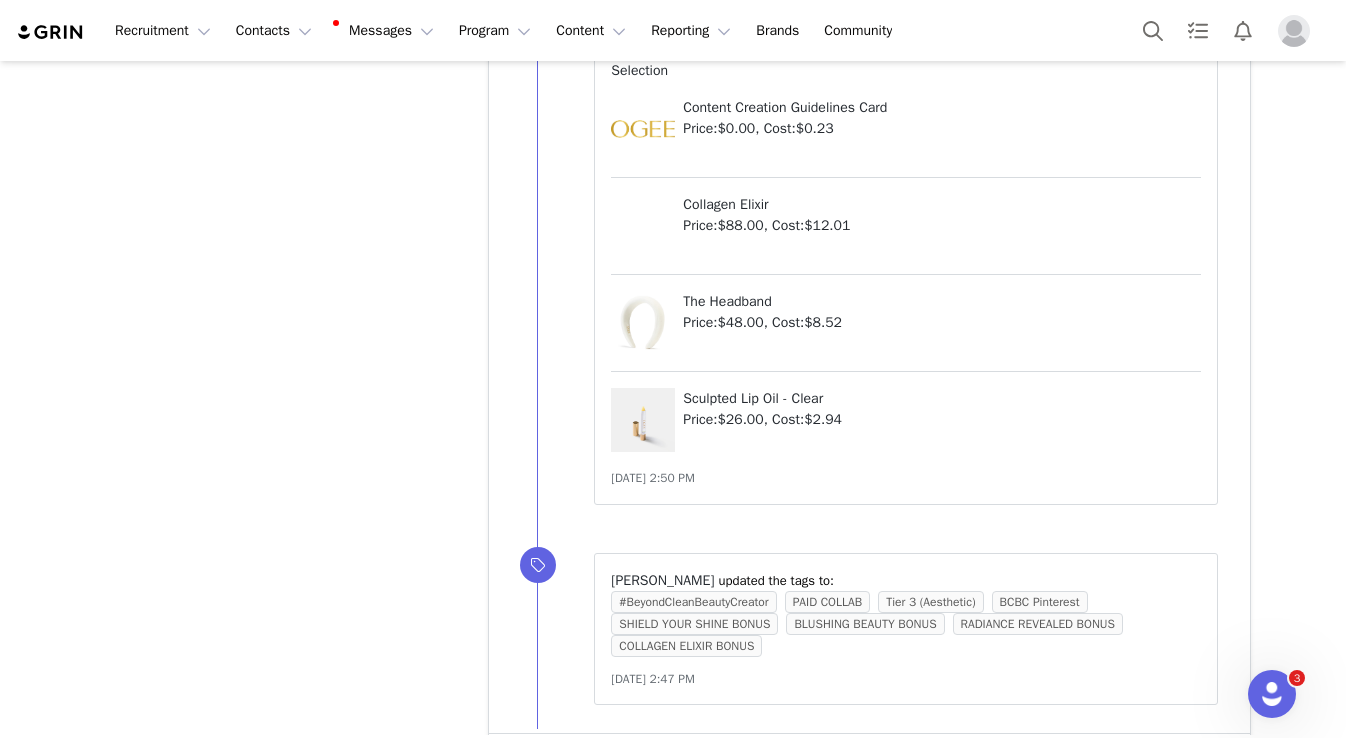 scroll, scrollTop: 7373, scrollLeft: 0, axis: vertical 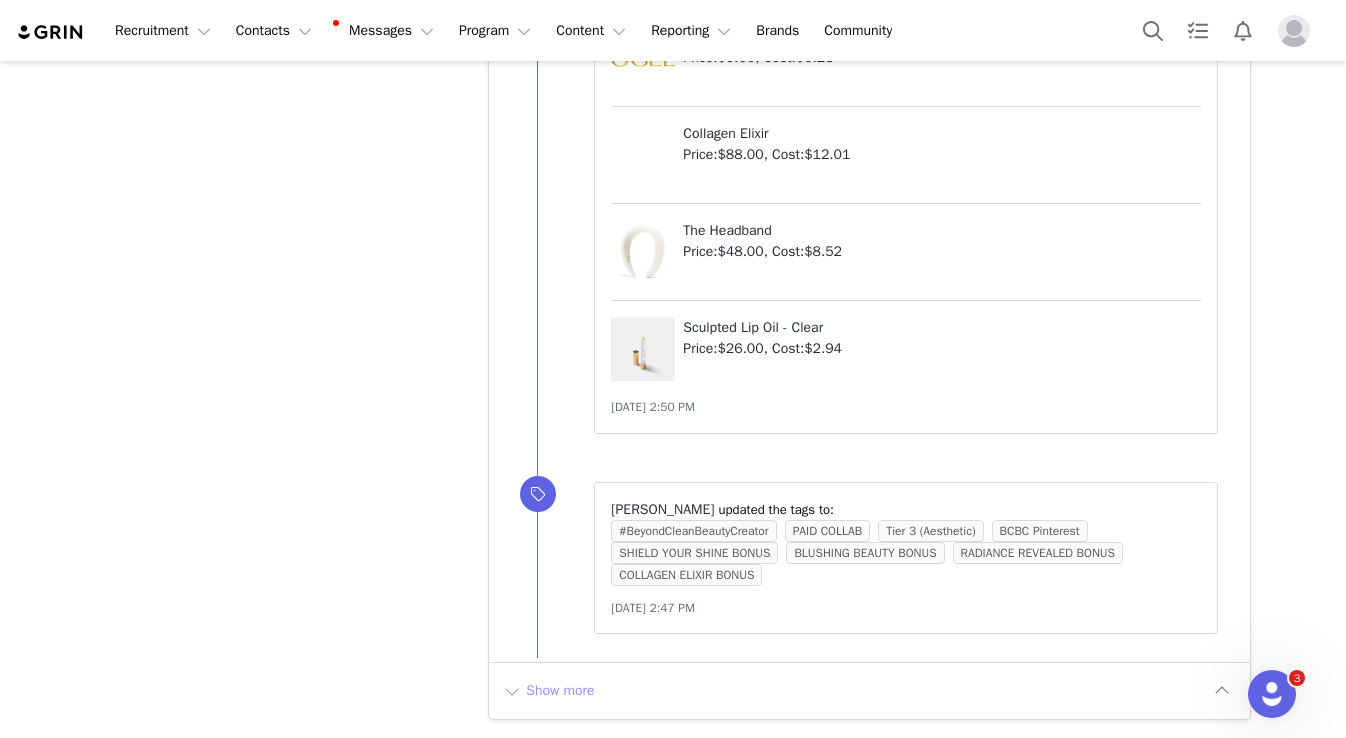 click on "Show more" at bounding box center [548, 691] 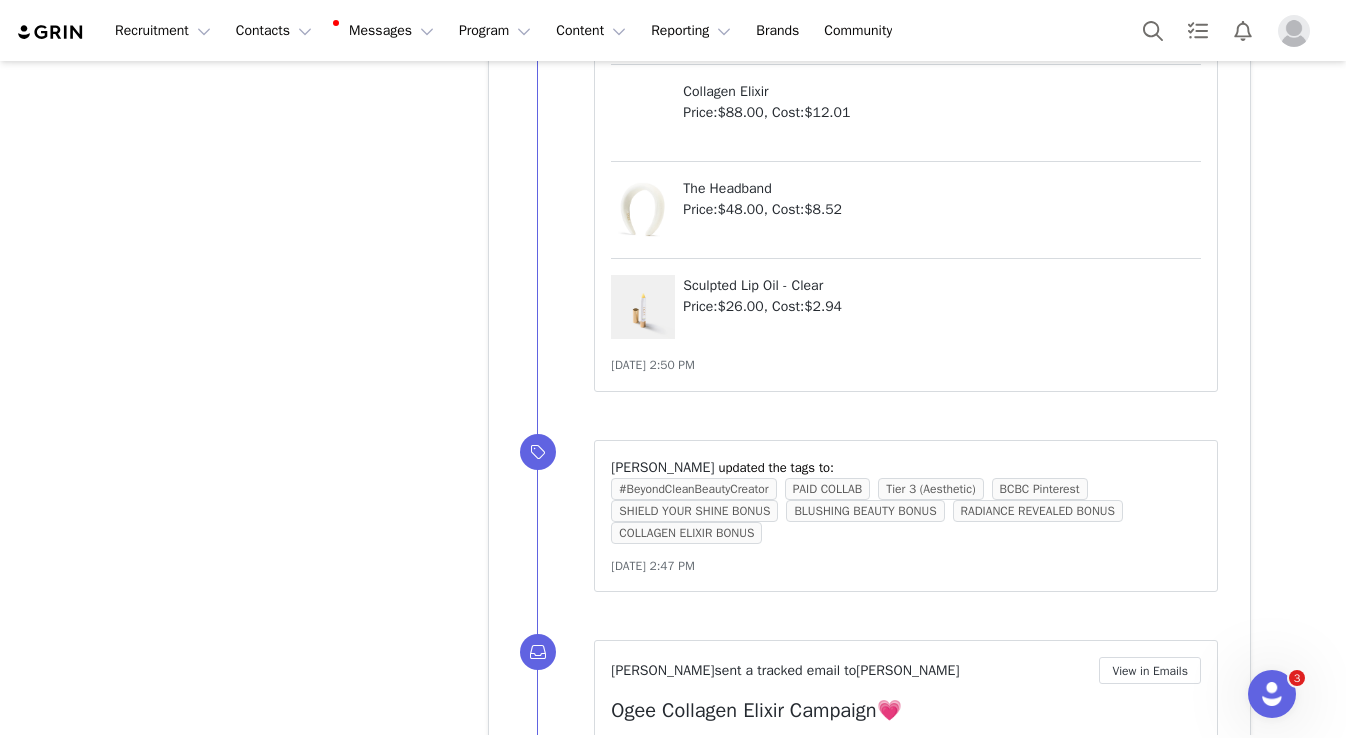 scroll, scrollTop: 0, scrollLeft: 0, axis: both 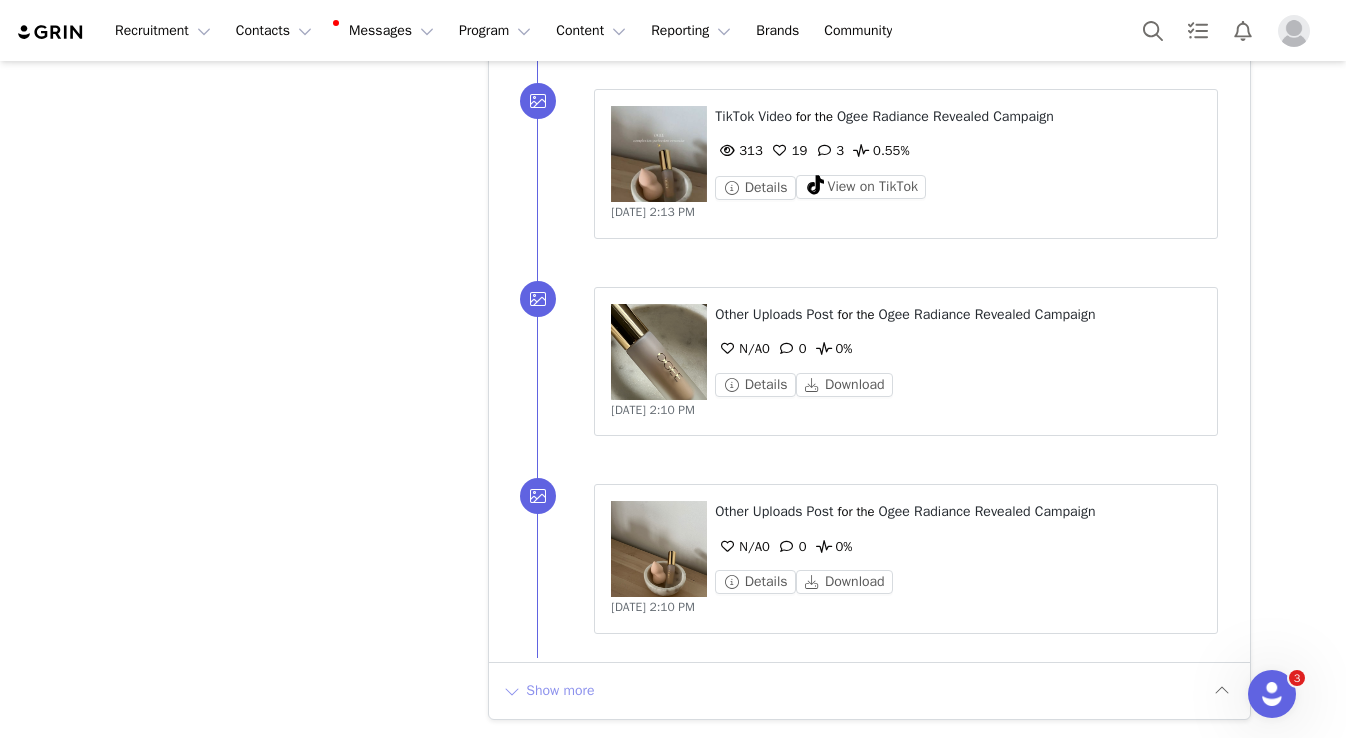click on "Show more" at bounding box center (548, 691) 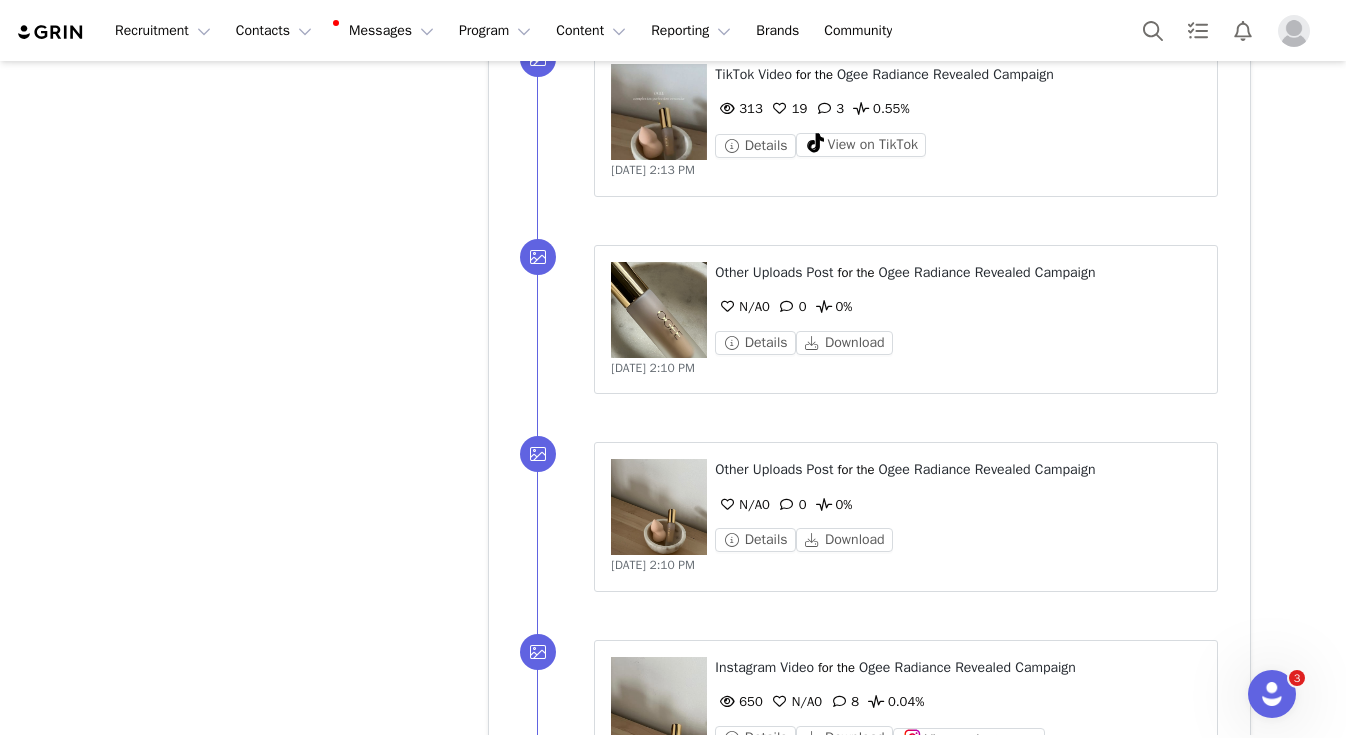 scroll, scrollTop: 0, scrollLeft: 0, axis: both 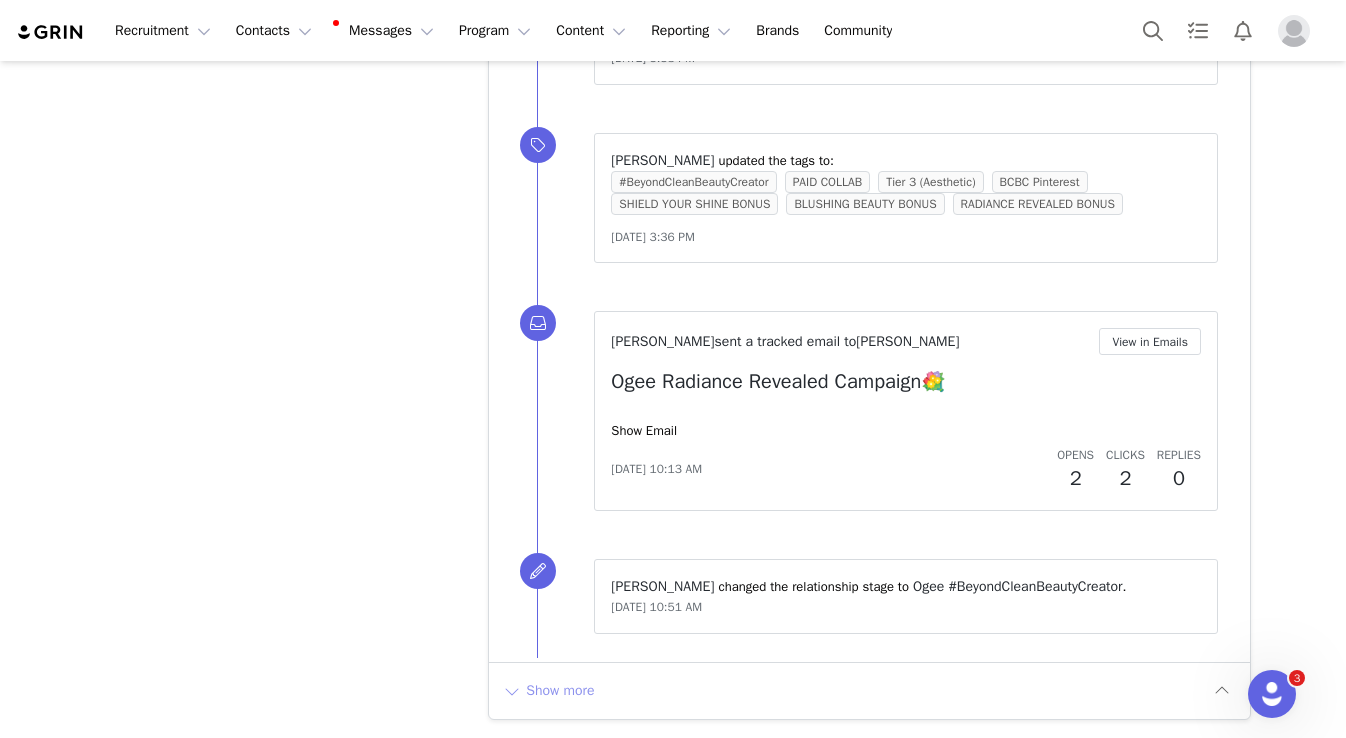 click on "Show more" at bounding box center [548, 691] 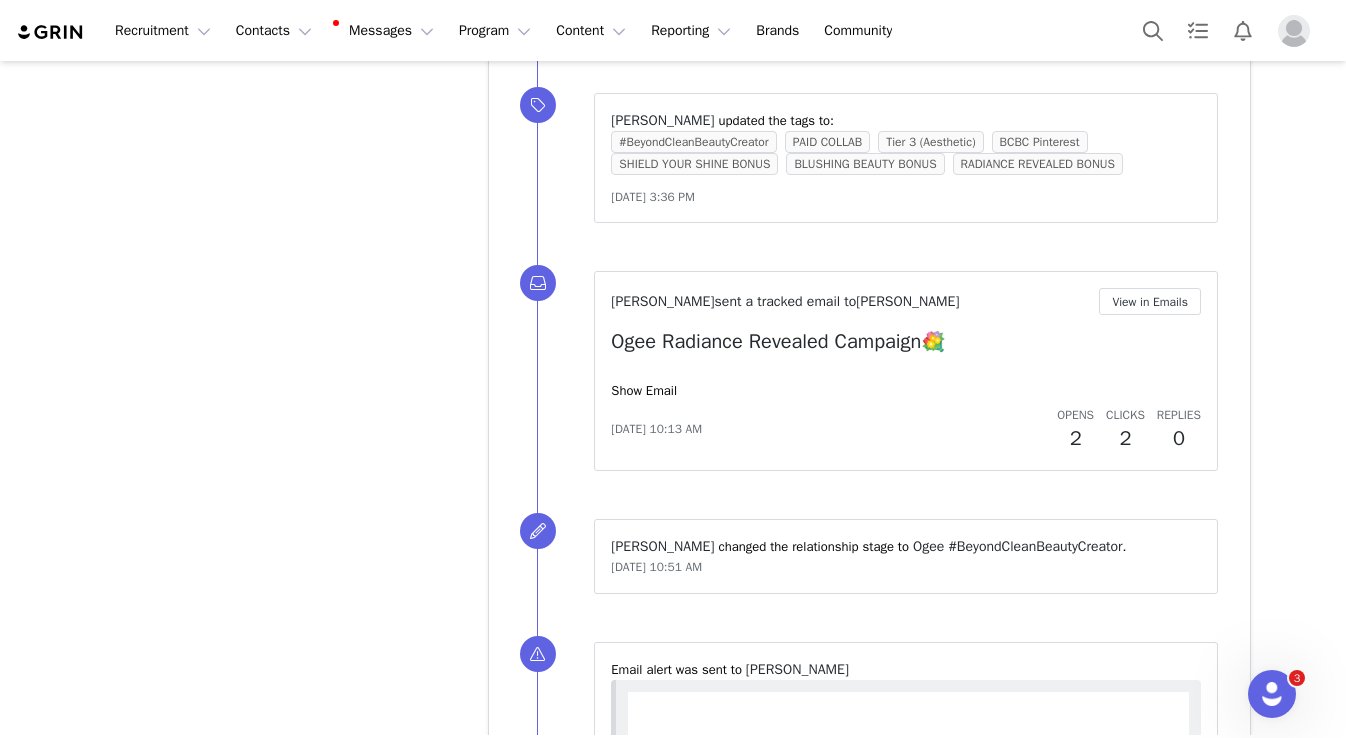 scroll, scrollTop: 0, scrollLeft: 0, axis: both 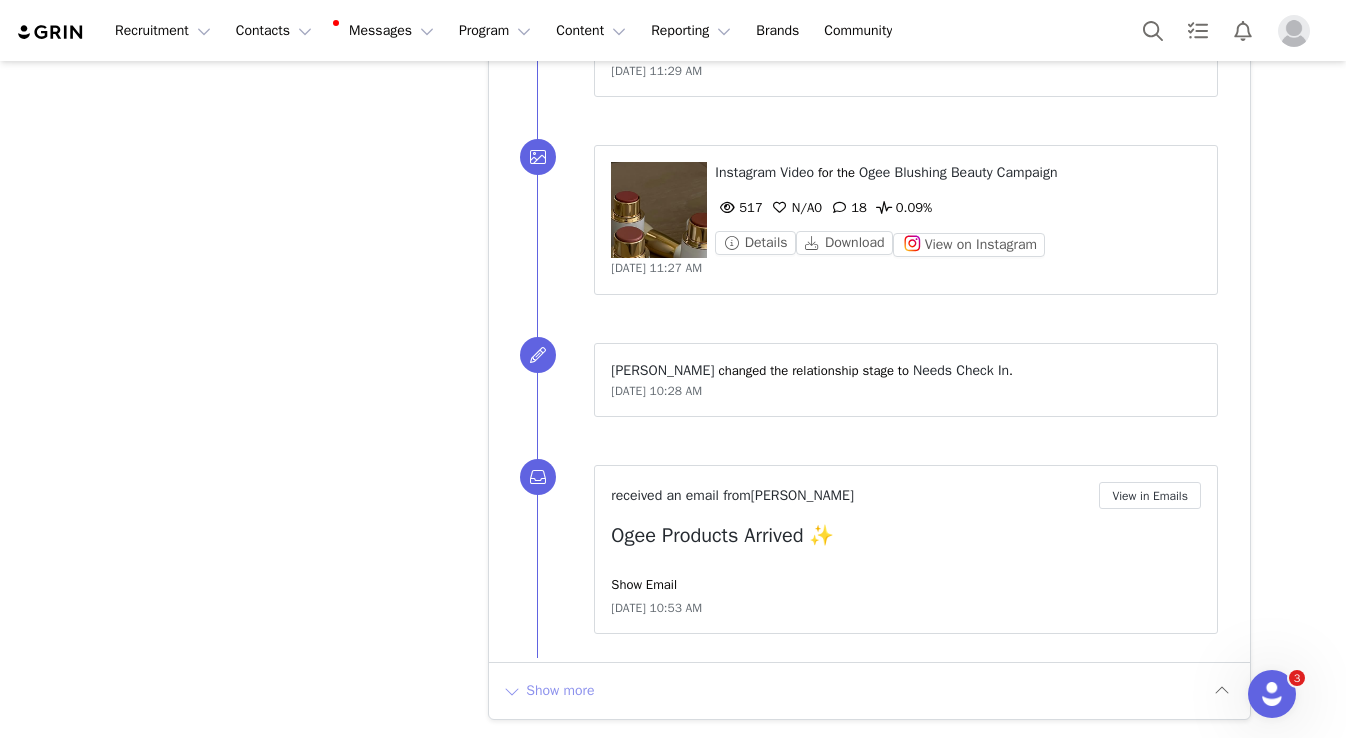 click on "Show more" at bounding box center [548, 691] 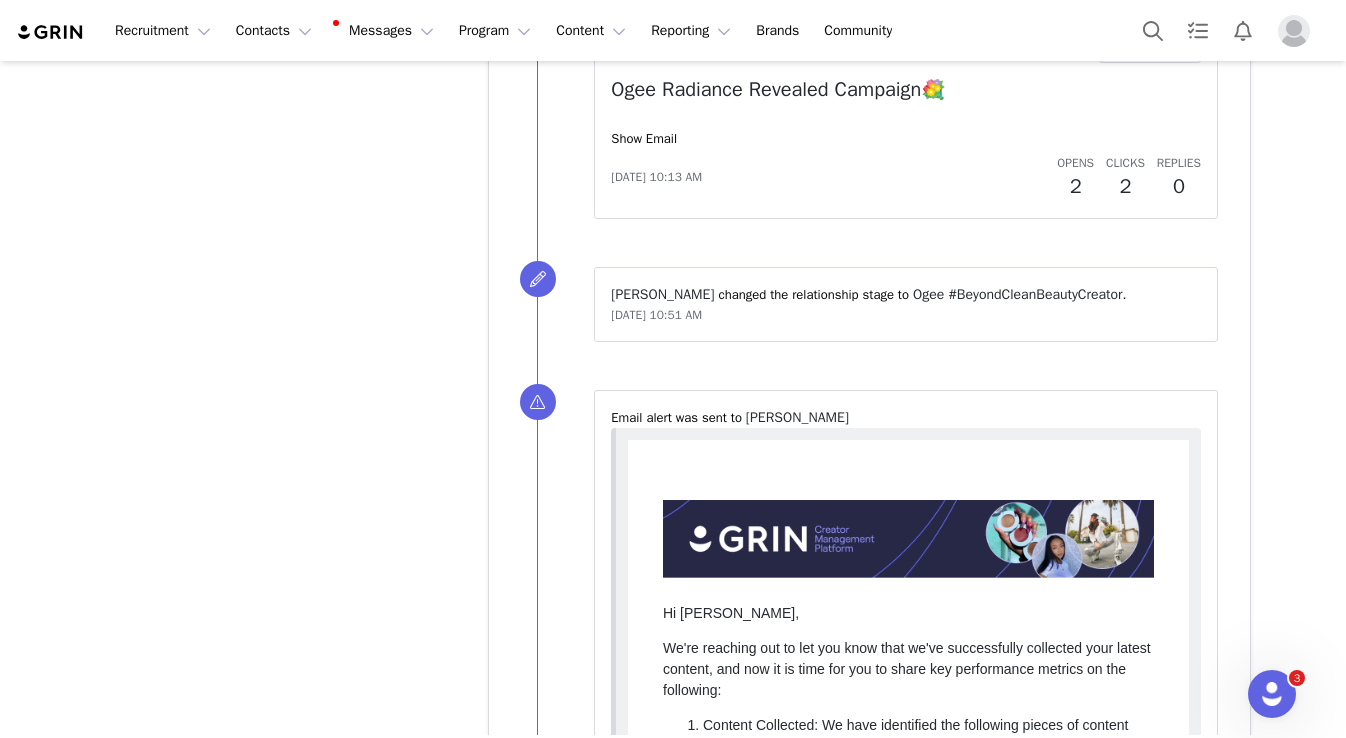 scroll, scrollTop: 14882, scrollLeft: 0, axis: vertical 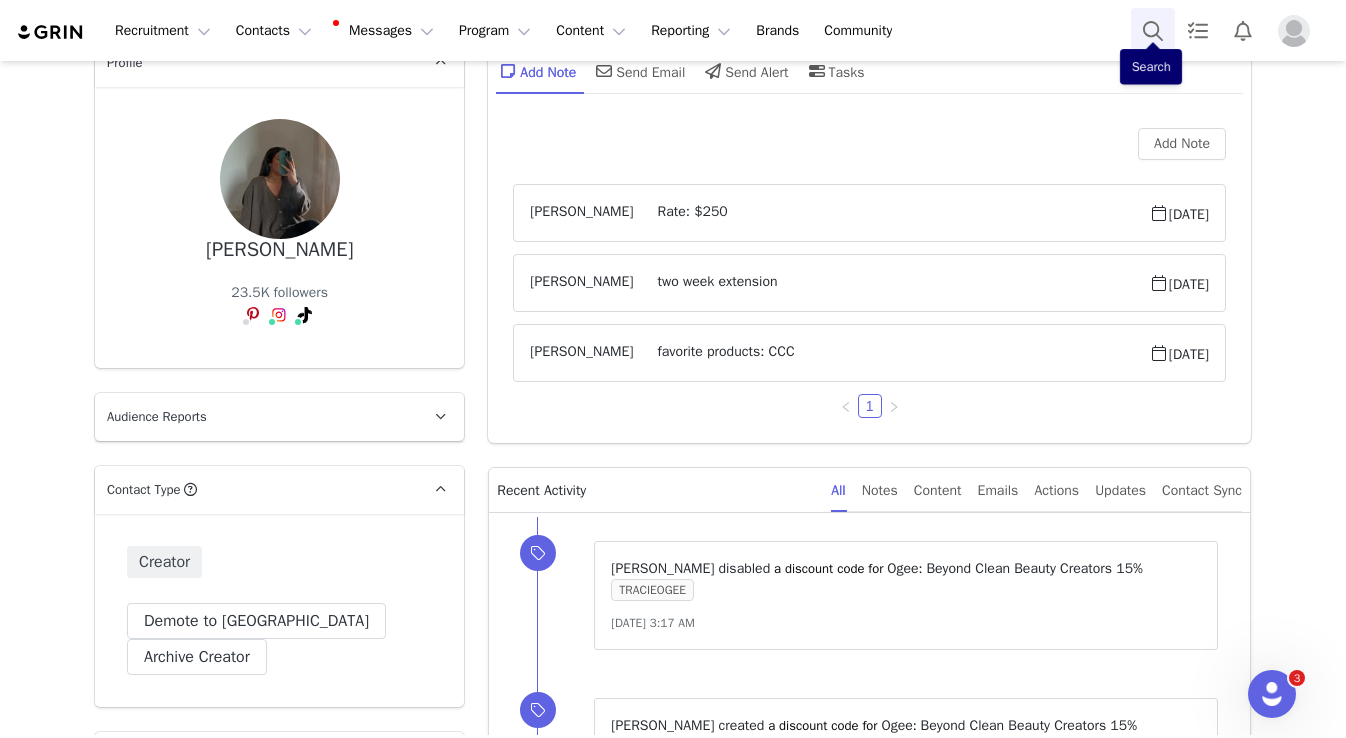 click at bounding box center (1153, 30) 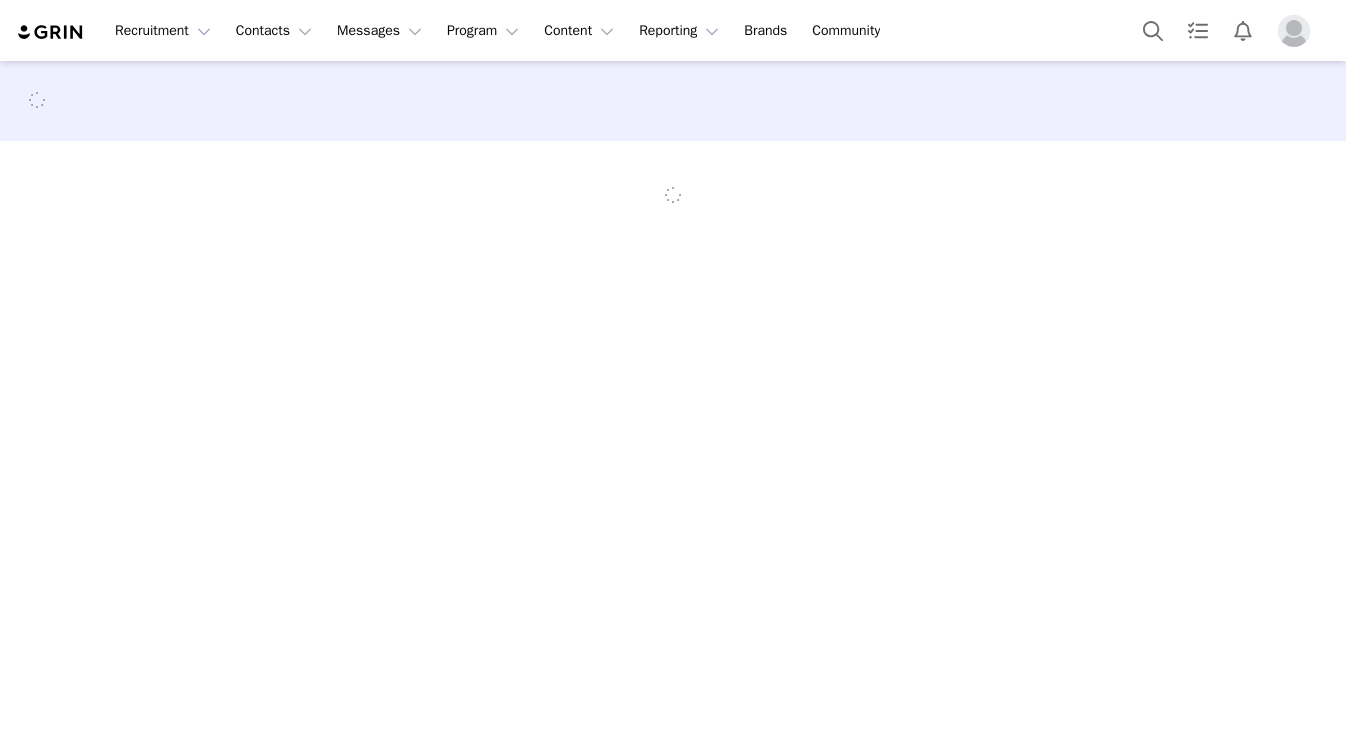 scroll, scrollTop: 0, scrollLeft: 0, axis: both 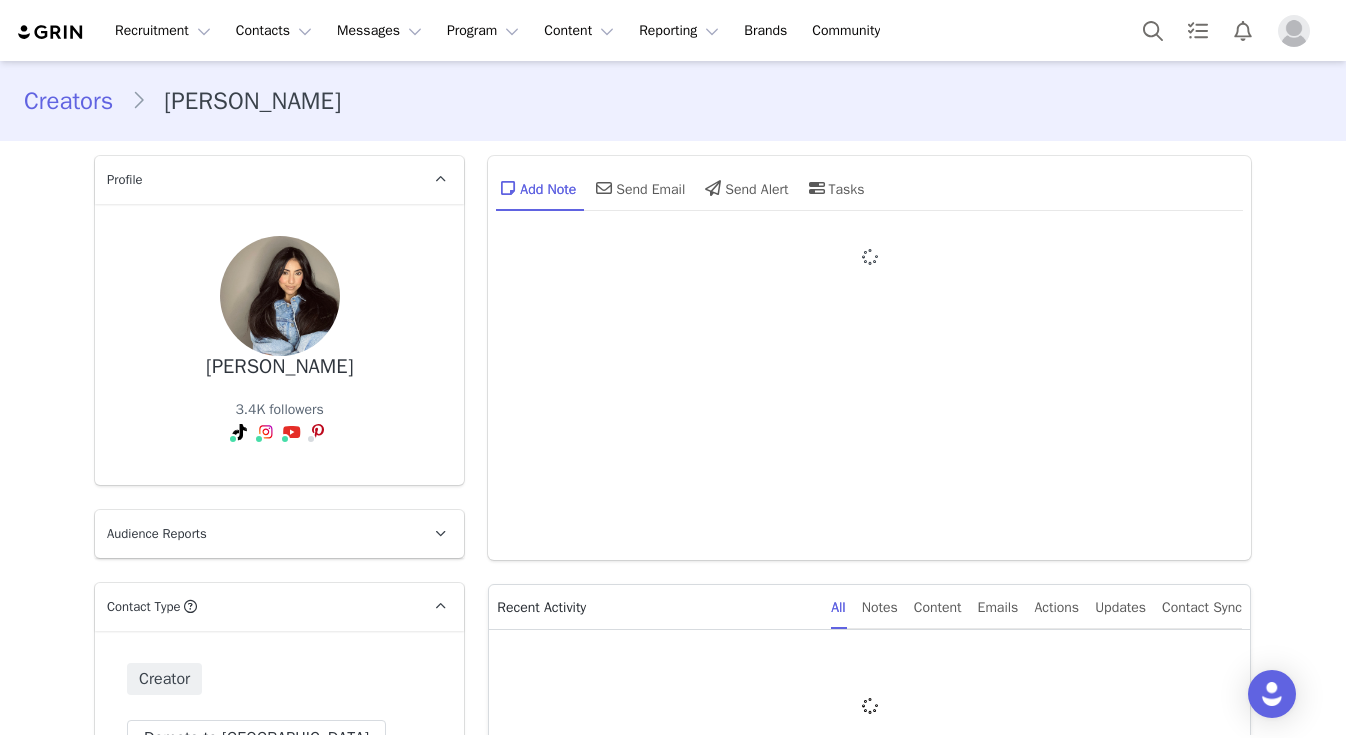 type on "+1 ([GEOGRAPHIC_DATA])" 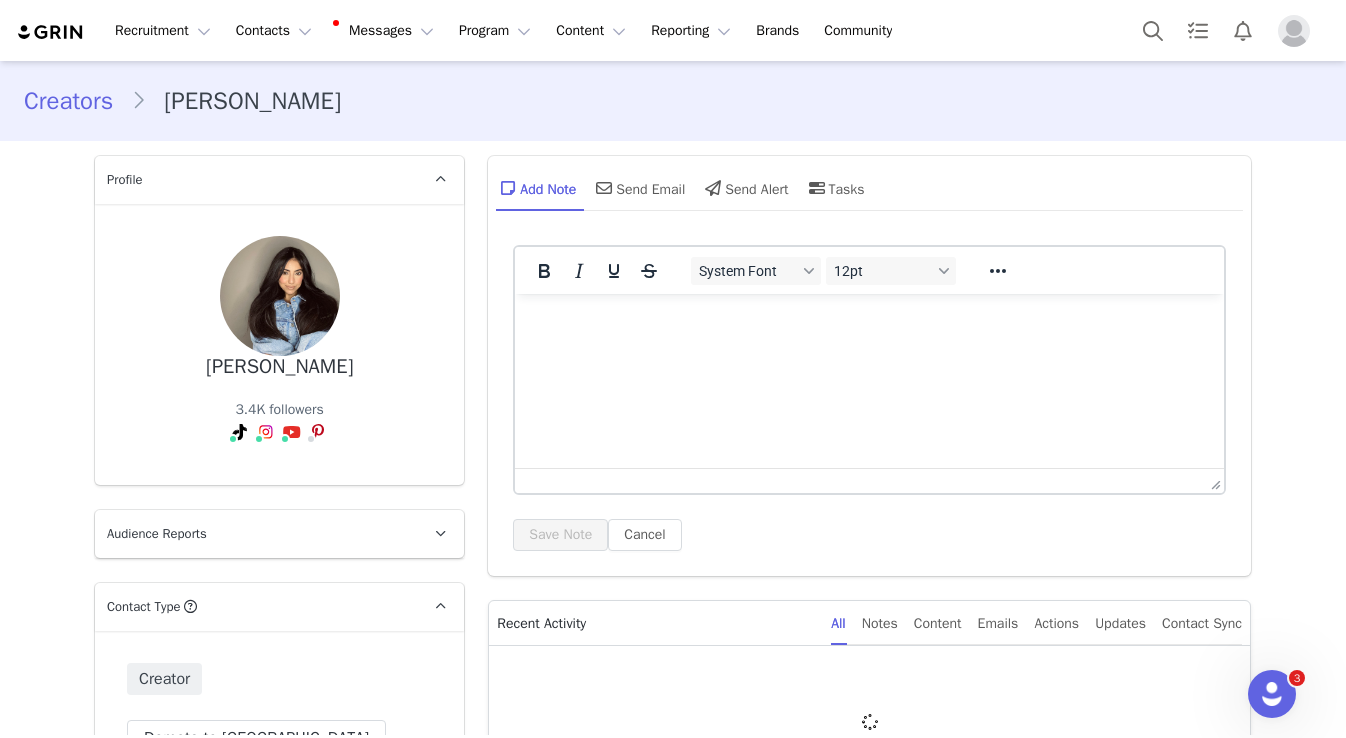 scroll, scrollTop: 0, scrollLeft: 0, axis: both 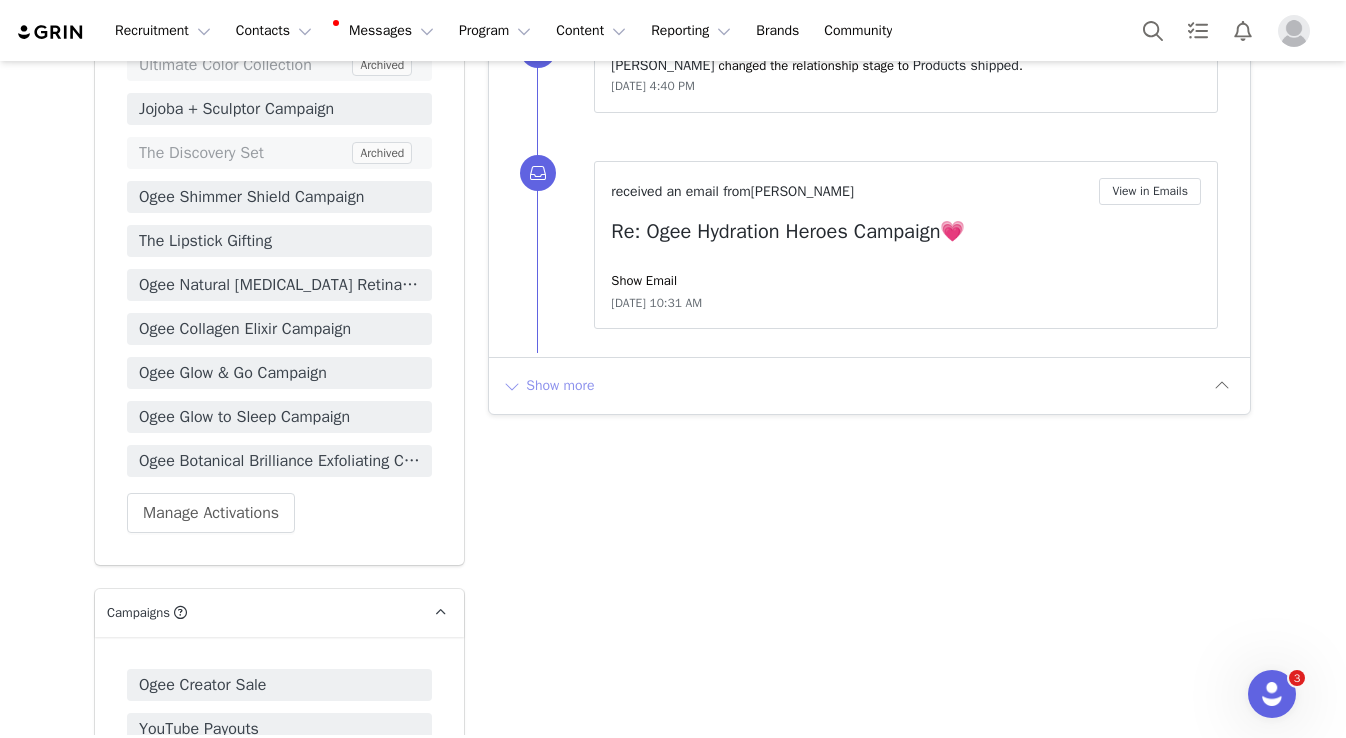 click on "Show more" at bounding box center [548, 386] 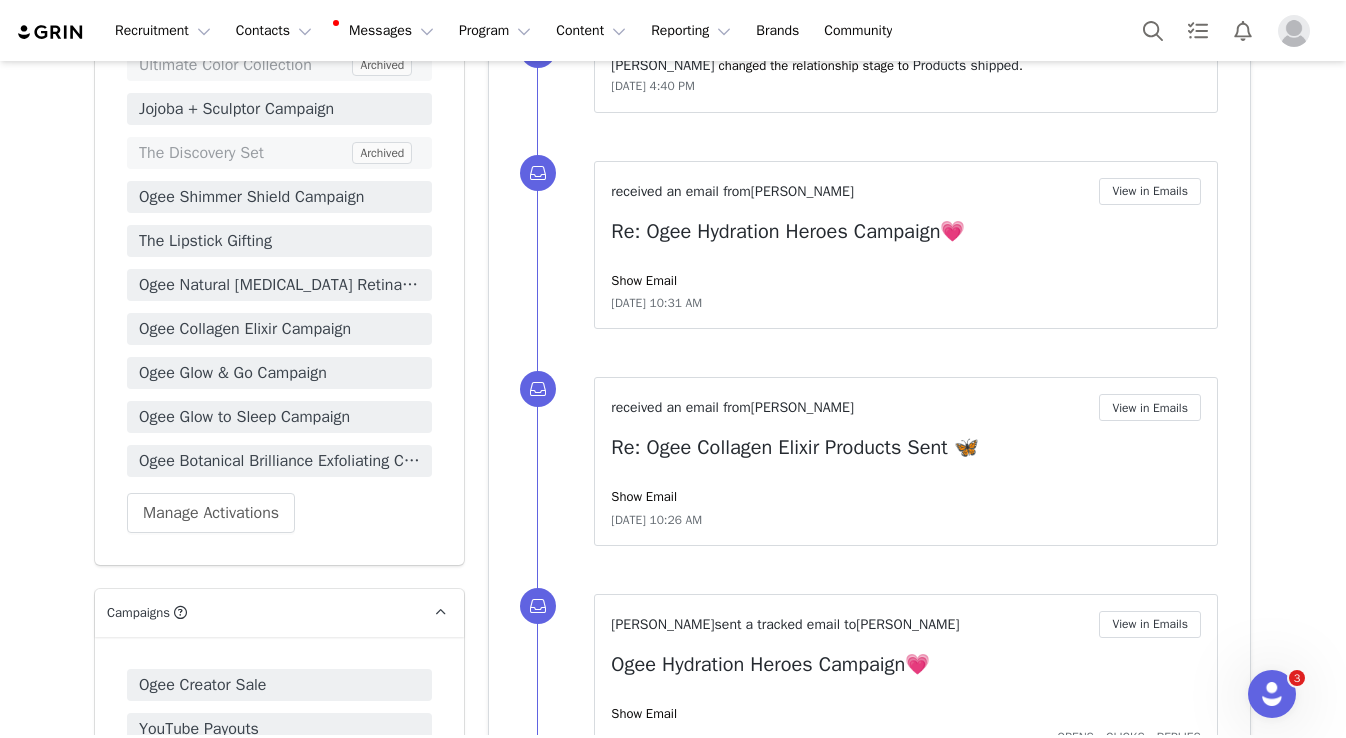 scroll, scrollTop: 0, scrollLeft: 0, axis: both 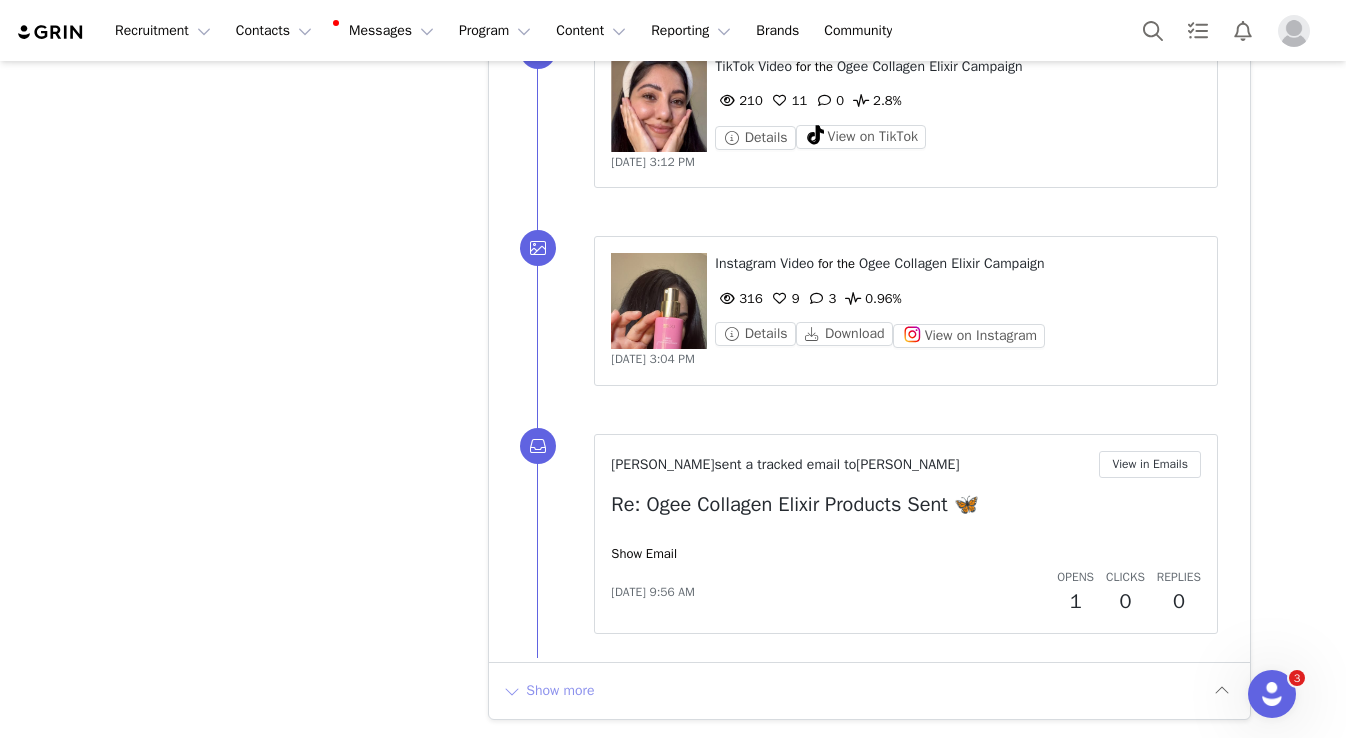 click on "Show more" at bounding box center (548, 691) 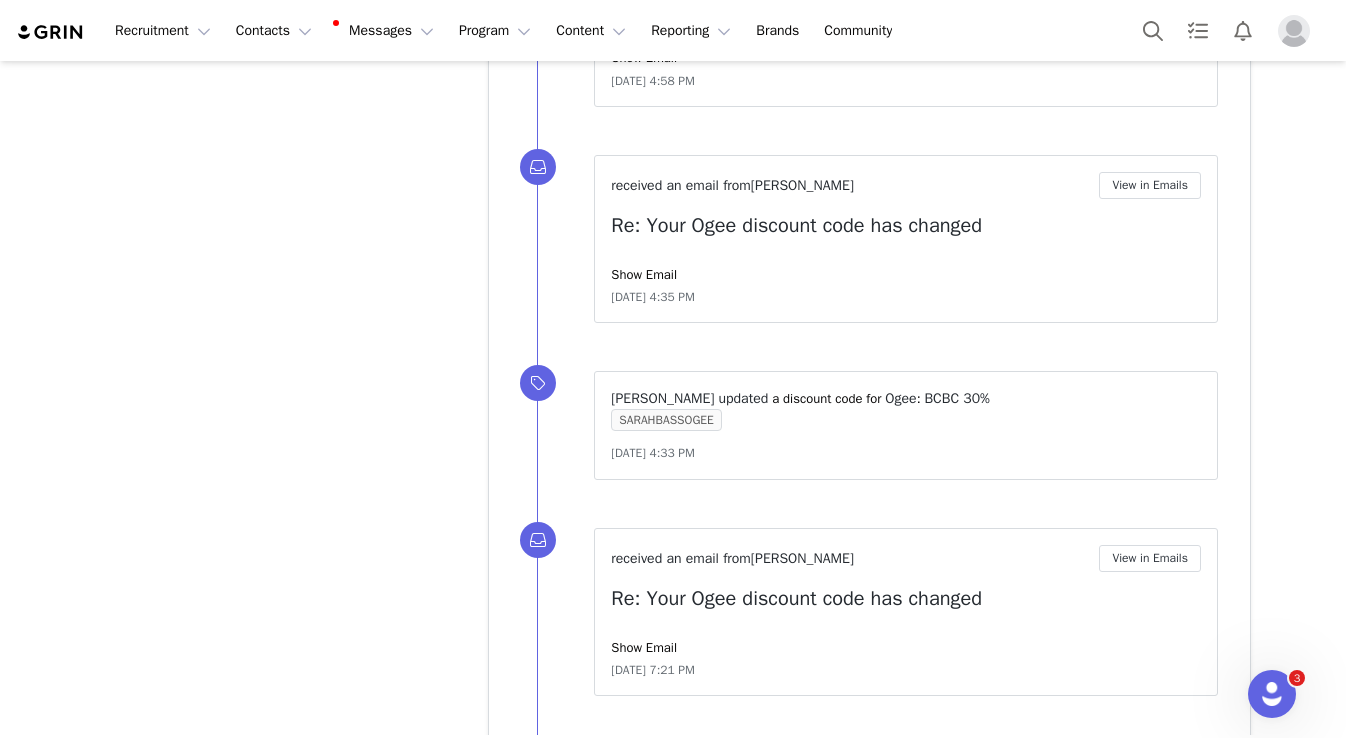 scroll, scrollTop: 7723, scrollLeft: 0, axis: vertical 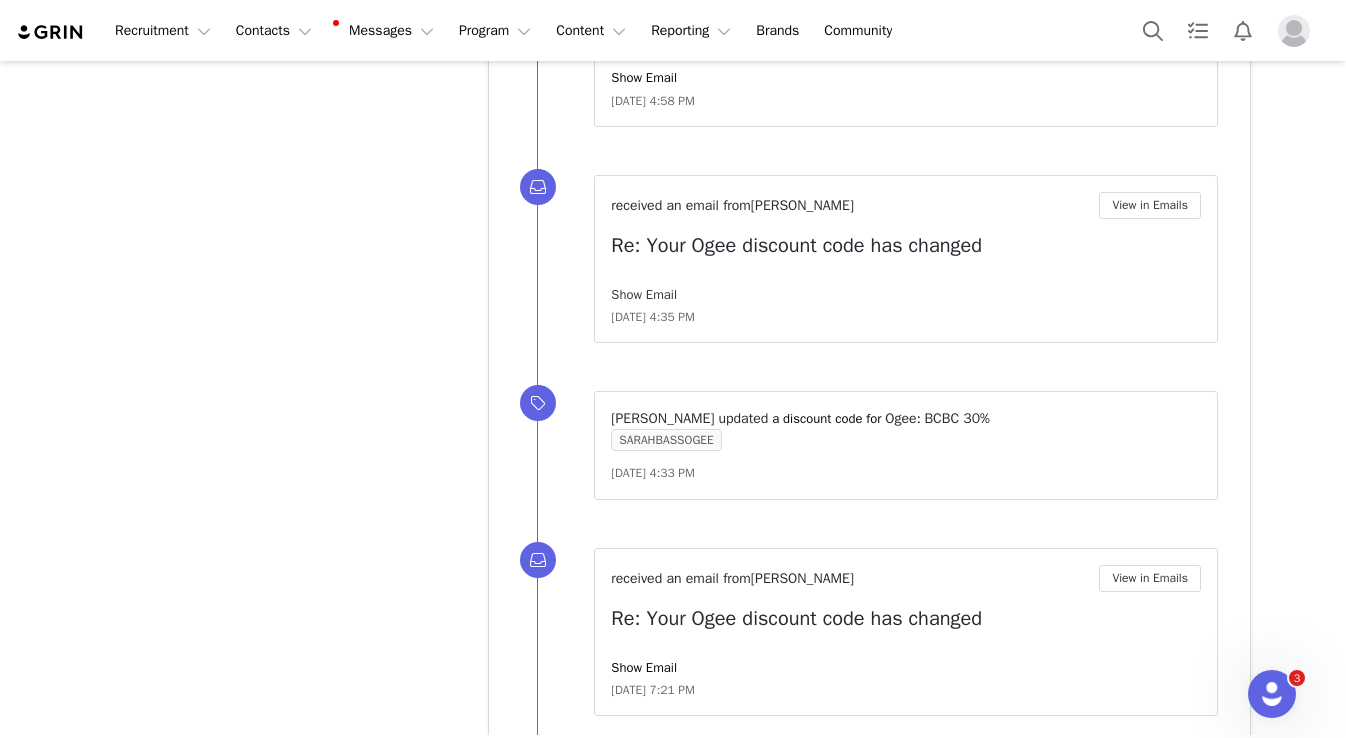 click on "Show Email" at bounding box center (644, 294) 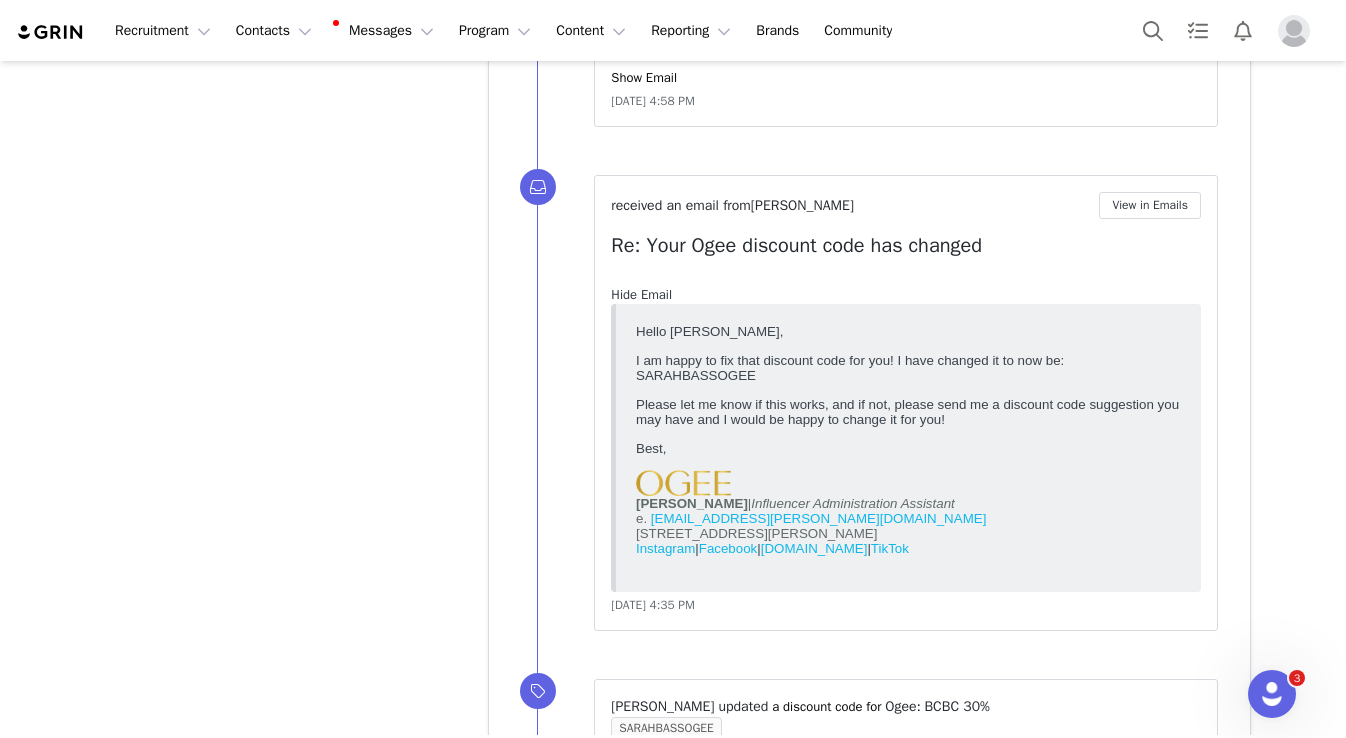 scroll, scrollTop: 0, scrollLeft: 0, axis: both 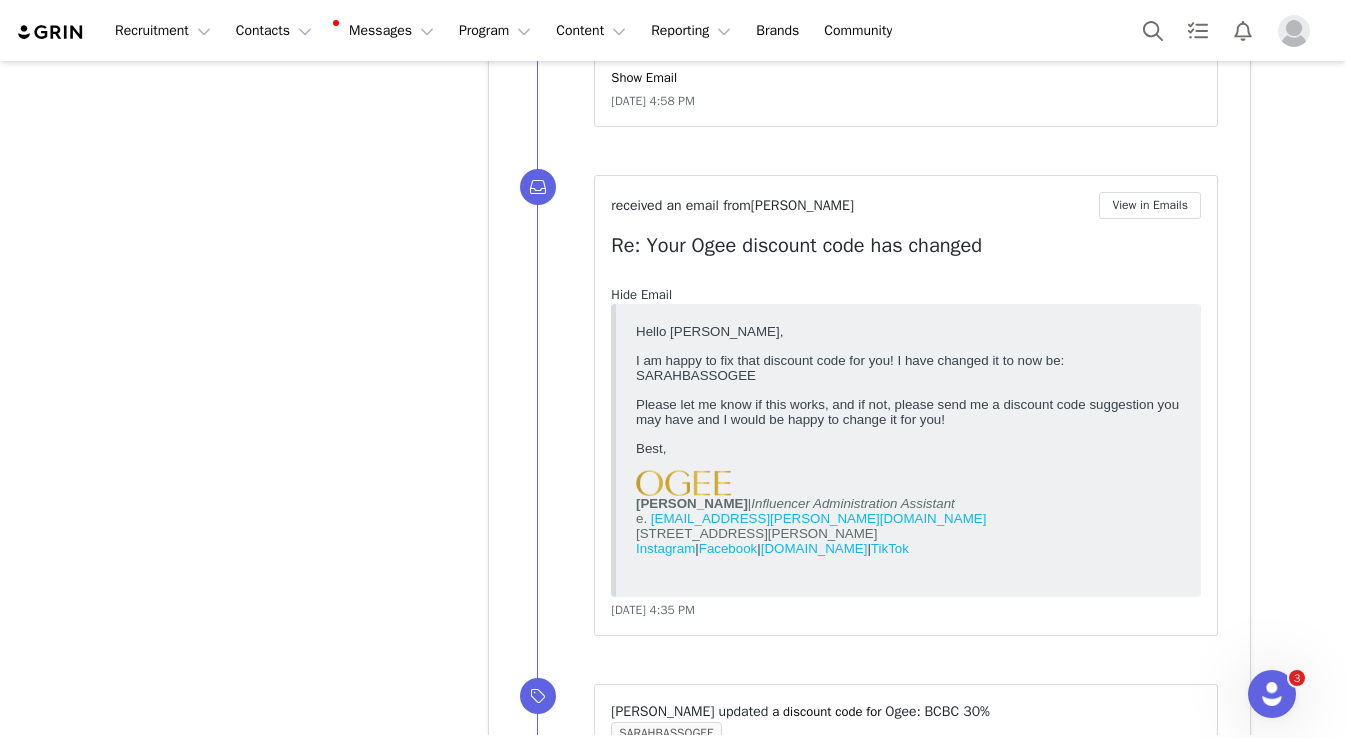 click on "Hide Email" at bounding box center (641, 294) 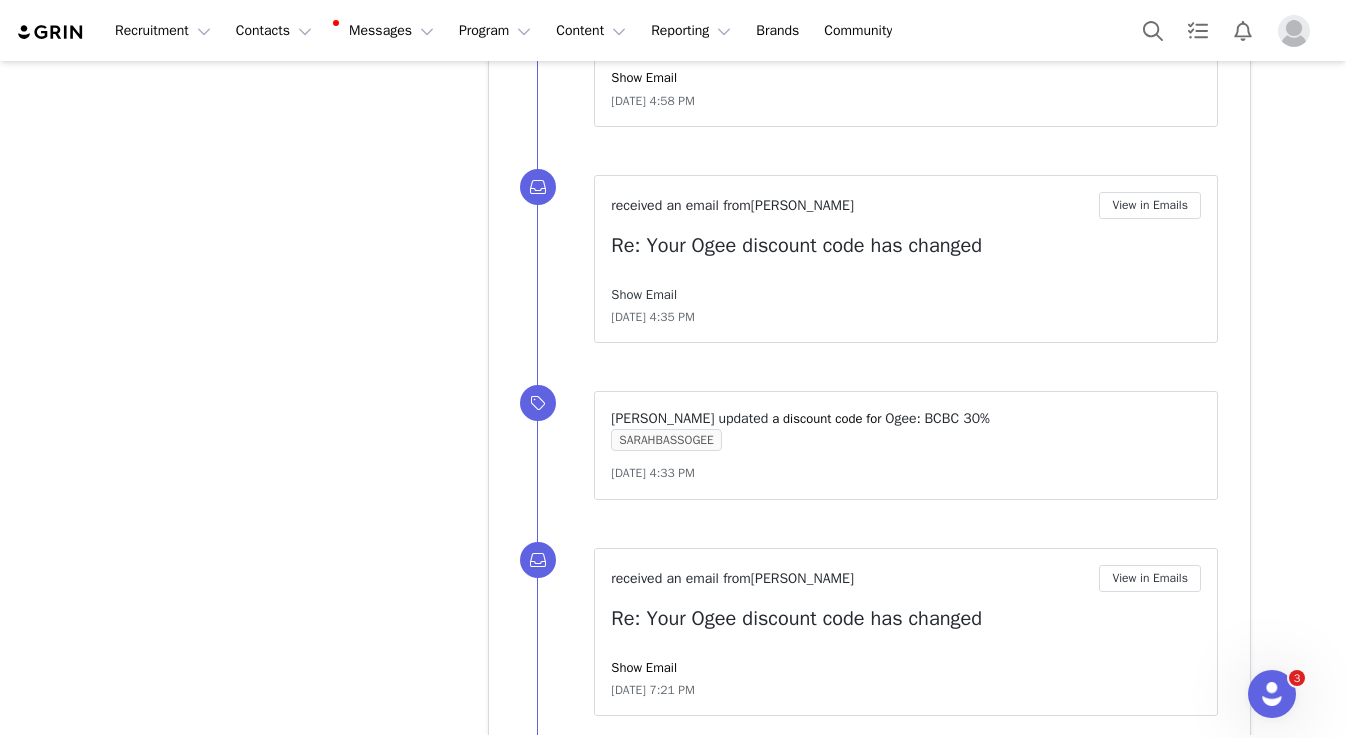 scroll, scrollTop: 7490, scrollLeft: 0, axis: vertical 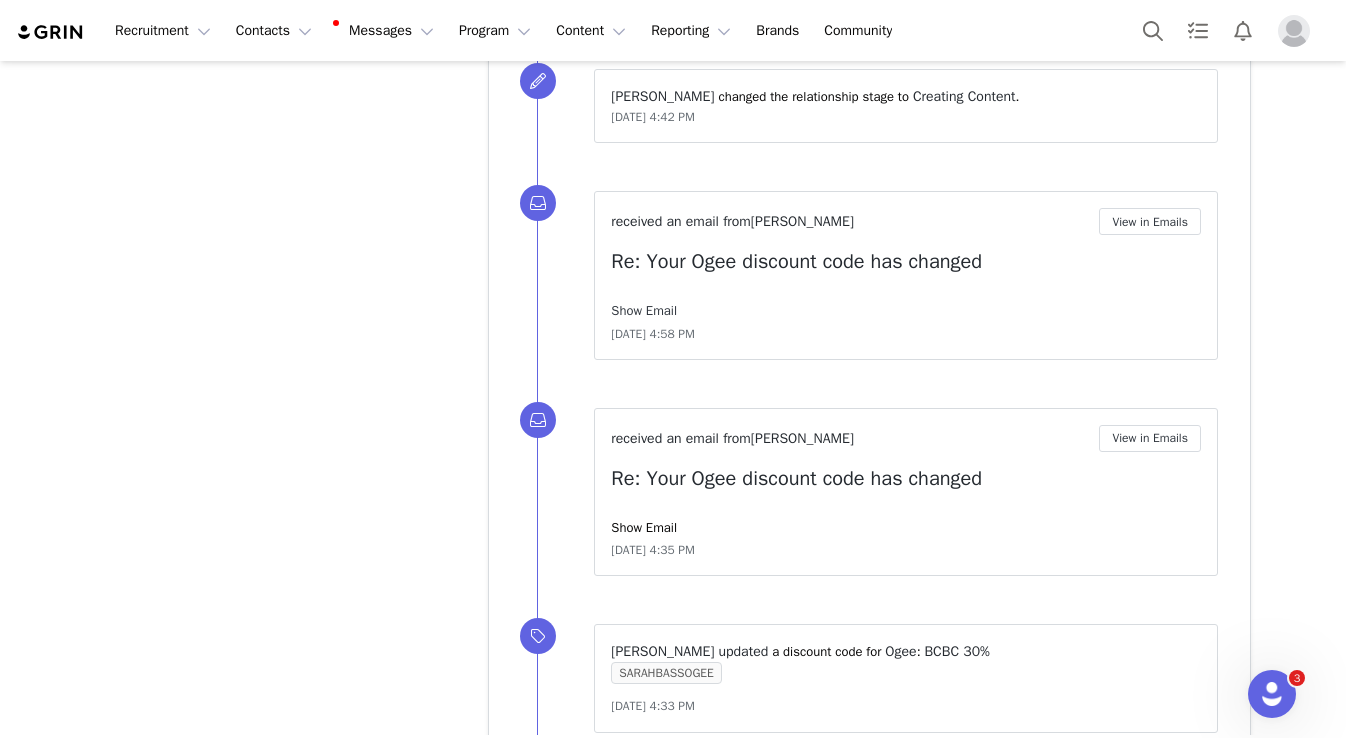 click on "Show Email" at bounding box center [644, 310] 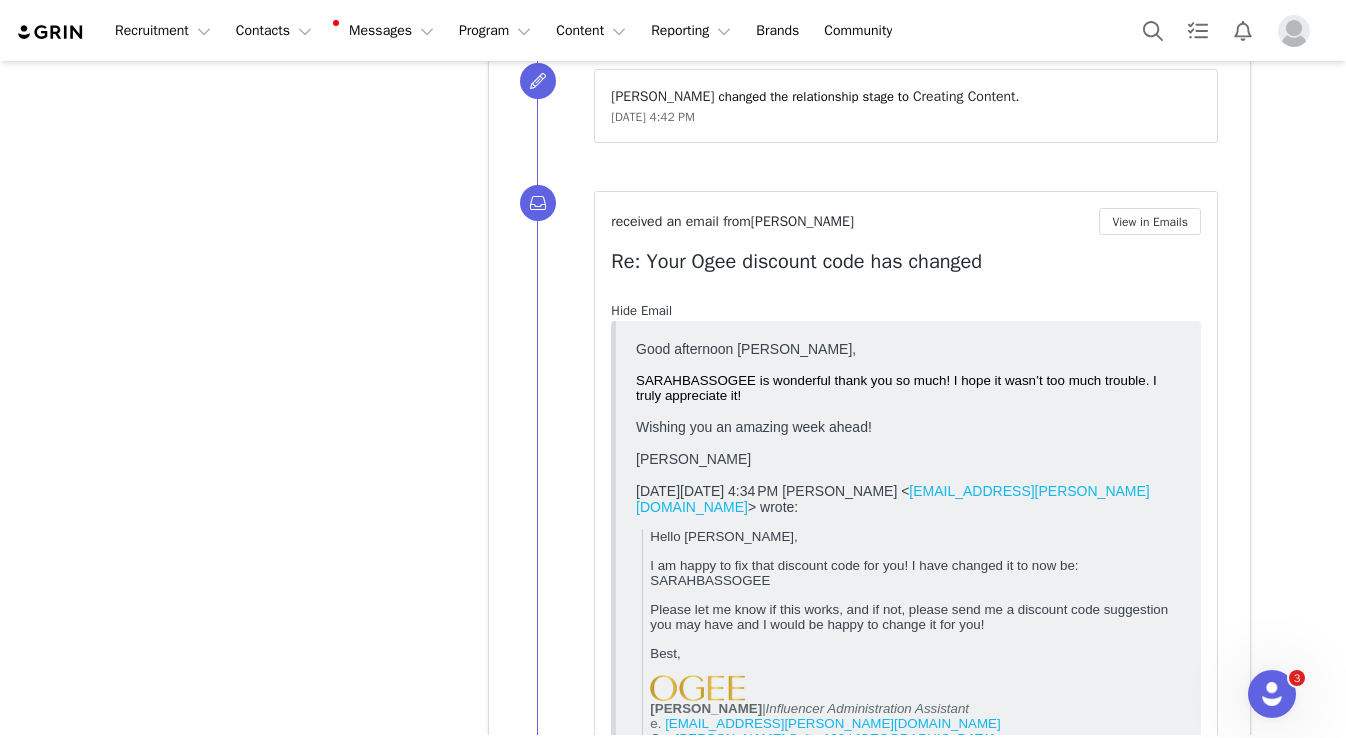 scroll, scrollTop: 0, scrollLeft: 0, axis: both 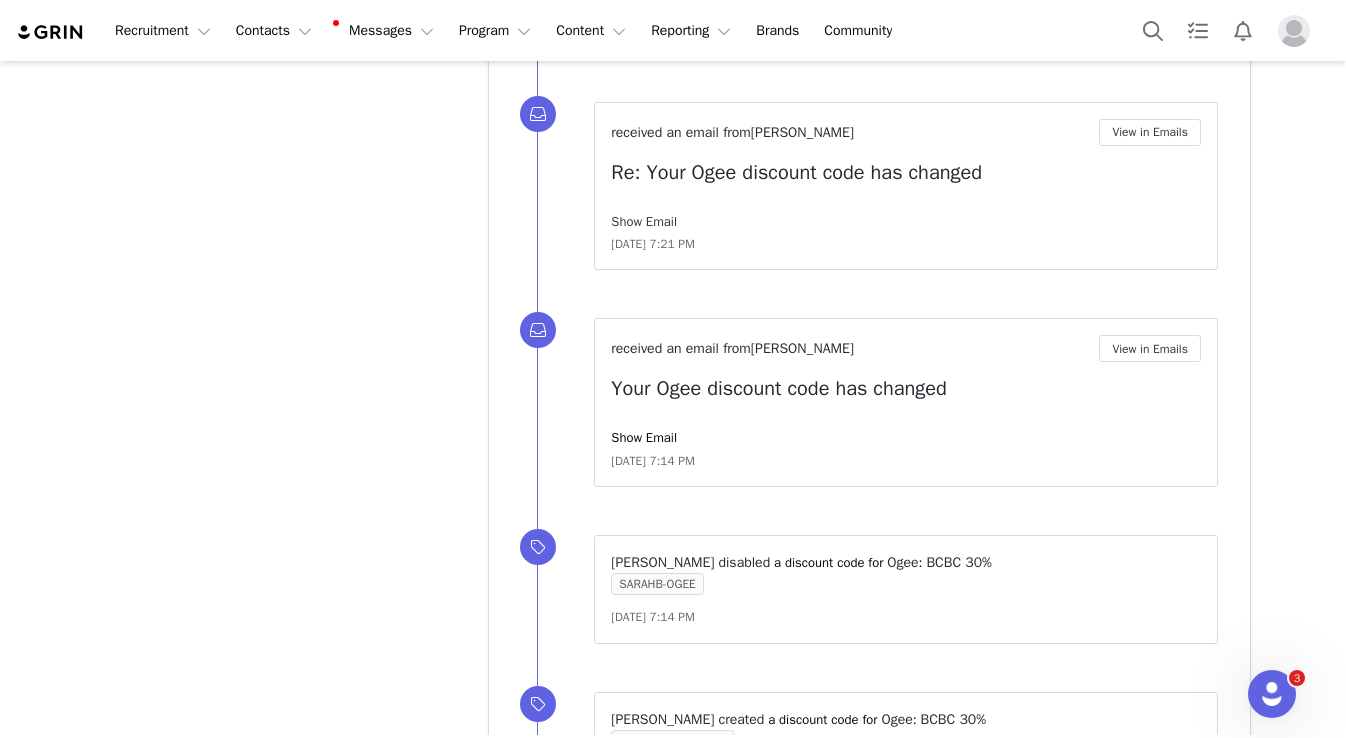 click on "Show Email" at bounding box center [644, 221] 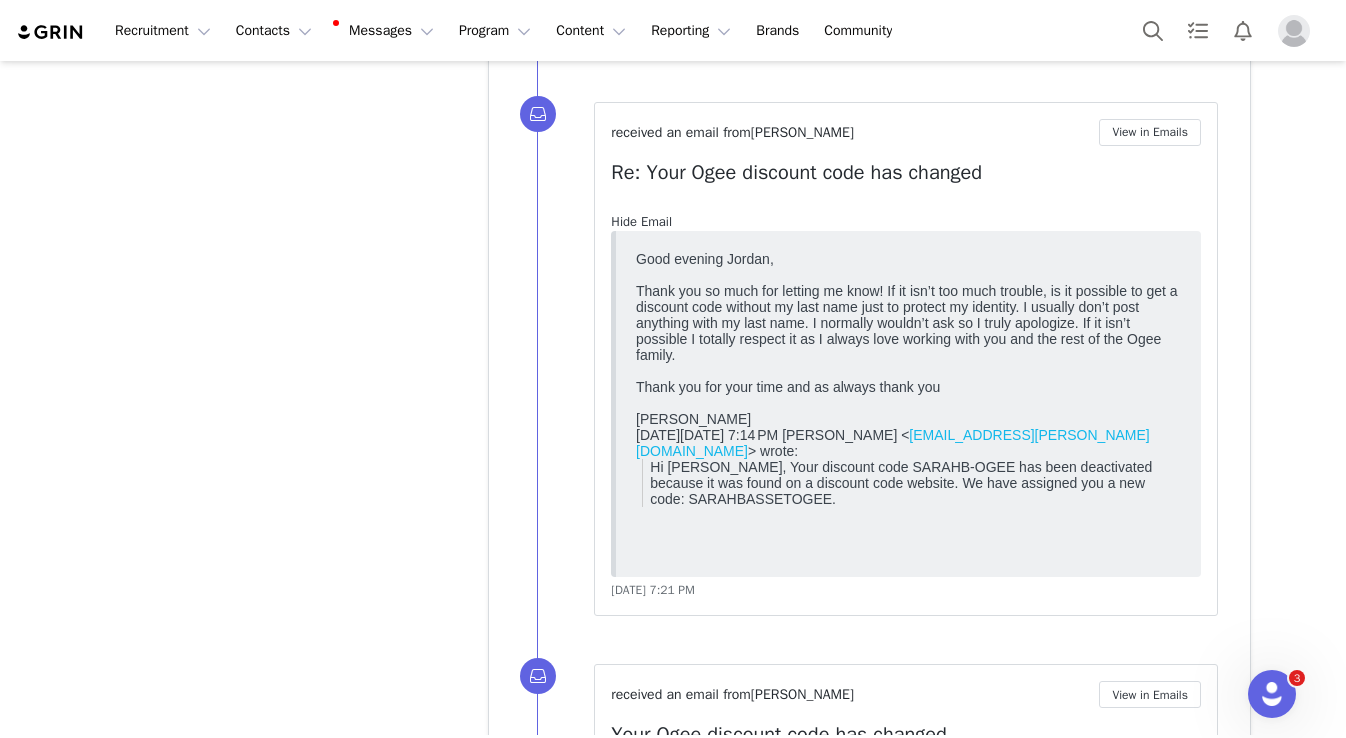 scroll, scrollTop: 0, scrollLeft: 0, axis: both 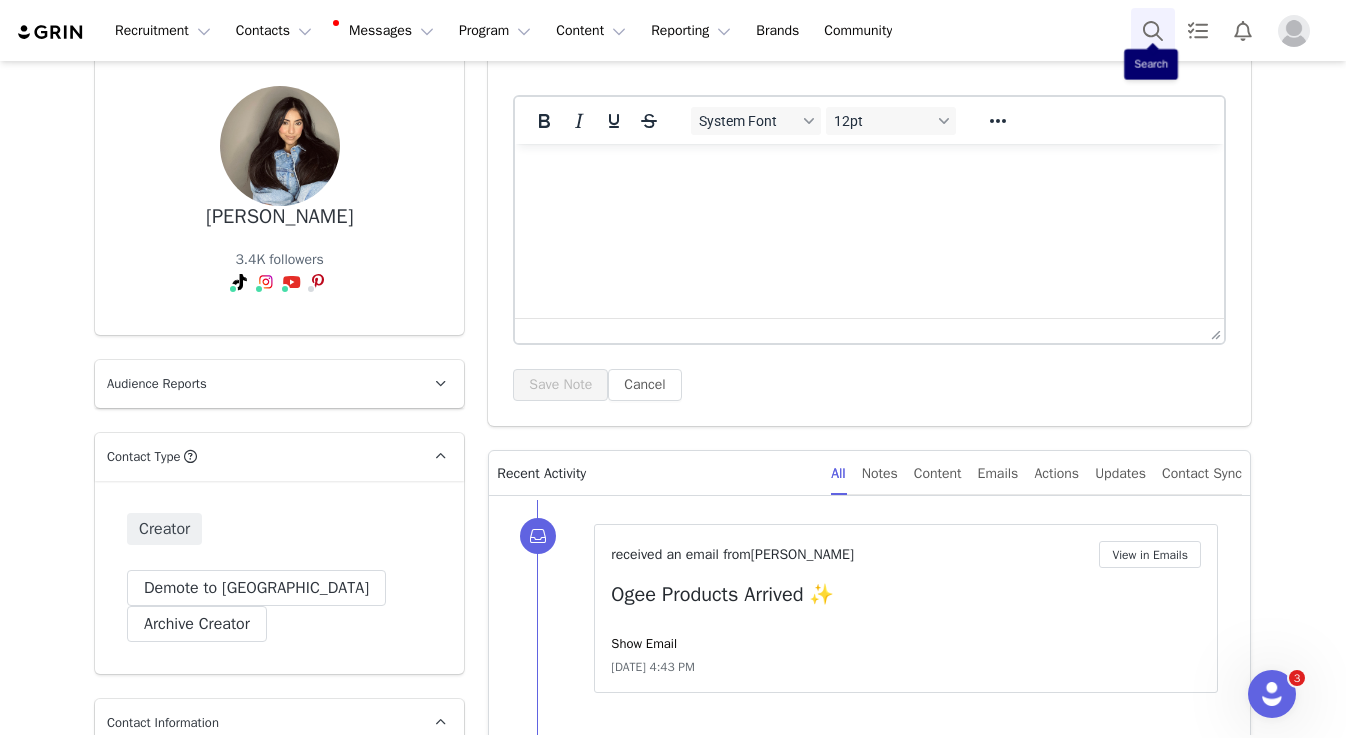 click at bounding box center (1153, 30) 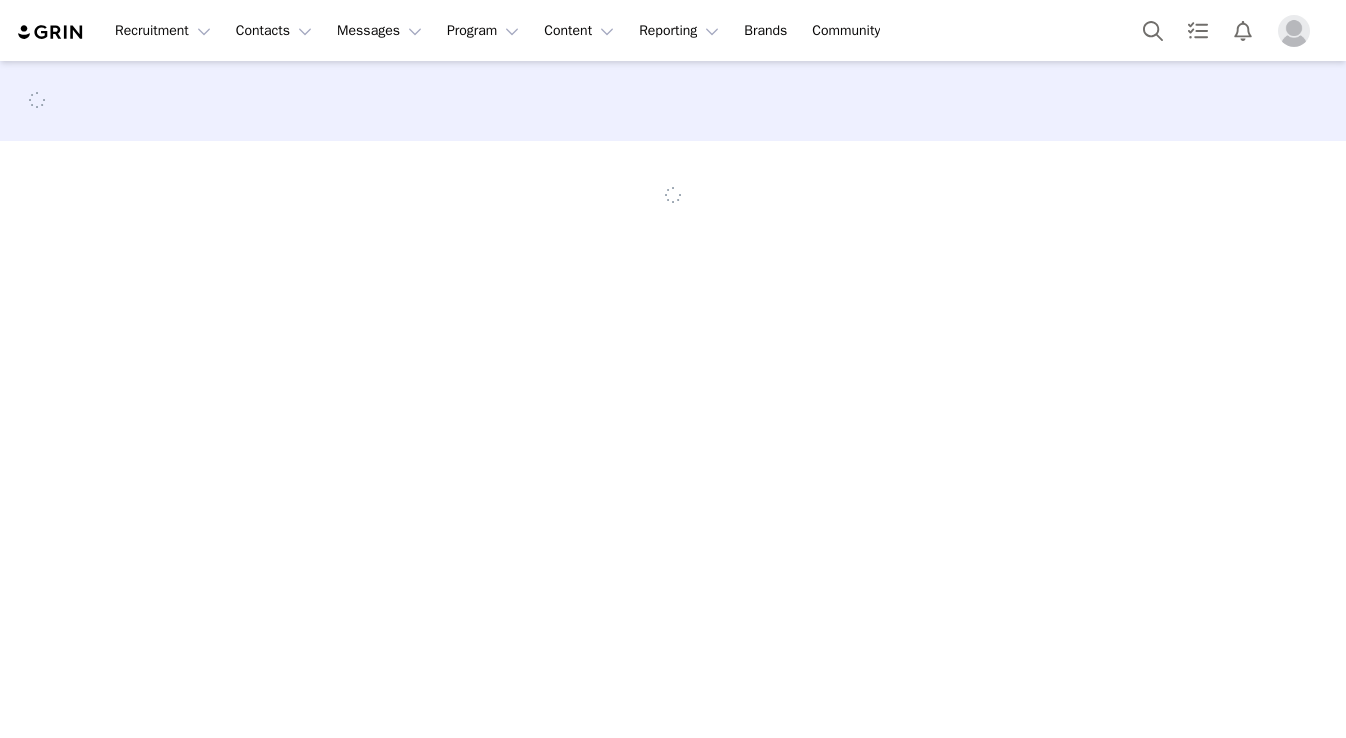 scroll, scrollTop: 0, scrollLeft: 0, axis: both 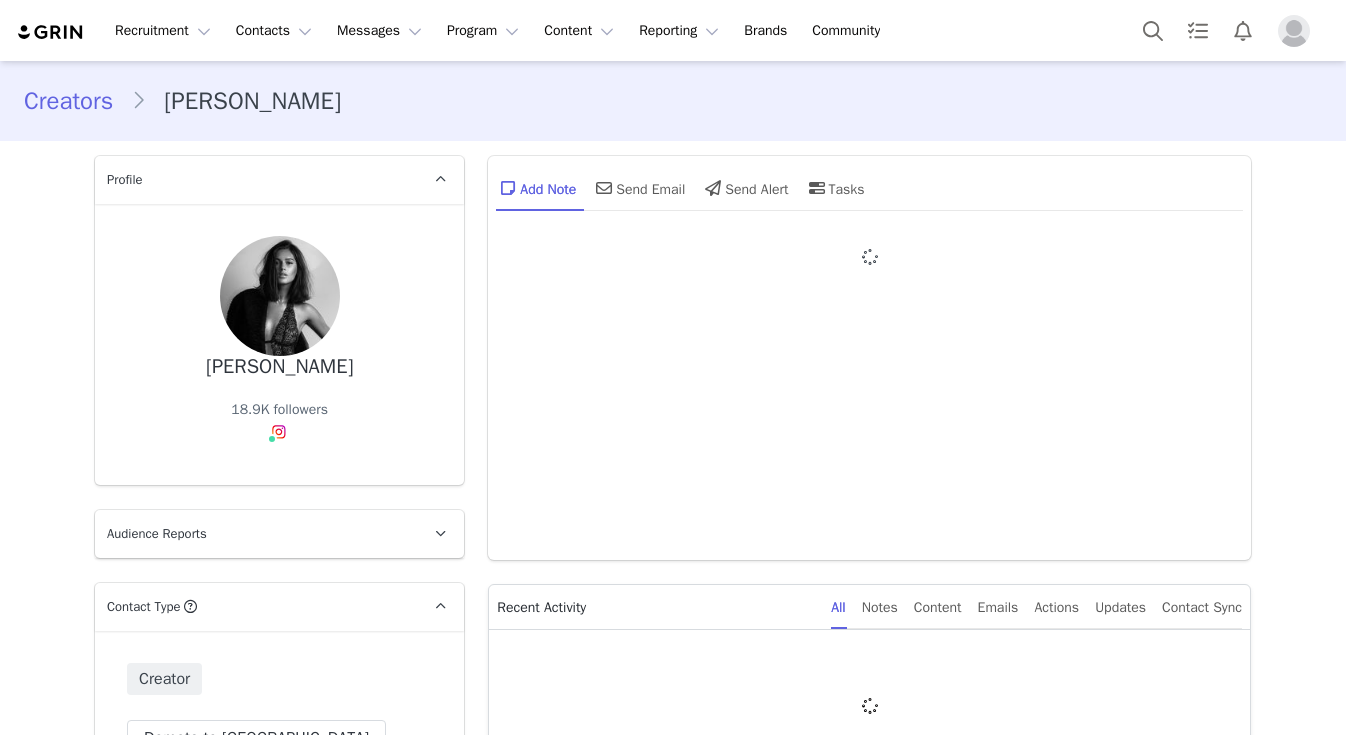 type on "+1 ([GEOGRAPHIC_DATA])" 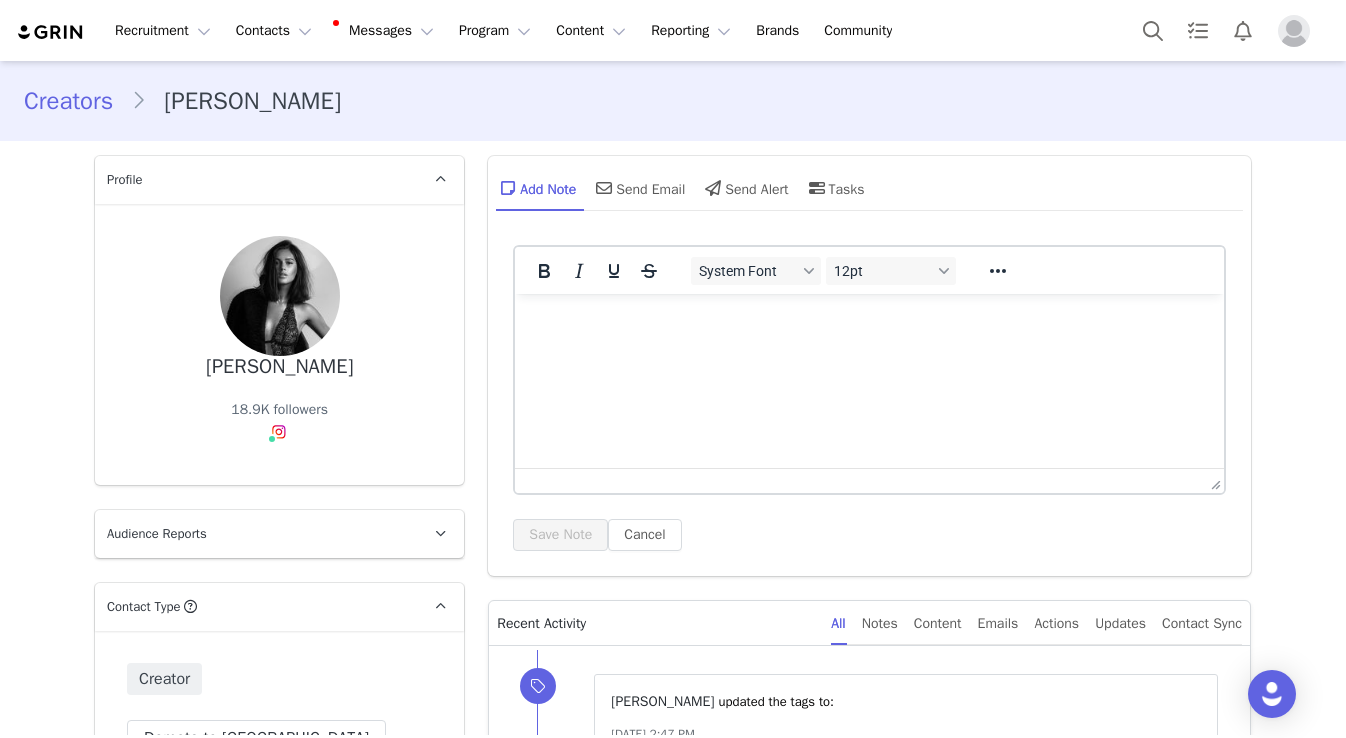 scroll, scrollTop: 0, scrollLeft: 0, axis: both 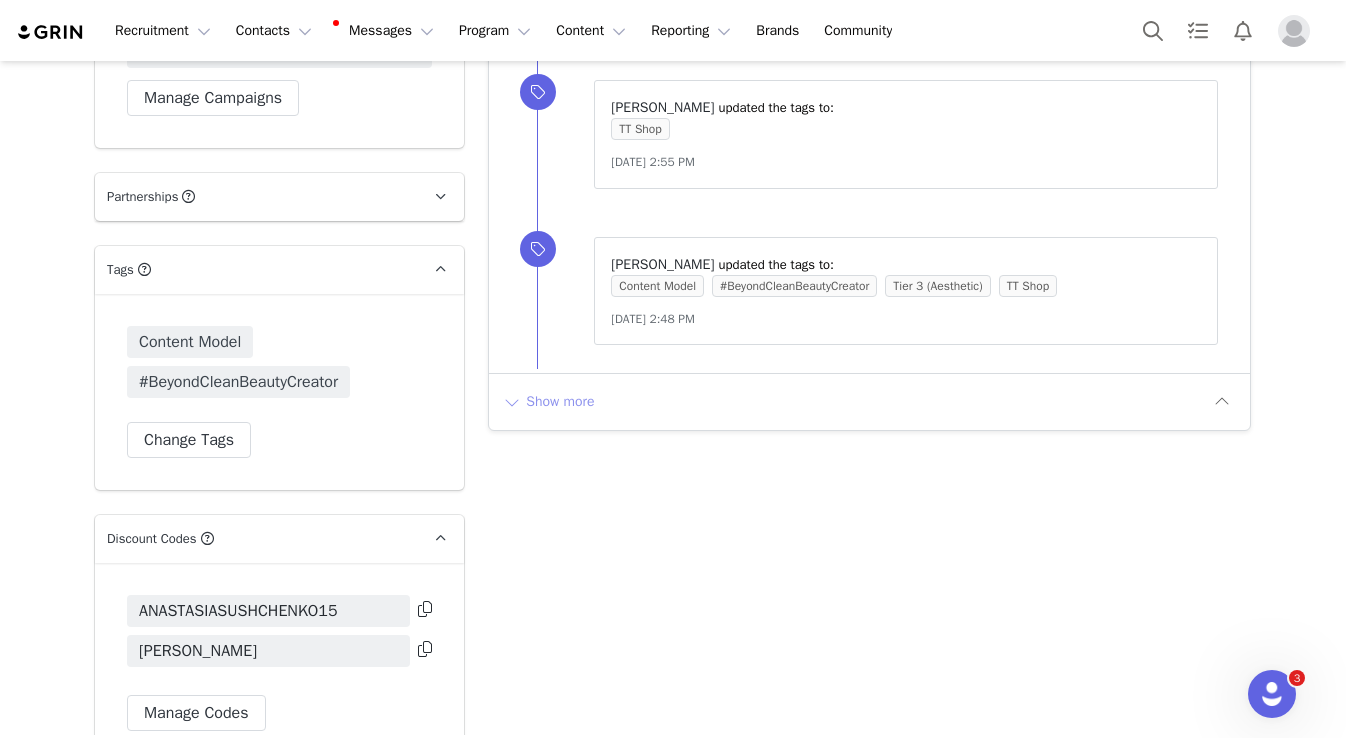 click on "Show more" at bounding box center [548, 402] 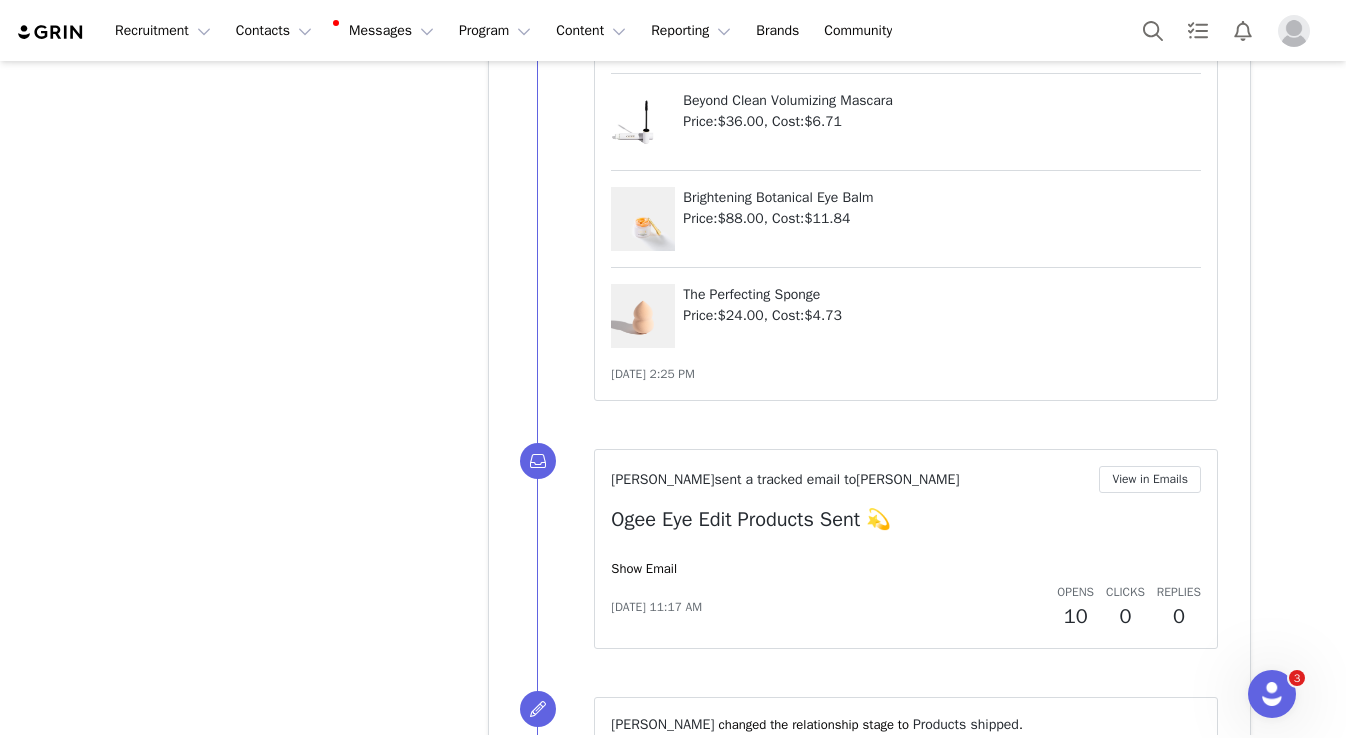 scroll, scrollTop: 5549, scrollLeft: 0, axis: vertical 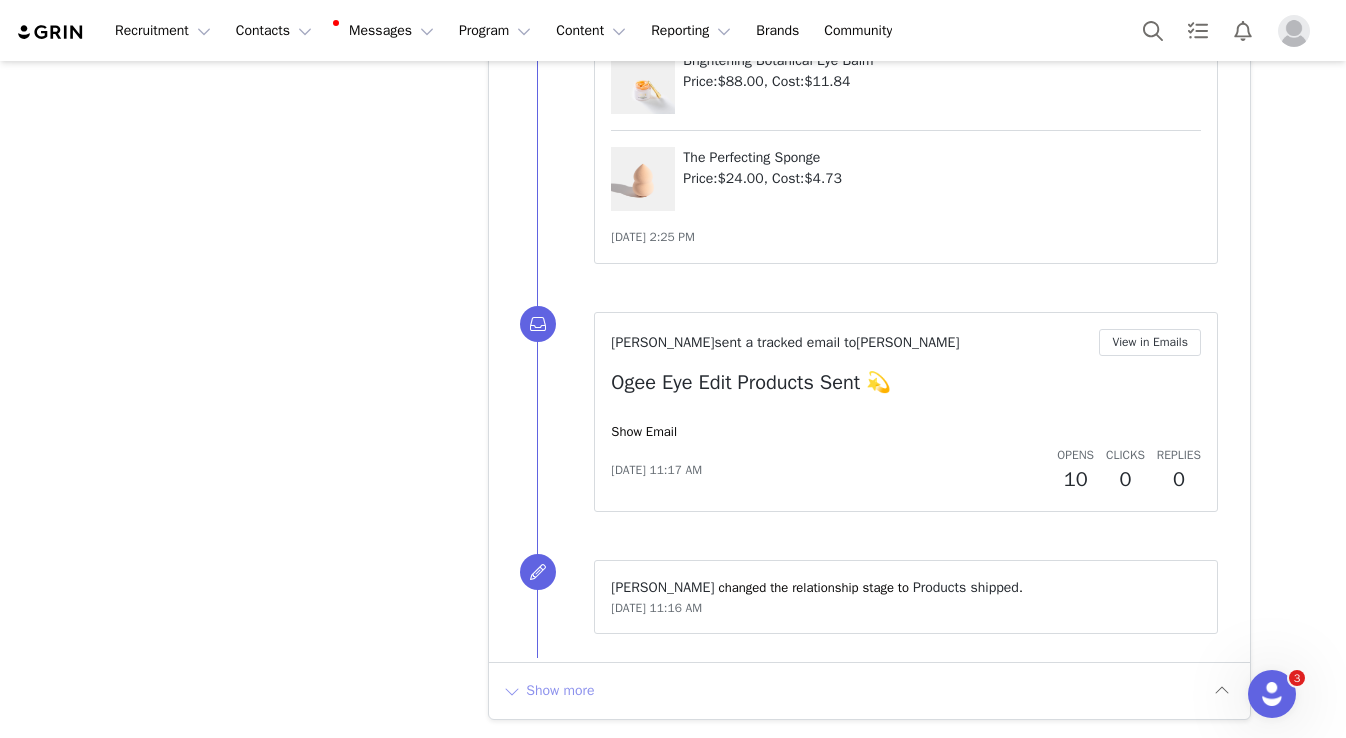 click on "Show more" at bounding box center (548, 691) 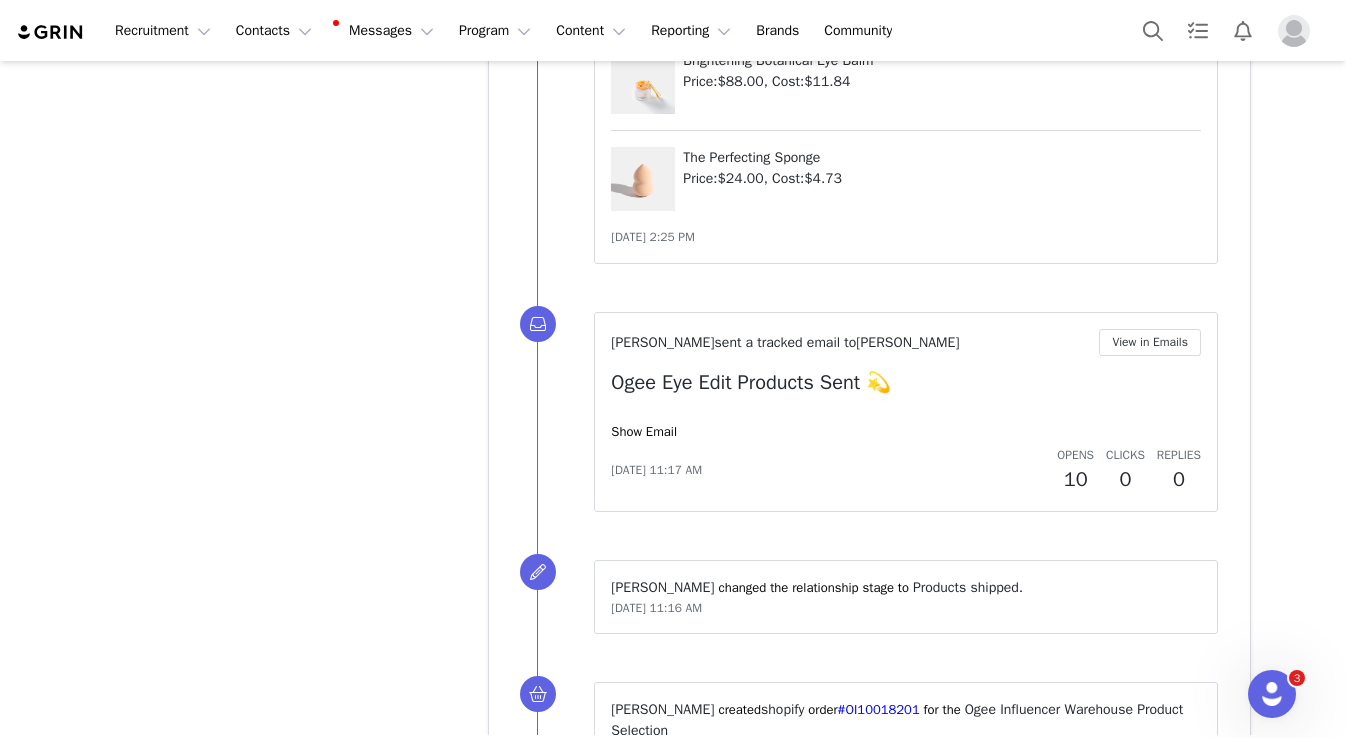 scroll, scrollTop: 0, scrollLeft: 0, axis: both 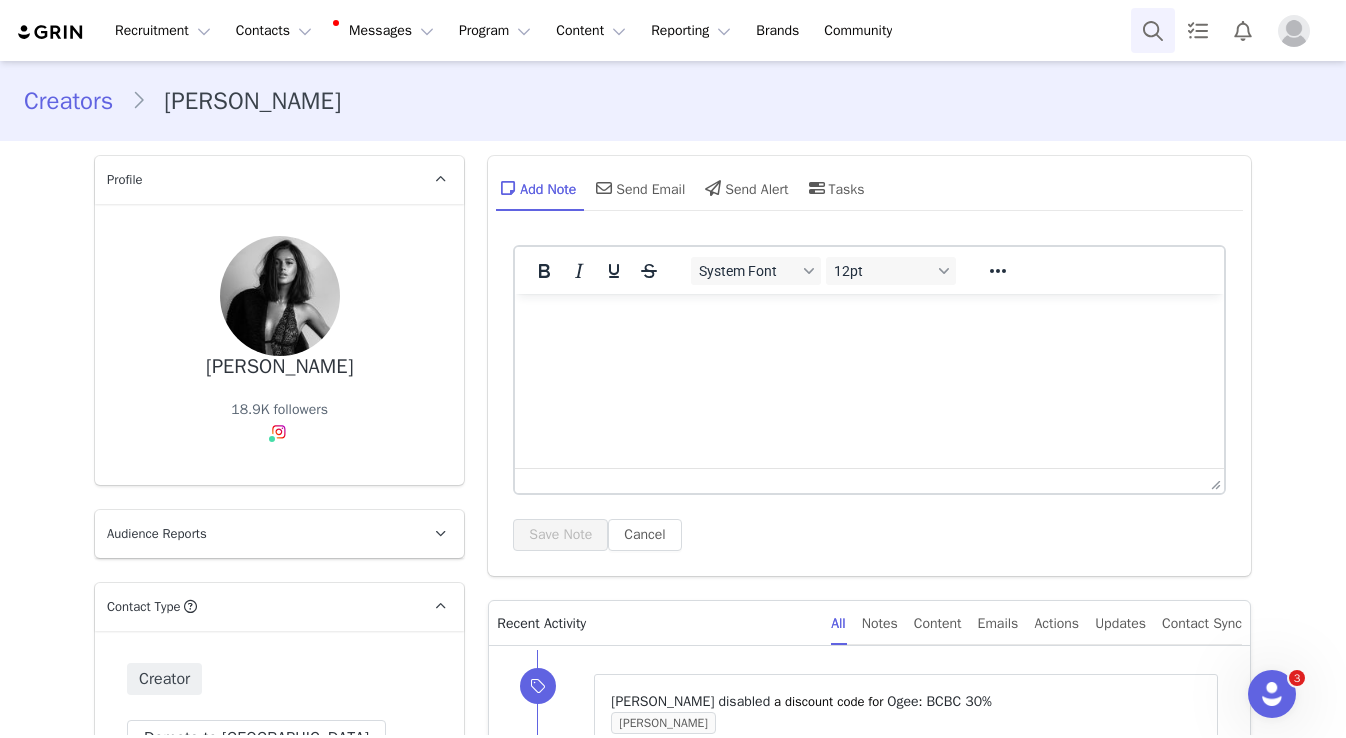 click at bounding box center (1153, 30) 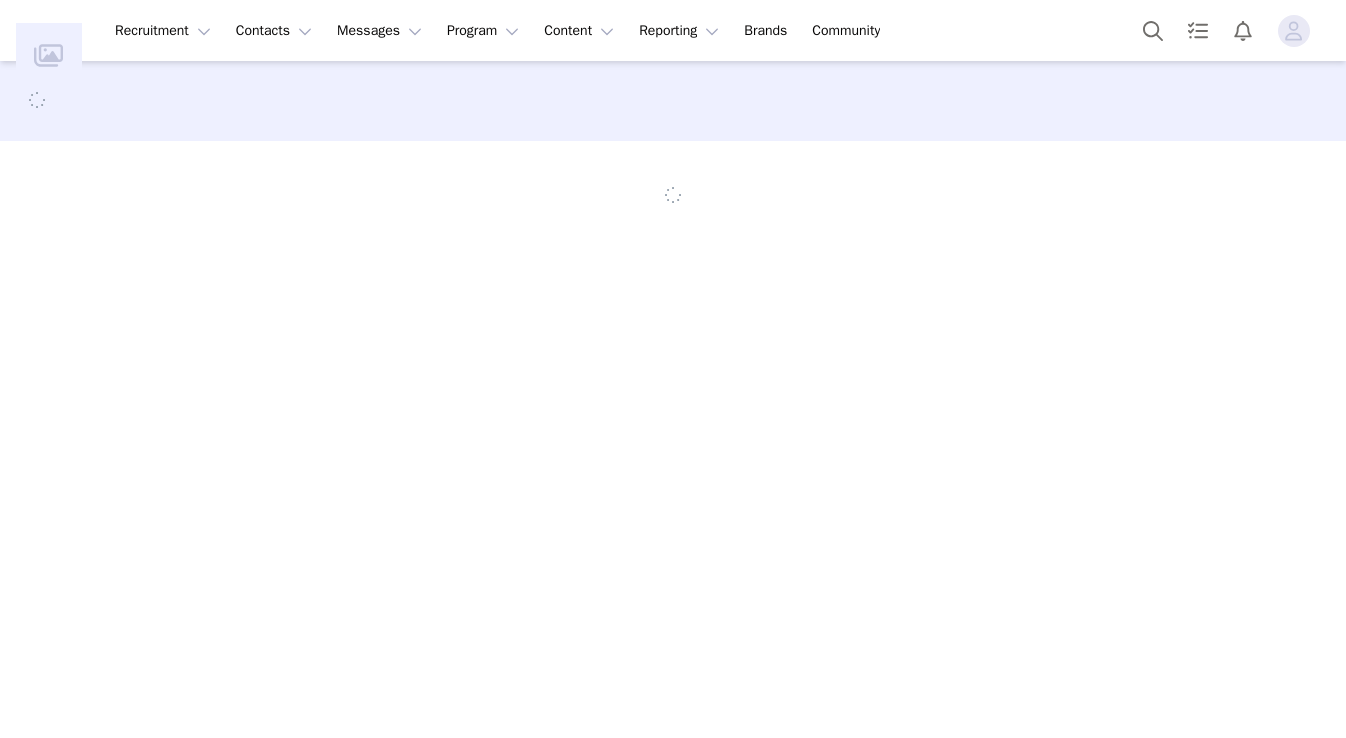 scroll, scrollTop: 0, scrollLeft: 0, axis: both 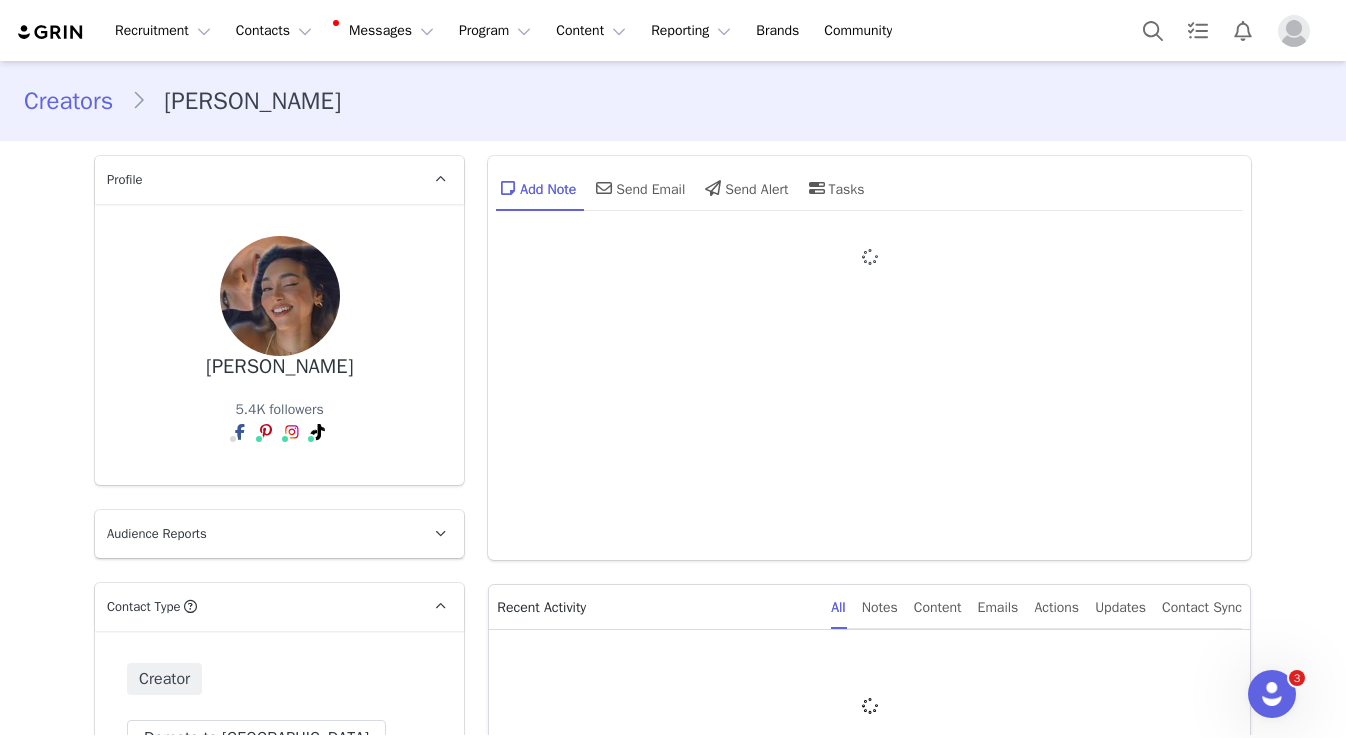 type on "+1 ([GEOGRAPHIC_DATA])" 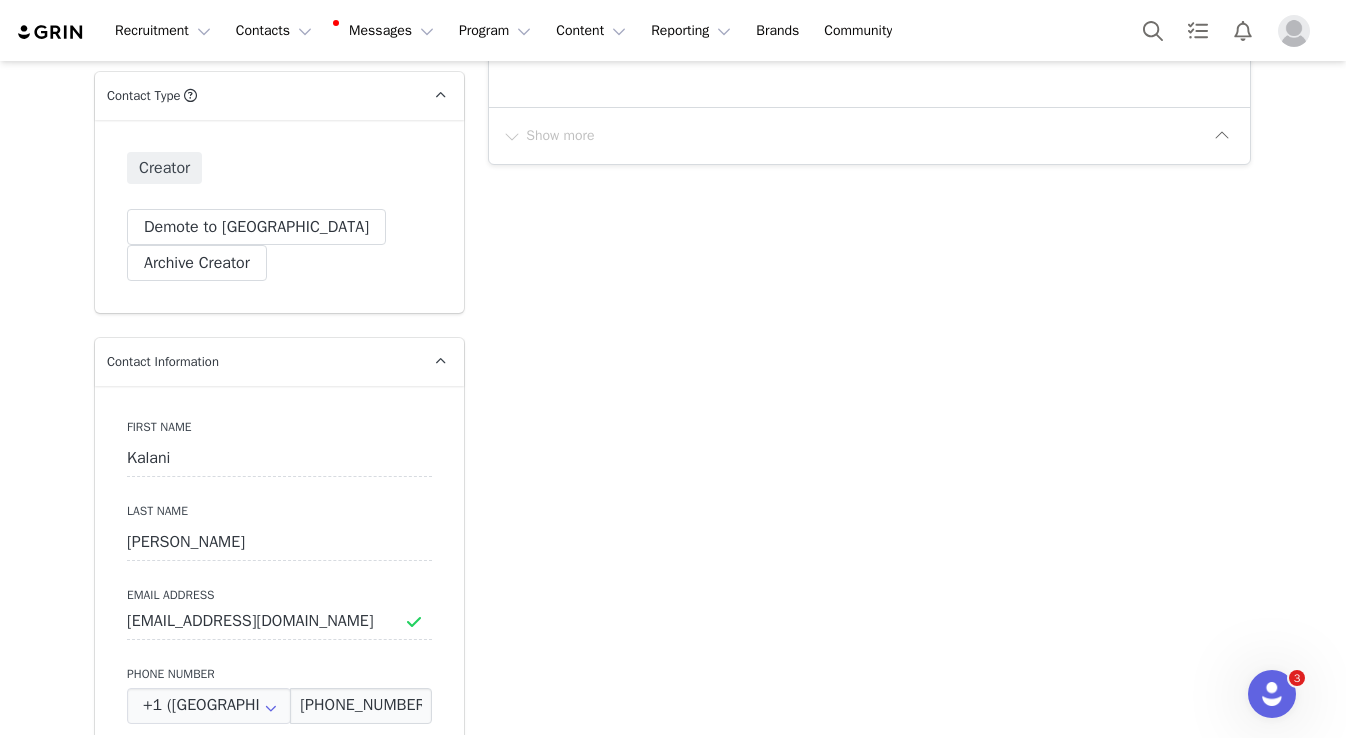 scroll, scrollTop: 564, scrollLeft: 0, axis: vertical 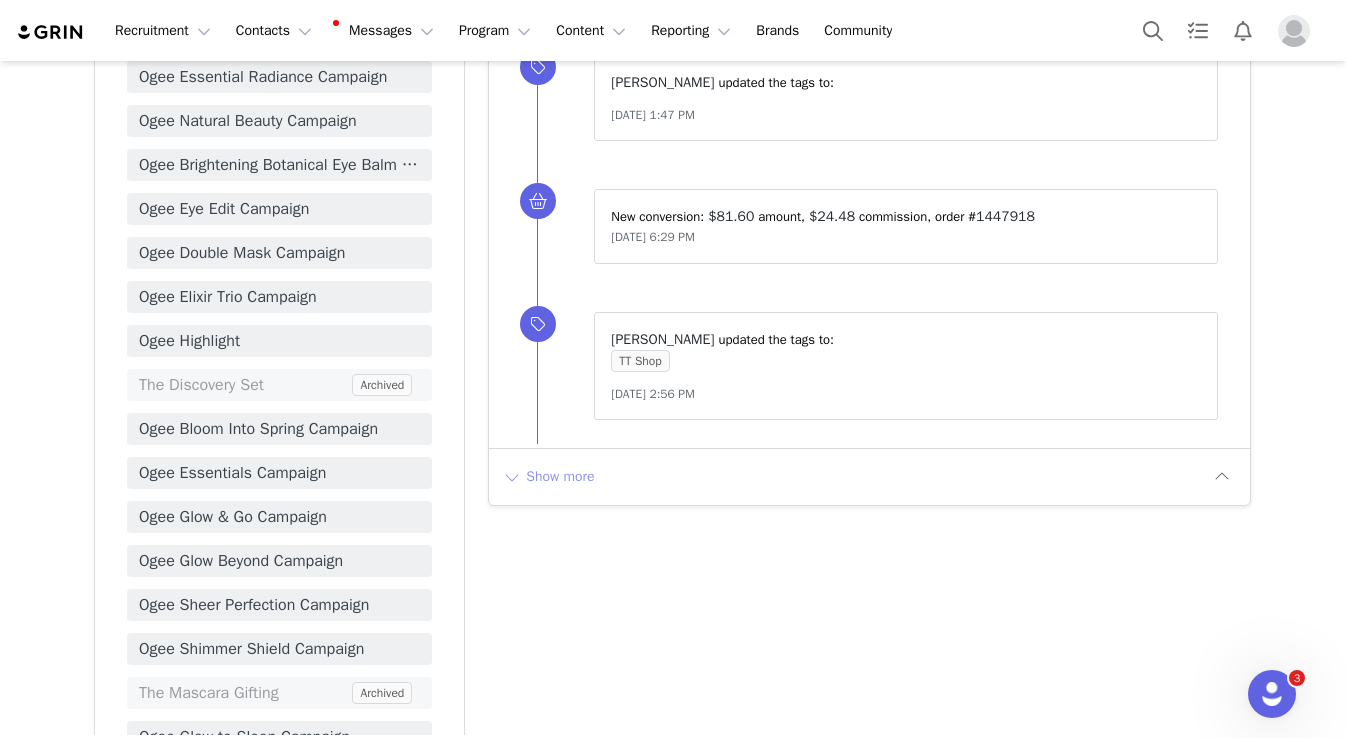 click on "Show more" at bounding box center (548, 477) 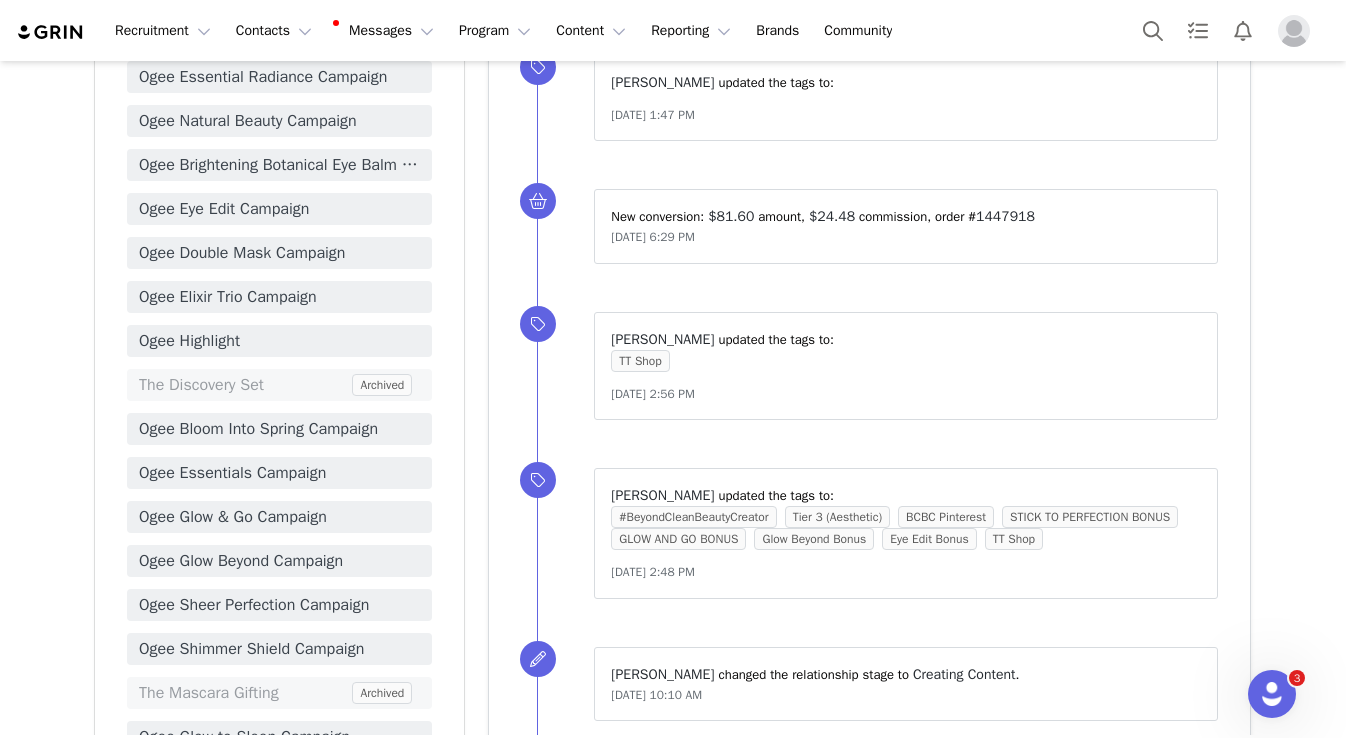 scroll, scrollTop: 0, scrollLeft: 0, axis: both 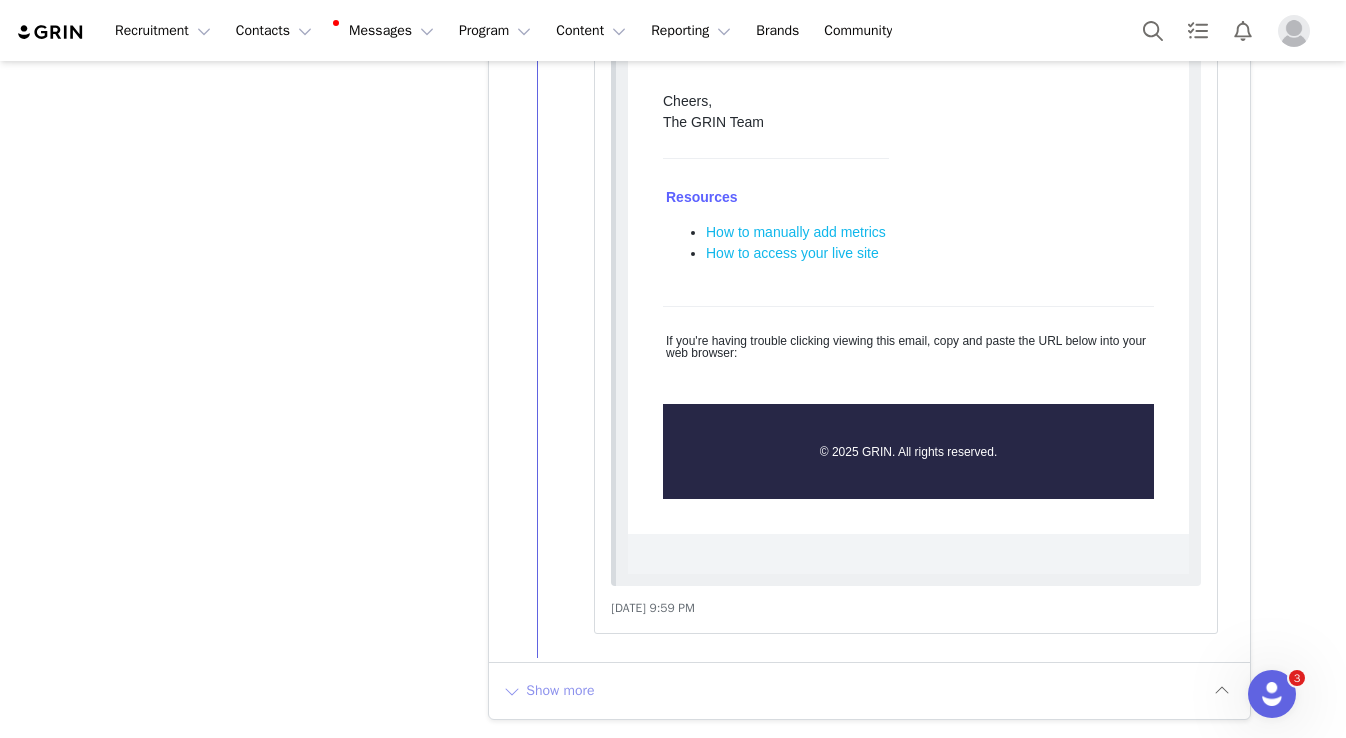 click on "Show more" at bounding box center (548, 691) 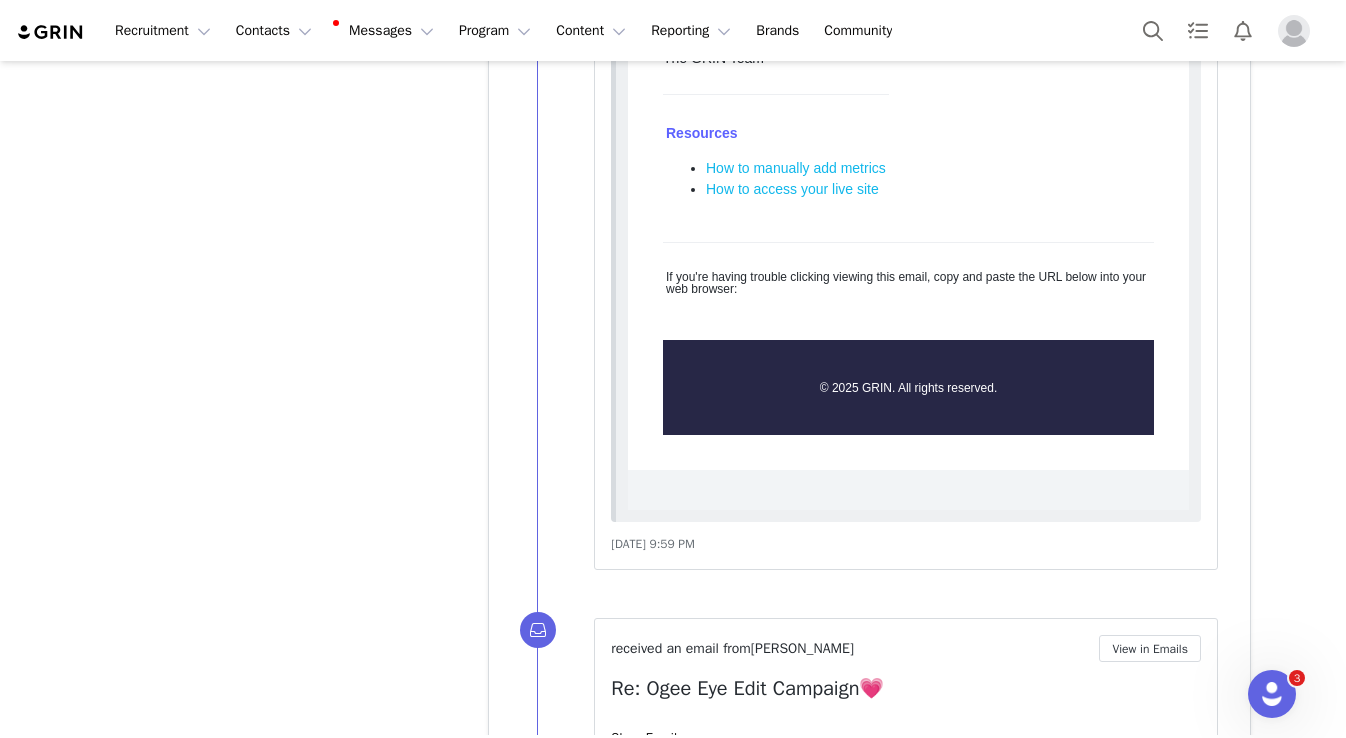 scroll, scrollTop: 0, scrollLeft: 0, axis: both 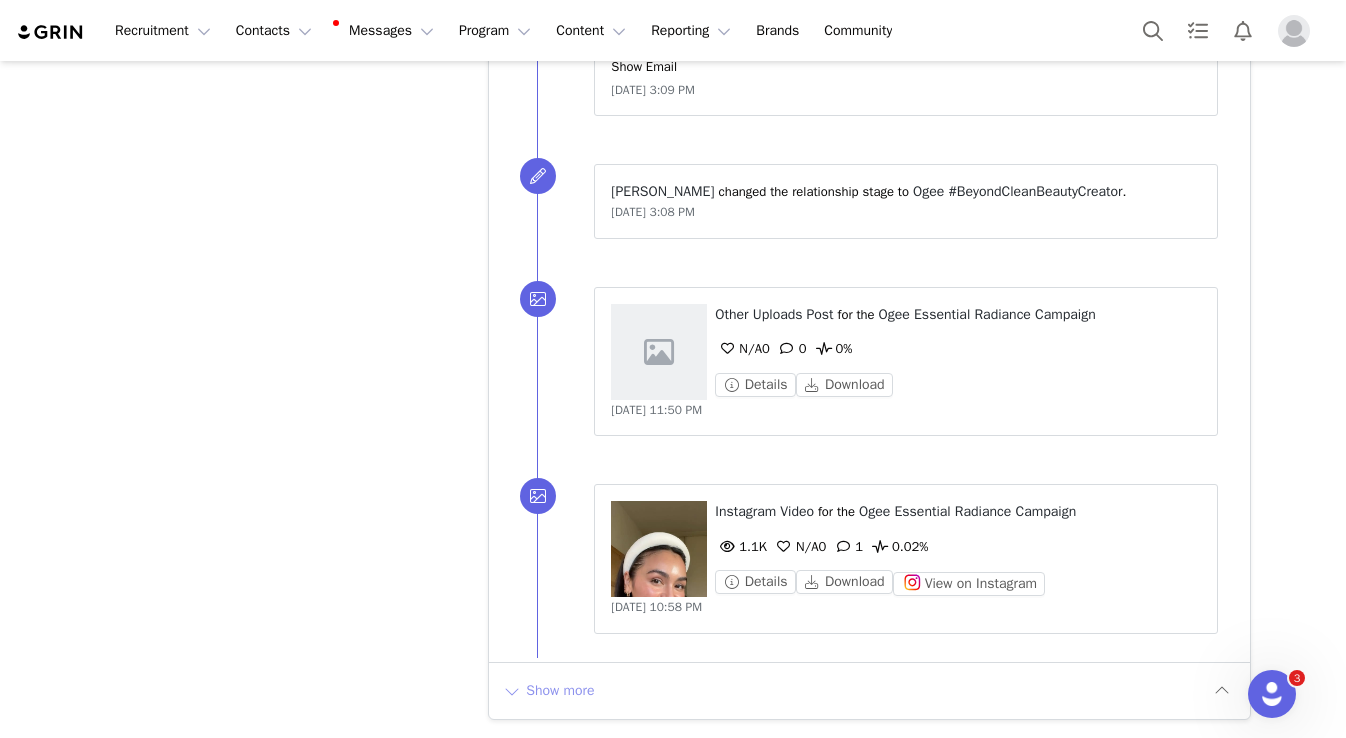 click on "Show more" at bounding box center (548, 691) 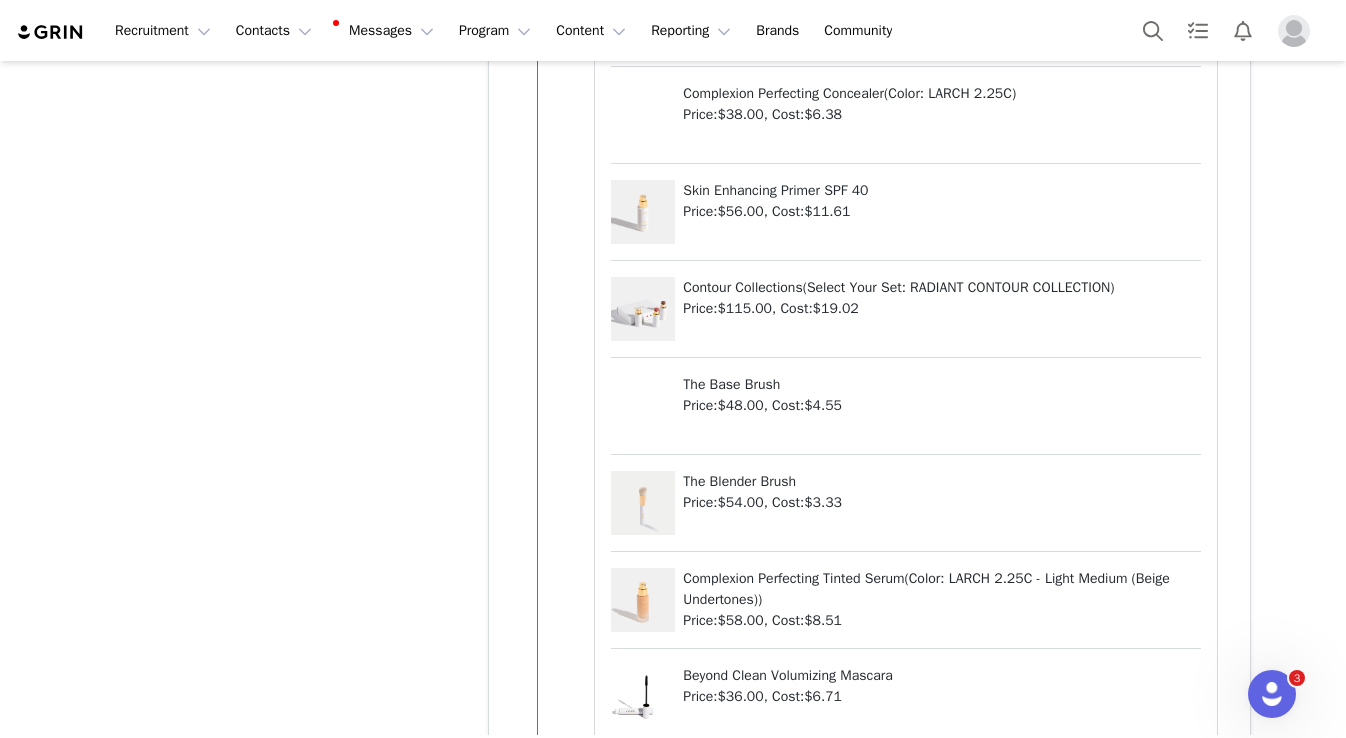 scroll, scrollTop: 14952, scrollLeft: 0, axis: vertical 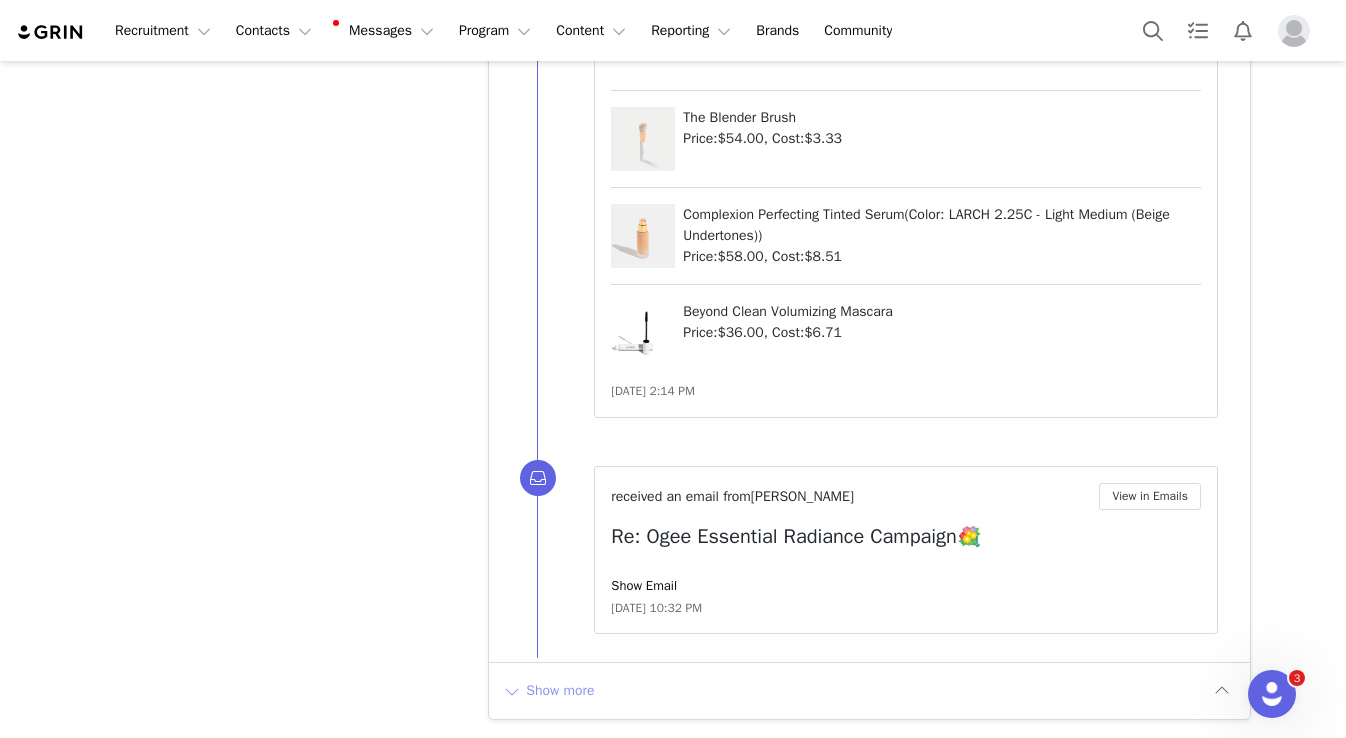 click on "Show more" at bounding box center (548, 691) 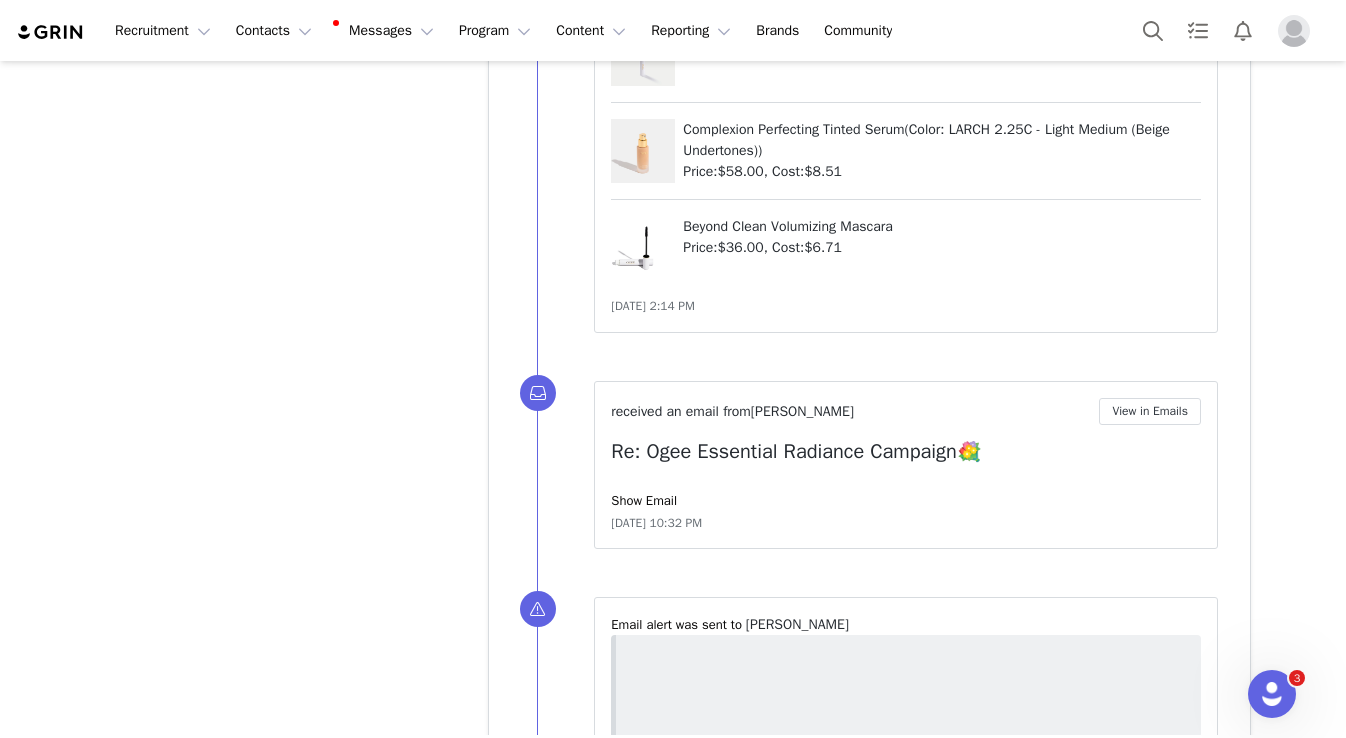 scroll, scrollTop: 15366, scrollLeft: 0, axis: vertical 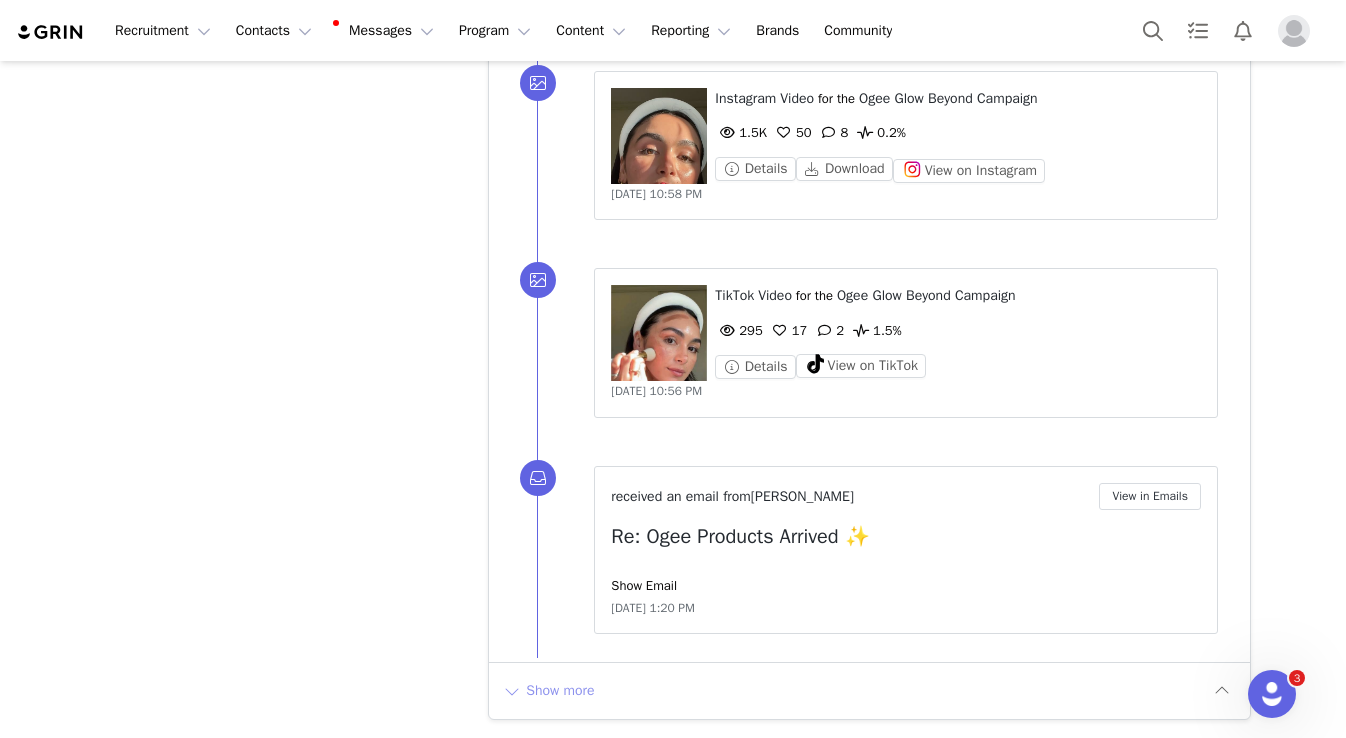 click on "Show more" at bounding box center (548, 691) 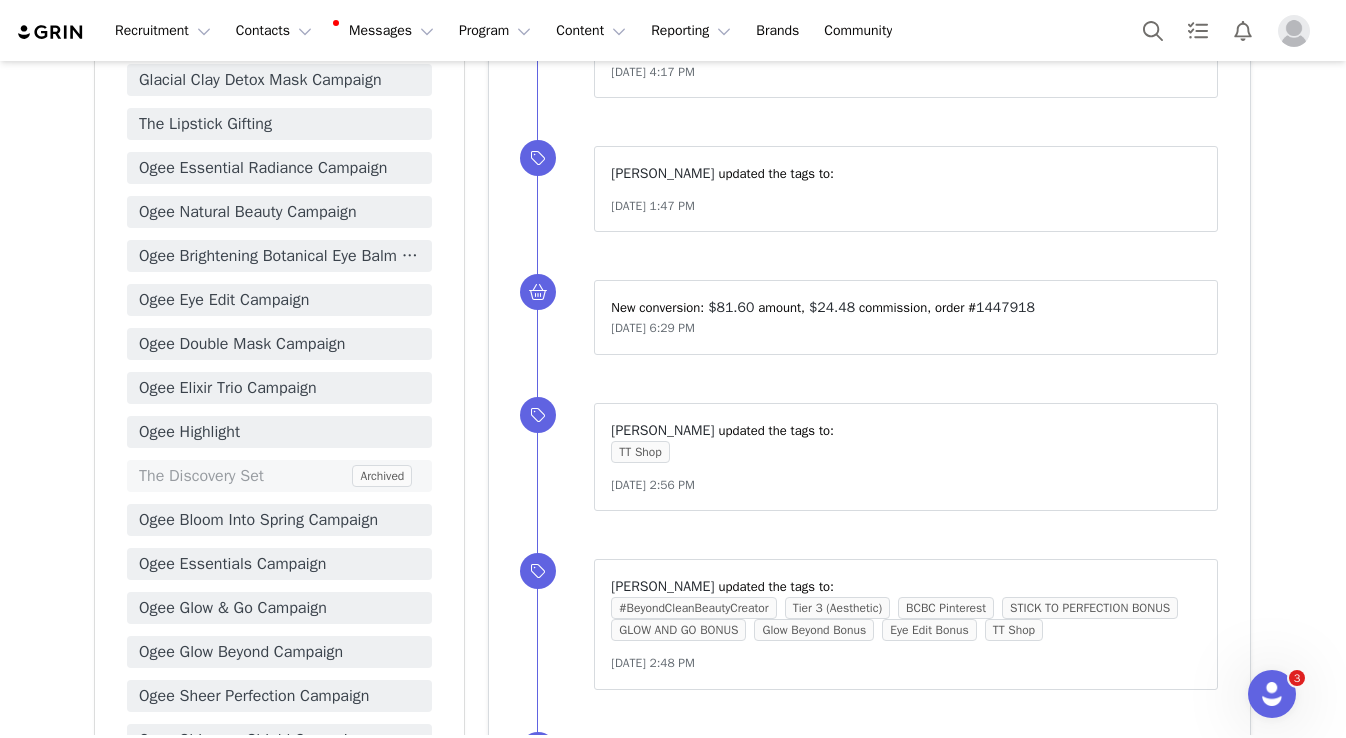 scroll, scrollTop: 2961, scrollLeft: 0, axis: vertical 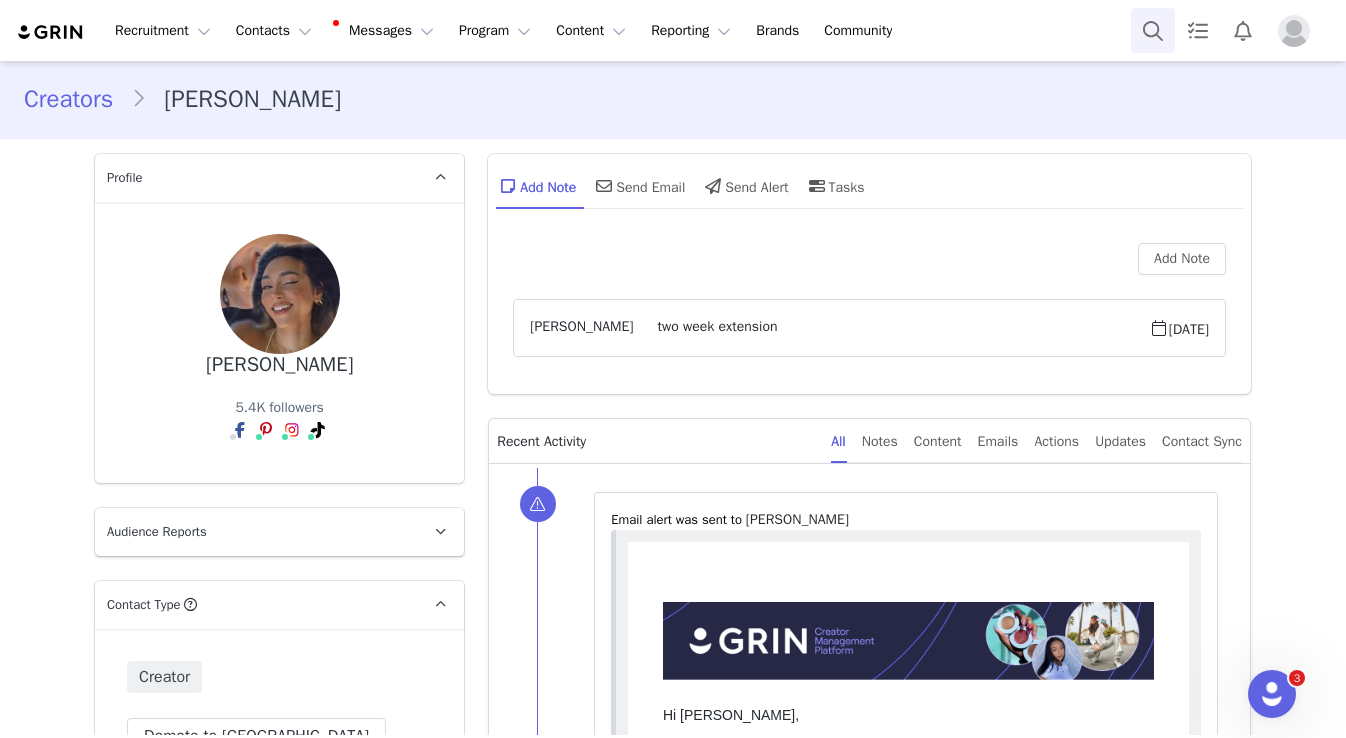 click at bounding box center [1153, 30] 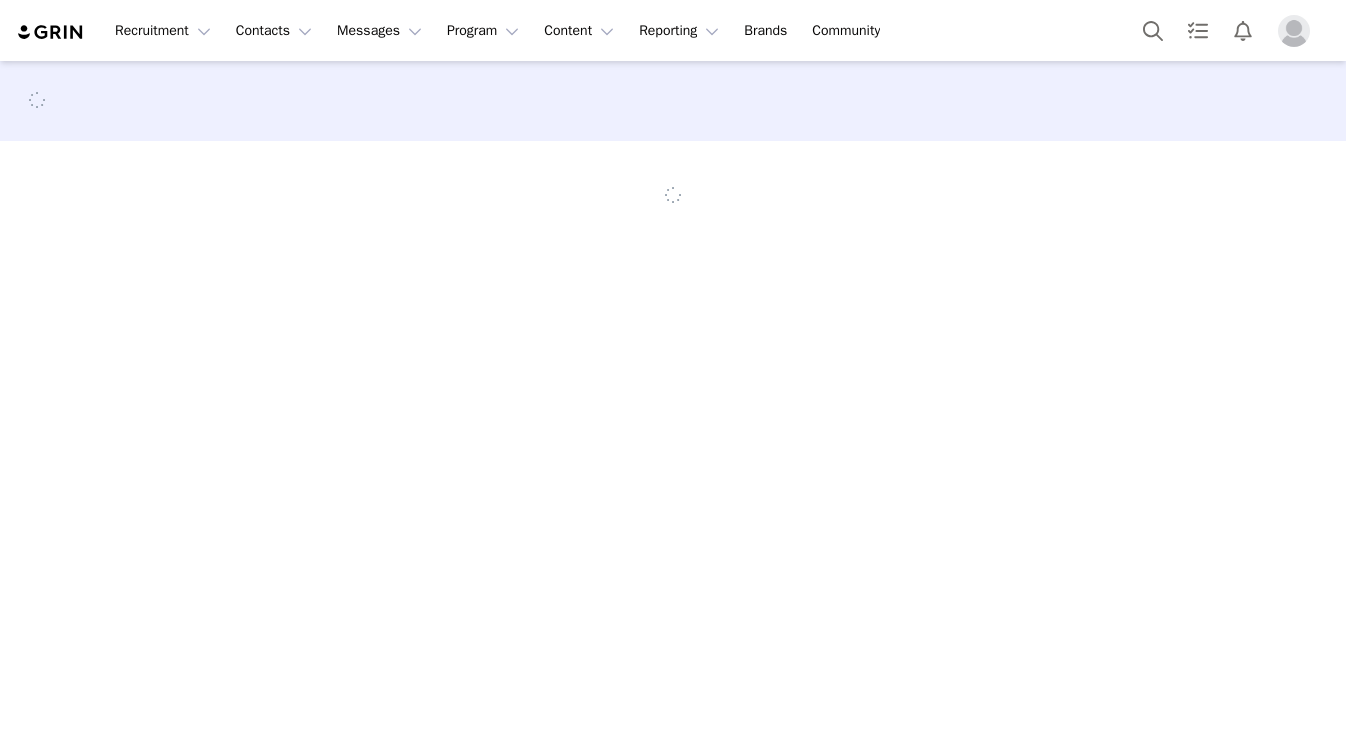 scroll, scrollTop: 0, scrollLeft: 0, axis: both 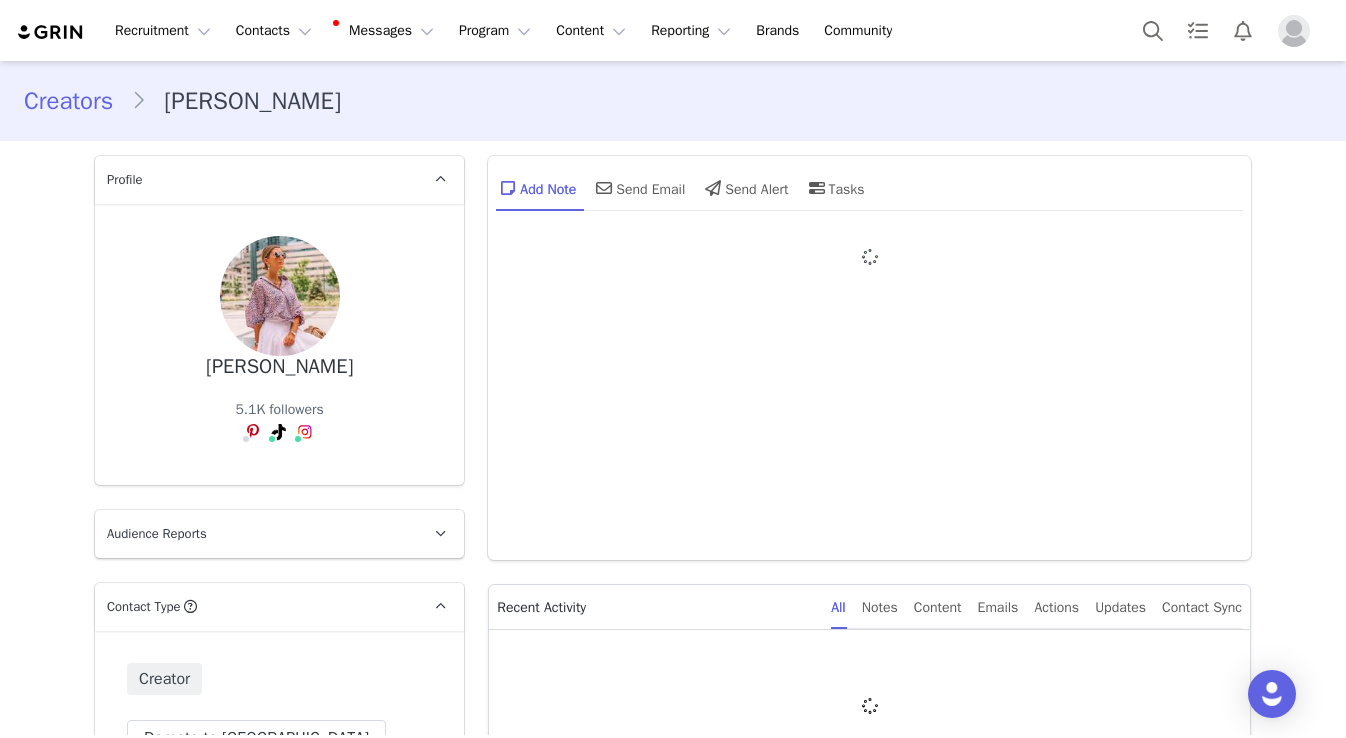 type on "+1 ([GEOGRAPHIC_DATA])" 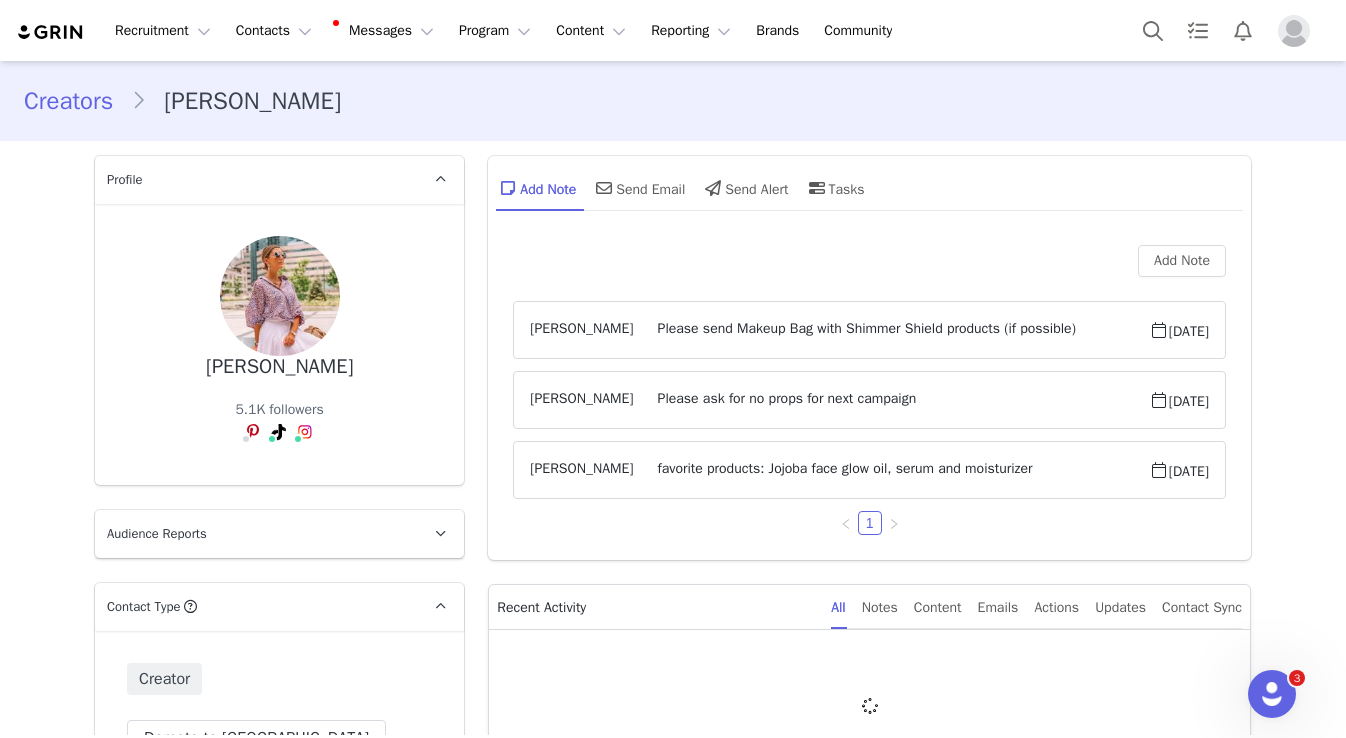scroll, scrollTop: 0, scrollLeft: 0, axis: both 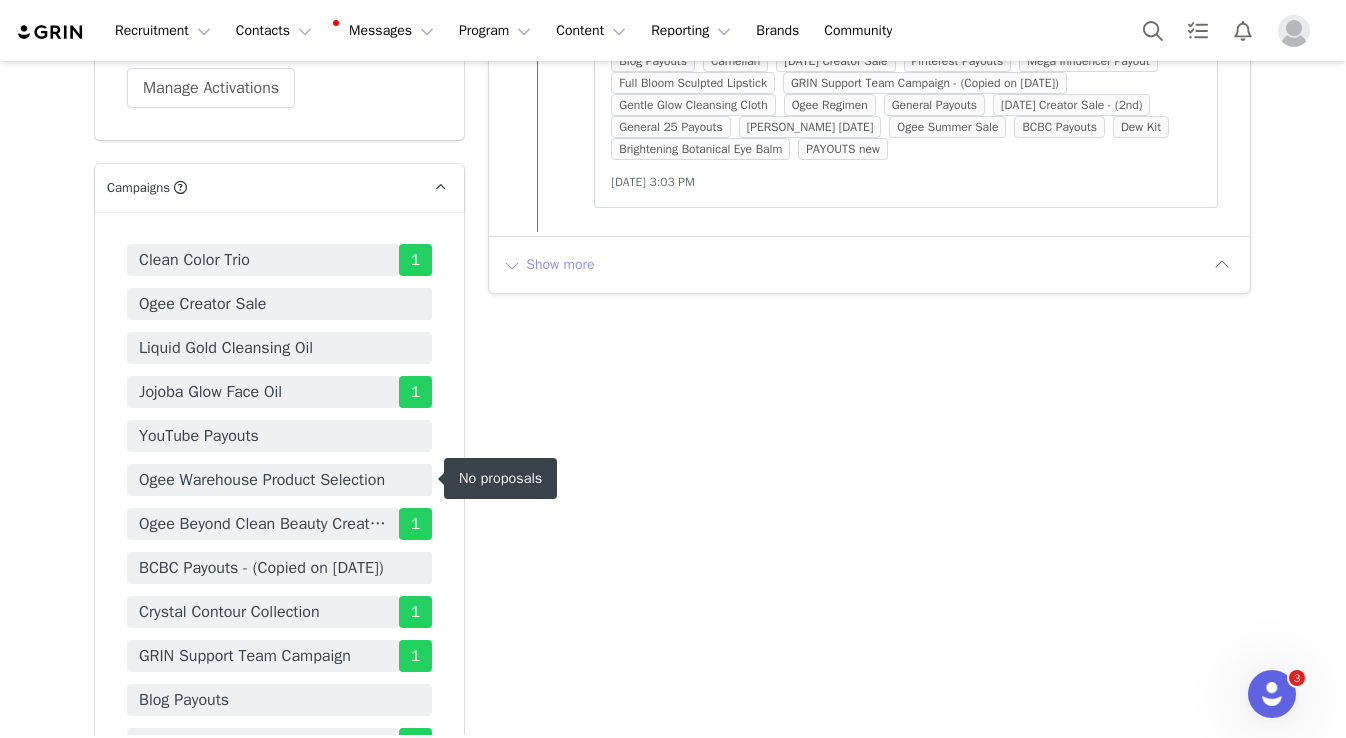 click on "Show more" at bounding box center [548, 265] 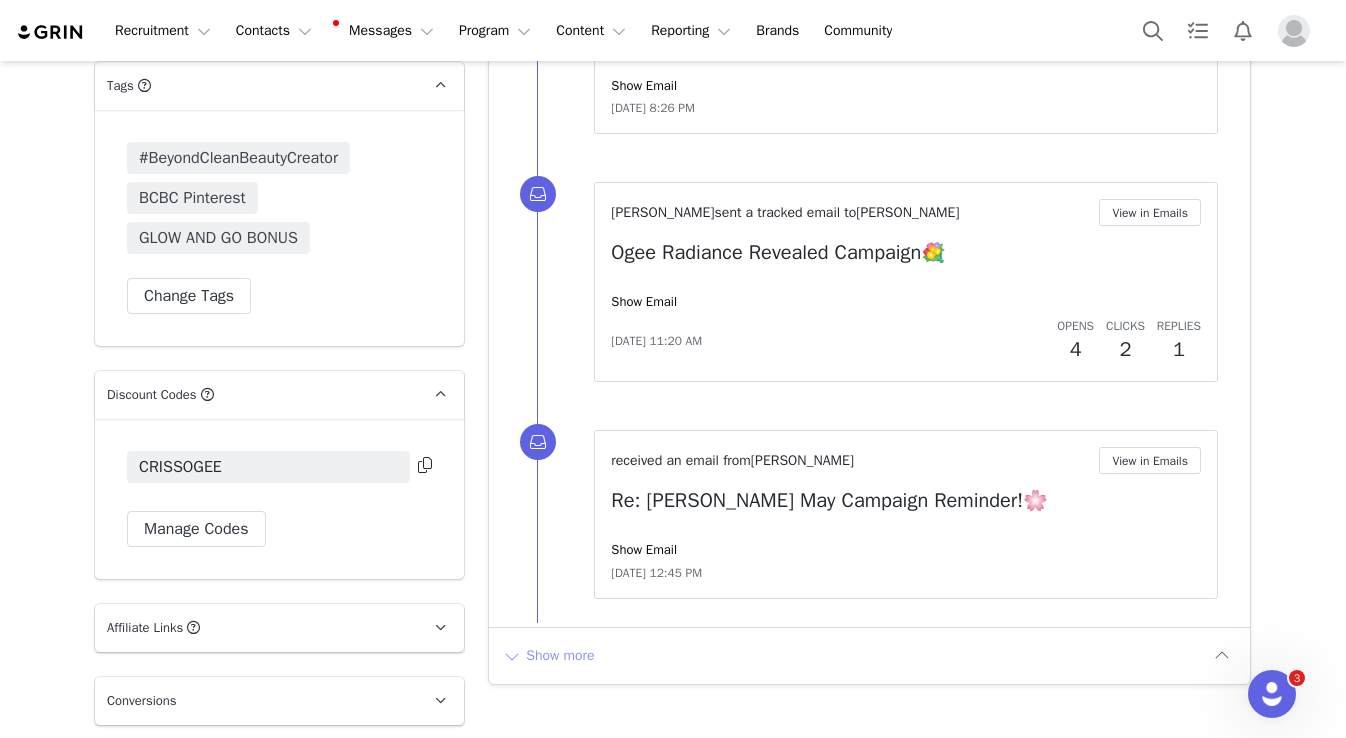 scroll, scrollTop: 5261, scrollLeft: 0, axis: vertical 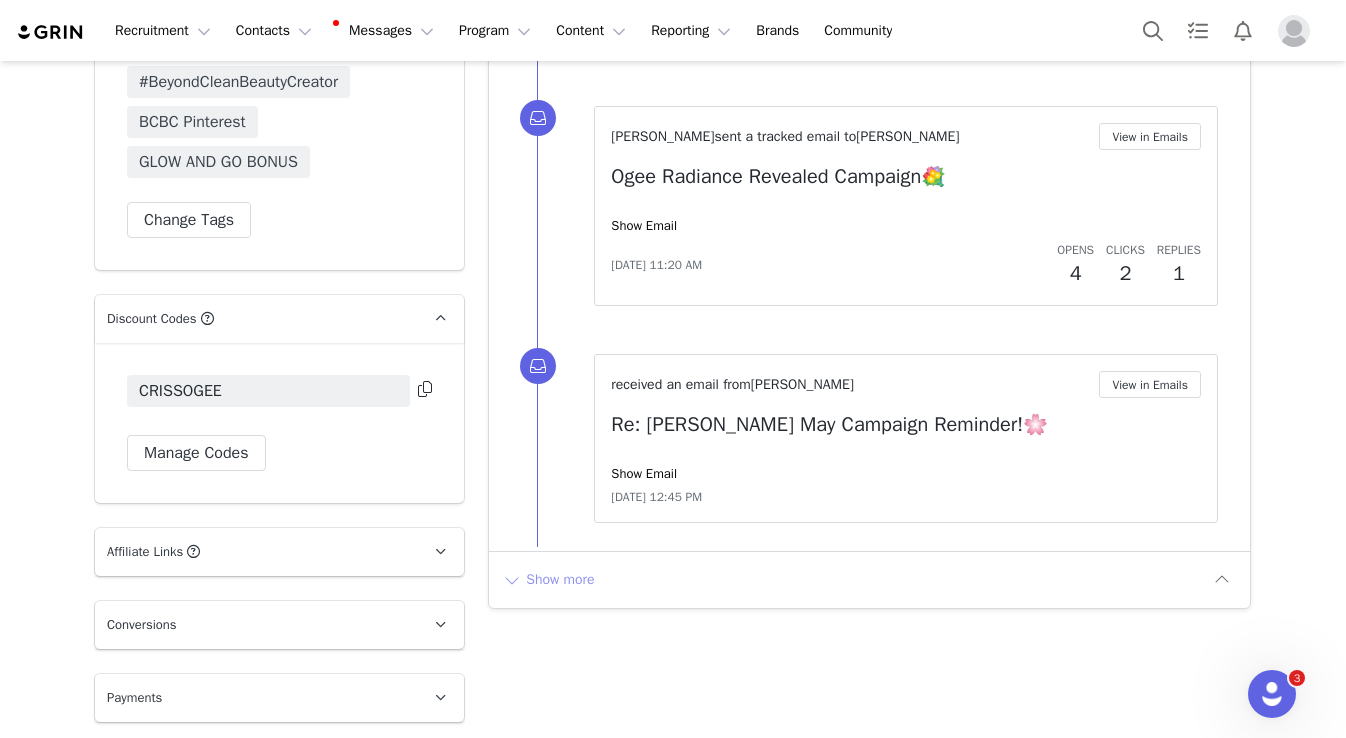 click on "Show more" at bounding box center [548, 580] 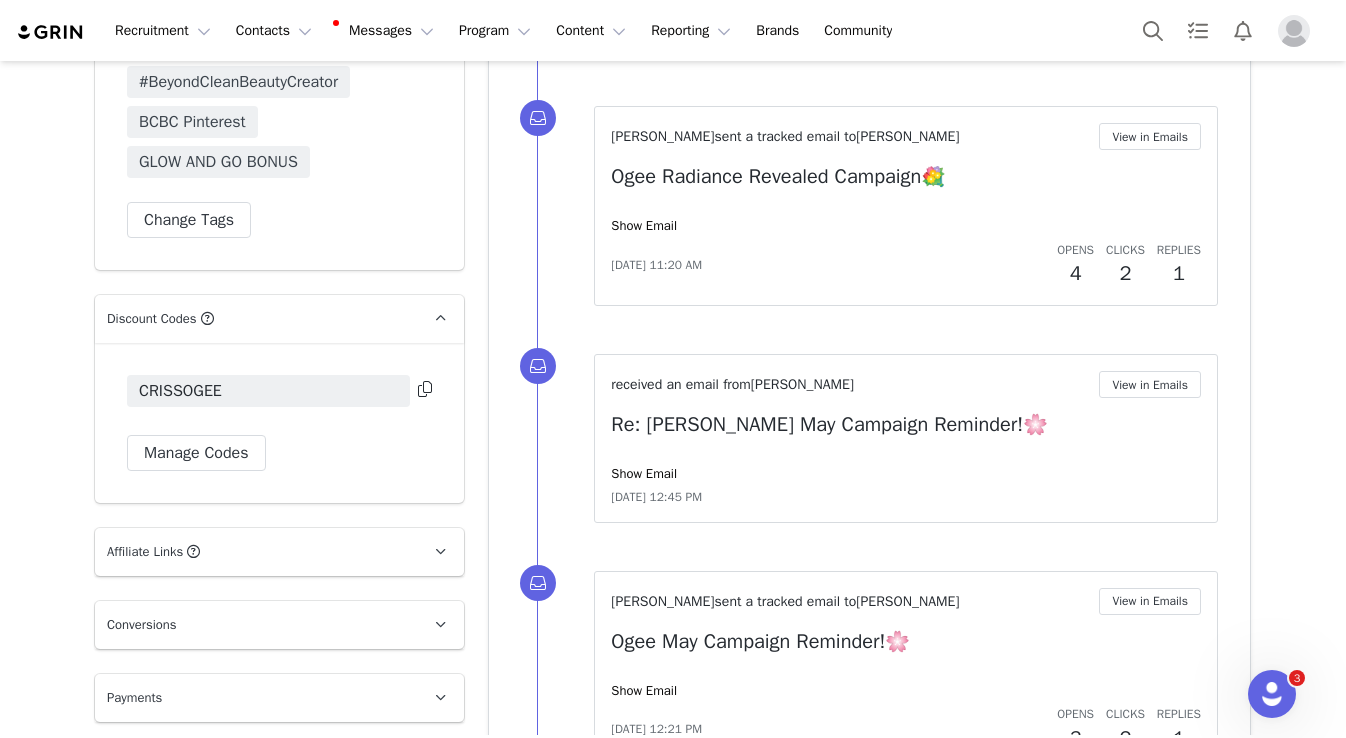 scroll, scrollTop: 0, scrollLeft: 0, axis: both 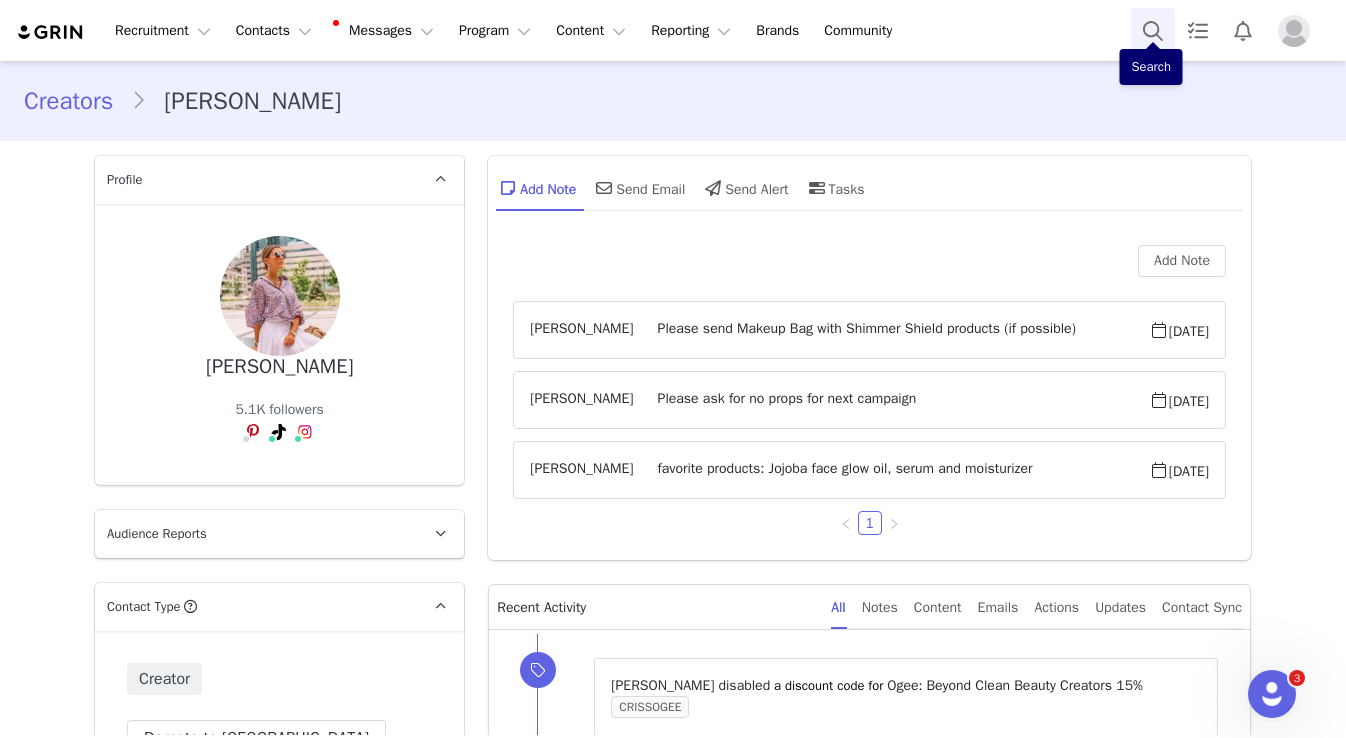 click at bounding box center (1153, 30) 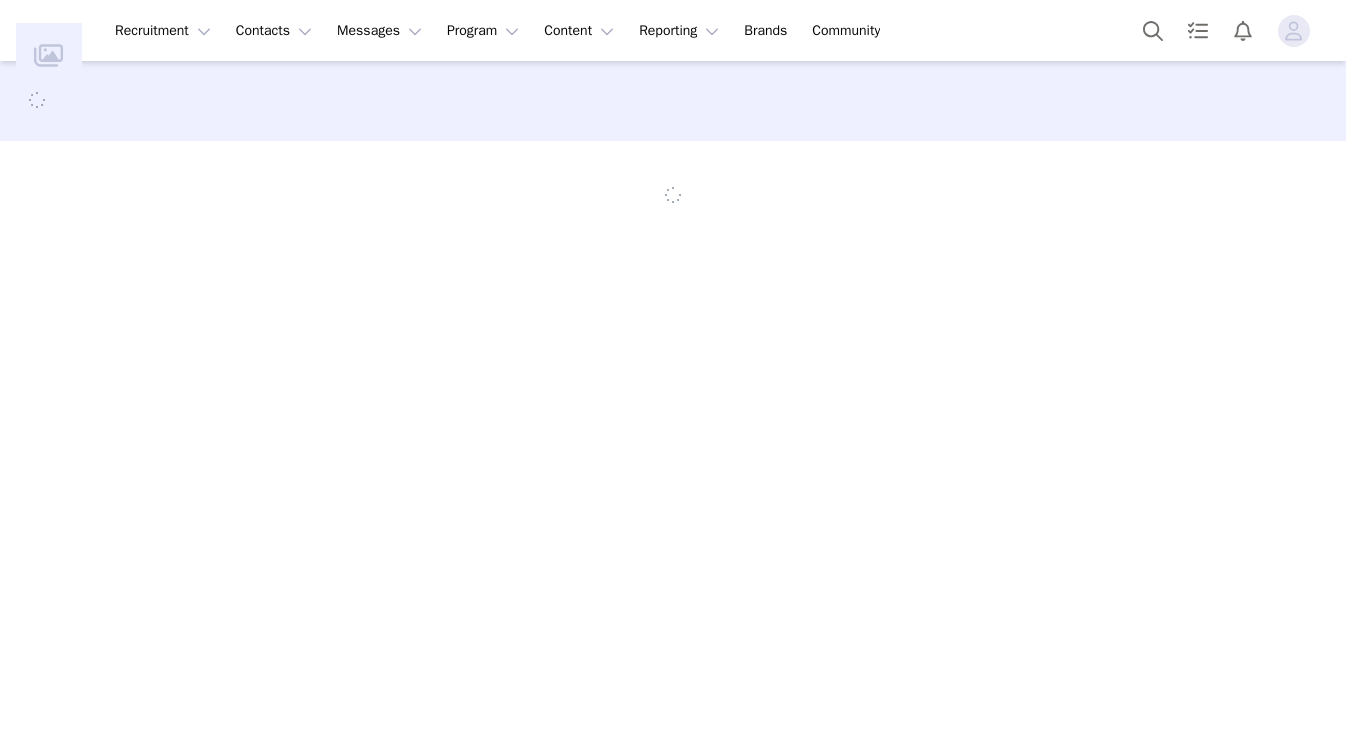 scroll, scrollTop: 0, scrollLeft: 0, axis: both 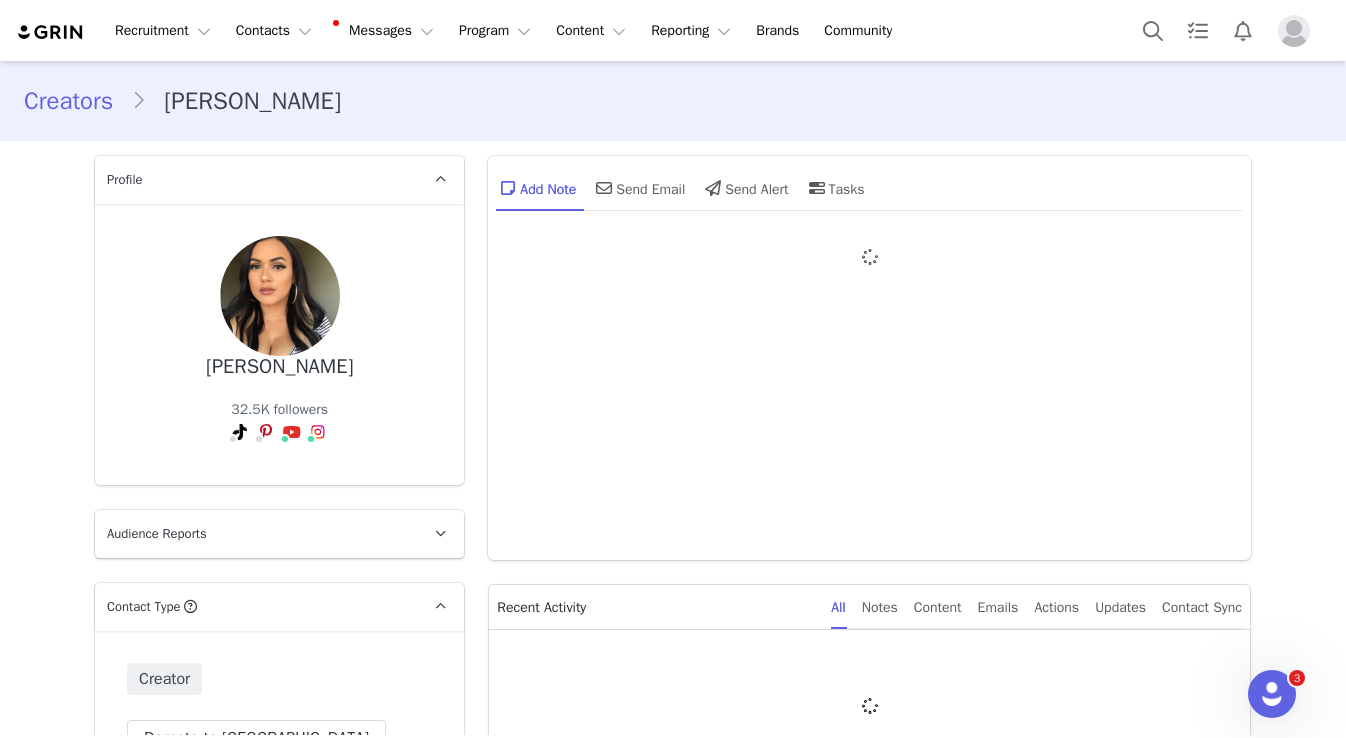 type on "+1 ([GEOGRAPHIC_DATA])" 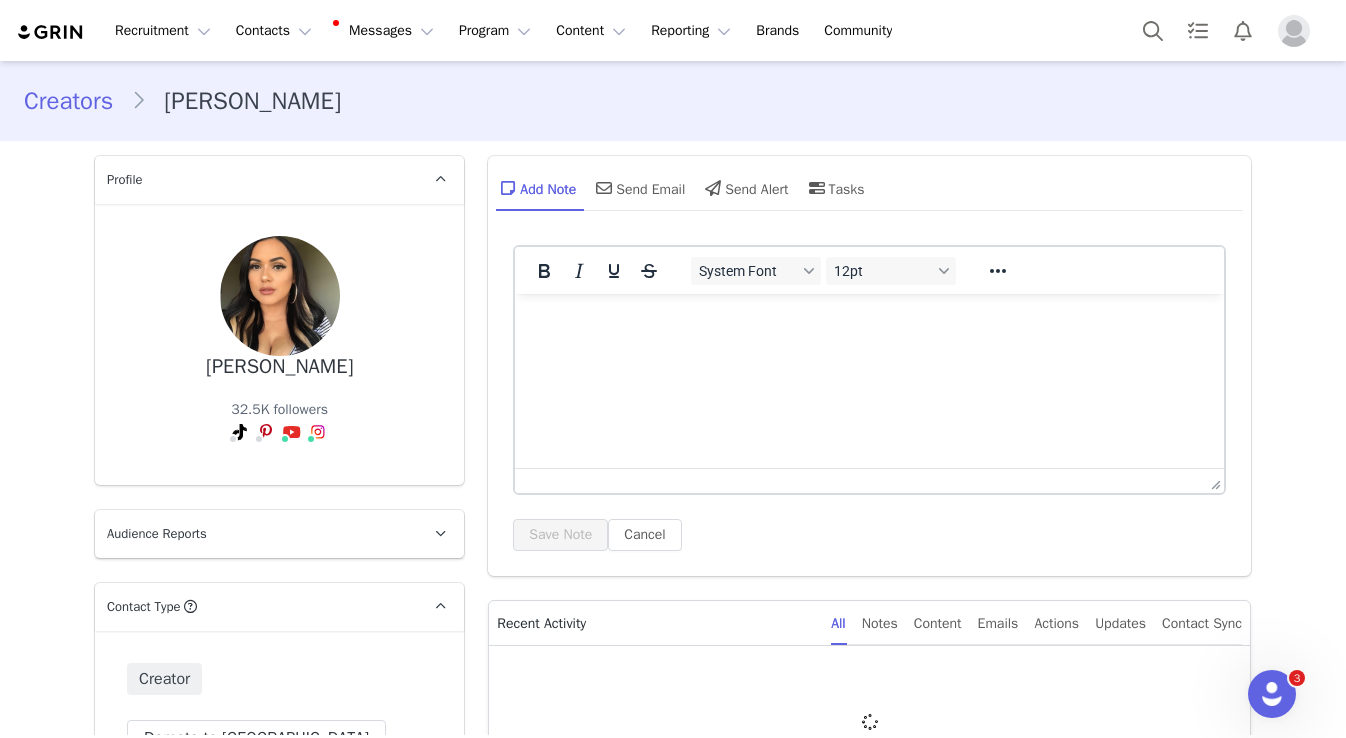 scroll, scrollTop: 0, scrollLeft: 0, axis: both 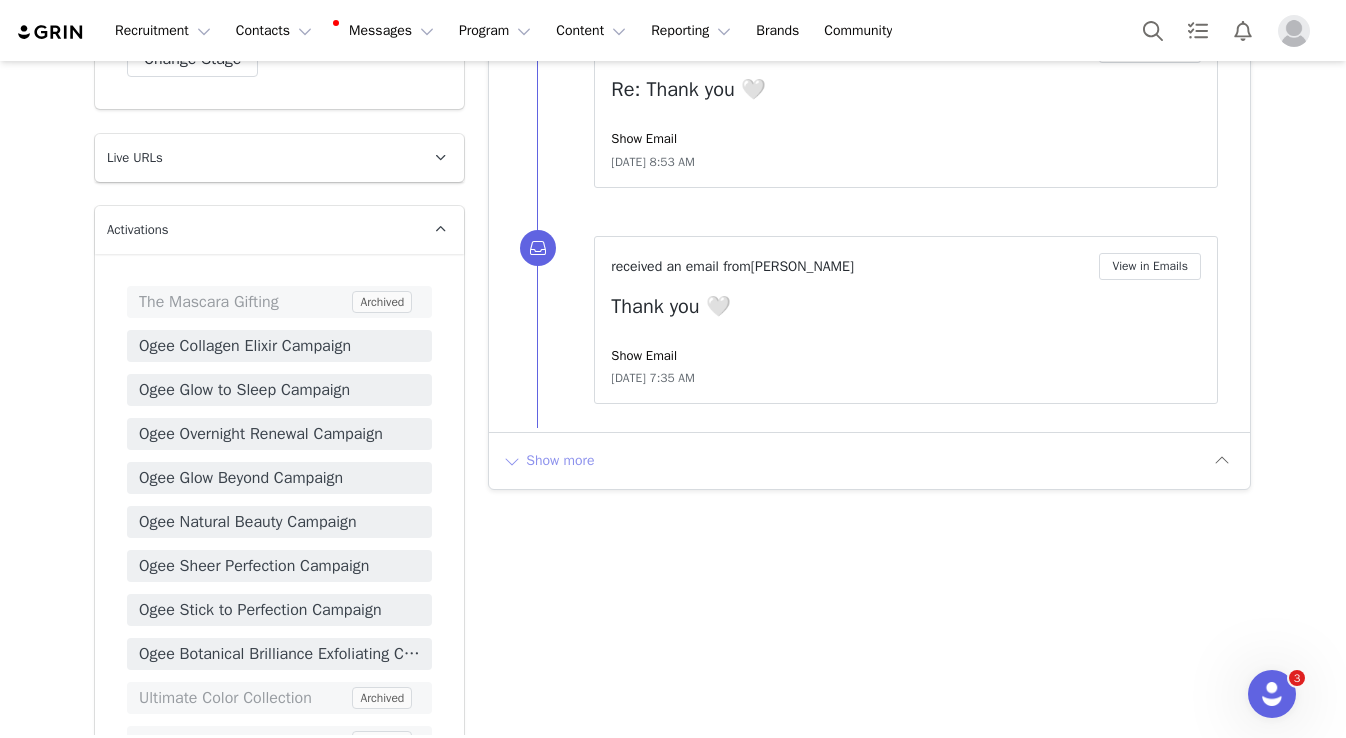 click on "Show more" at bounding box center (548, 461) 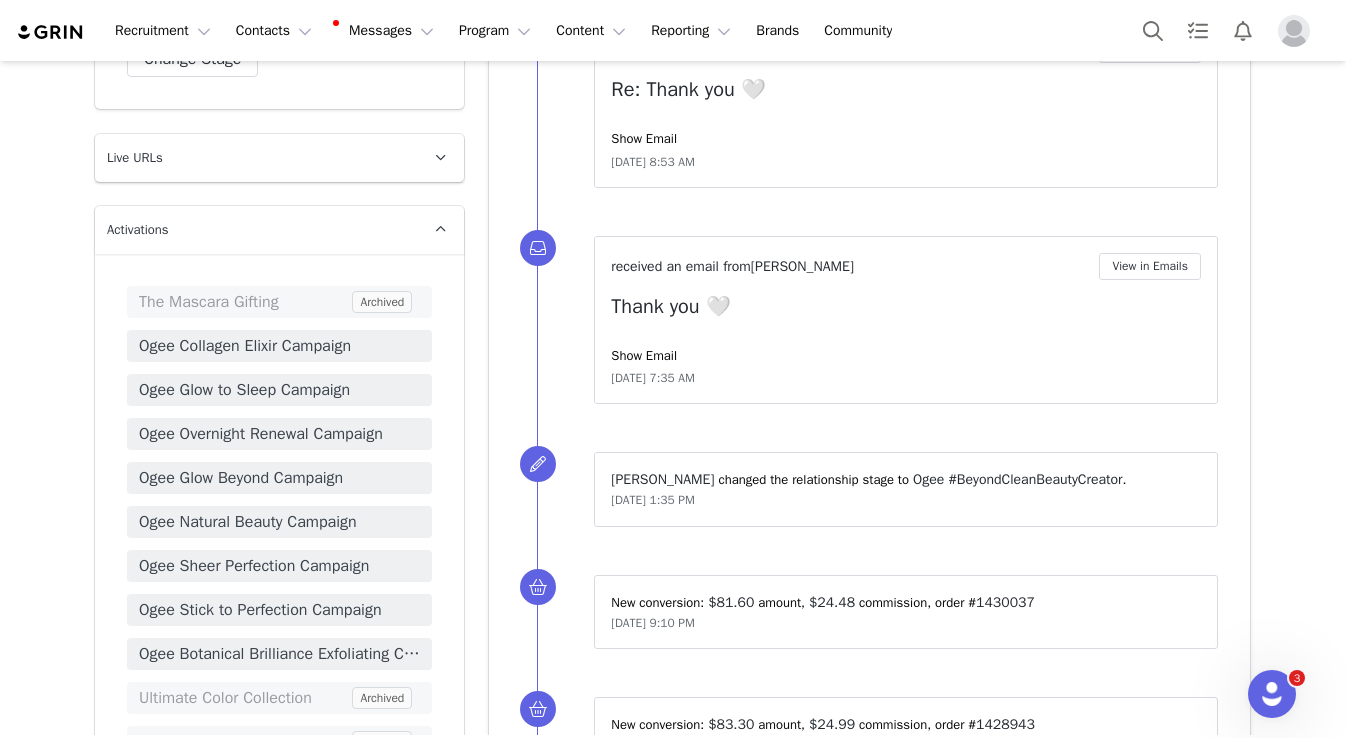 scroll, scrollTop: 0, scrollLeft: 0, axis: both 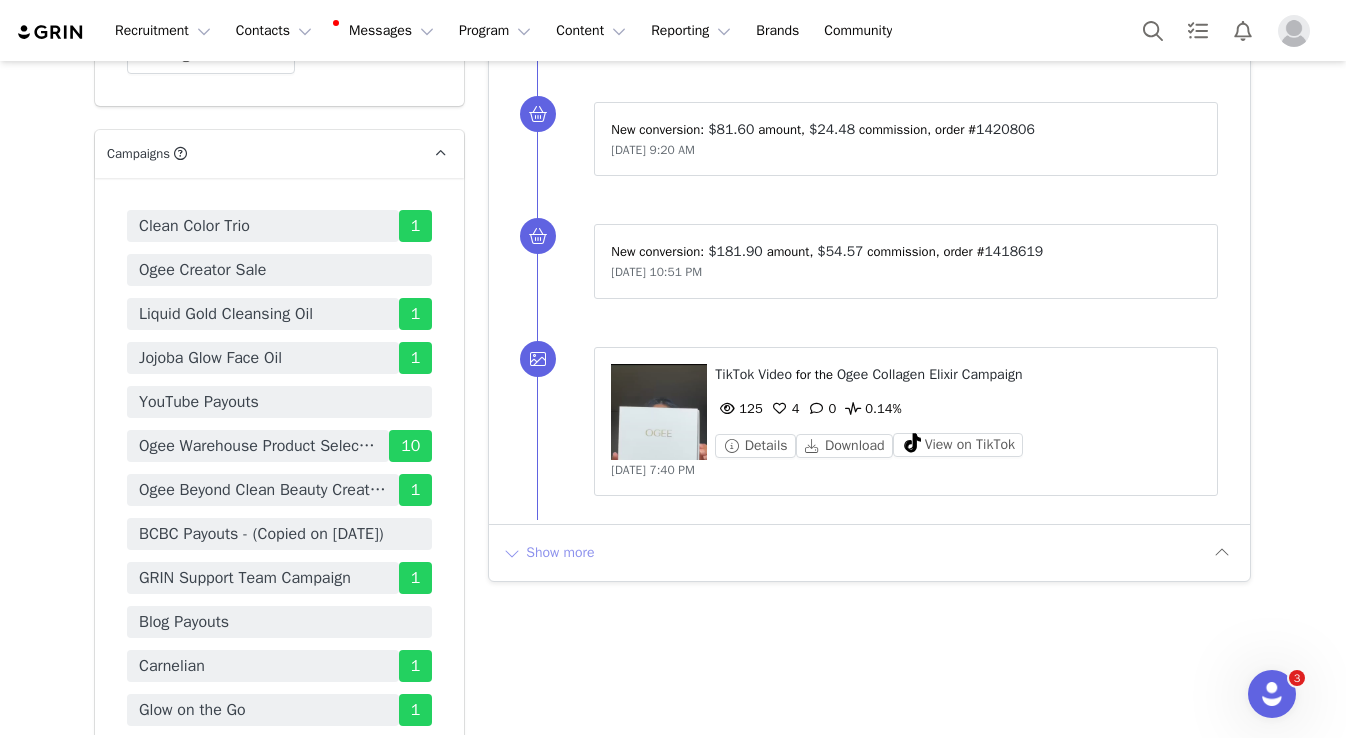 click on "Show more" at bounding box center [548, 553] 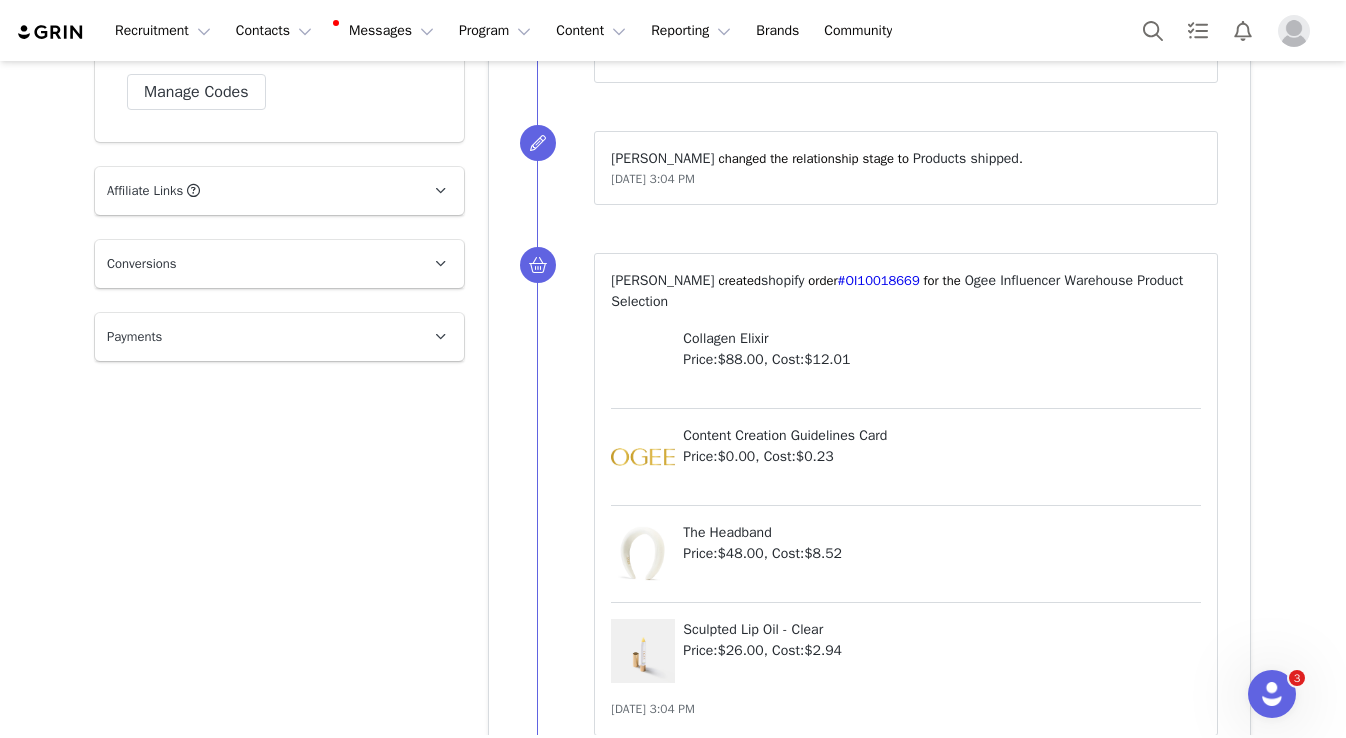 scroll, scrollTop: 6301, scrollLeft: 0, axis: vertical 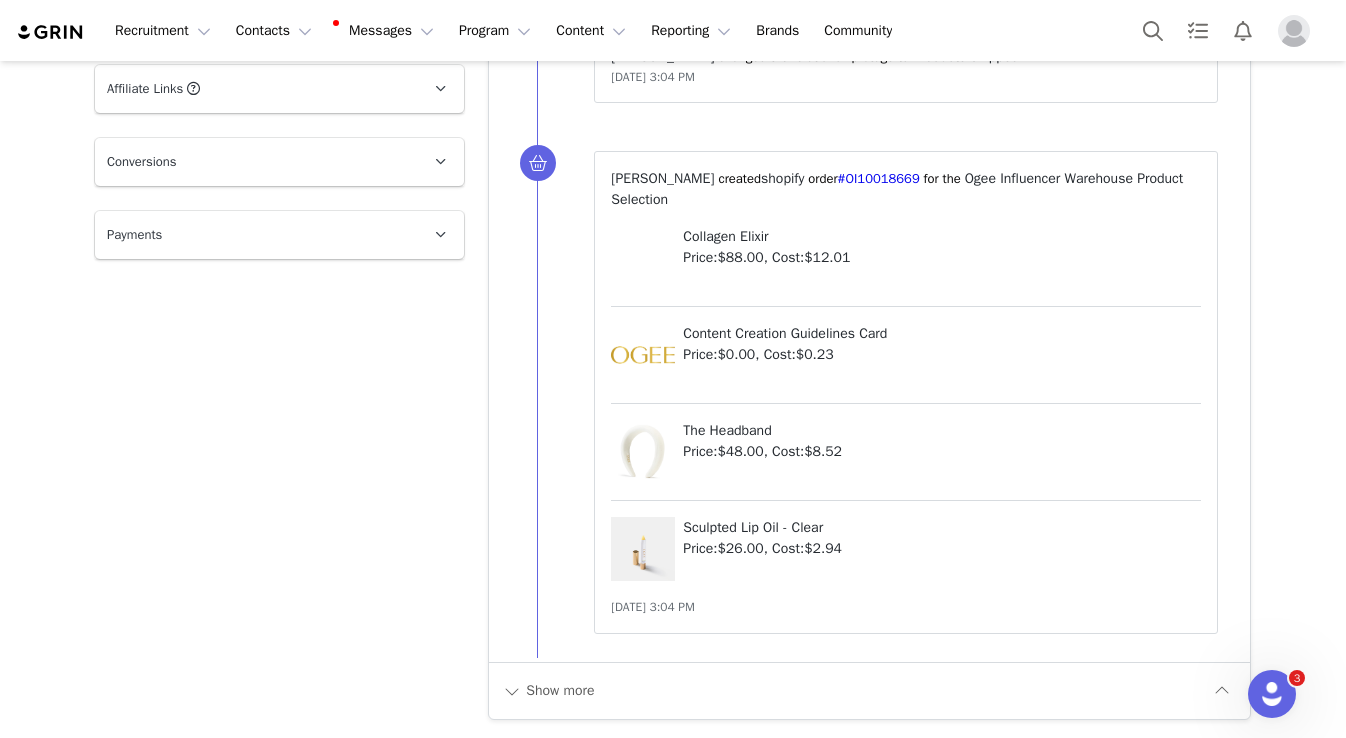 click on "Show more" at bounding box center (869, 690) 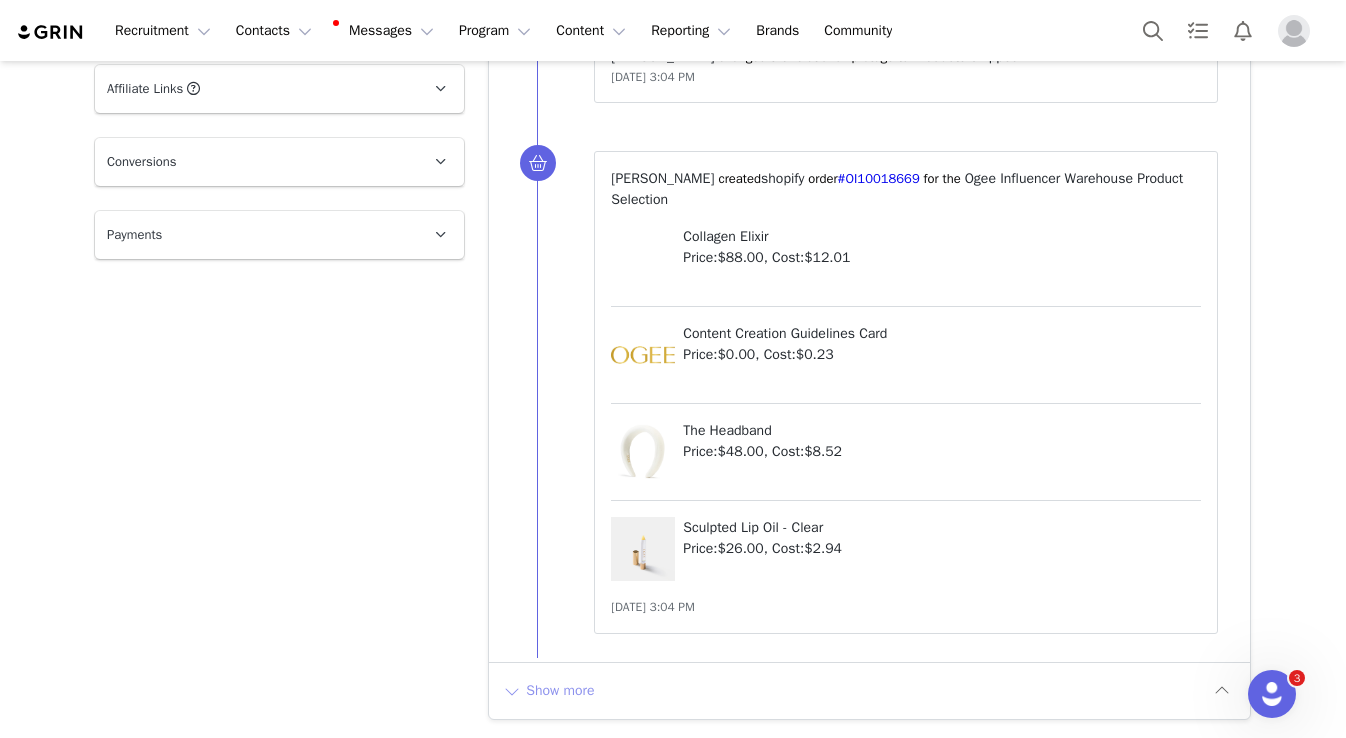 click on "Show more" at bounding box center (548, 691) 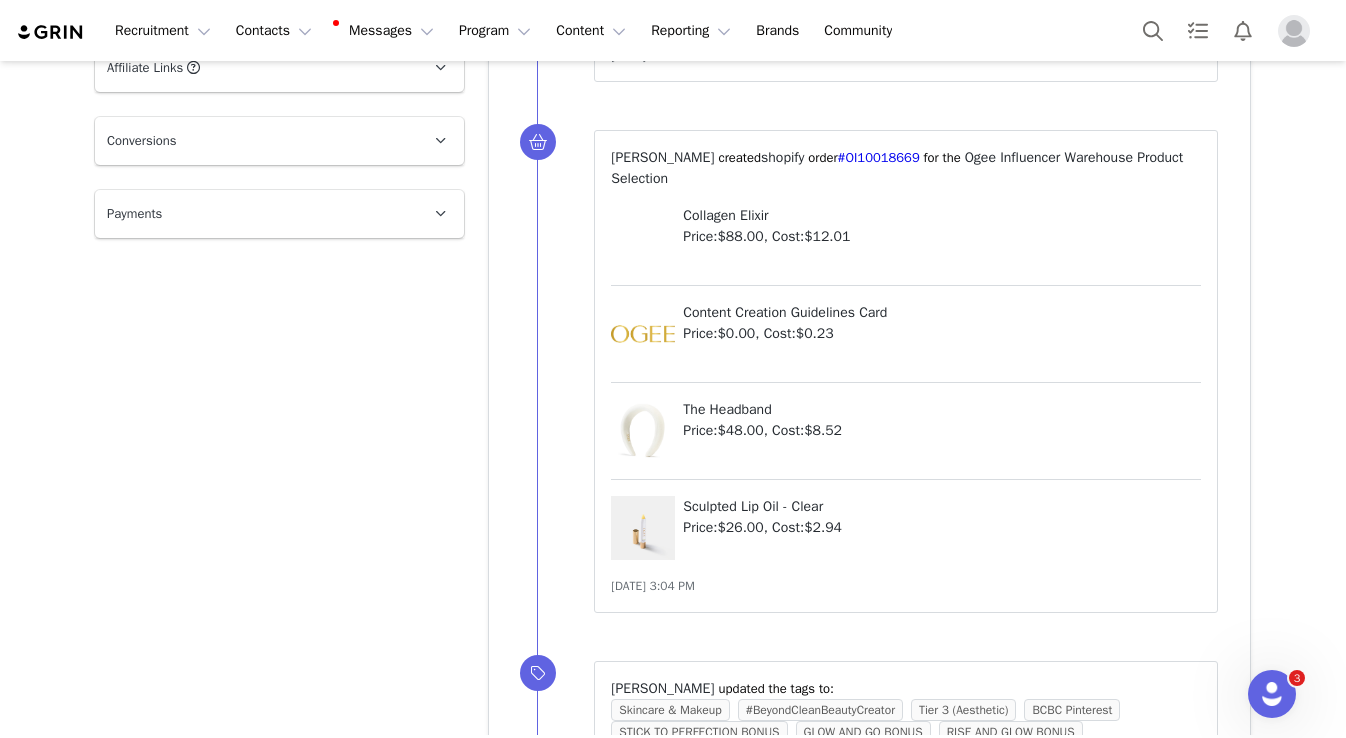 scroll, scrollTop: 0, scrollLeft: 0, axis: both 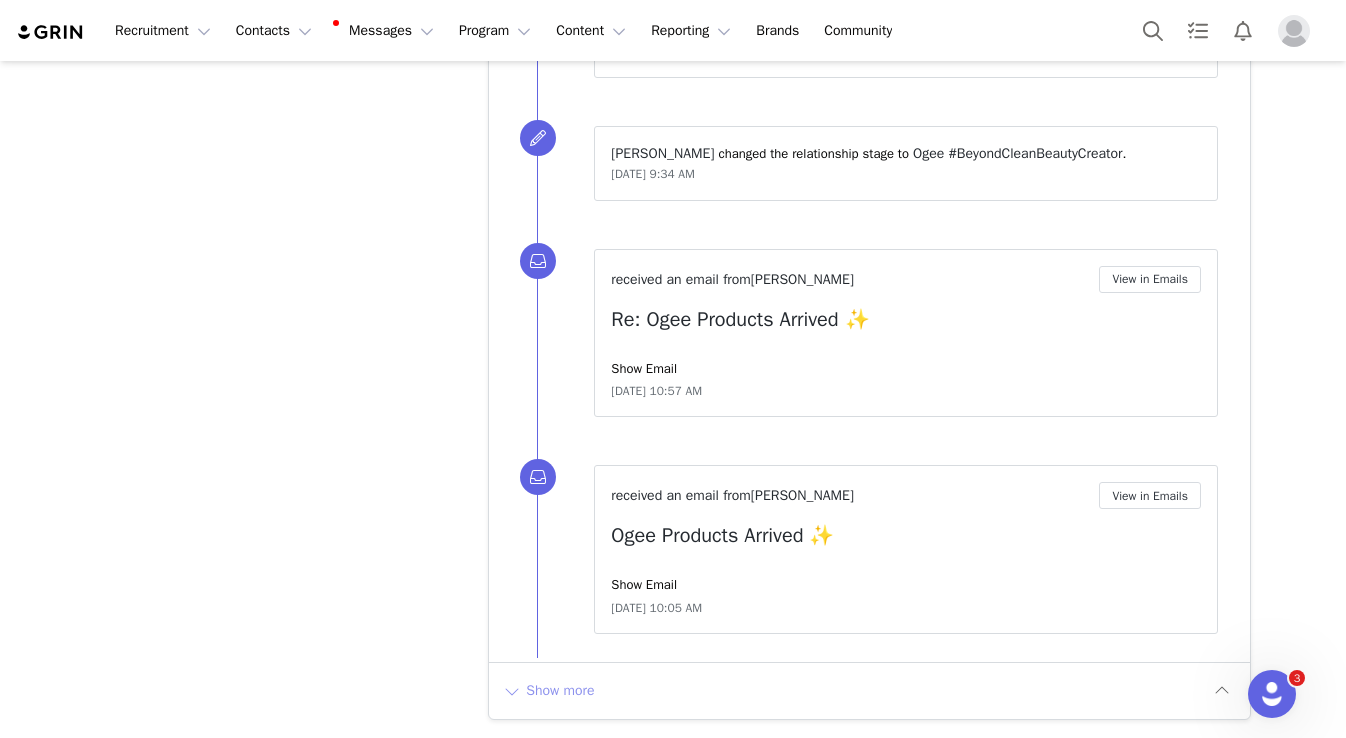 click on "Show more" at bounding box center [548, 691] 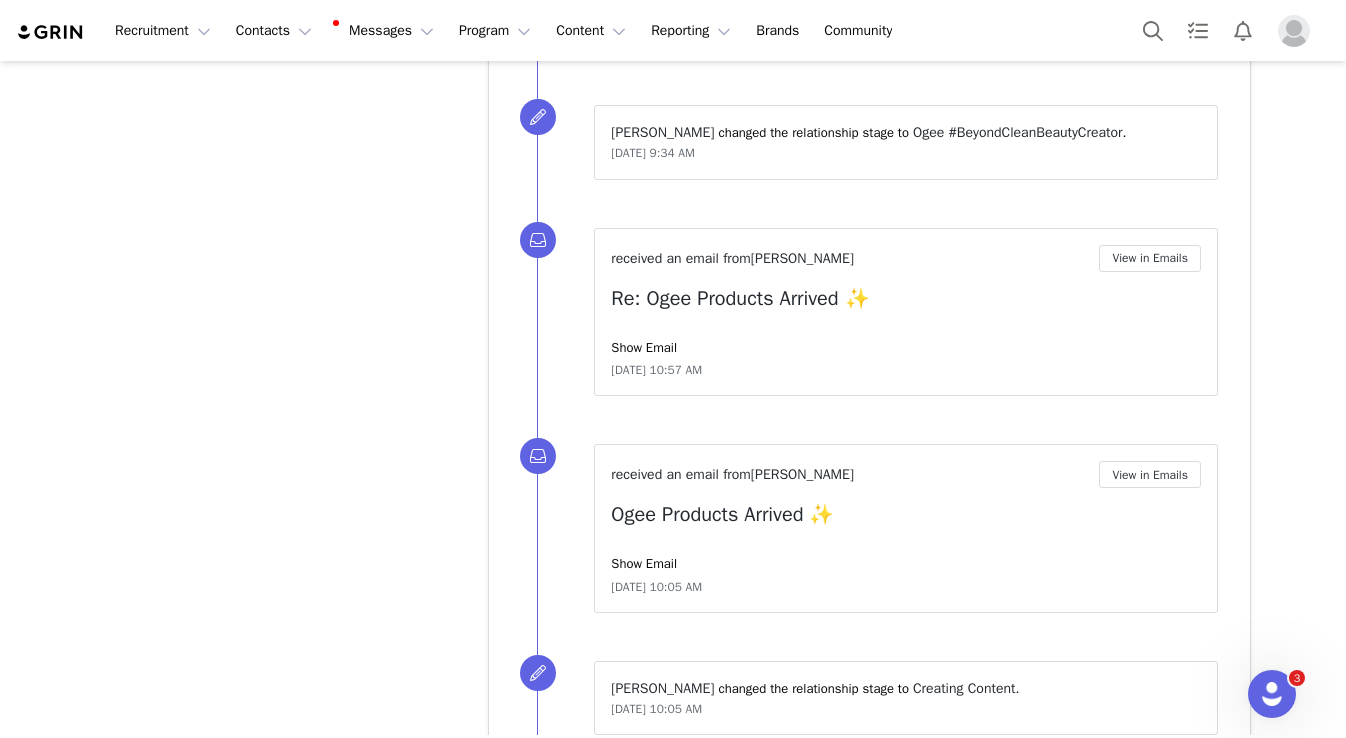 scroll, scrollTop: 0, scrollLeft: 0, axis: both 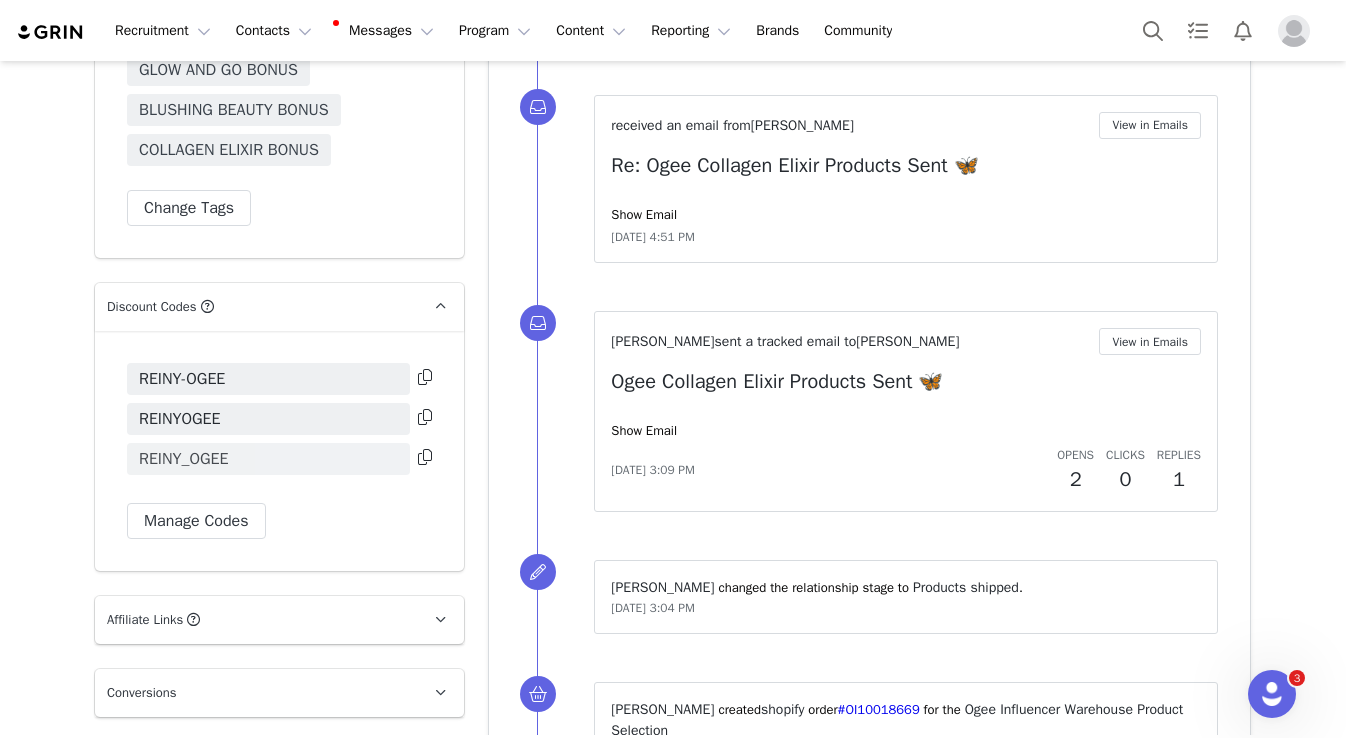 click on "REINY_OGEE" at bounding box center [268, 459] 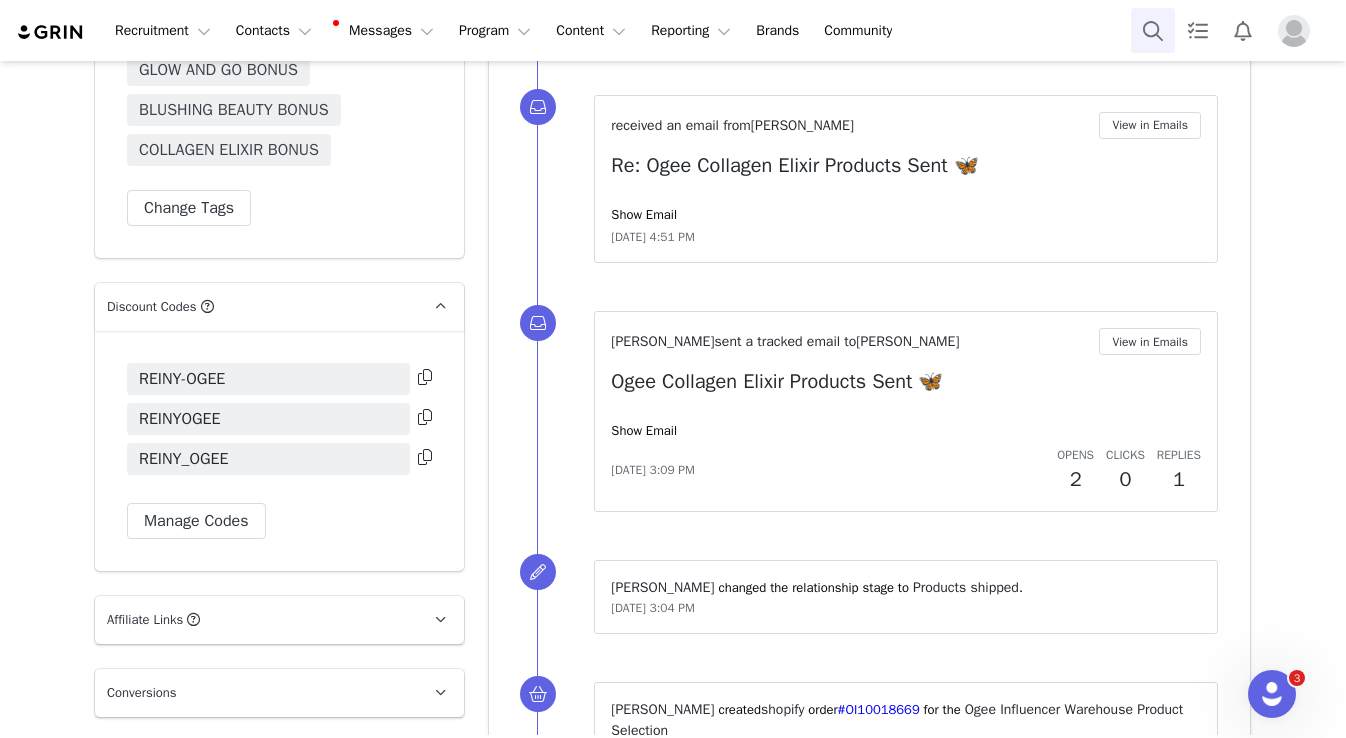 click at bounding box center [1153, 30] 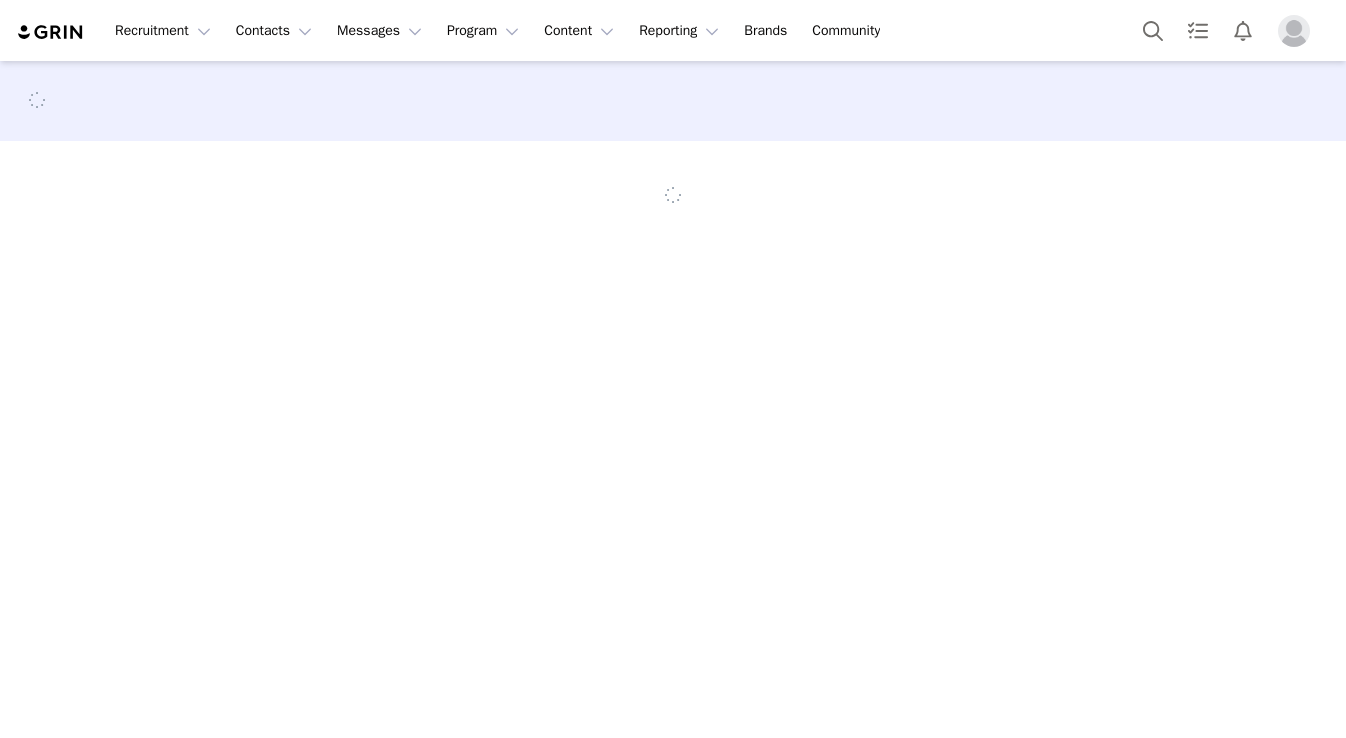 scroll, scrollTop: 0, scrollLeft: 0, axis: both 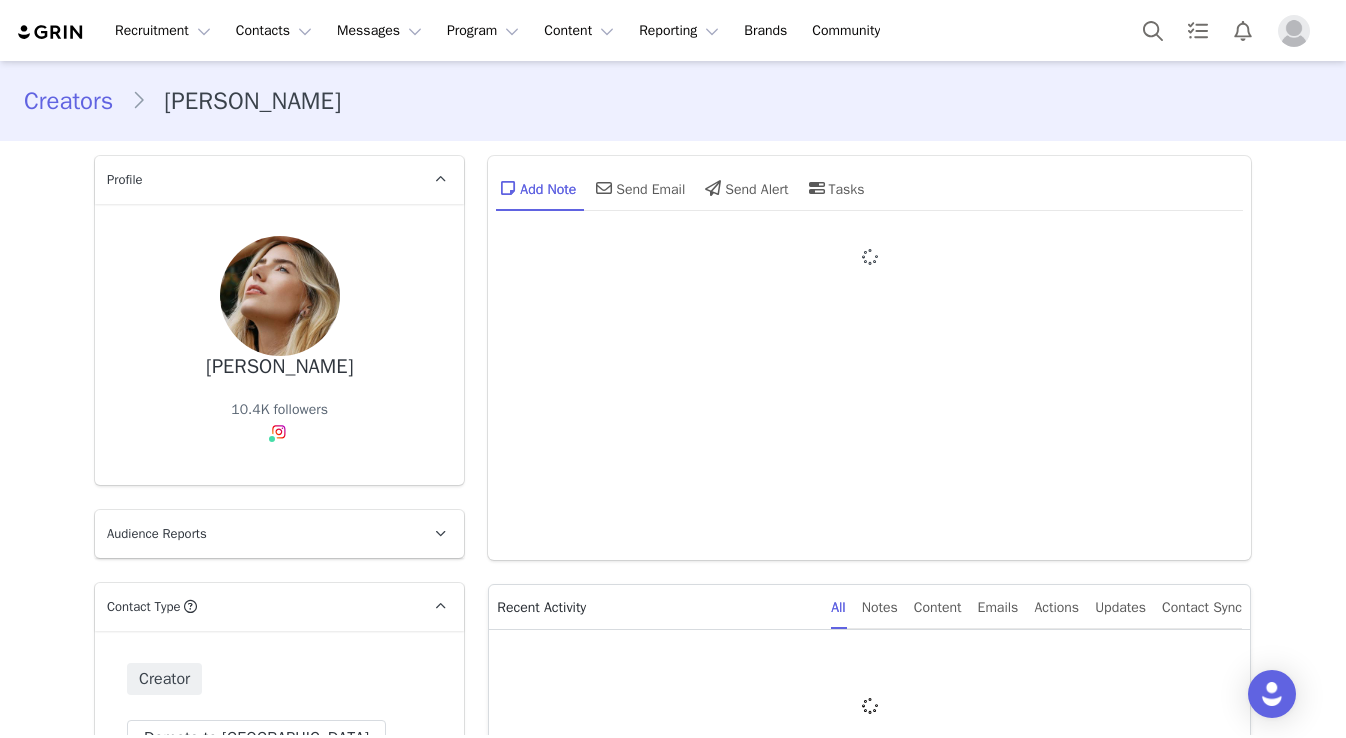 type on "+1 ([GEOGRAPHIC_DATA])" 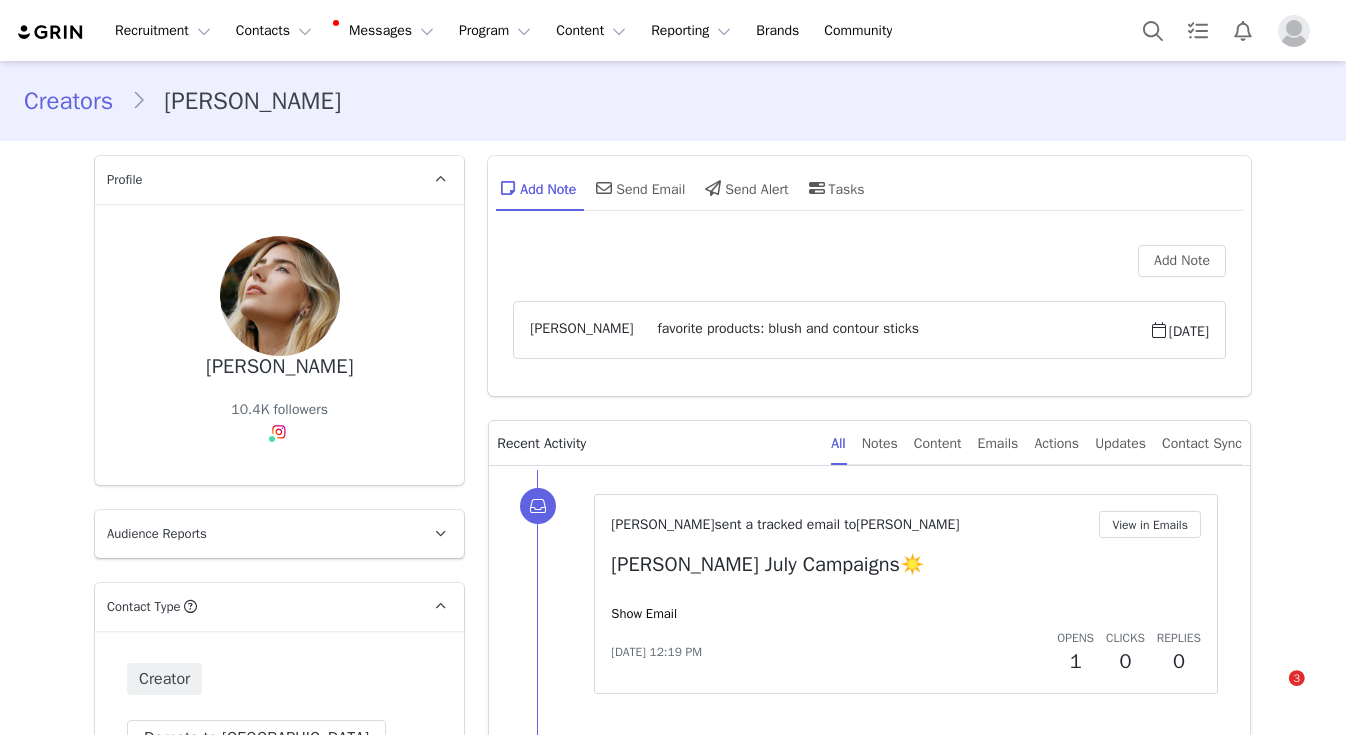 scroll, scrollTop: 387, scrollLeft: 0, axis: vertical 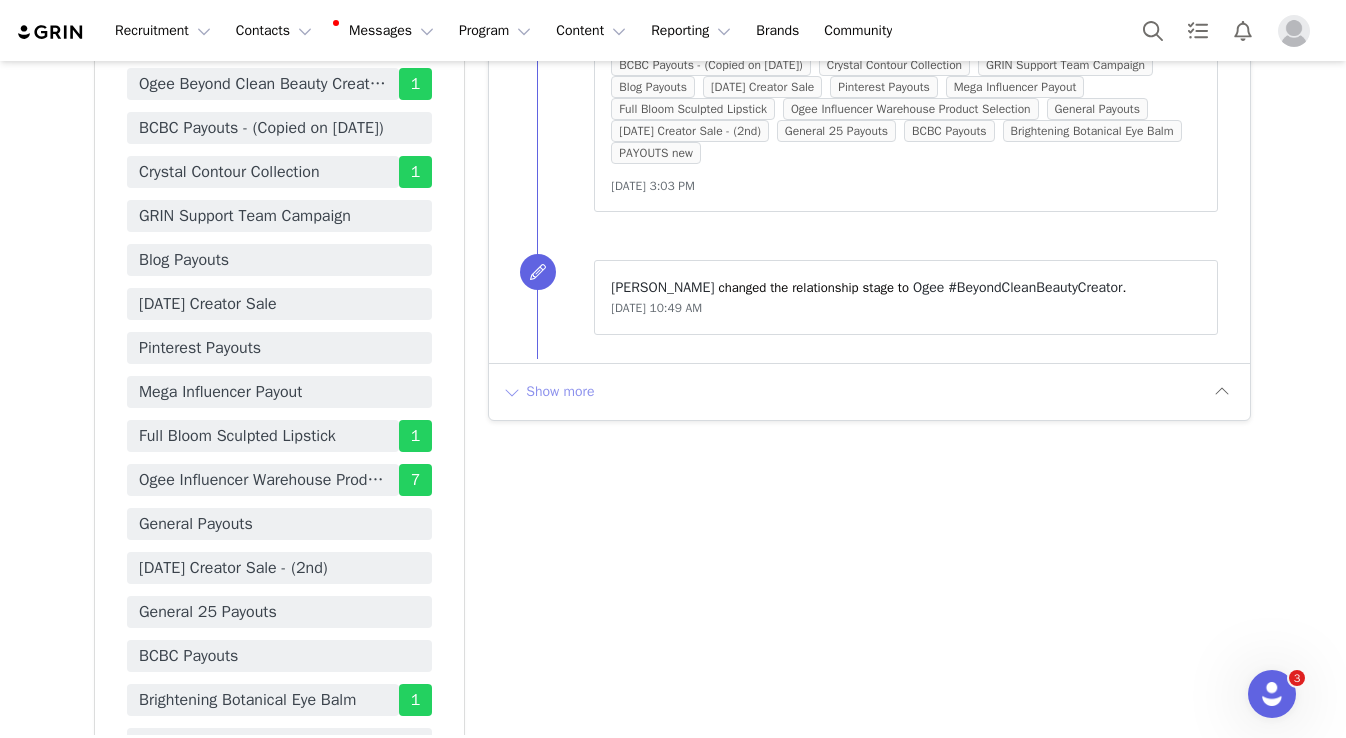 click on "Show more" at bounding box center [548, 392] 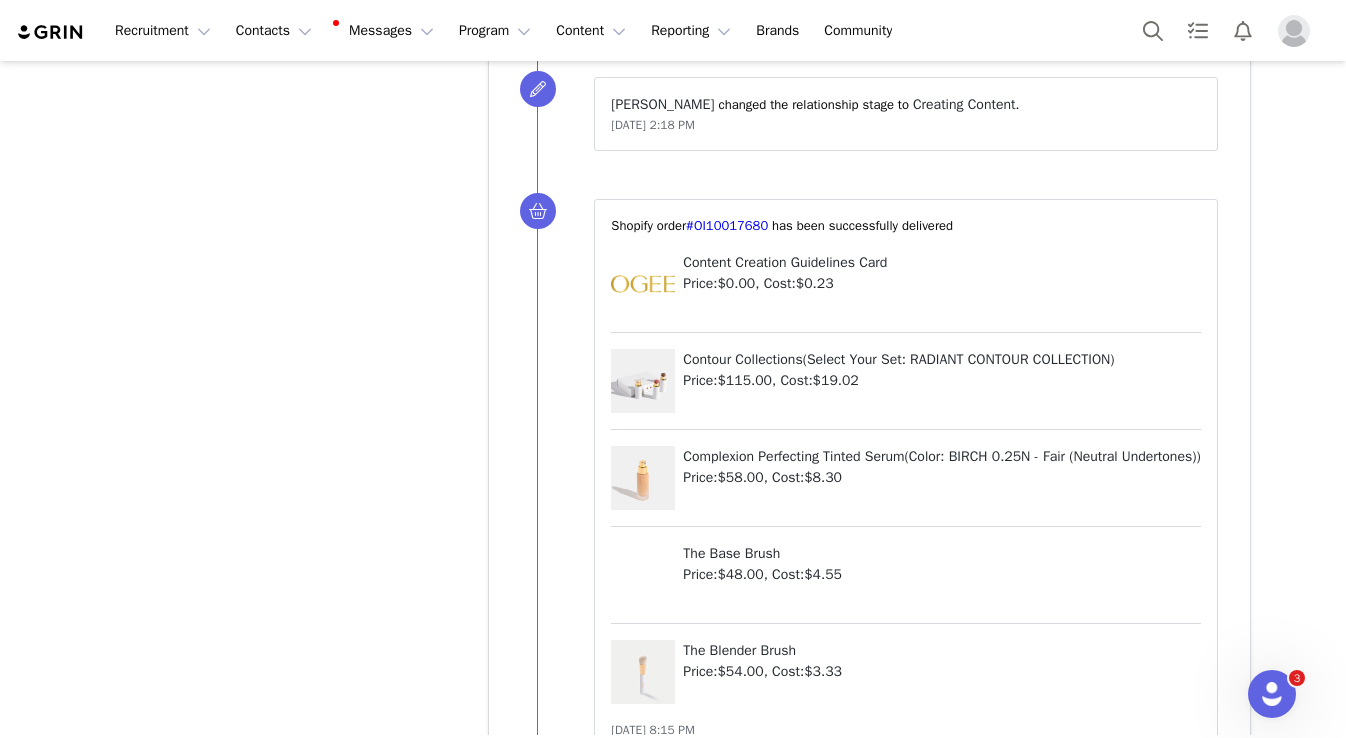 scroll, scrollTop: 5428, scrollLeft: 0, axis: vertical 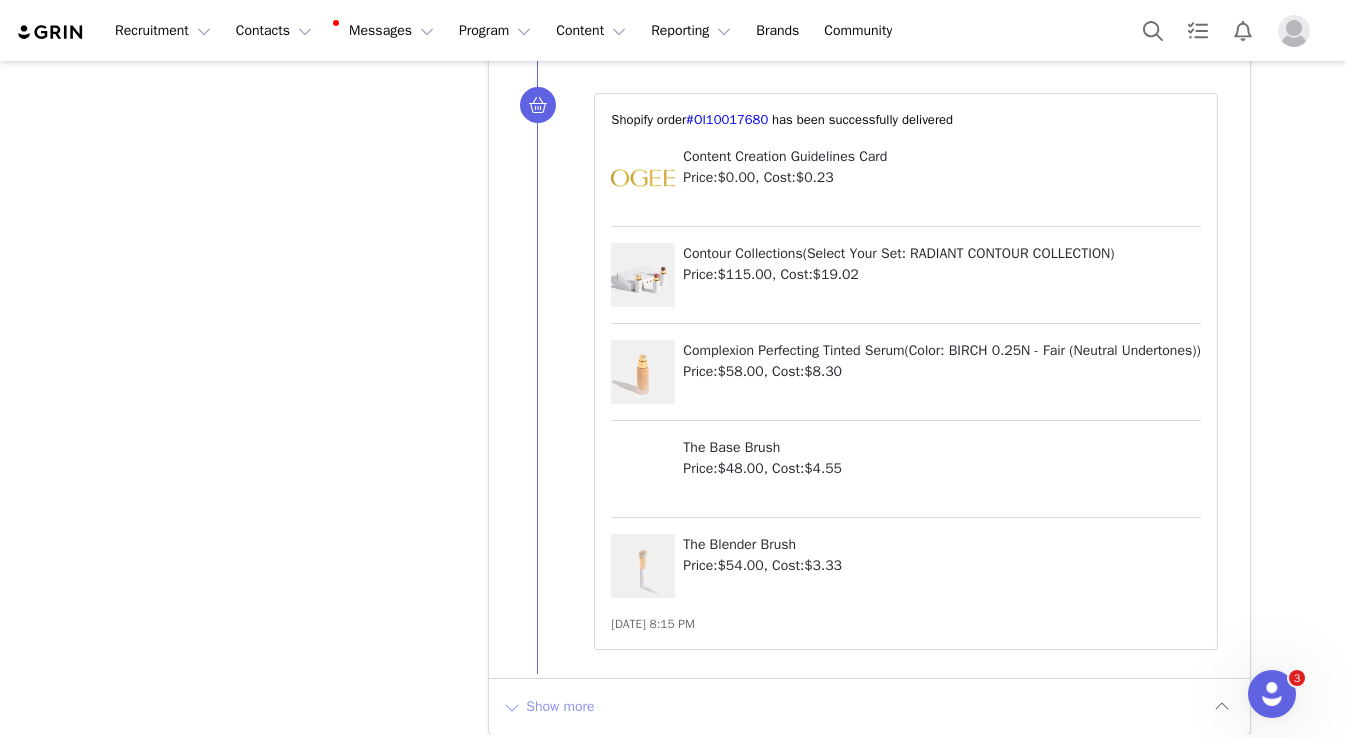 click on "Show more" at bounding box center (548, 707) 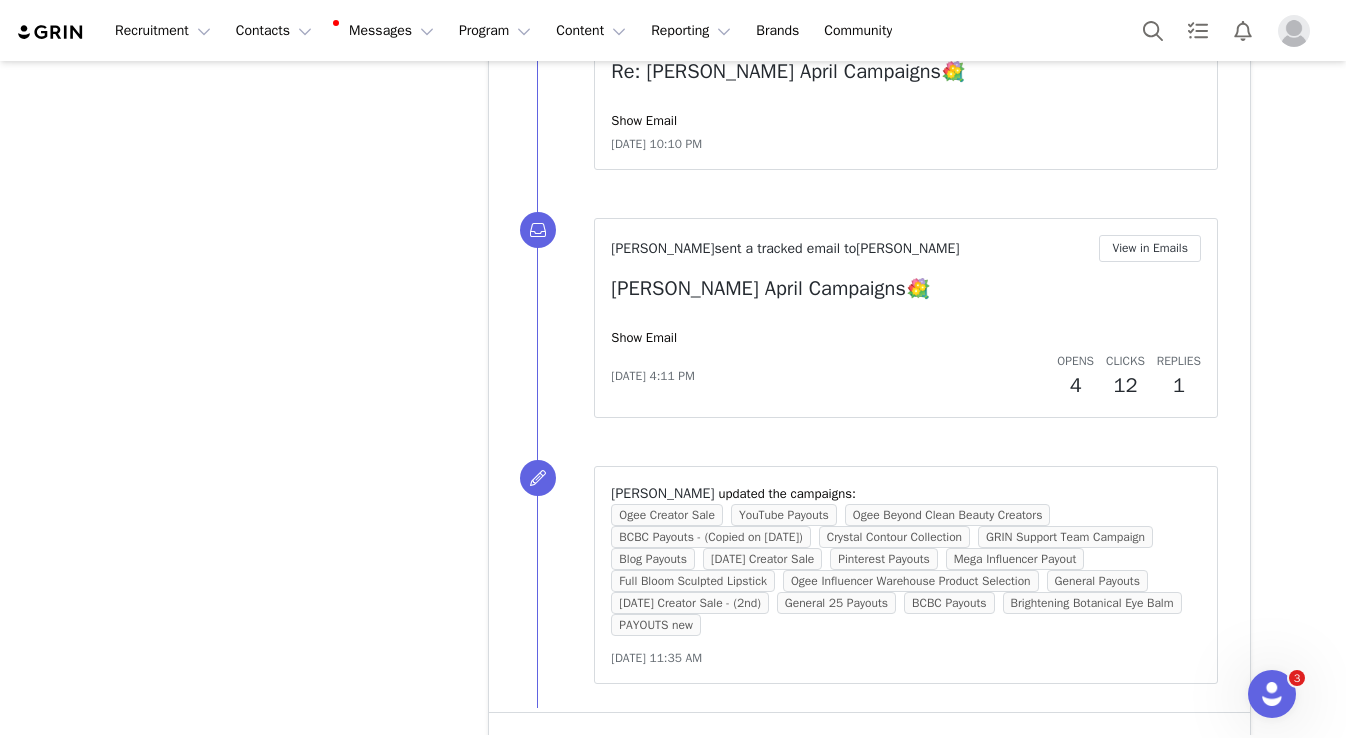 scroll, scrollTop: 8558, scrollLeft: 0, axis: vertical 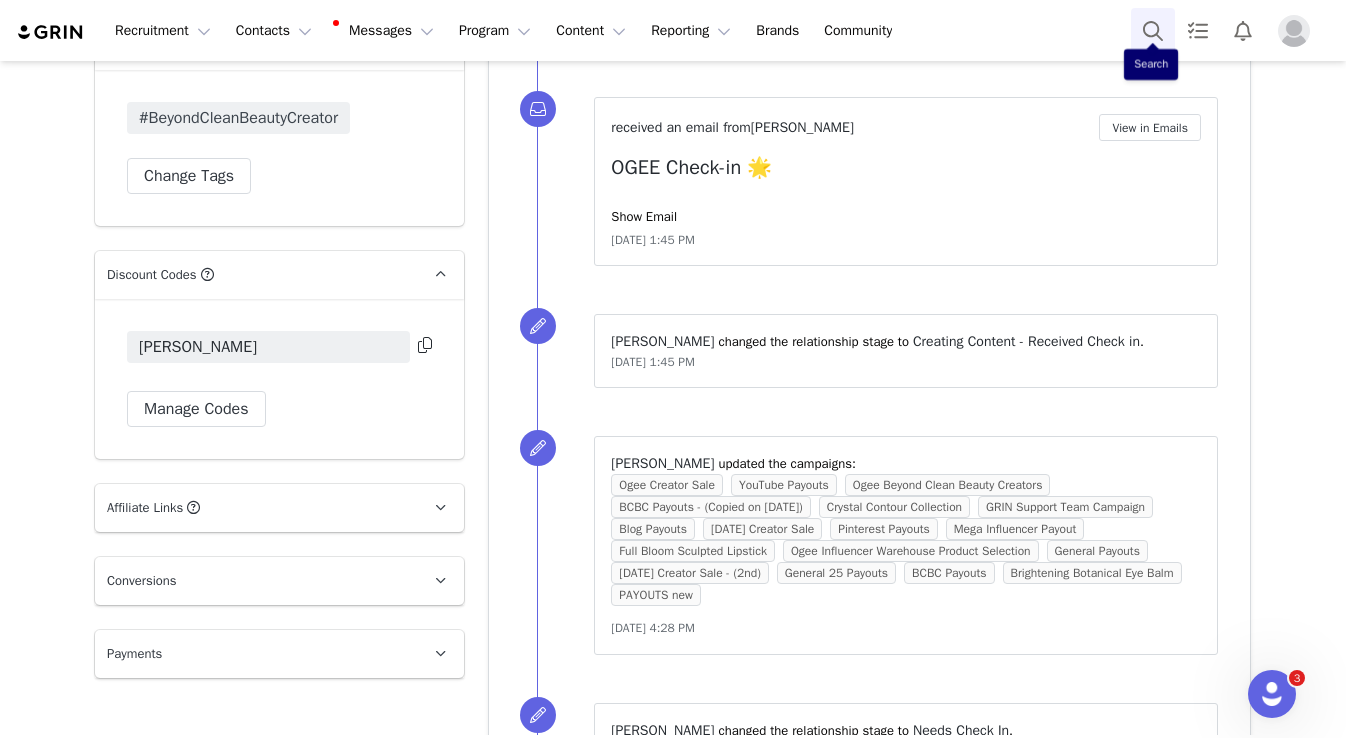 click at bounding box center [1153, 30] 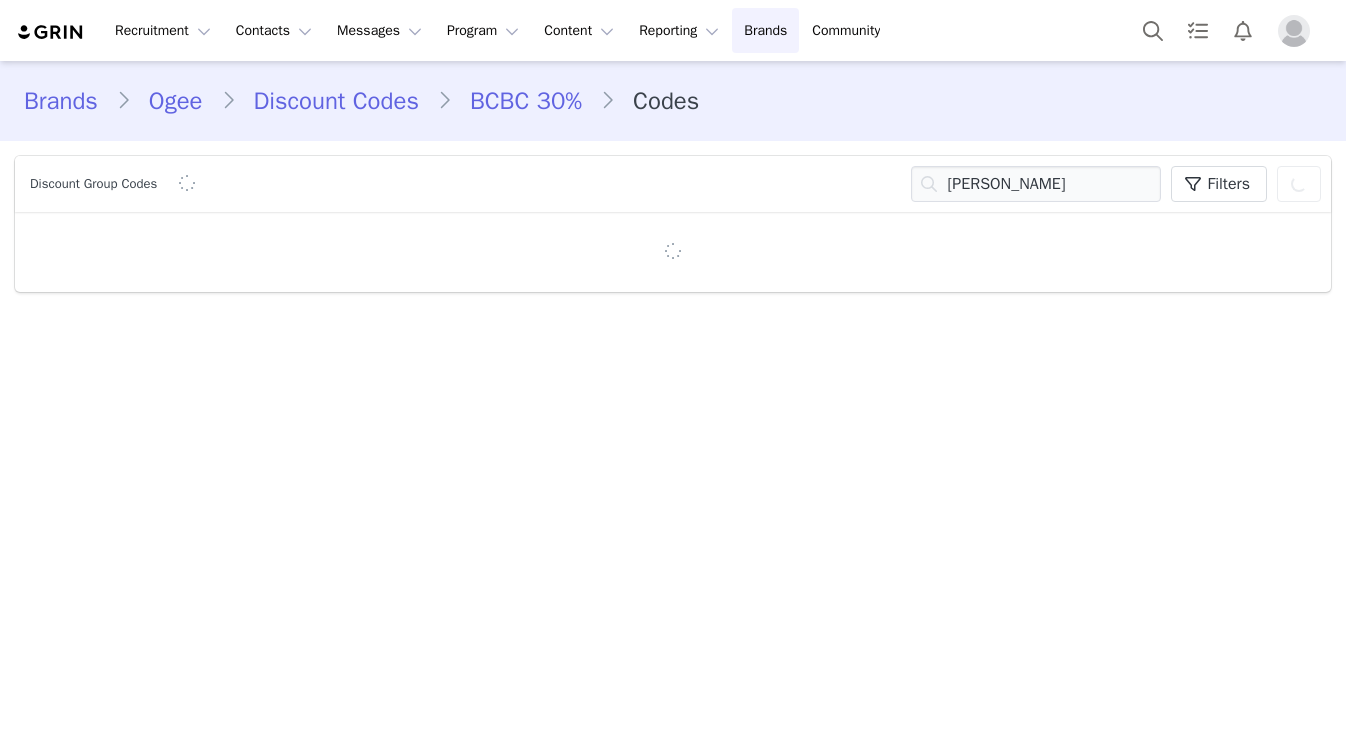 scroll, scrollTop: 0, scrollLeft: 0, axis: both 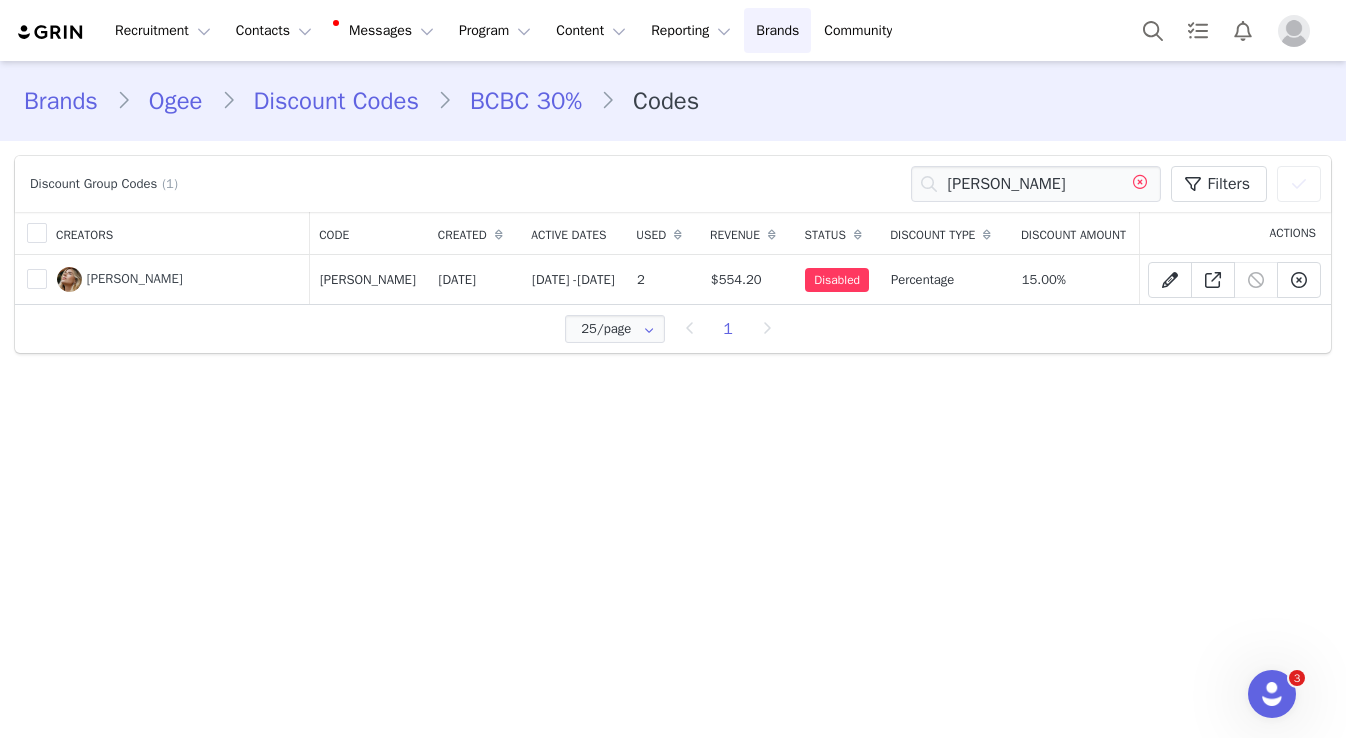 click at bounding box center (1140, 184) 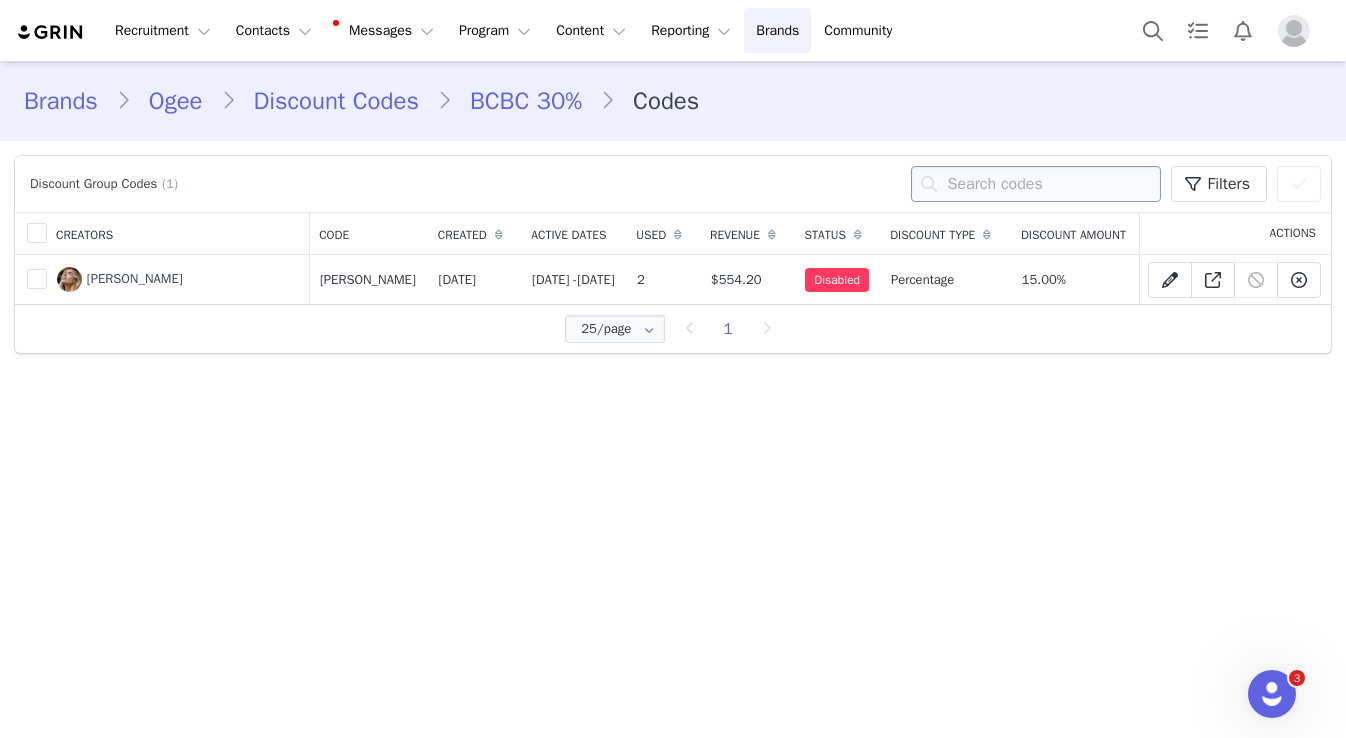 click at bounding box center [1036, 184] 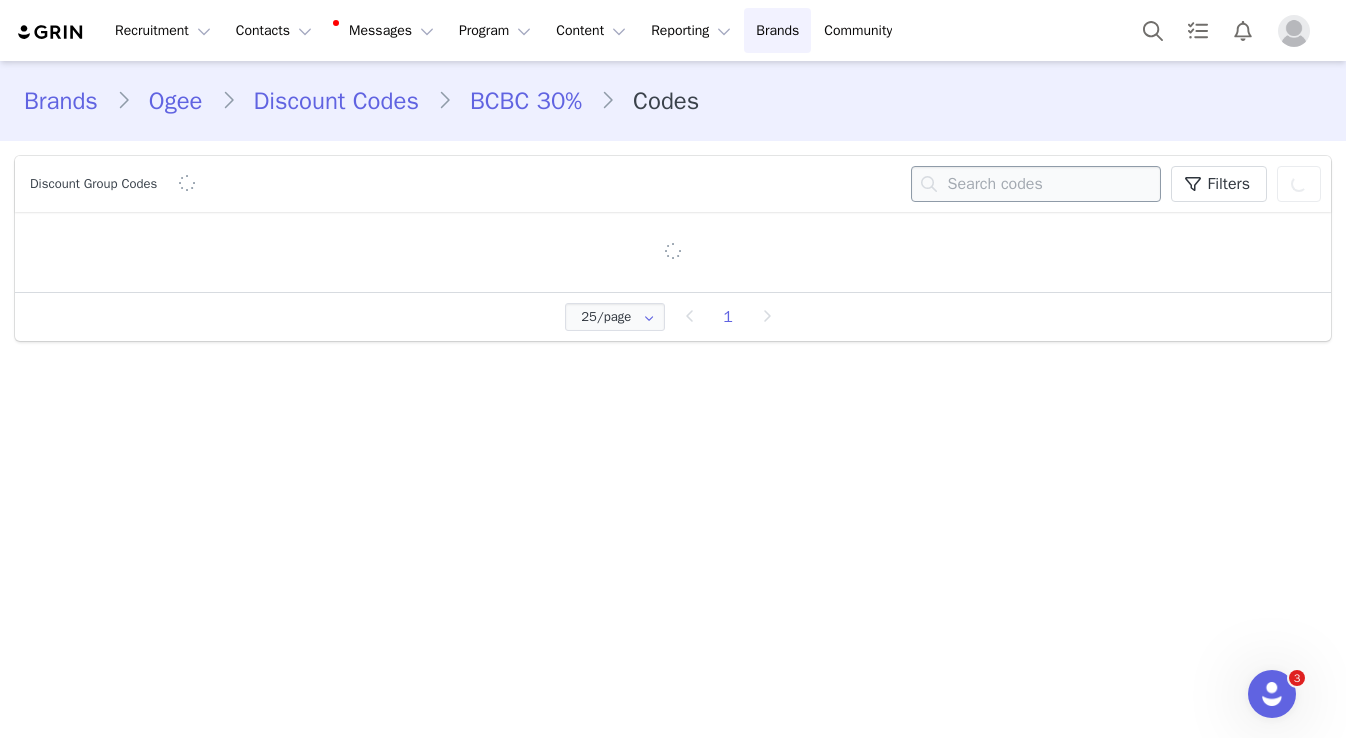 paste on "ASYAGRIGORYANOGEE" 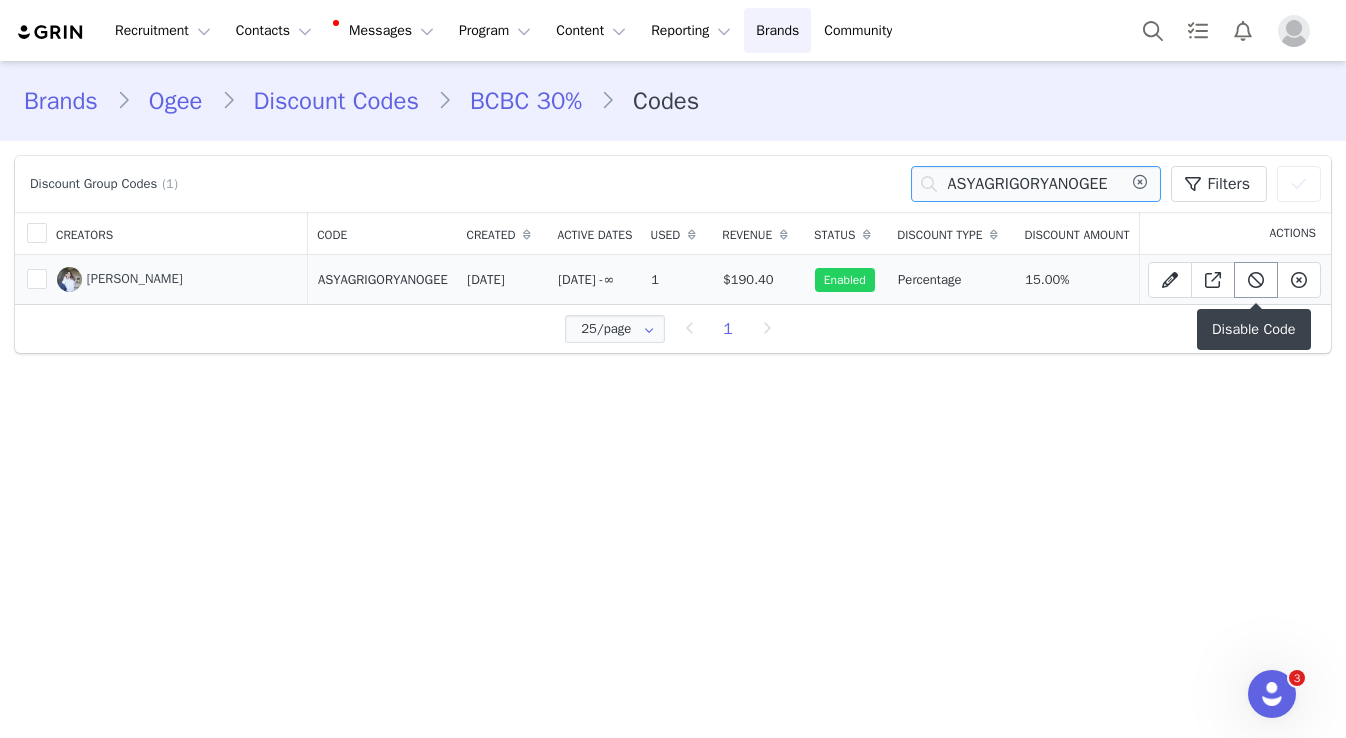 type on "ASYAGRIGORYANOGEE" 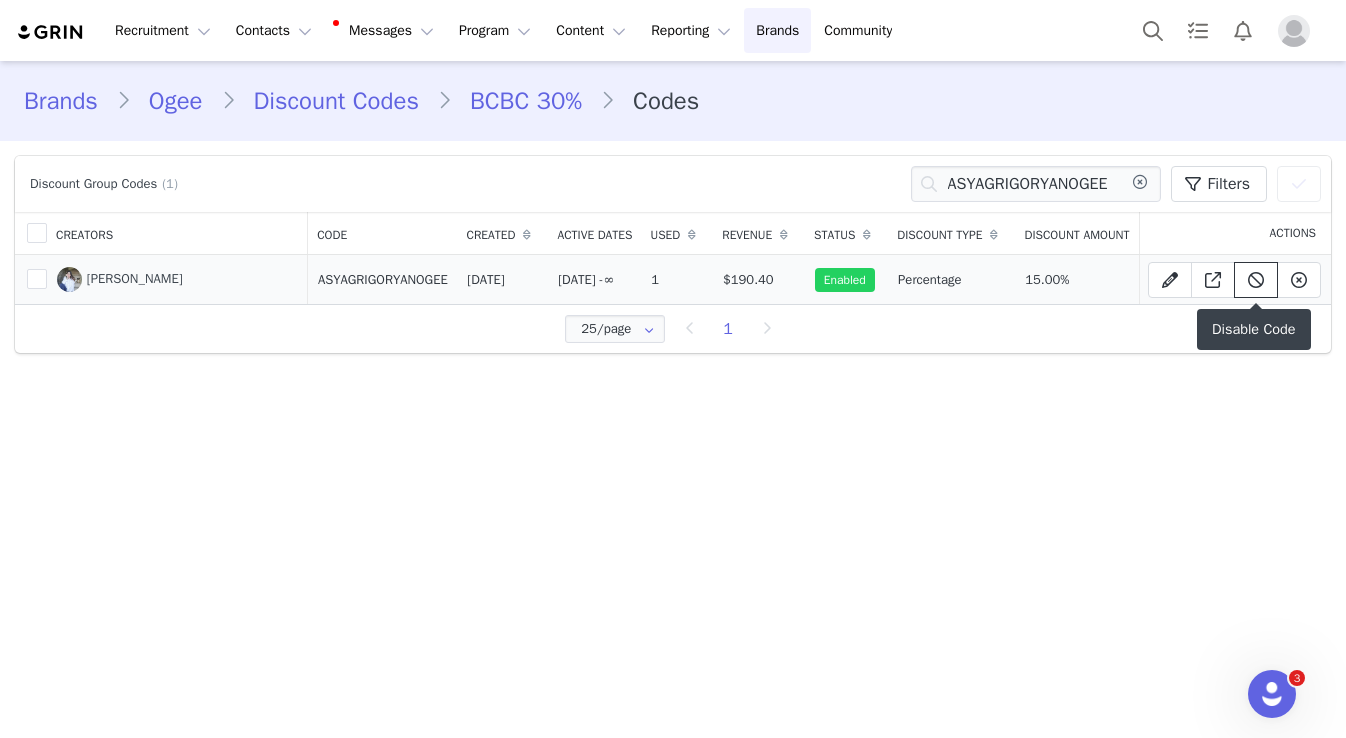 click at bounding box center (1256, 280) 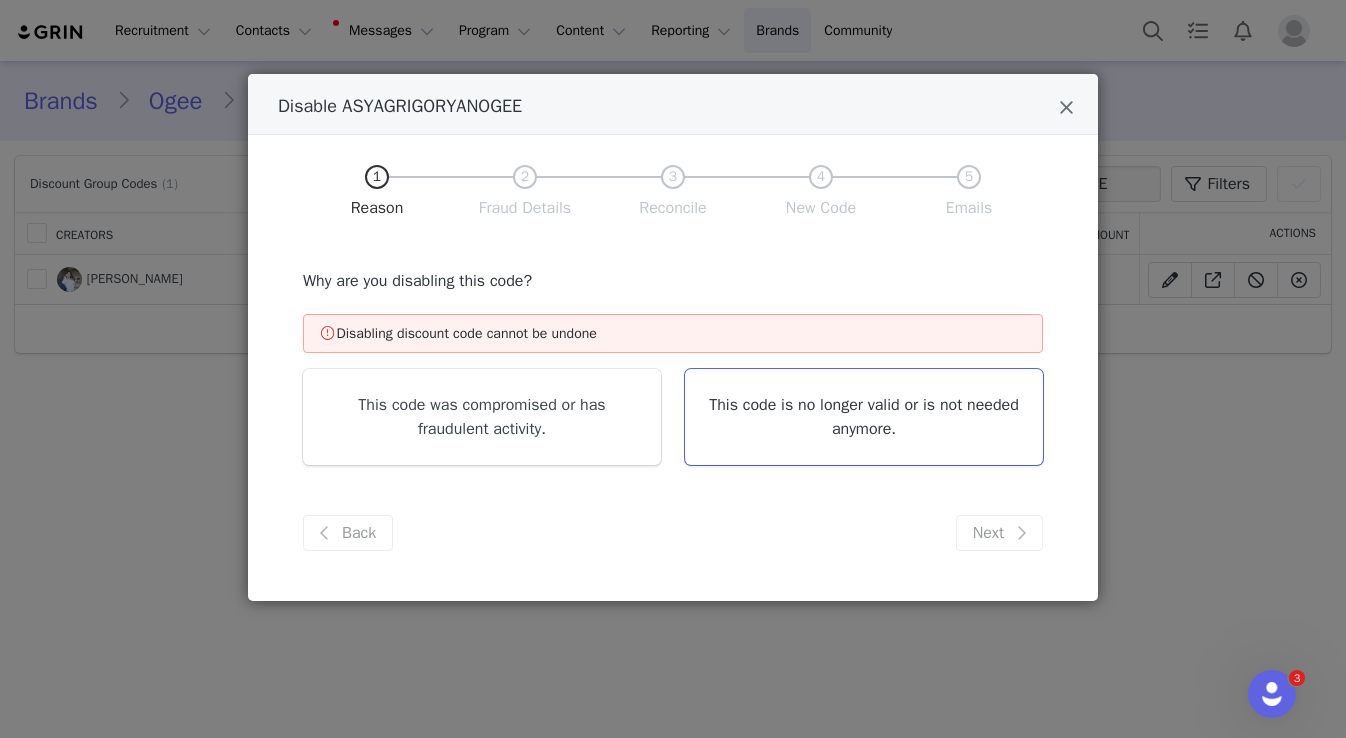 click on "This code is no longer valid or is not needed anymore." at bounding box center (864, 417) 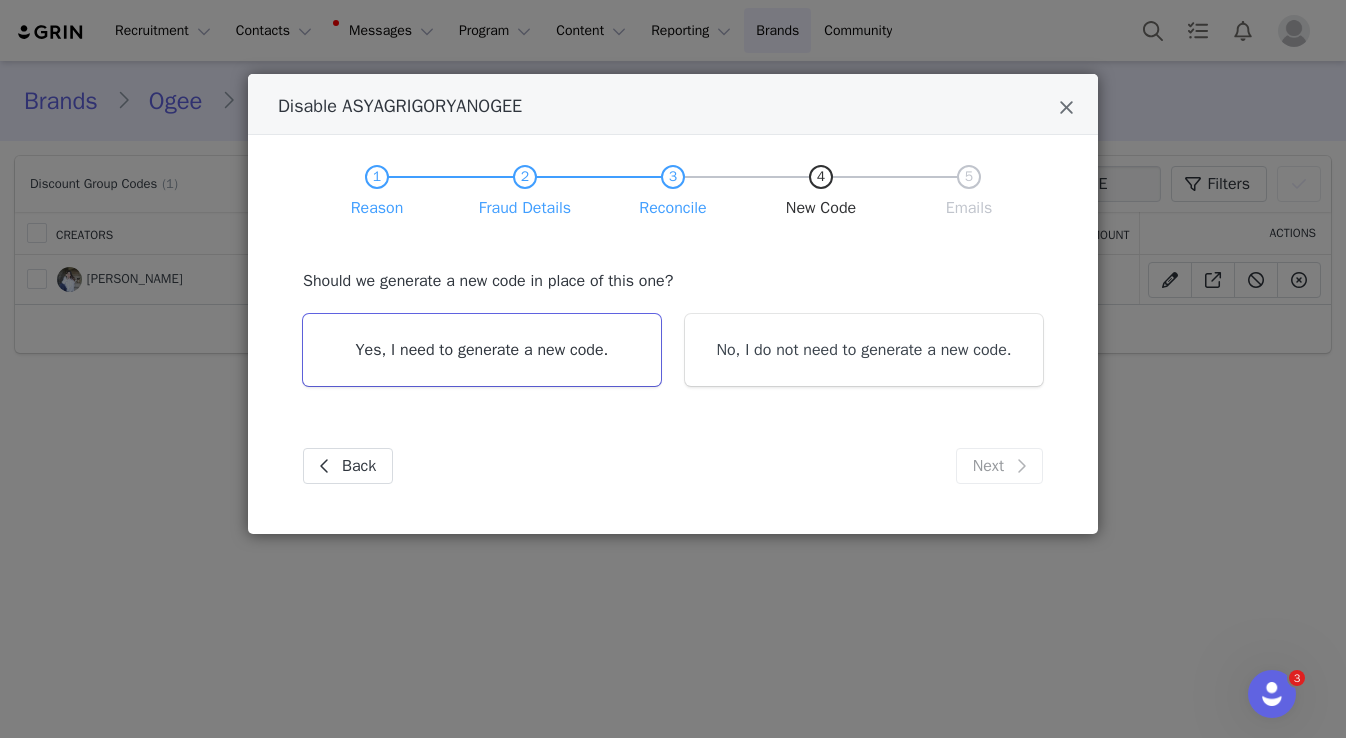 click on "Yes, I need to generate a new code." at bounding box center [482, 350] 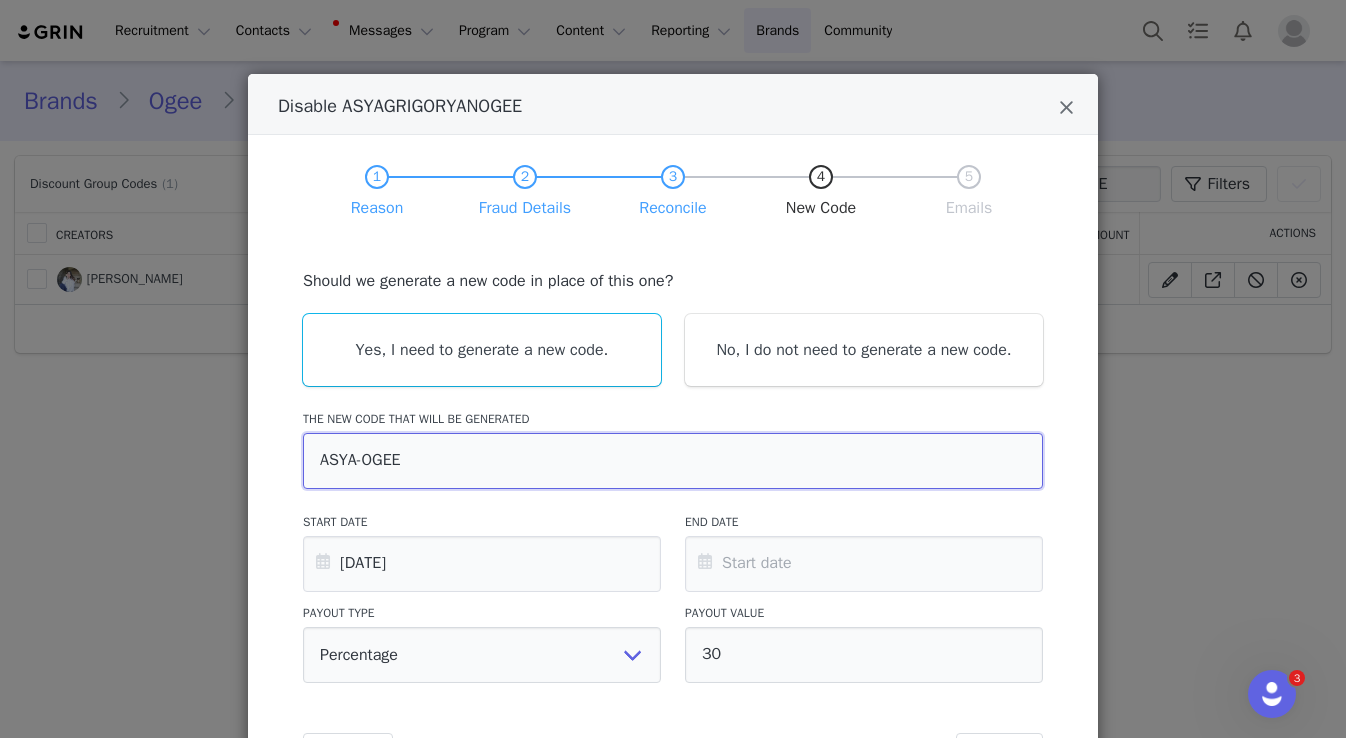 click on "ASYA-OGEE" at bounding box center (673, 461) 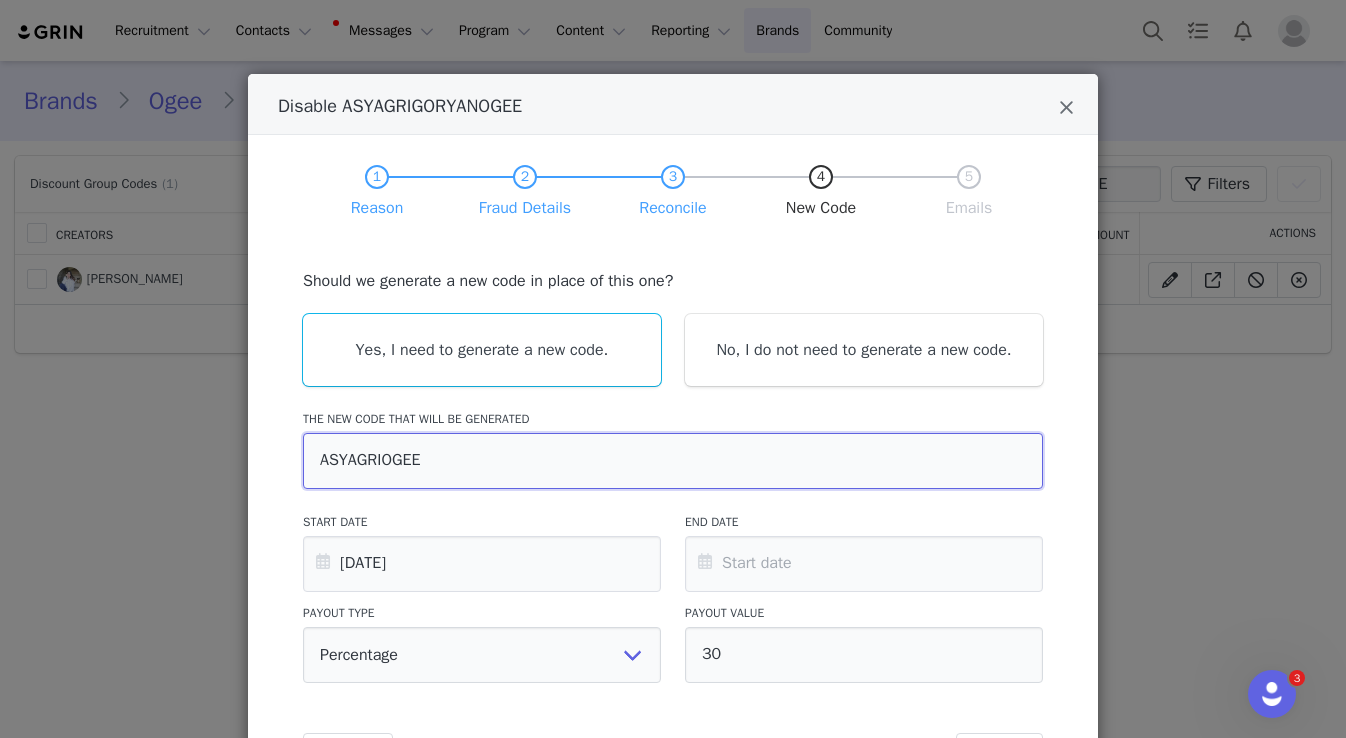 type on "ASYAGRIGOGEE" 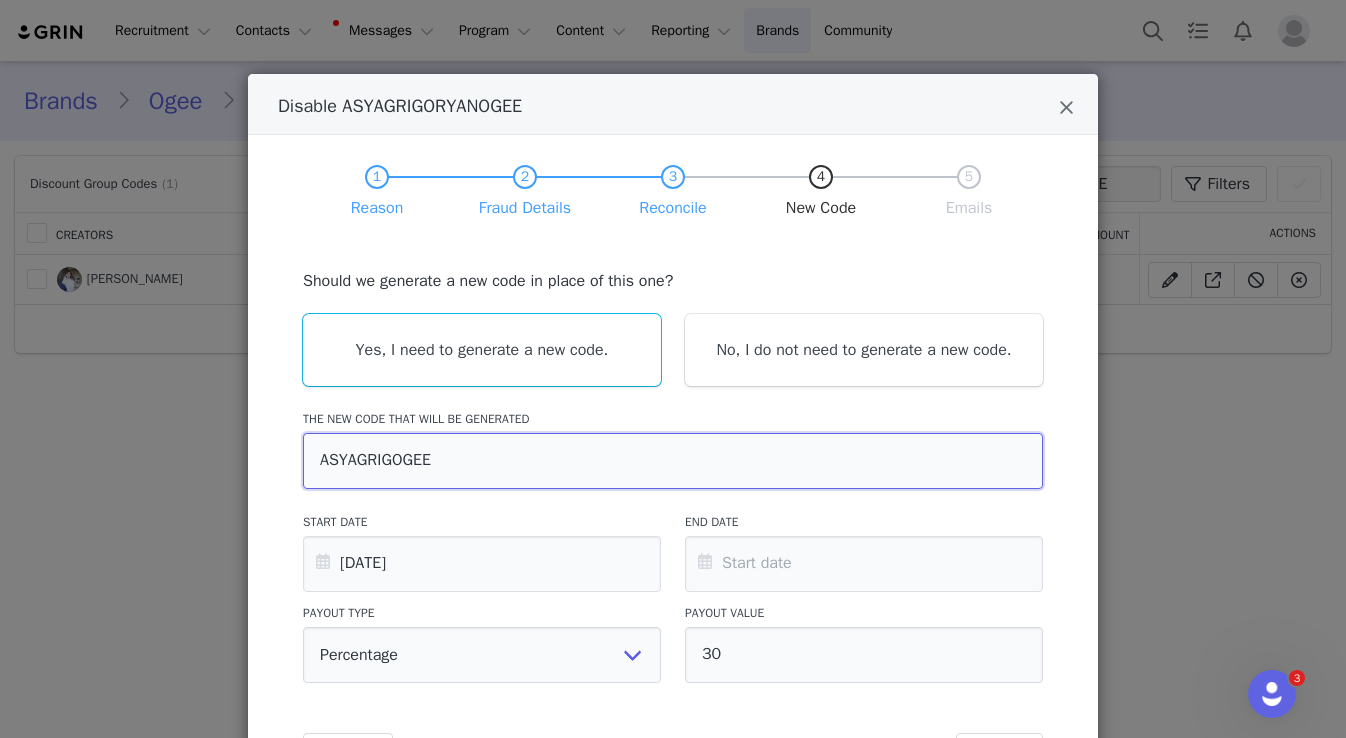 scroll, scrollTop: 131, scrollLeft: 0, axis: vertical 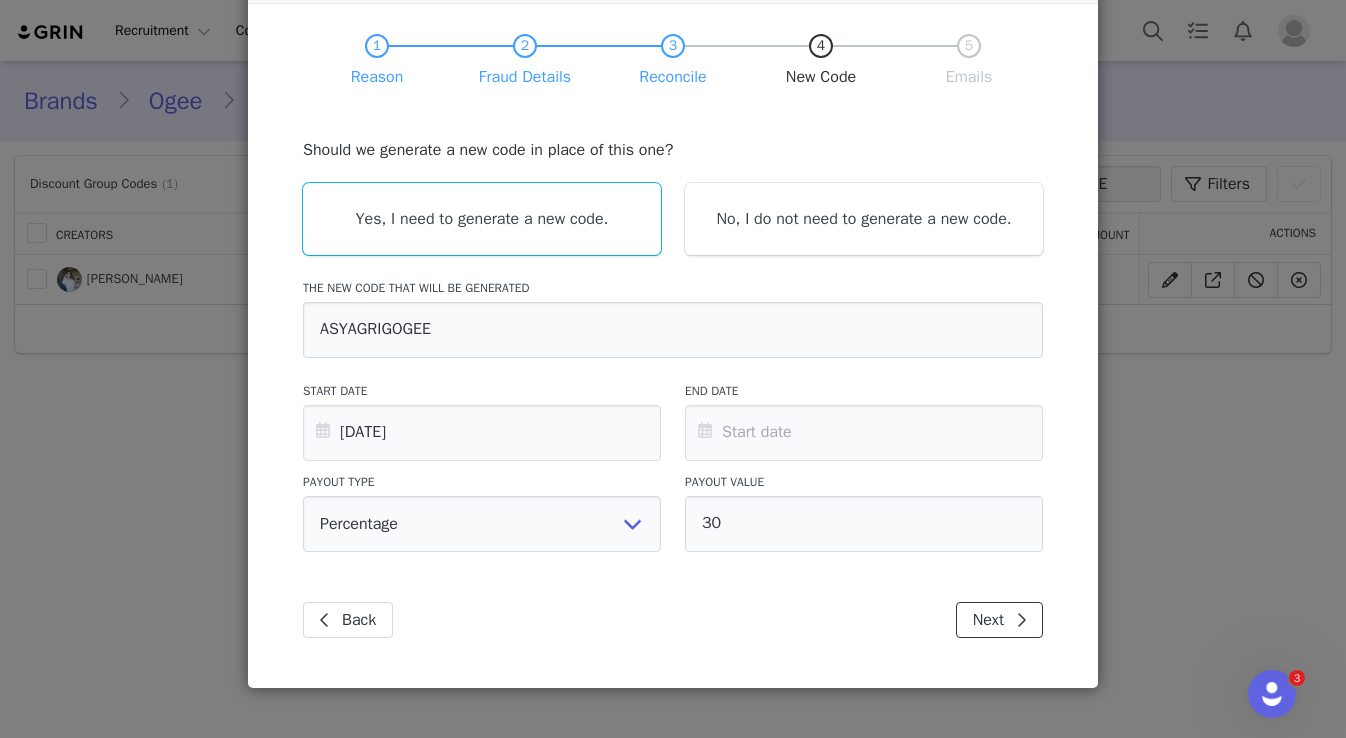 click at bounding box center (1021, 620) 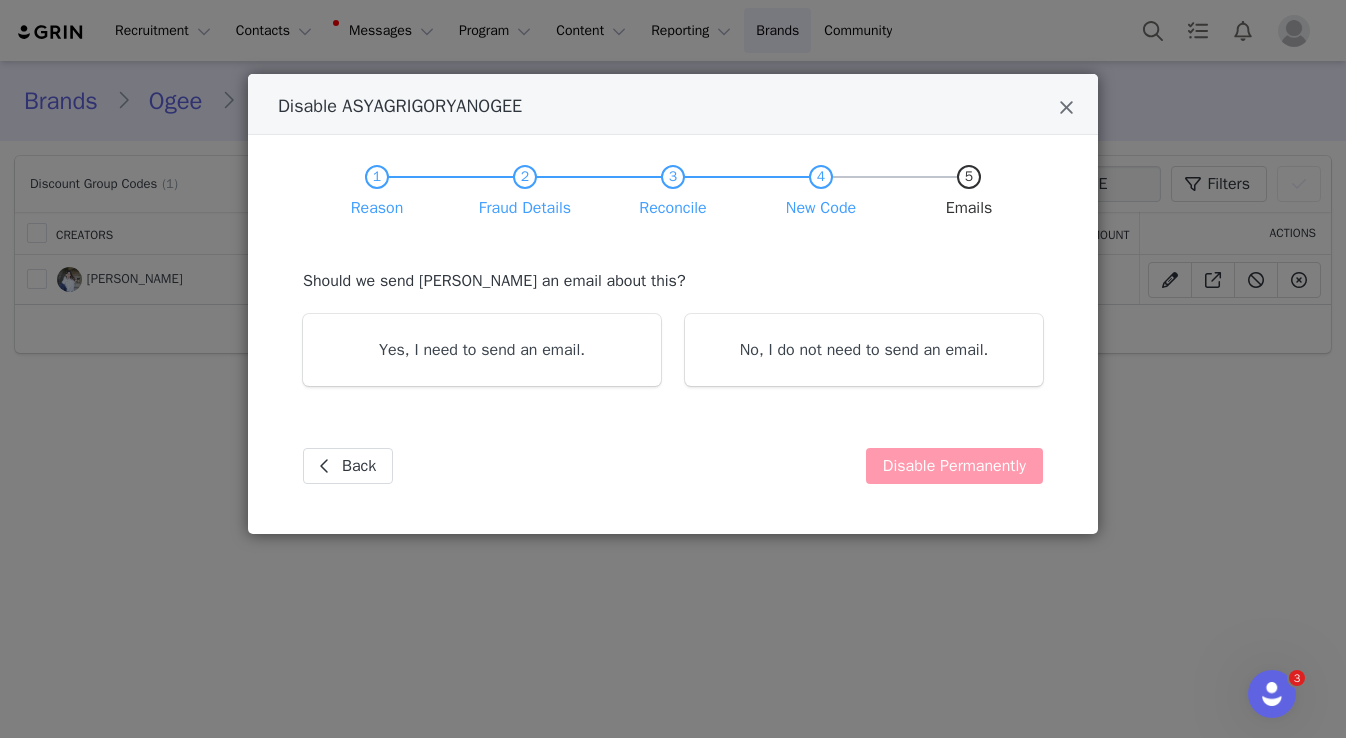 scroll, scrollTop: 0, scrollLeft: 0, axis: both 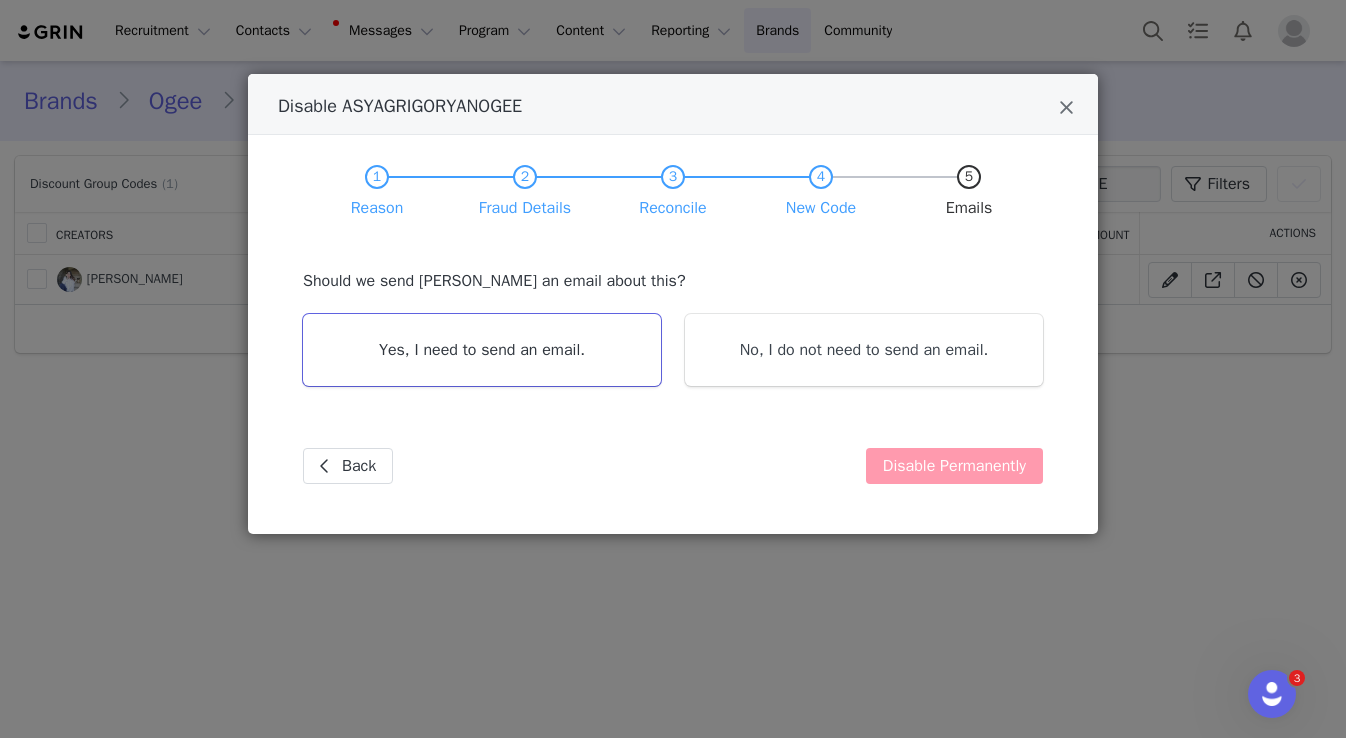 click on "Yes, I need to send an email." at bounding box center (482, 350) 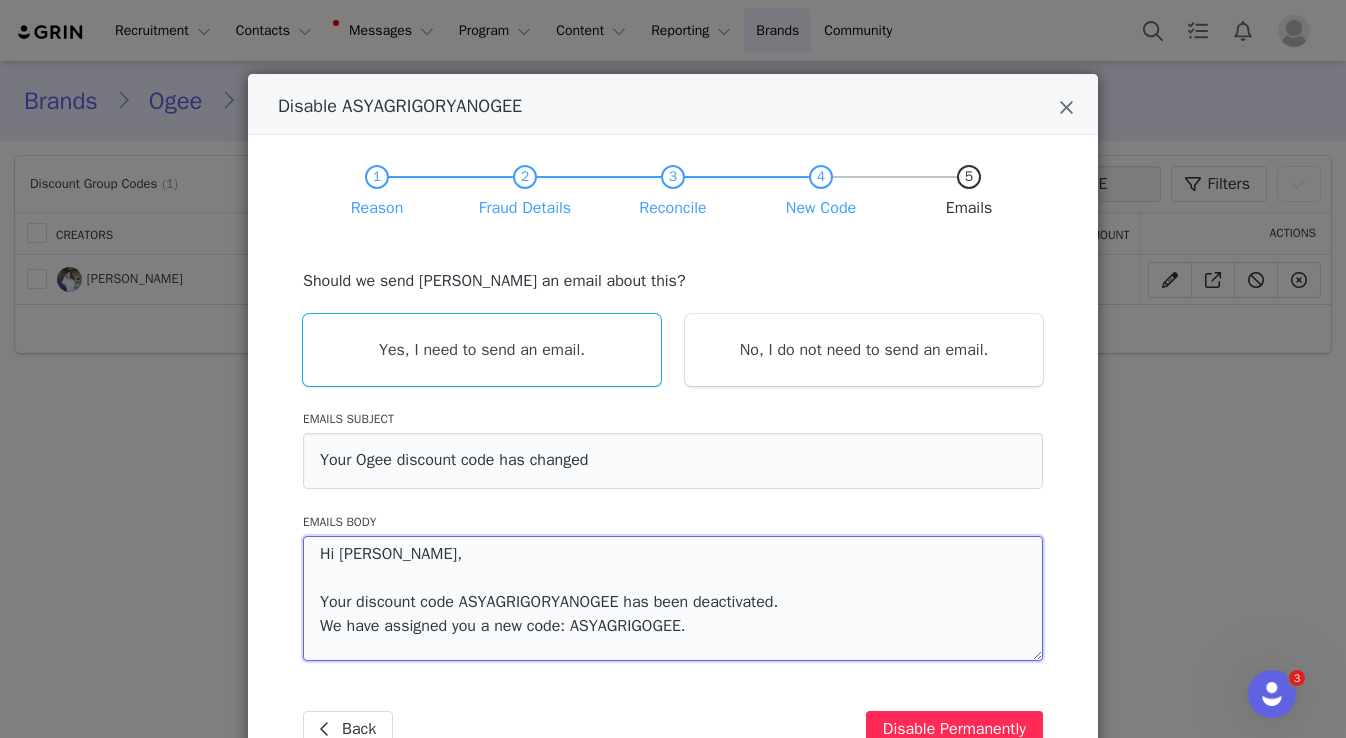 click on "Hi Asya,
Your discount code ASYAGRIGORYANOGEE has been deactivated.
We have assigned you a new code: ASYAGRIGOGEE." at bounding box center (673, 598) 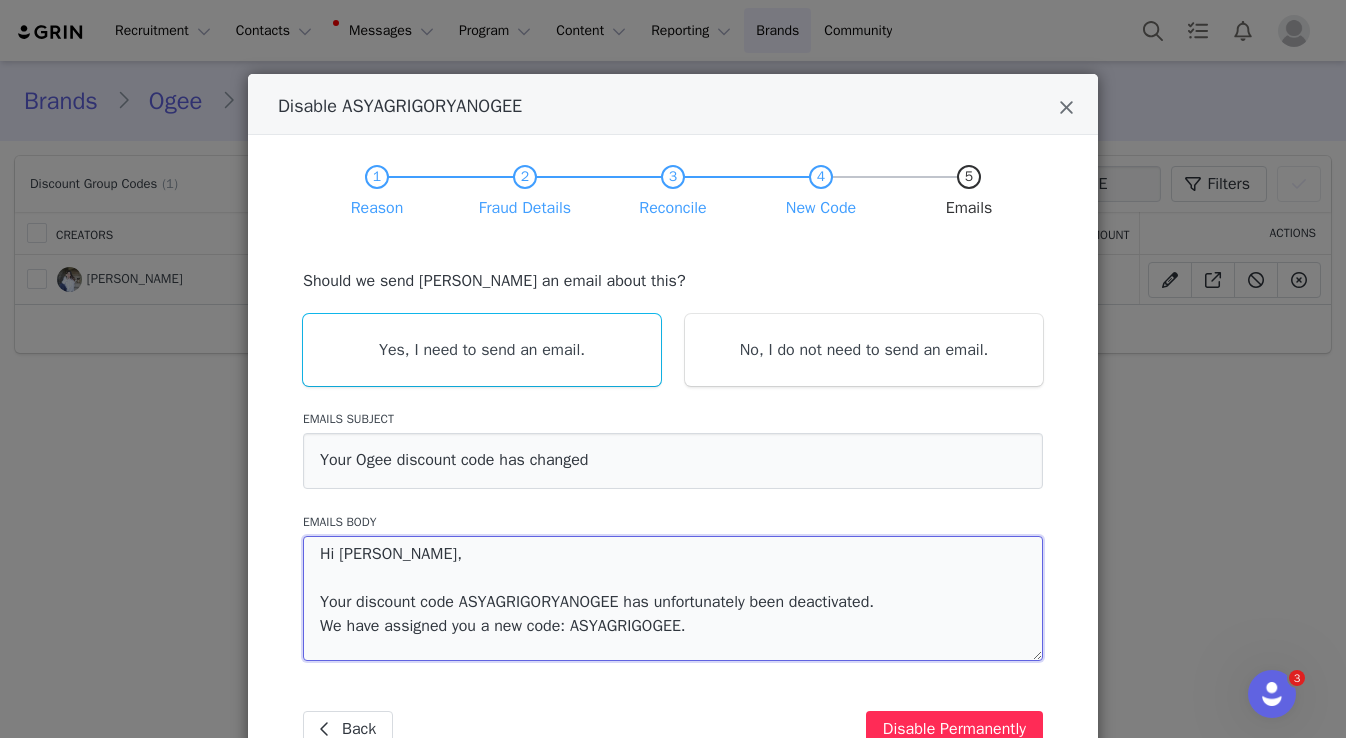 click on "Hi Asya,
Your discount code ASYAGRIGORYANOGEE has unfortunately been deactivated.
We have assigned you a new code: ASYAGRIGOGEE." at bounding box center (673, 598) 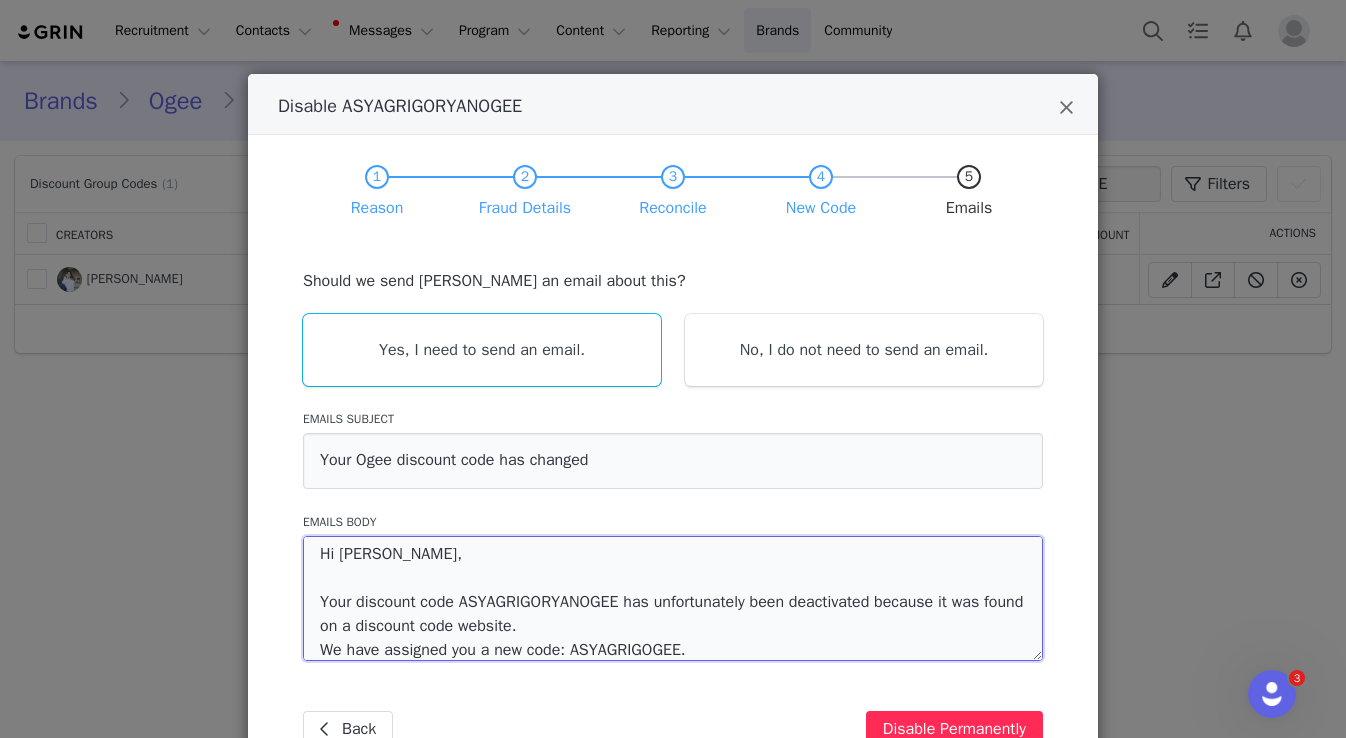 type on "Hi Asya,
Your discount code ASYAGRIGORYANOGEE has unfortunately been deactivated because it was found on a discount code website.
We have assigned you a new code: ASYAGRIGOGEE." 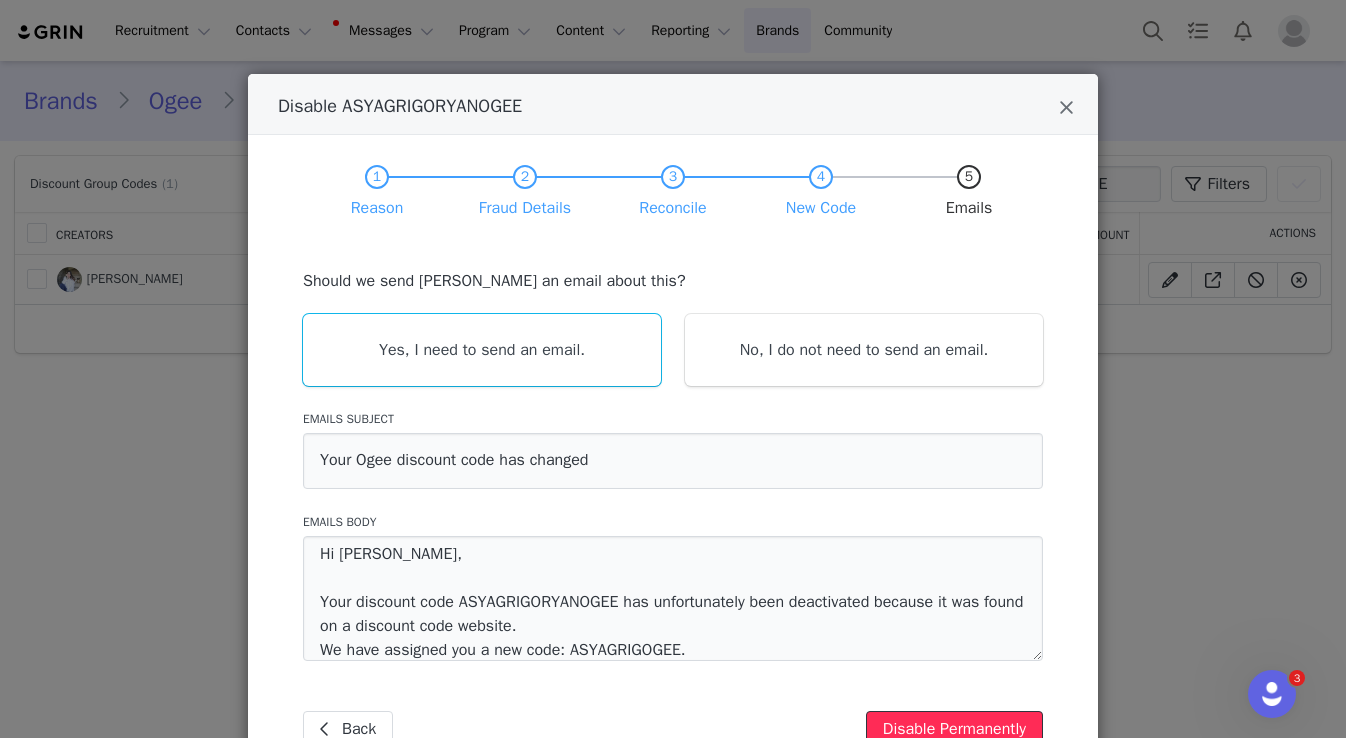 click on "Disable Permanently" at bounding box center (954, 729) 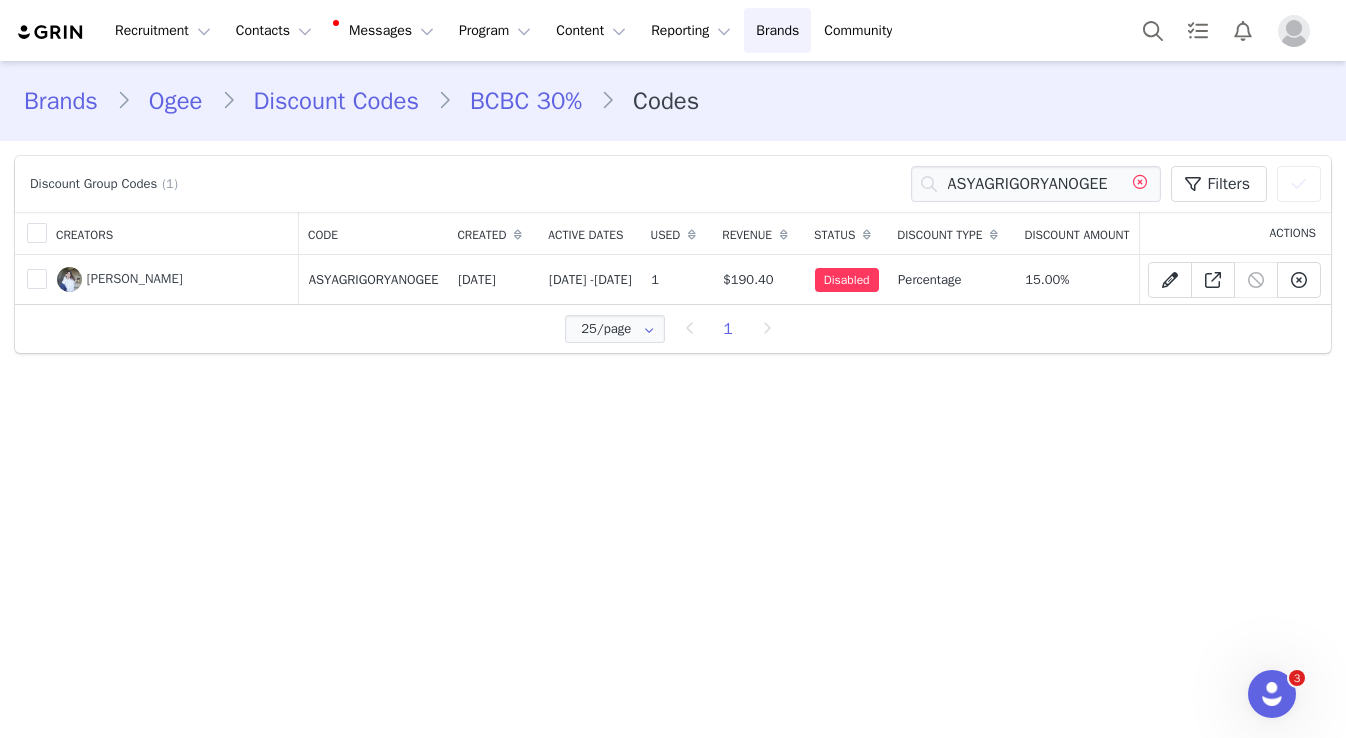 click at bounding box center [1140, 184] 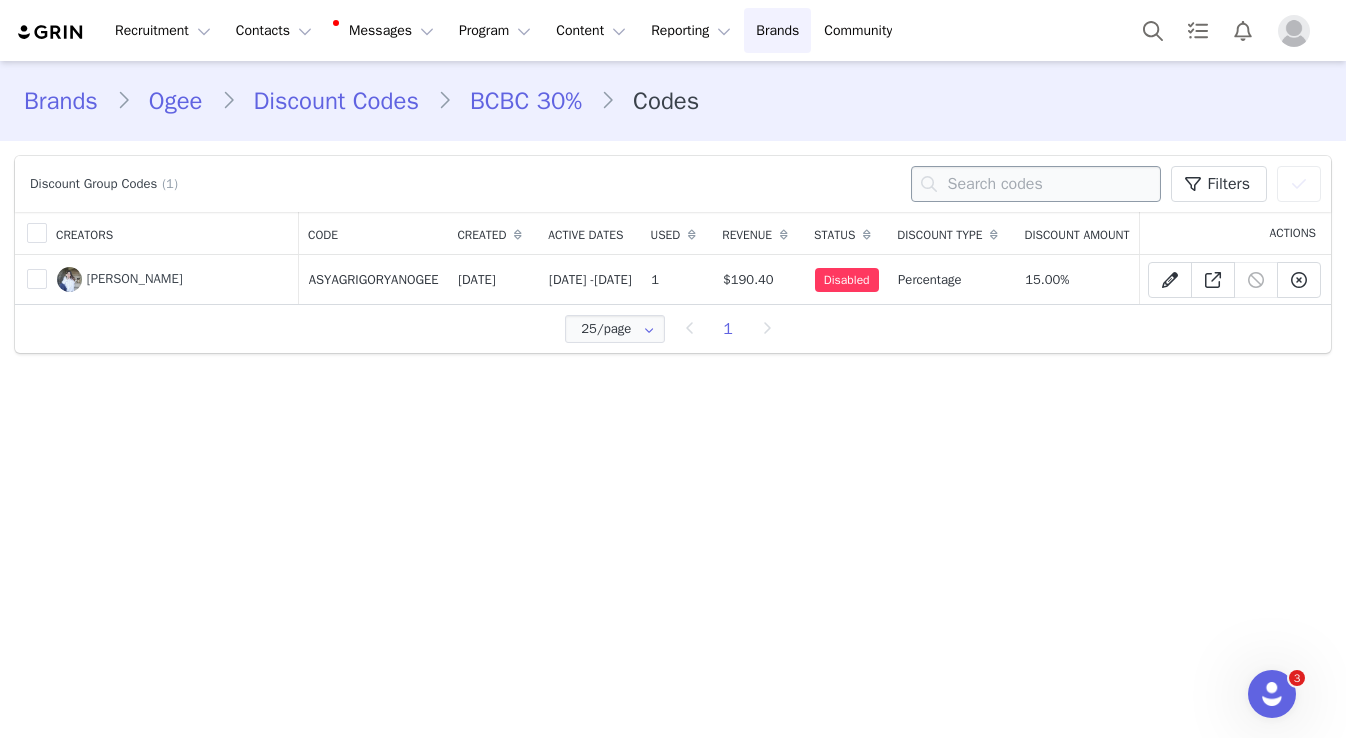 click at bounding box center (1036, 184) 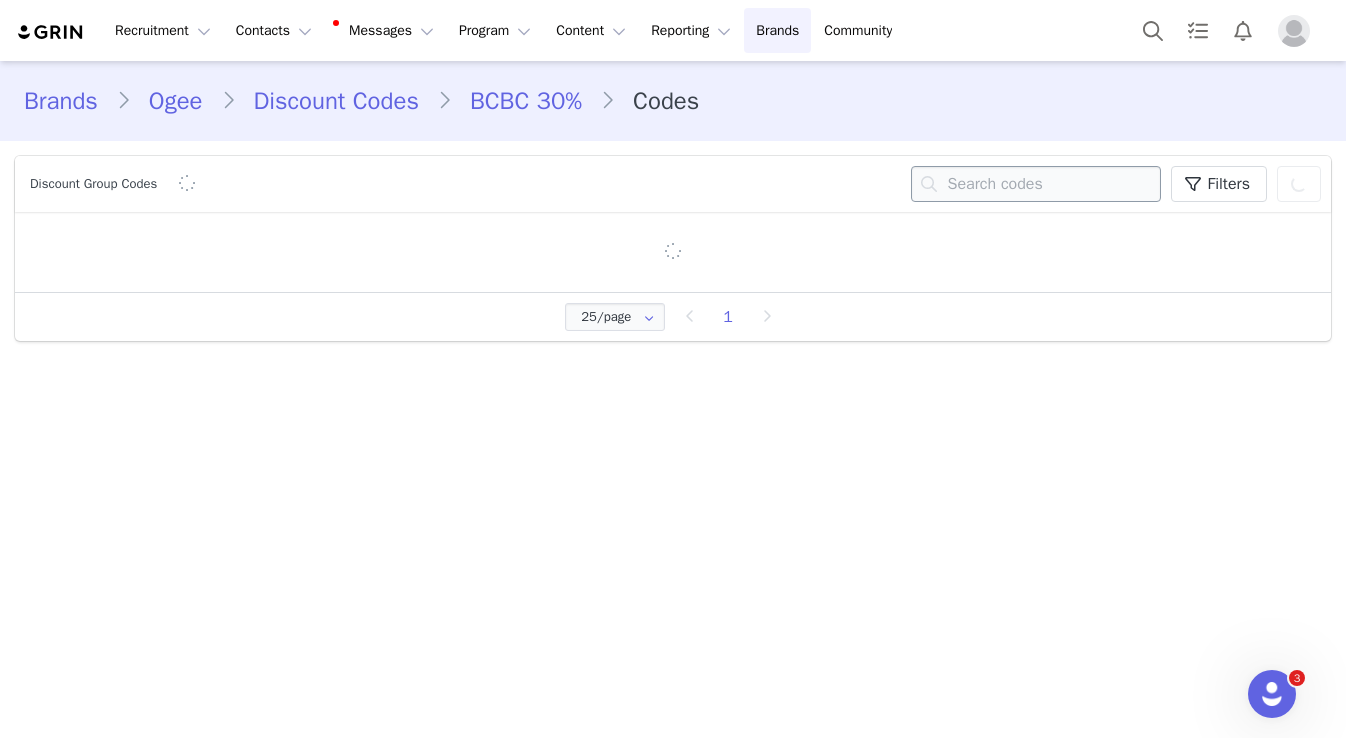 paste on "LARISSA_OGEE" 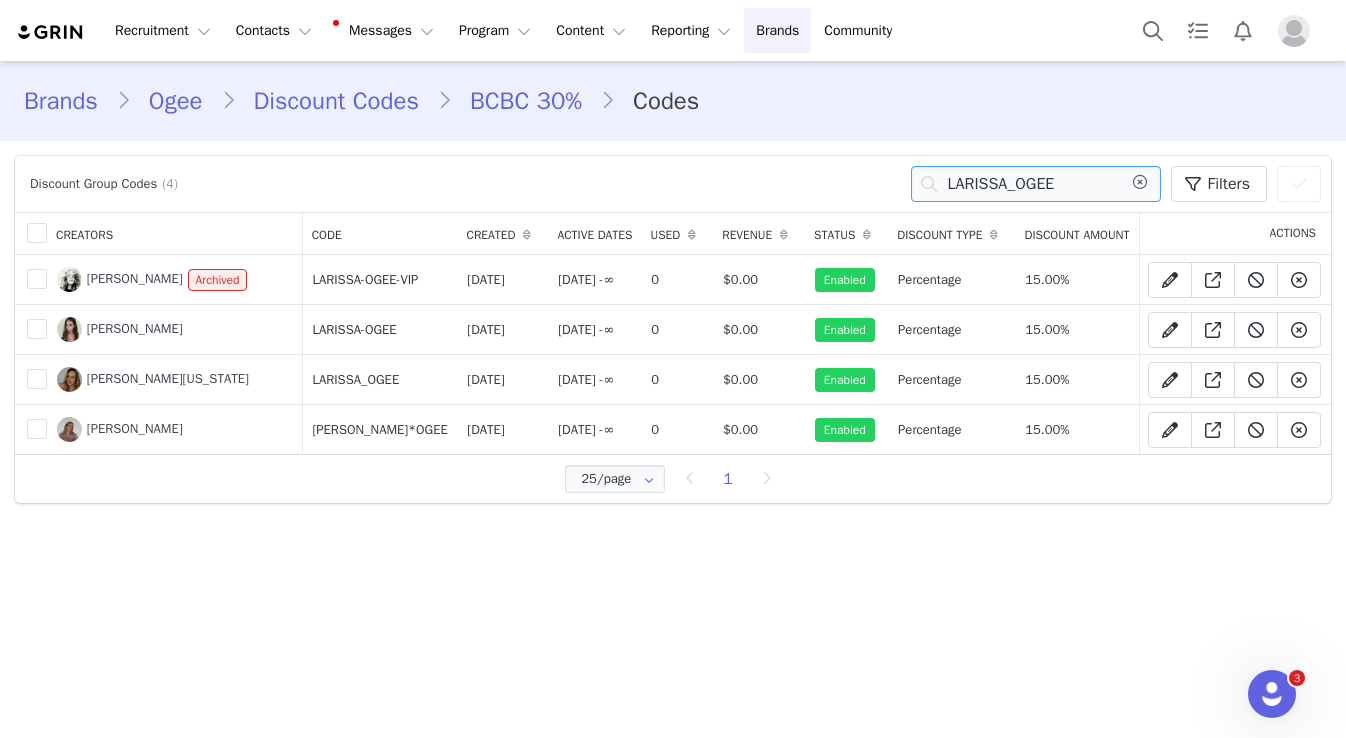type on "LARISSA_OGEE" 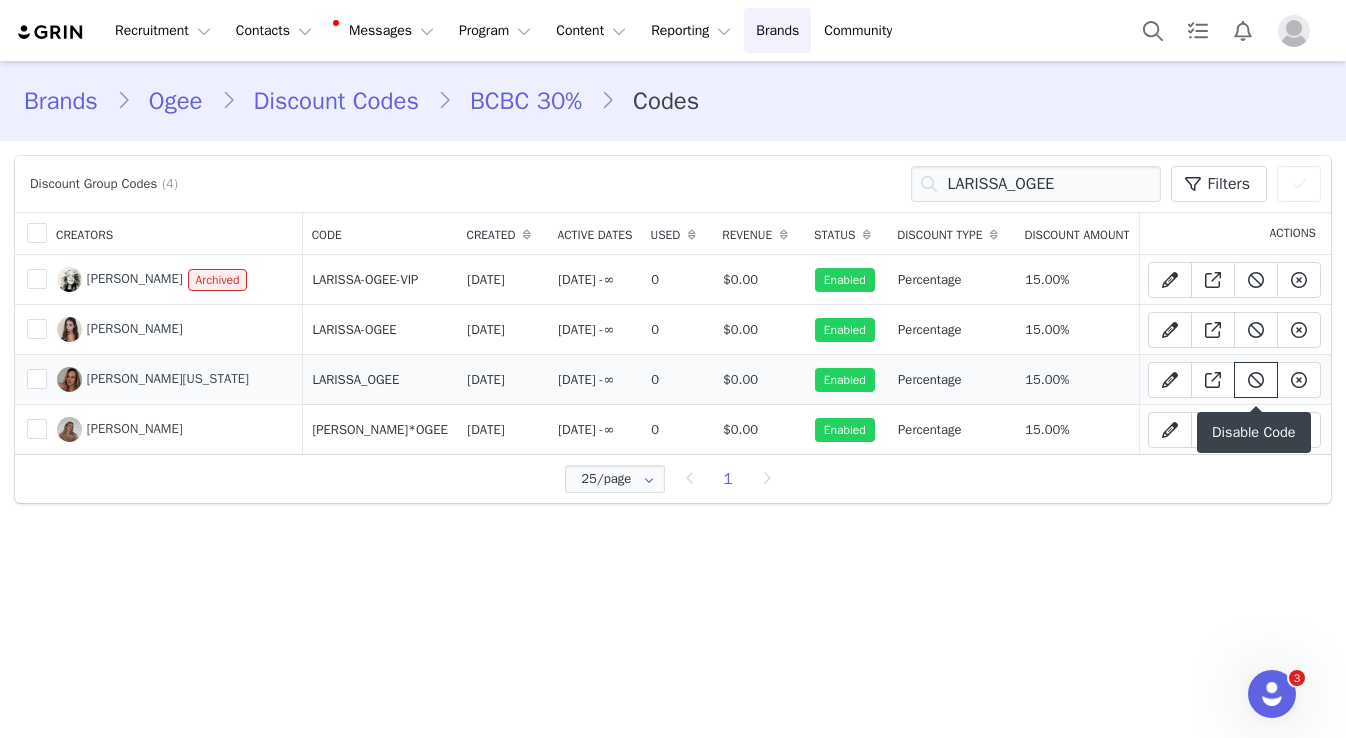 click at bounding box center [1256, 380] 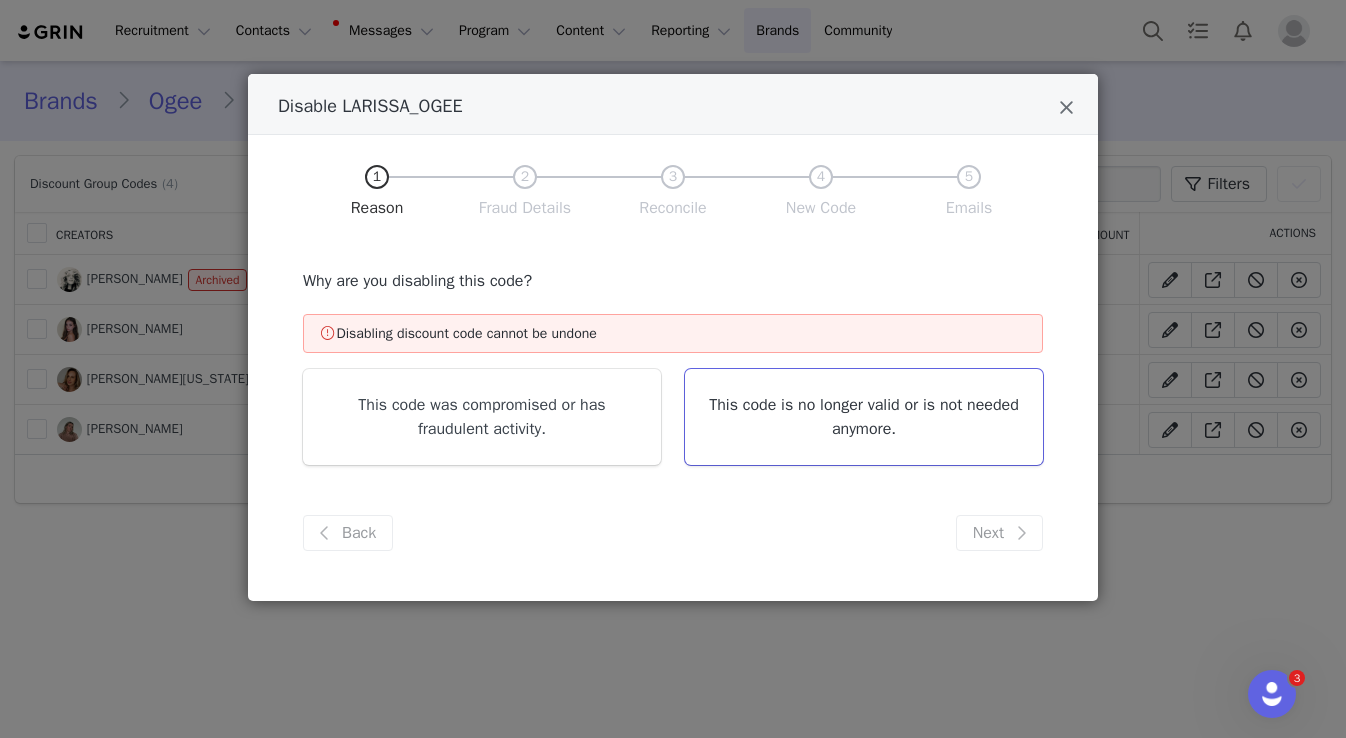 click on "This code is no longer valid or is not needed anymore." at bounding box center [864, 417] 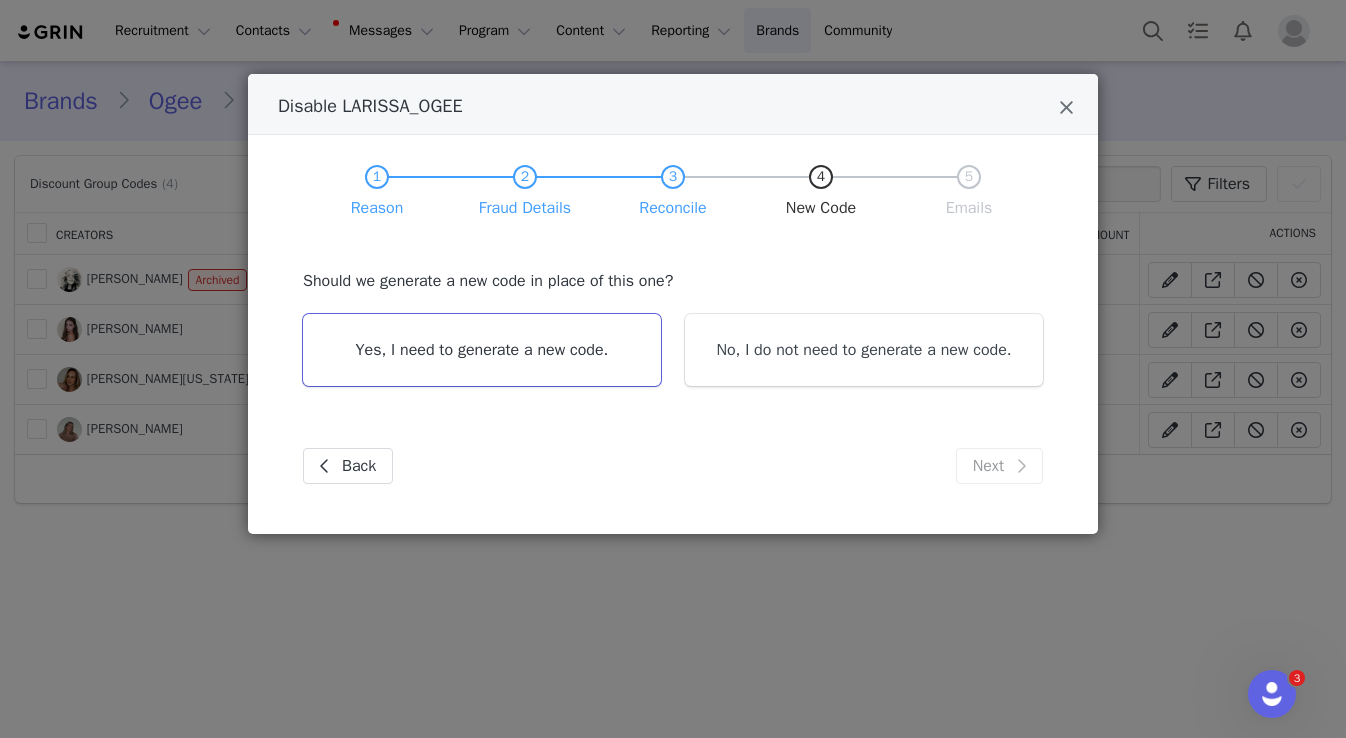 click on "Yes, I need to generate a new code." at bounding box center (482, 350) 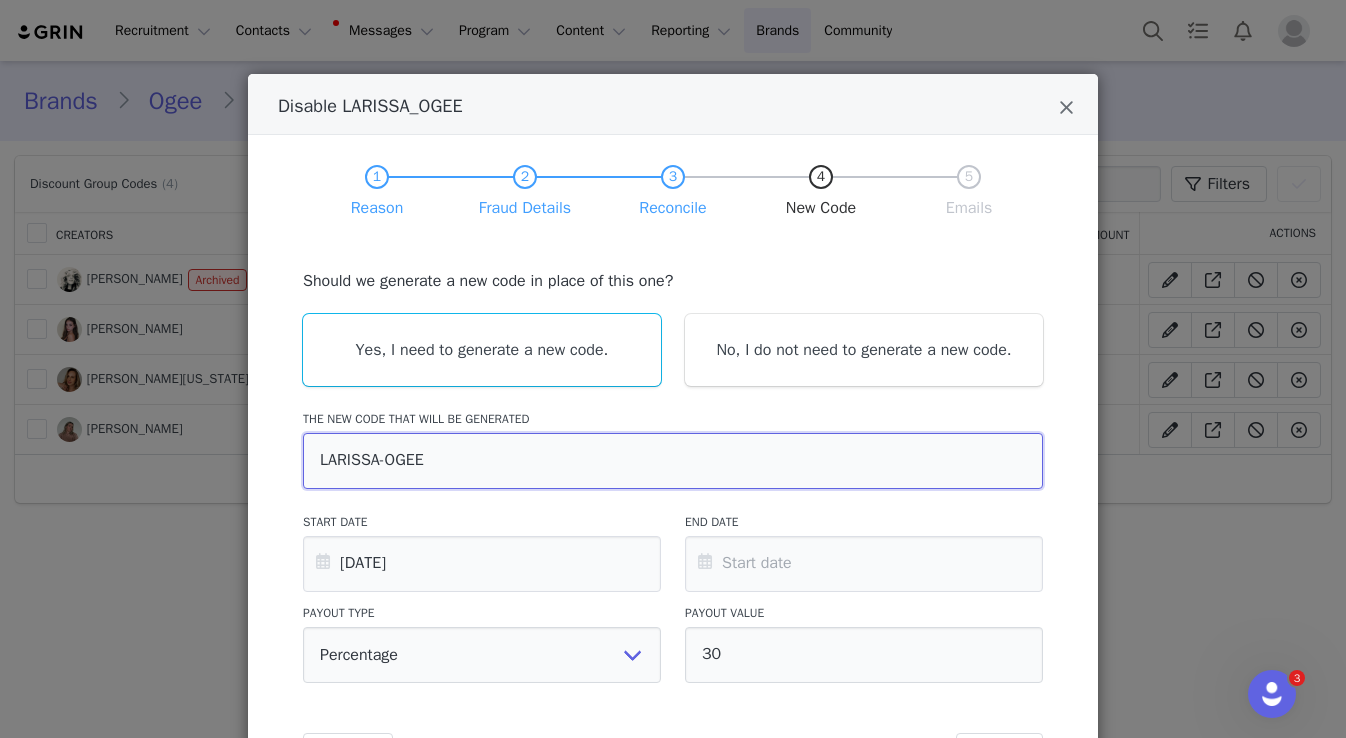 click on "LARISSA-OGEE" at bounding box center [673, 461] 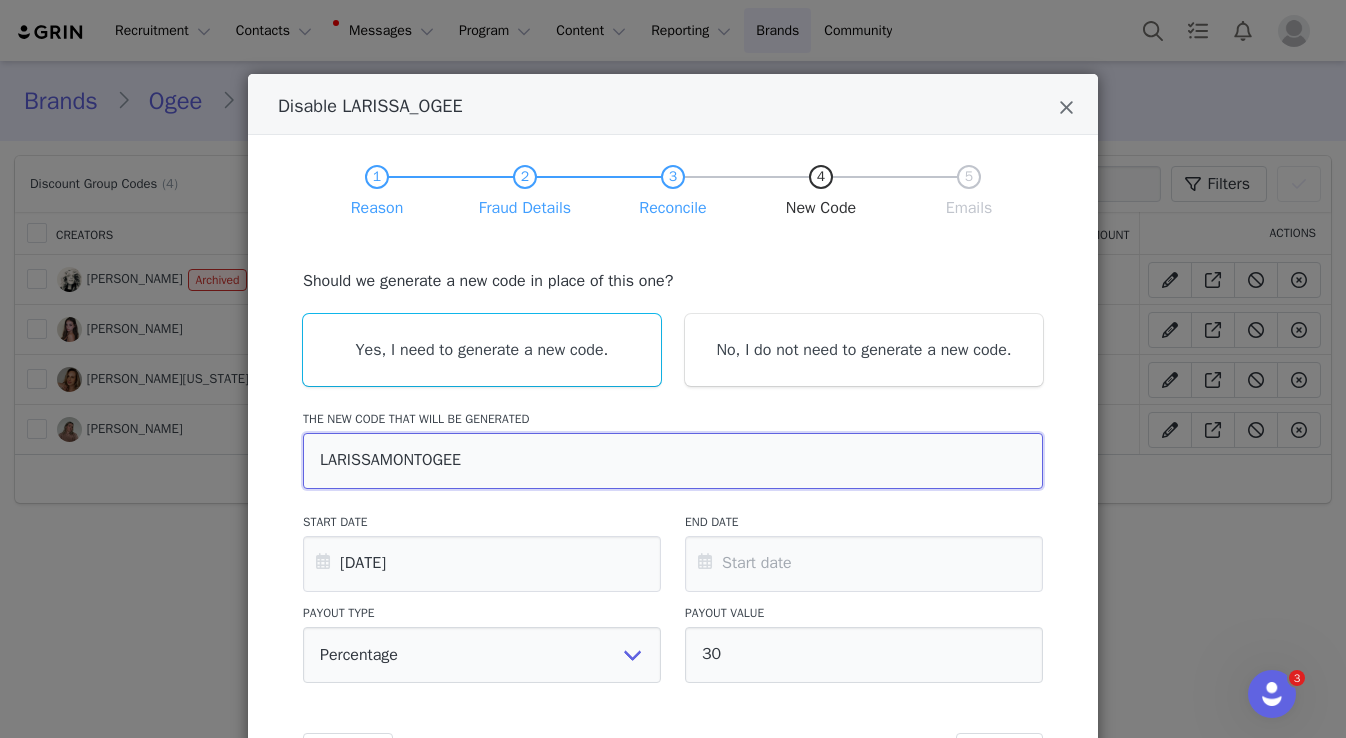 scroll, scrollTop: 131, scrollLeft: 0, axis: vertical 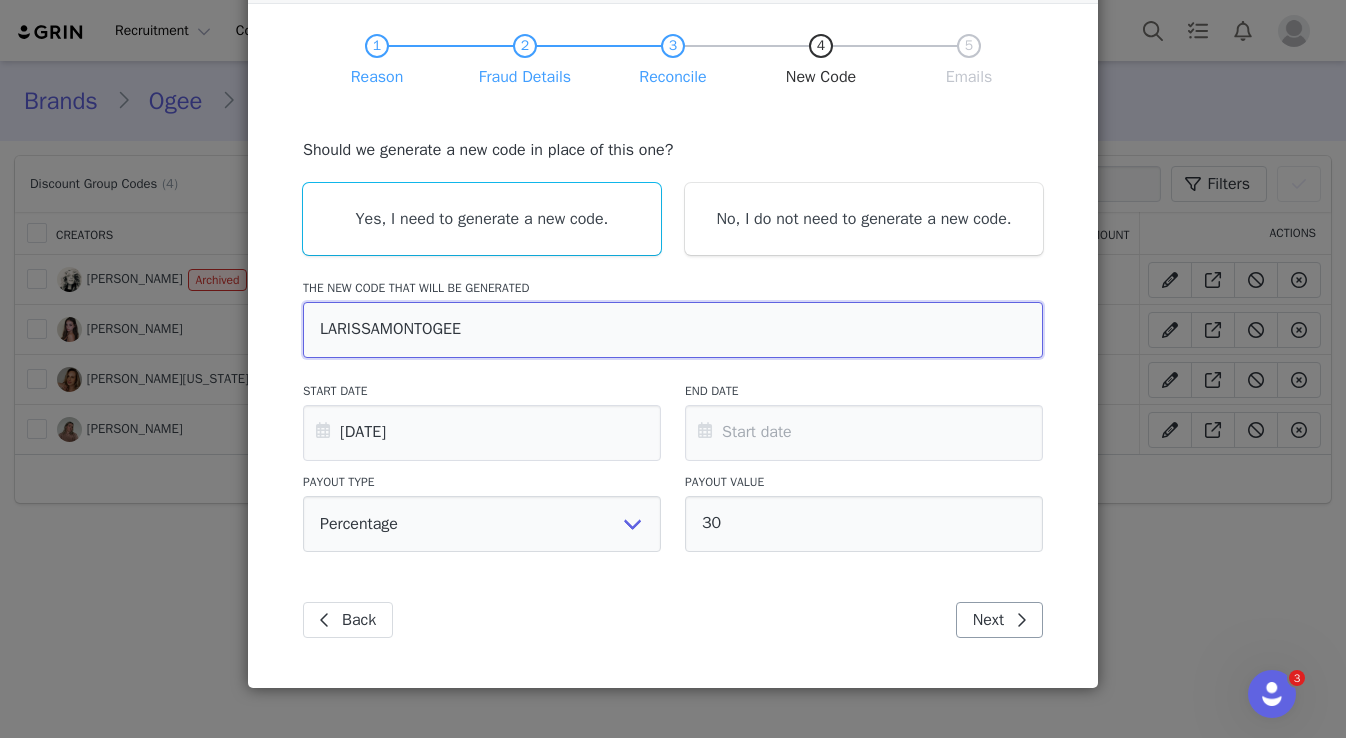 type on "LARISSAMONTOGEE" 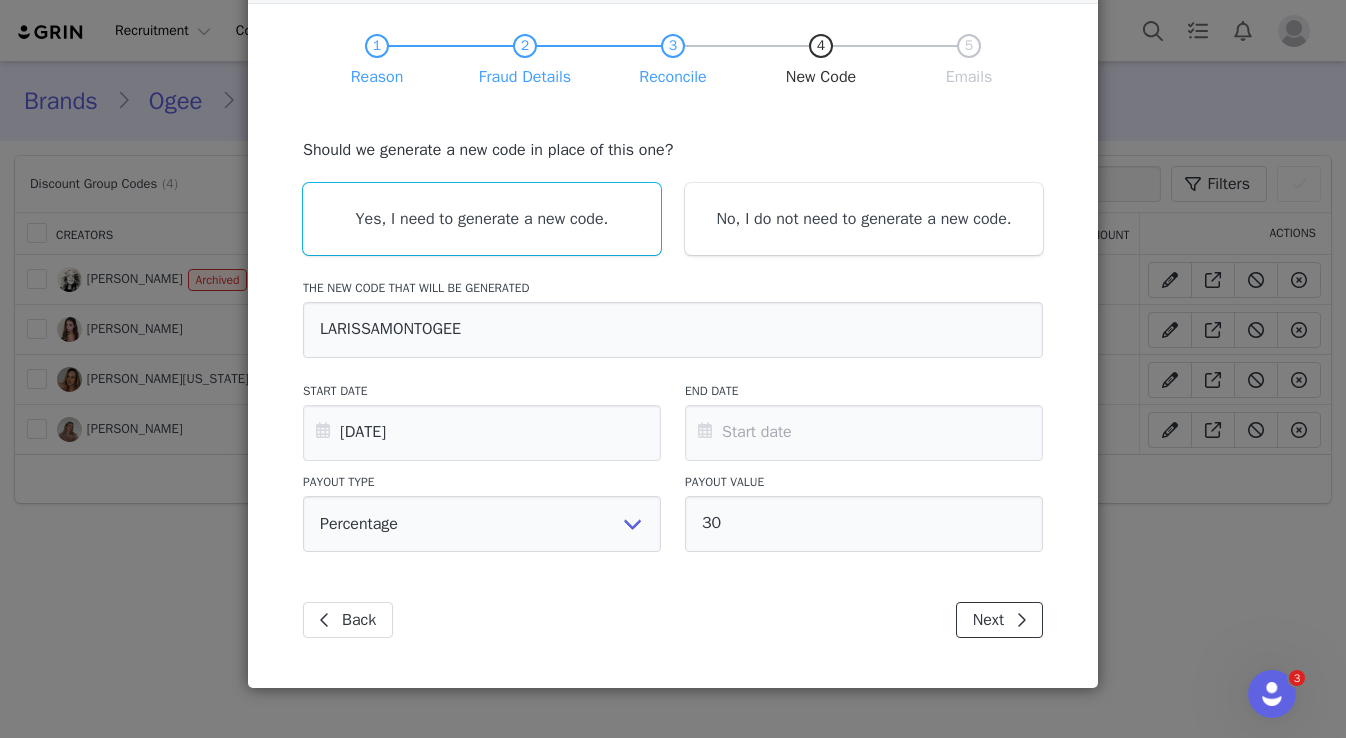 click on "Next" at bounding box center (999, 620) 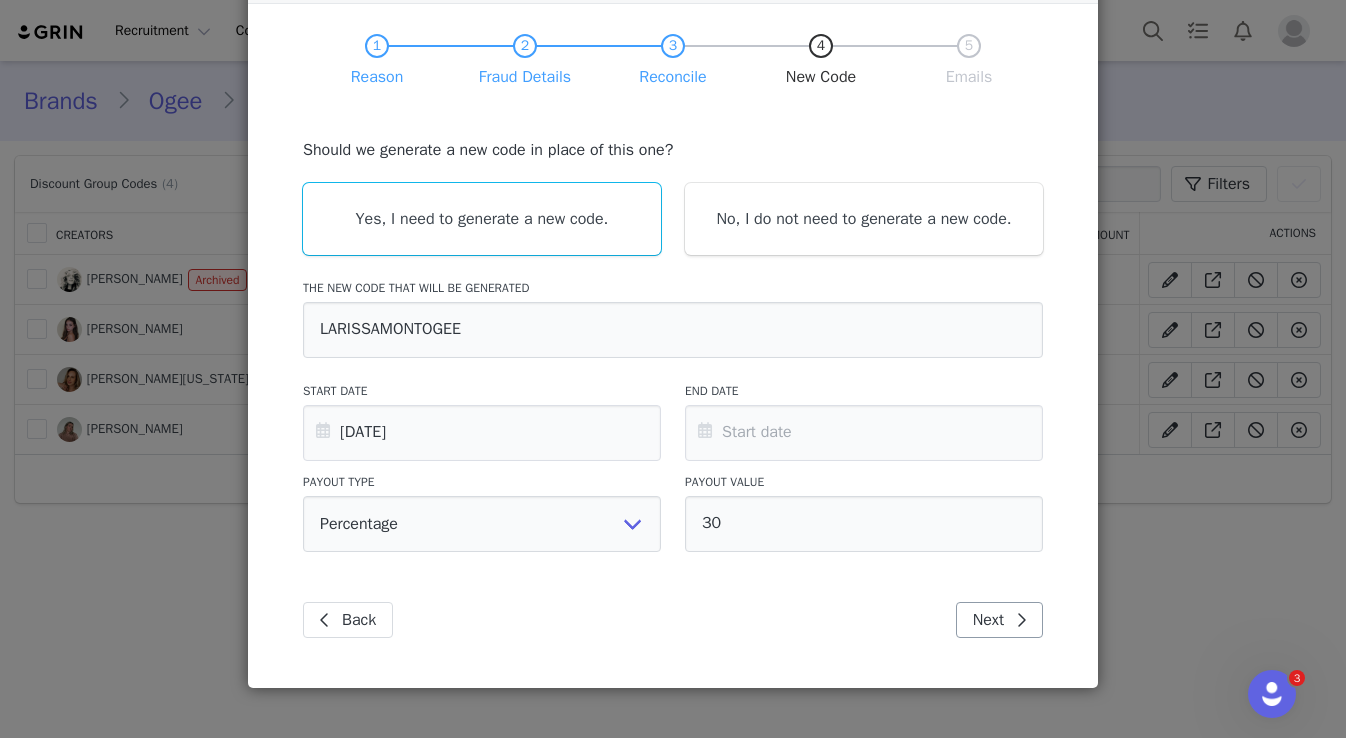 scroll, scrollTop: 0, scrollLeft: 0, axis: both 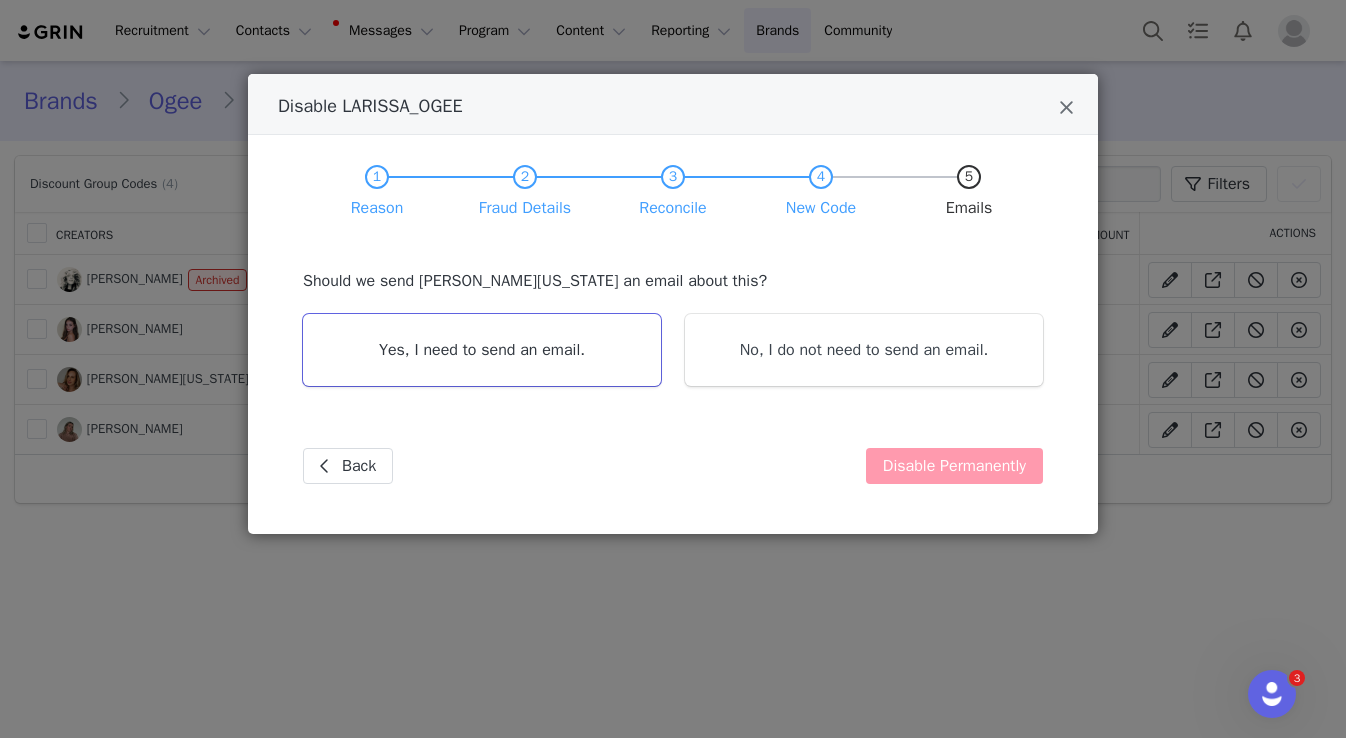 click on "Yes, I need to send an email." at bounding box center (482, 350) 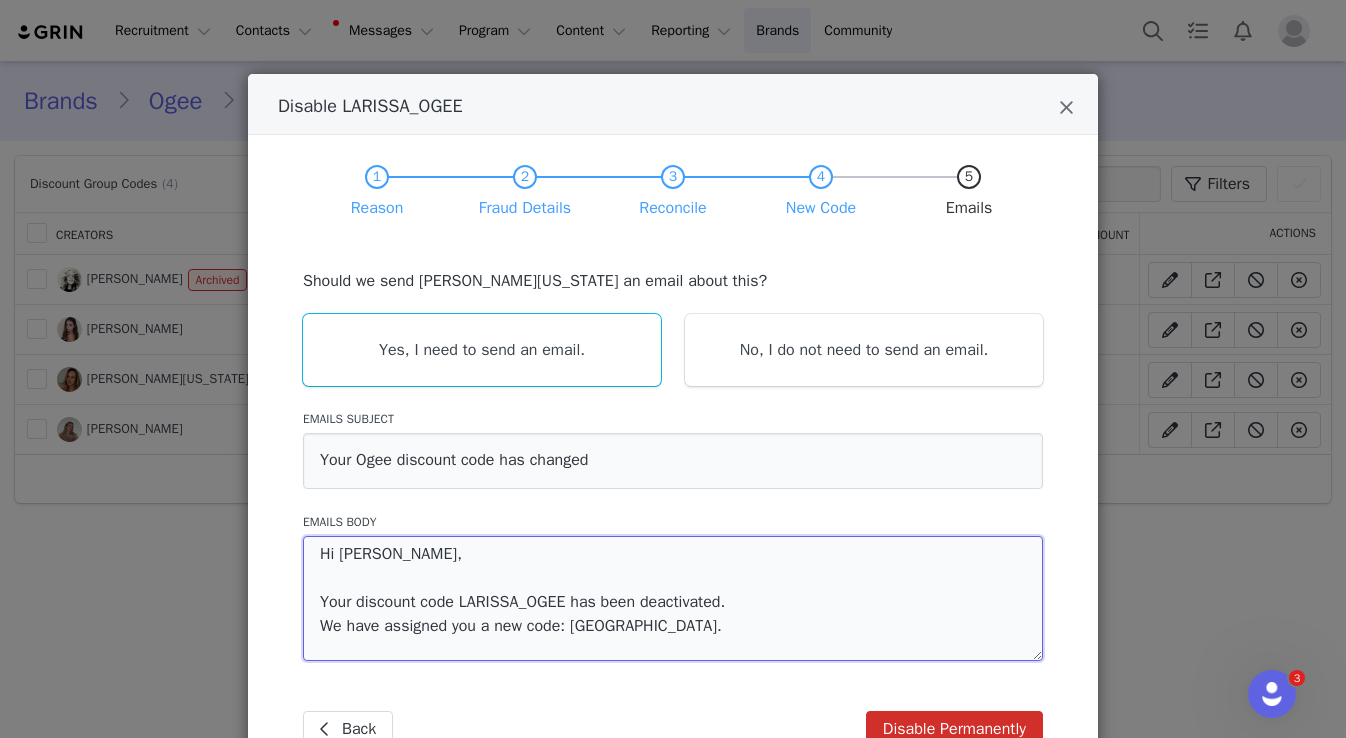 click on "Hi Larissa,
Your discount code LARISSA_OGEE has been deactivated.
We have assigned you a new code: LARISSAMONTOGEE." at bounding box center [673, 598] 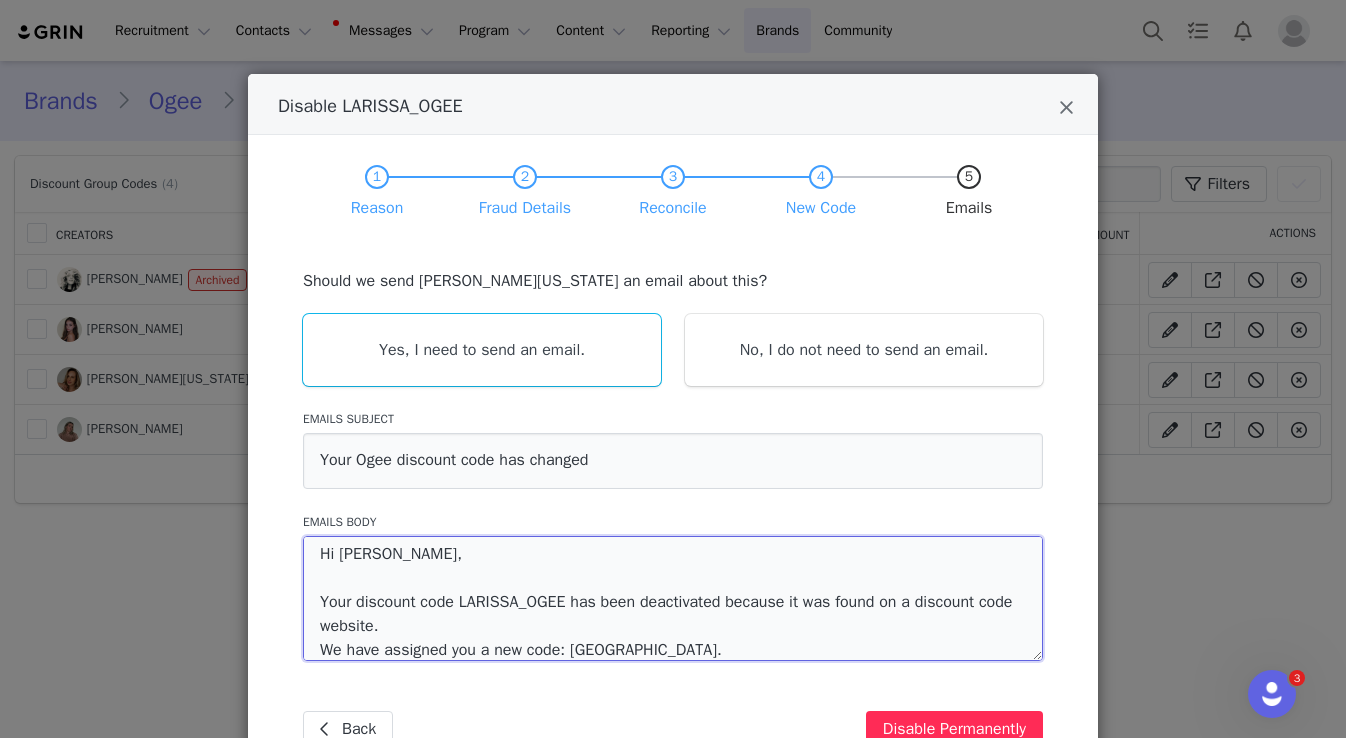 type on "Hi Larissa,
Your discount code LARISSA_OGEE has been deactivated because it was found on a discount code website.
We have assigned you a new code: LARISSAMONTOGEE." 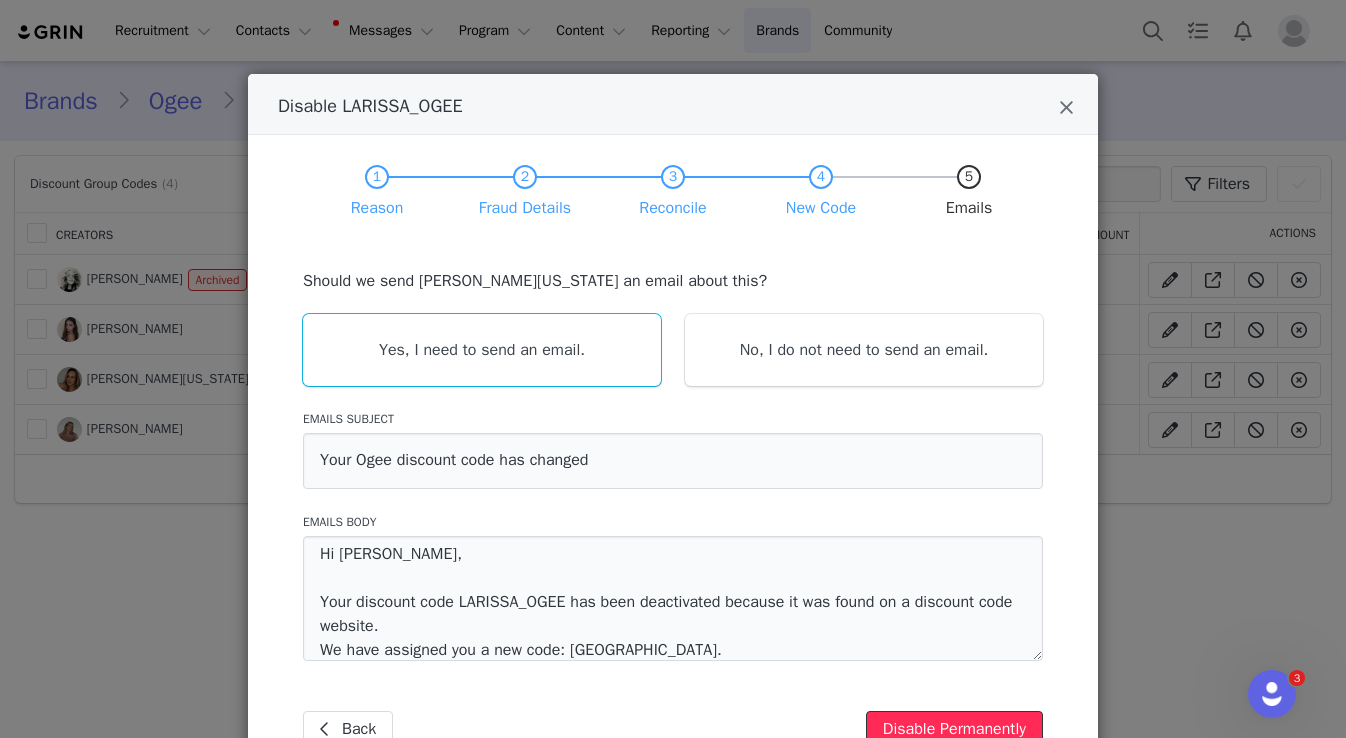 click on "Disable Permanently" at bounding box center [954, 729] 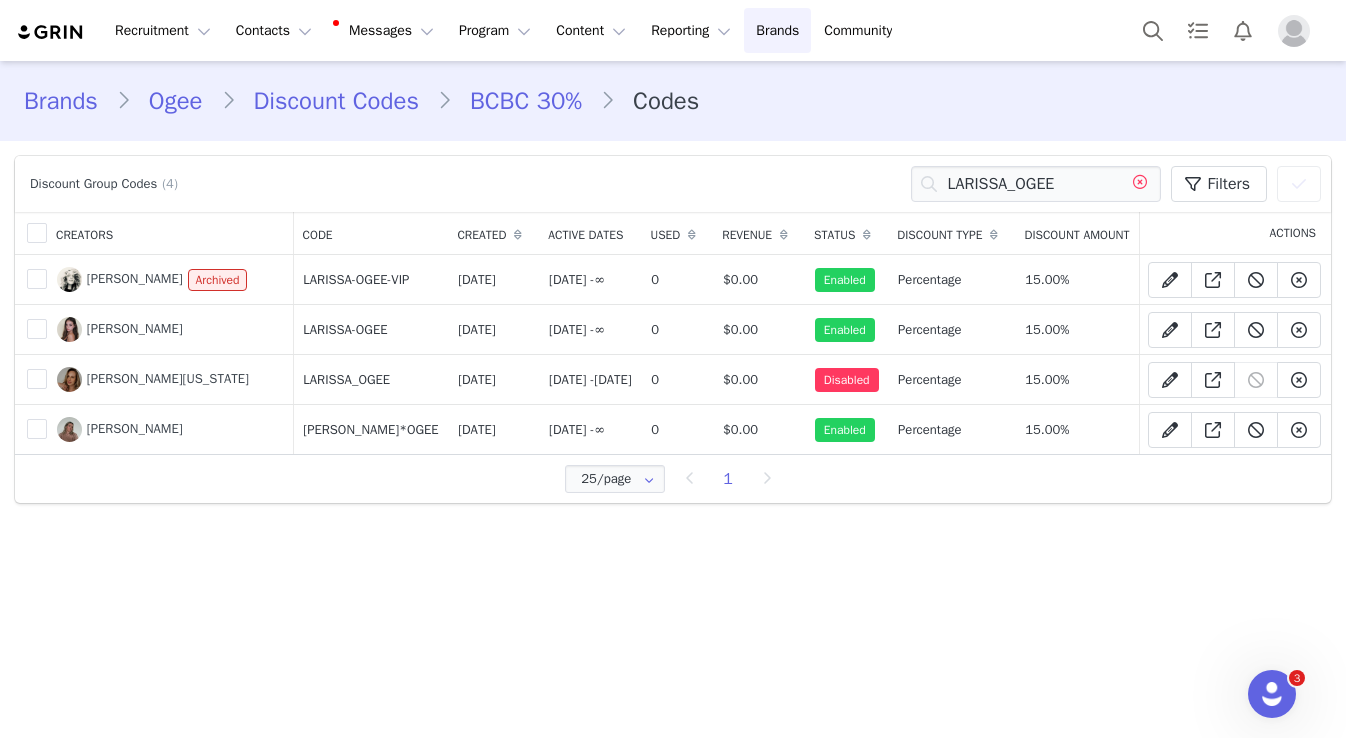 click at bounding box center [1140, 184] 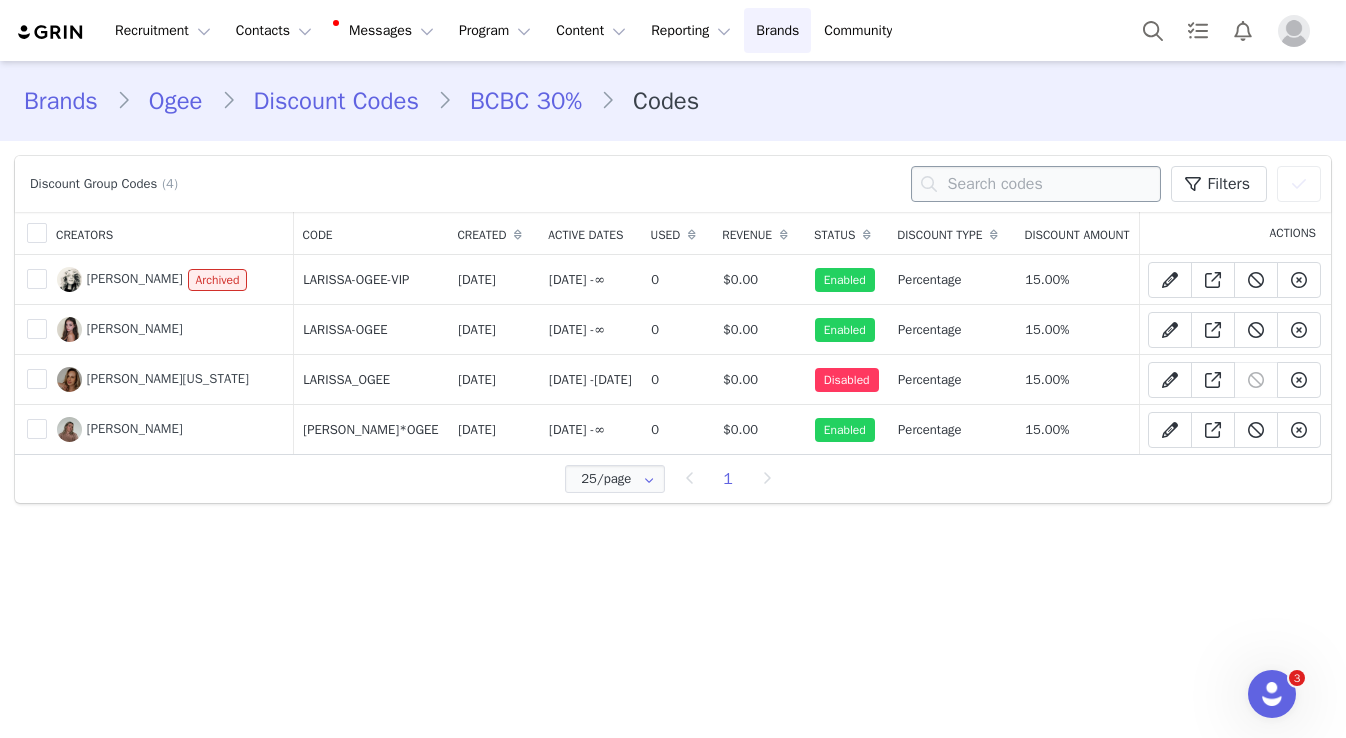 click at bounding box center (1036, 184) 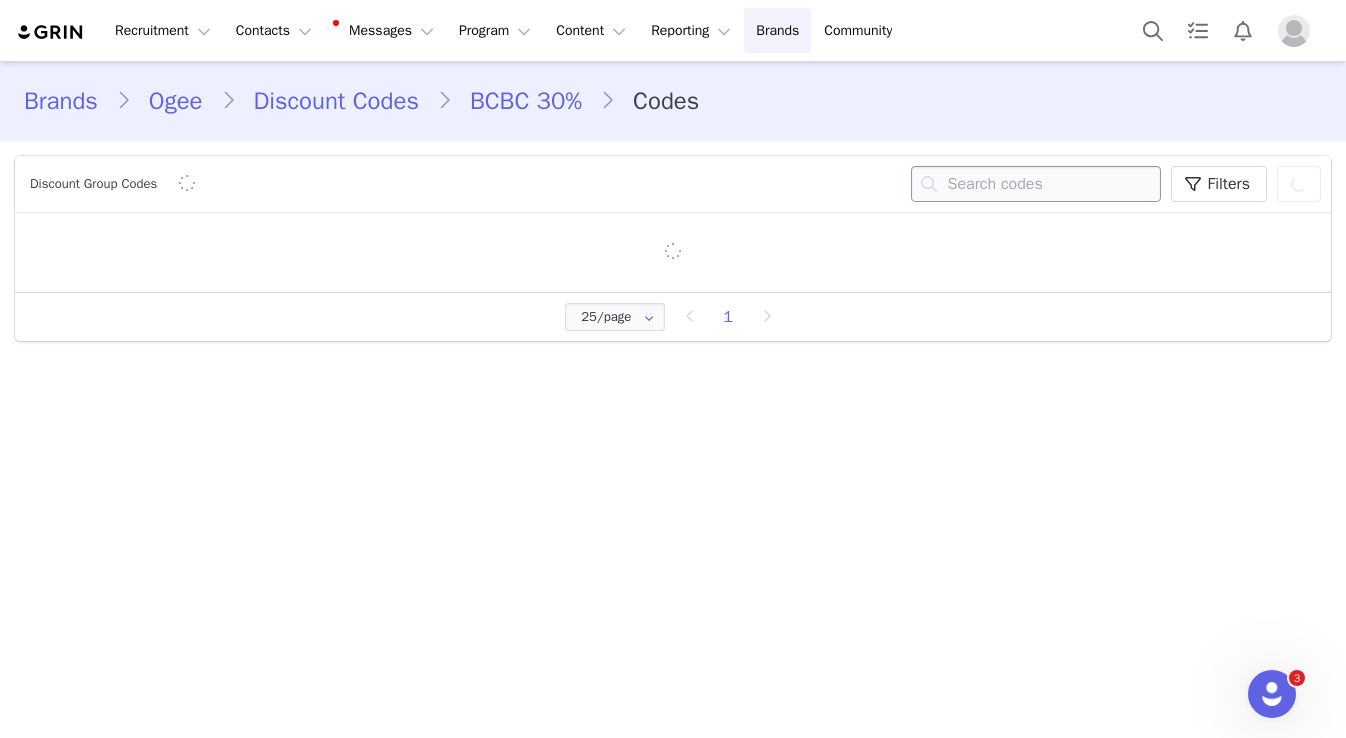 paste on "REBECCAOGEE_" 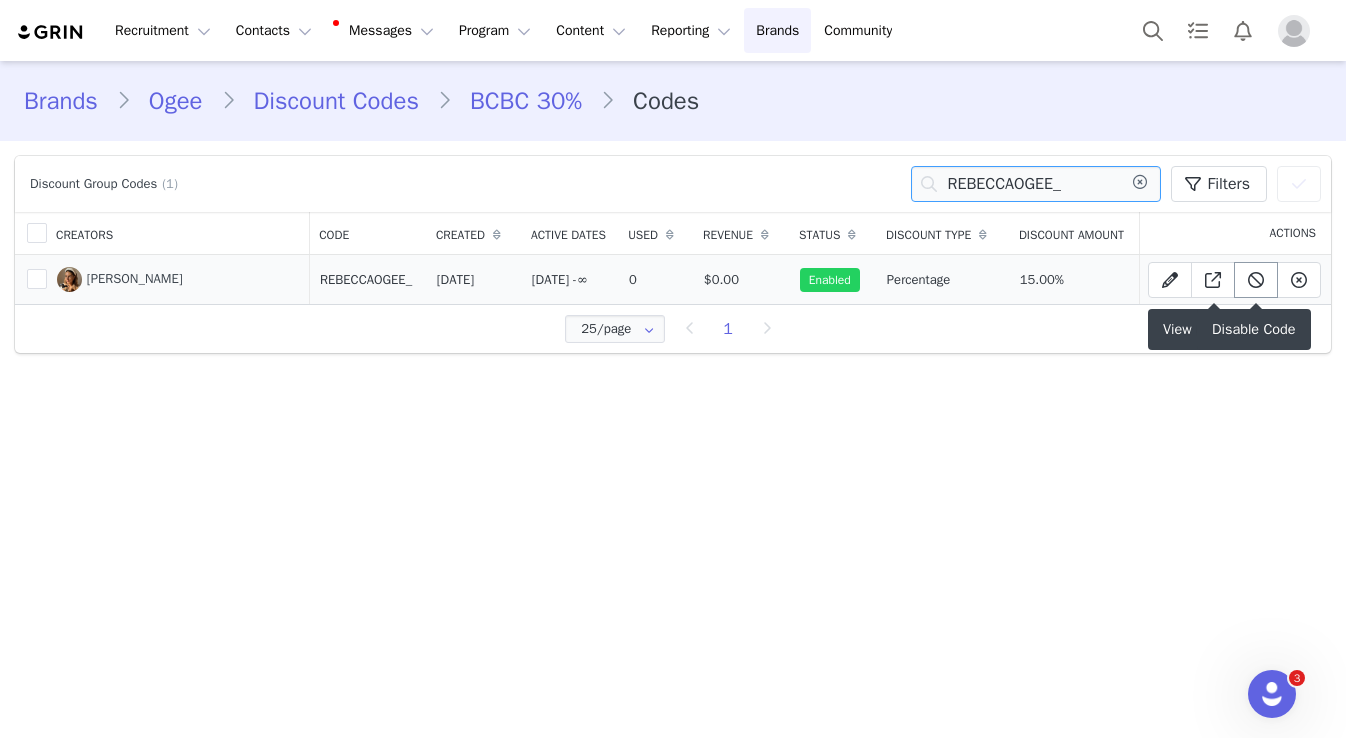 type on "REBECCAOGEE_" 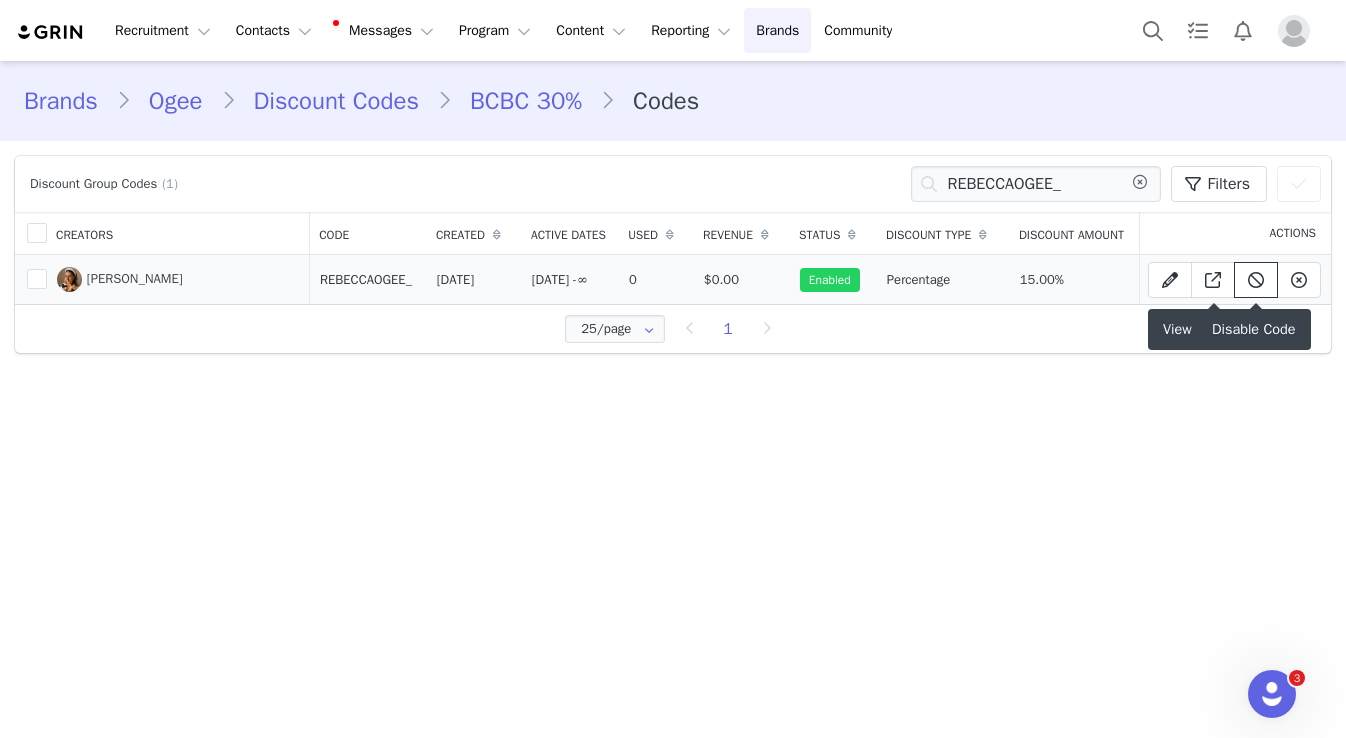 click at bounding box center (1256, 280) 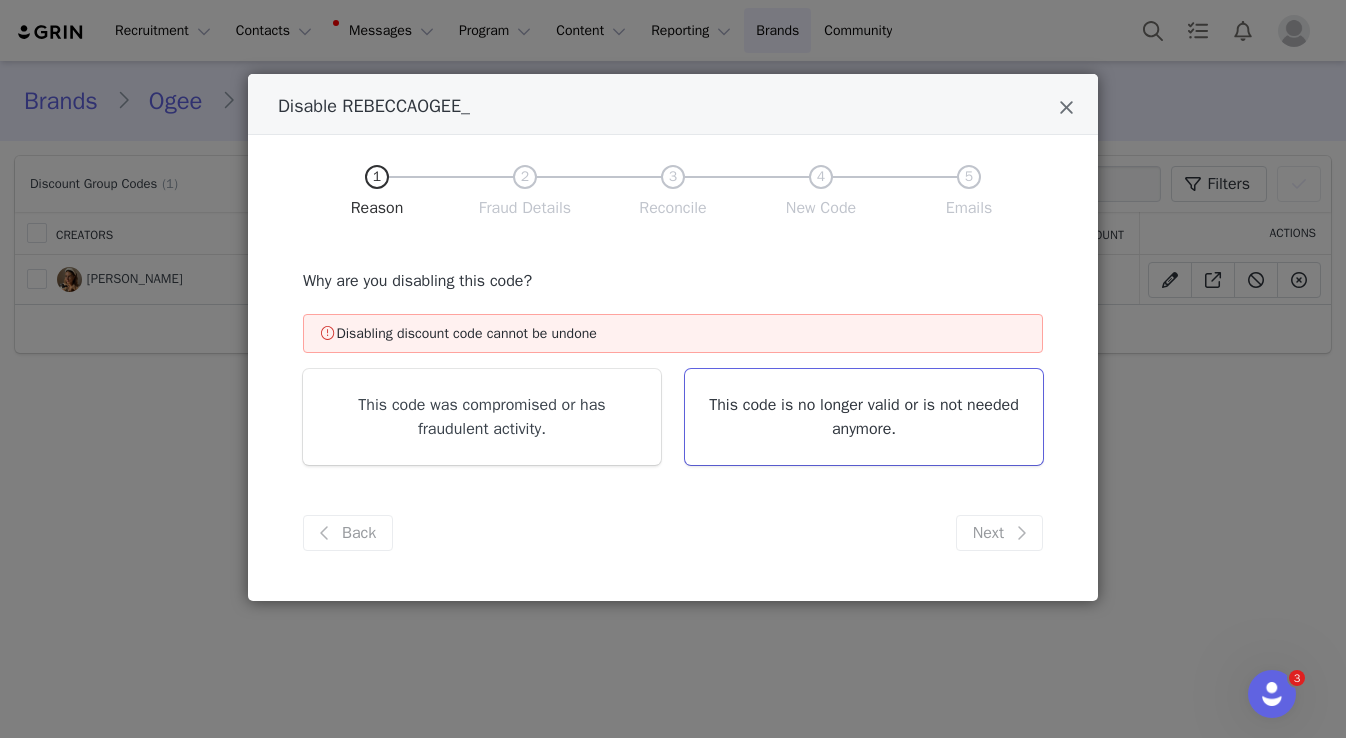 click on "This code is no longer valid or is not needed anymore." at bounding box center [864, 417] 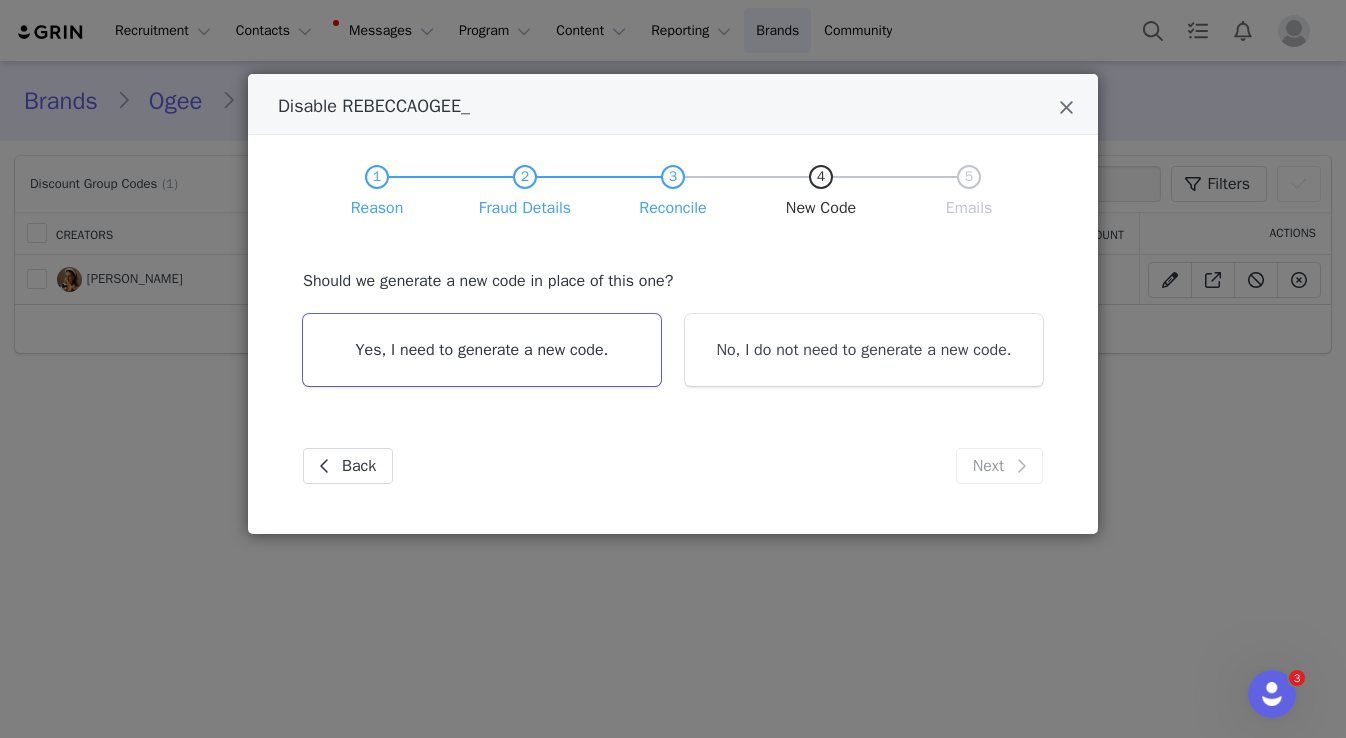 click on "Yes, I need to generate a new code." at bounding box center (482, 350) 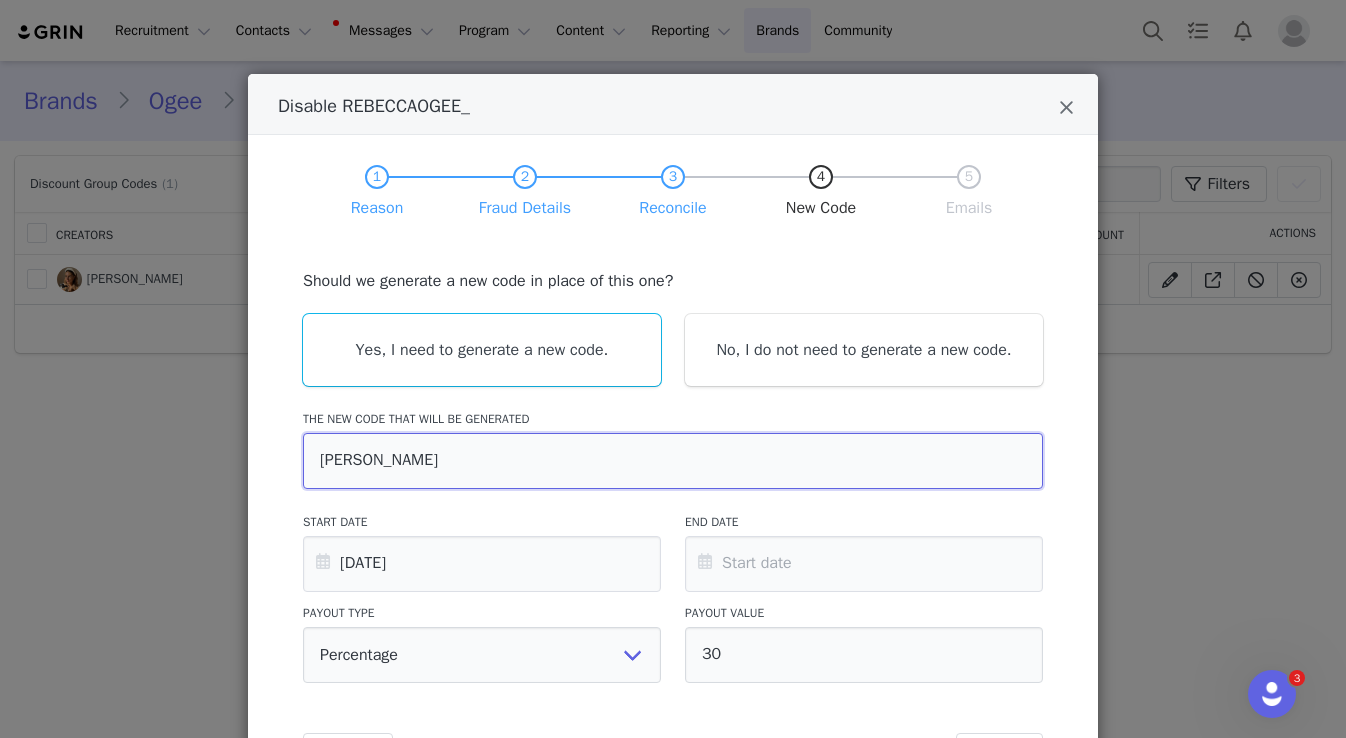 click on "REBECCA-OGEE" at bounding box center [673, 461] 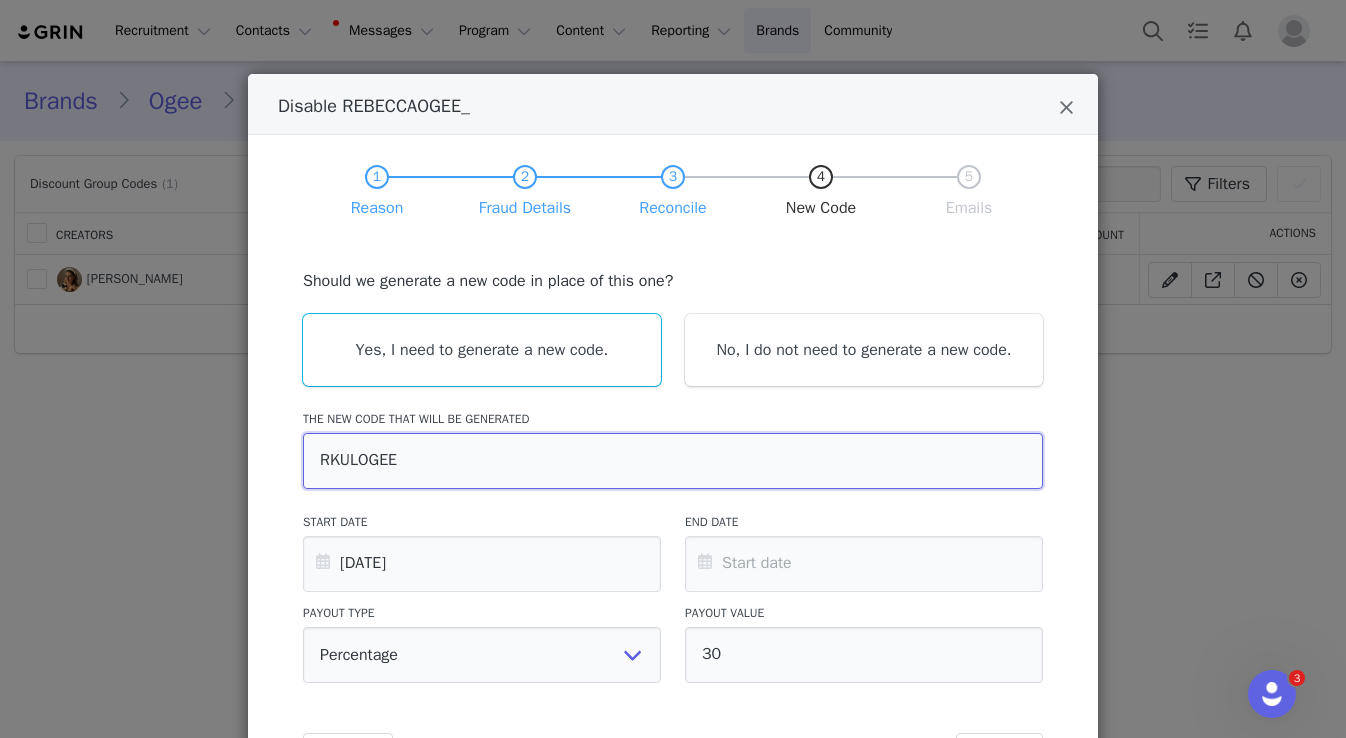 type on "RKULAOGEE" 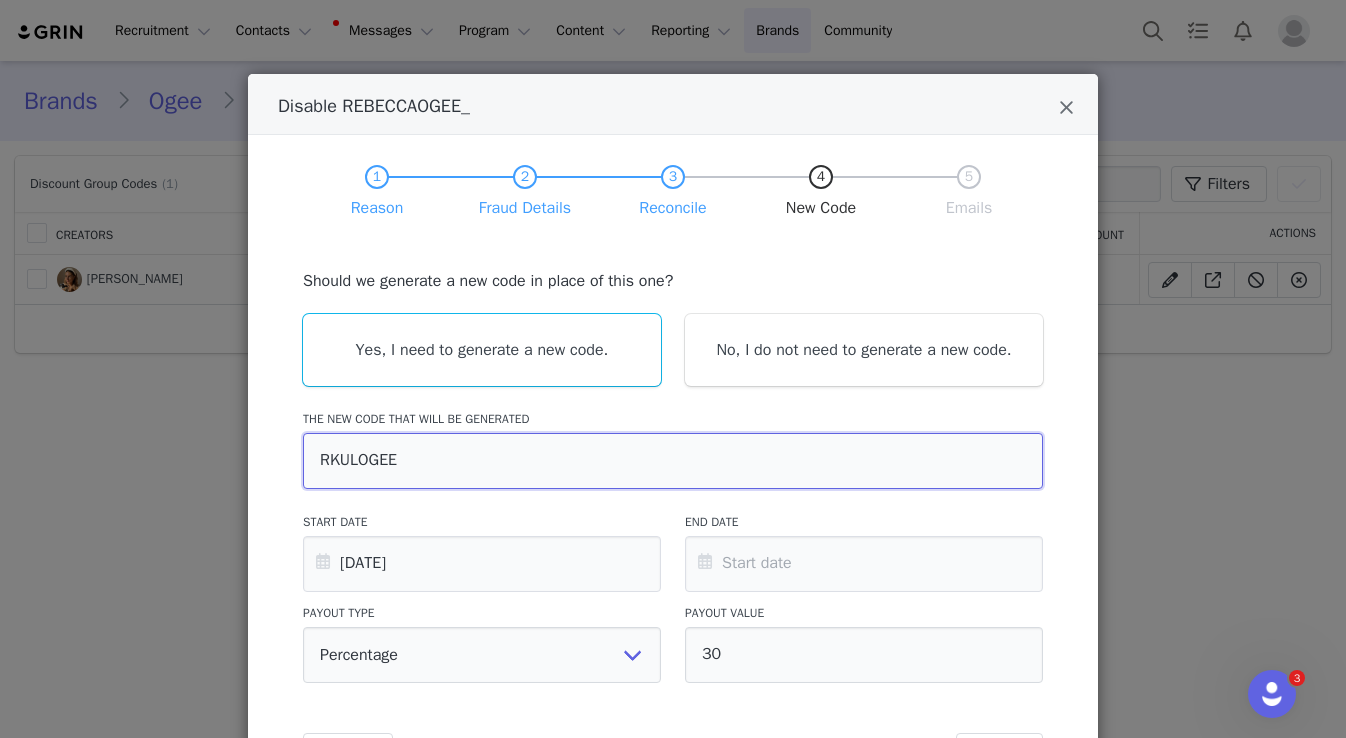 type on "Hi Rebecca,
Your discount code REBECCAOGEE_ has been deactivated.
We have assigned you a new code: RKULAOGEE." 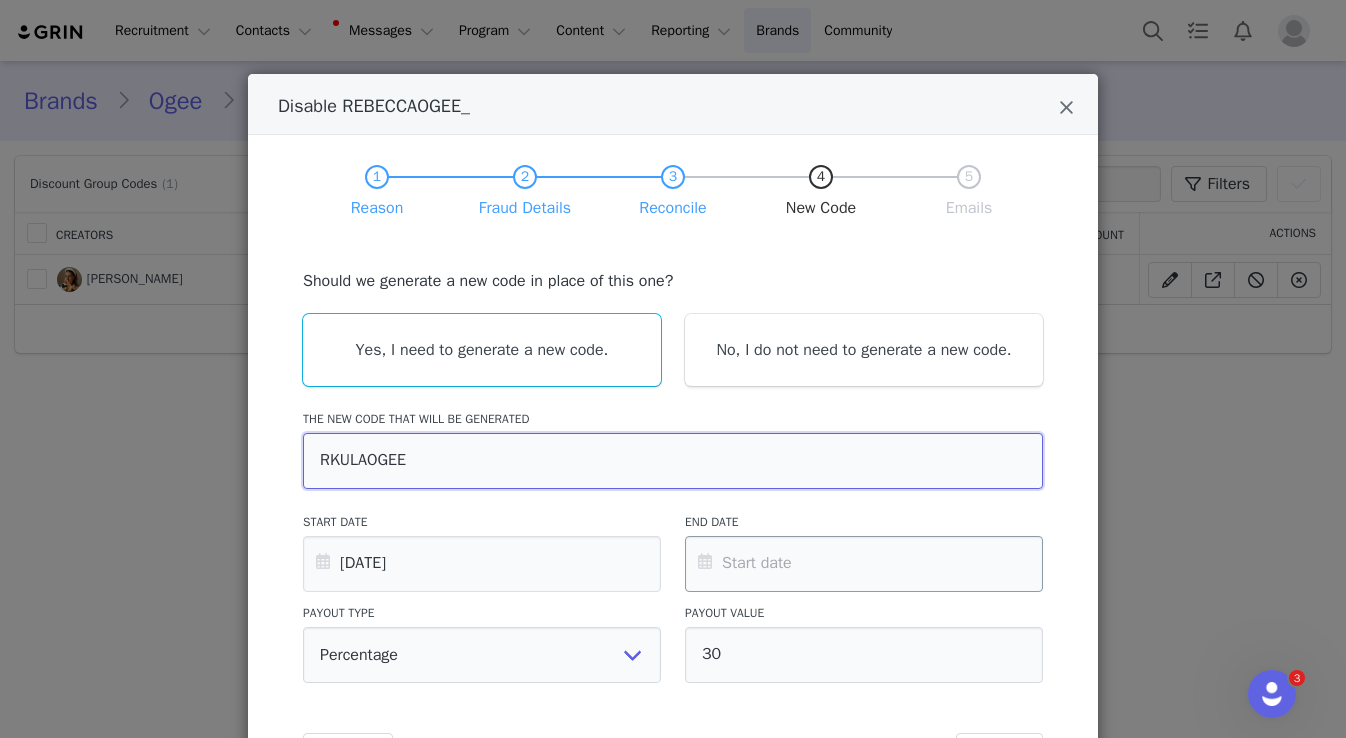 scroll, scrollTop: 131, scrollLeft: 0, axis: vertical 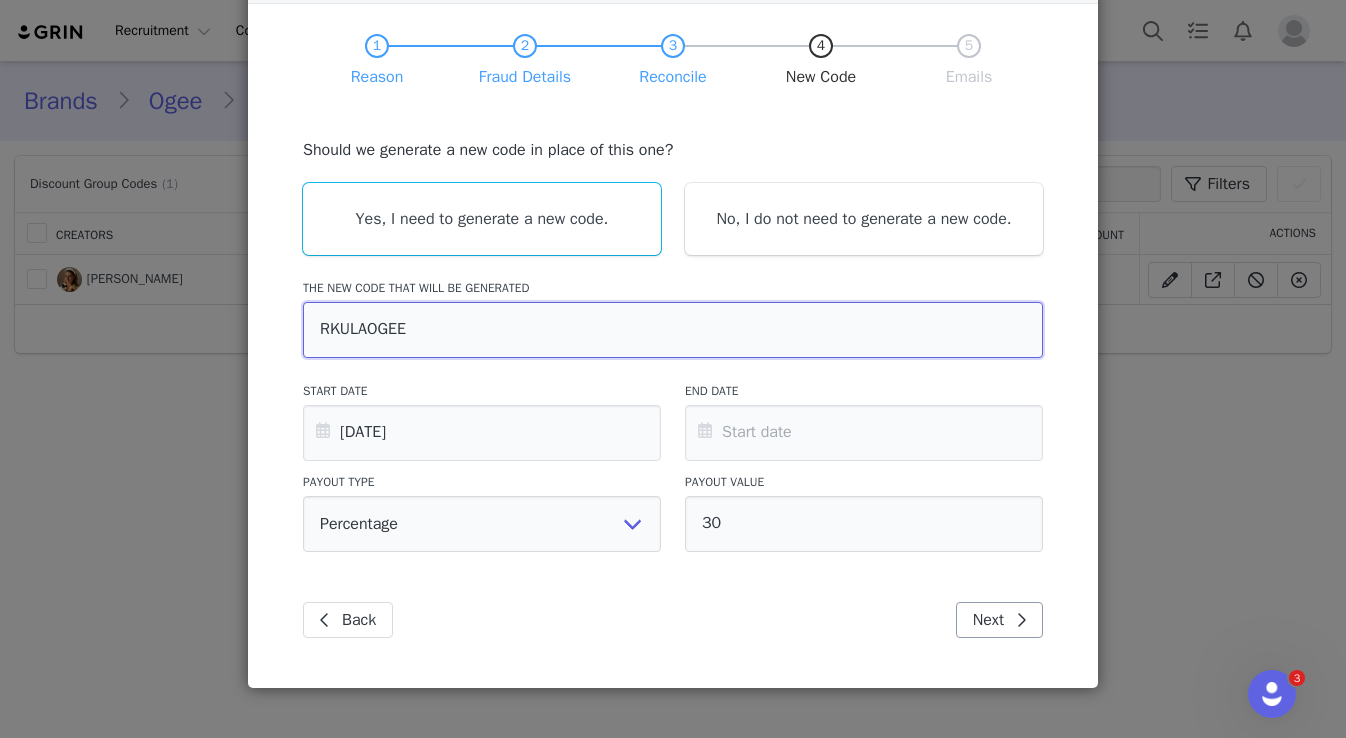 type on "RKULAOGEE" 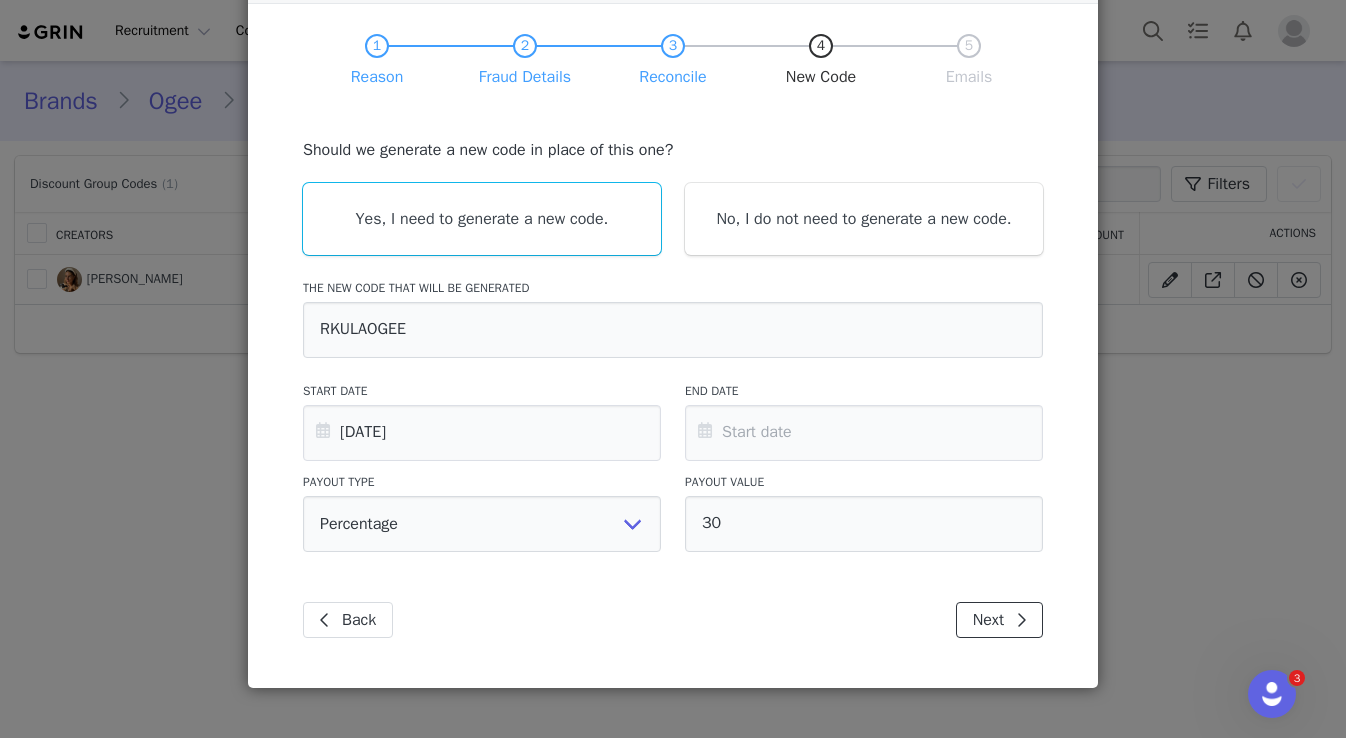 click on "Next" at bounding box center (999, 620) 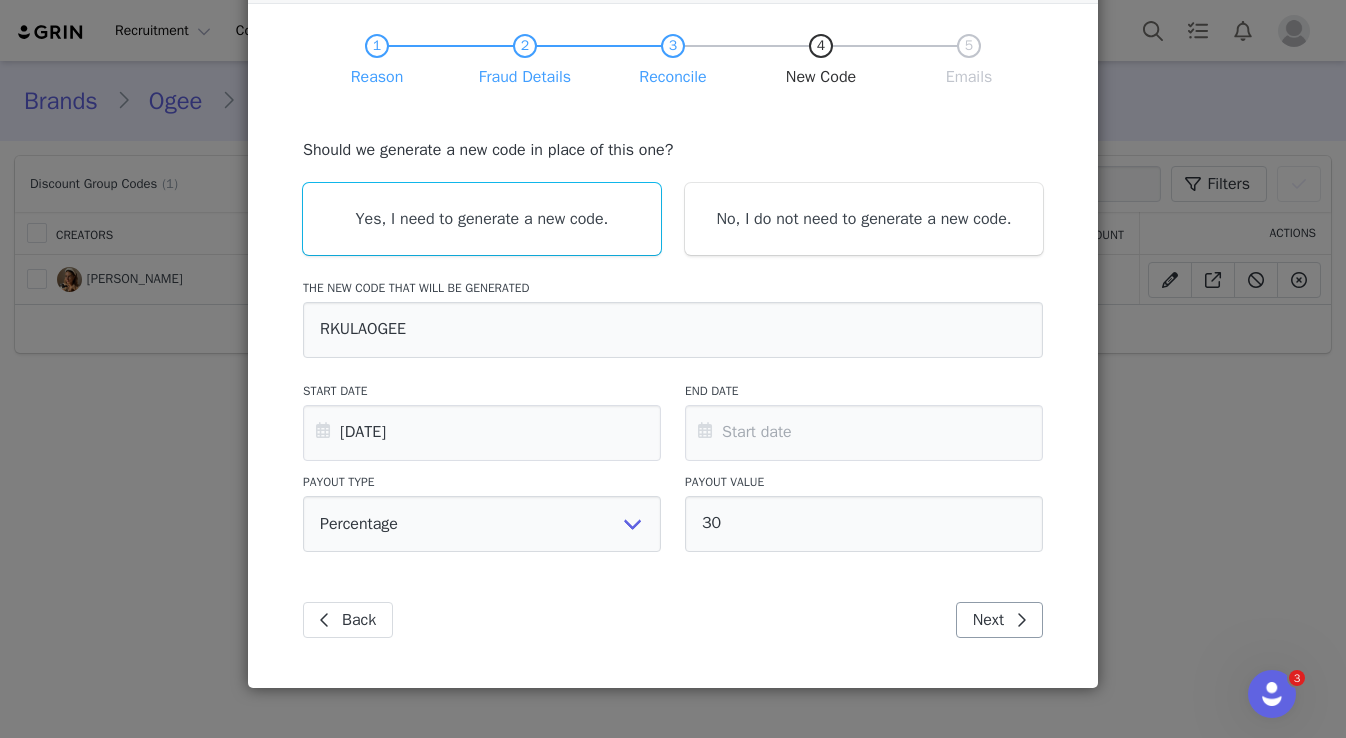 scroll, scrollTop: 0, scrollLeft: 0, axis: both 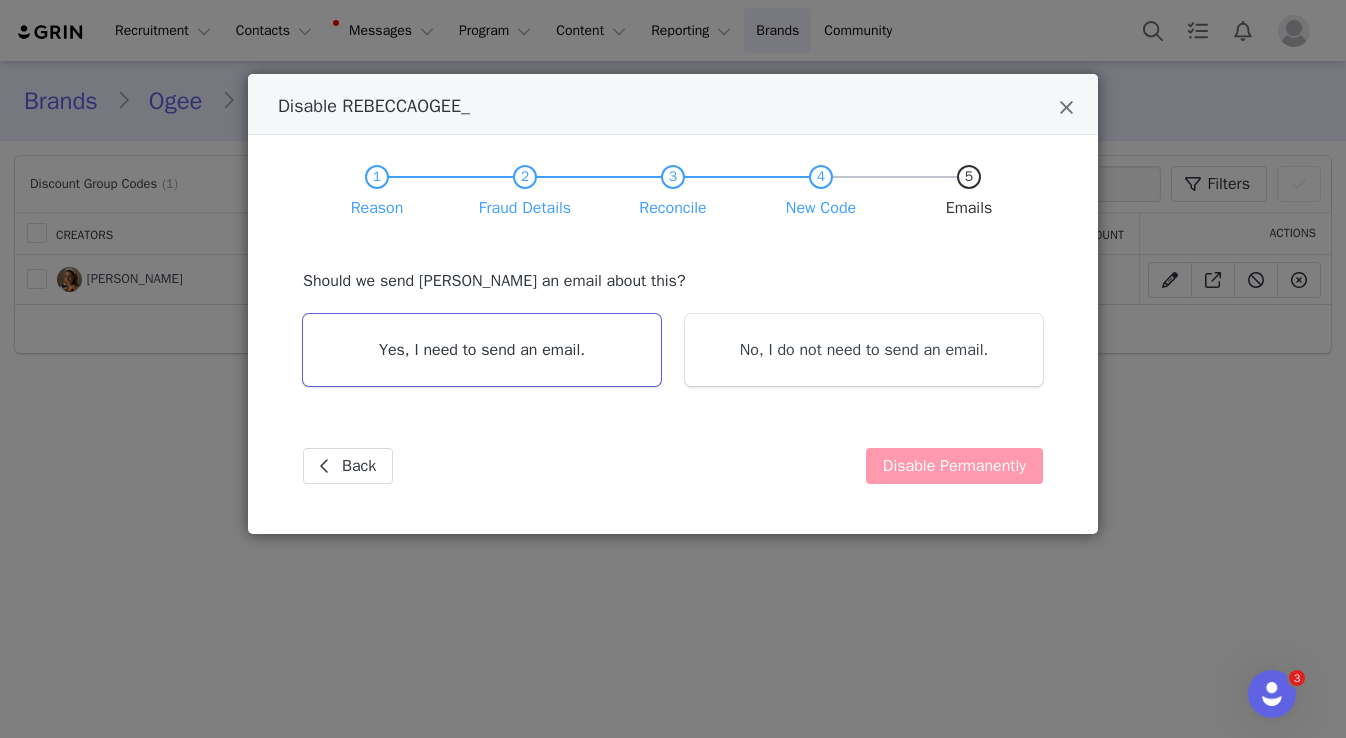 click on "Yes, I need to send an email." at bounding box center [482, 350] 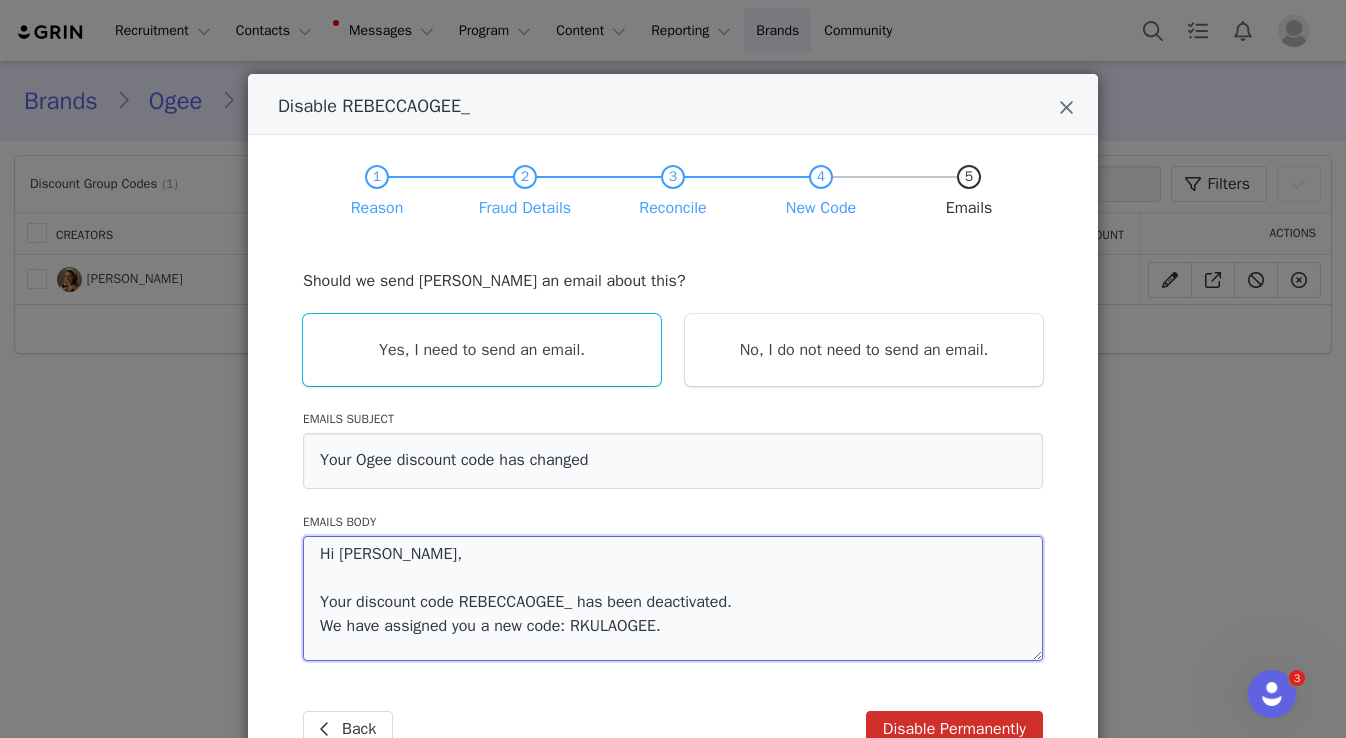 click on "Hi Rebecca,
Your discount code REBECCAOGEE_ has been deactivated.
We have assigned you a new code: RKULAOGEE." at bounding box center (673, 598) 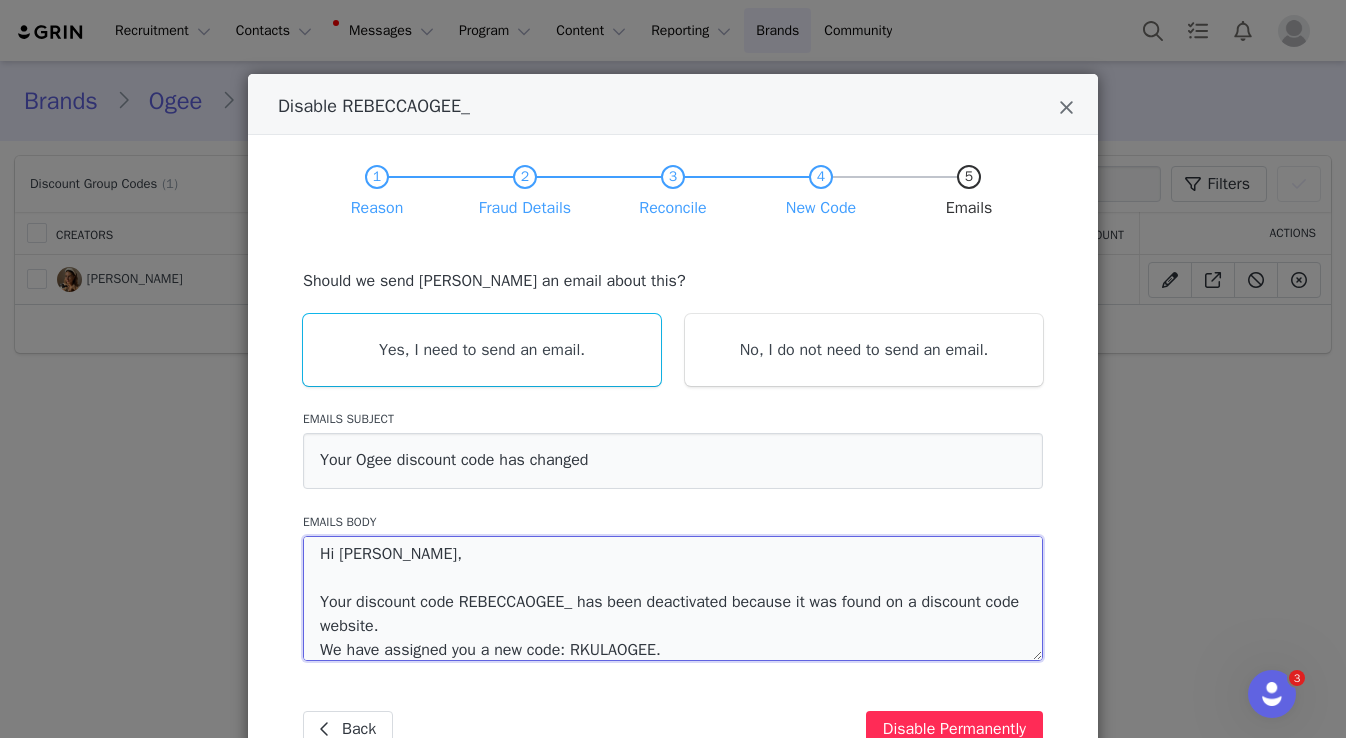 type on "Hi Rebecca,
Your discount code REBECCAOGEE_ has been deactivated because it was found on a discount code website.
We have assigned you a new code: RKULAOGEE." 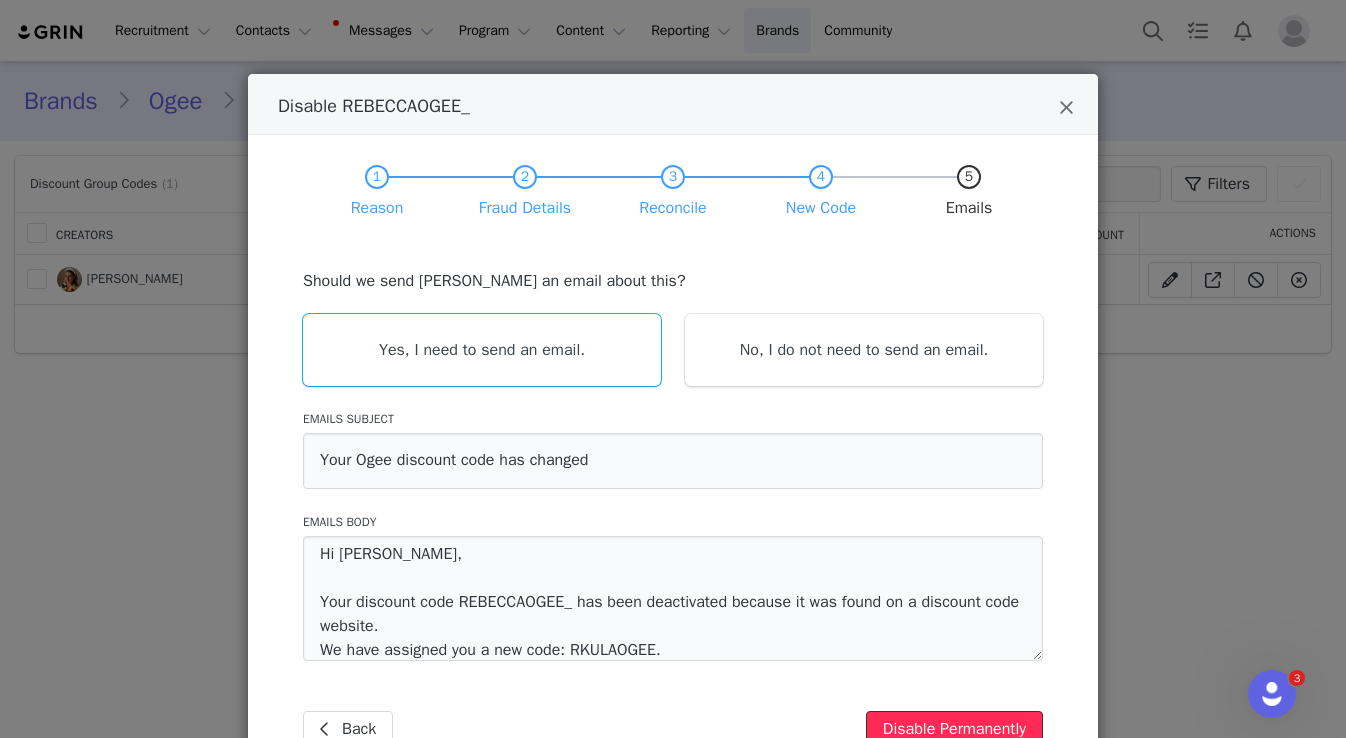 click on "Disable Permanently" at bounding box center [954, 729] 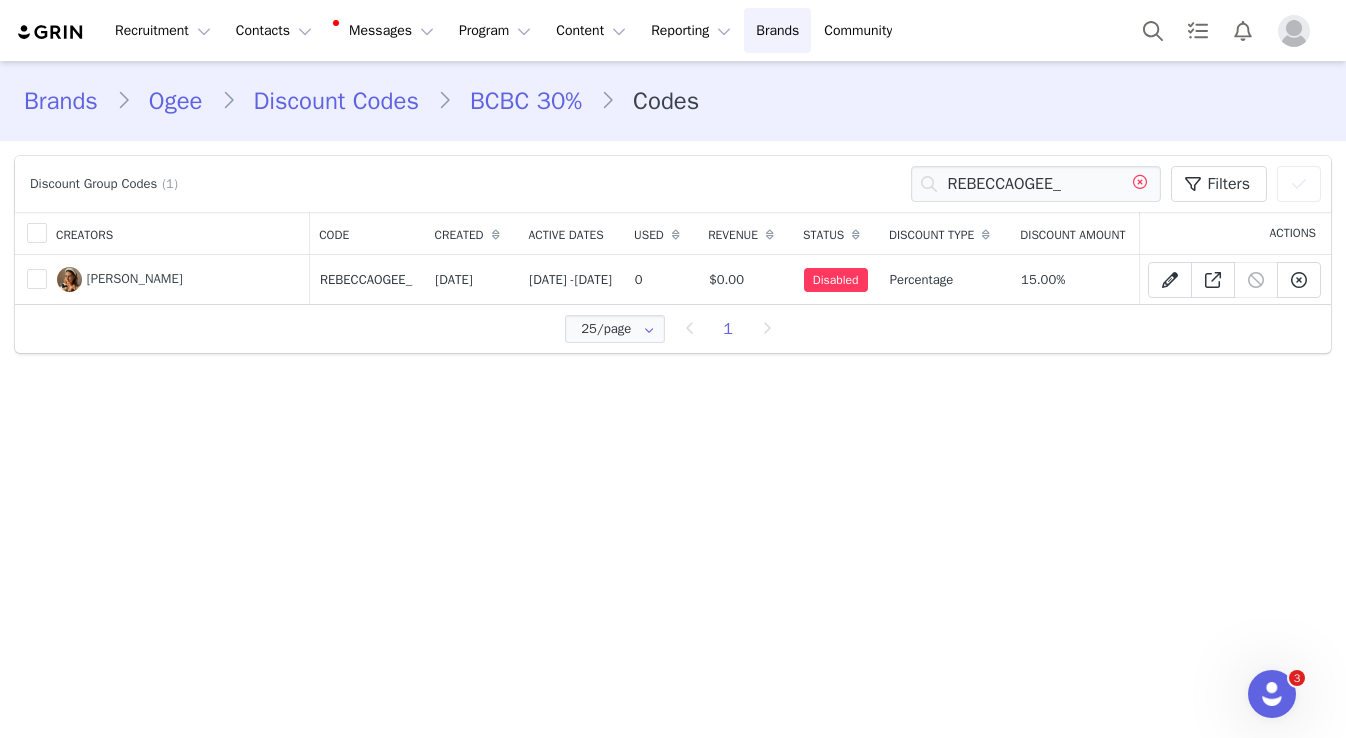 click at bounding box center (1140, 184) 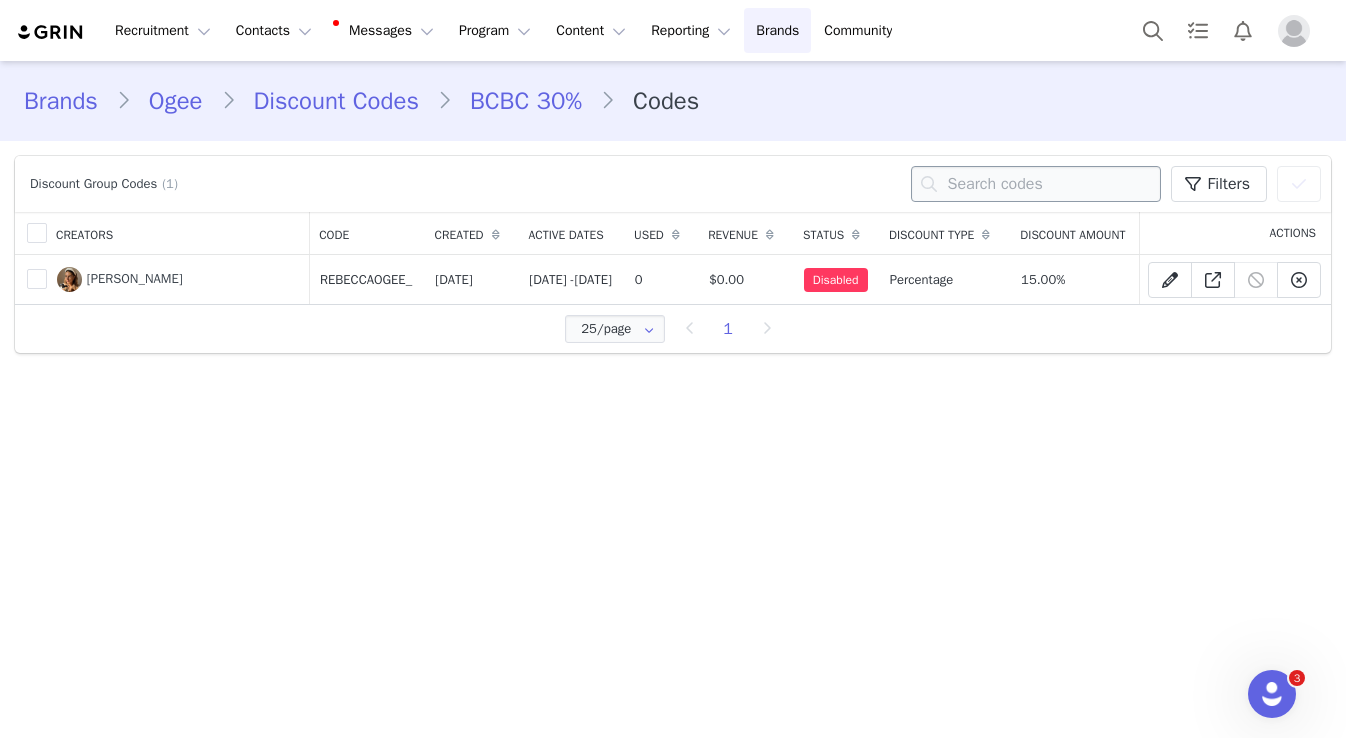 click at bounding box center (1036, 184) 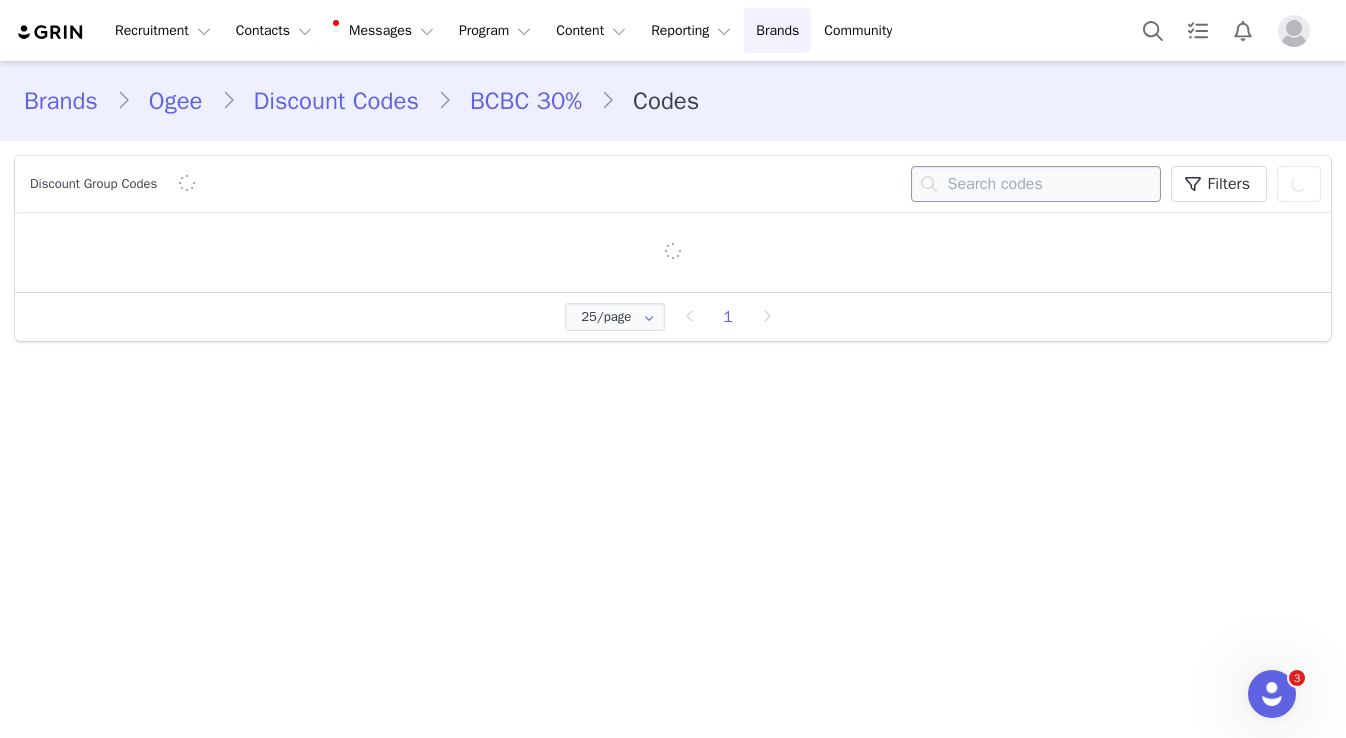paste on "_EMILYOGEE" 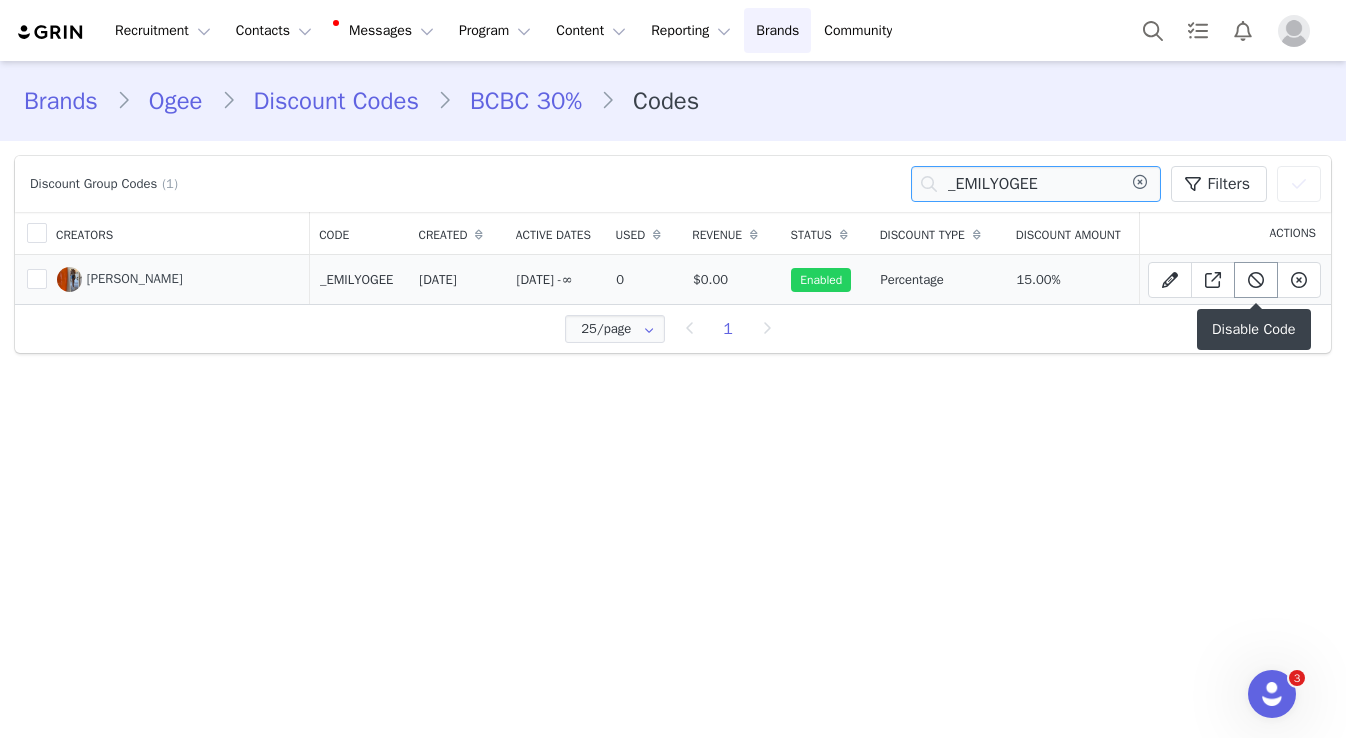 type on "_EMILYOGEE" 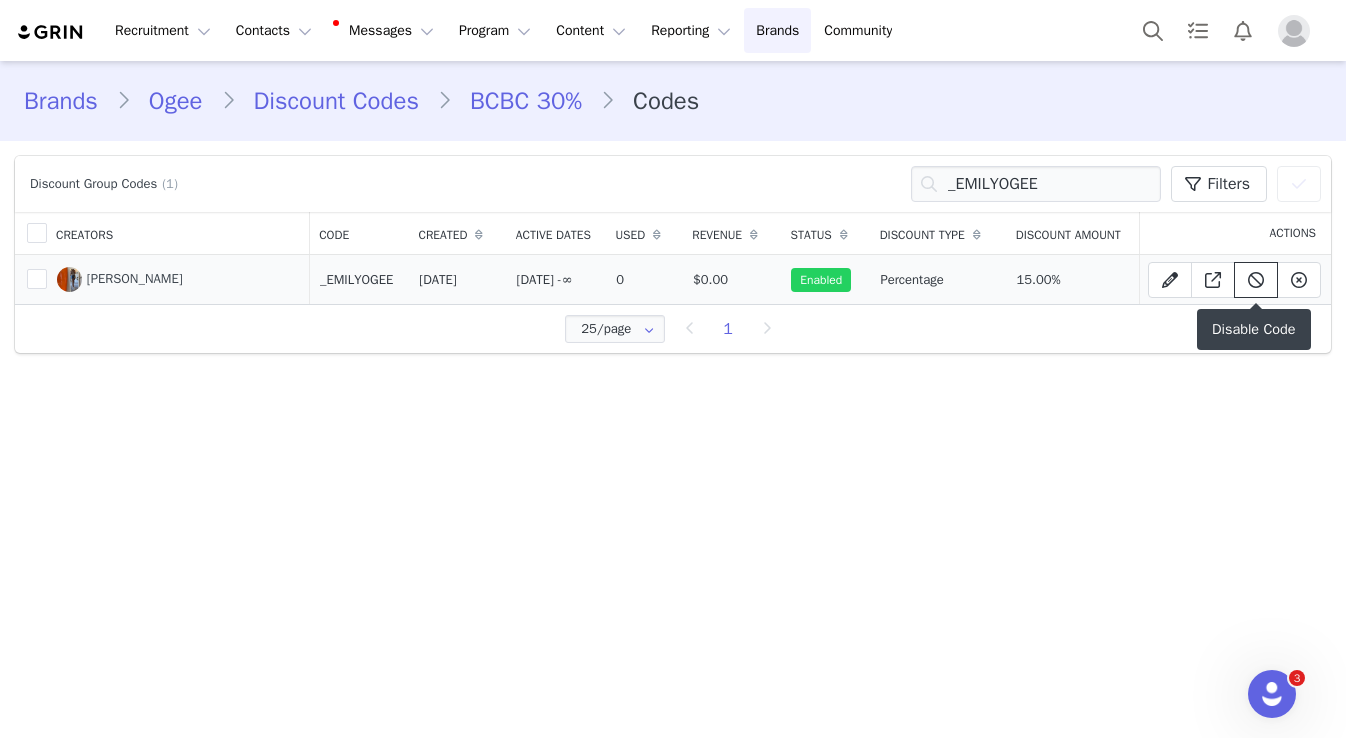click at bounding box center [1256, 280] 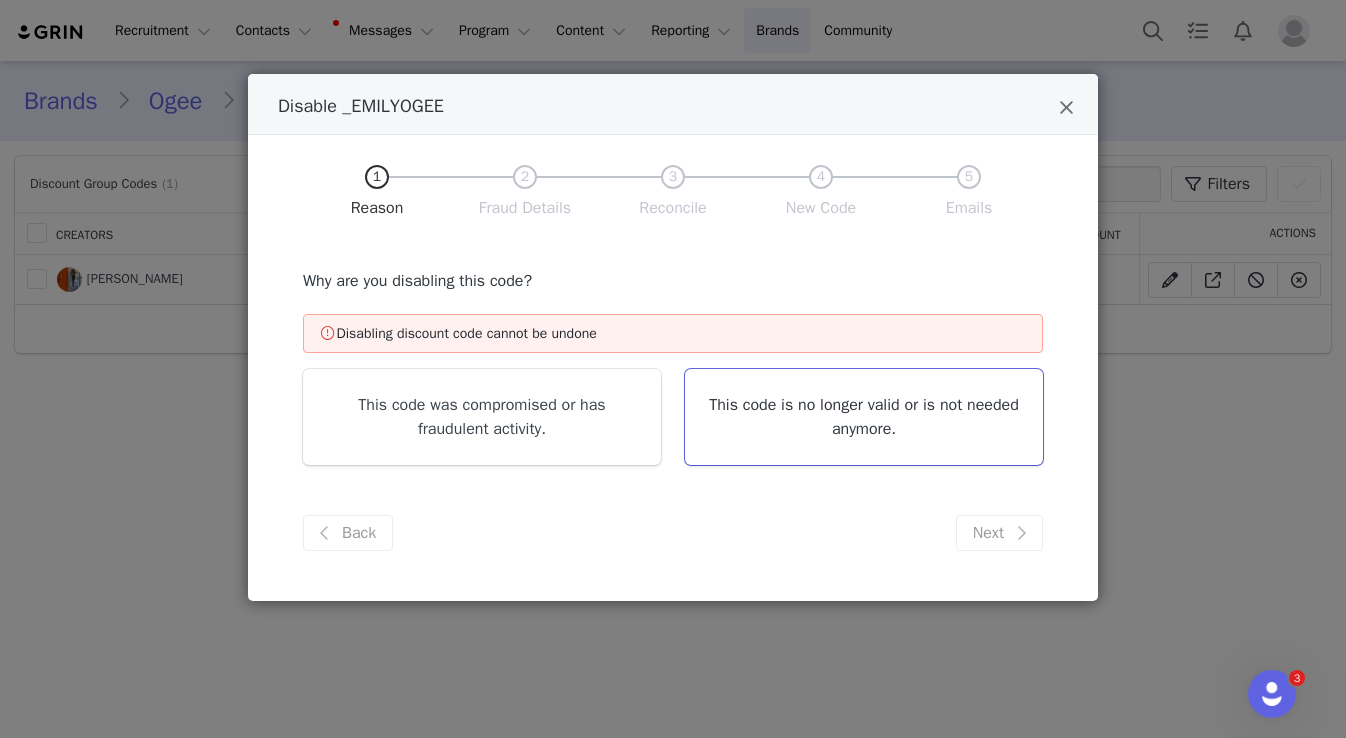 click on "This code is no longer valid or is not needed anymore." at bounding box center (864, 417) 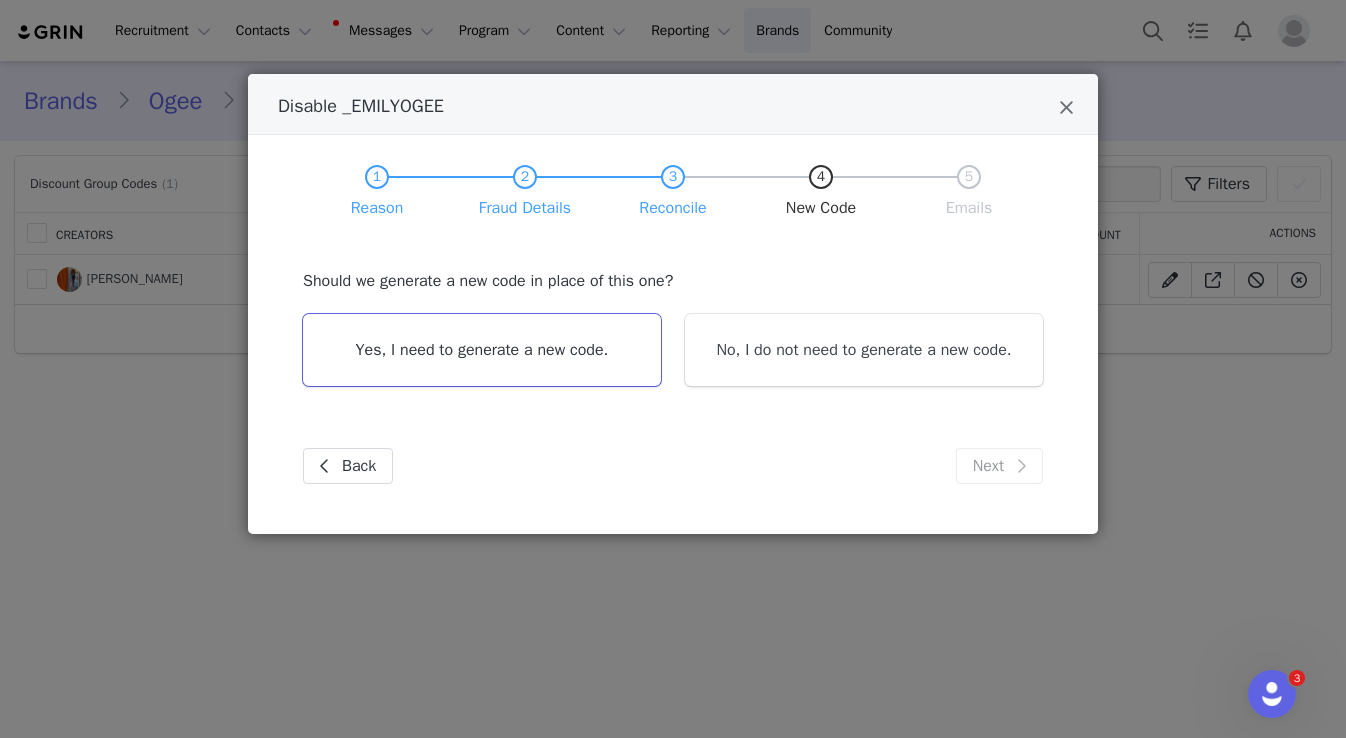 click on "Yes, I need to generate a new code." at bounding box center [482, 350] 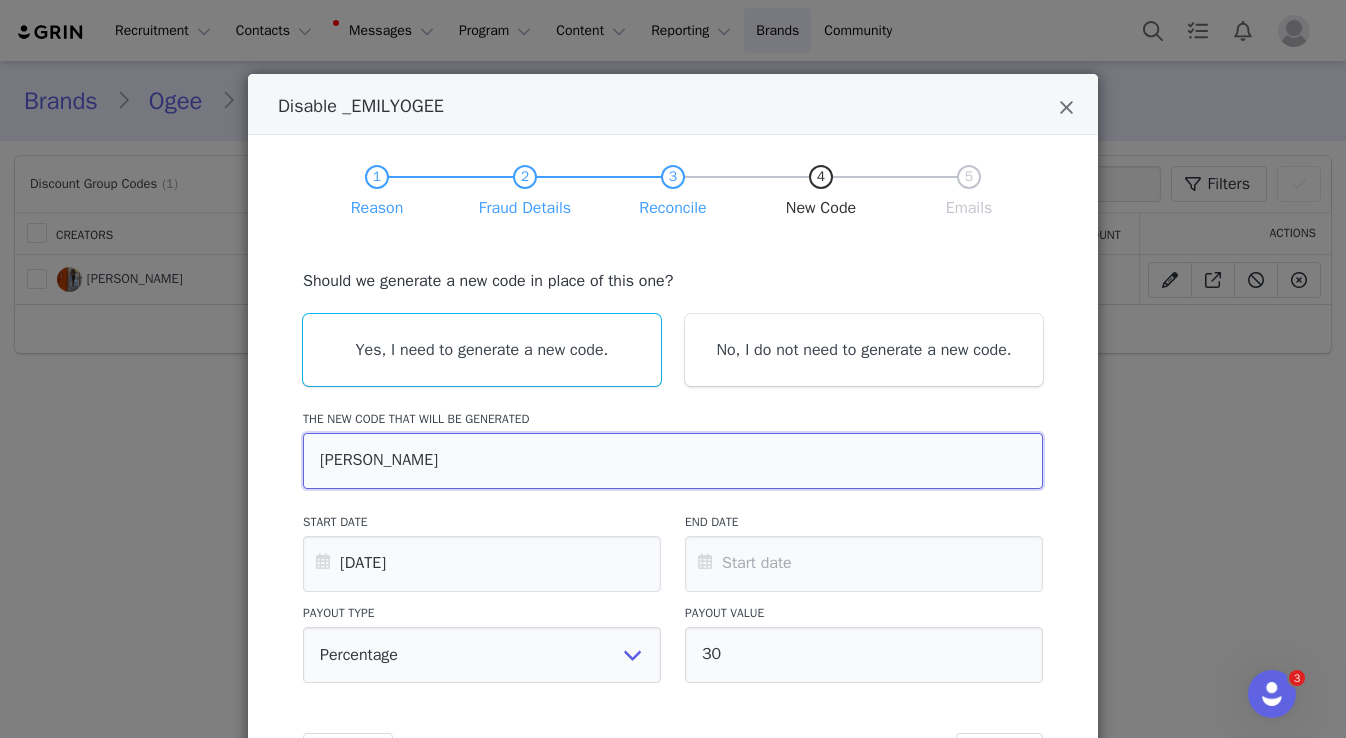 click on "EMILY-OGEE" at bounding box center [673, 461] 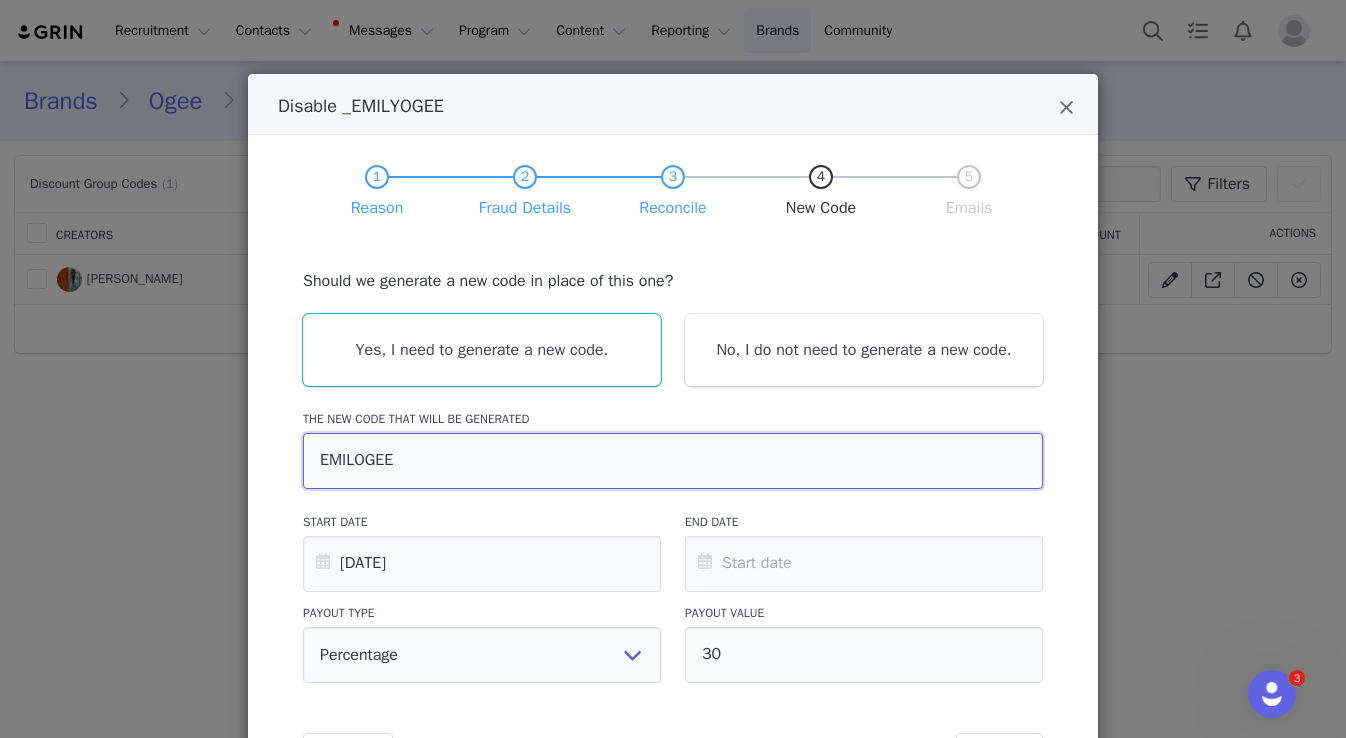 type on "EMIOGEE" 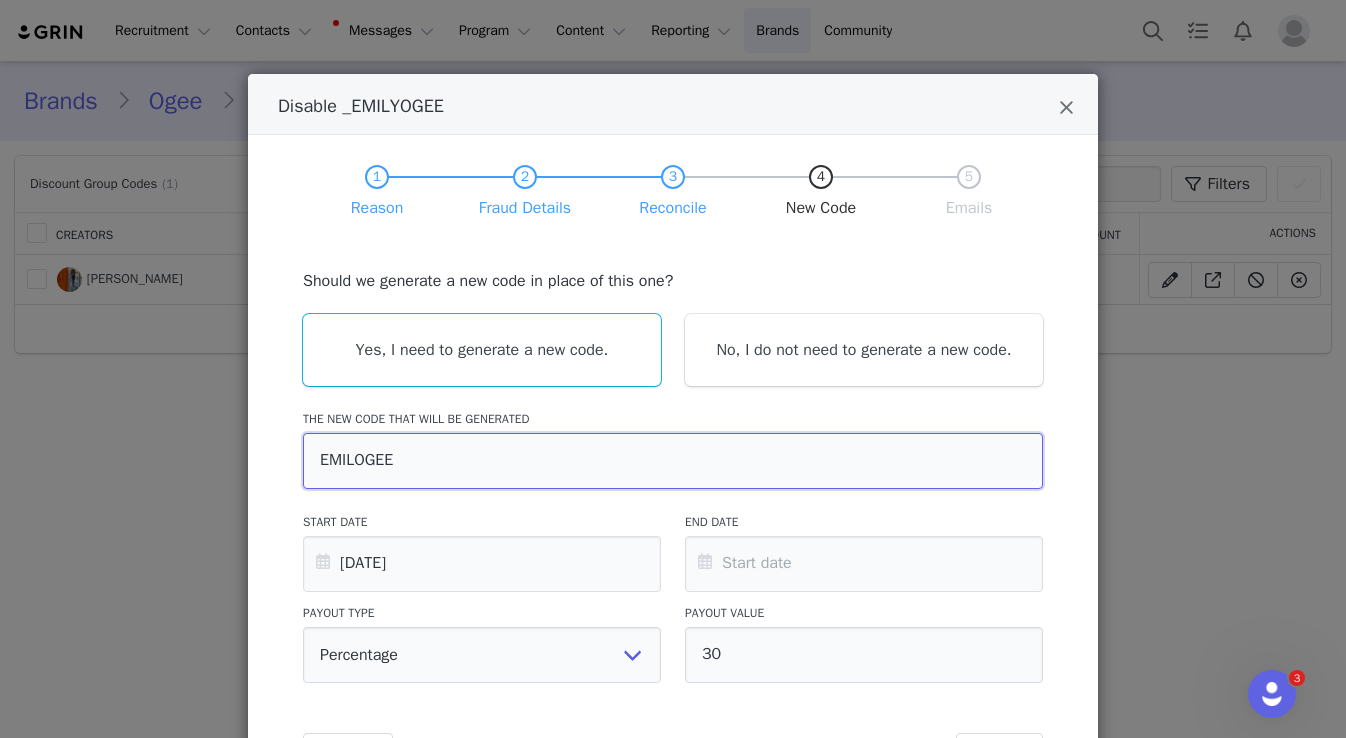 type on "Hi Emily,
Your discount code _EMILYOGEE has been deactivated.
We have assigned you a new code: EMIOGEE." 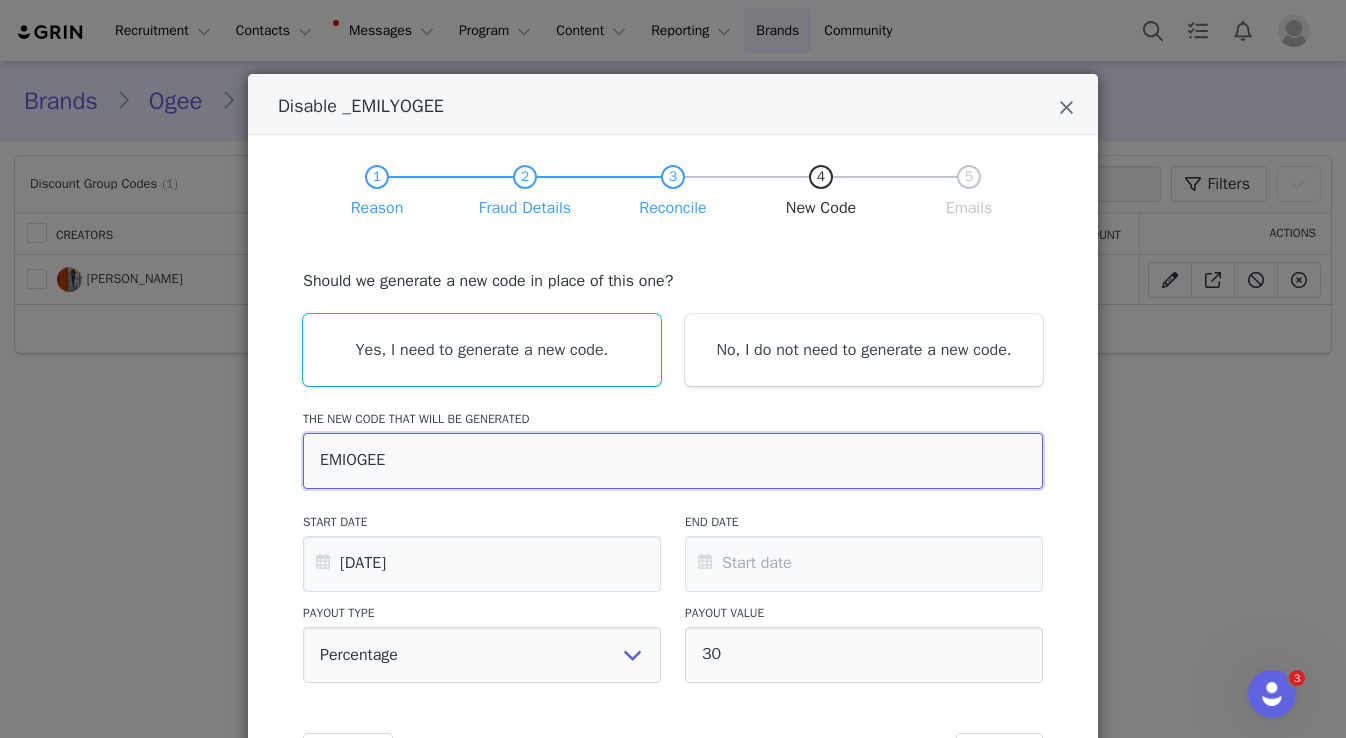 type on "EMOGEE" 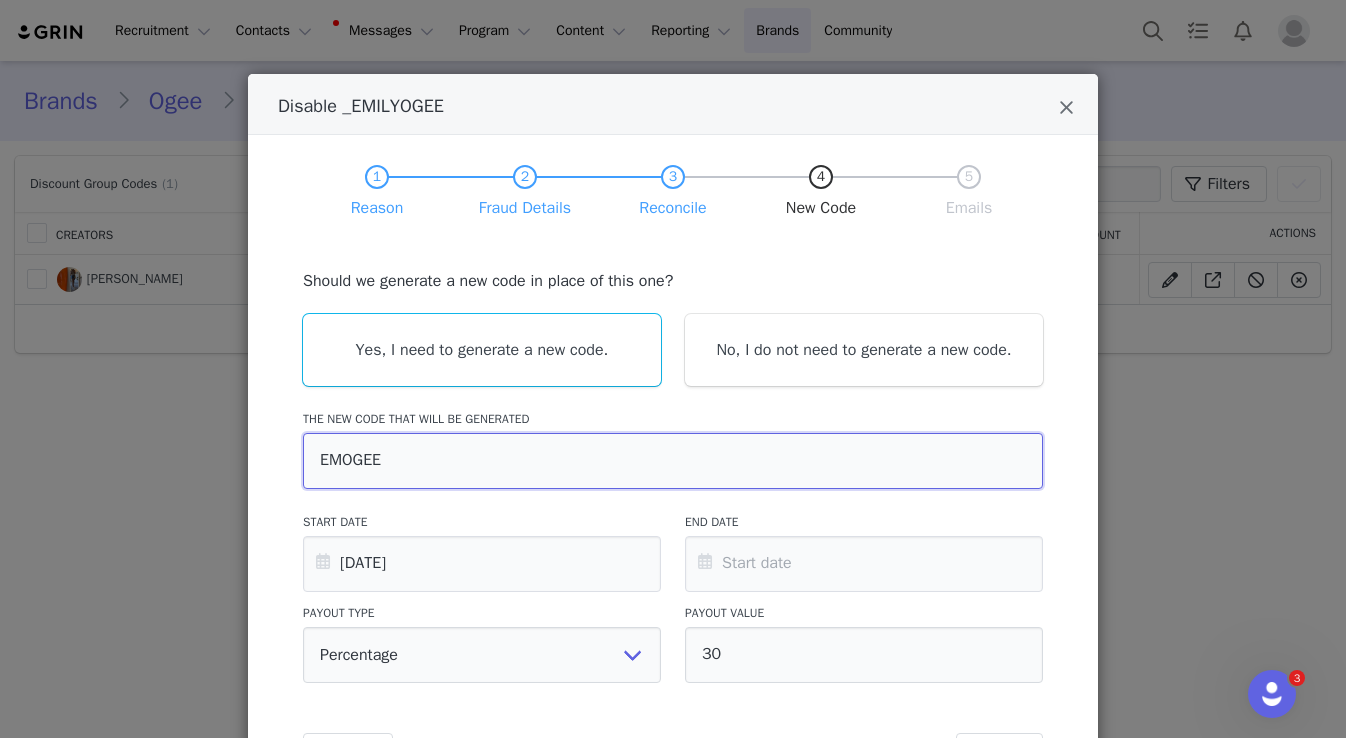 type on "EMSOGEE" 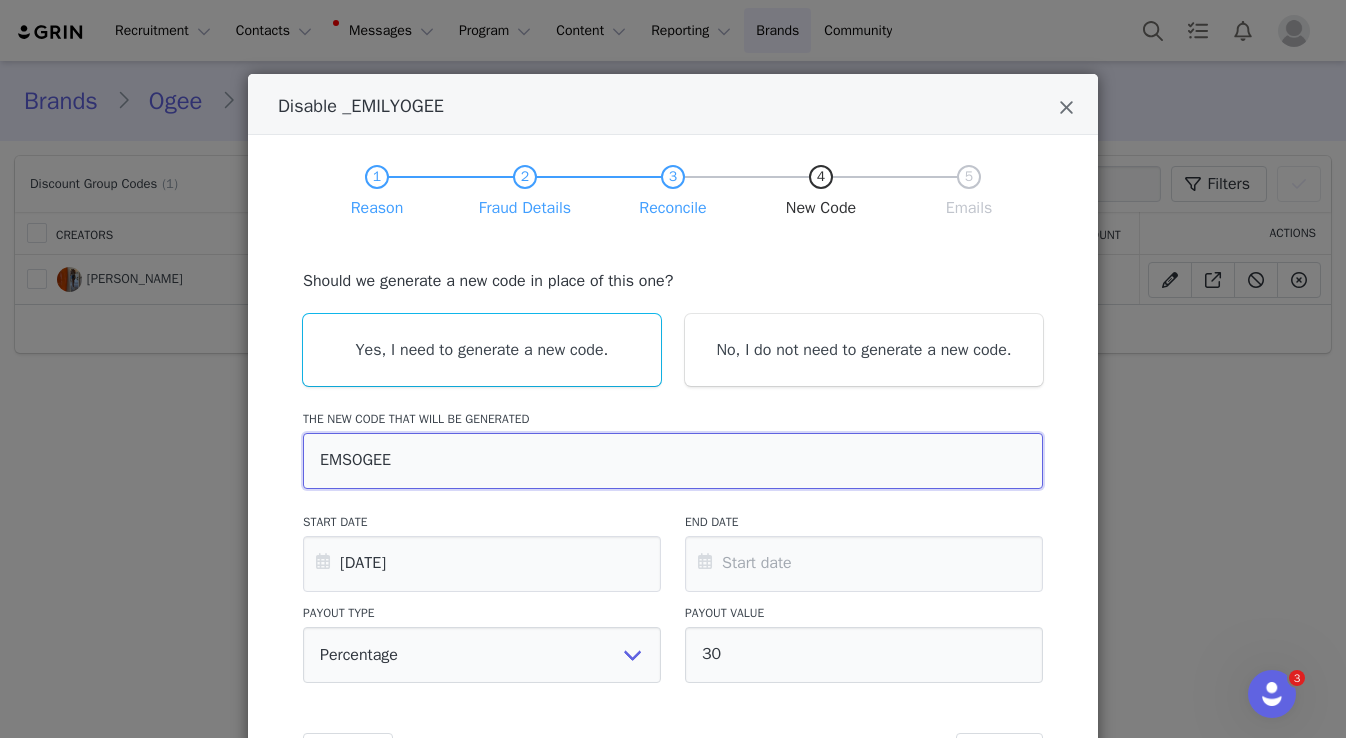 type on "EMSUOGEE" 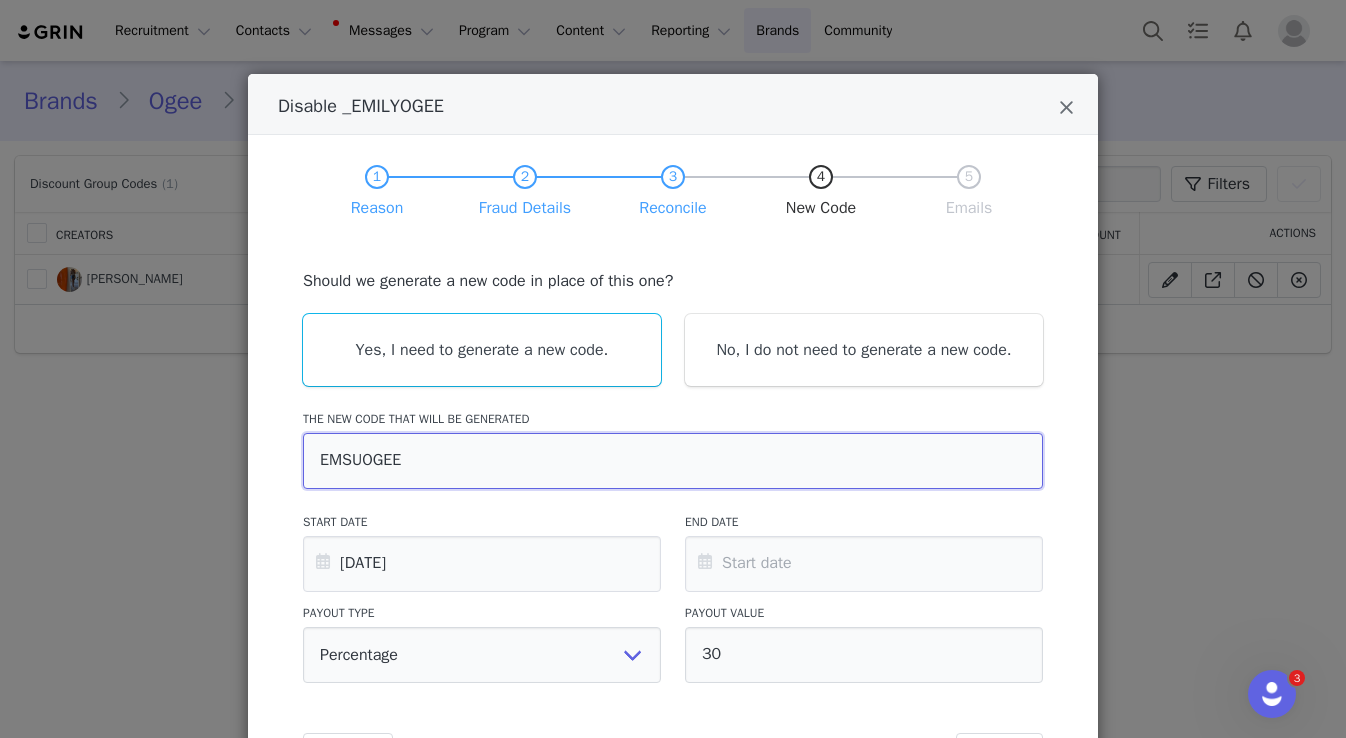 type on "EMSUNOGEE" 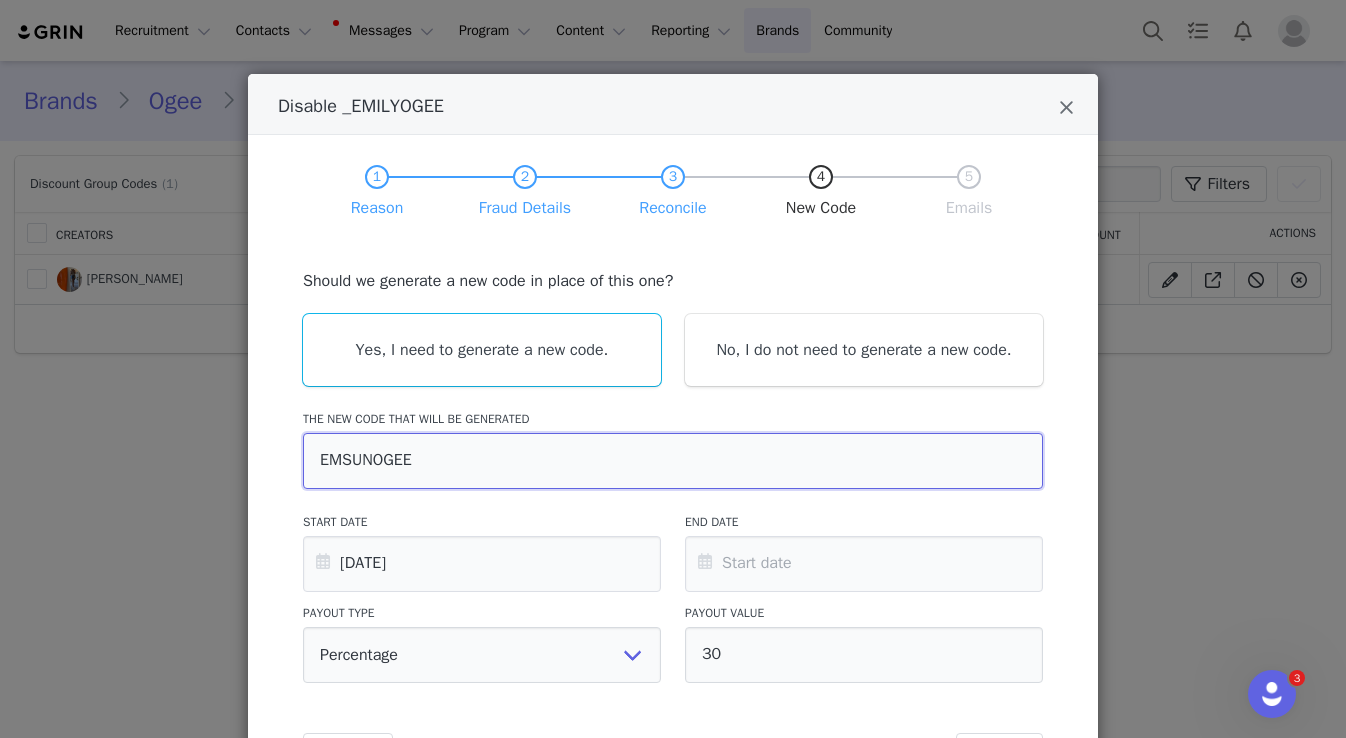 type on "EMSUNDOGEE" 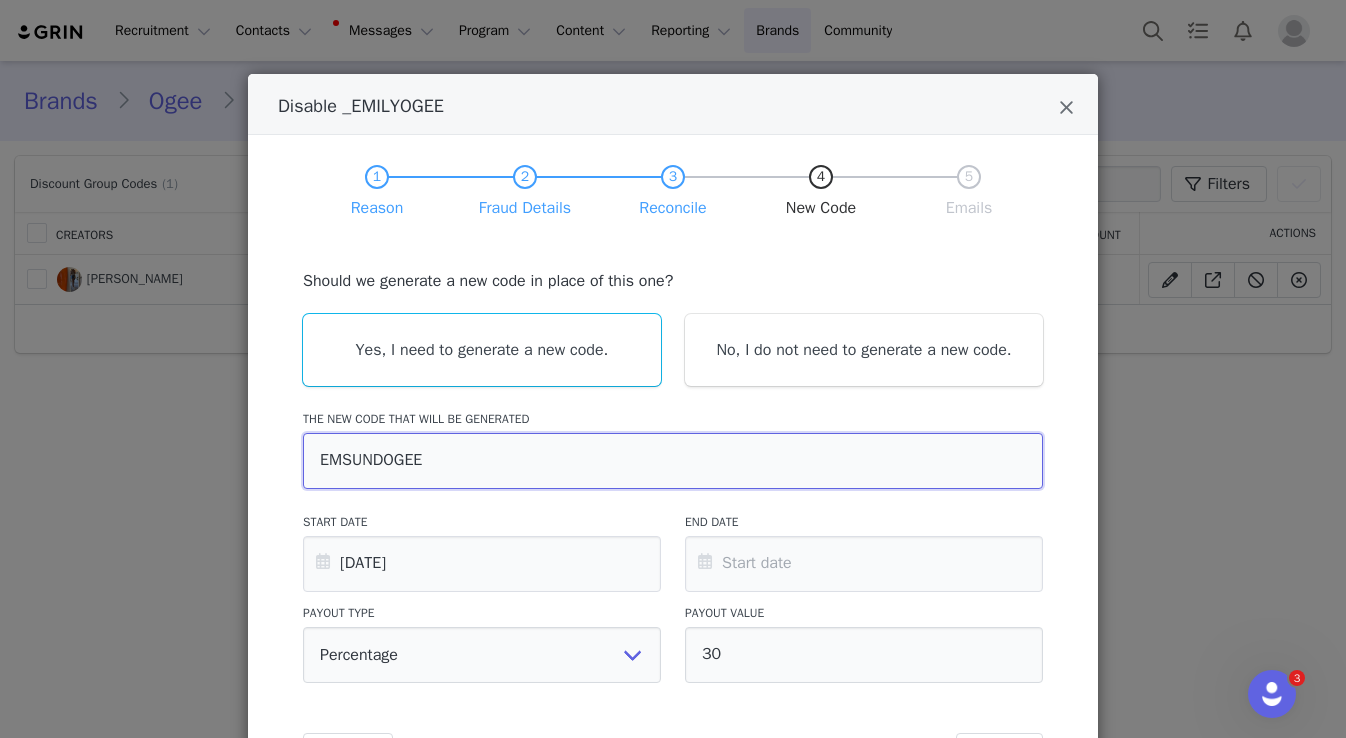 scroll, scrollTop: 131, scrollLeft: 0, axis: vertical 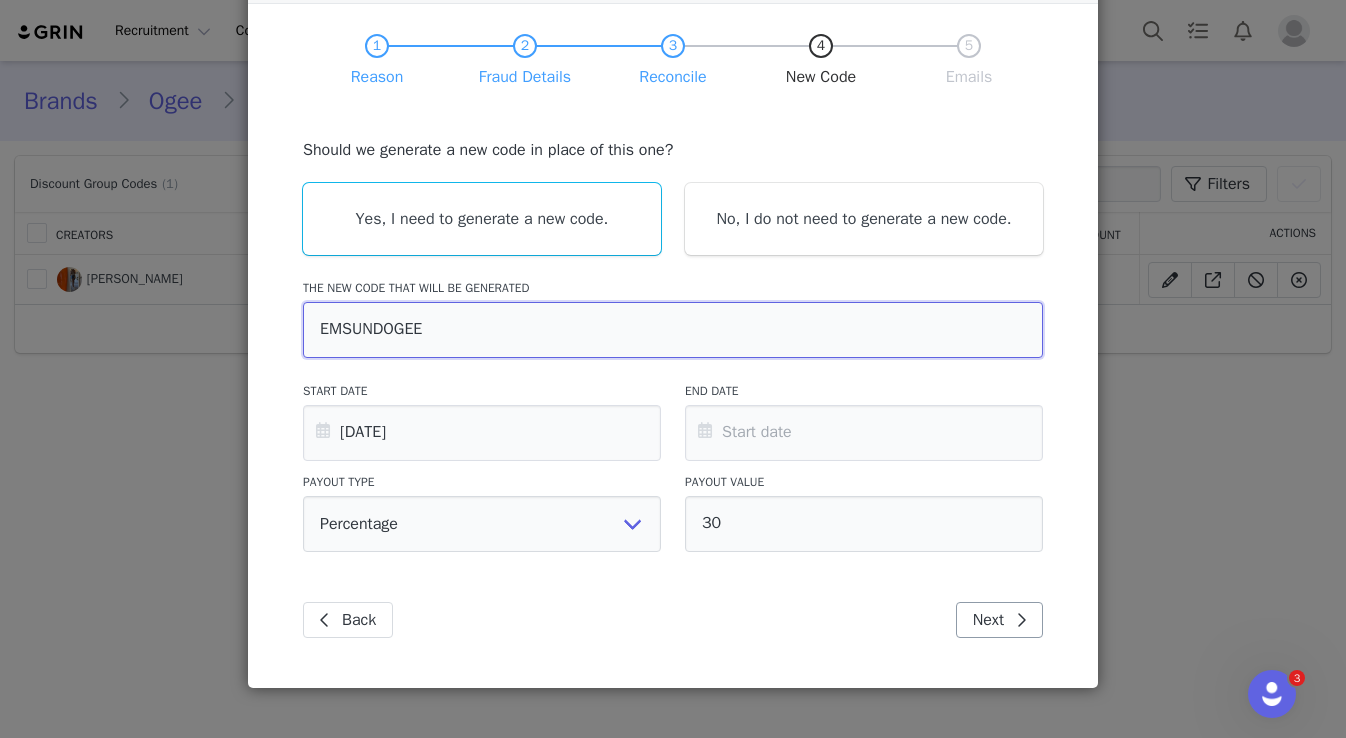 type on "EMSUNDOGEE" 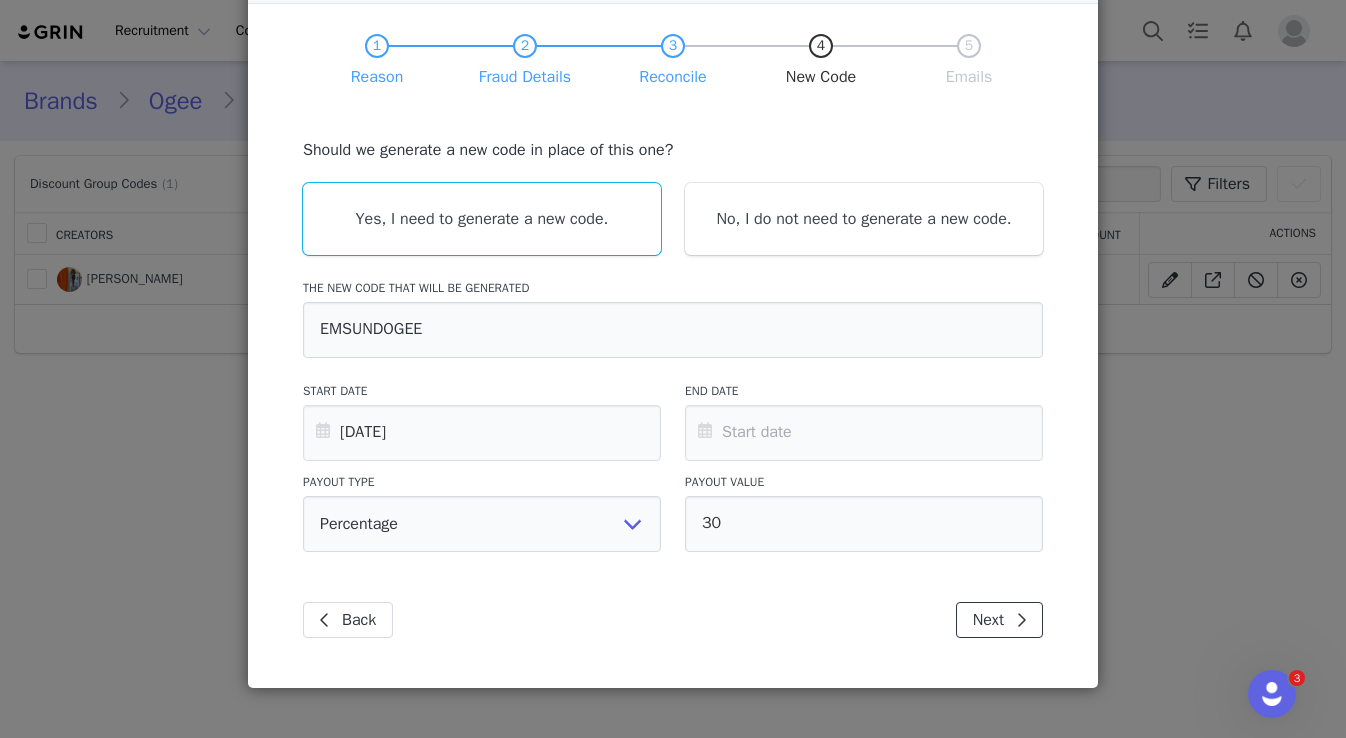 click on "Next" at bounding box center [999, 620] 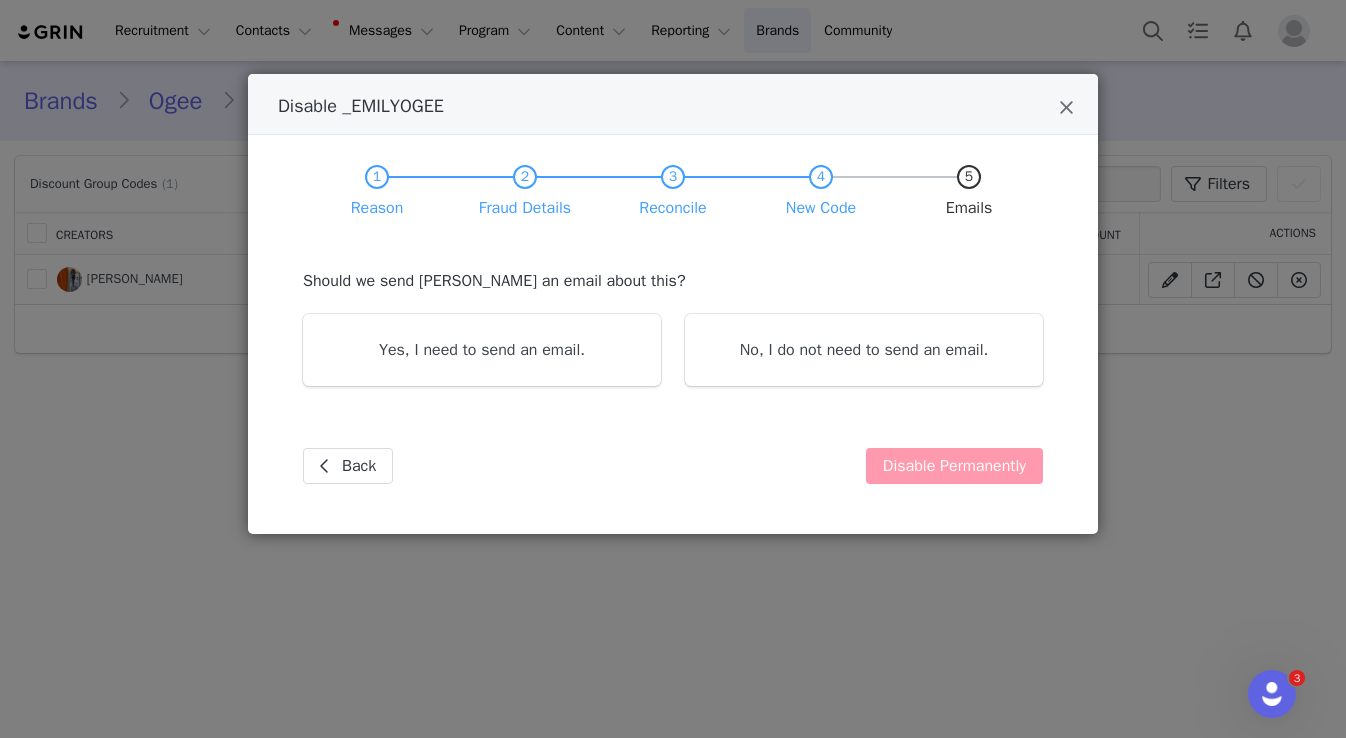 scroll, scrollTop: 0, scrollLeft: 0, axis: both 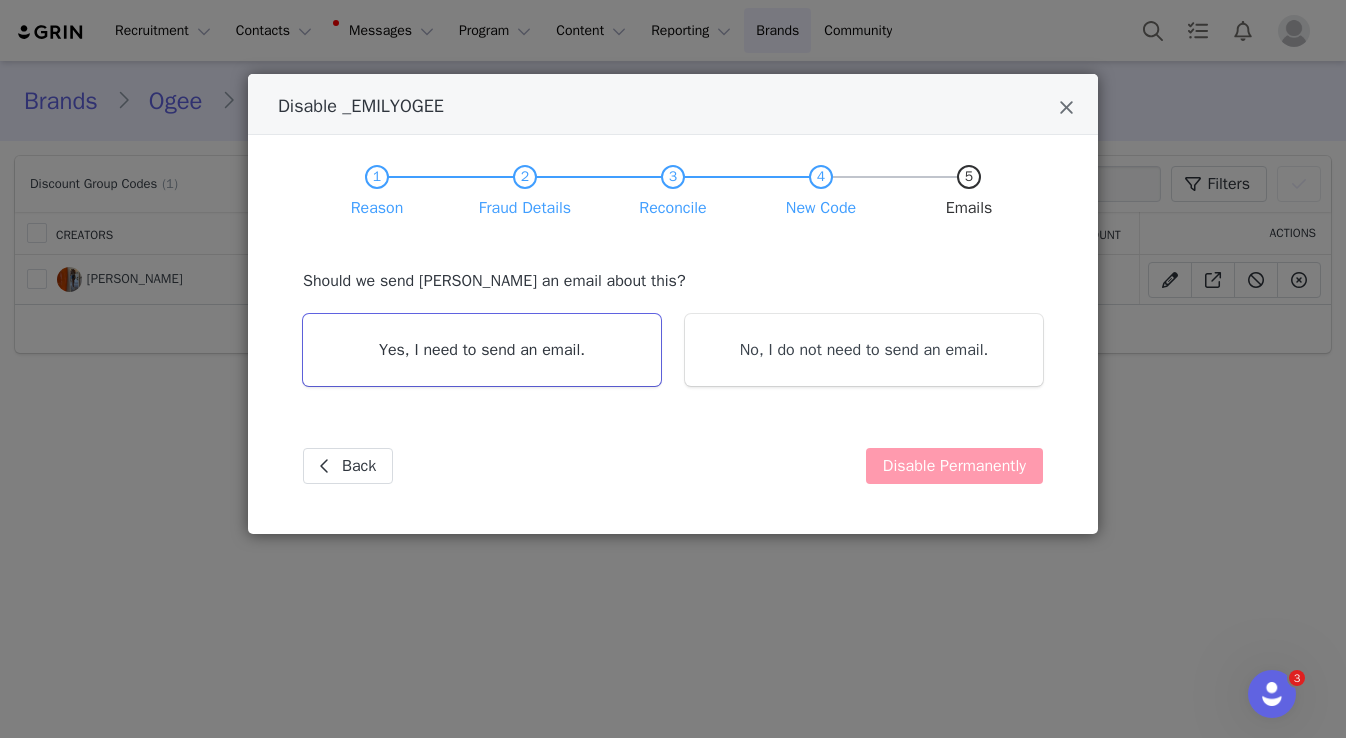 click on "Yes, I need to send an email." at bounding box center [482, 350] 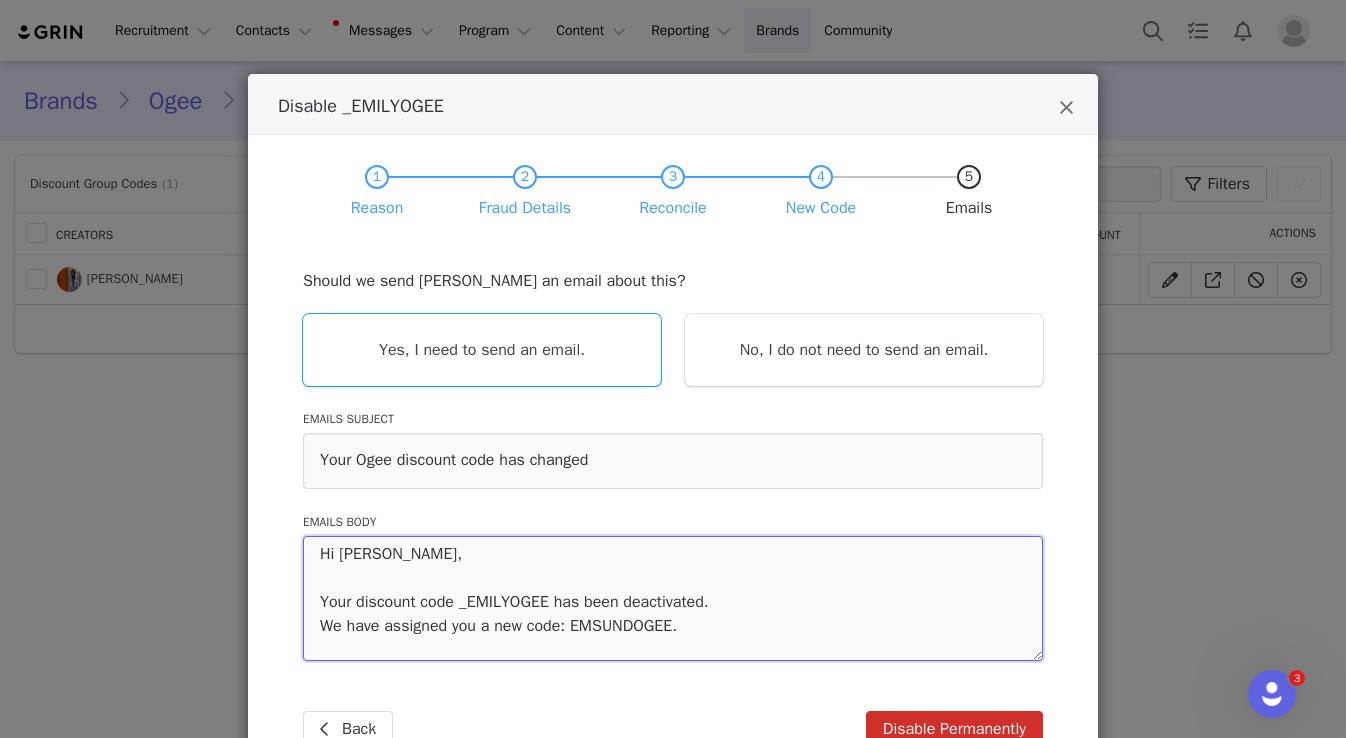 click on "Hi Emily,
Your discount code _EMILYOGEE has been deactivated.
We have assigned you a new code: EMSUNDOGEE." at bounding box center [673, 598] 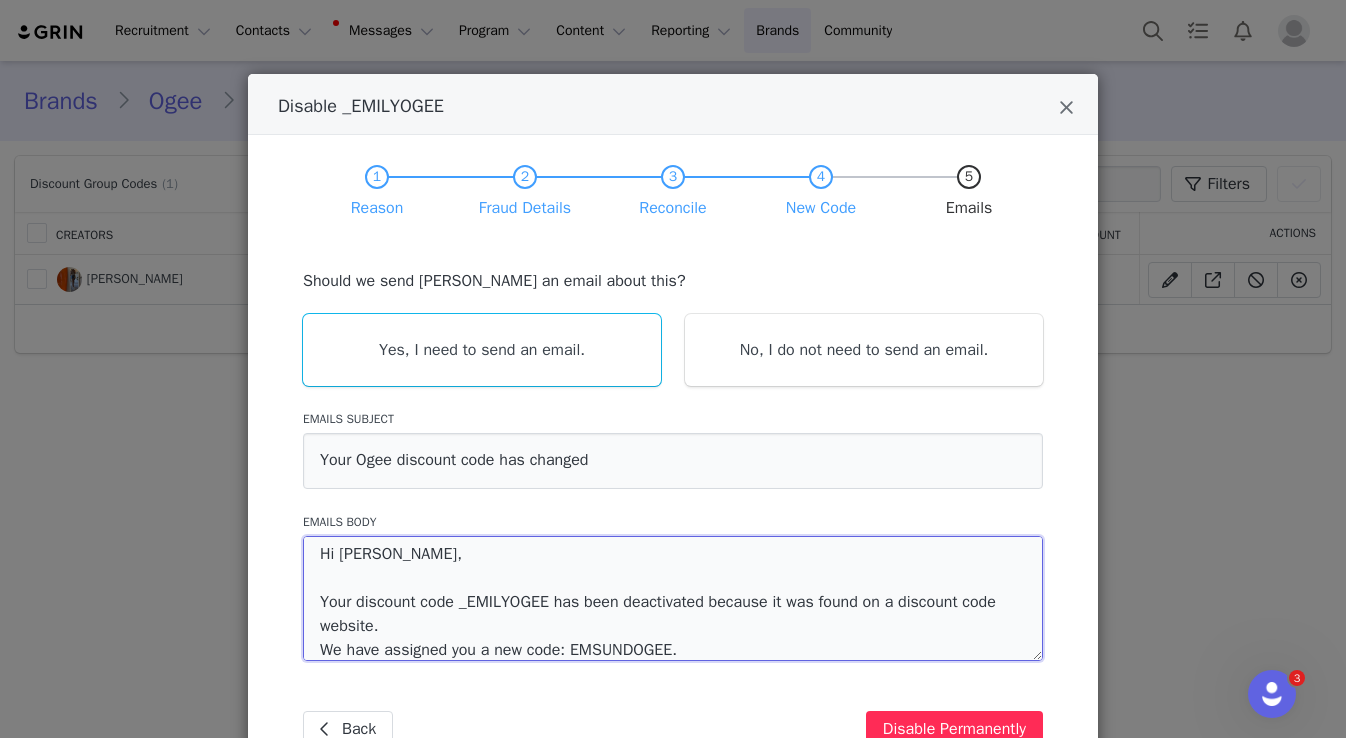 type on "Hi Emily,
Your discount code _EMILYOGEE has been deactivated because it was found on a discount code website.
We have assigned you a new code: EMSUNDOGEE." 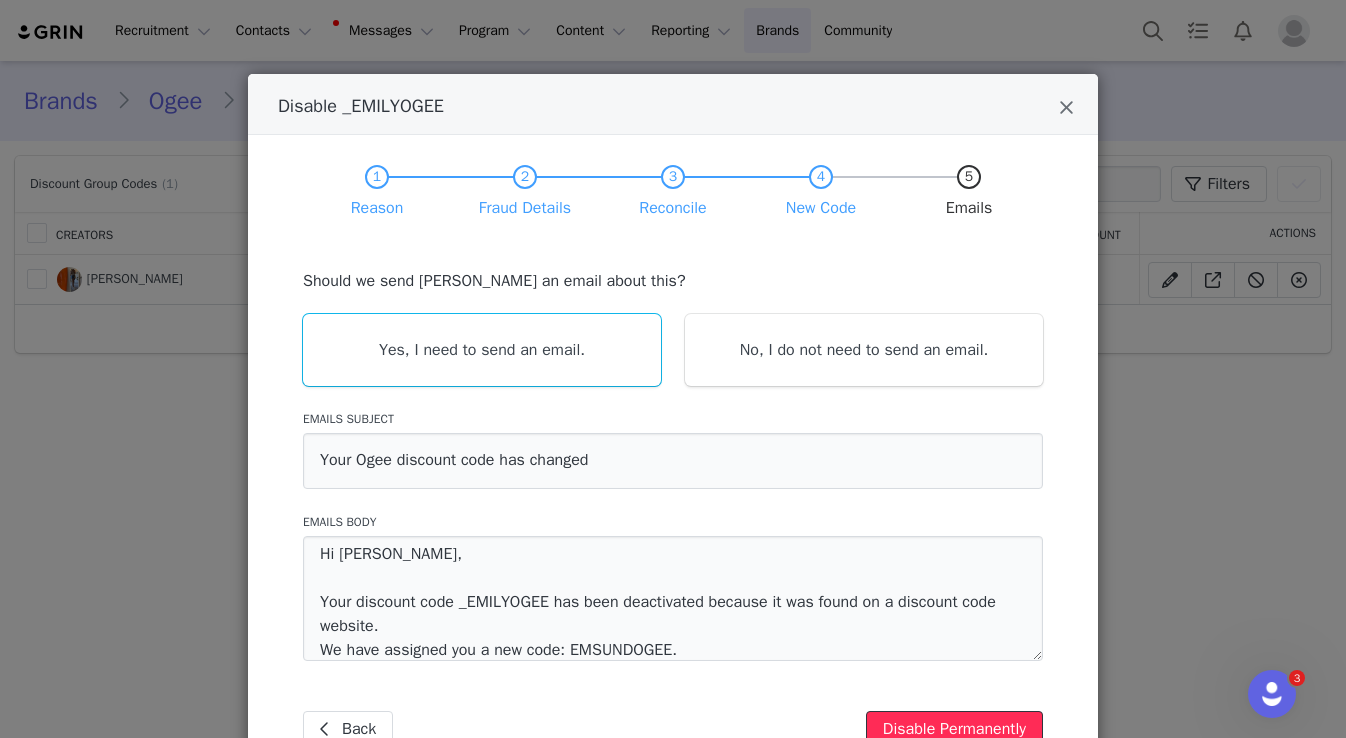 click on "Disable Permanently" at bounding box center (954, 729) 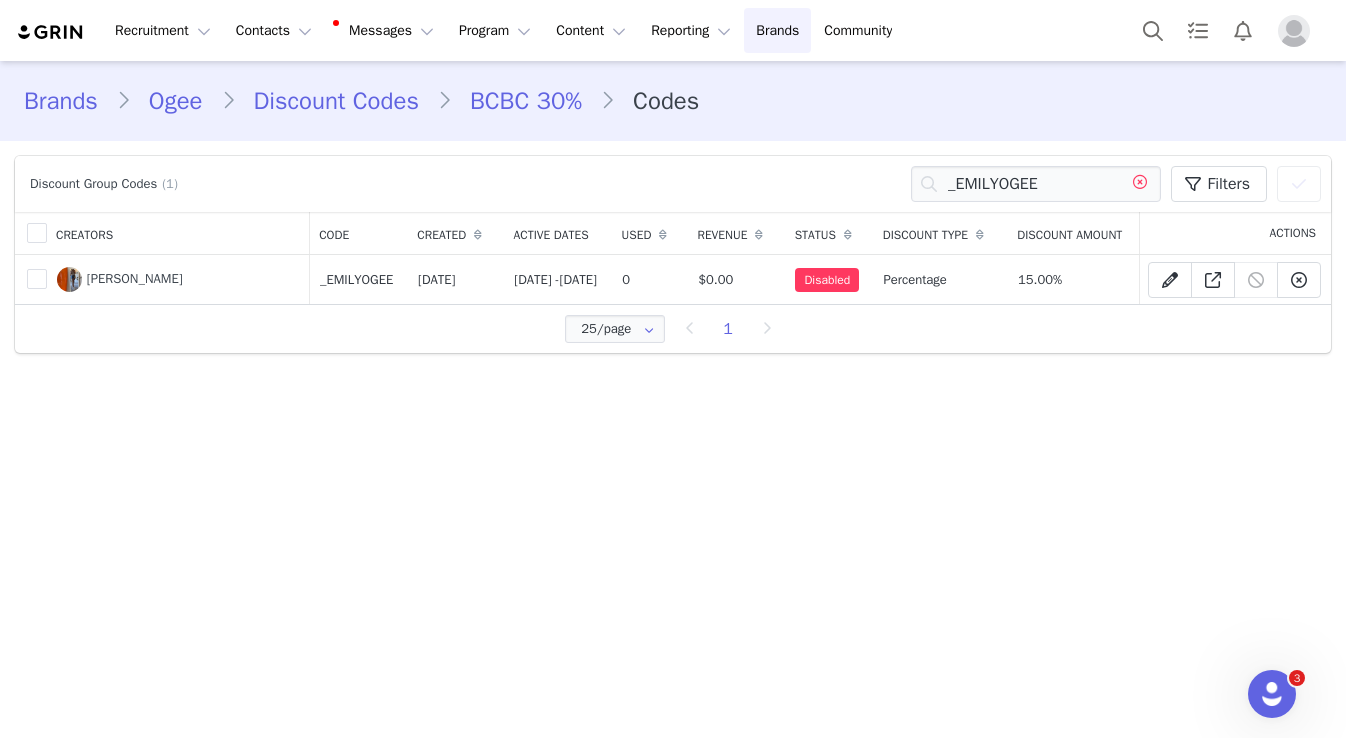 click at bounding box center [1140, 184] 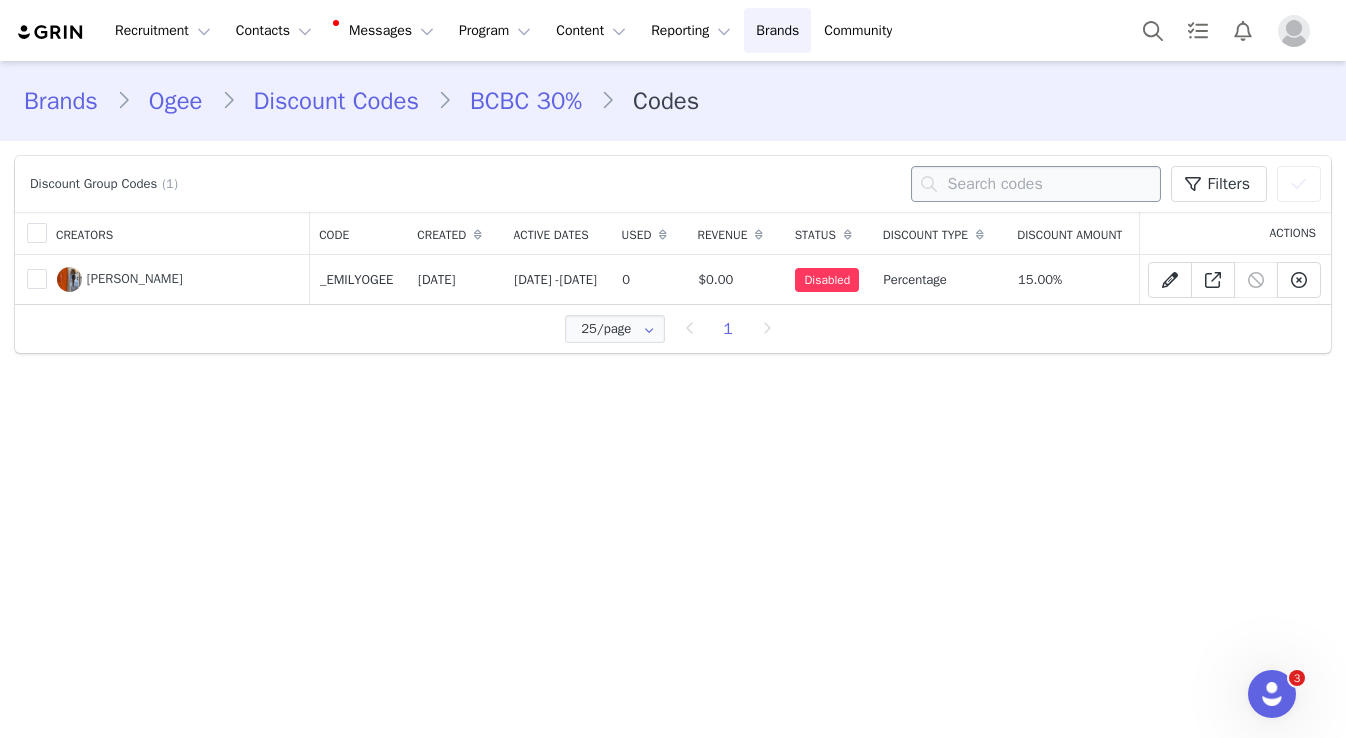 click at bounding box center [1036, 184] 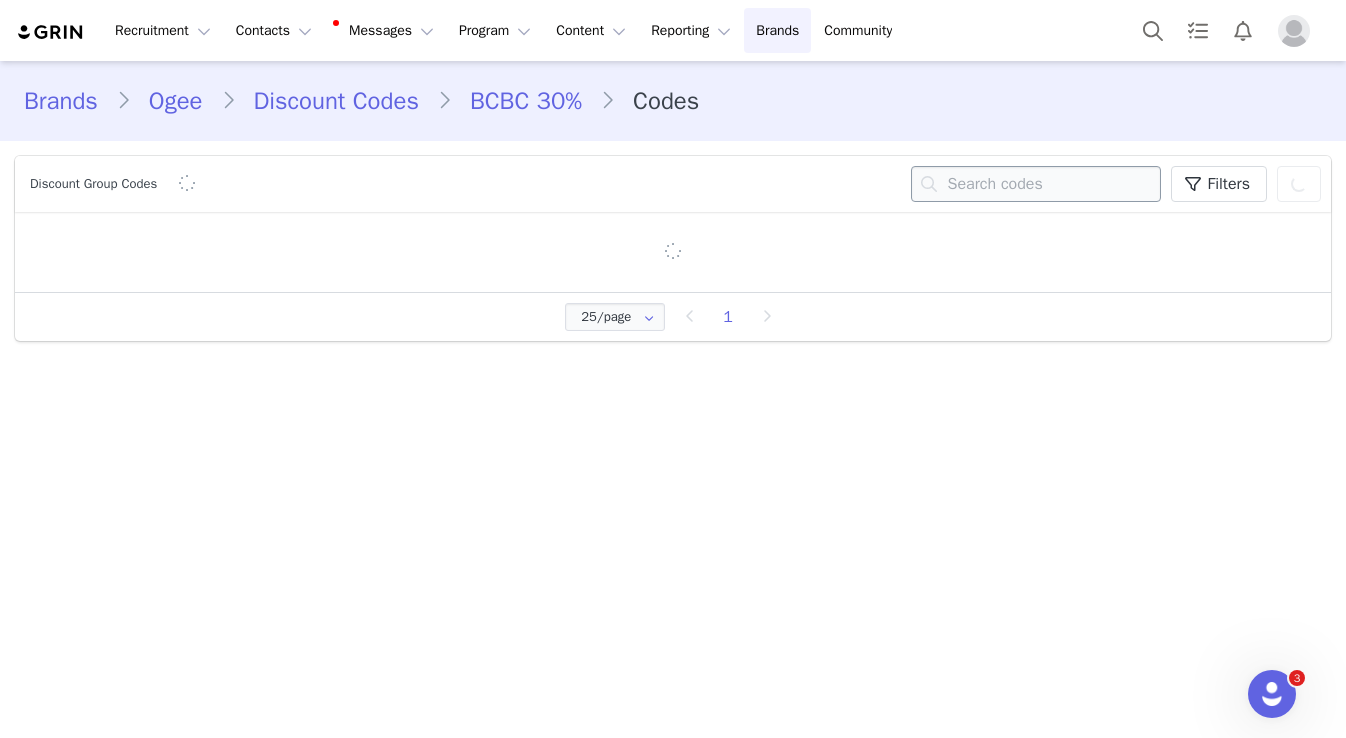paste on "CAM-OGEE" 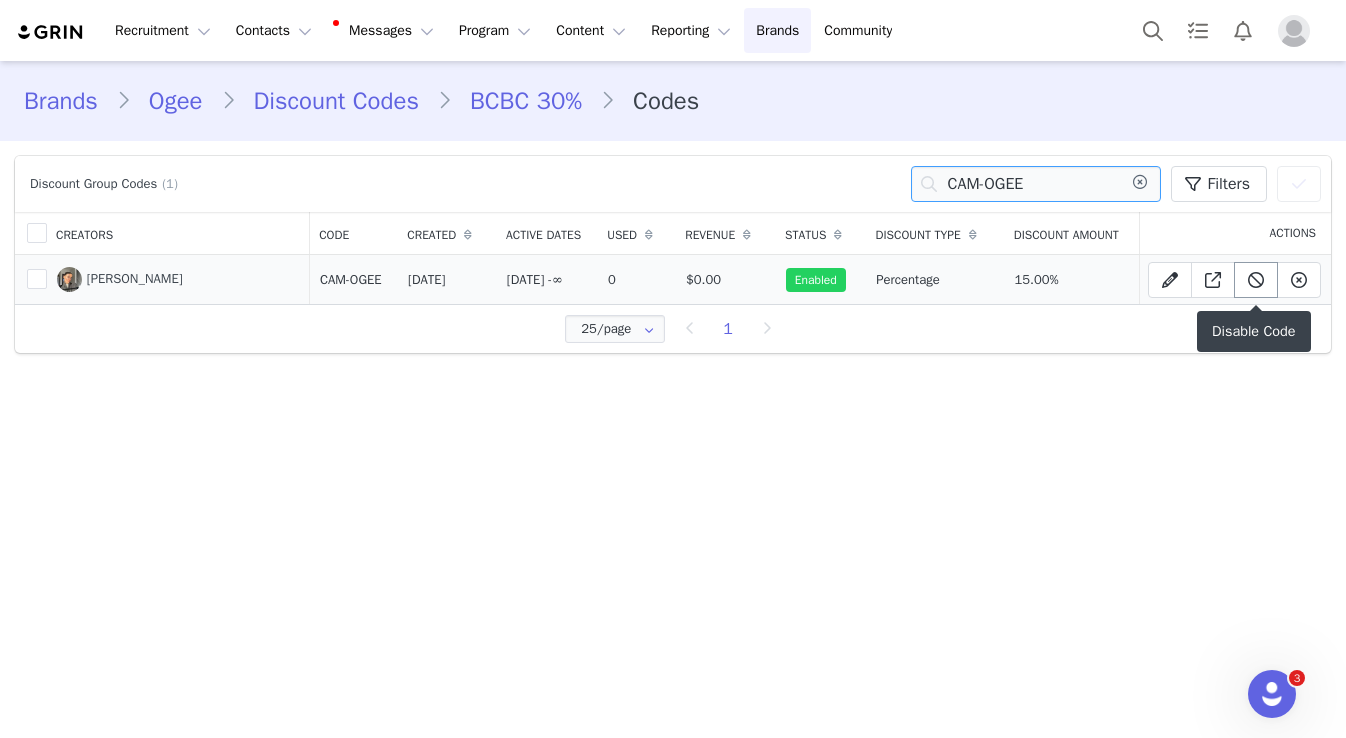 type on "CAM-OGEE" 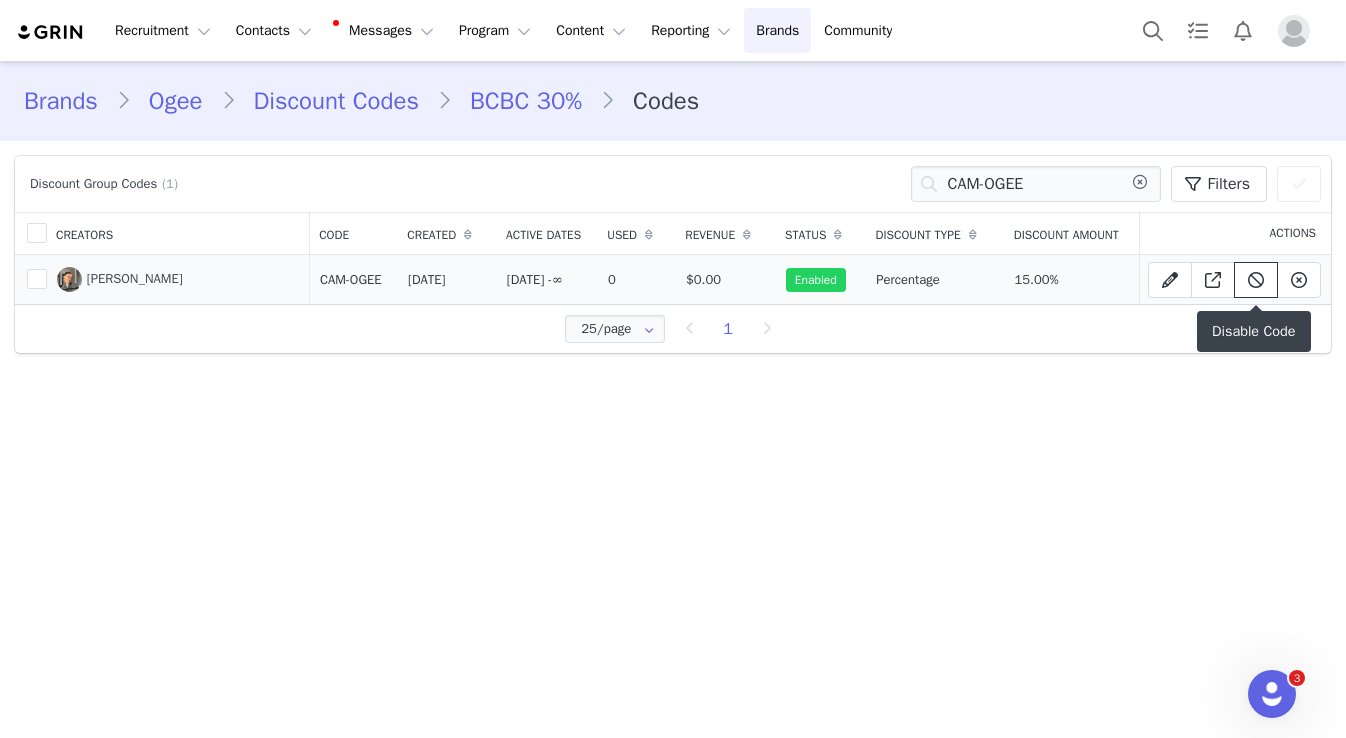 click at bounding box center [1256, 280] 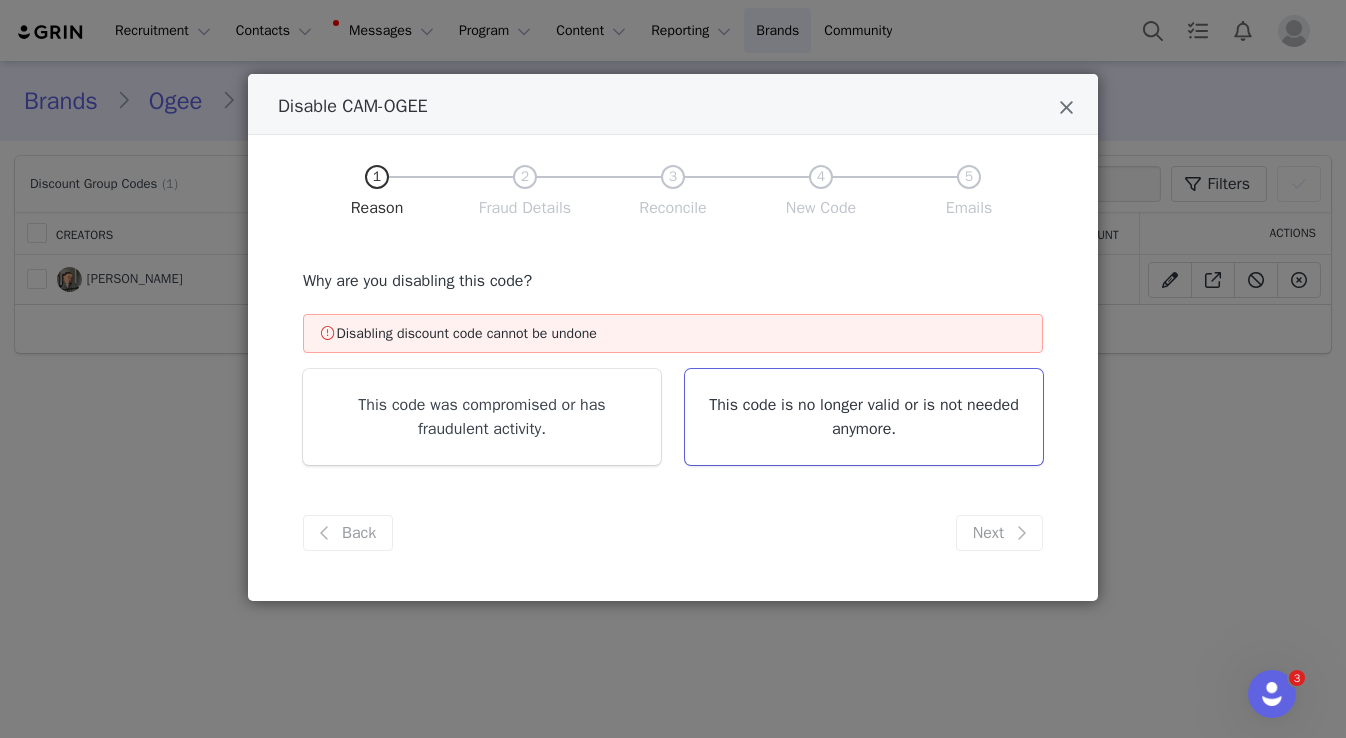 click on "This code is no longer valid or is not needed anymore." at bounding box center (864, 417) 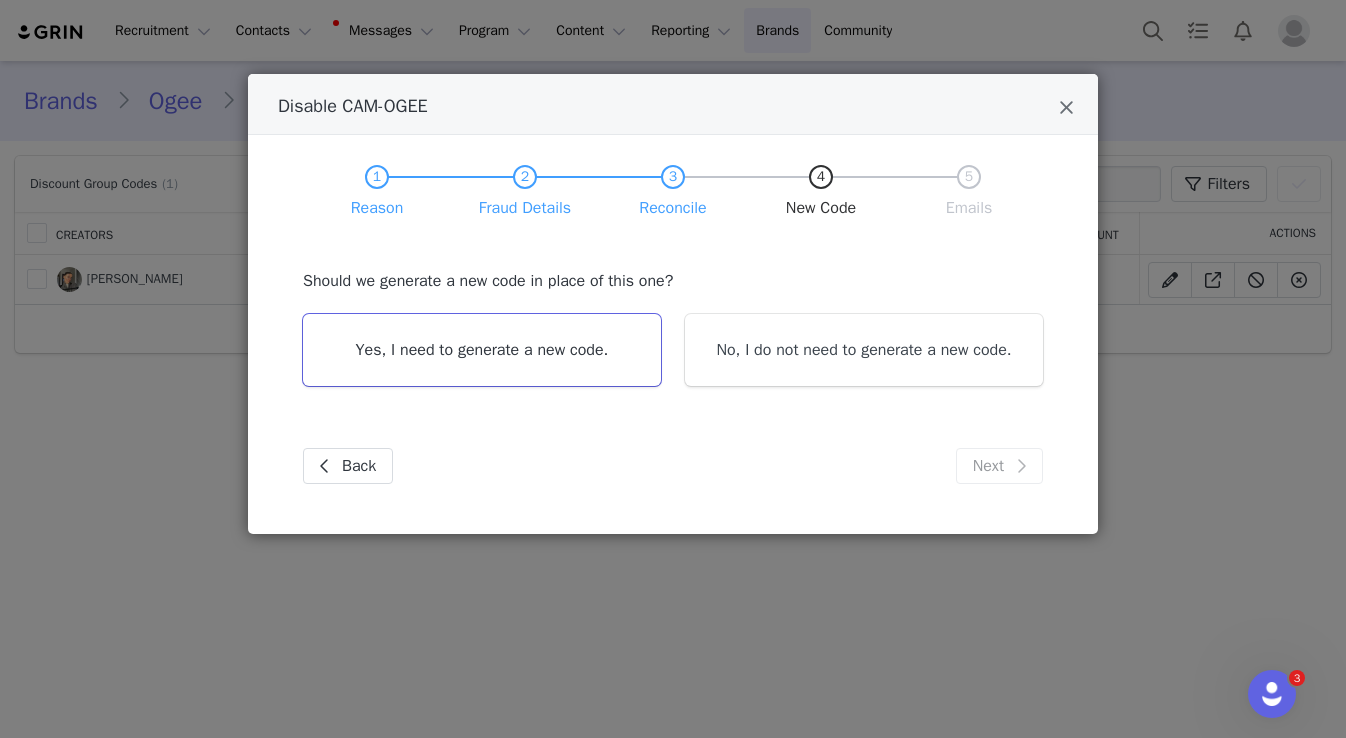click on "Yes, I need to generate a new code." at bounding box center (482, 350) 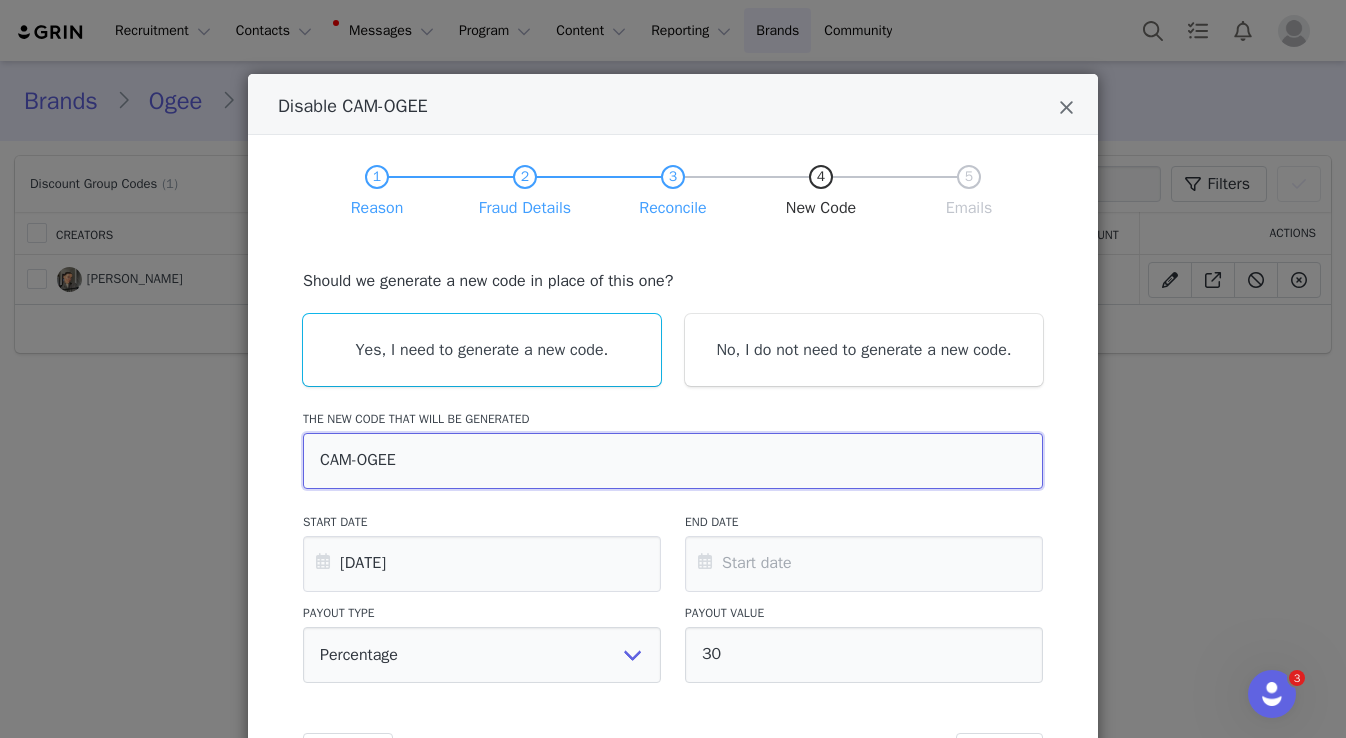 click on "CAM-OGEE" at bounding box center [673, 461] 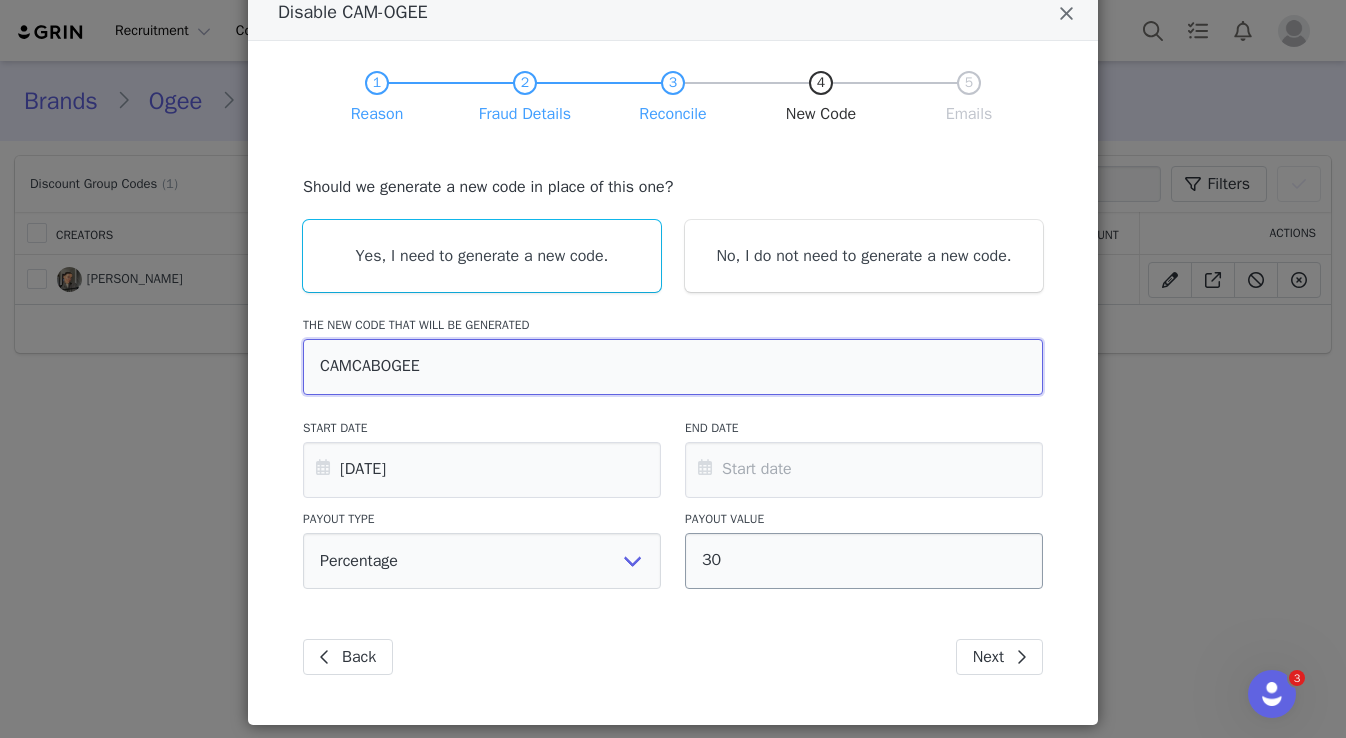 scroll, scrollTop: 131, scrollLeft: 0, axis: vertical 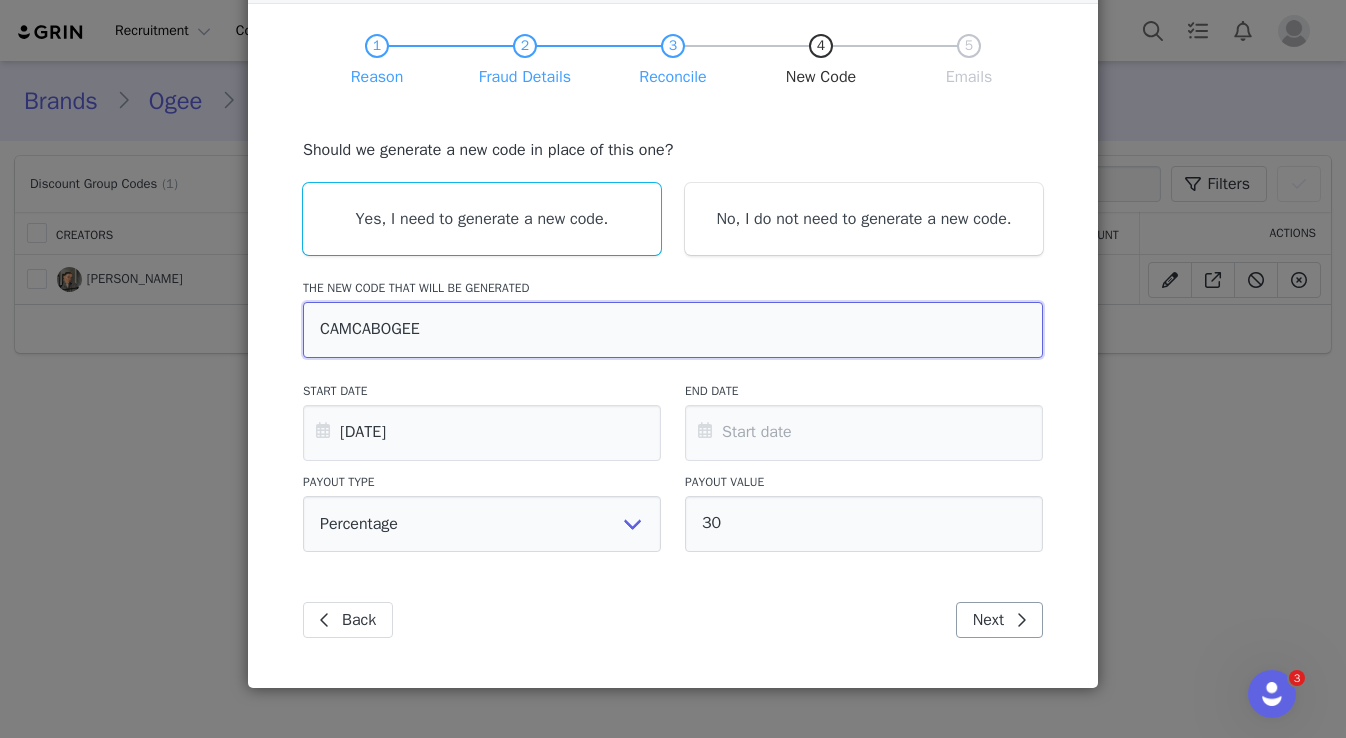 type on "CAMCABOGEE" 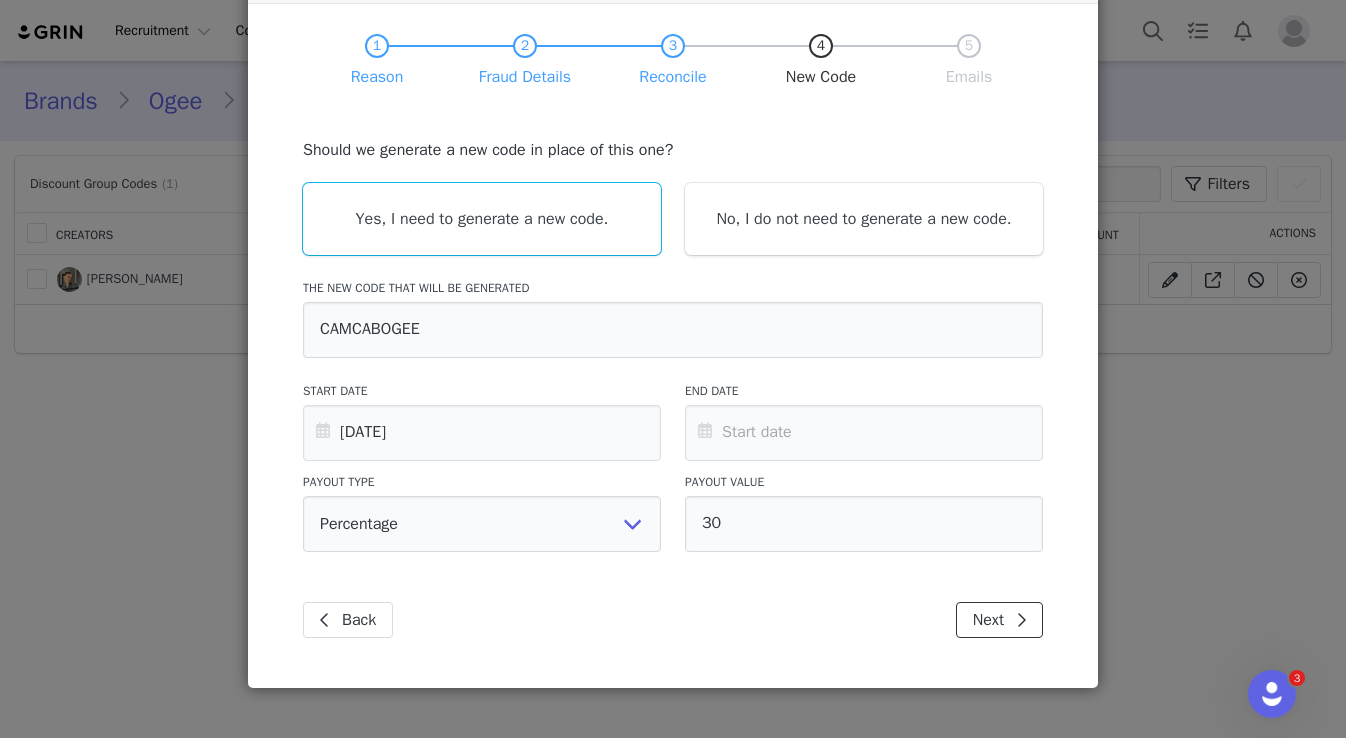 click on "Next" at bounding box center (999, 620) 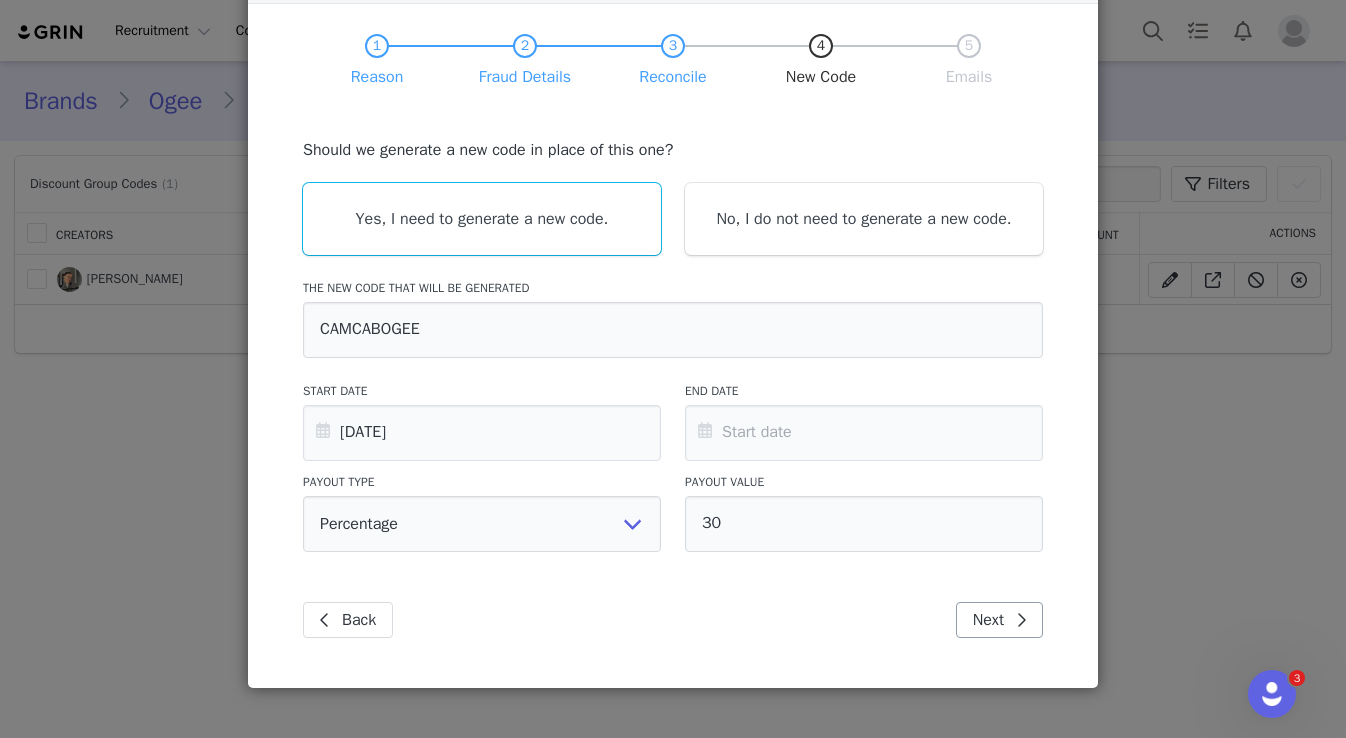 scroll, scrollTop: 0, scrollLeft: 0, axis: both 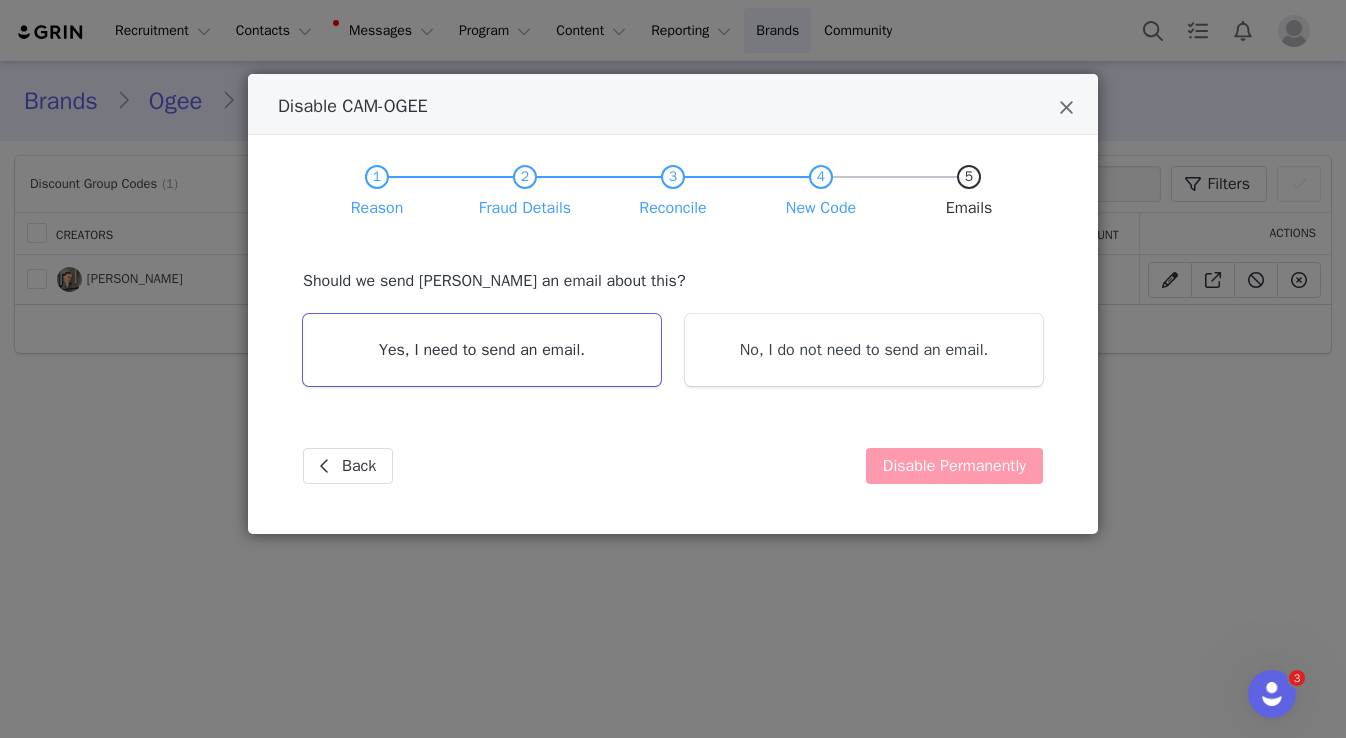 click on "Yes, I need to send an email." at bounding box center [482, 350] 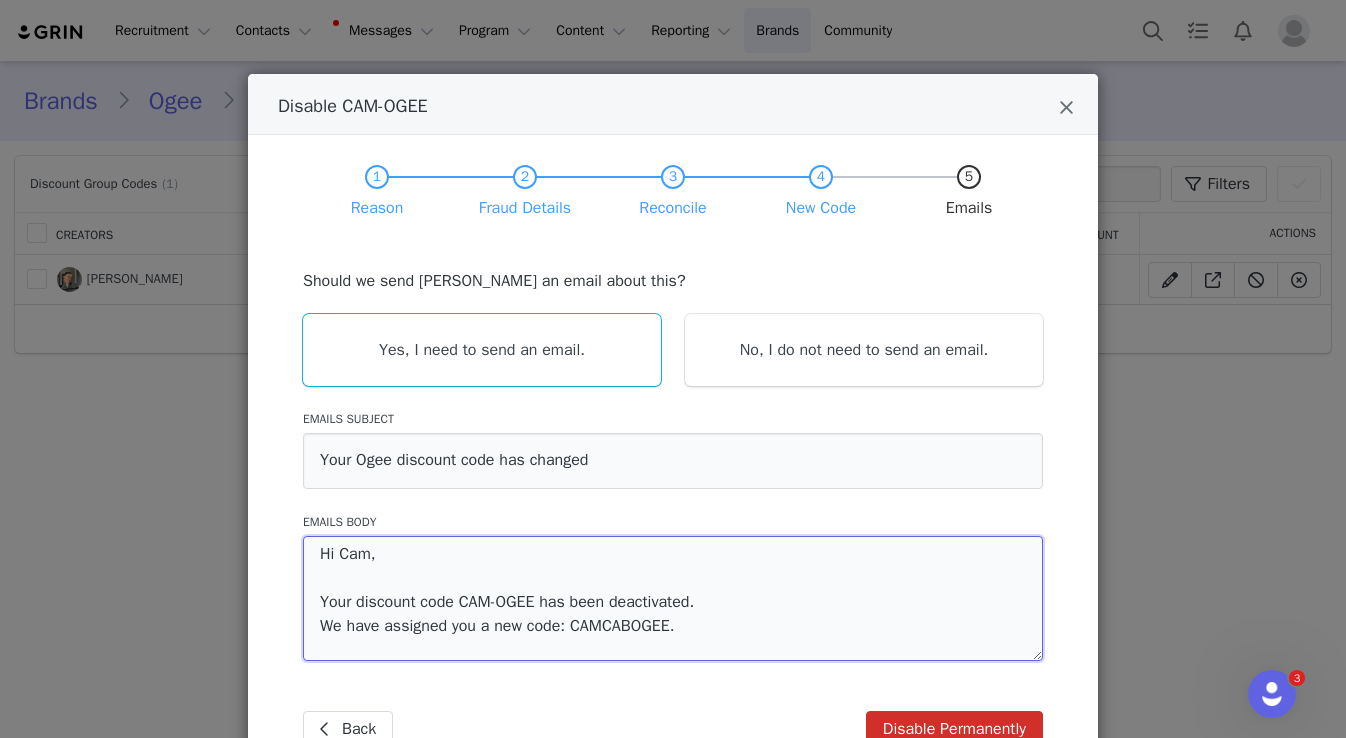 click on "Hi Cam,
Your discount code CAM-OGEE has been deactivated.
We have assigned you a new code: CAMCABOGEE." at bounding box center (673, 598) 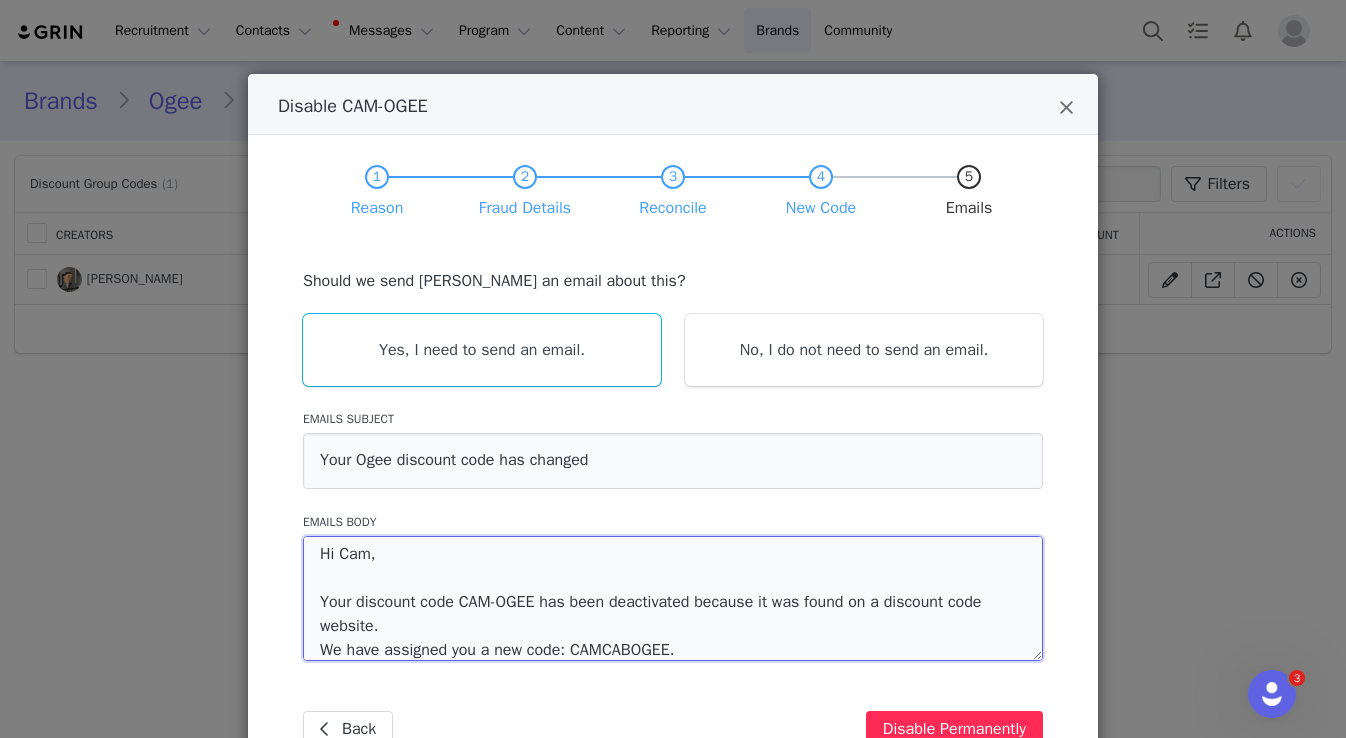 type on "Hi Cam,
Your discount code CAM-OGEE has been deactivated because it was found on a discount code website.
We have assigned you a new code: CAMCABOGEE." 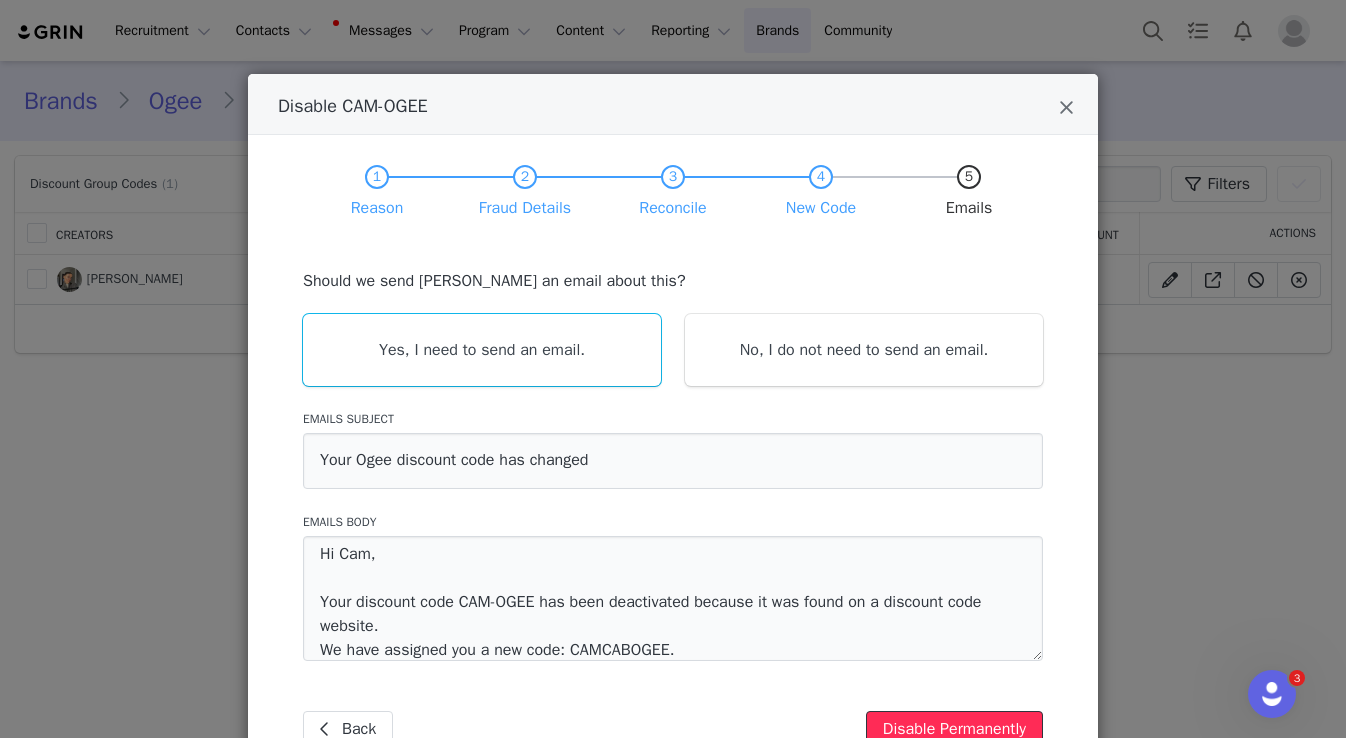 click on "Disable Permanently" at bounding box center [954, 729] 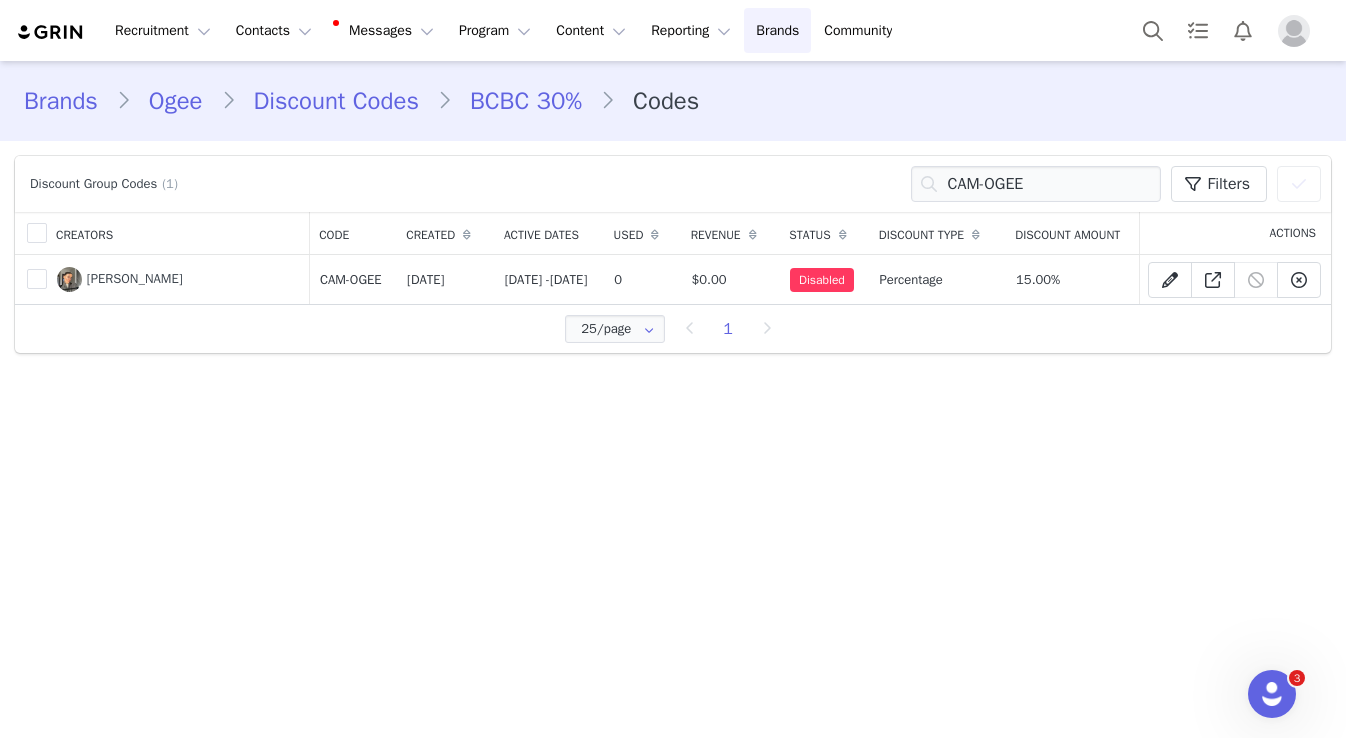 click on "Discount Codes" at bounding box center [336, 101] 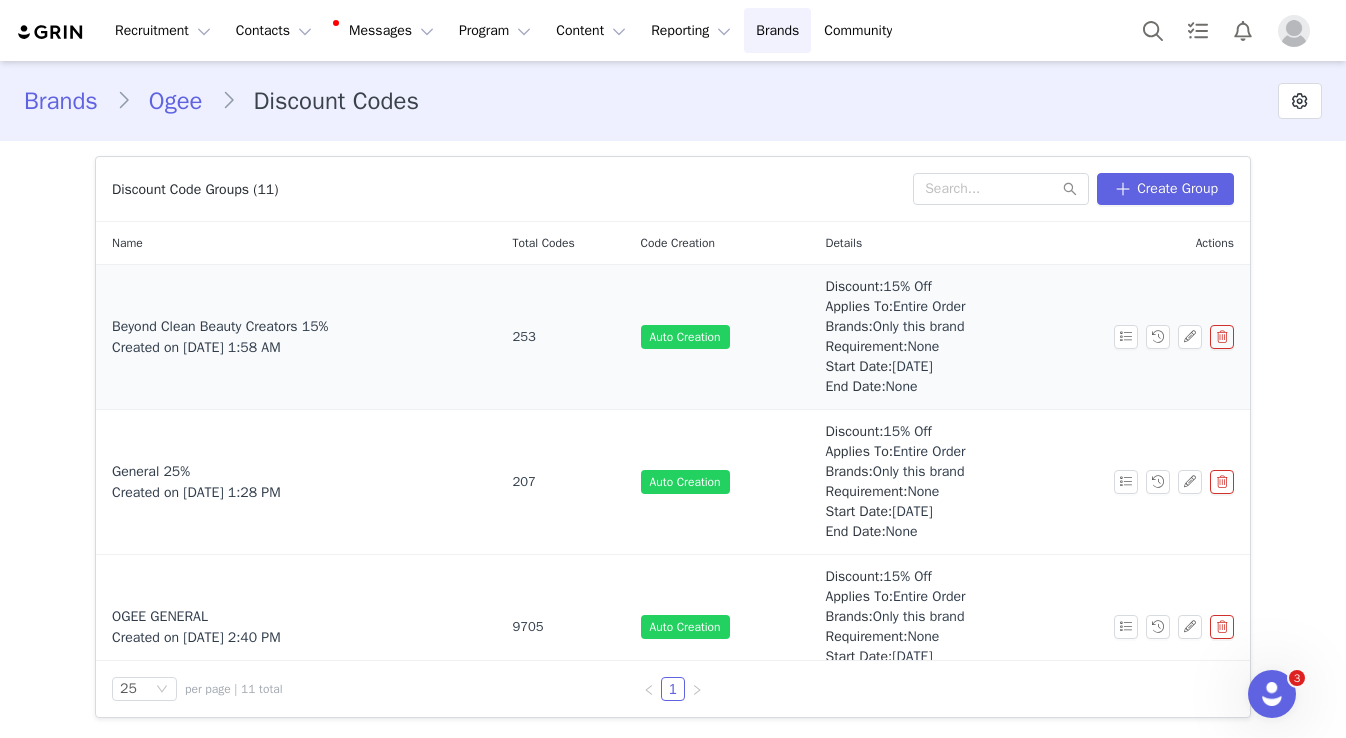 click on "Beyond Clean Beauty Creators 15%" at bounding box center [220, 326] 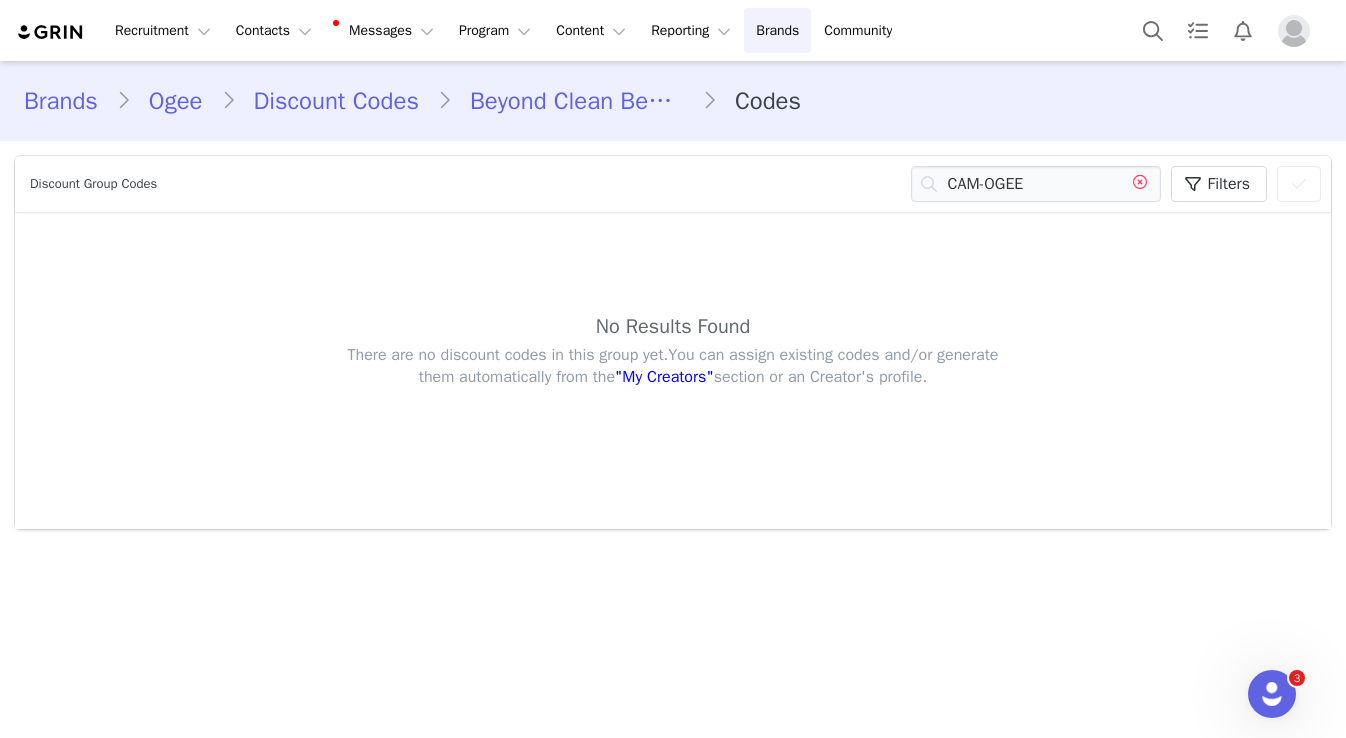 click at bounding box center [1140, 184] 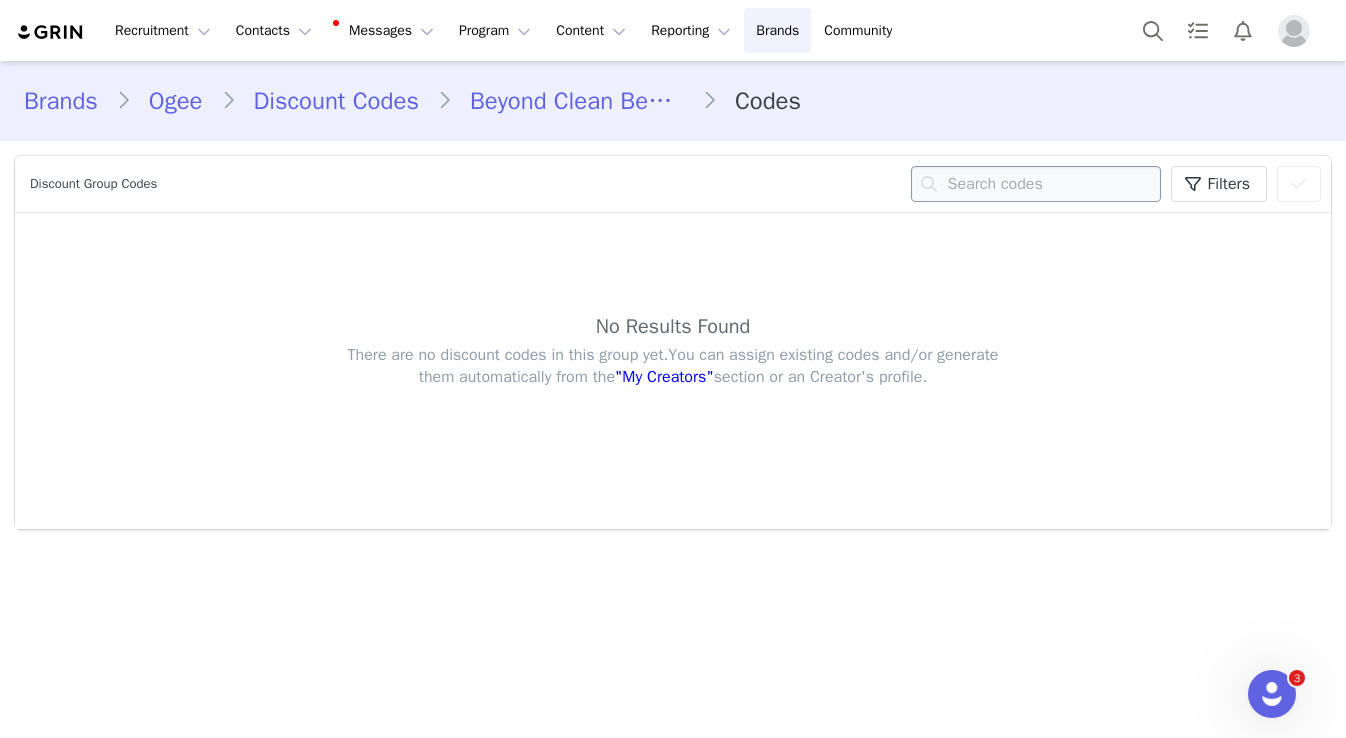 click at bounding box center (1036, 184) 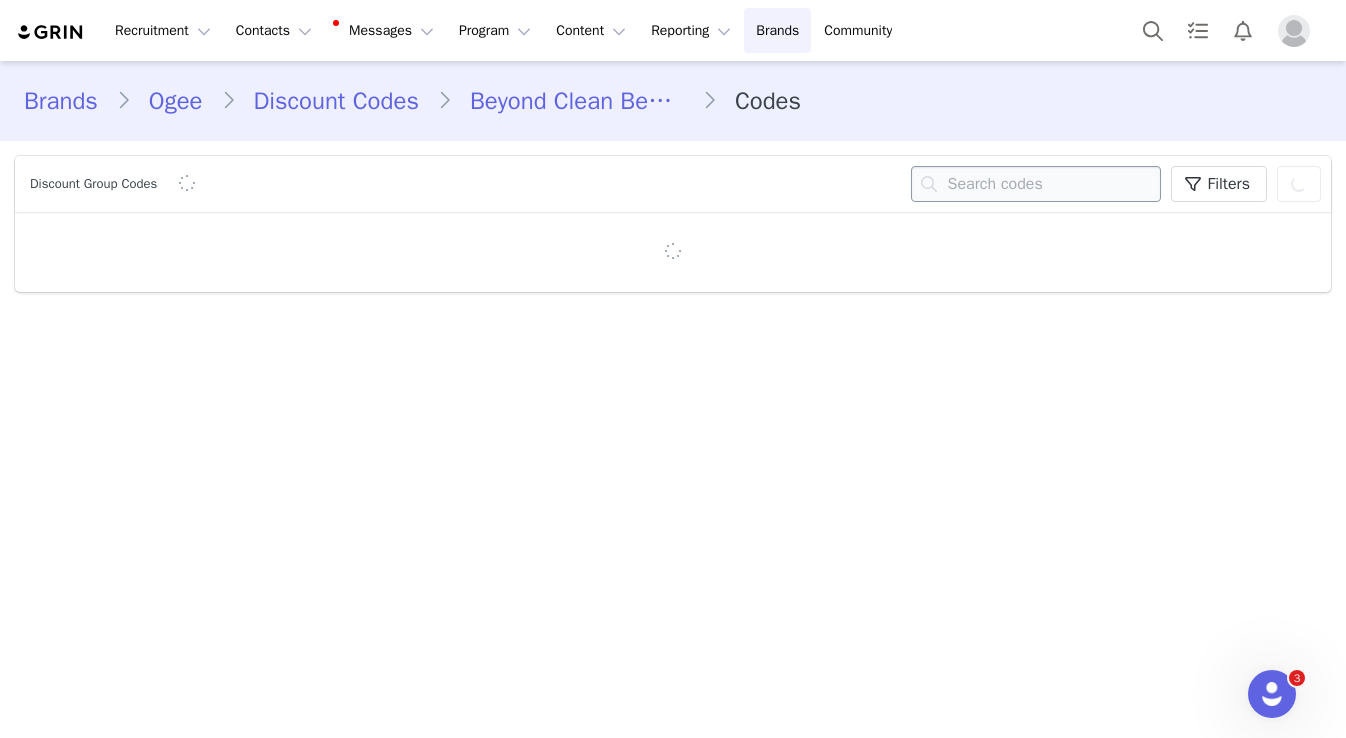 paste on "GABRIELLEOGEE" 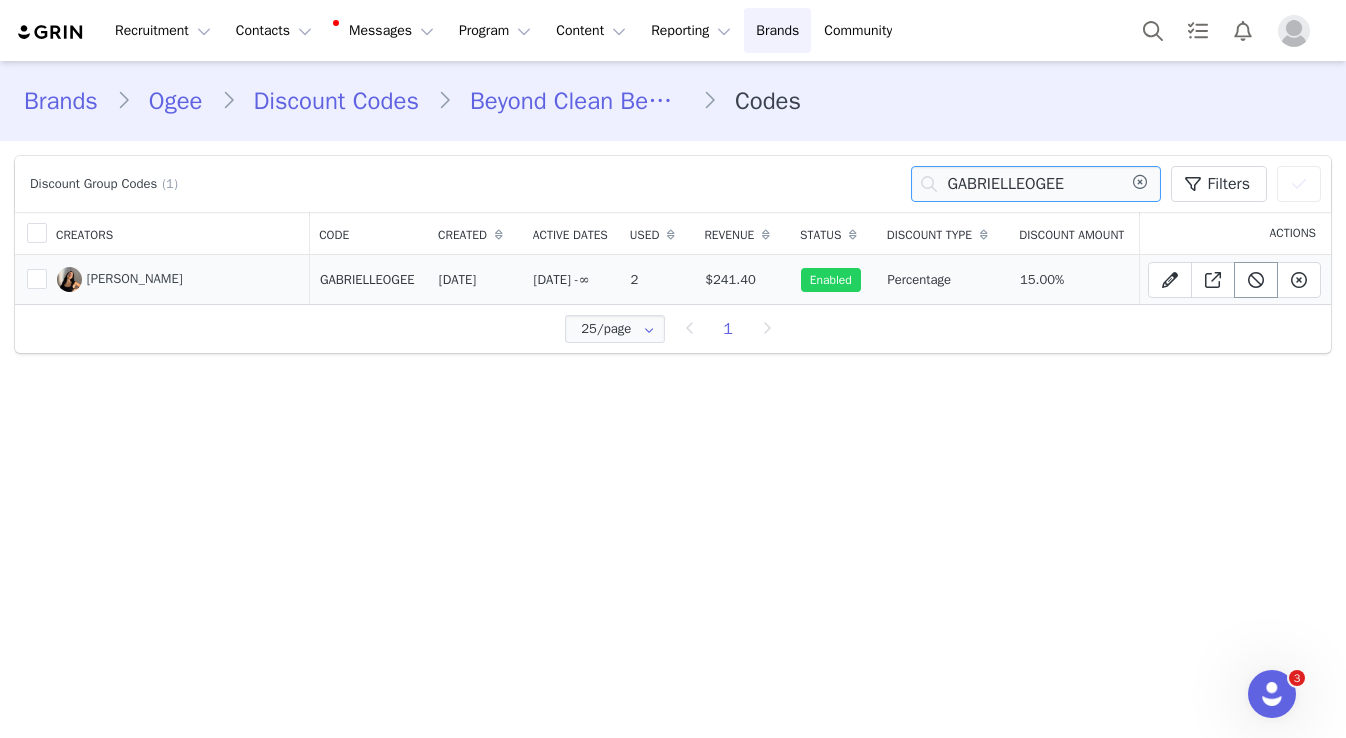 type on "GABRIELLEOGEE" 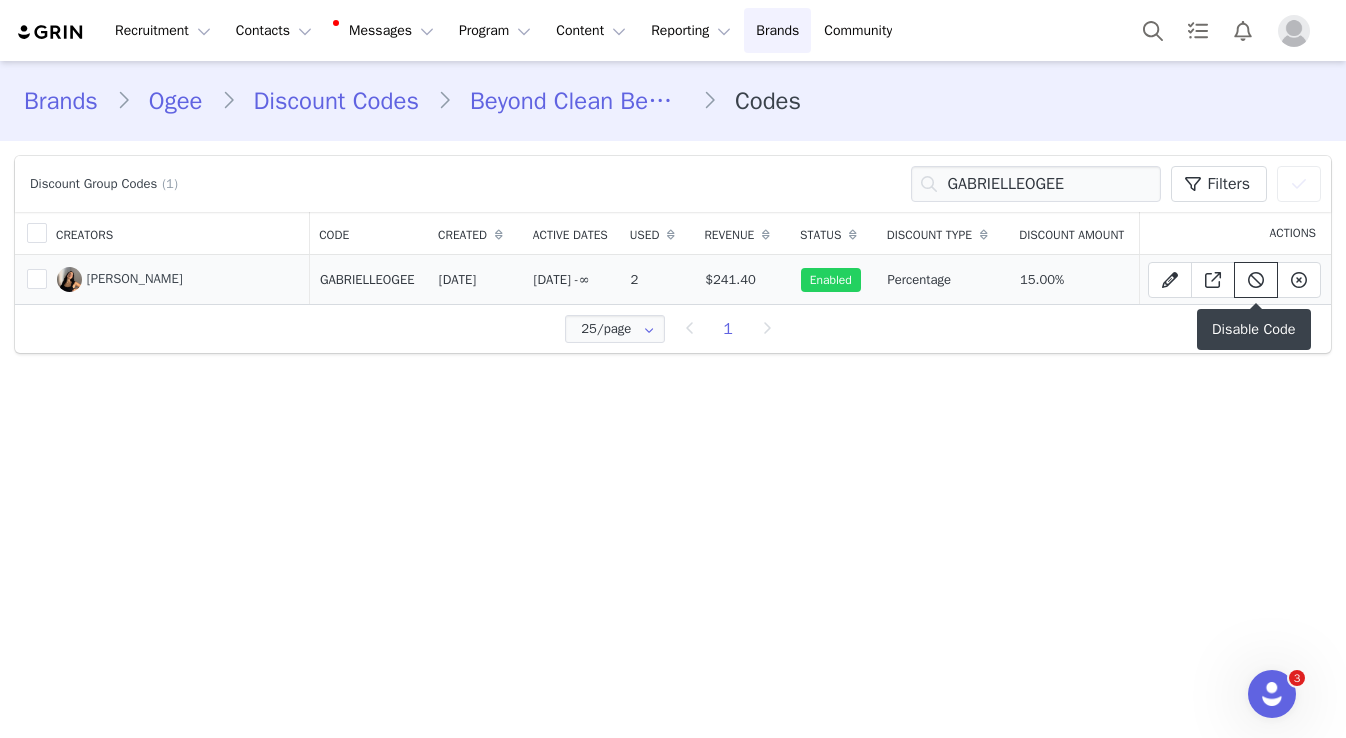 click at bounding box center [1256, 280] 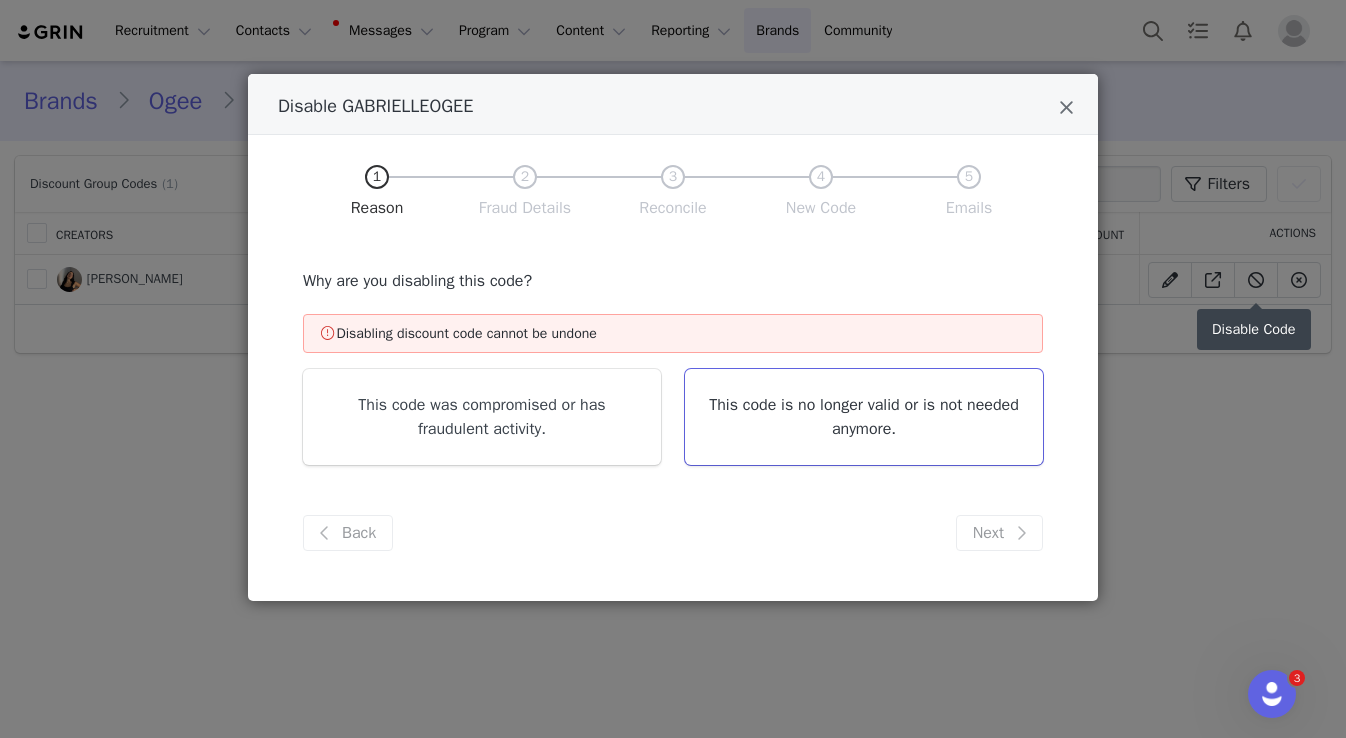 click on "This code is no longer valid or is not needed anymore." at bounding box center [864, 417] 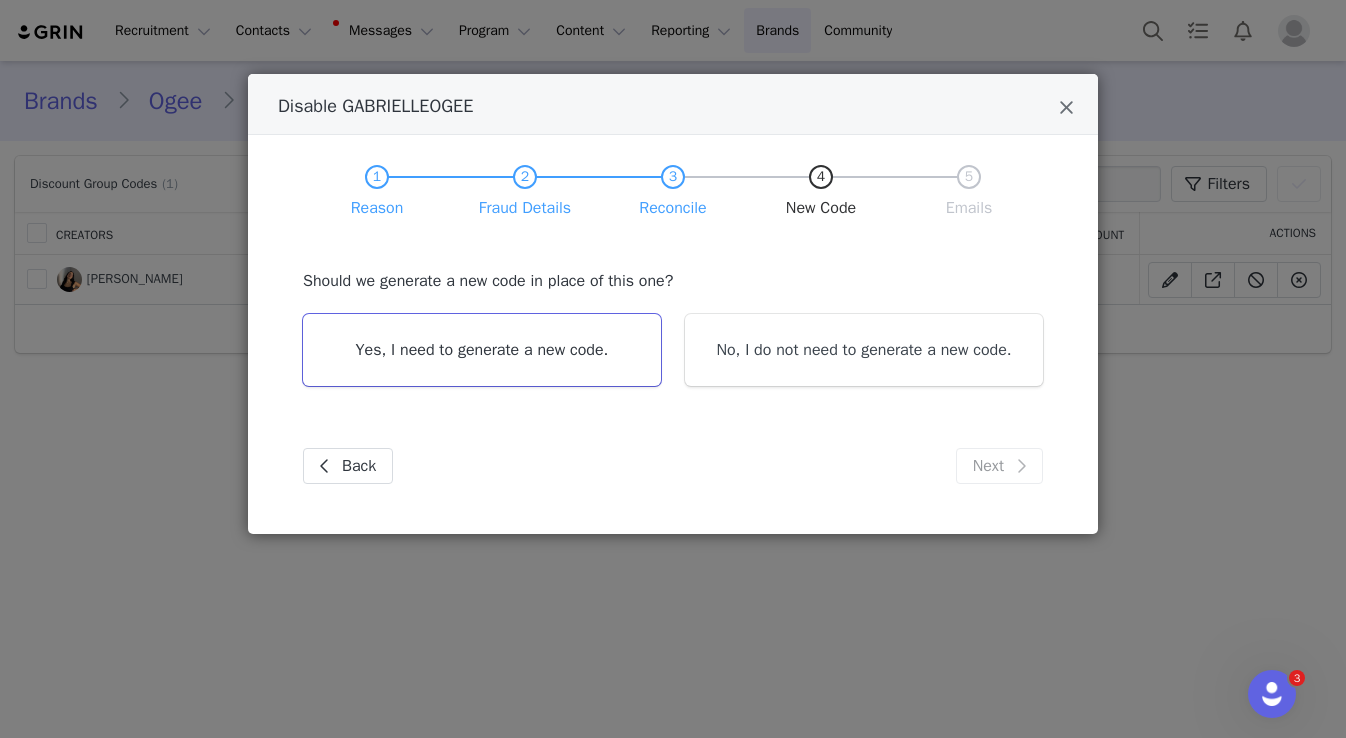 click on "Yes, I need to generate a new code." at bounding box center (482, 350) 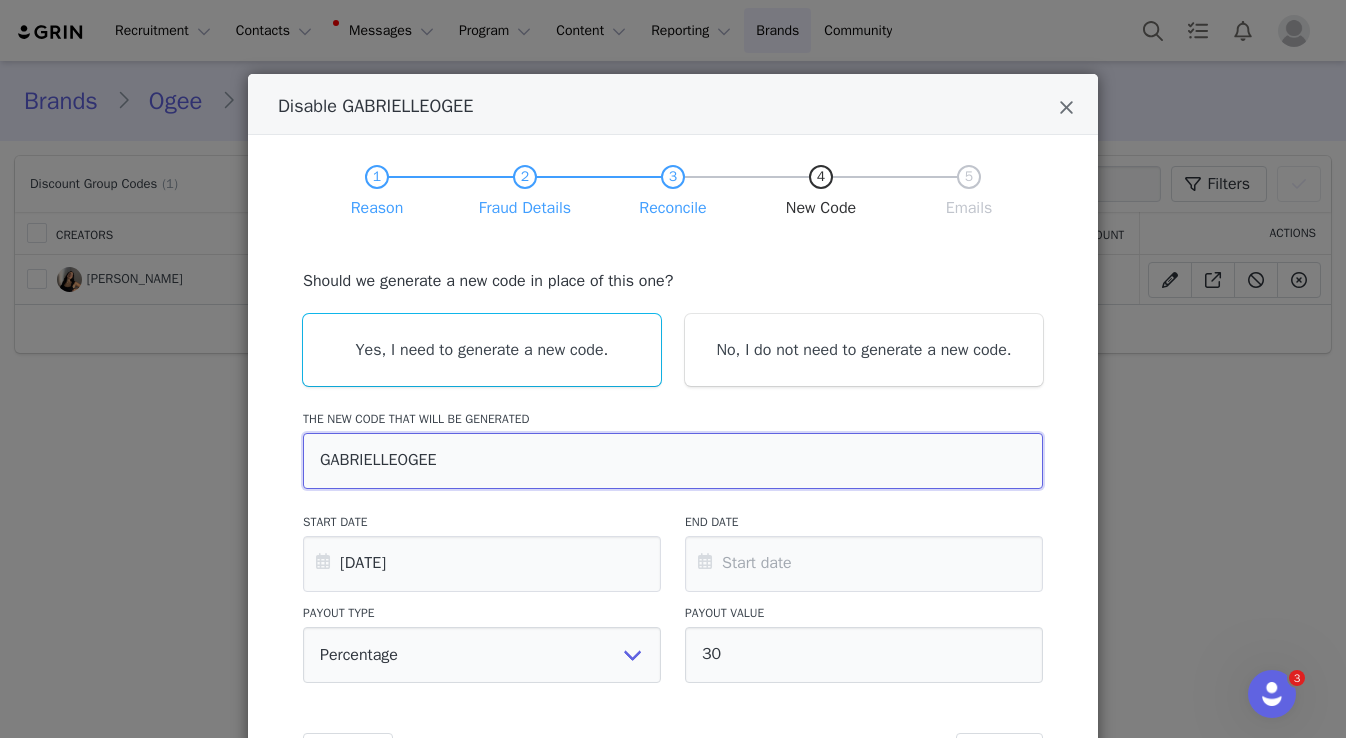 click on "GABRIELLEOGEE" at bounding box center [673, 461] 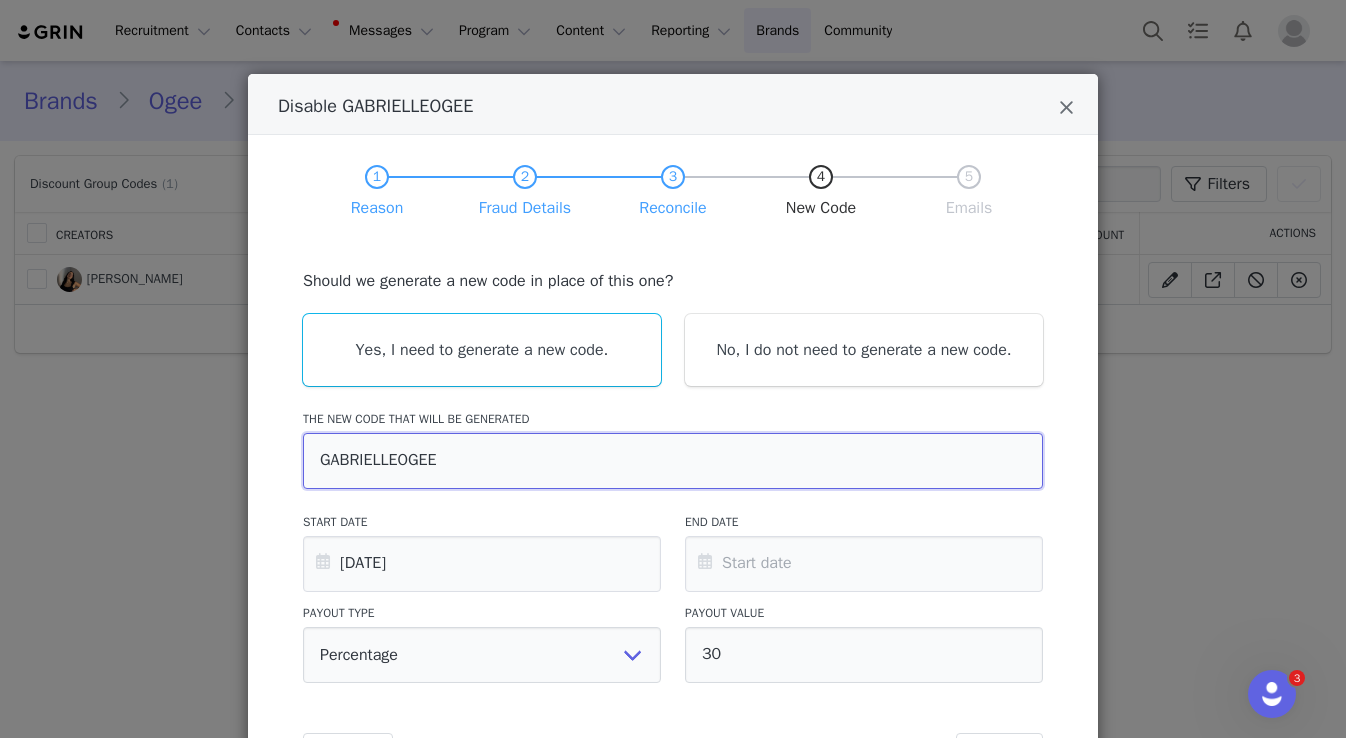type on "GABRIELLEHOGEE" 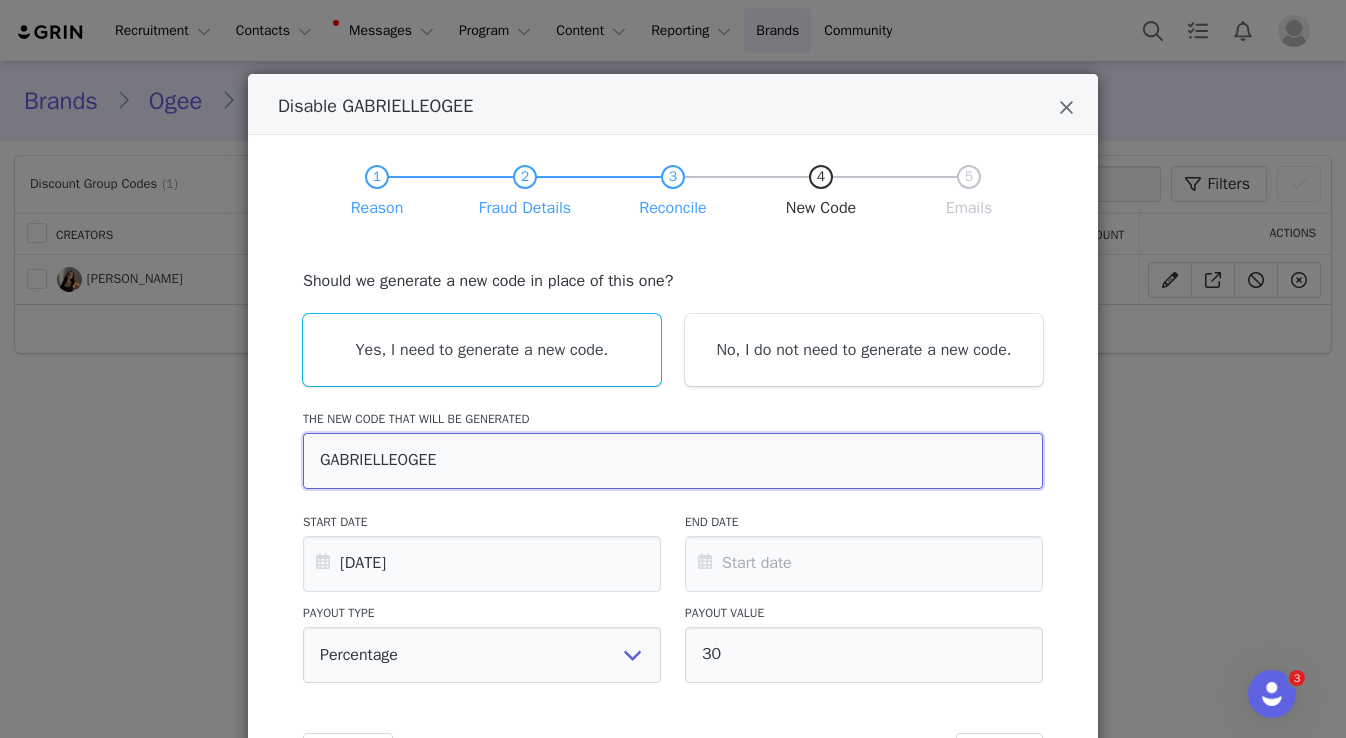 type on "Hi Gabrielle,
Your discount code GABRIELLEOGEE has been deactivated.
We have assigned you a new code: GABRIELLEHOGEE." 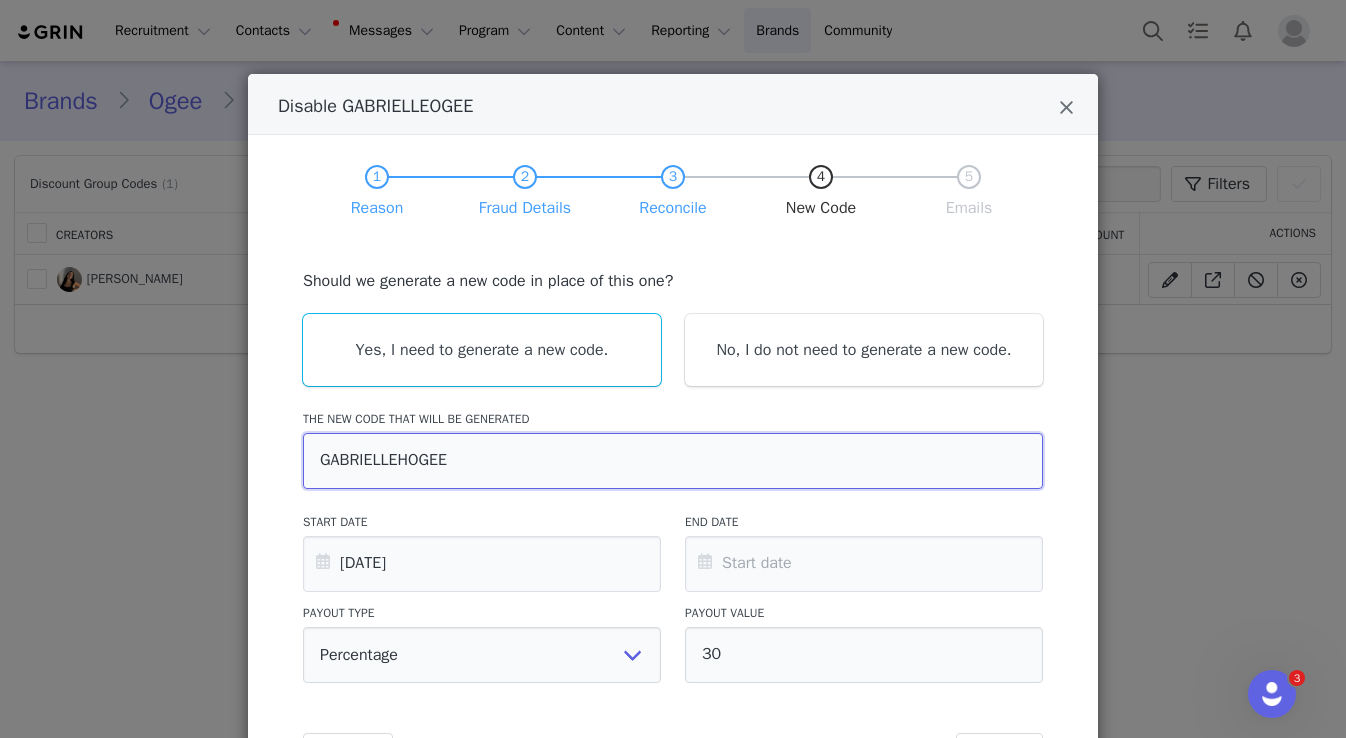 scroll, scrollTop: 131, scrollLeft: 0, axis: vertical 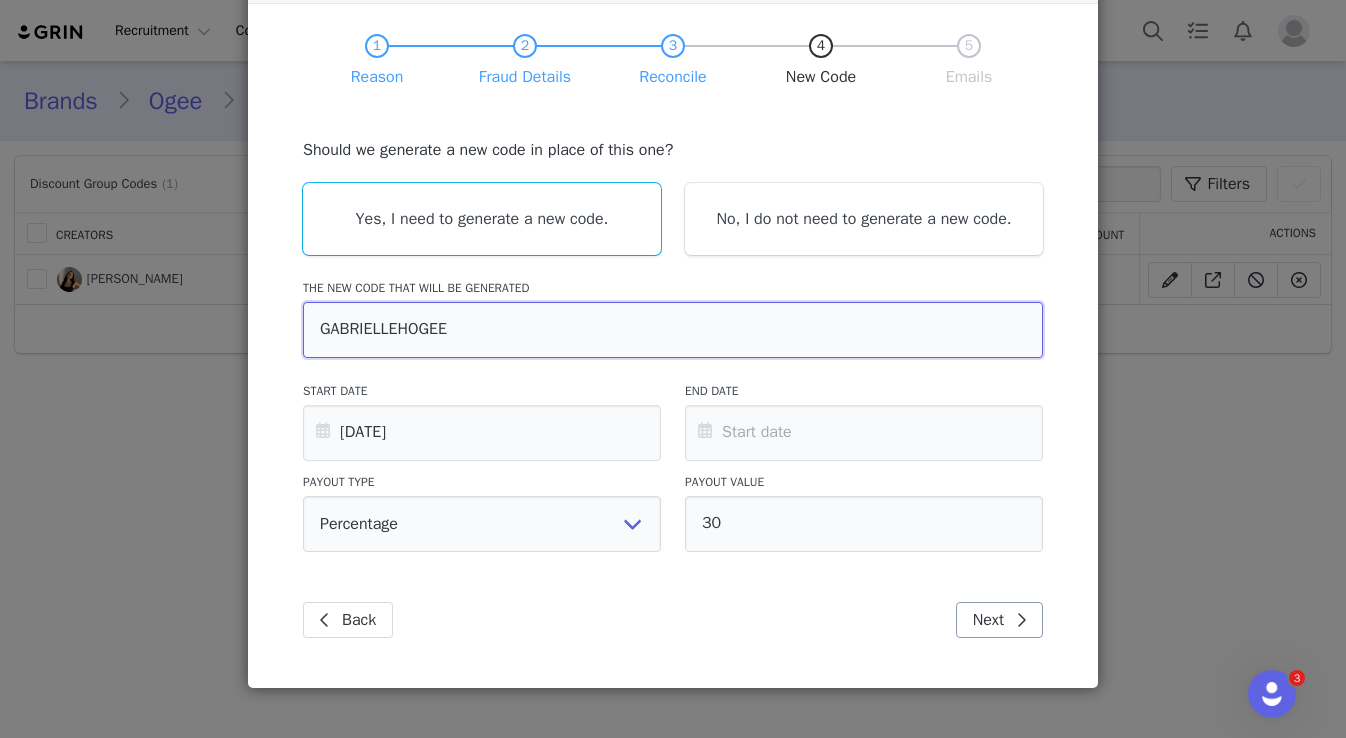 type on "GABRIELLEHOGEE" 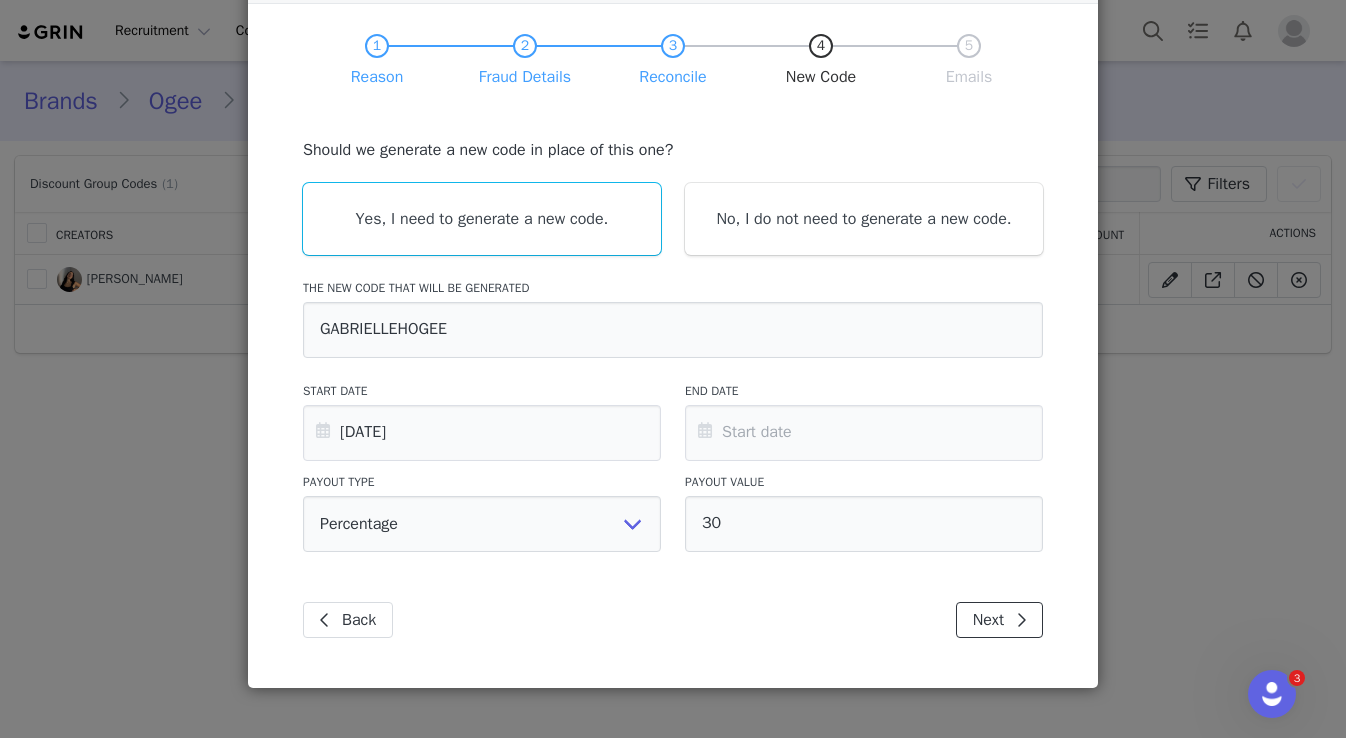 click at bounding box center [1021, 620] 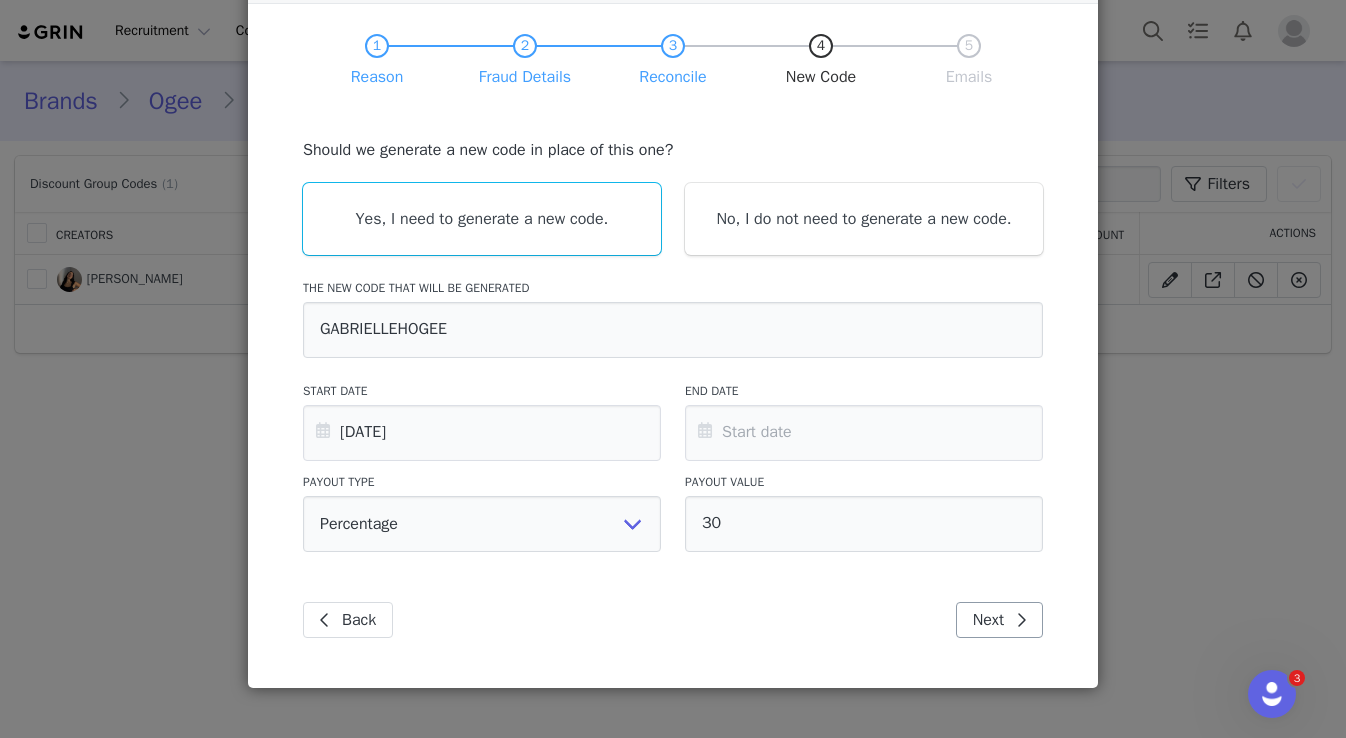 scroll, scrollTop: 0, scrollLeft: 0, axis: both 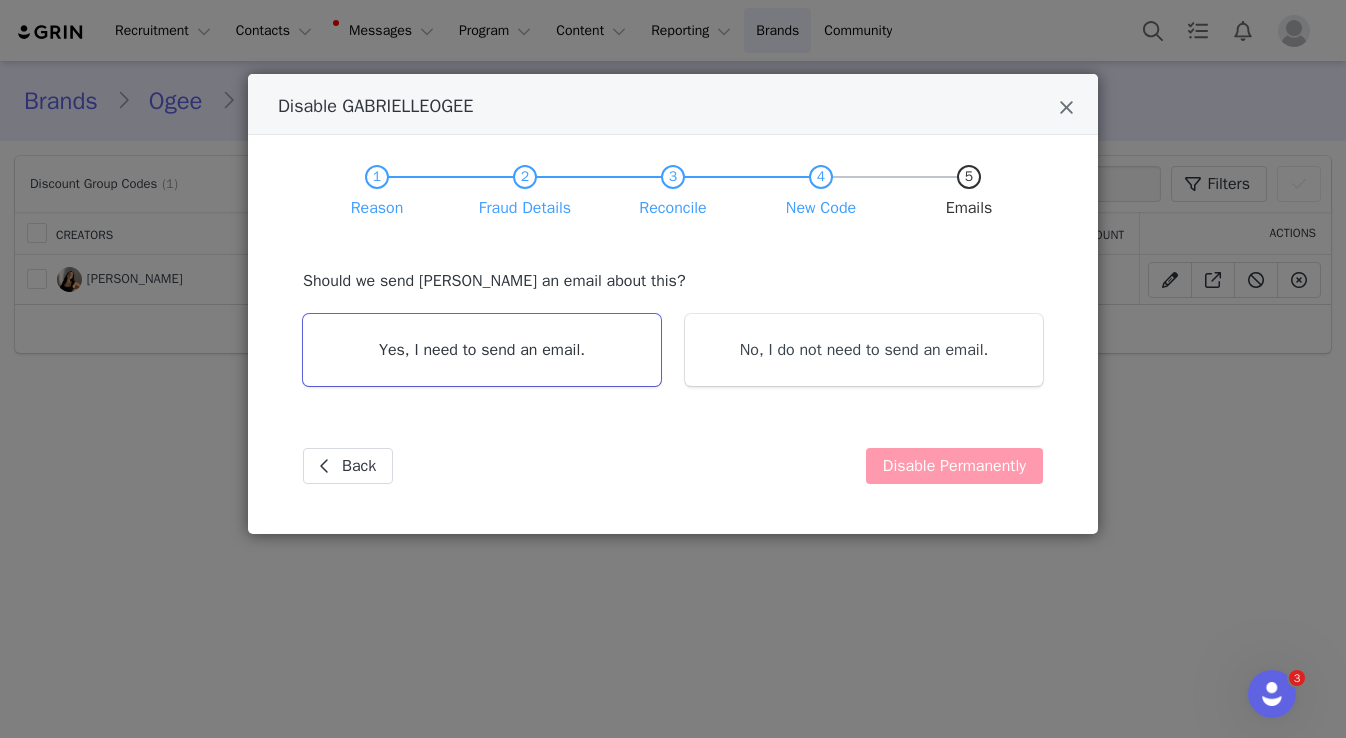 click on "Yes, I need to send an email." at bounding box center [482, 350] 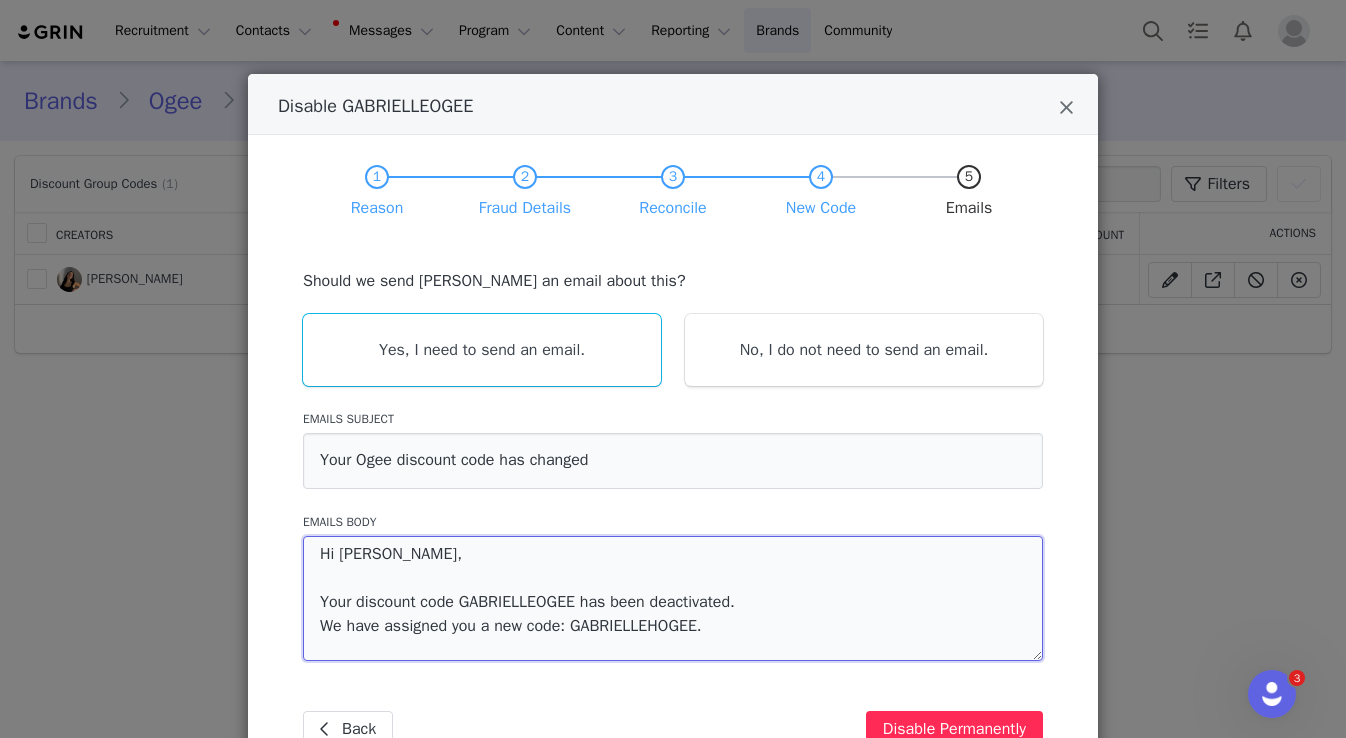 click on "Hi Gabrielle,
Your discount code GABRIELLEOGEE has been deactivated.
We have assigned you a new code: GABRIELLEHOGEE." at bounding box center (673, 598) 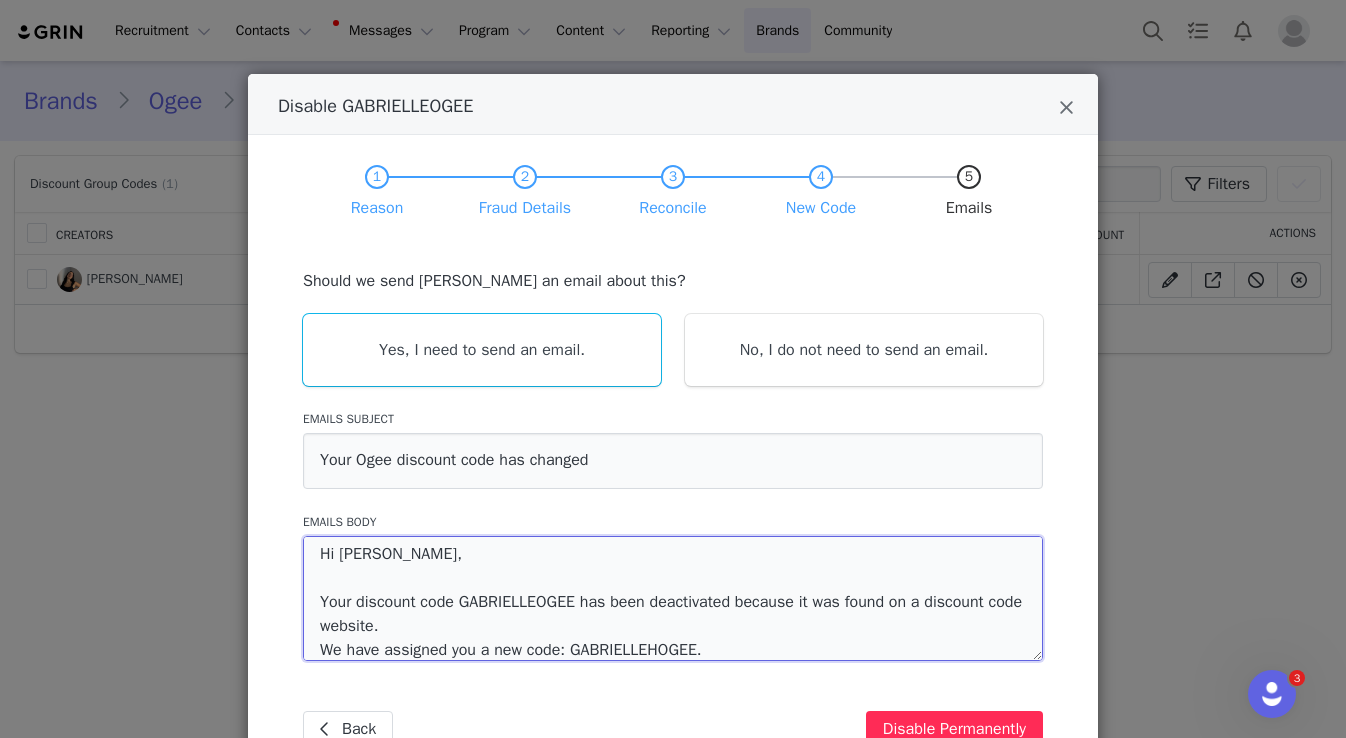 scroll, scrollTop: 109, scrollLeft: 0, axis: vertical 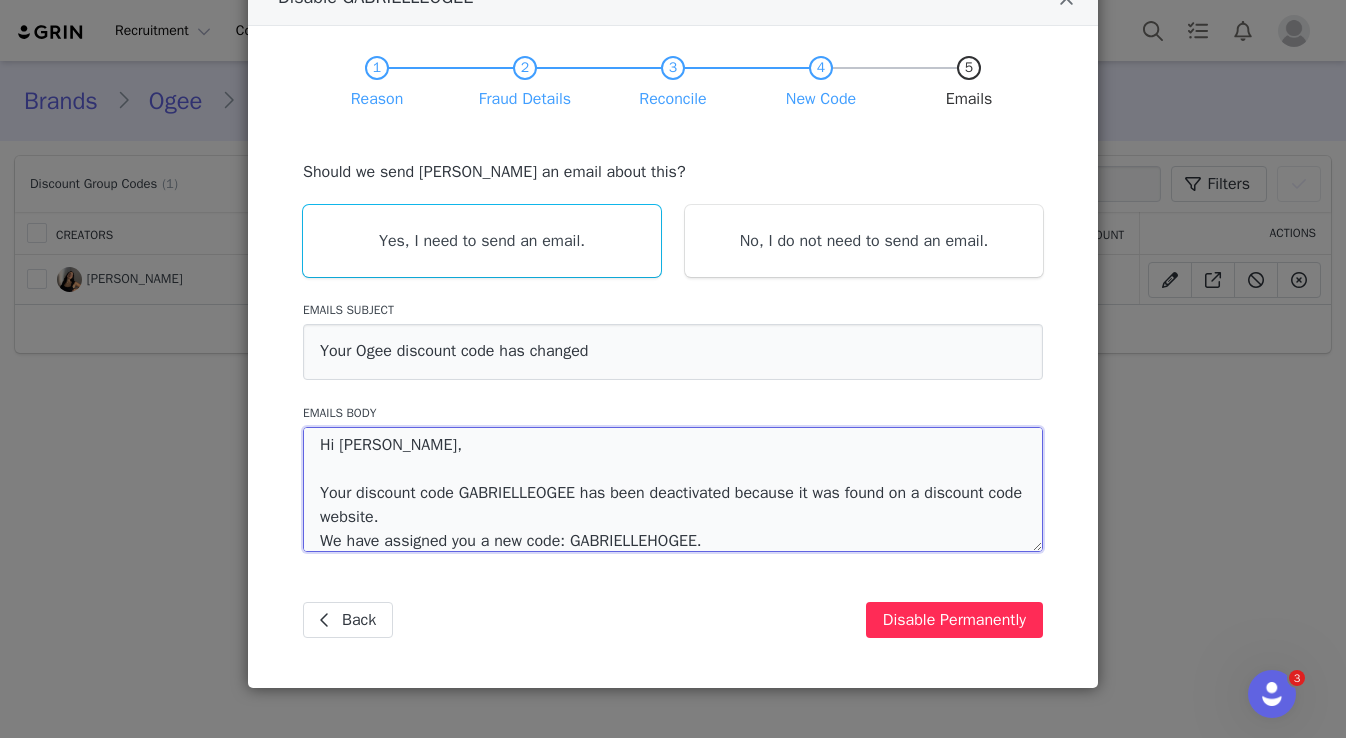 type on "Hi Gabrielle,
Your discount code GABRIELLEOGEE has been deactivated because it was found on a discount code website.
We have assigned you a new code: GABRIELLEHOGEE." 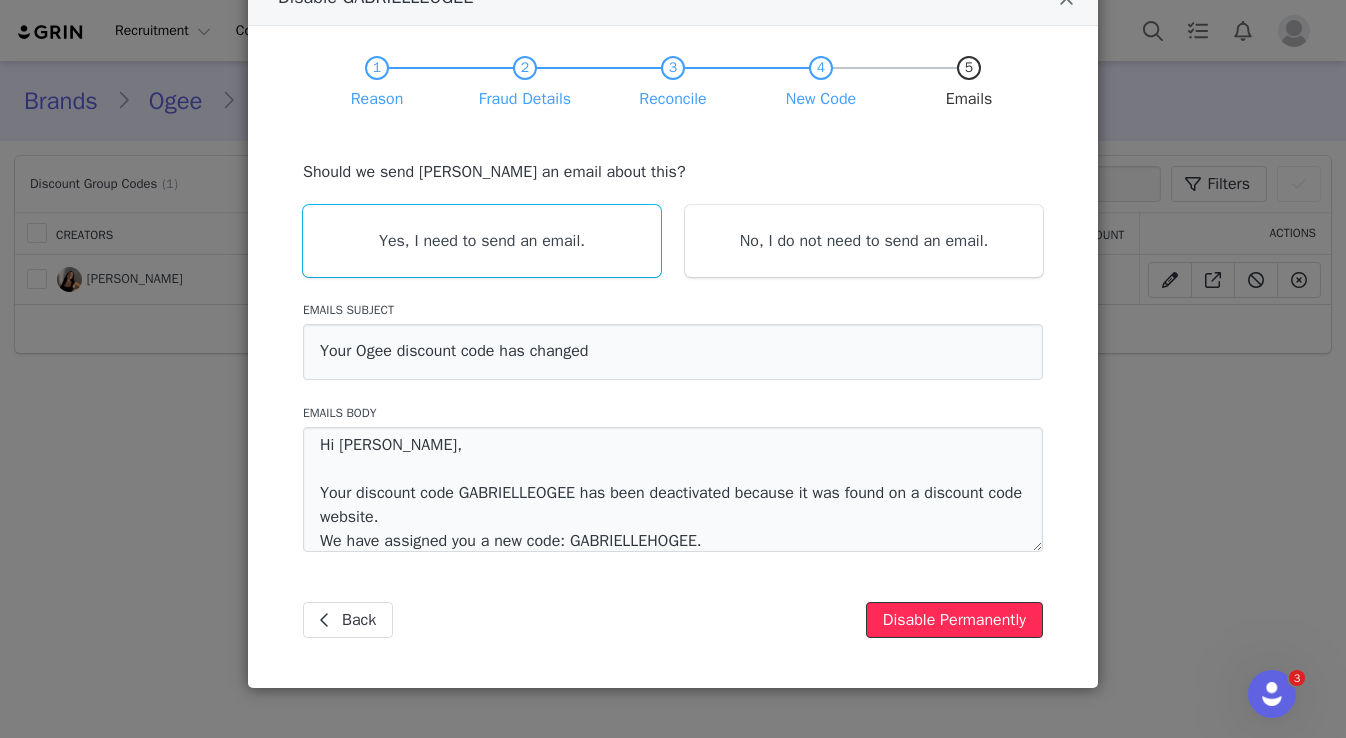 click on "Disable Permanently" at bounding box center (954, 620) 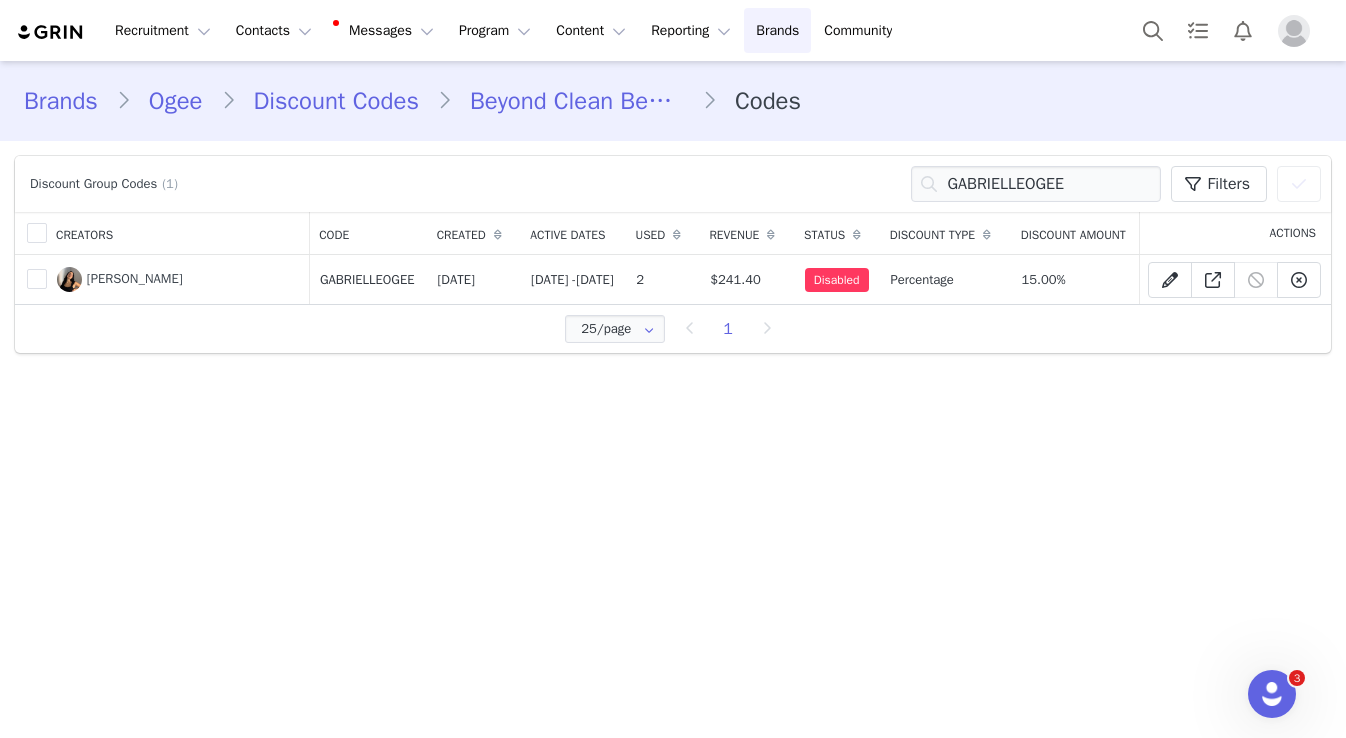 click on "Discount Codes" at bounding box center (336, 101) 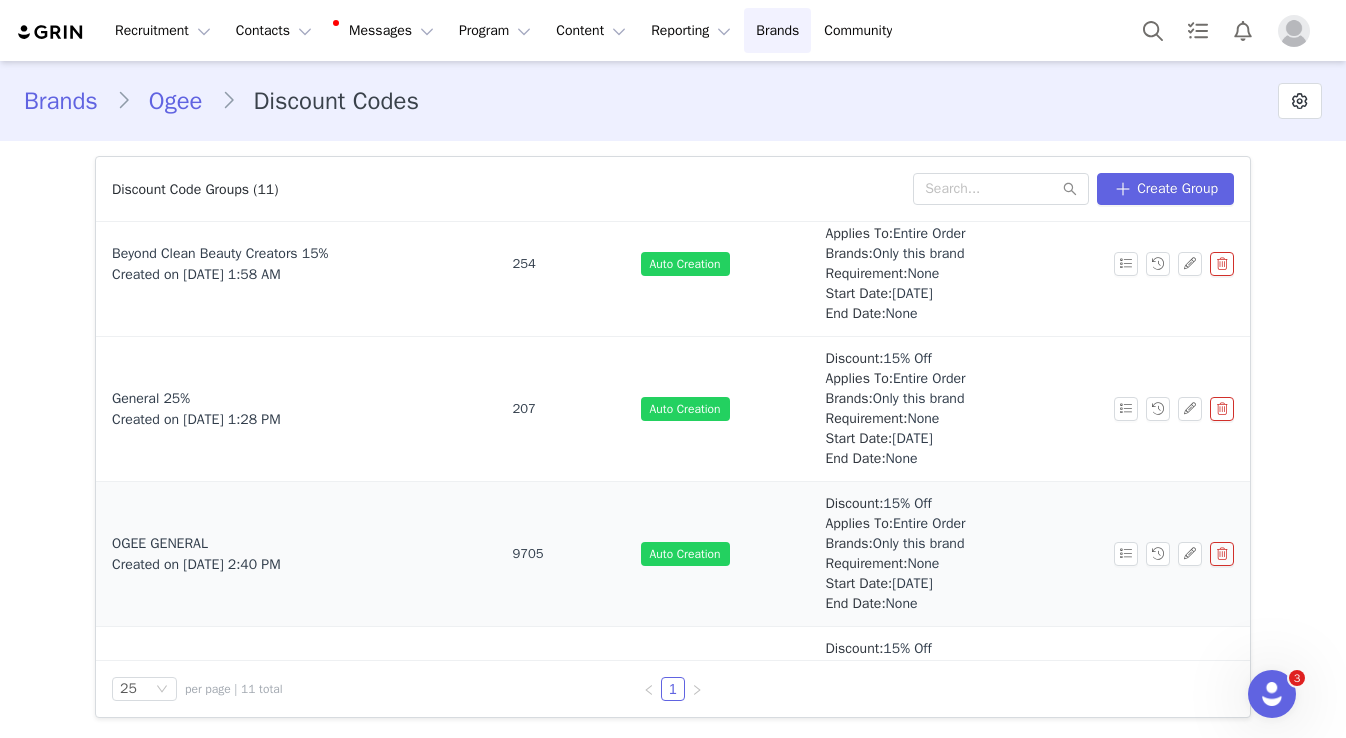 scroll, scrollTop: 90, scrollLeft: 0, axis: vertical 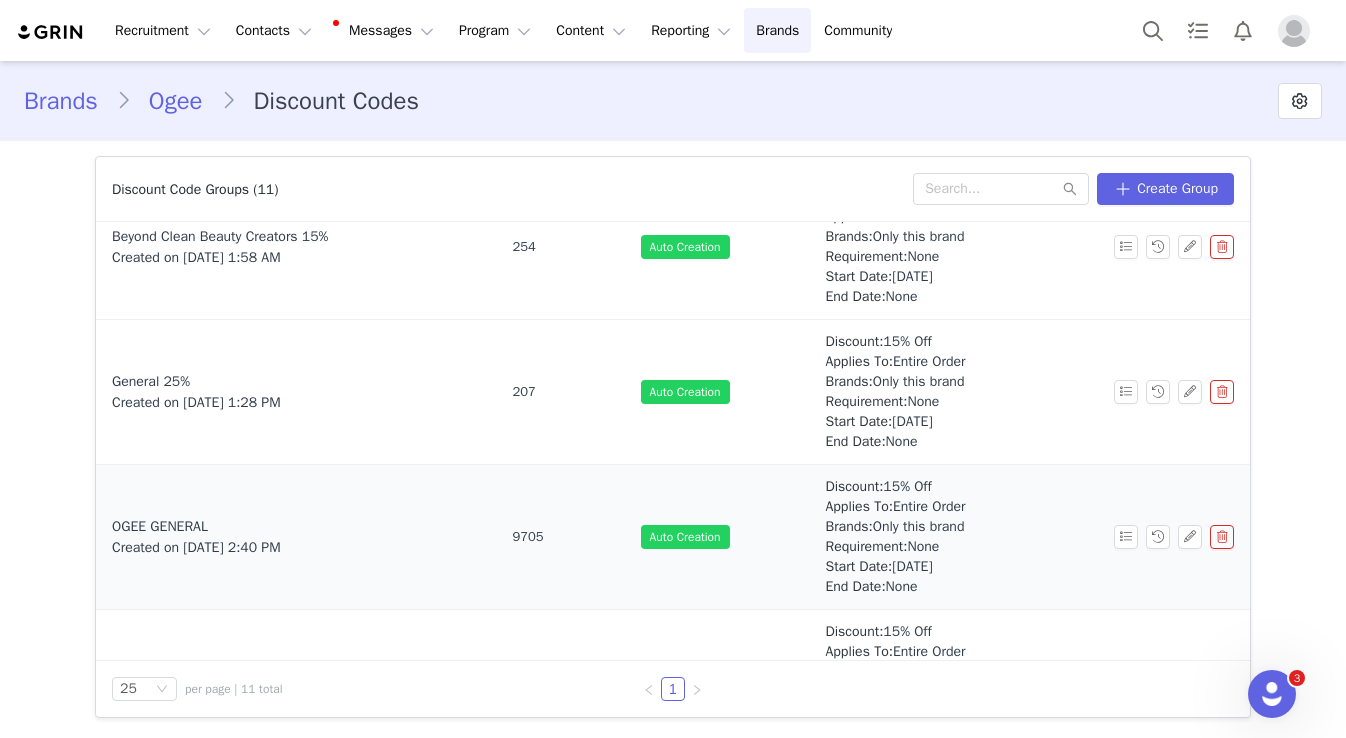 click on "Created on Mar 18, 2022 2:40 PM" at bounding box center [196, 547] 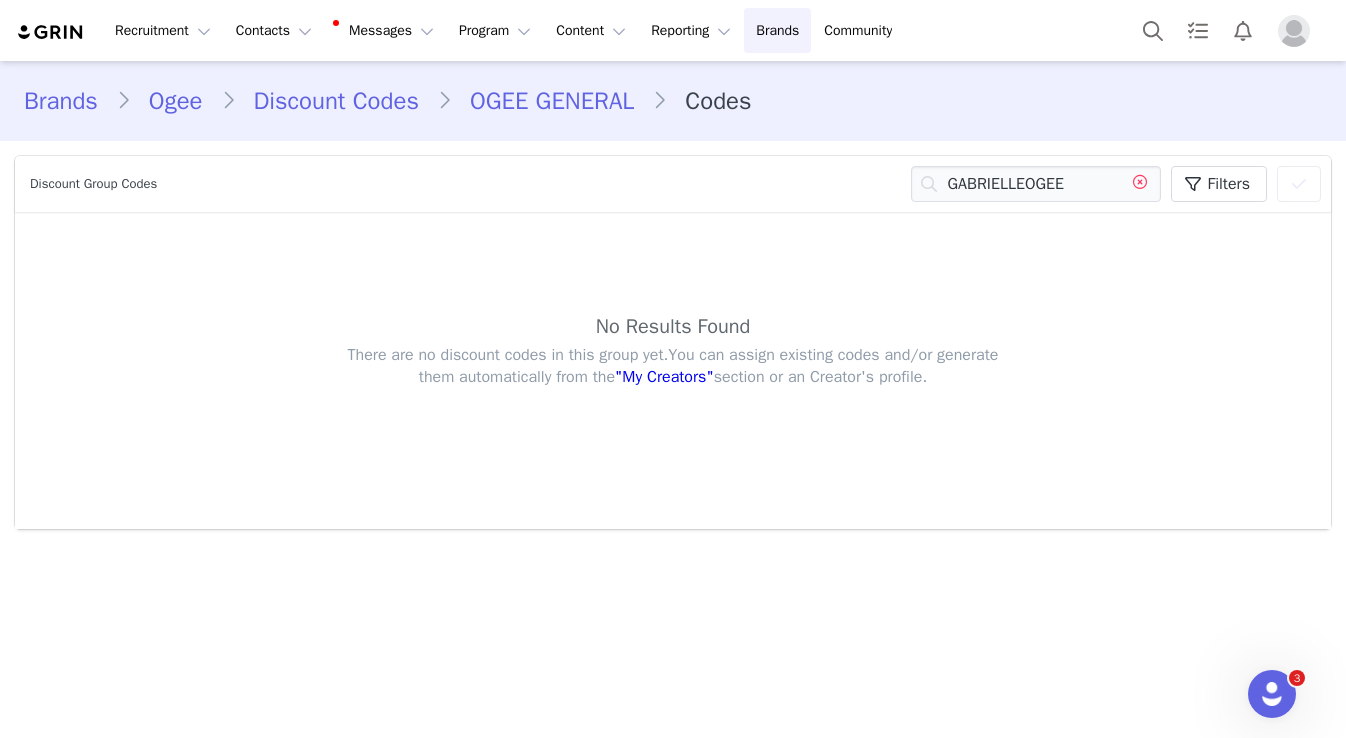 click at bounding box center (1140, 184) 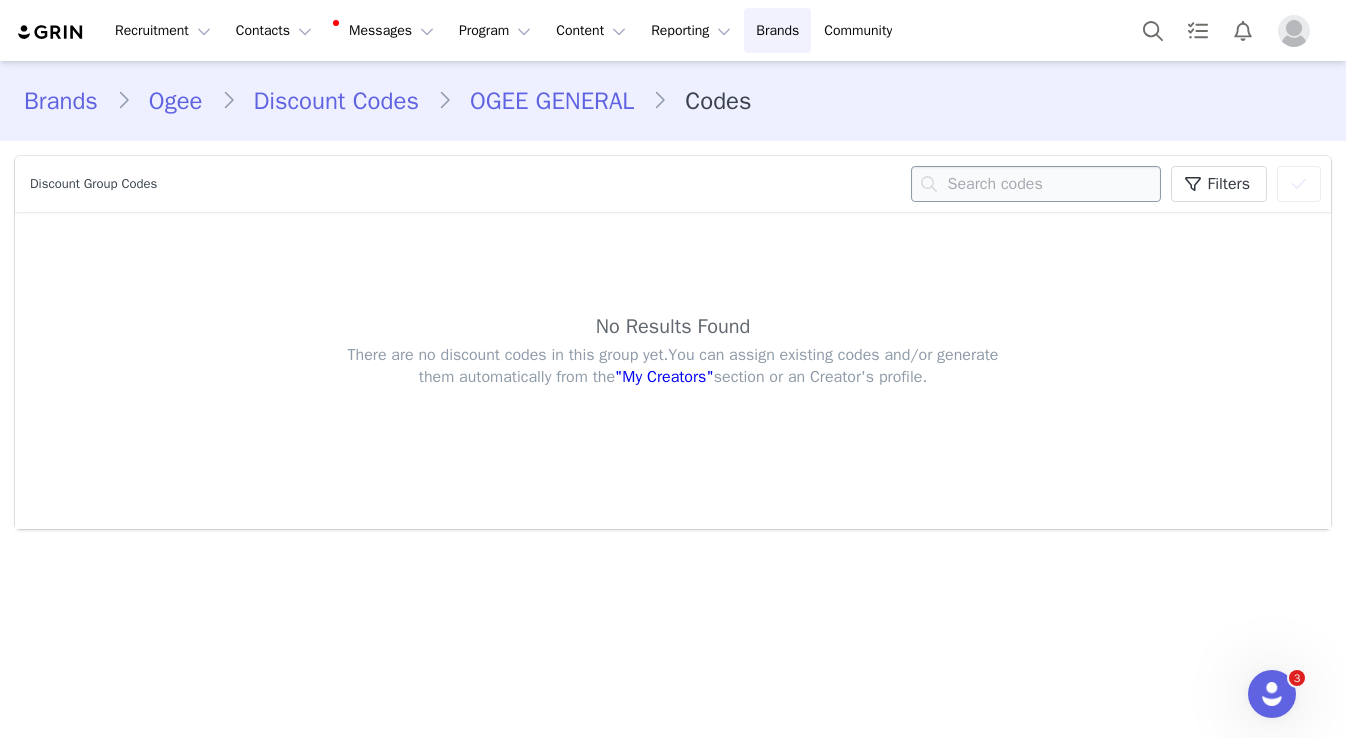 click at bounding box center [1036, 184] 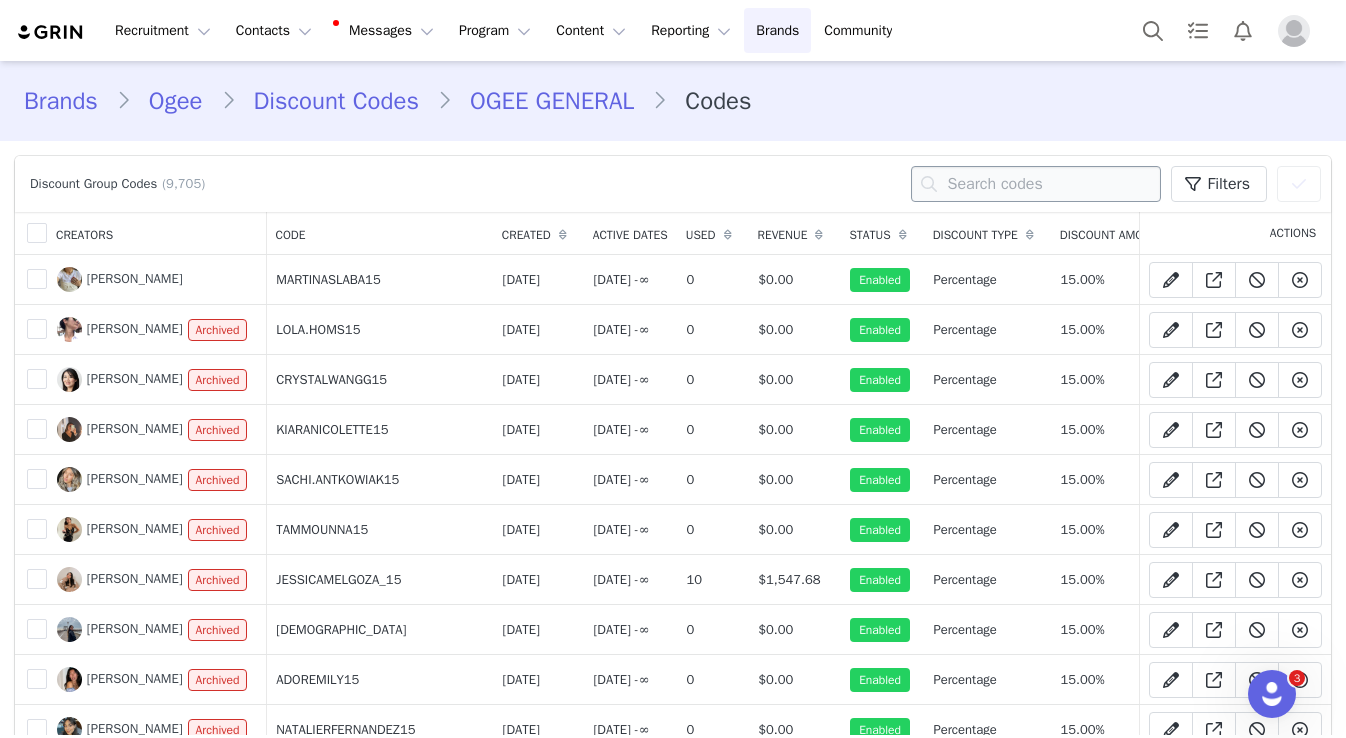 paste on "TAYLOR15" 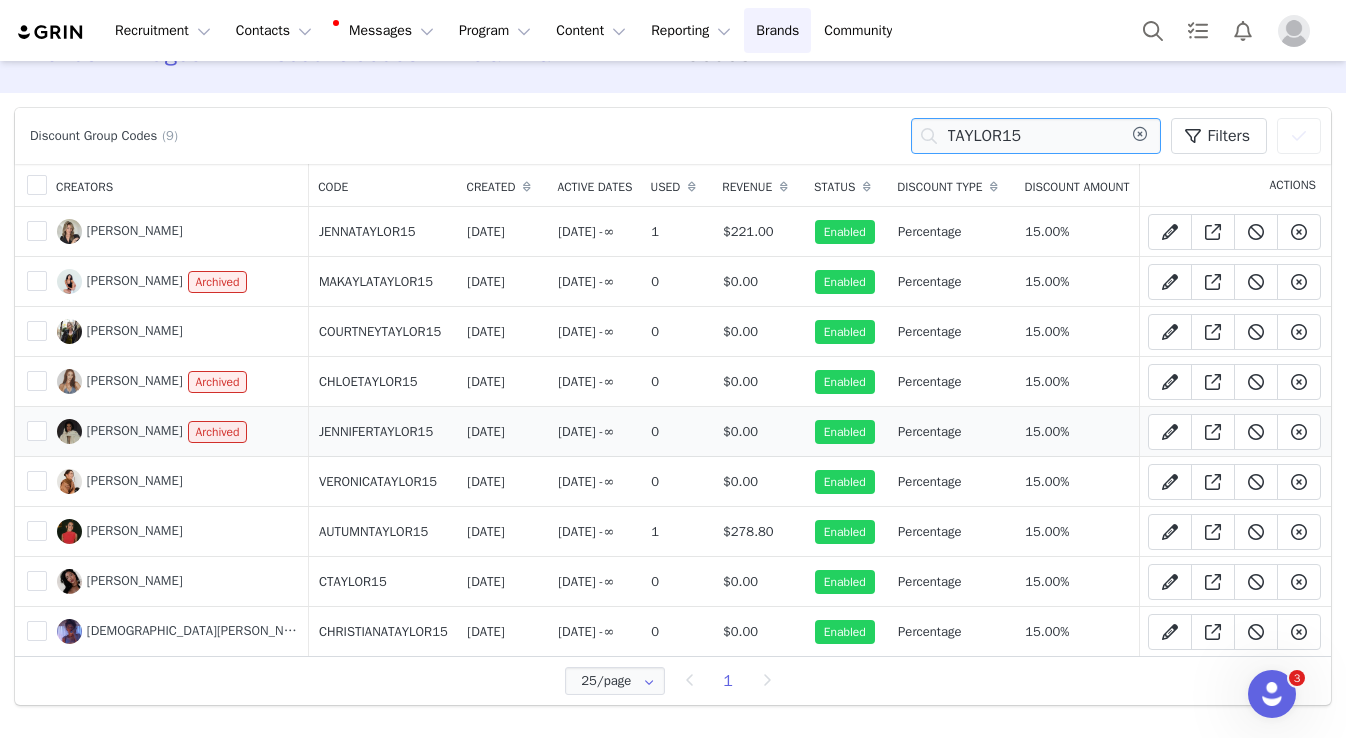 scroll, scrollTop: 0, scrollLeft: 0, axis: both 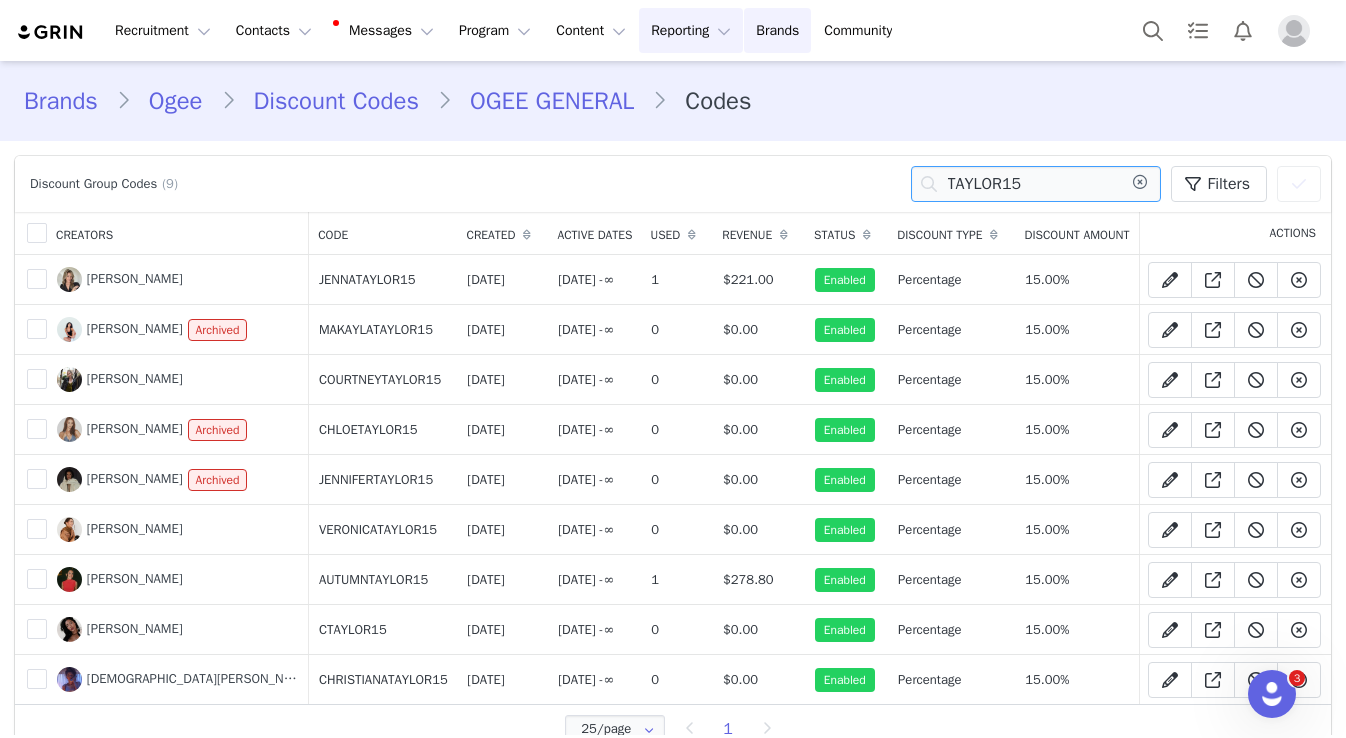 type on "TAYLOR15" 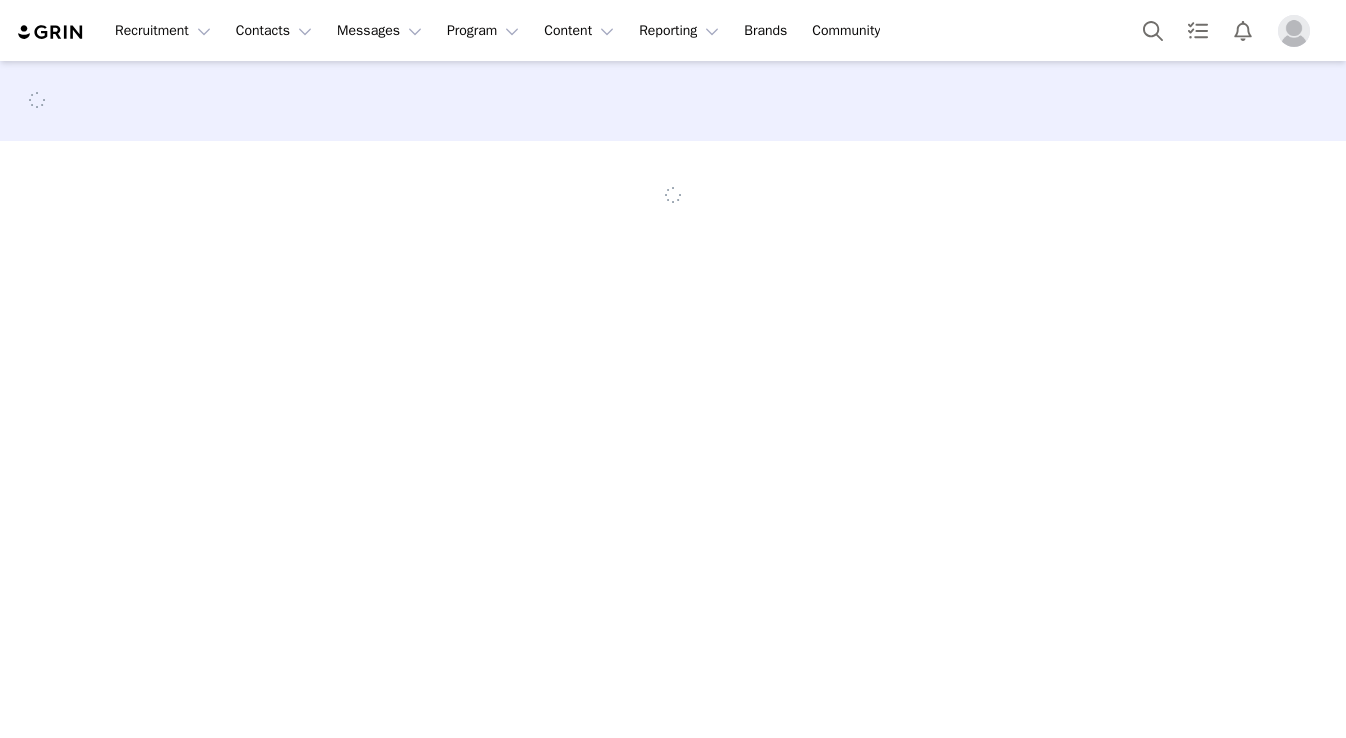 scroll, scrollTop: 0, scrollLeft: 0, axis: both 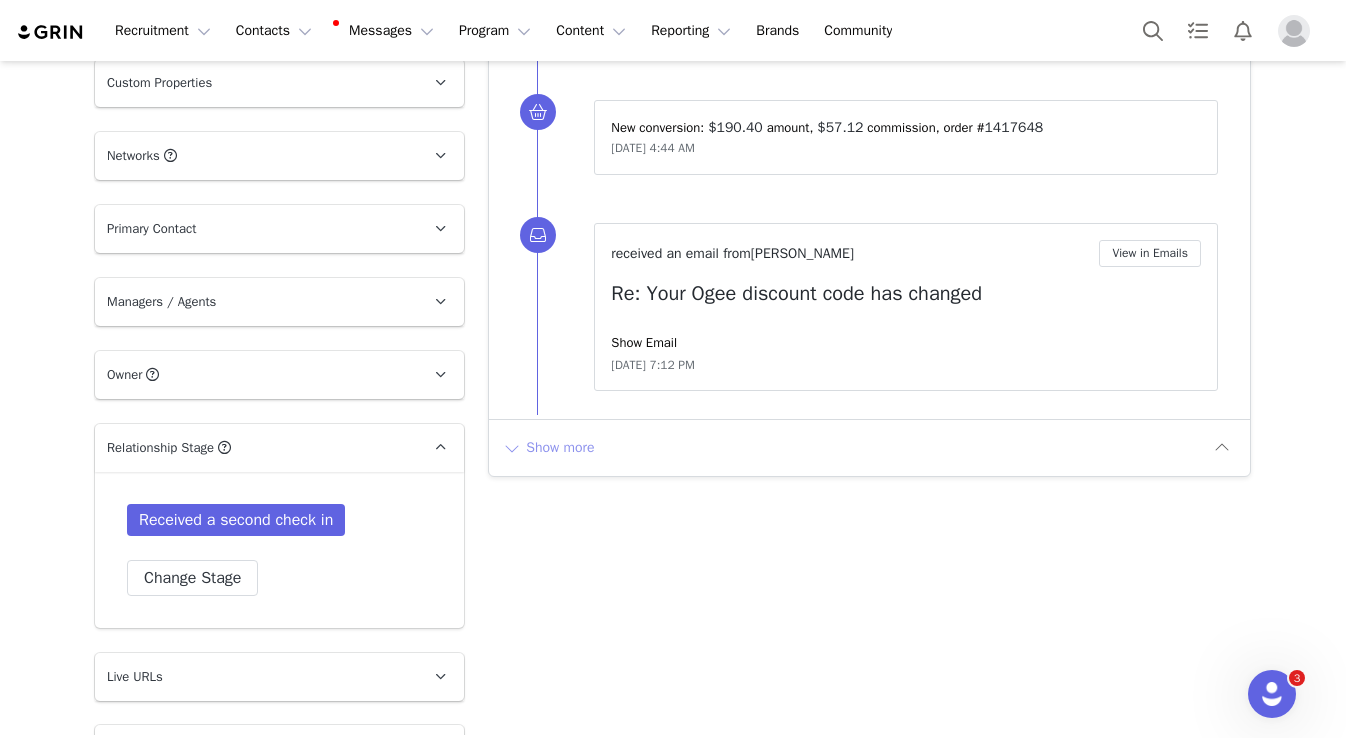 click on "Show more" at bounding box center [548, 448] 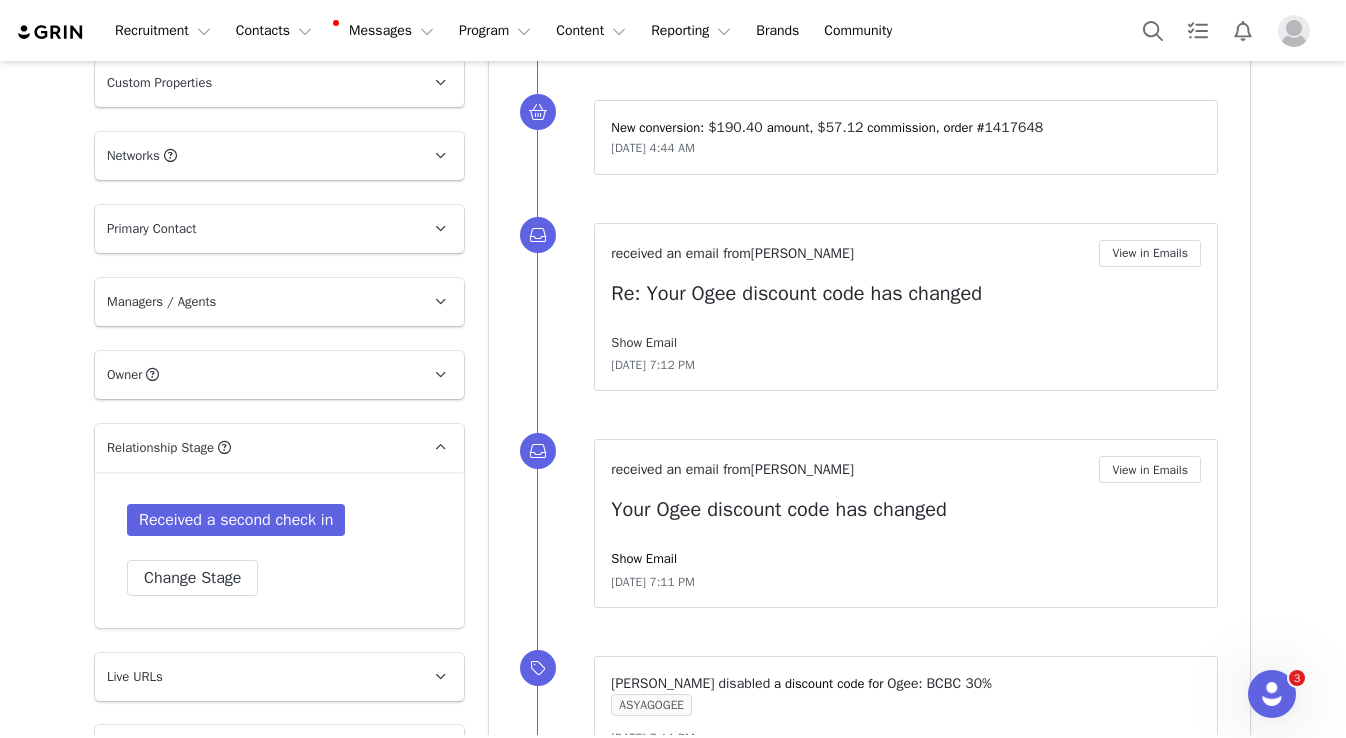 click on "Show Email" at bounding box center (644, 342) 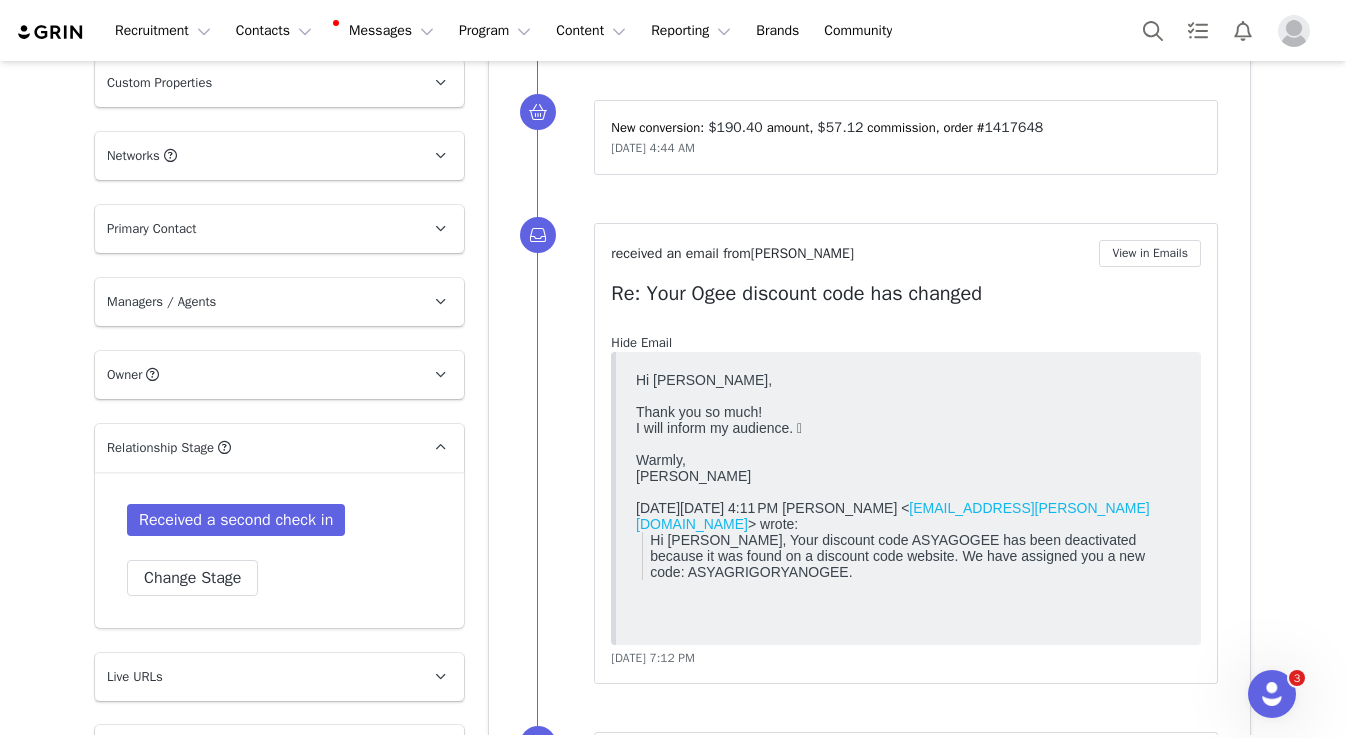 scroll, scrollTop: 0, scrollLeft: 0, axis: both 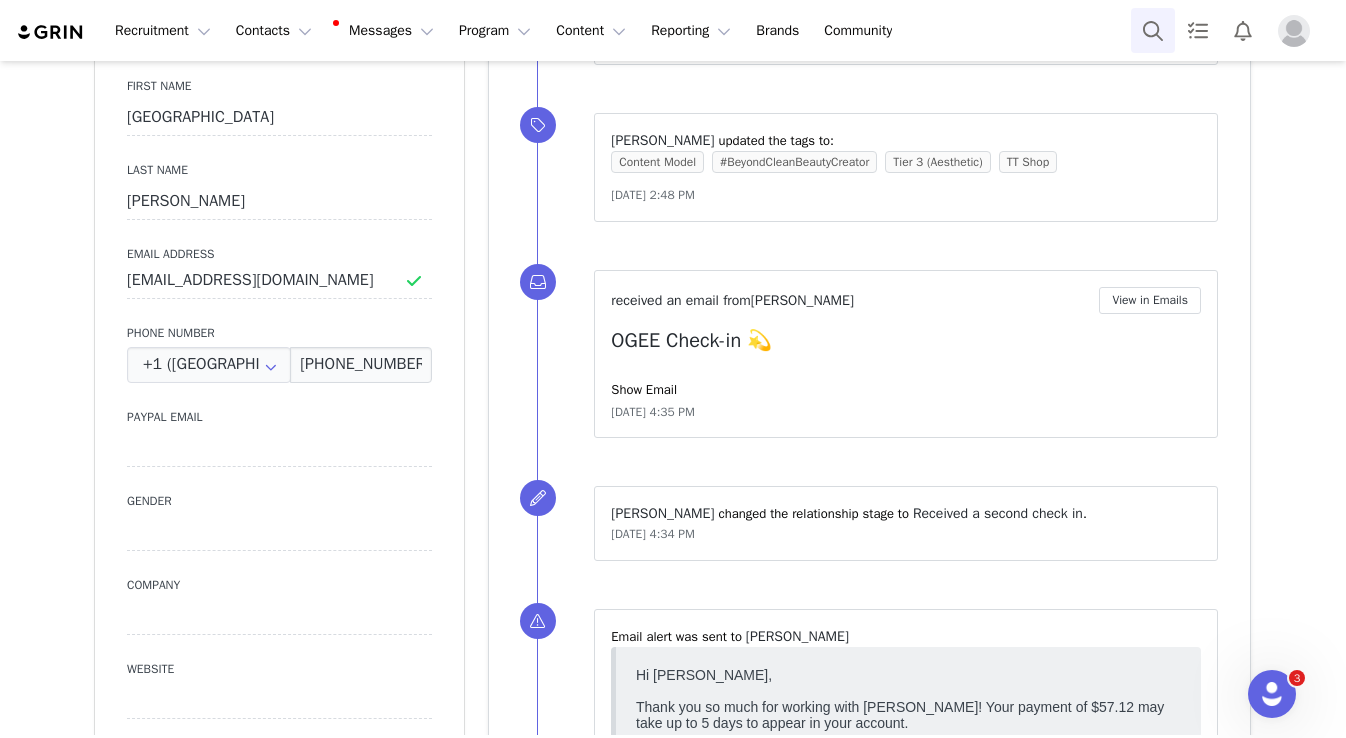 click at bounding box center [1153, 30] 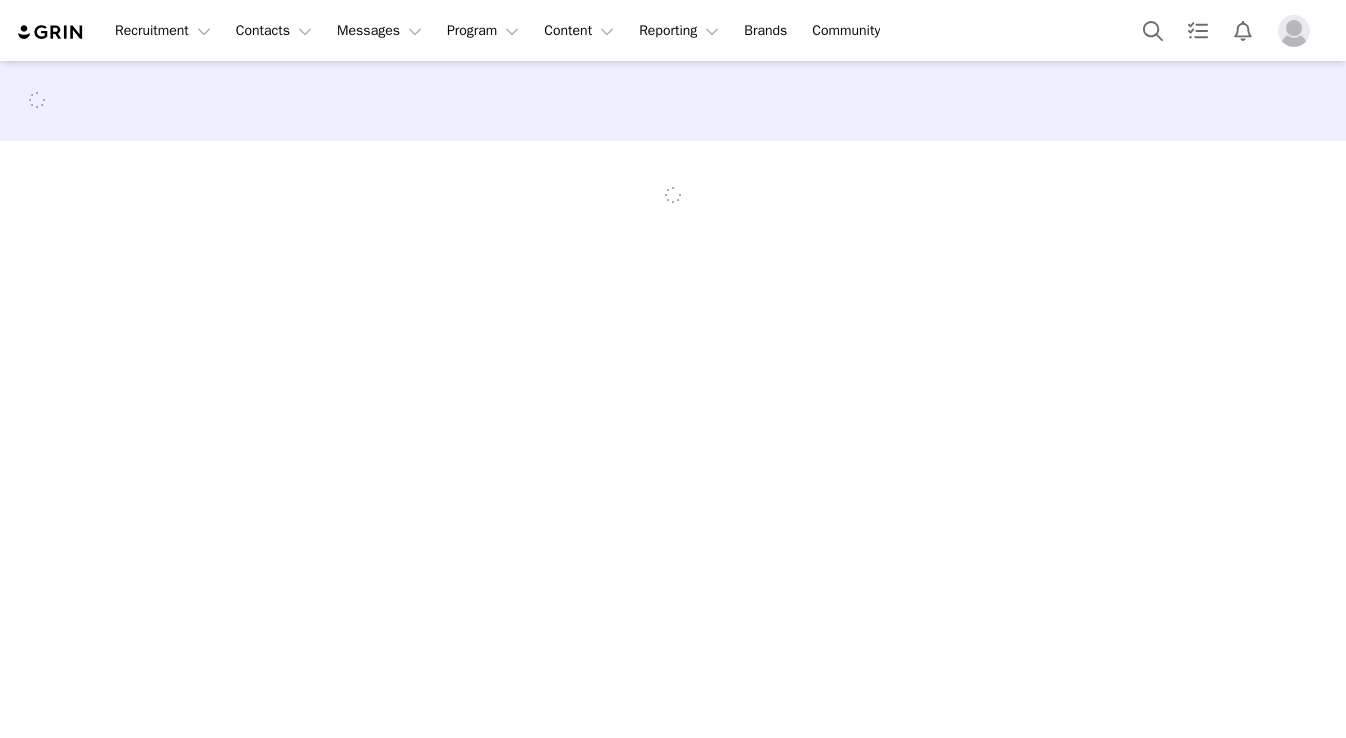 scroll, scrollTop: 0, scrollLeft: 0, axis: both 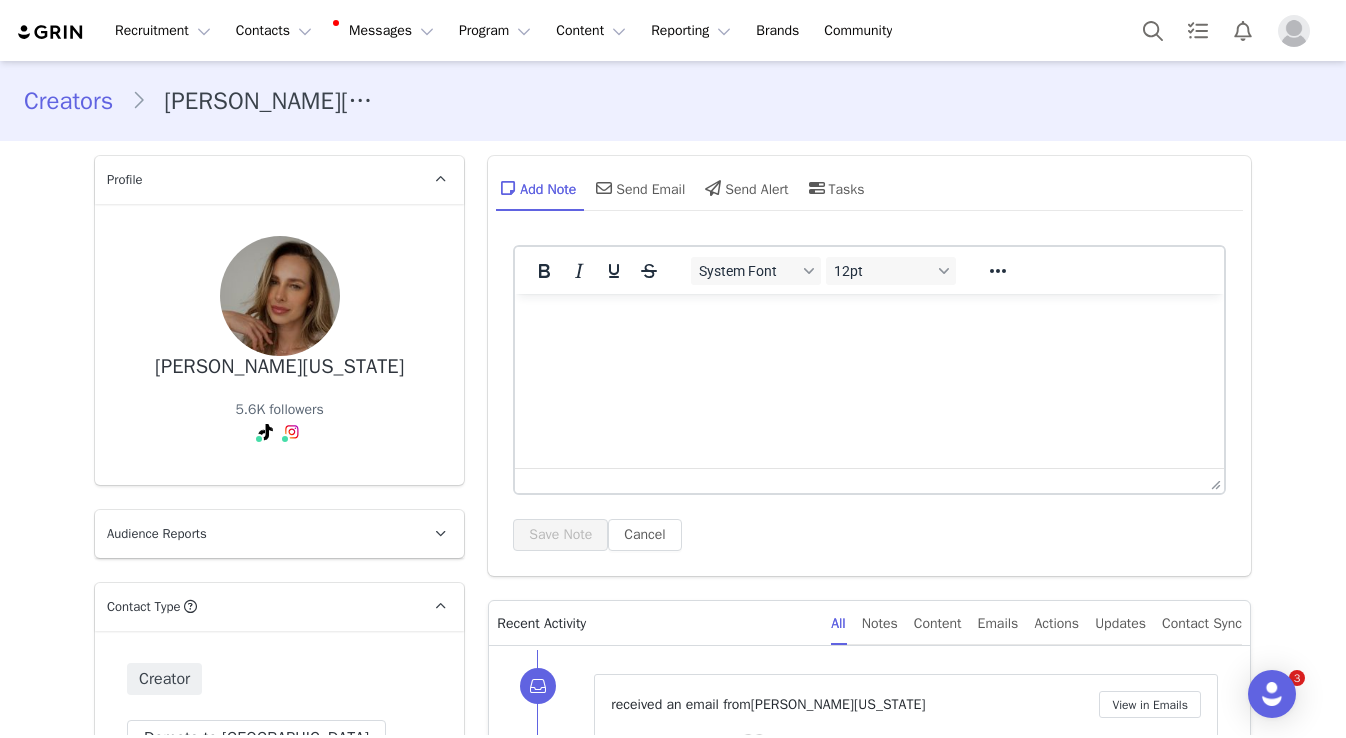 type on "+1 ([GEOGRAPHIC_DATA])" 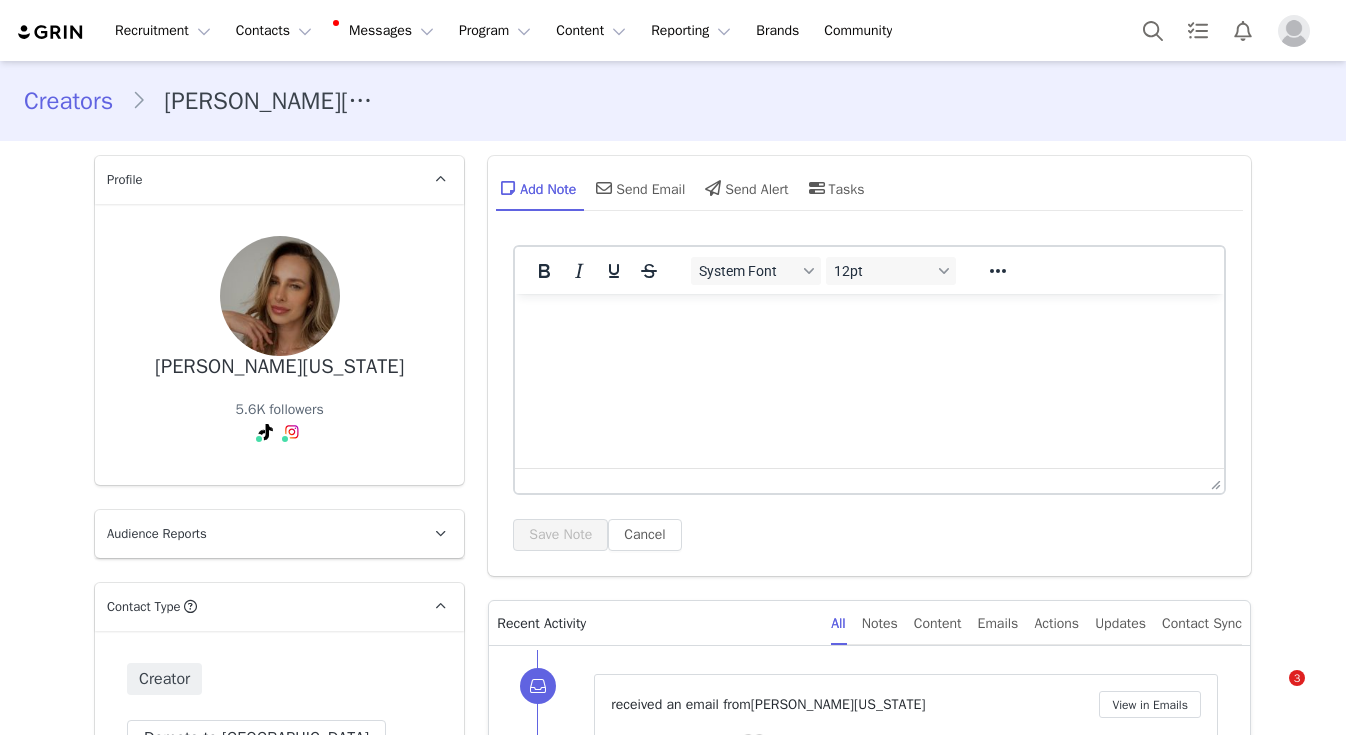 scroll, scrollTop: 0, scrollLeft: 0, axis: both 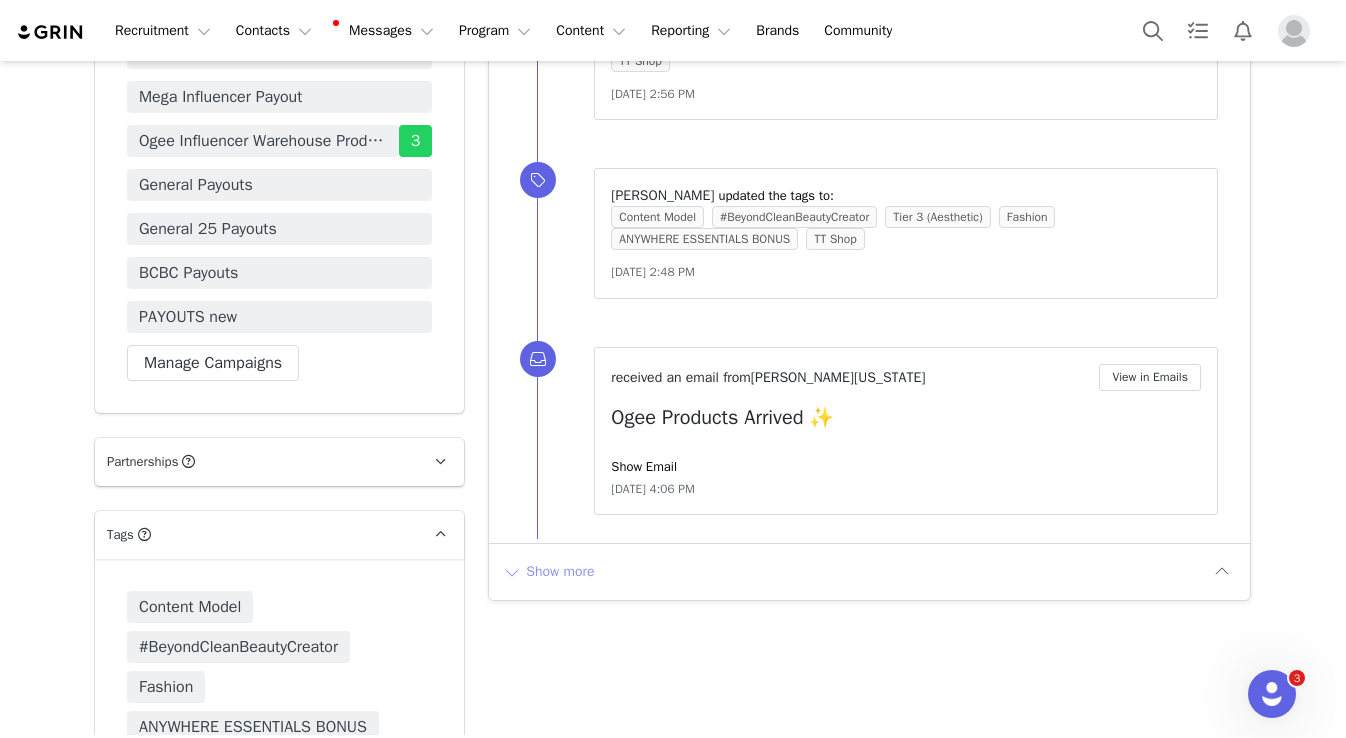 click on "Show more" at bounding box center [548, 572] 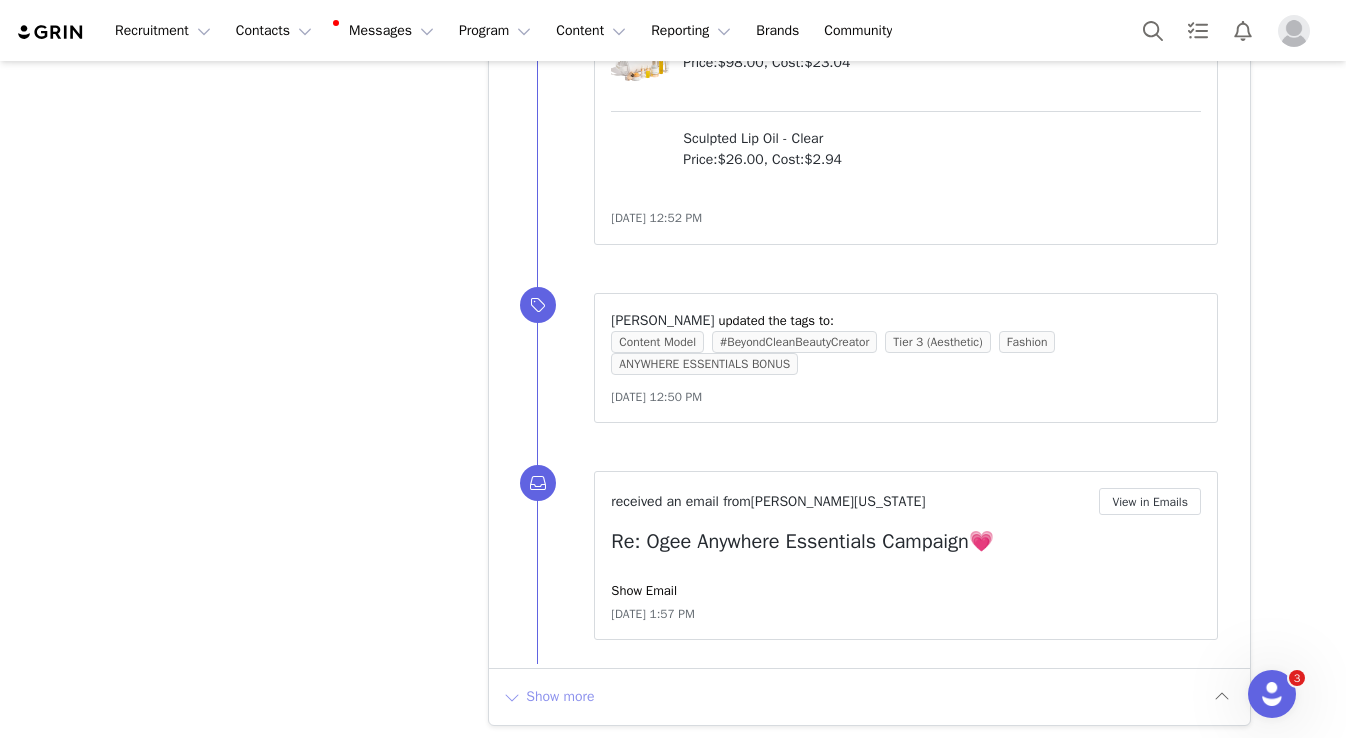 scroll, scrollTop: 5673, scrollLeft: 0, axis: vertical 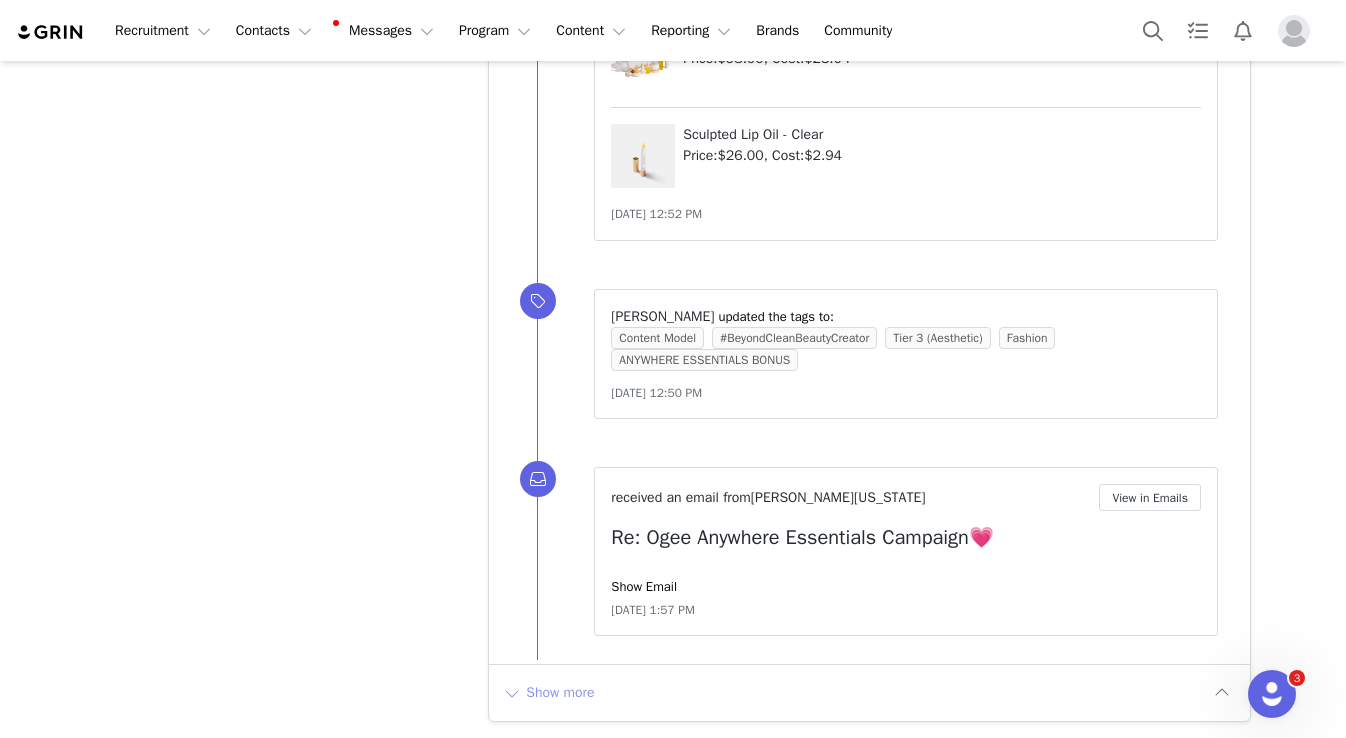 click on "Show more" at bounding box center (548, 693) 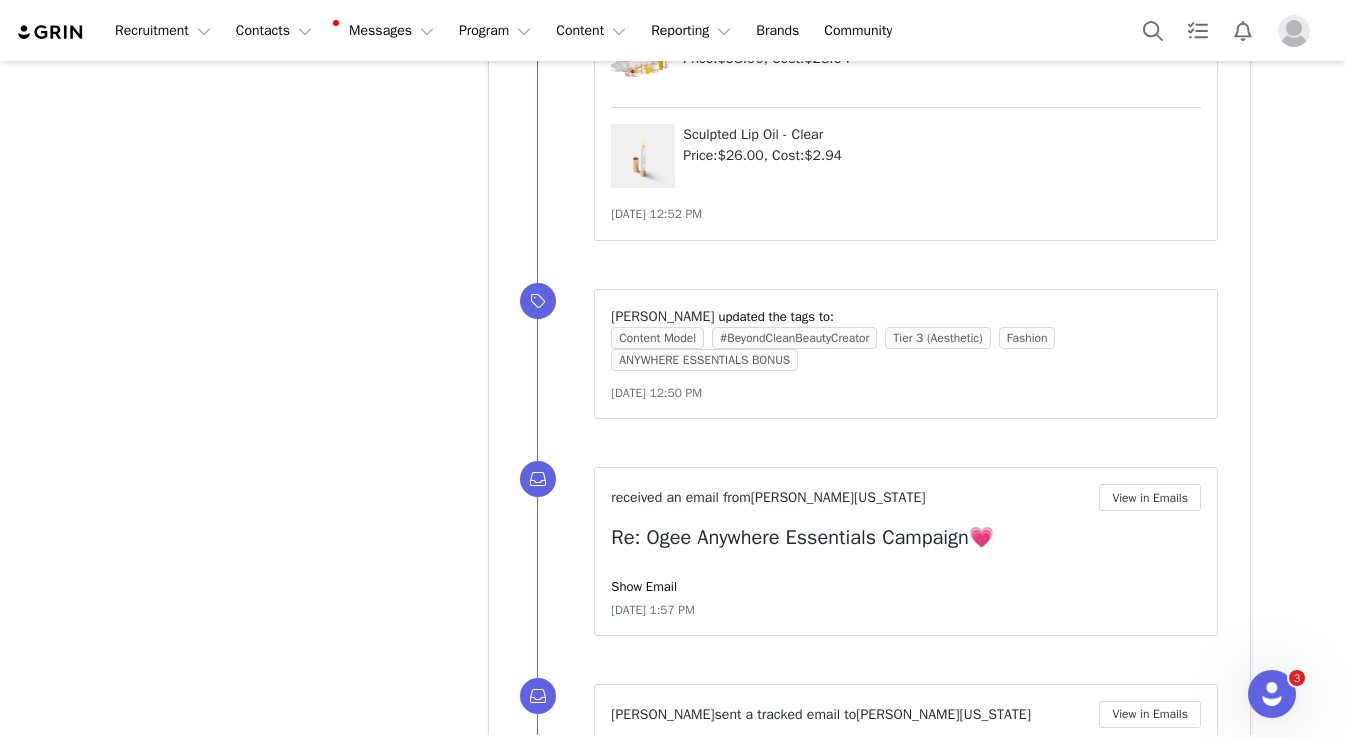scroll, scrollTop: 0, scrollLeft: 0, axis: both 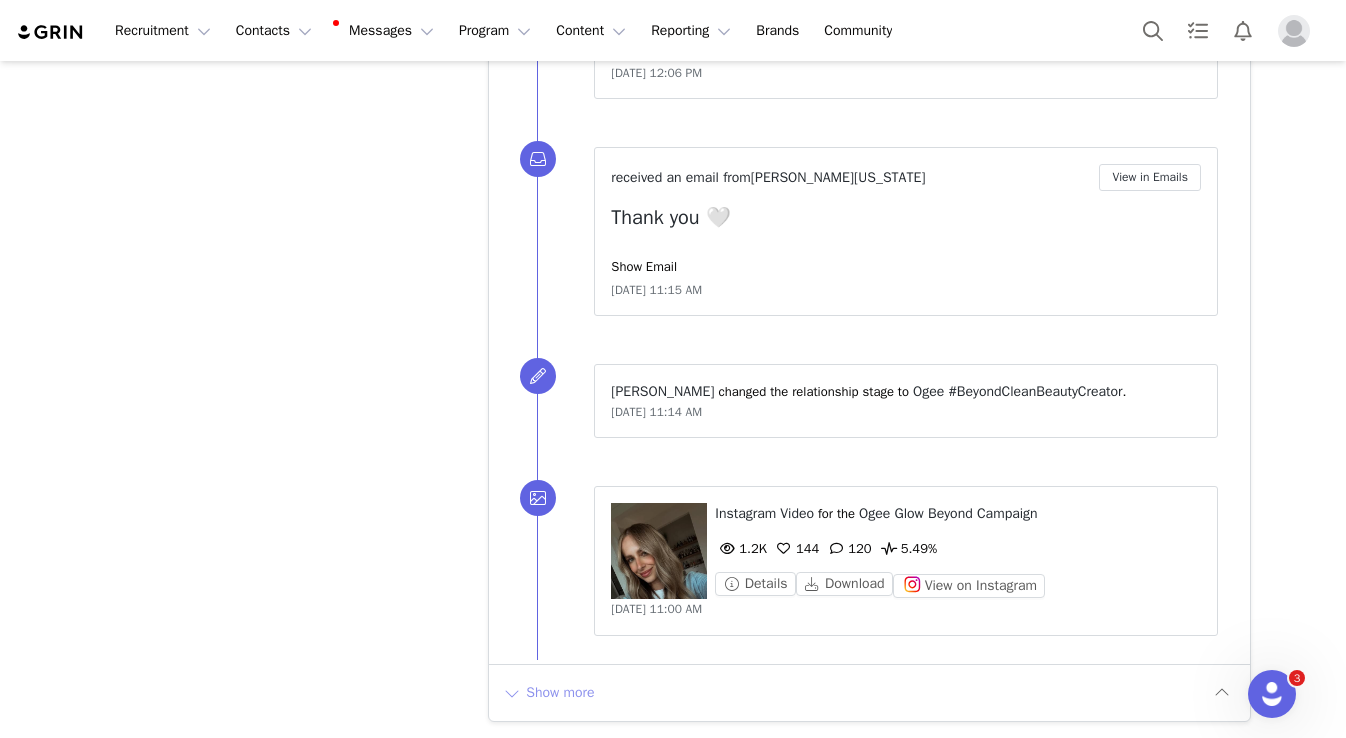 click on "Show more" at bounding box center [548, 693] 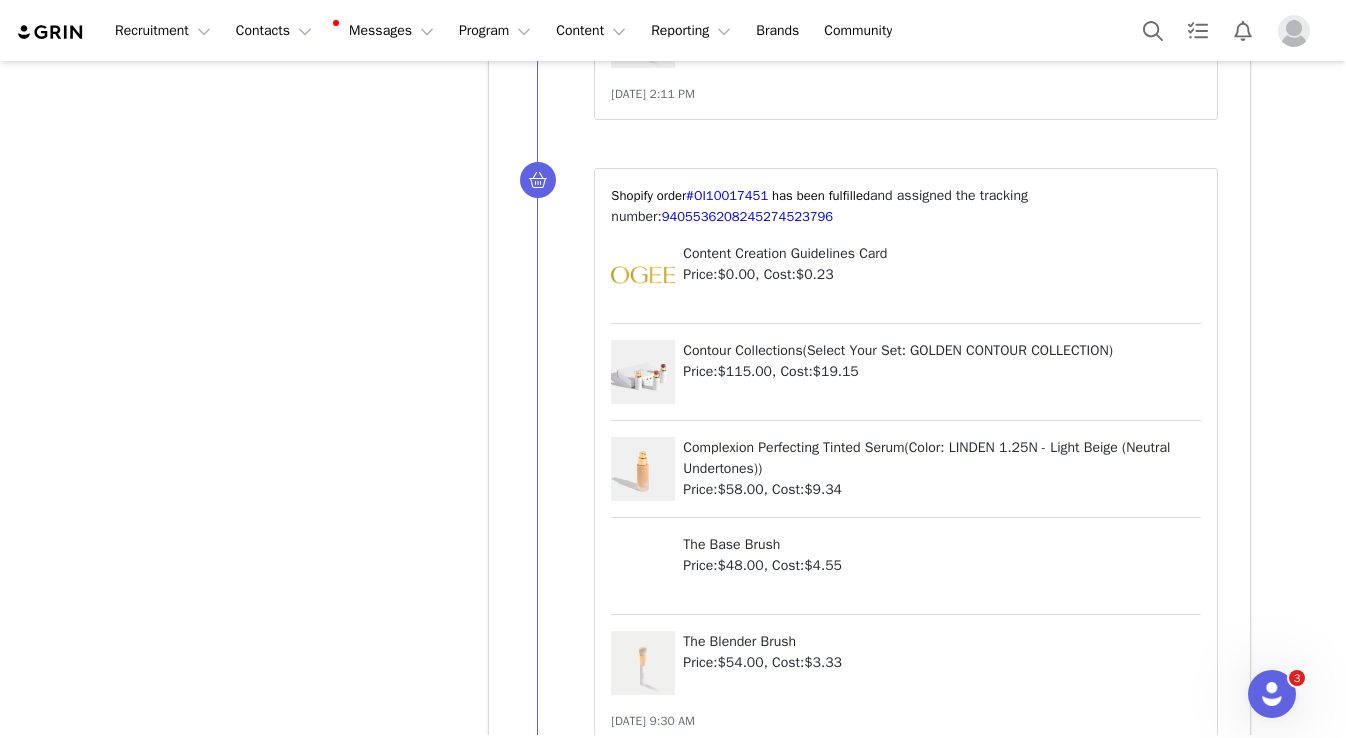 scroll, scrollTop: 9965, scrollLeft: 0, axis: vertical 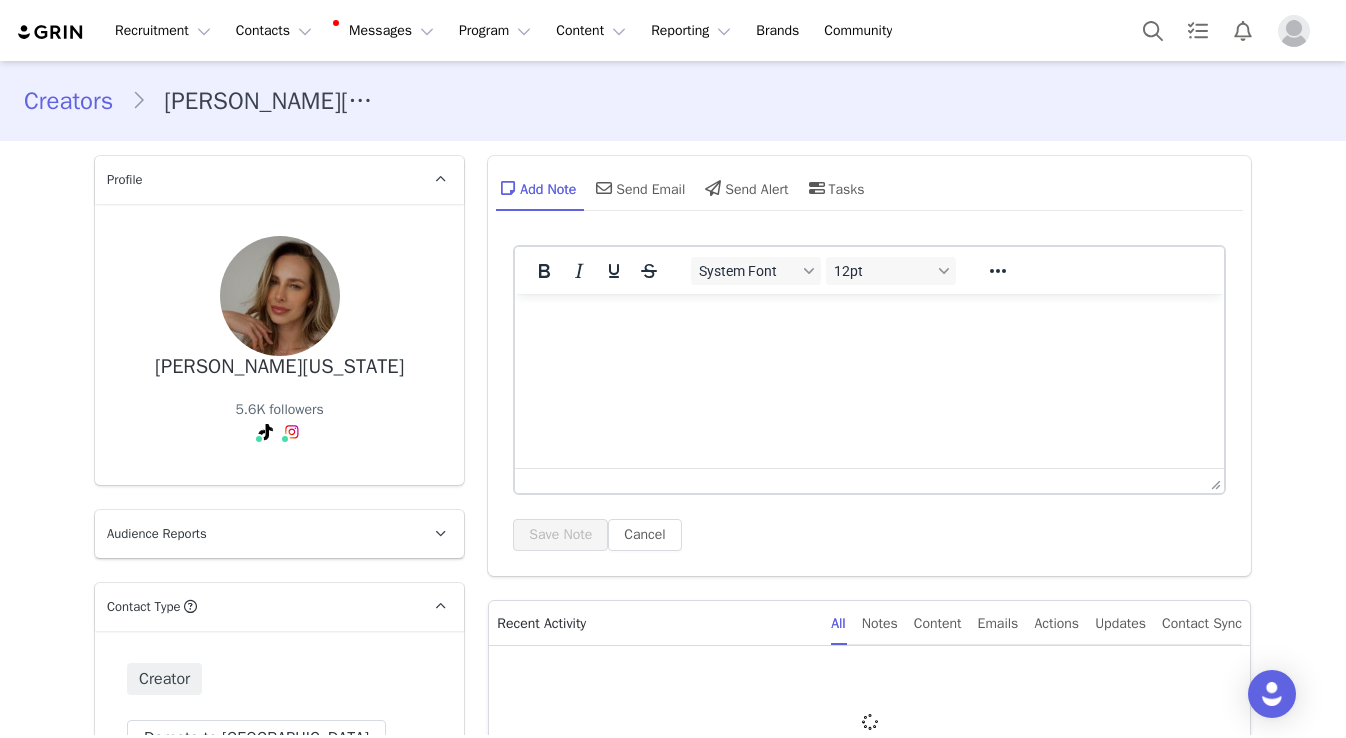type on "+1 ([GEOGRAPHIC_DATA])" 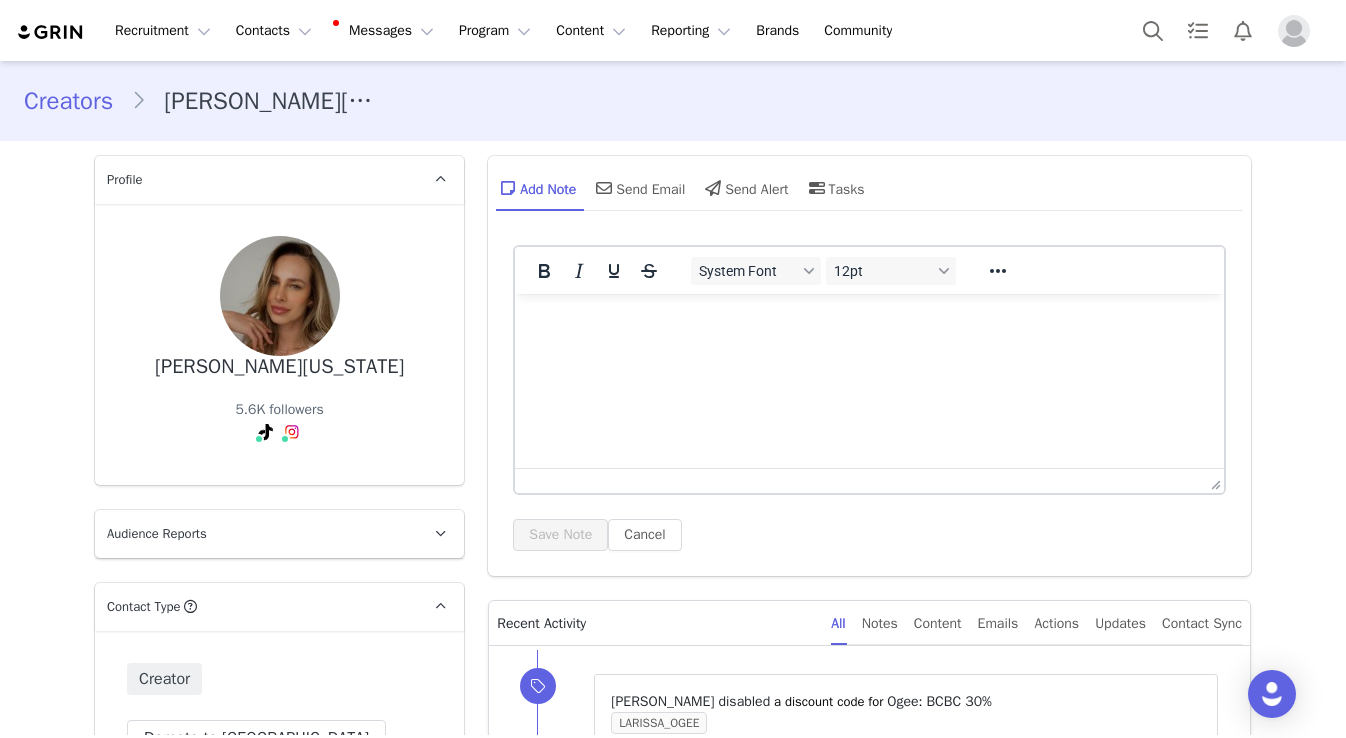 scroll, scrollTop: 0, scrollLeft: 0, axis: both 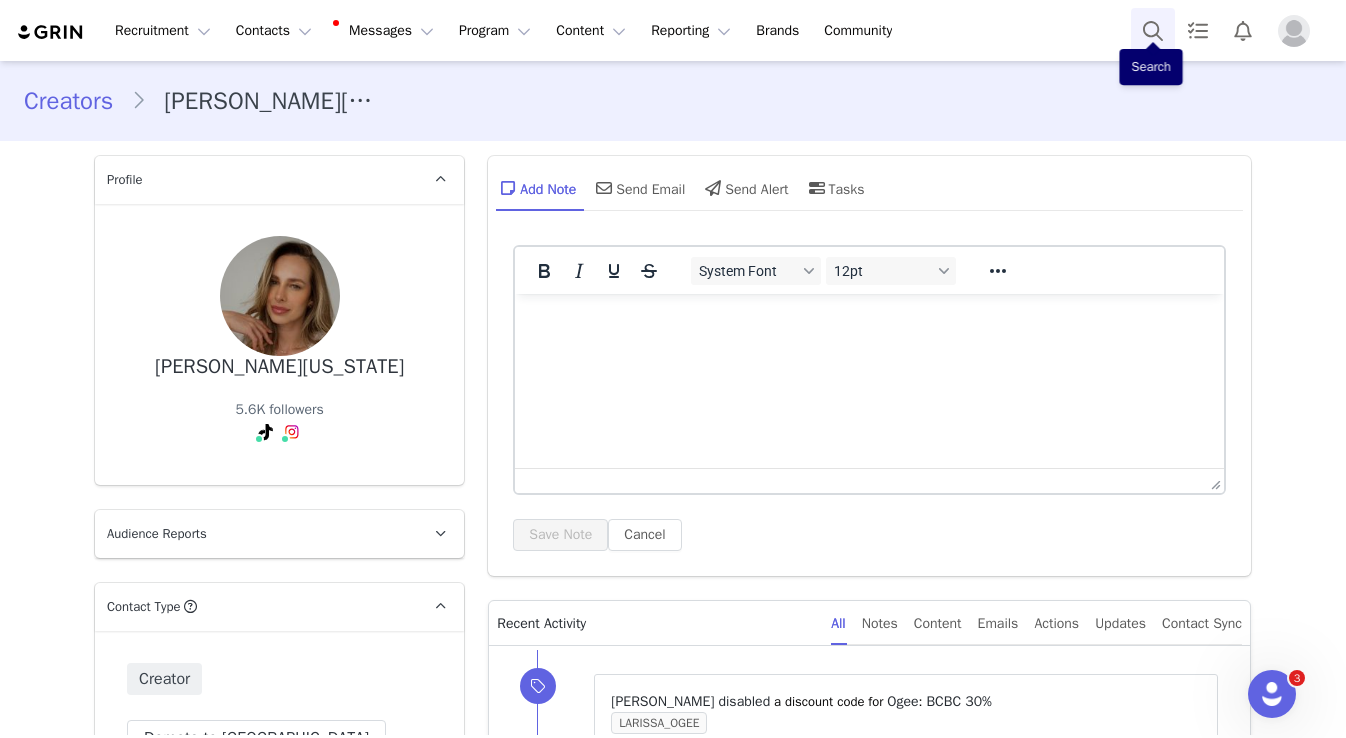 click at bounding box center (1153, 30) 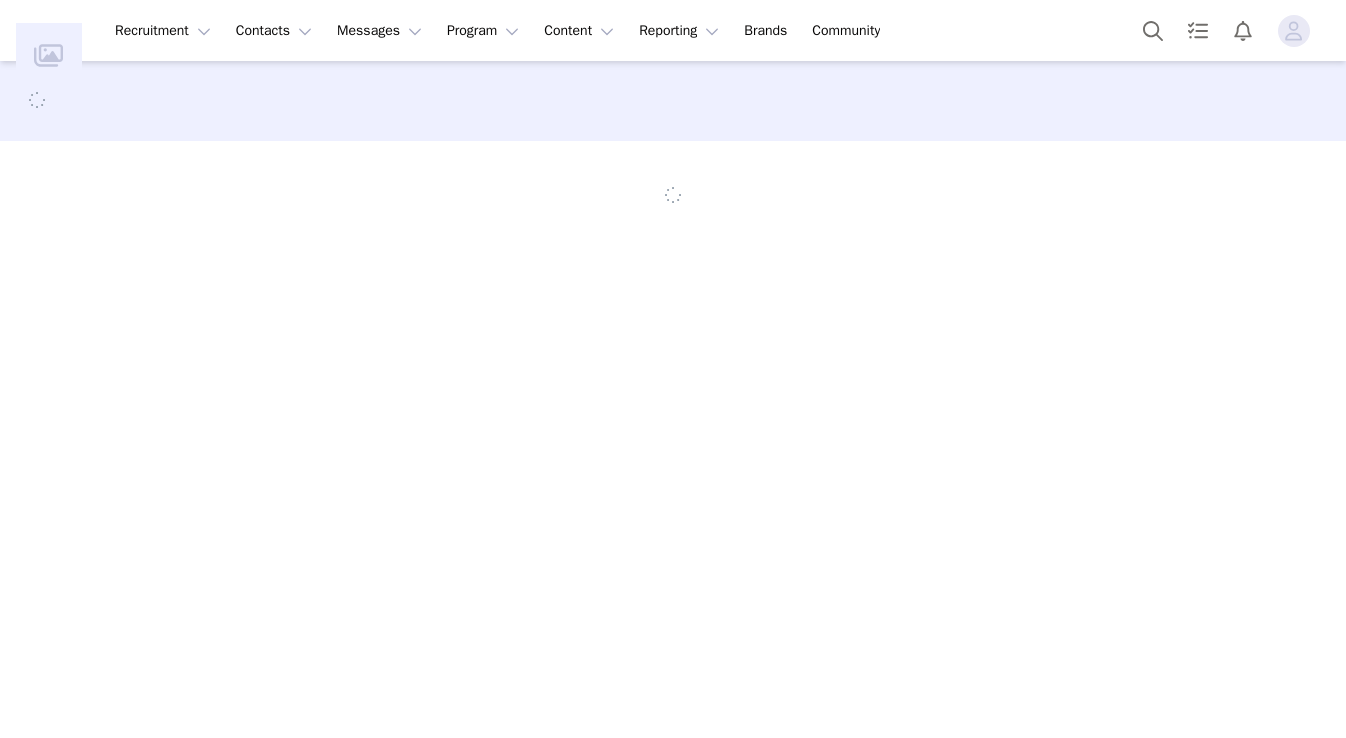 scroll, scrollTop: 0, scrollLeft: 0, axis: both 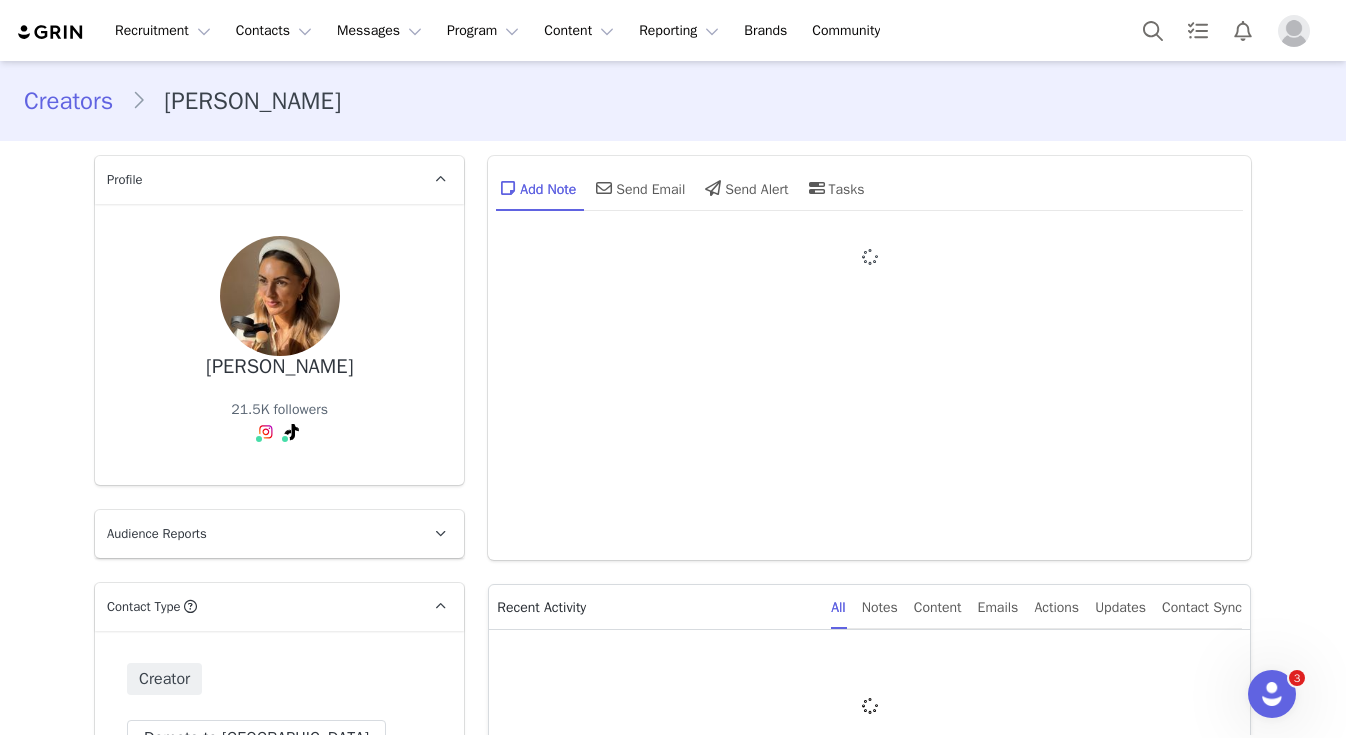 type on "+1 ([GEOGRAPHIC_DATA])" 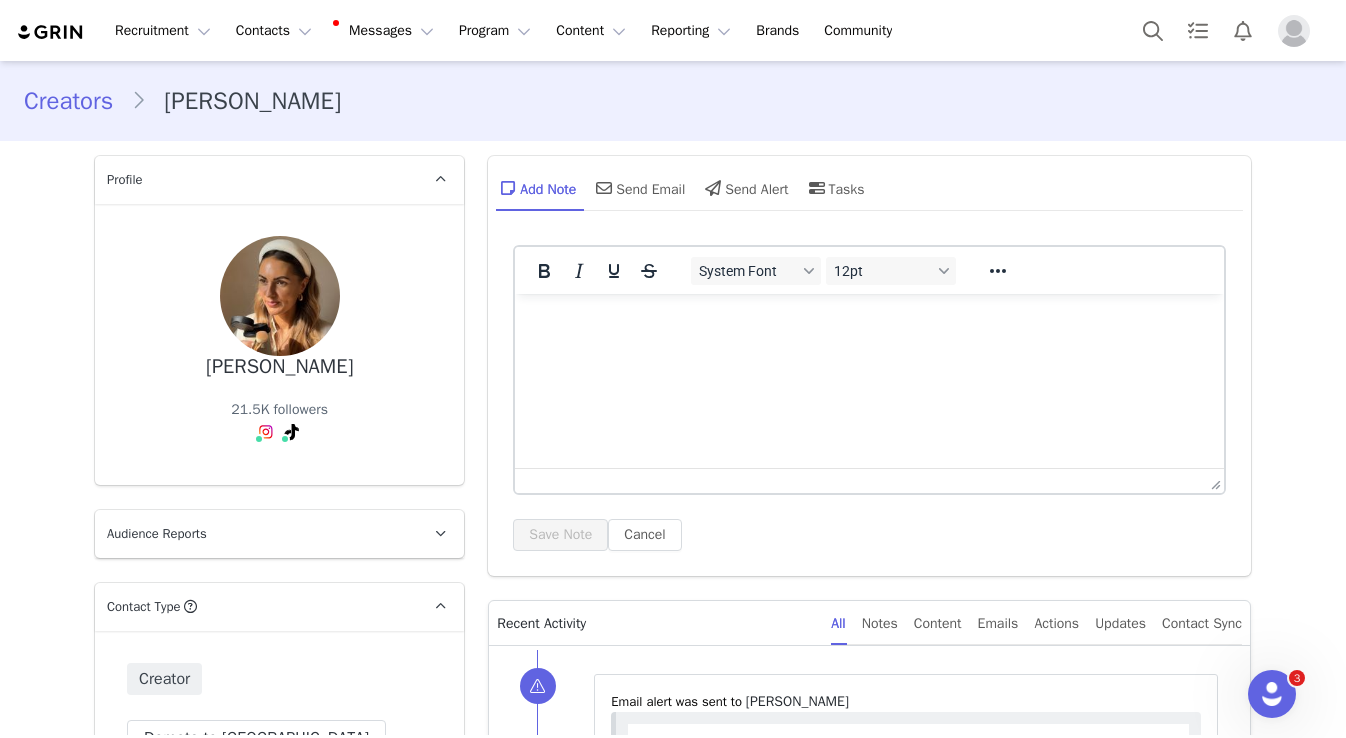 scroll, scrollTop: 0, scrollLeft: 0, axis: both 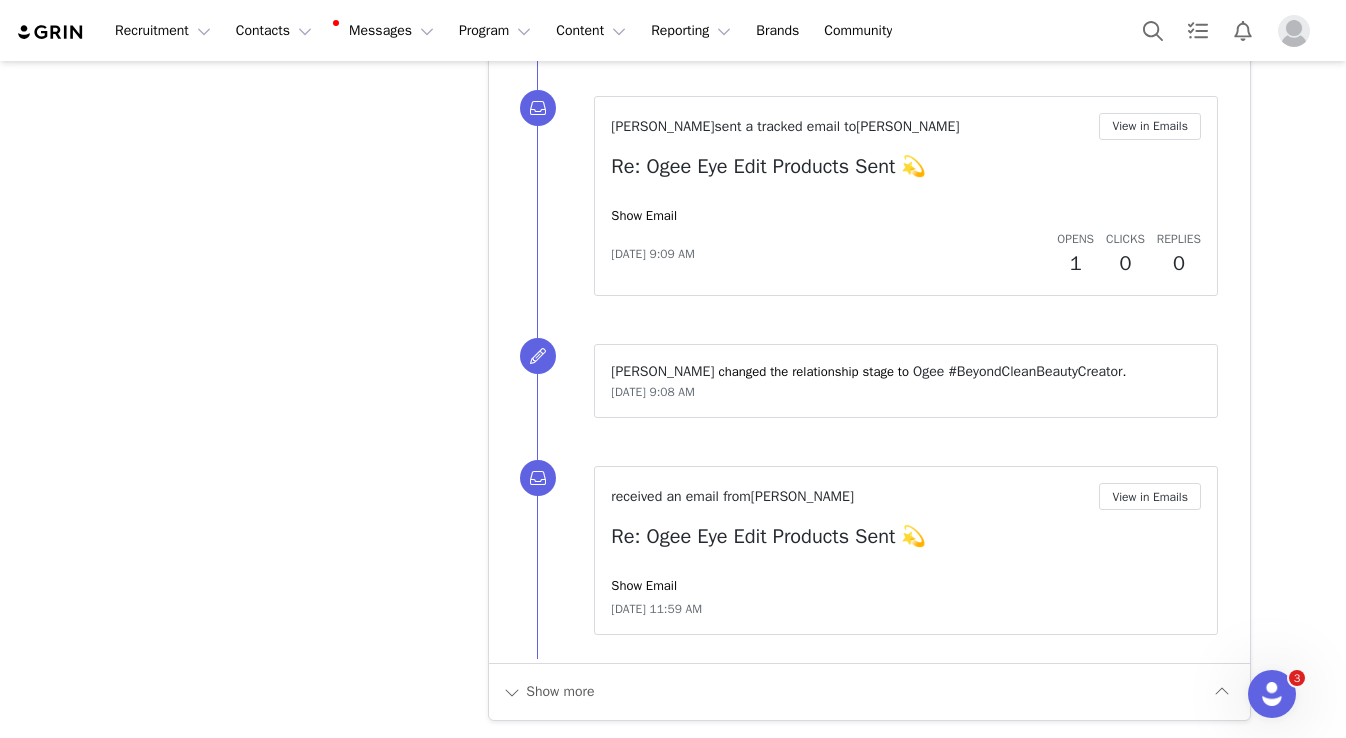 click on "Show more" at bounding box center (869, 691) 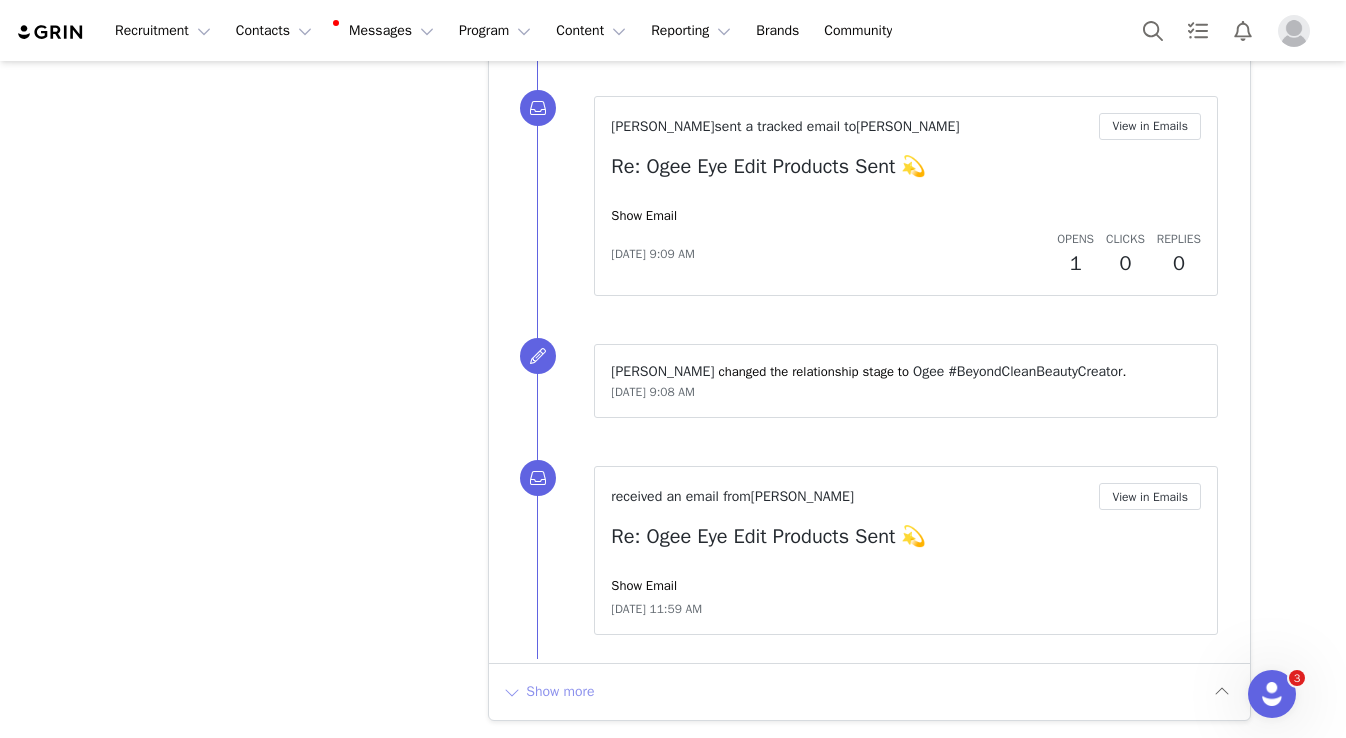 click on "Show more" at bounding box center (548, 692) 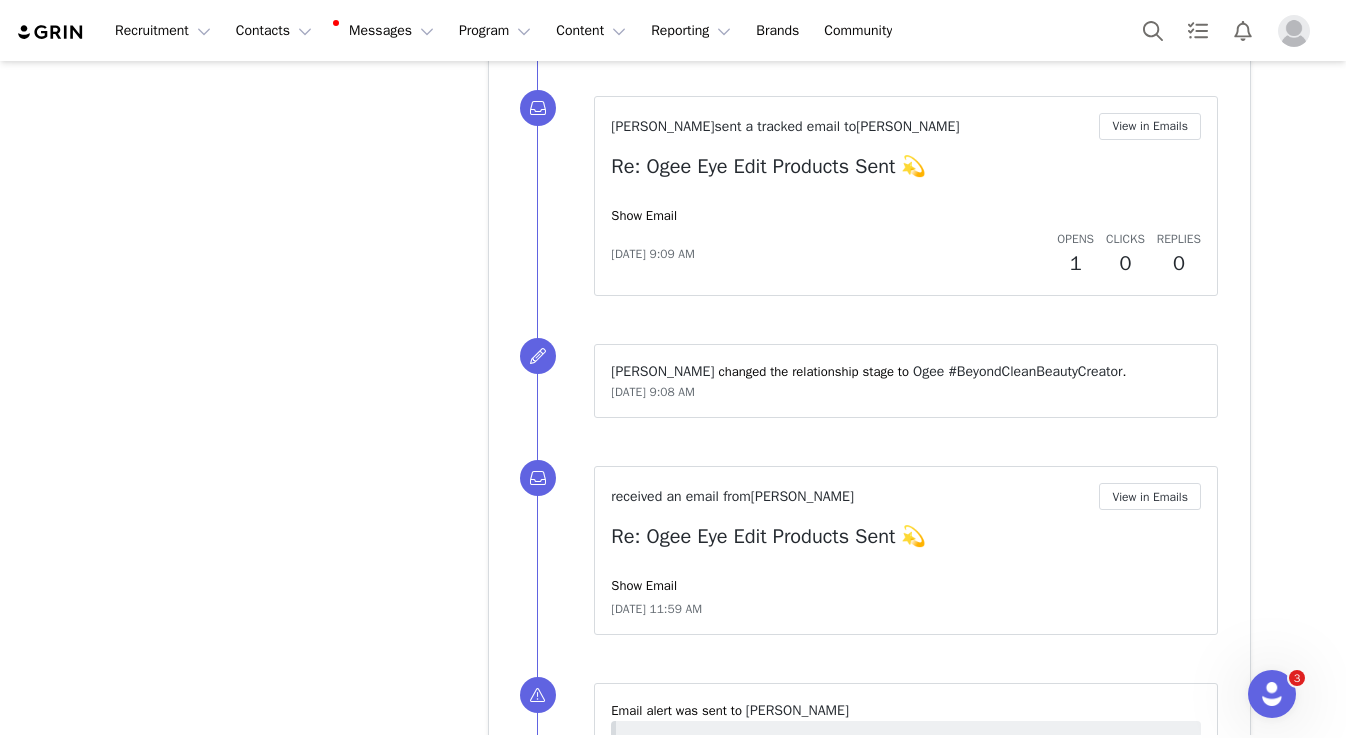 scroll, scrollTop: 0, scrollLeft: 0, axis: both 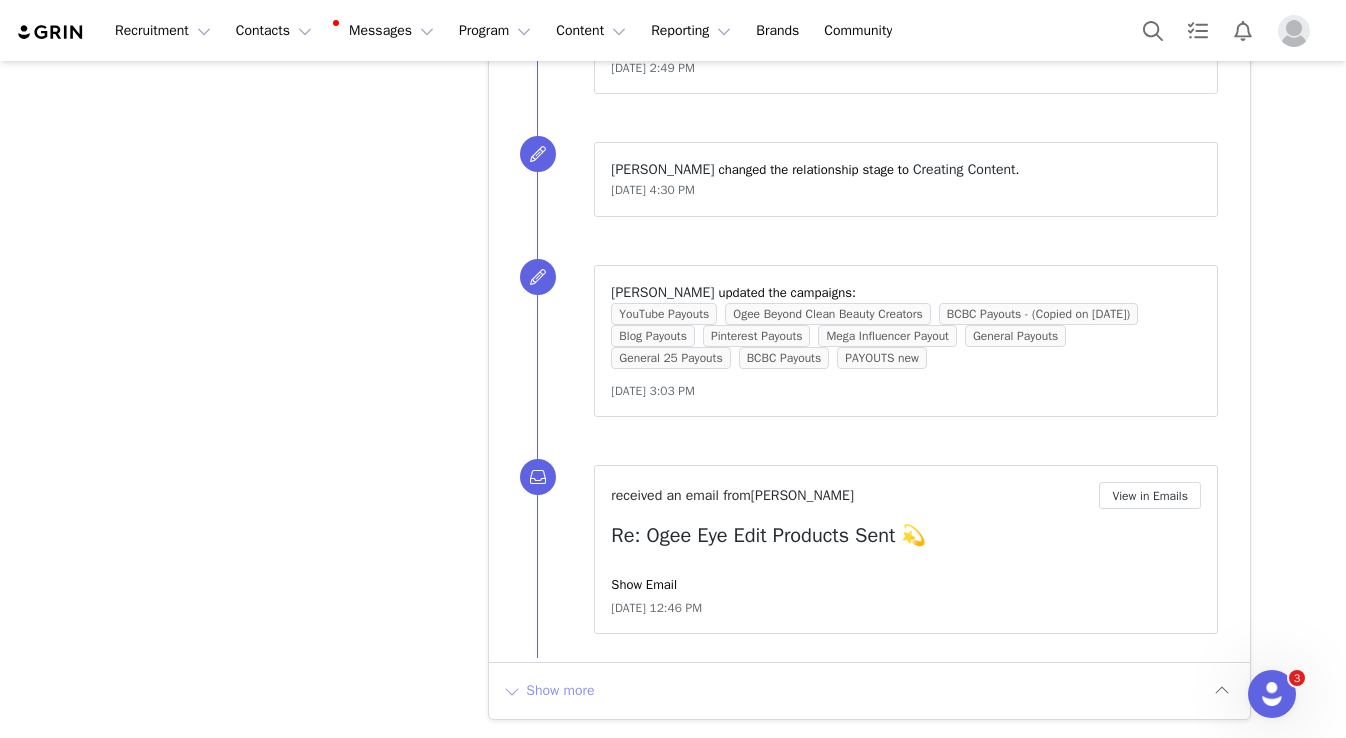 click on "Show more" at bounding box center (548, 691) 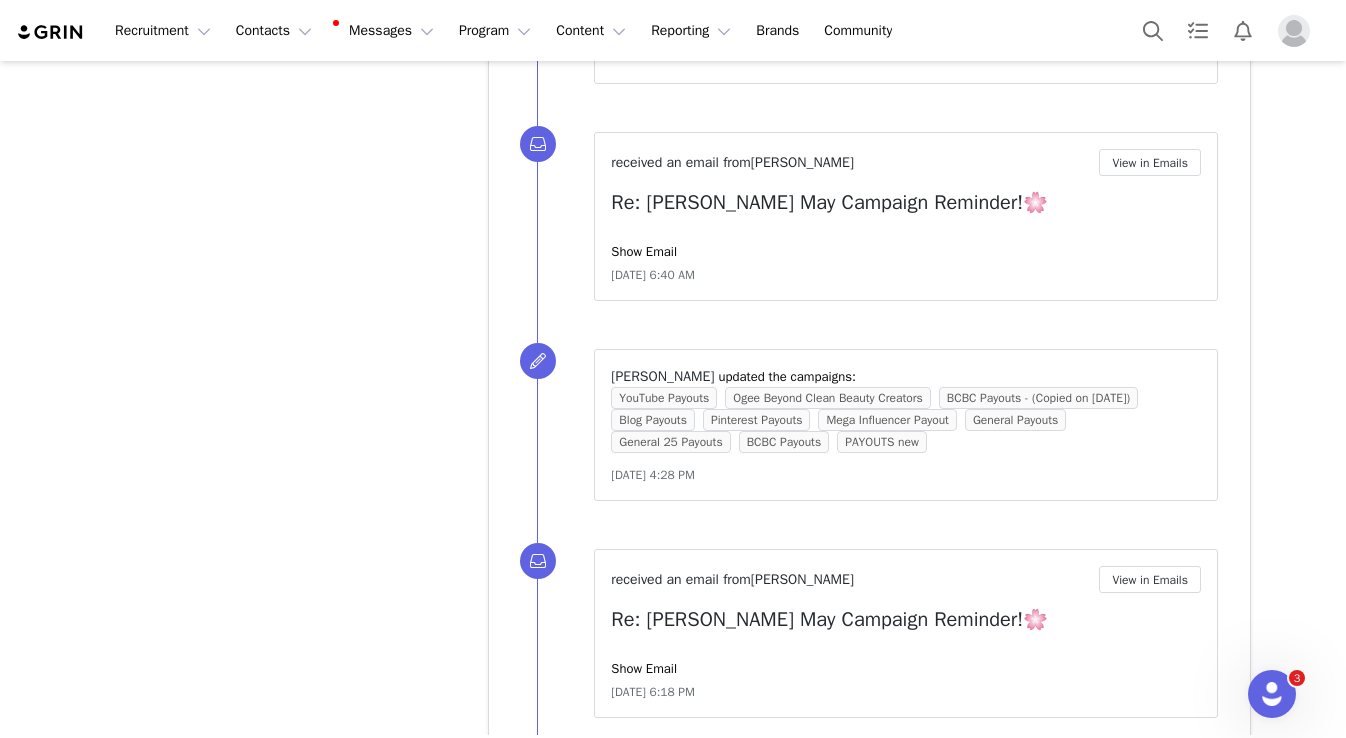 scroll, scrollTop: 8888, scrollLeft: 0, axis: vertical 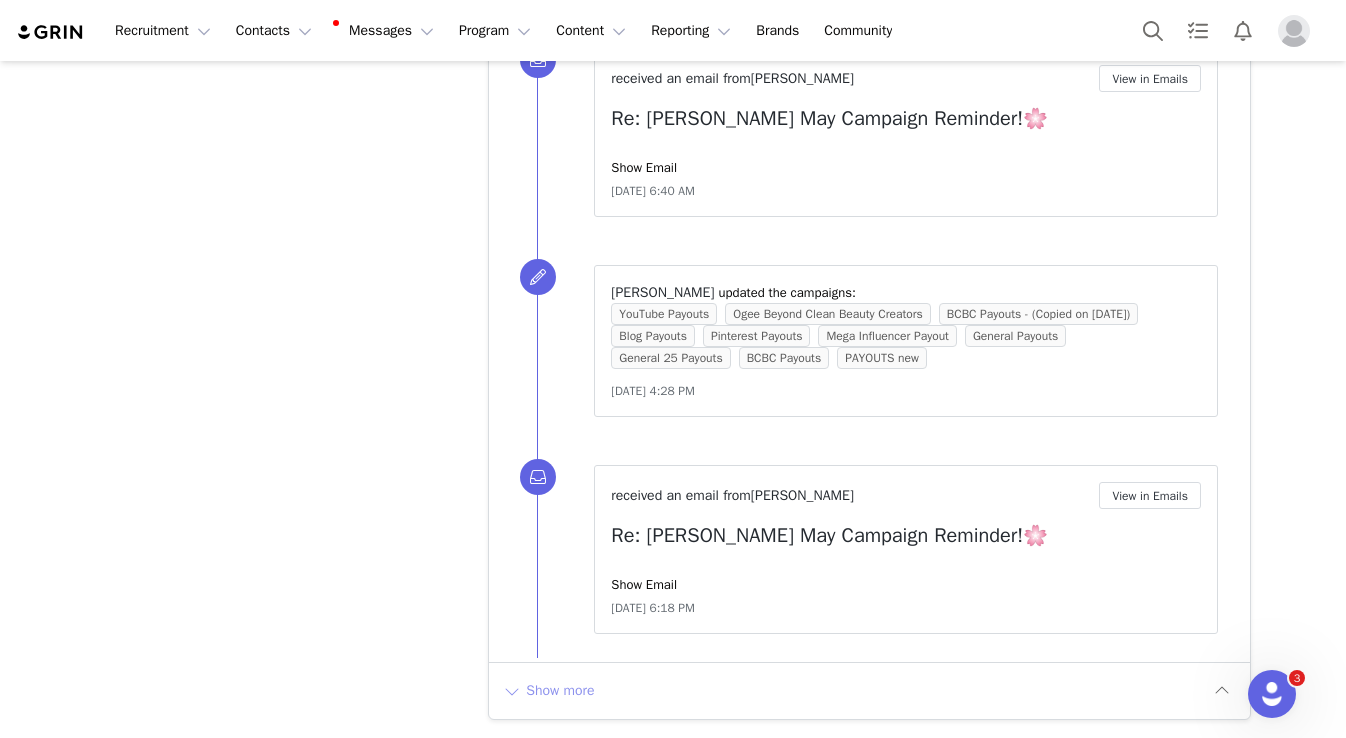 click on "Show more" at bounding box center [548, 691] 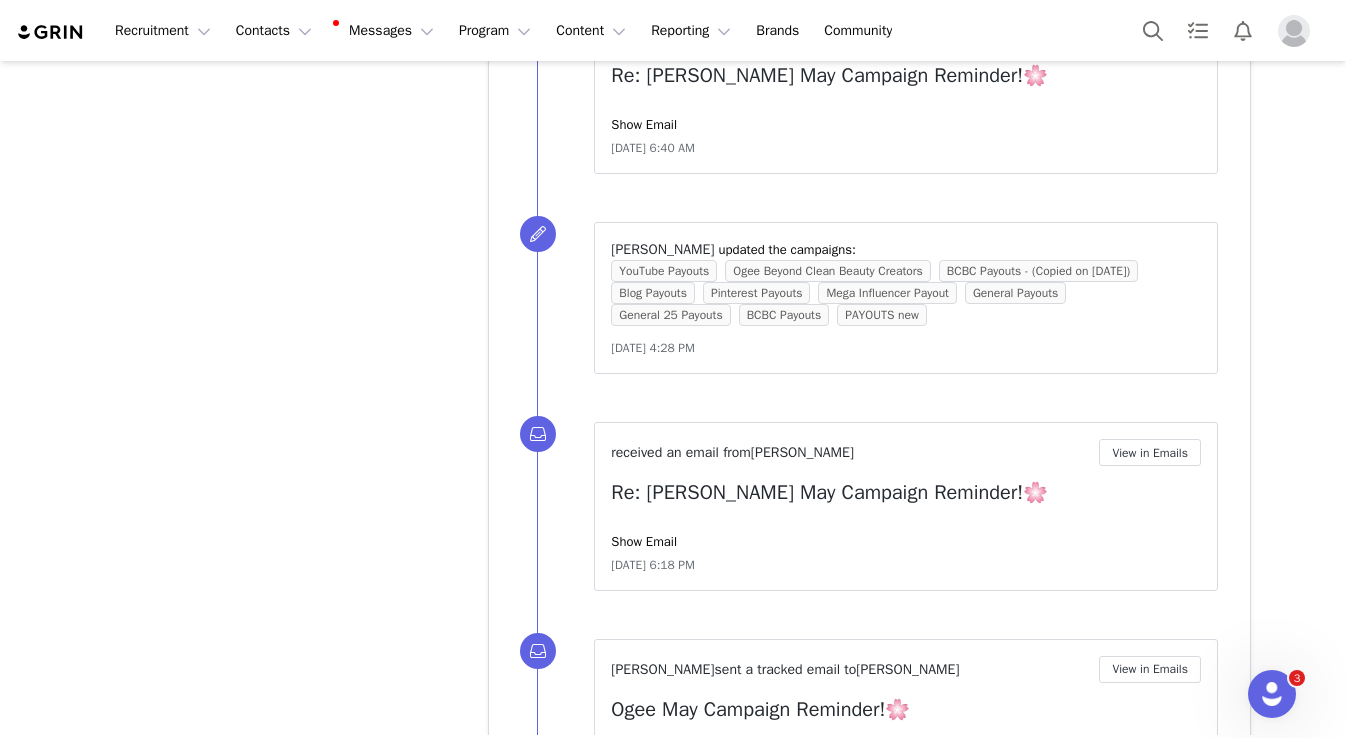 scroll, scrollTop: 0, scrollLeft: 0, axis: both 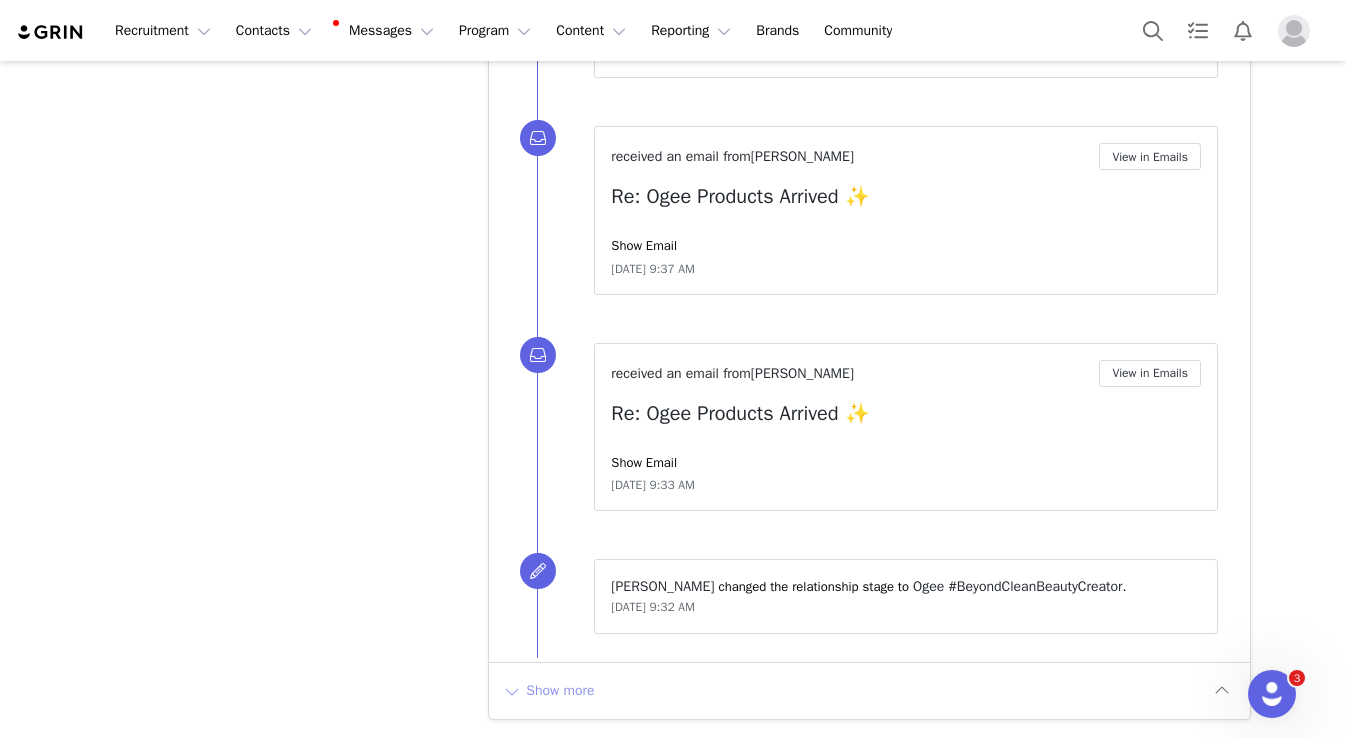 click on "Show more" at bounding box center (548, 691) 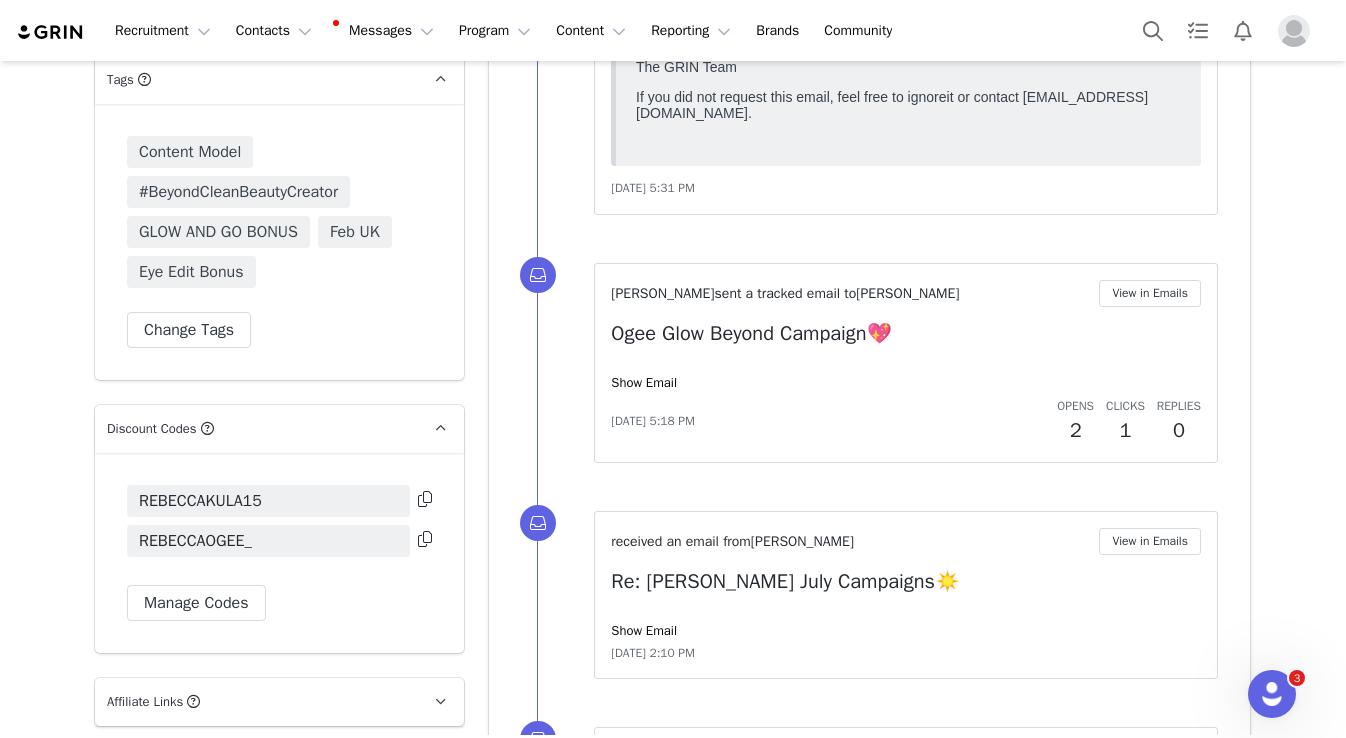 scroll, scrollTop: 3696, scrollLeft: 0, axis: vertical 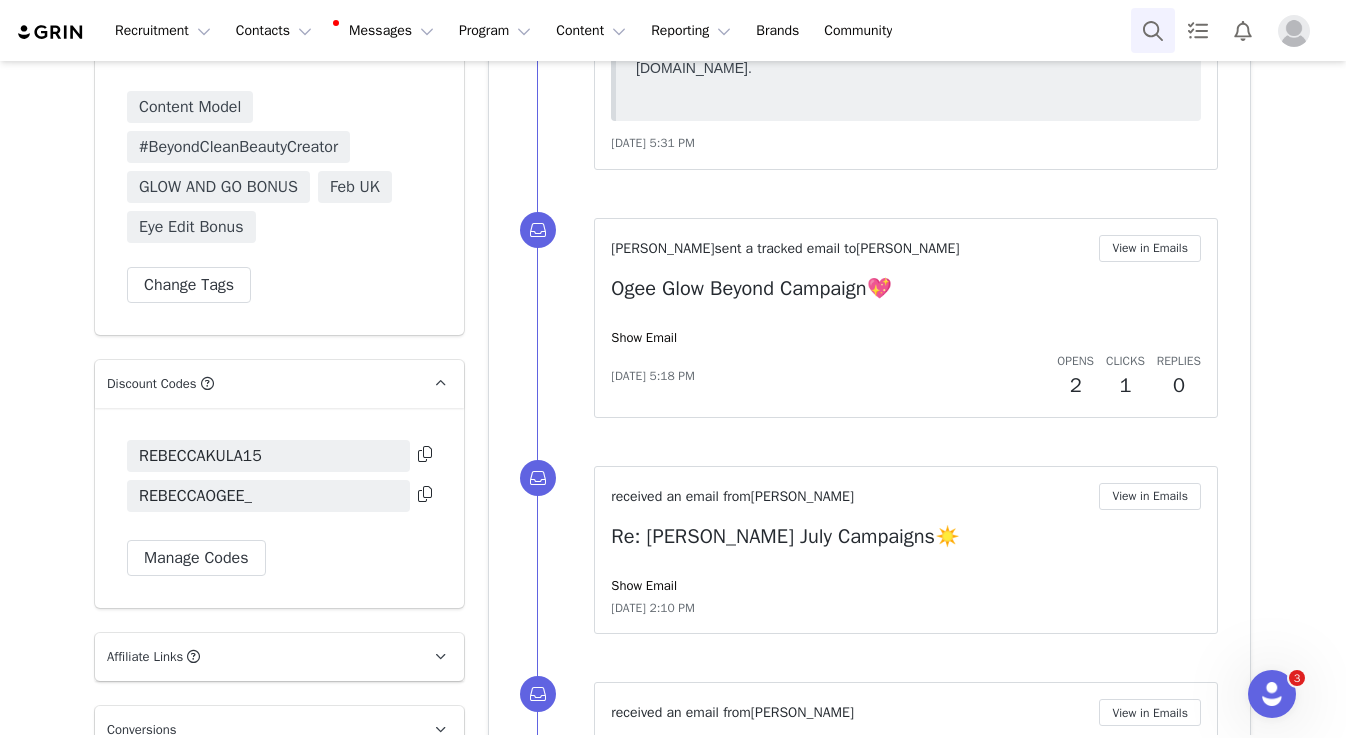 click at bounding box center [1153, 30] 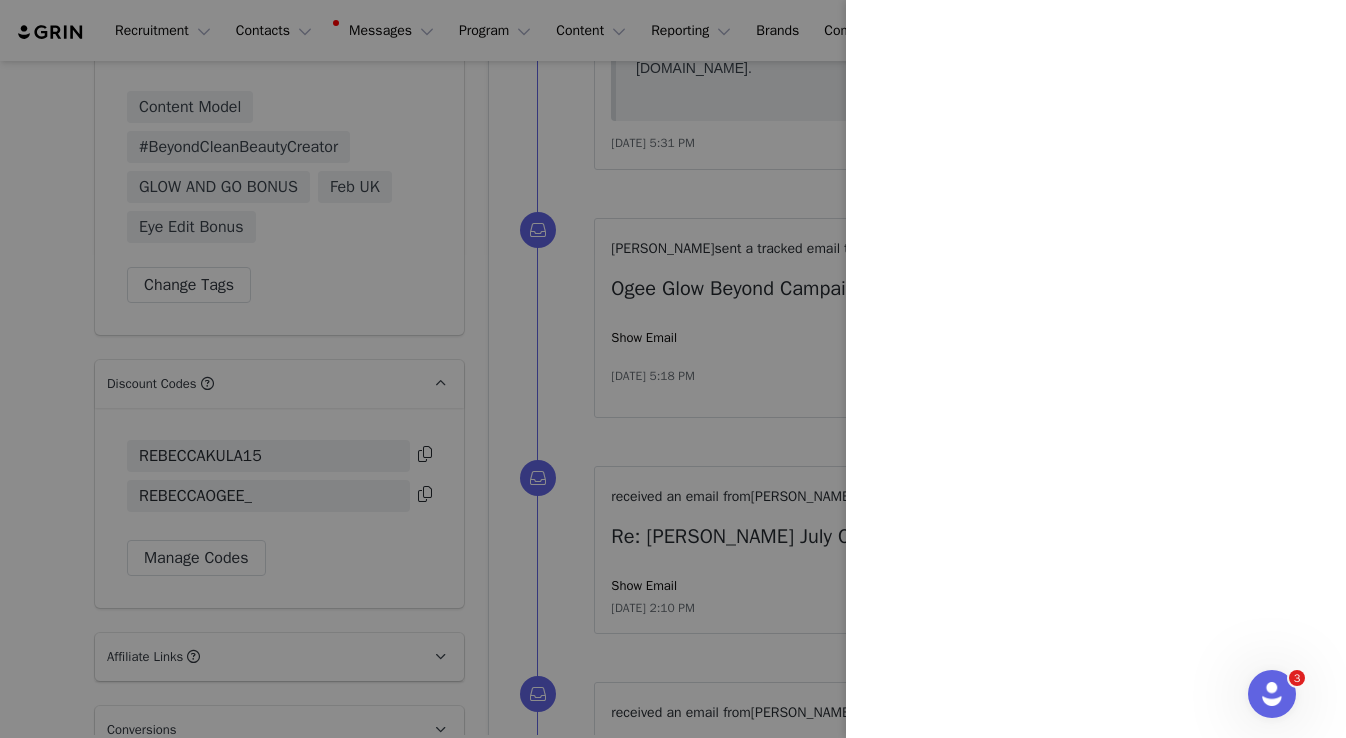 click at bounding box center [673, 369] 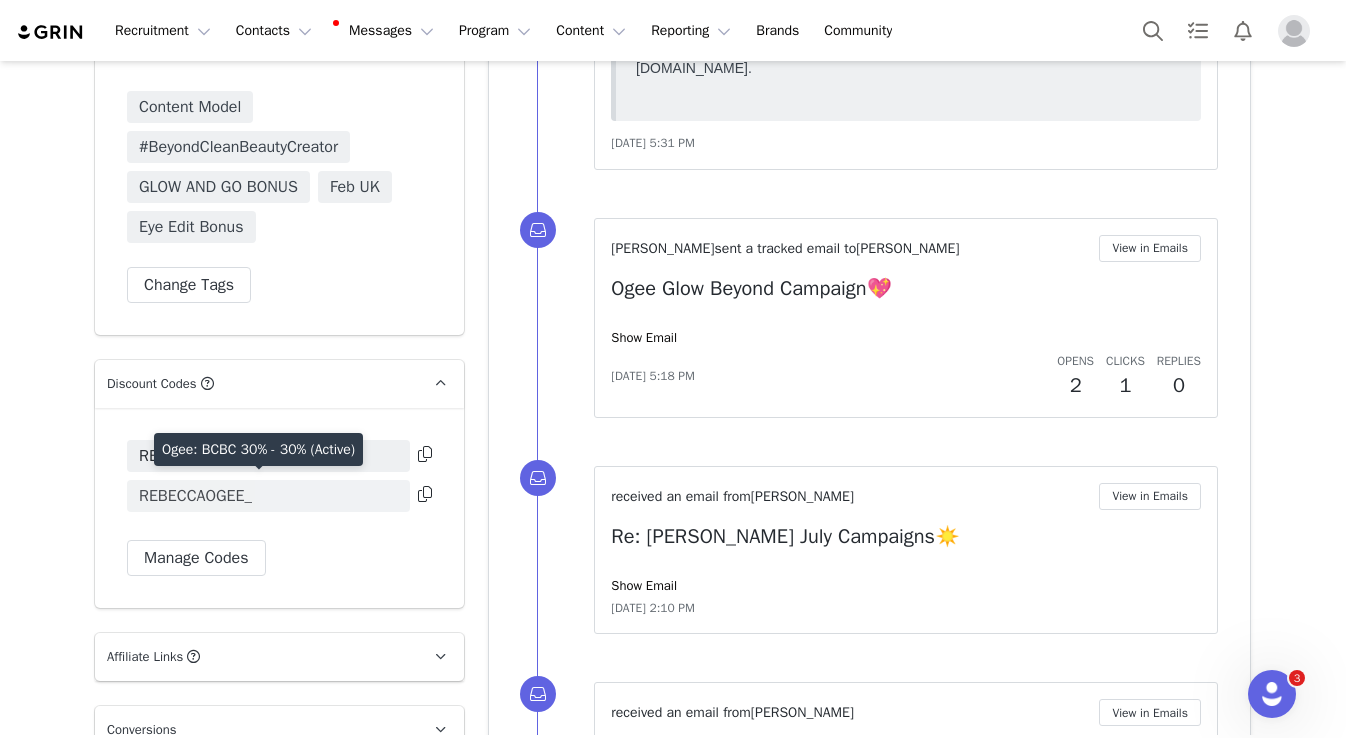 click on "REBECCAOGEE_" at bounding box center [268, 496] 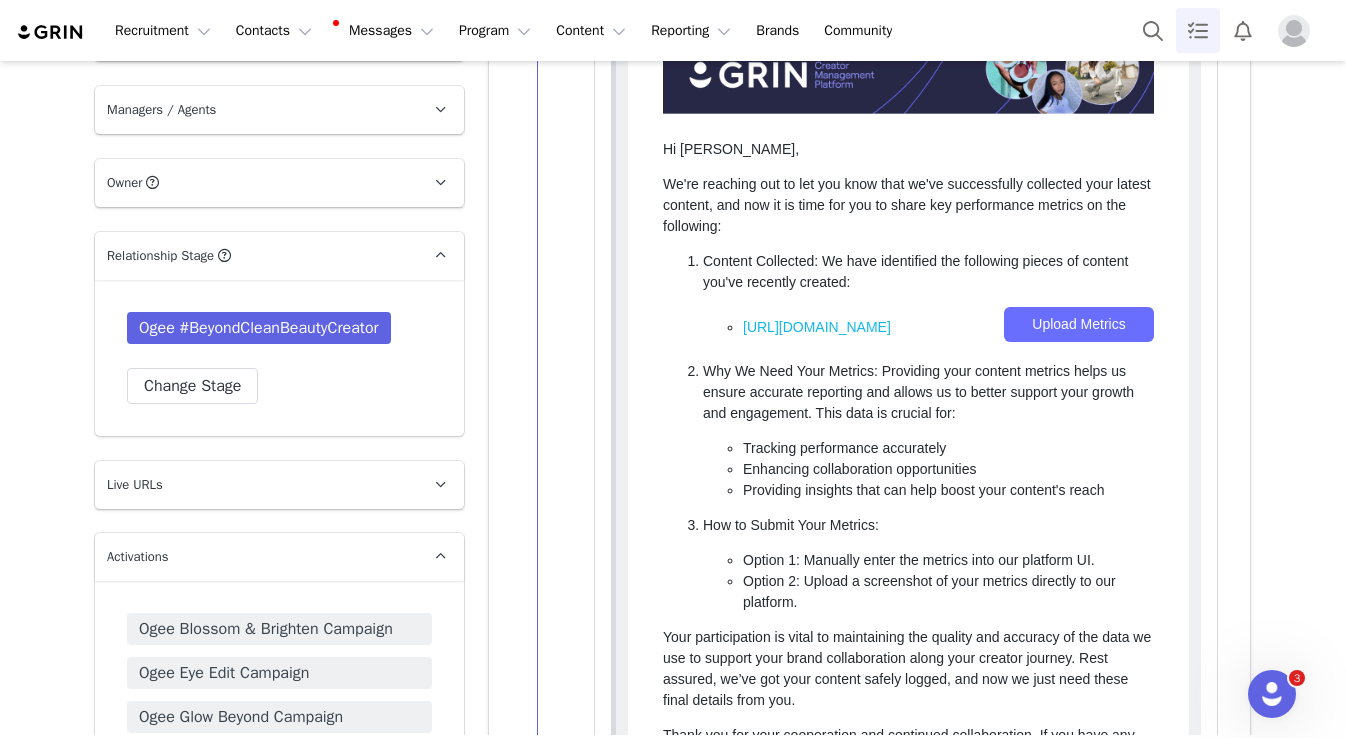 scroll, scrollTop: 1773, scrollLeft: 0, axis: vertical 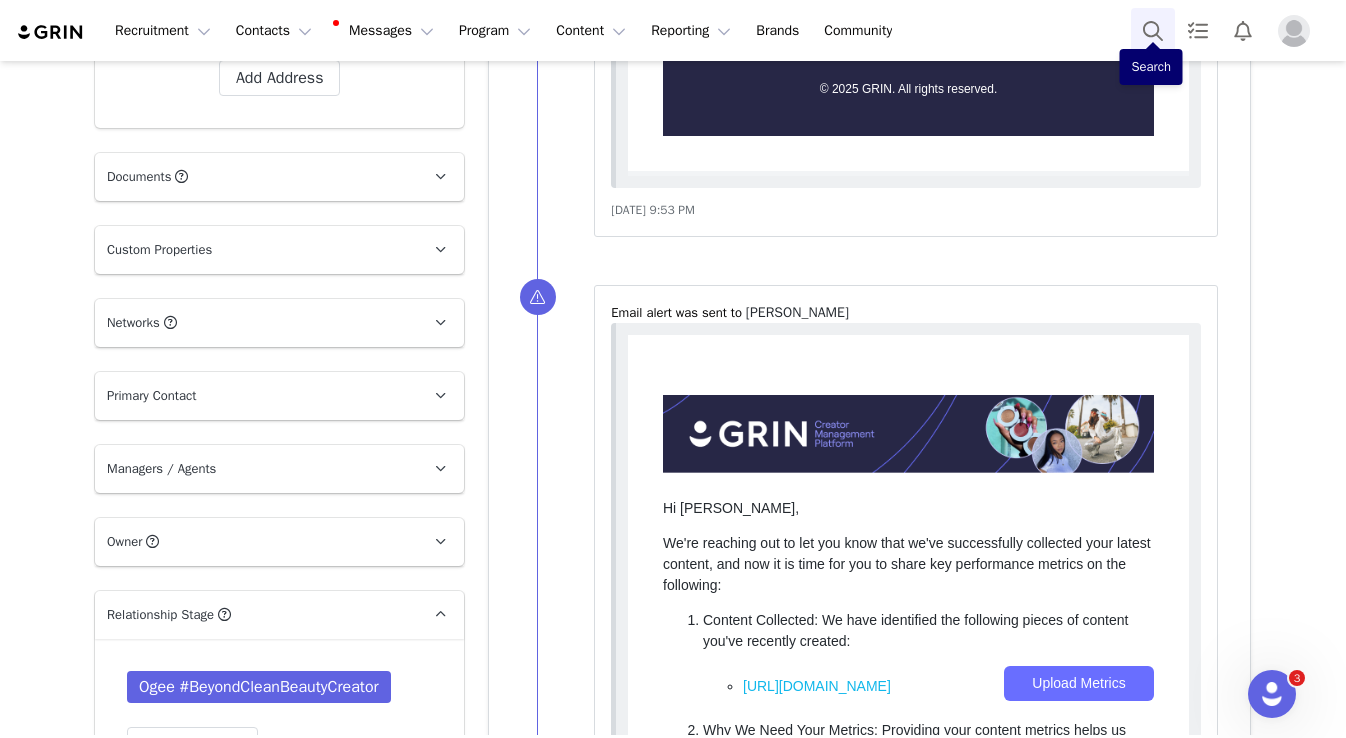 click at bounding box center [1153, 30] 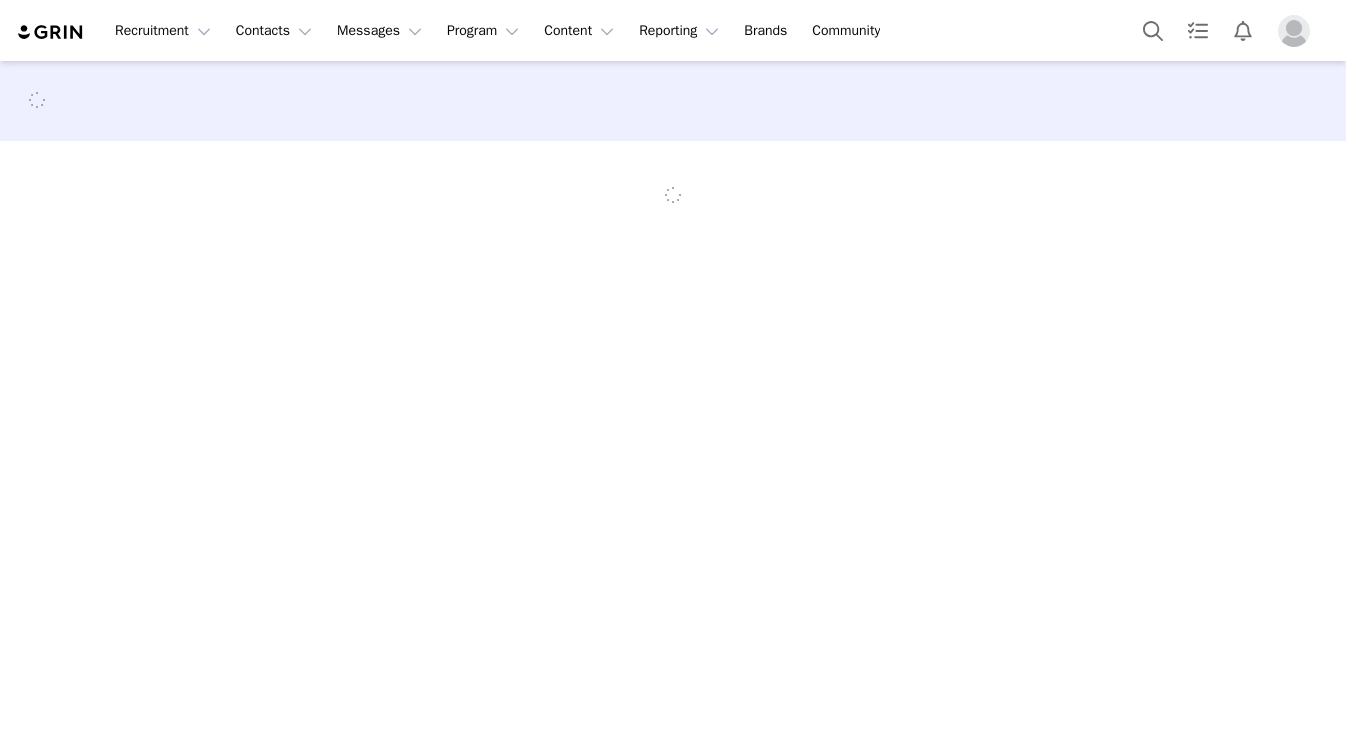 scroll, scrollTop: 0, scrollLeft: 0, axis: both 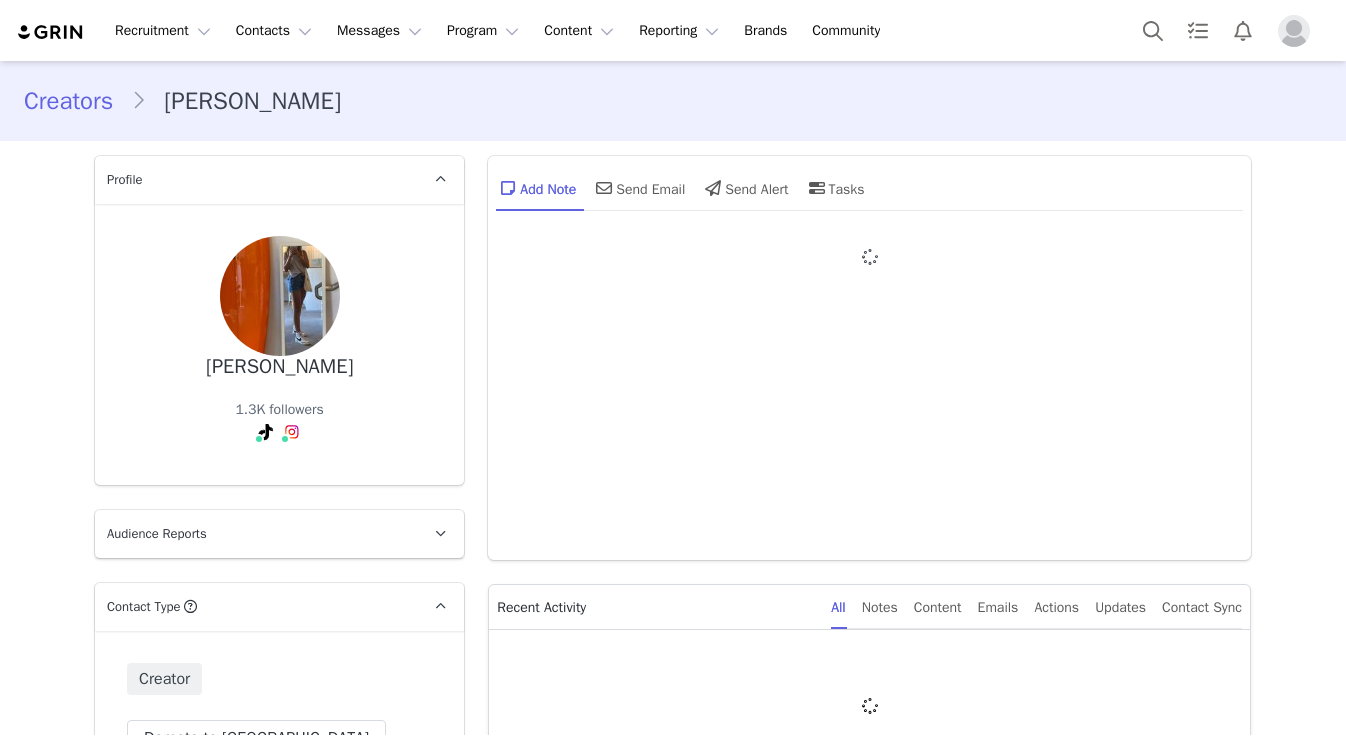 type on "+1 ([GEOGRAPHIC_DATA])" 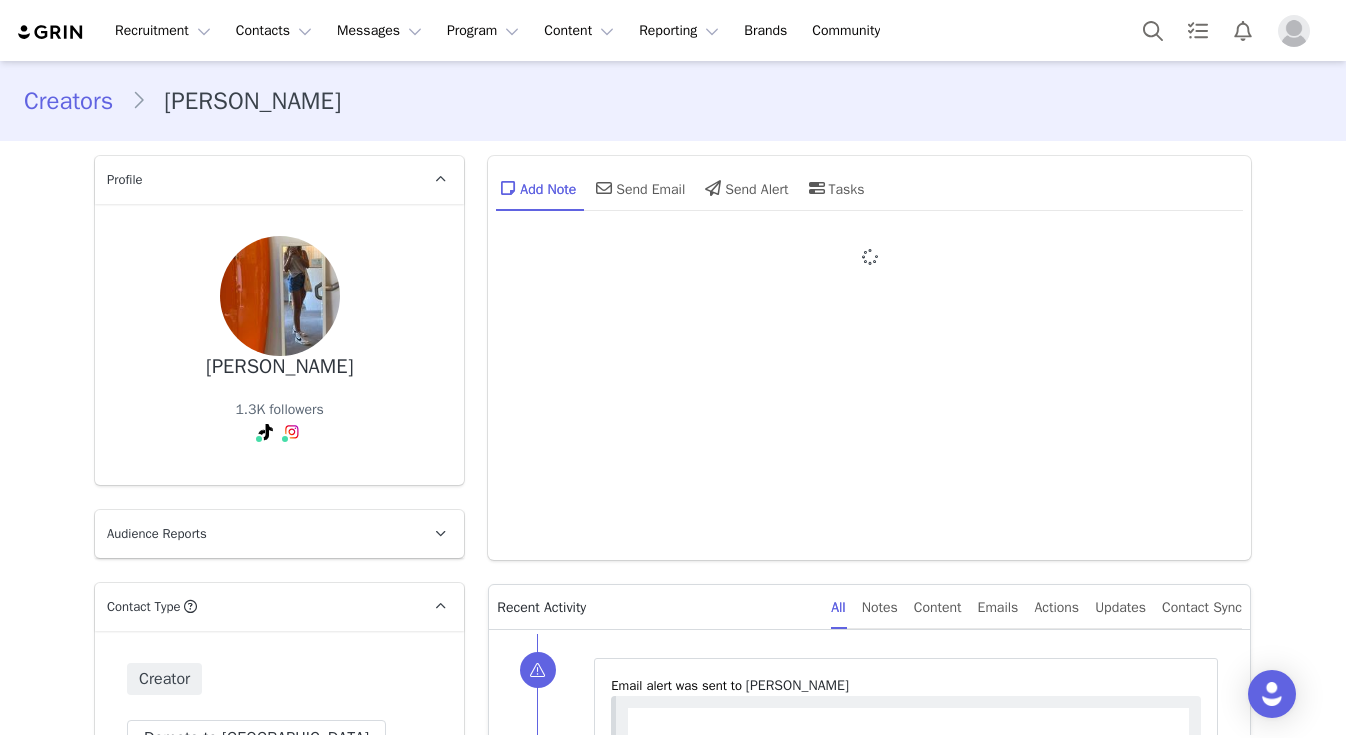 scroll, scrollTop: 0, scrollLeft: 0, axis: both 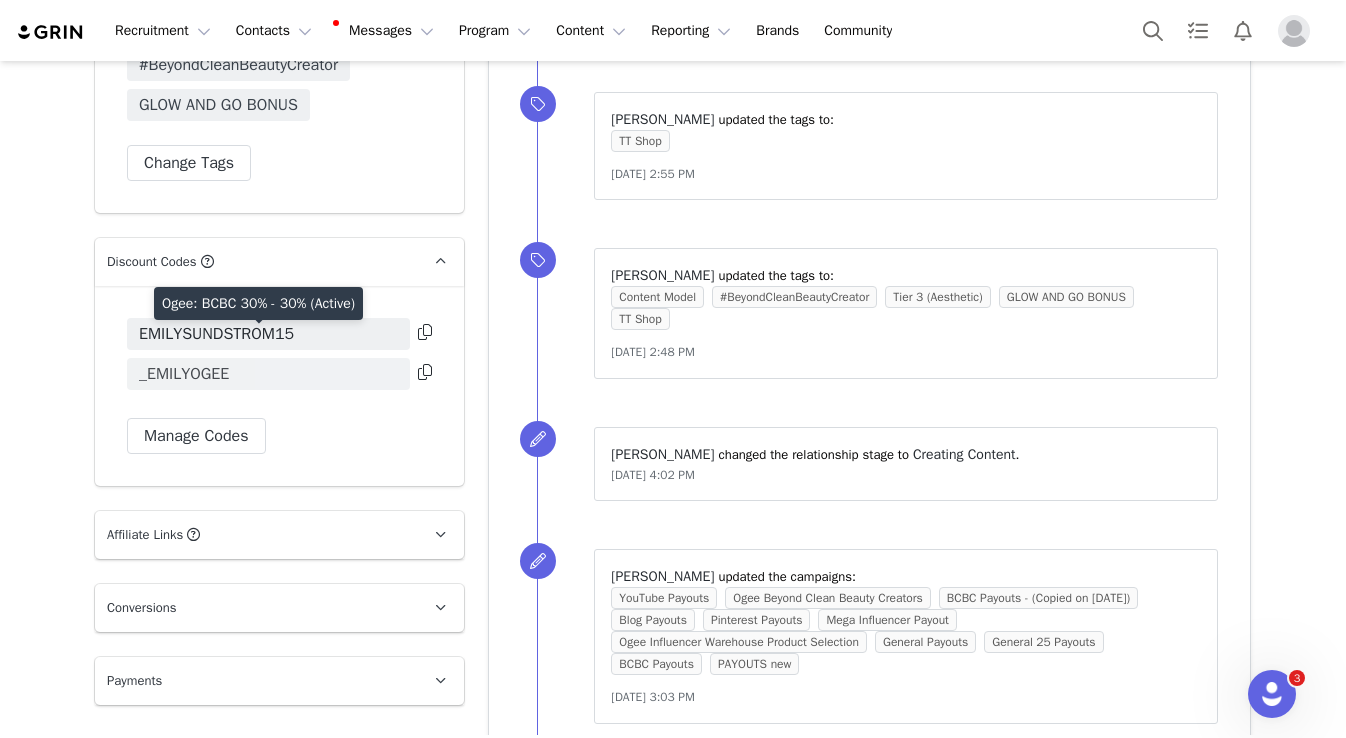 click on "_EMILYOGEE" at bounding box center [268, 374] 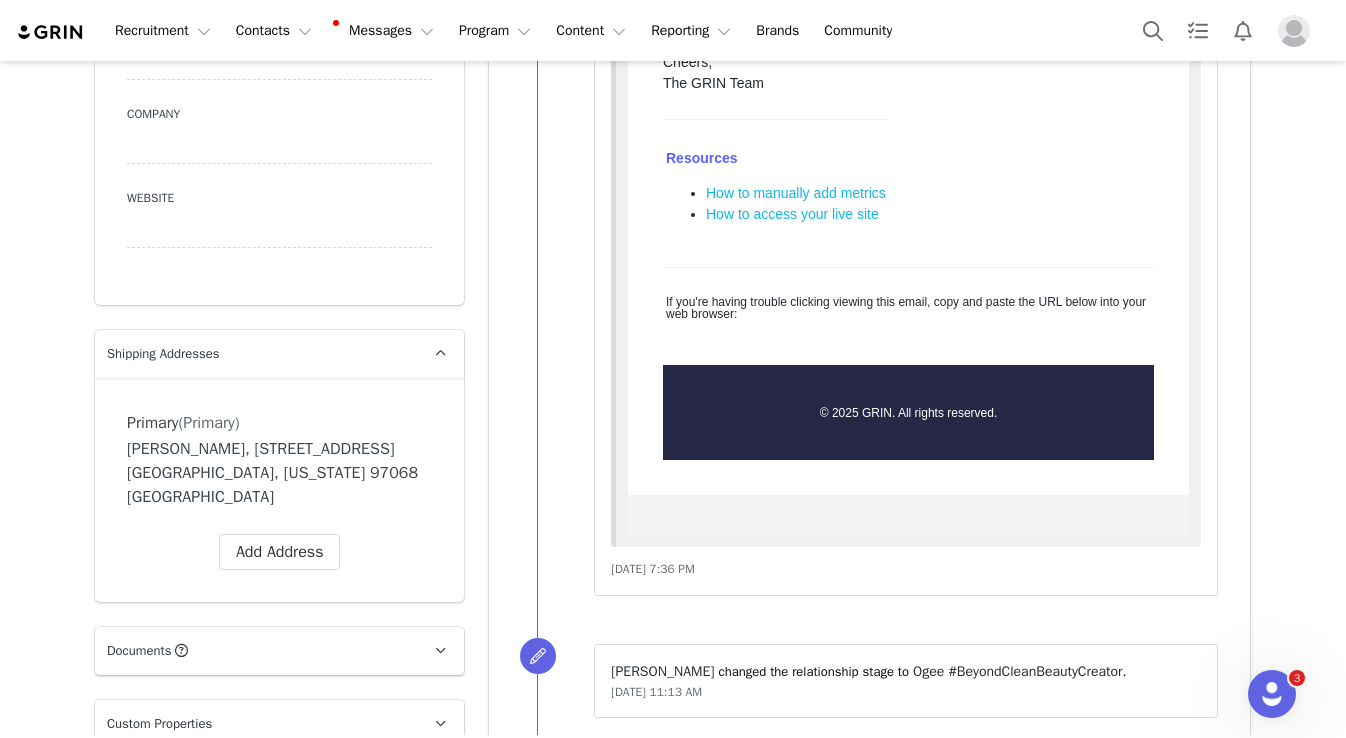 scroll, scrollTop: 1162, scrollLeft: 0, axis: vertical 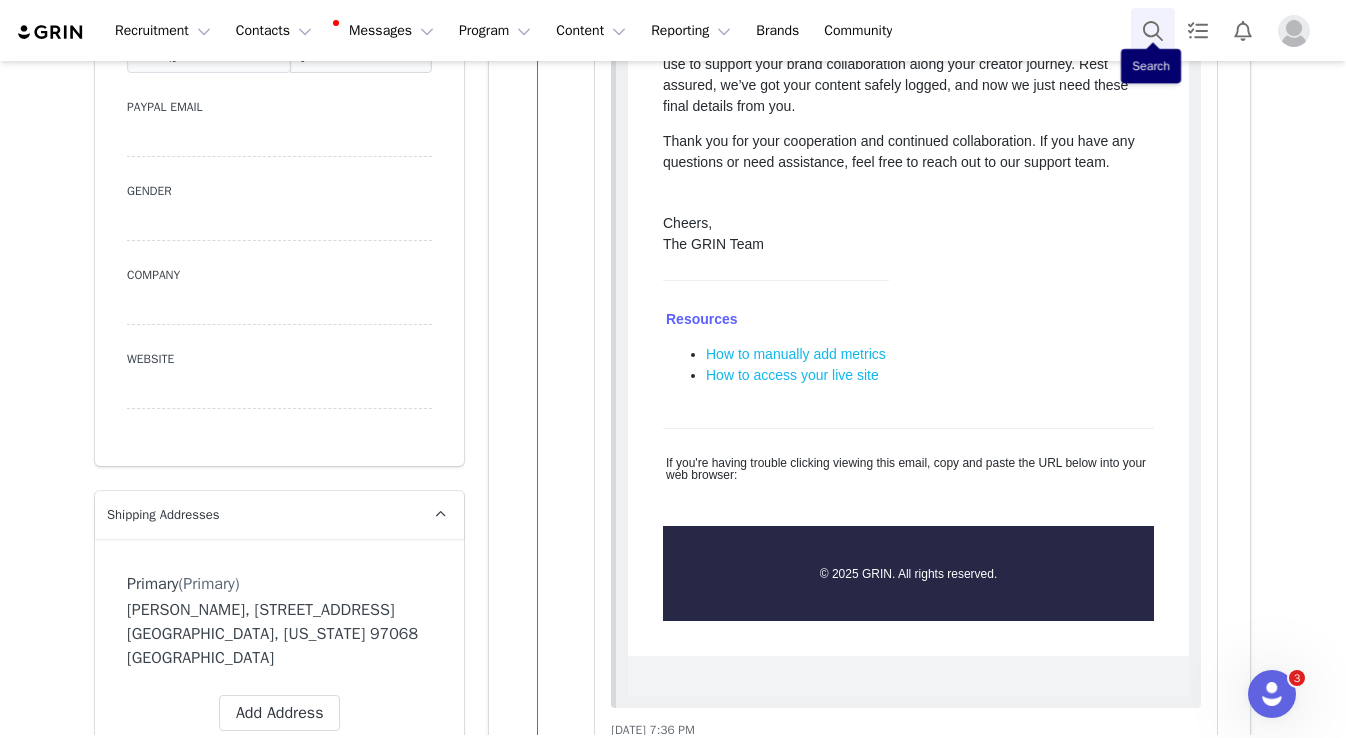 click at bounding box center [1153, 30] 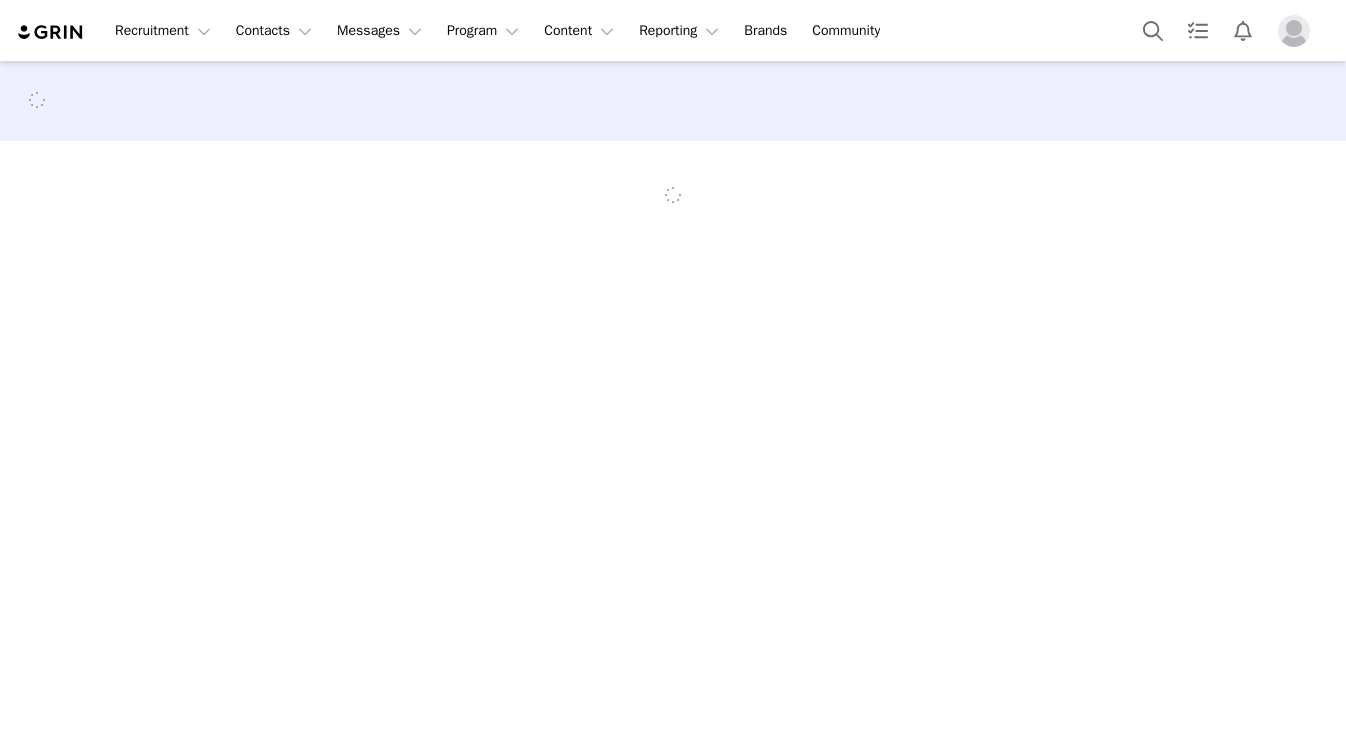 scroll, scrollTop: 0, scrollLeft: 0, axis: both 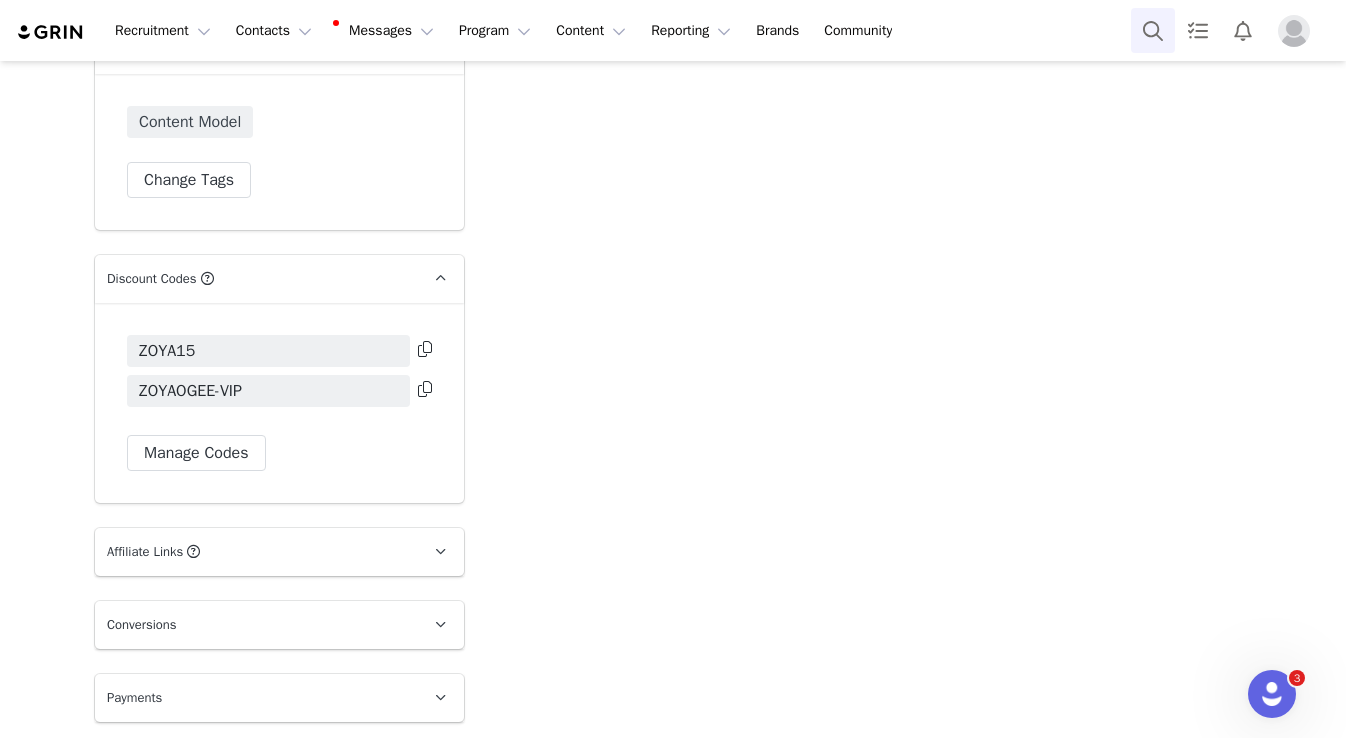 click at bounding box center (1153, 30) 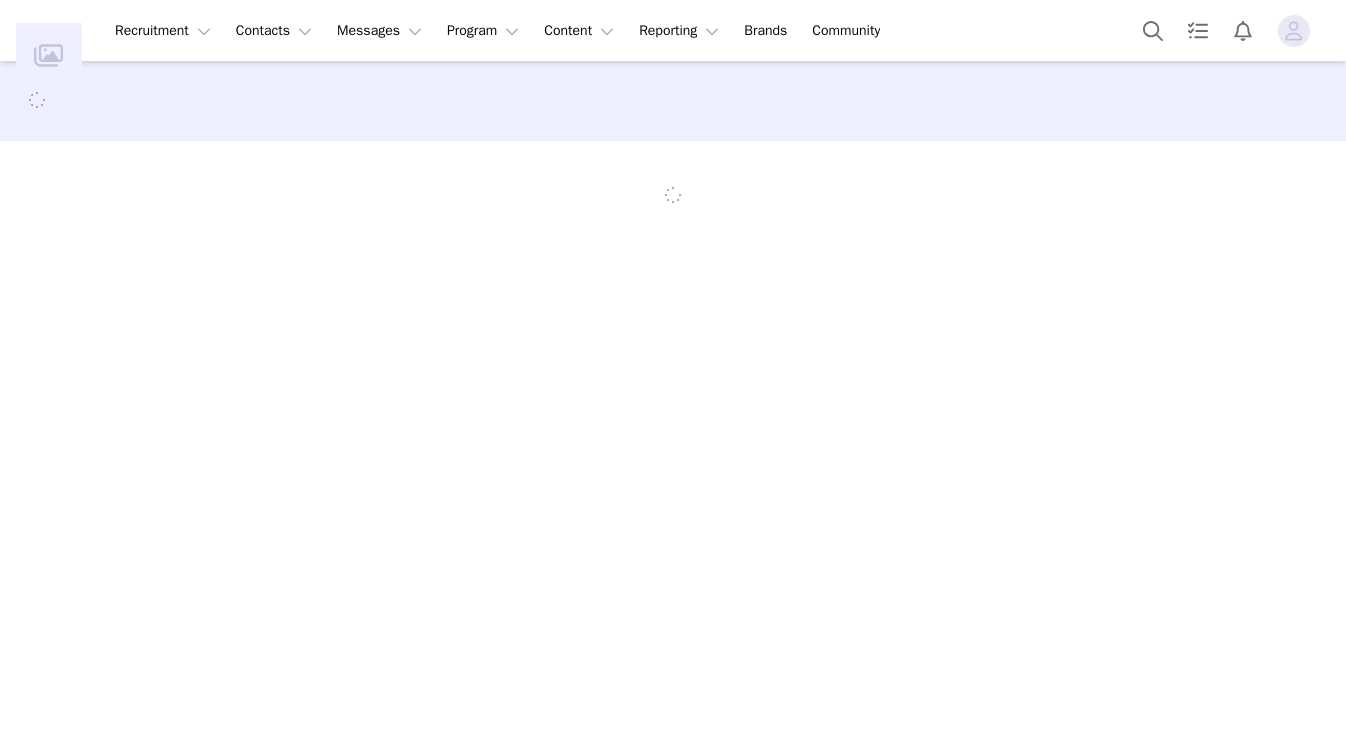 scroll, scrollTop: 0, scrollLeft: 0, axis: both 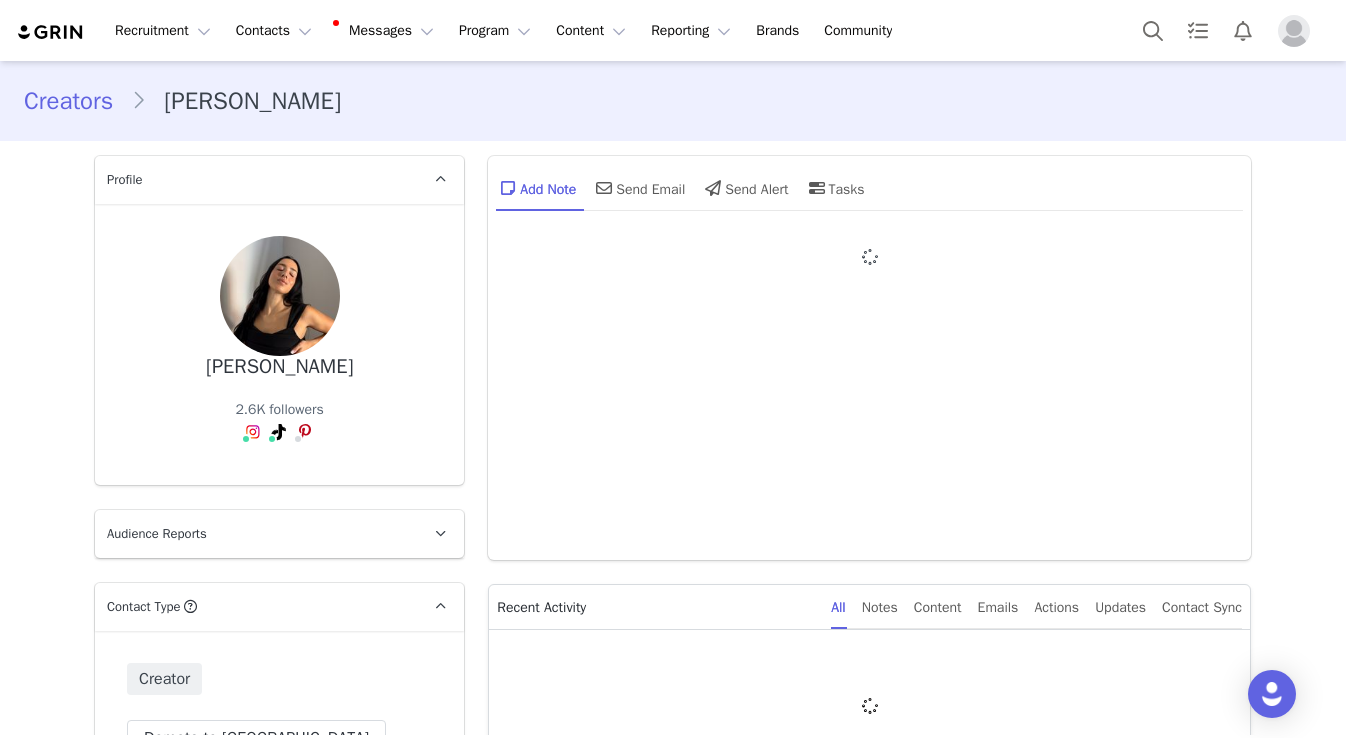 type on "+1 ([GEOGRAPHIC_DATA])" 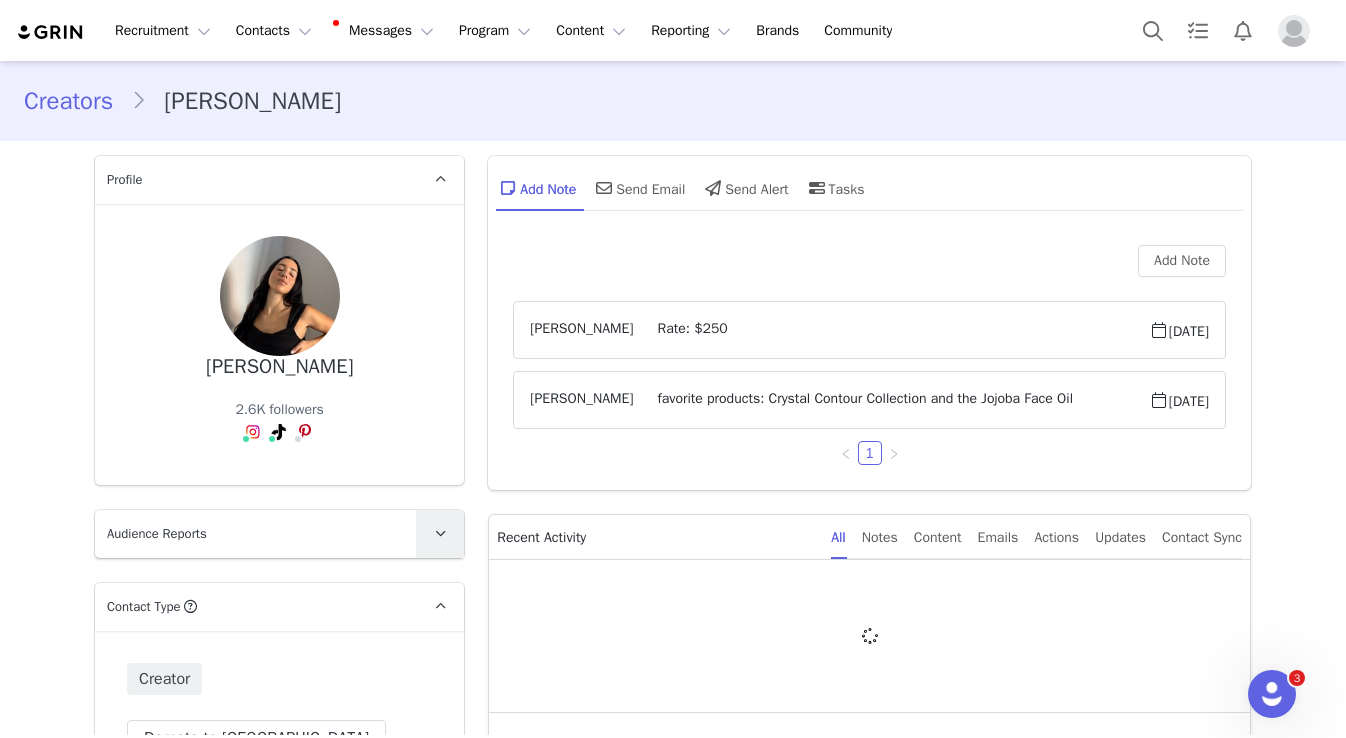 scroll, scrollTop: 0, scrollLeft: 0, axis: both 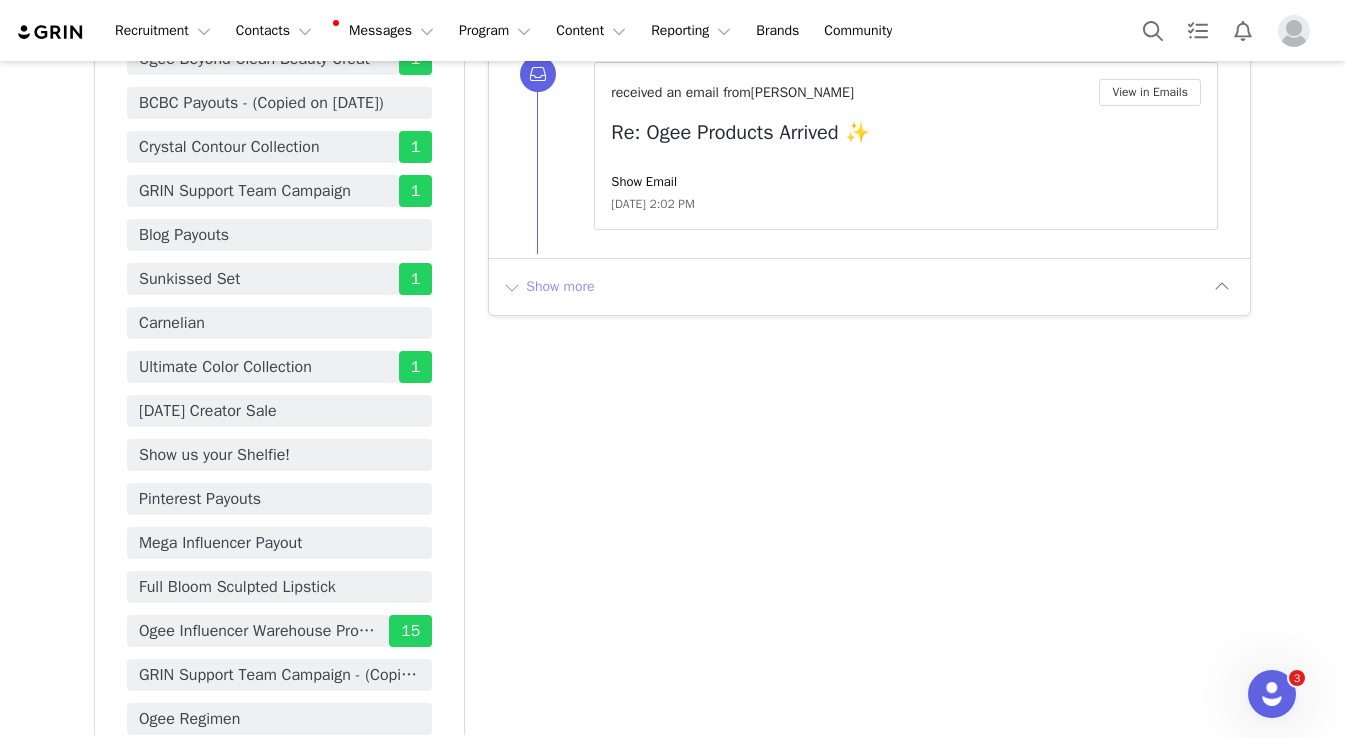 click on "Show more" at bounding box center [548, 287] 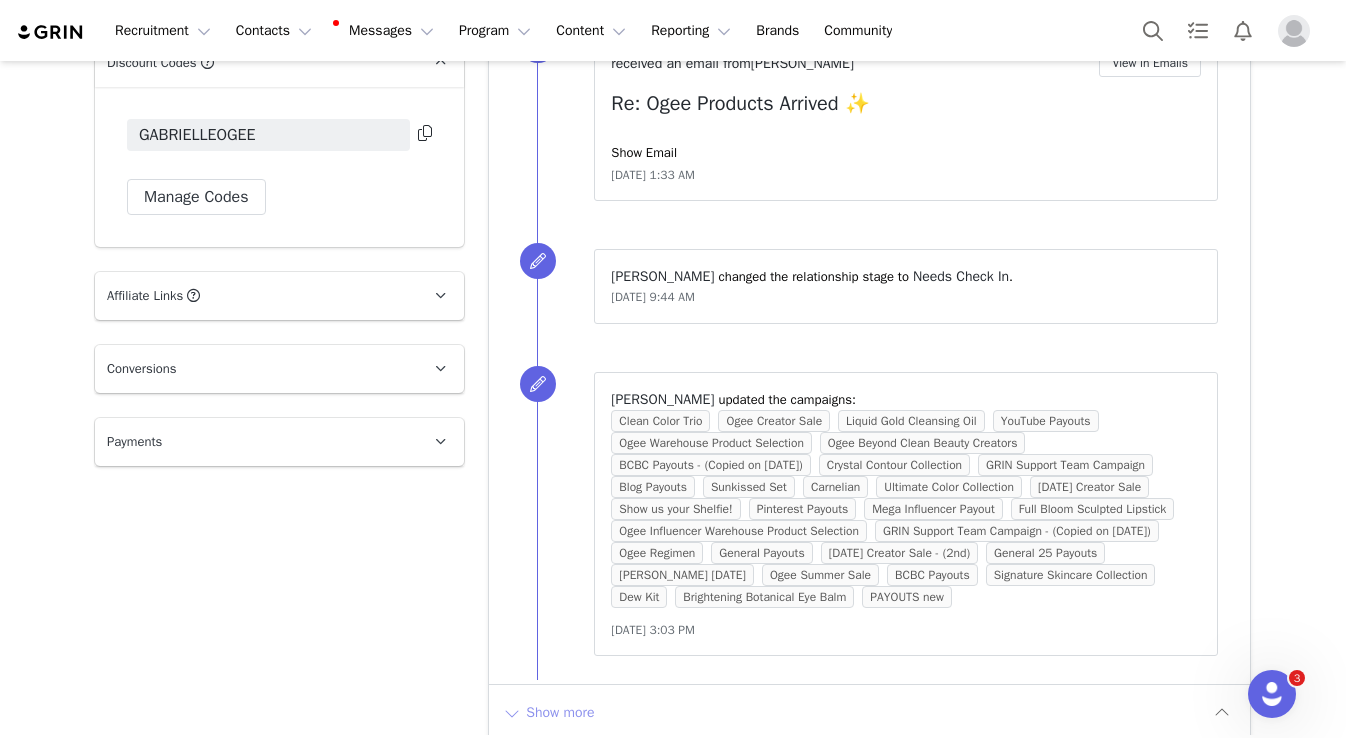 scroll, scrollTop: 5227, scrollLeft: 0, axis: vertical 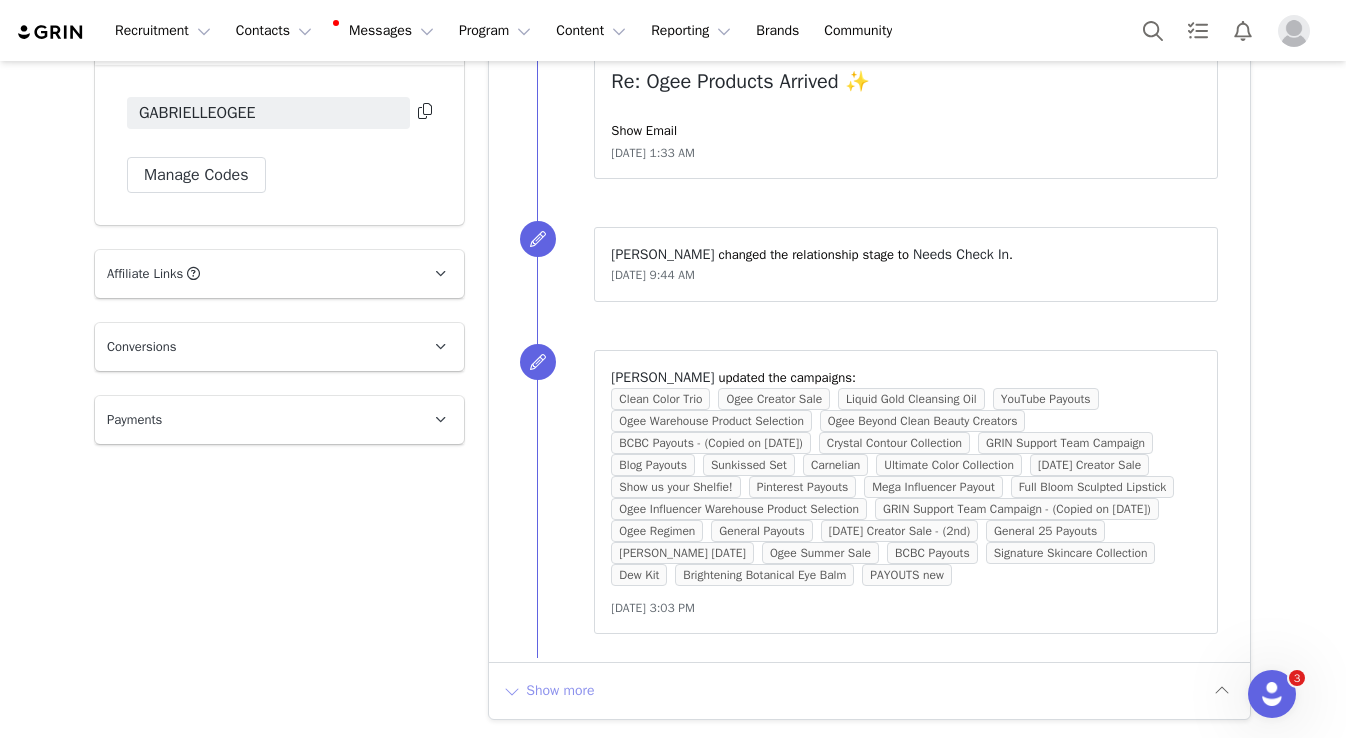 click on "Show more" at bounding box center [548, 691] 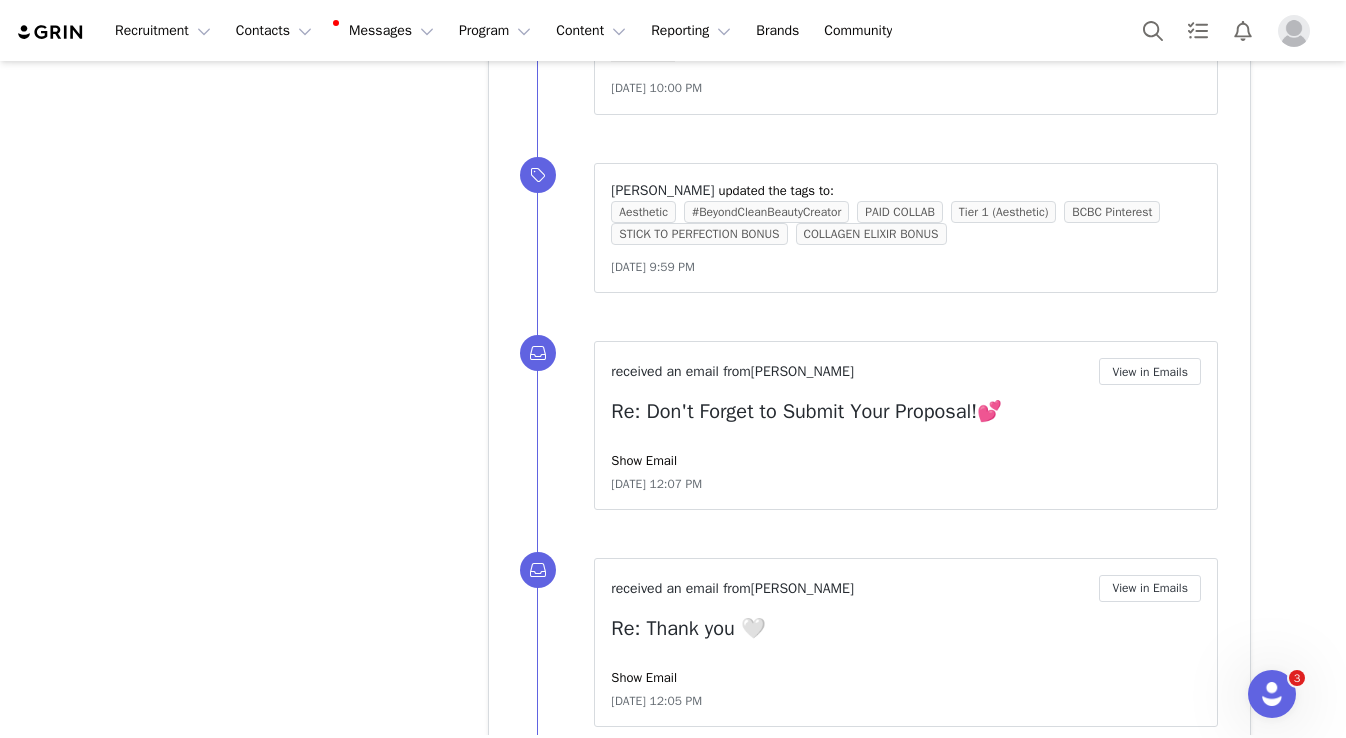 scroll, scrollTop: 8116, scrollLeft: 0, axis: vertical 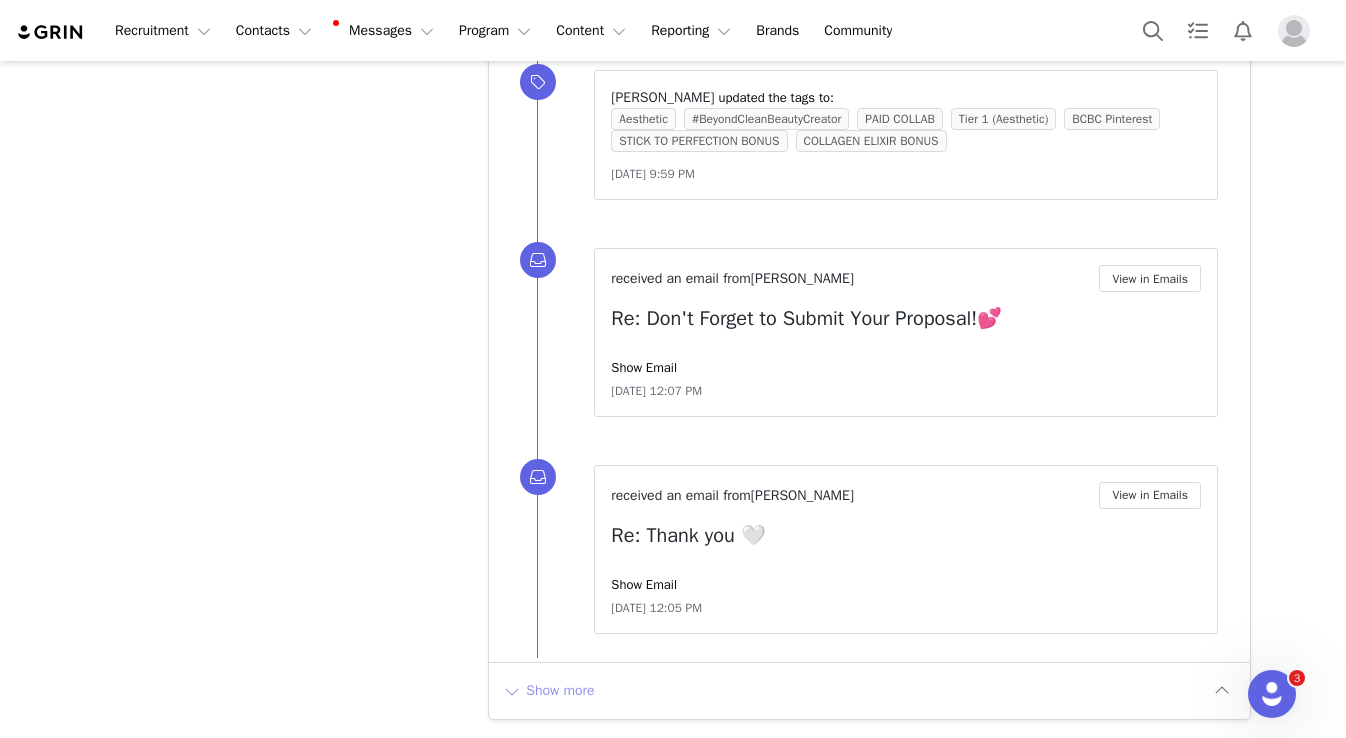 click on "Show more" at bounding box center (548, 691) 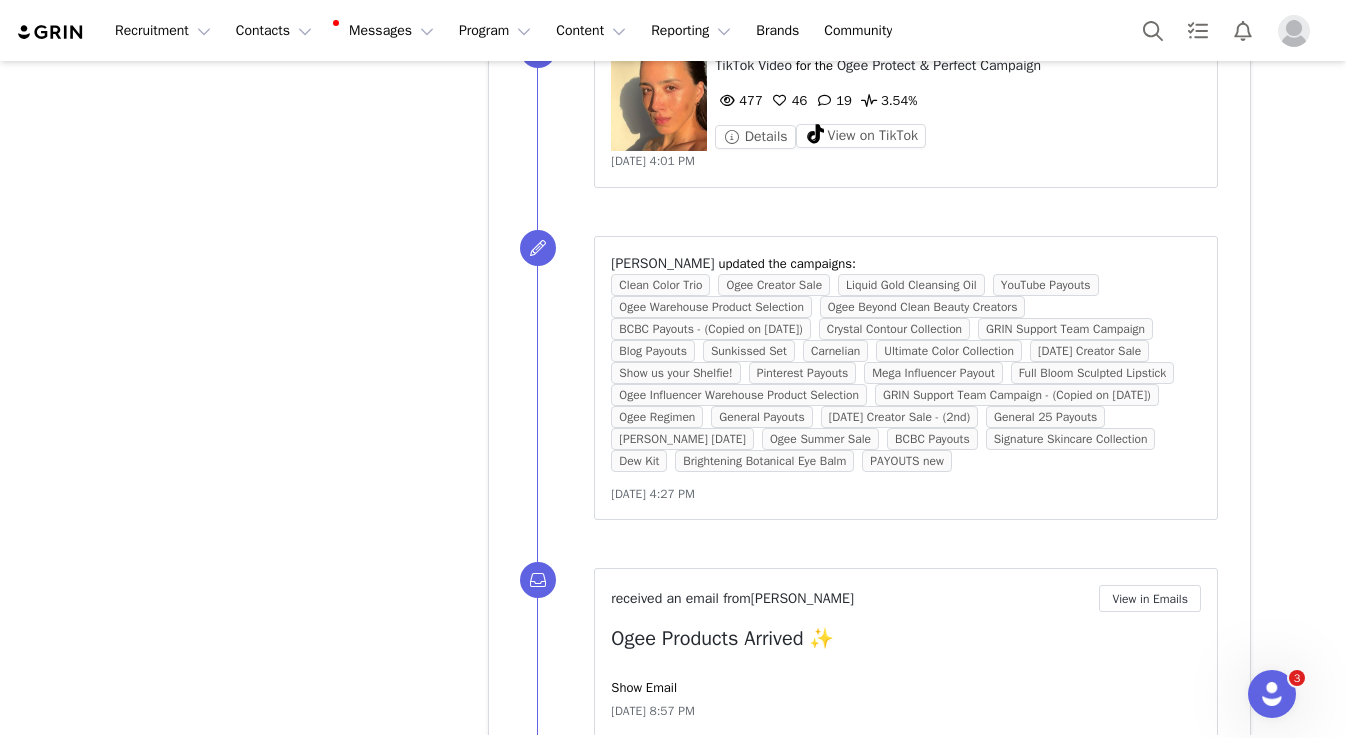 scroll, scrollTop: 10334, scrollLeft: 0, axis: vertical 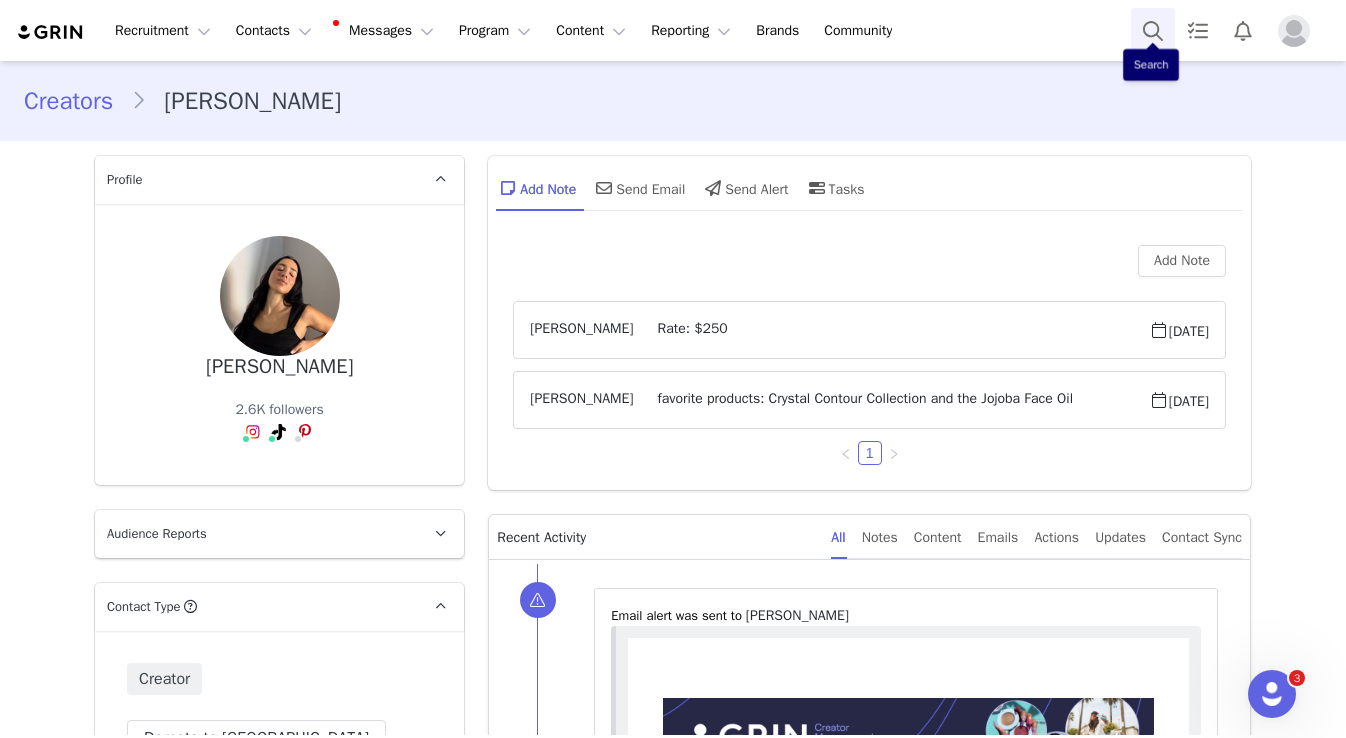 click at bounding box center [1153, 30] 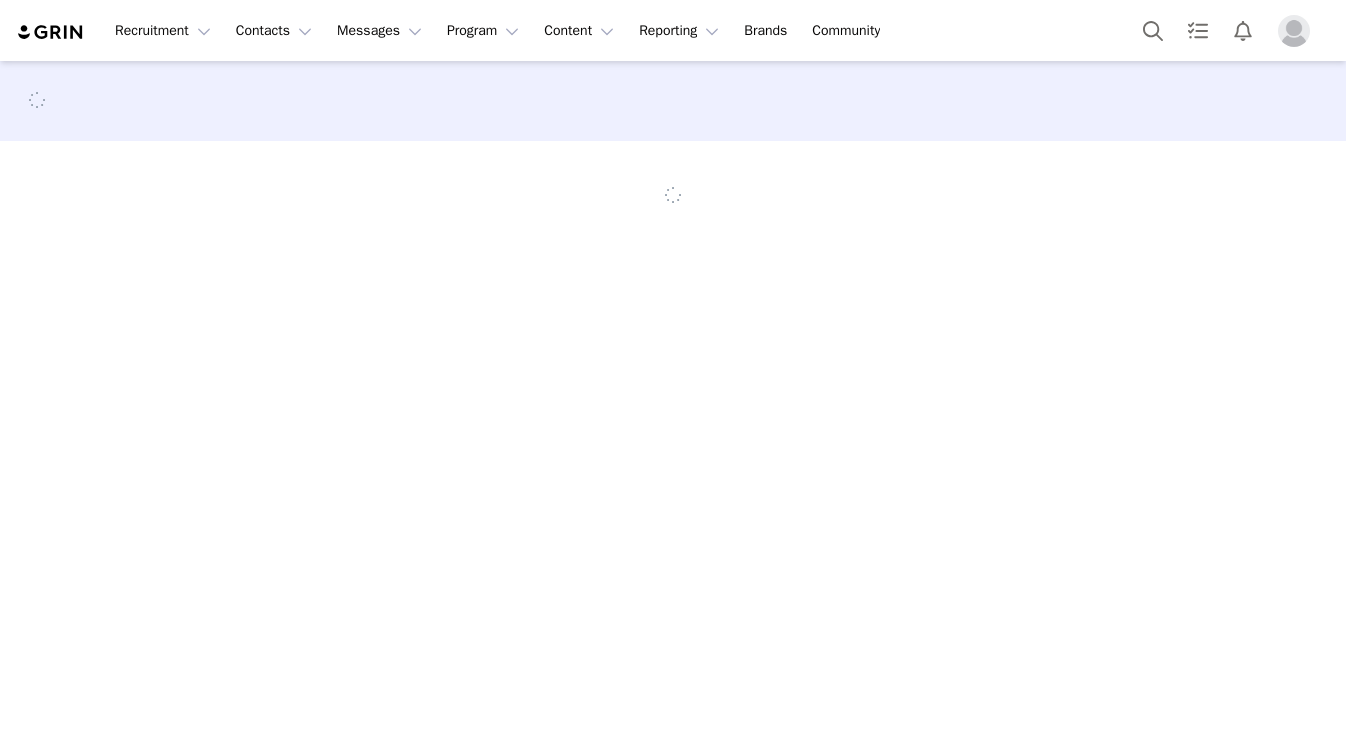 scroll, scrollTop: 0, scrollLeft: 0, axis: both 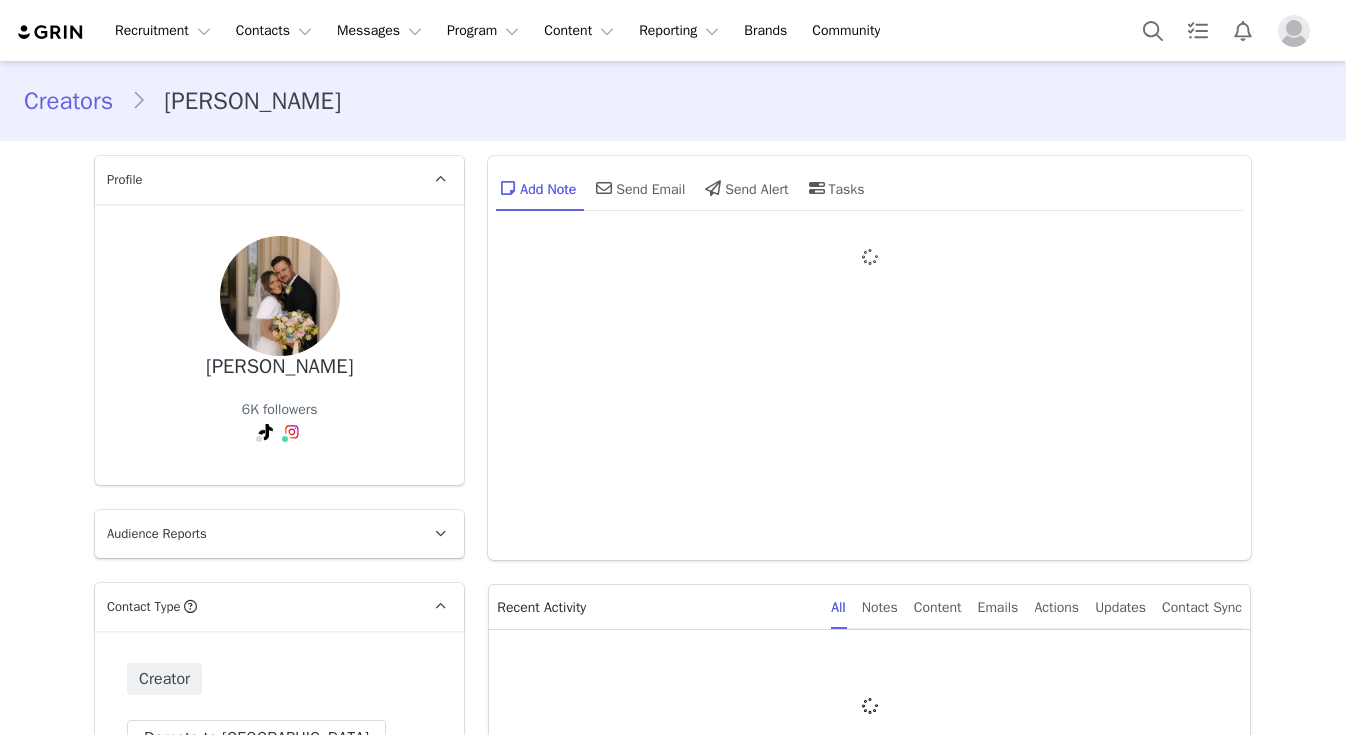 type on "+1 ([GEOGRAPHIC_DATA])" 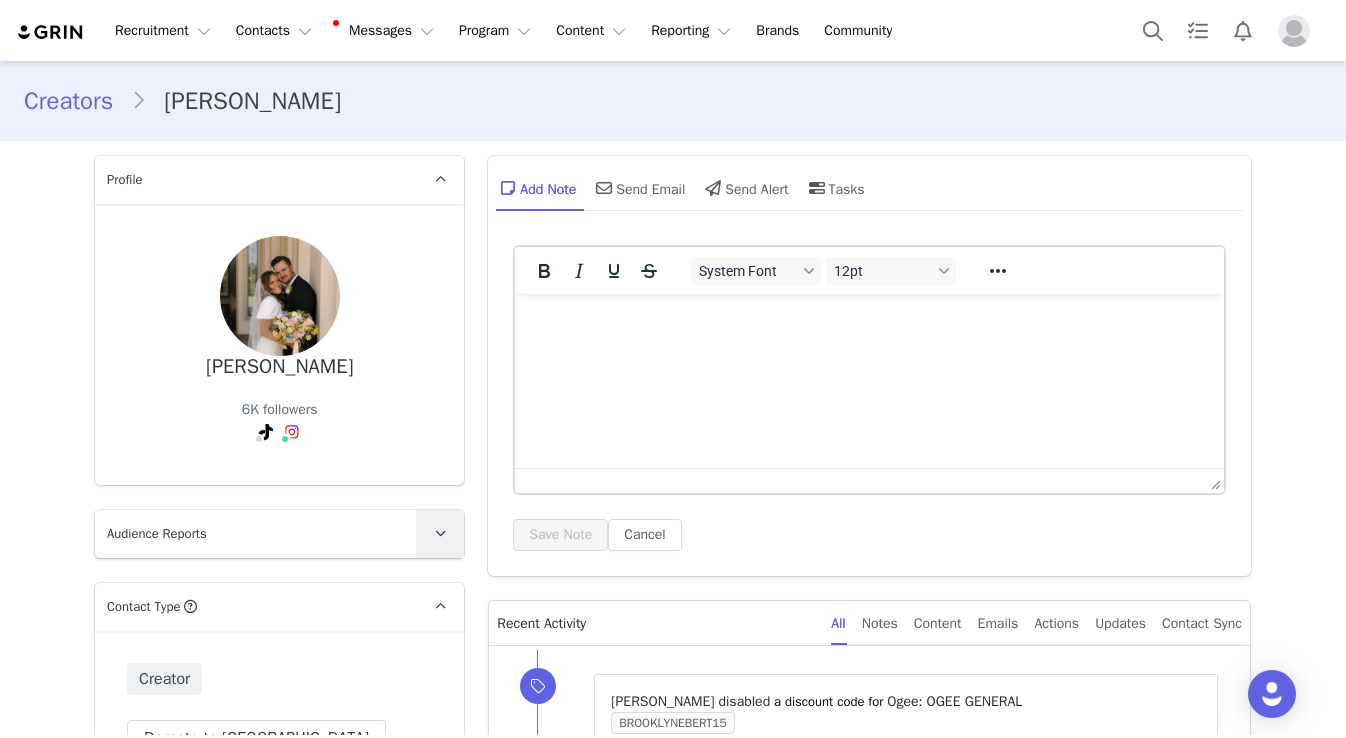 scroll, scrollTop: 281, scrollLeft: 0, axis: vertical 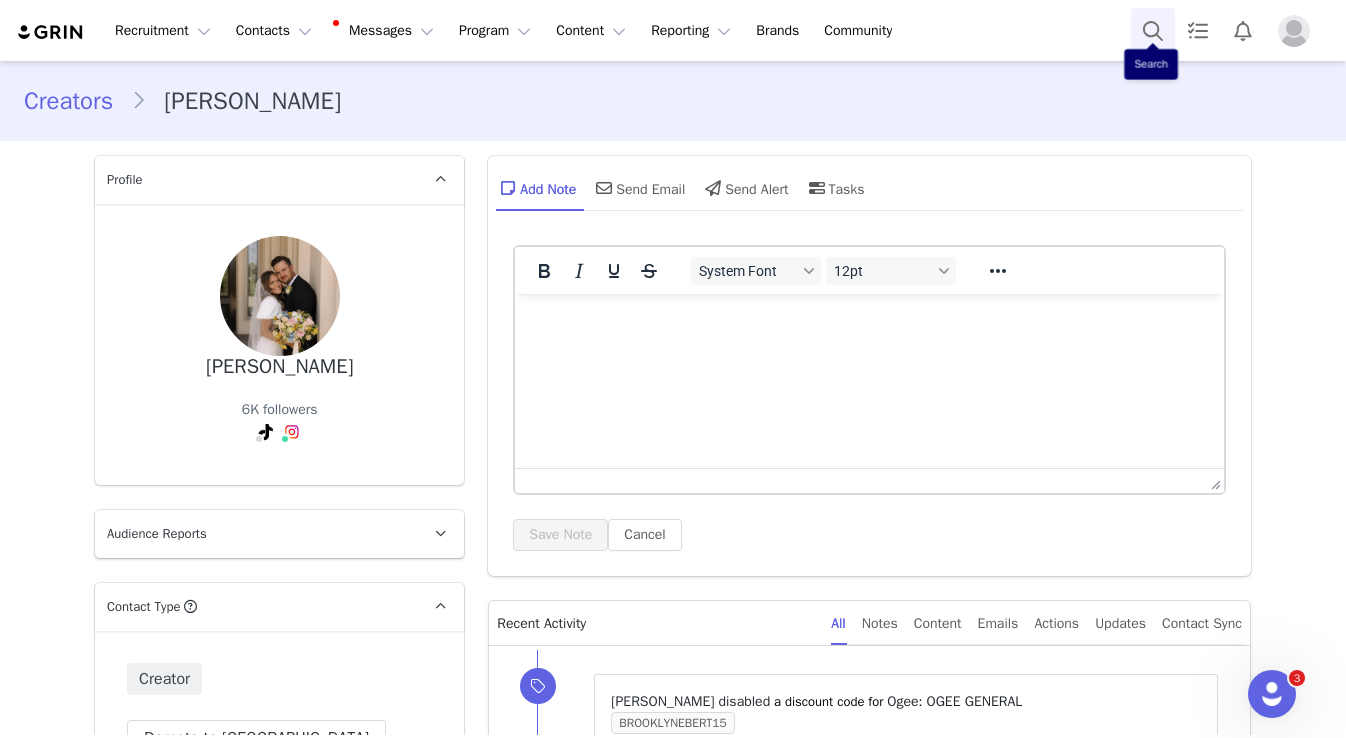 click at bounding box center (1153, 30) 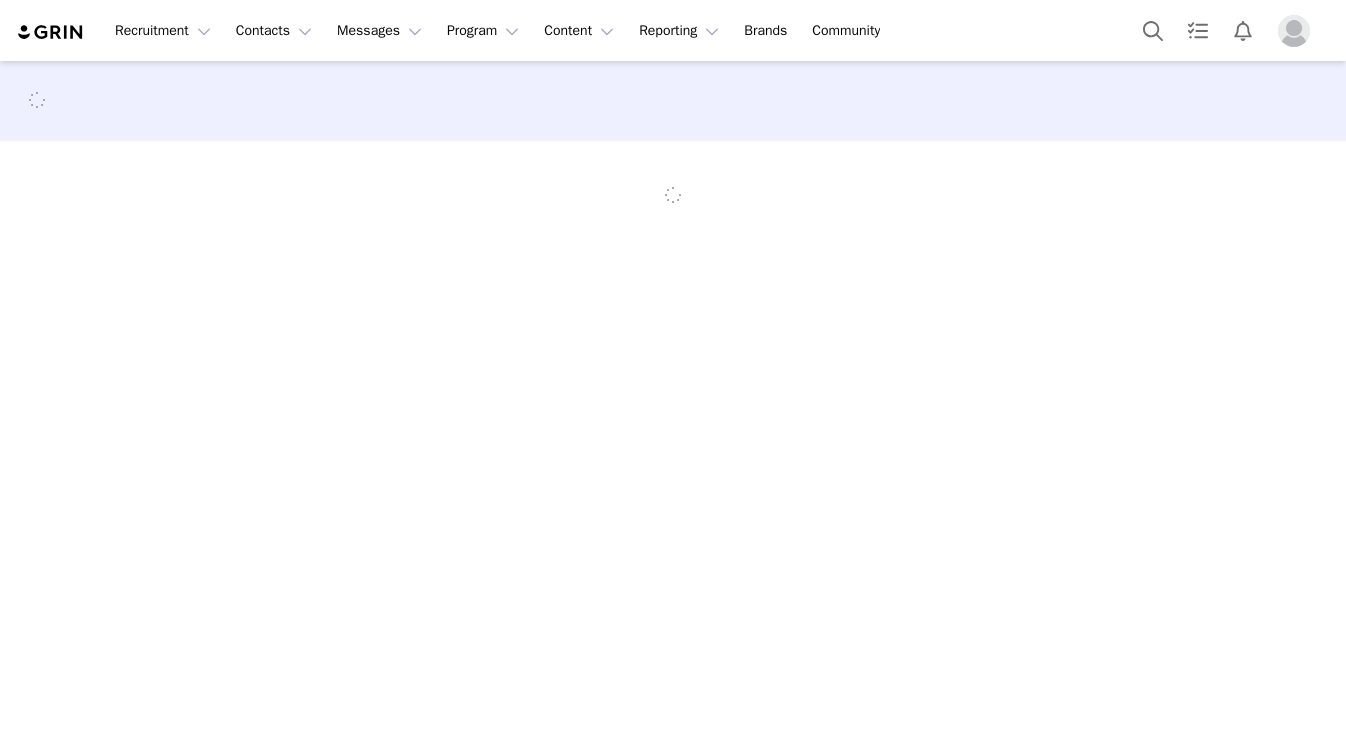 scroll, scrollTop: 0, scrollLeft: 0, axis: both 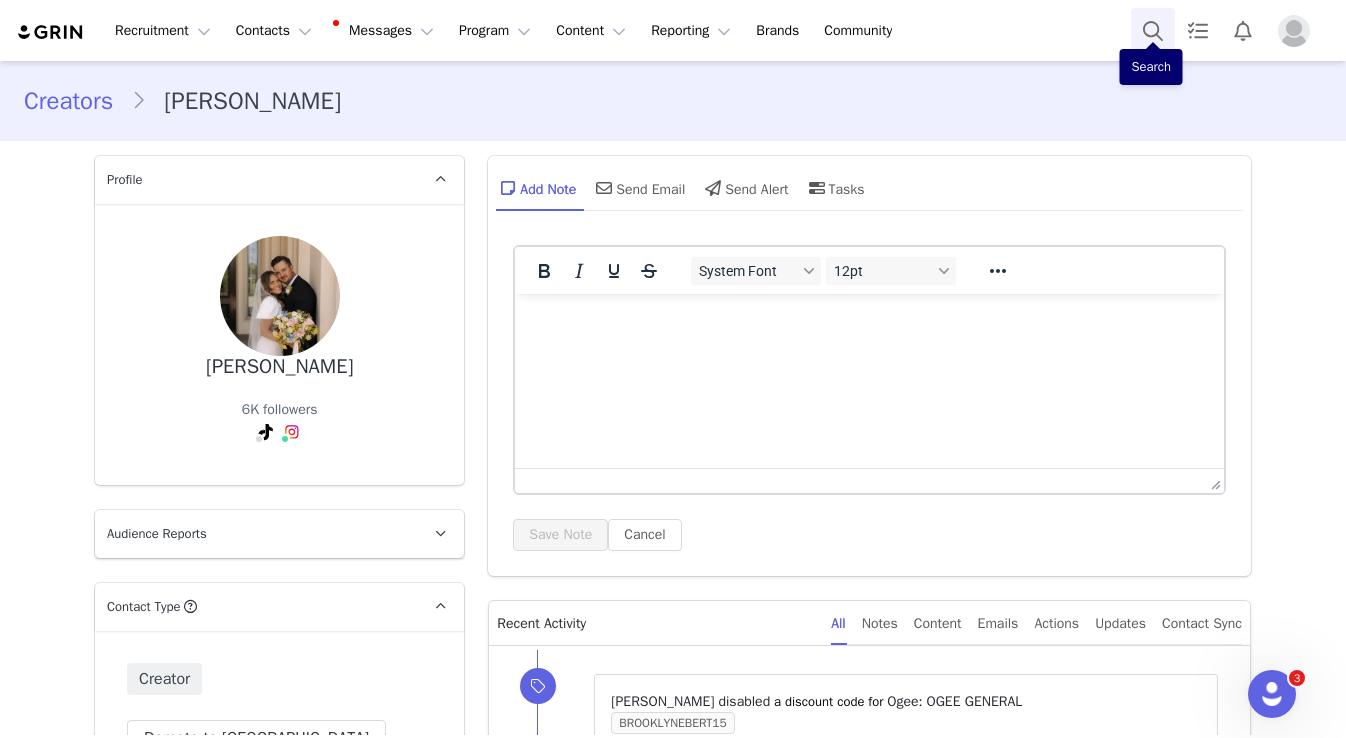 click at bounding box center (1153, 30) 